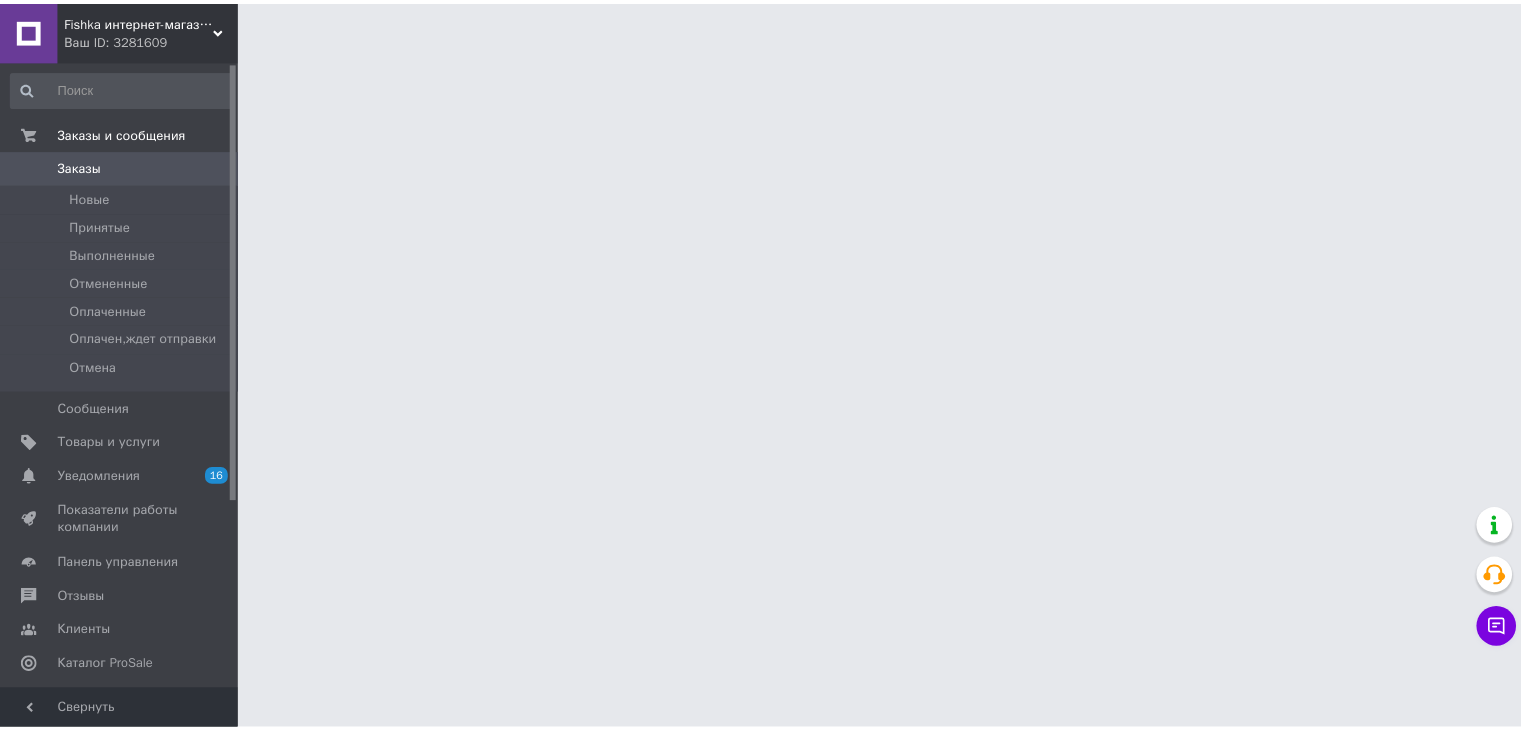 scroll, scrollTop: 0, scrollLeft: 0, axis: both 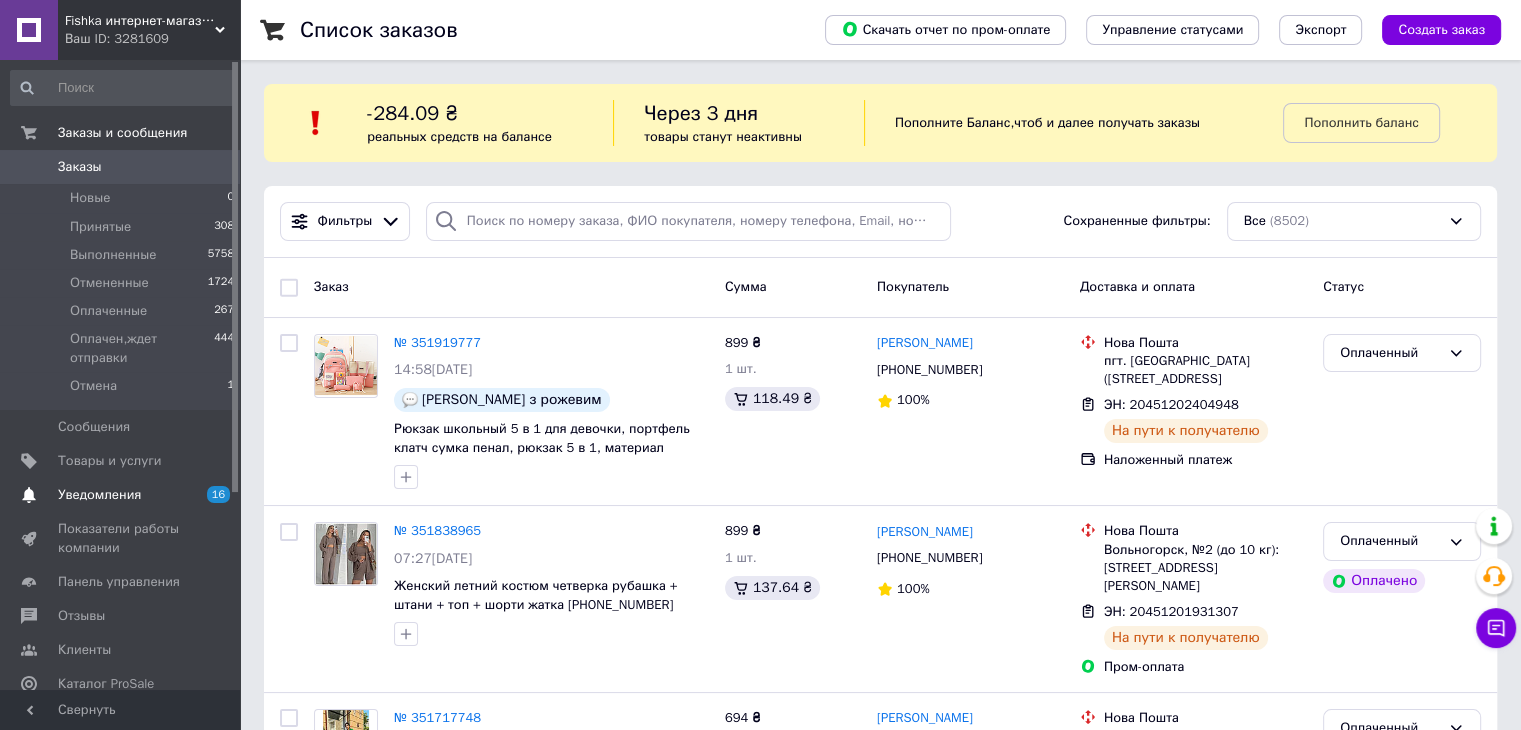 click on "Уведомления" at bounding box center [121, 495] 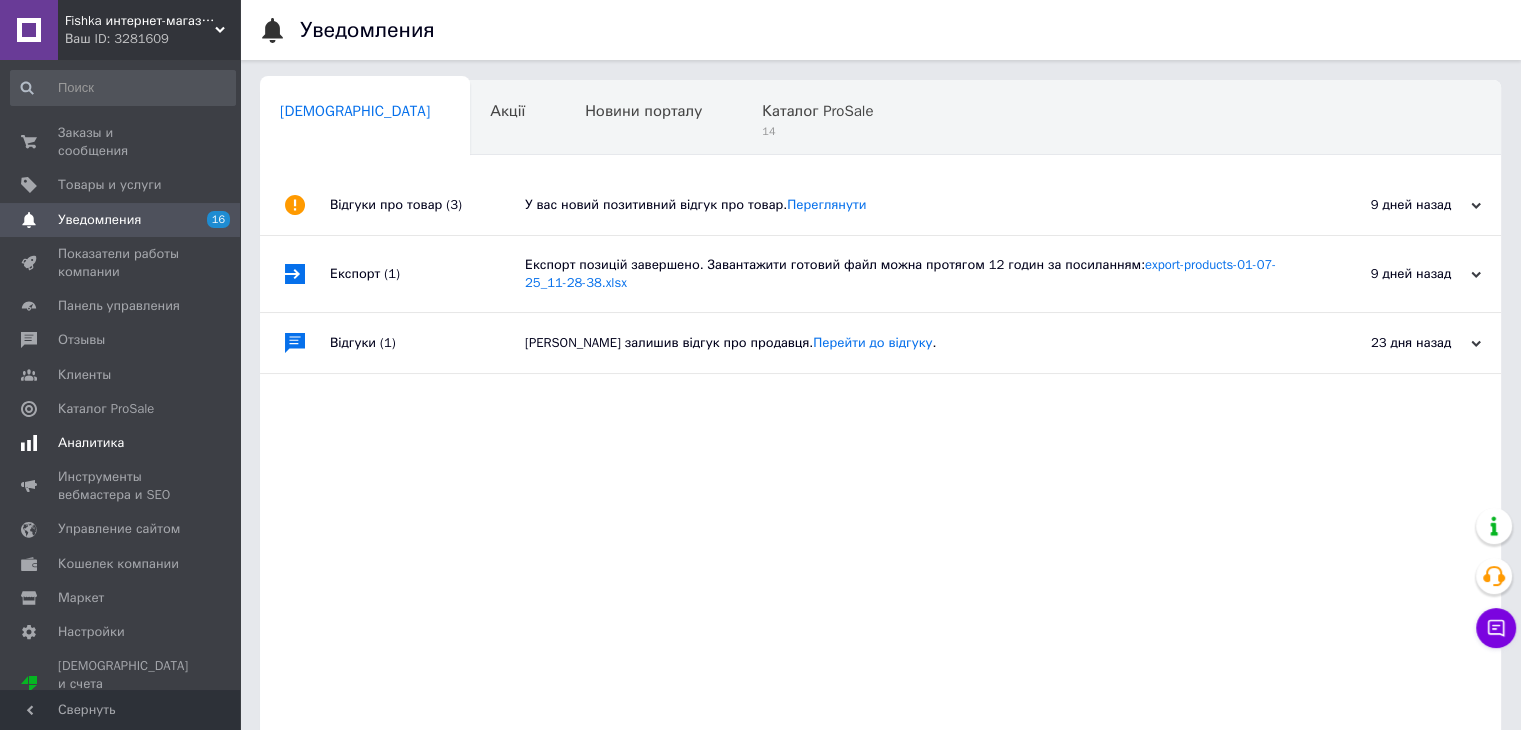 click on "Аналитика" at bounding box center [121, 443] 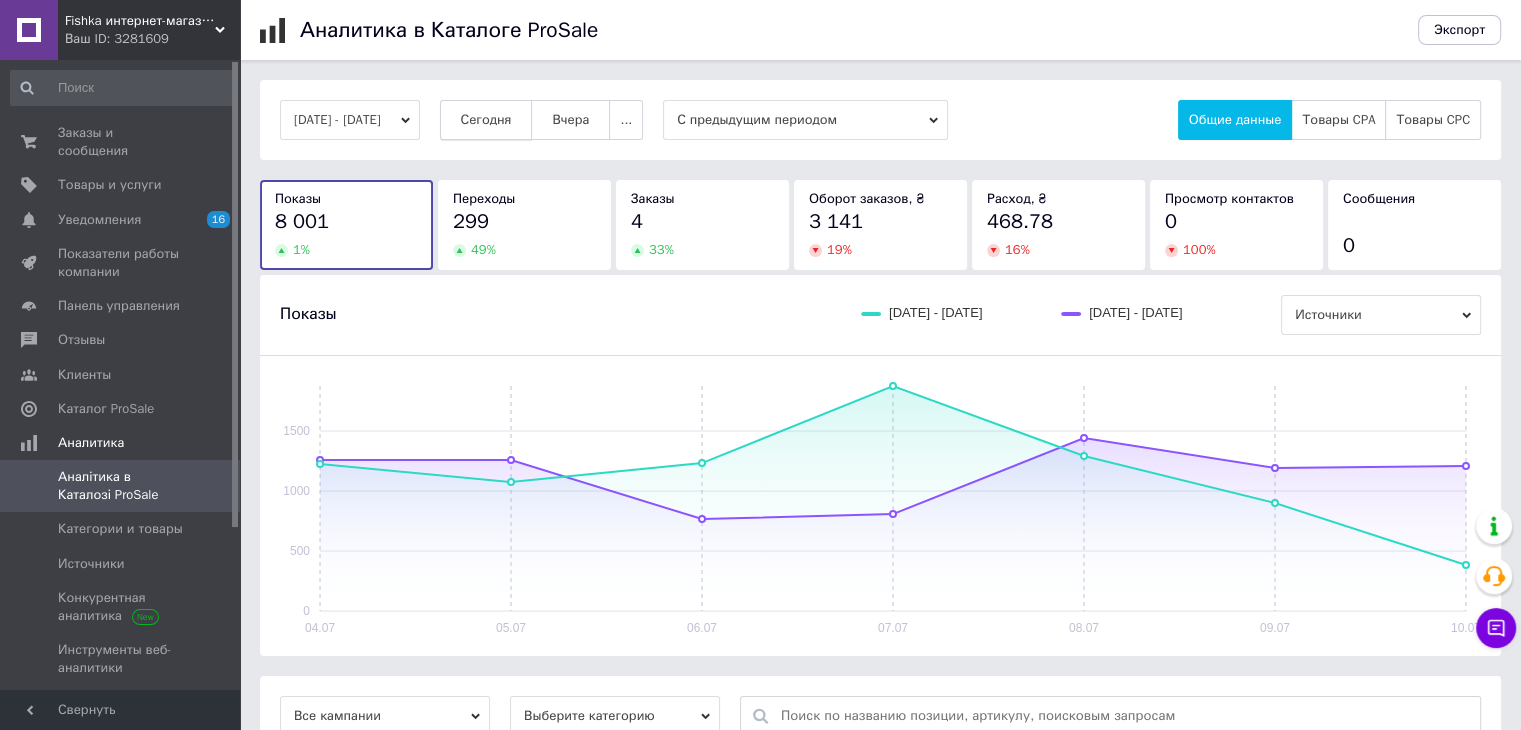click on "Сегодня" at bounding box center (486, 120) 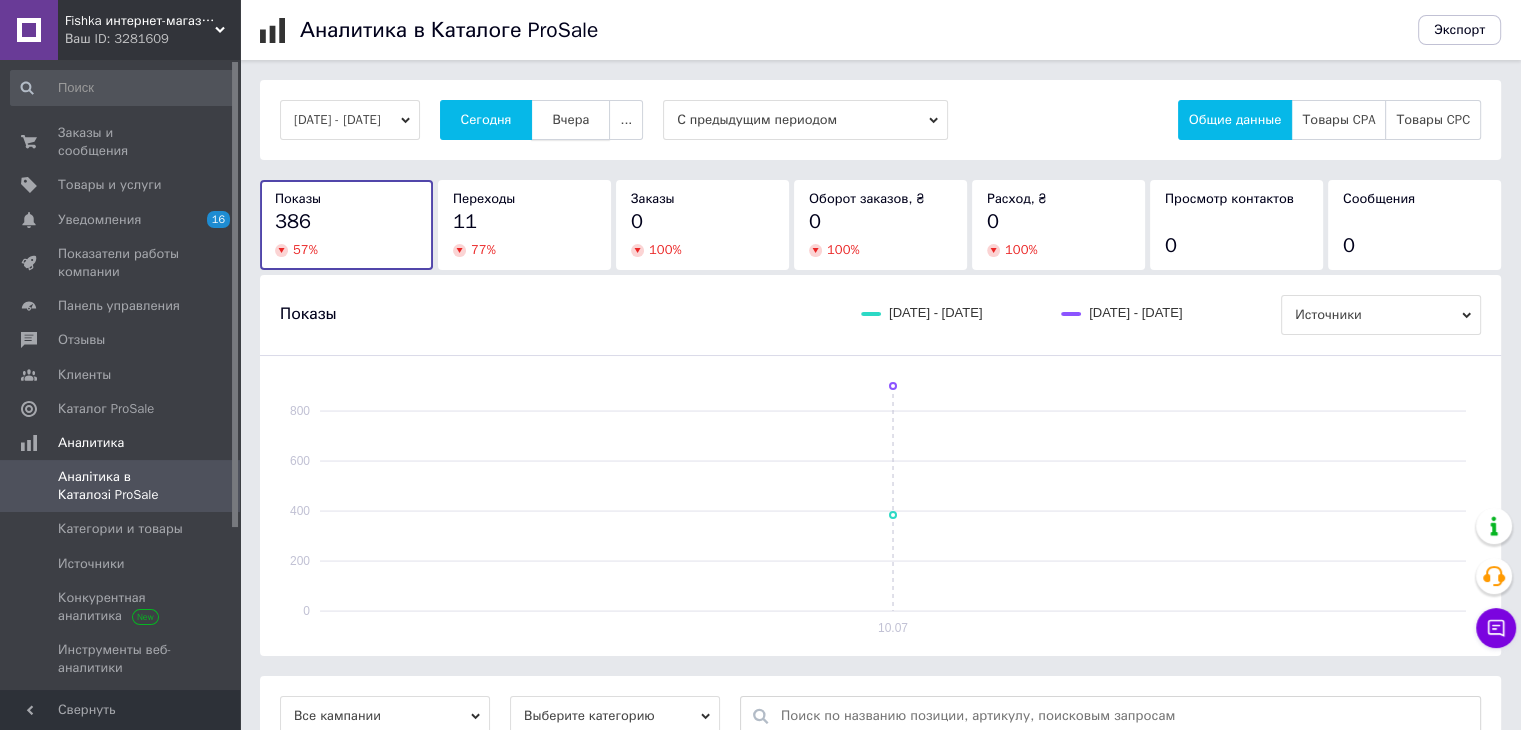 click on "Вчера" at bounding box center [570, 120] 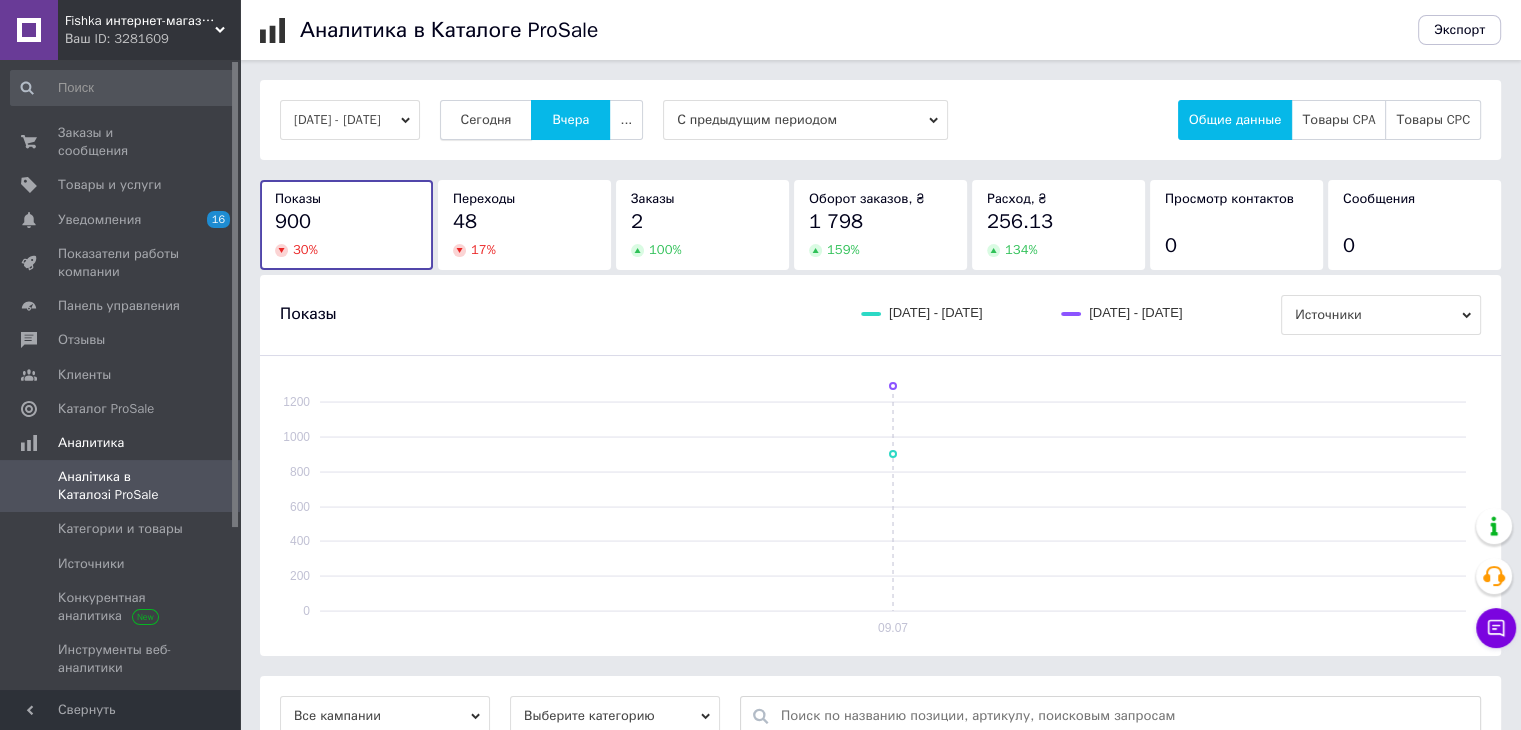 click on "Сегодня" at bounding box center [486, 120] 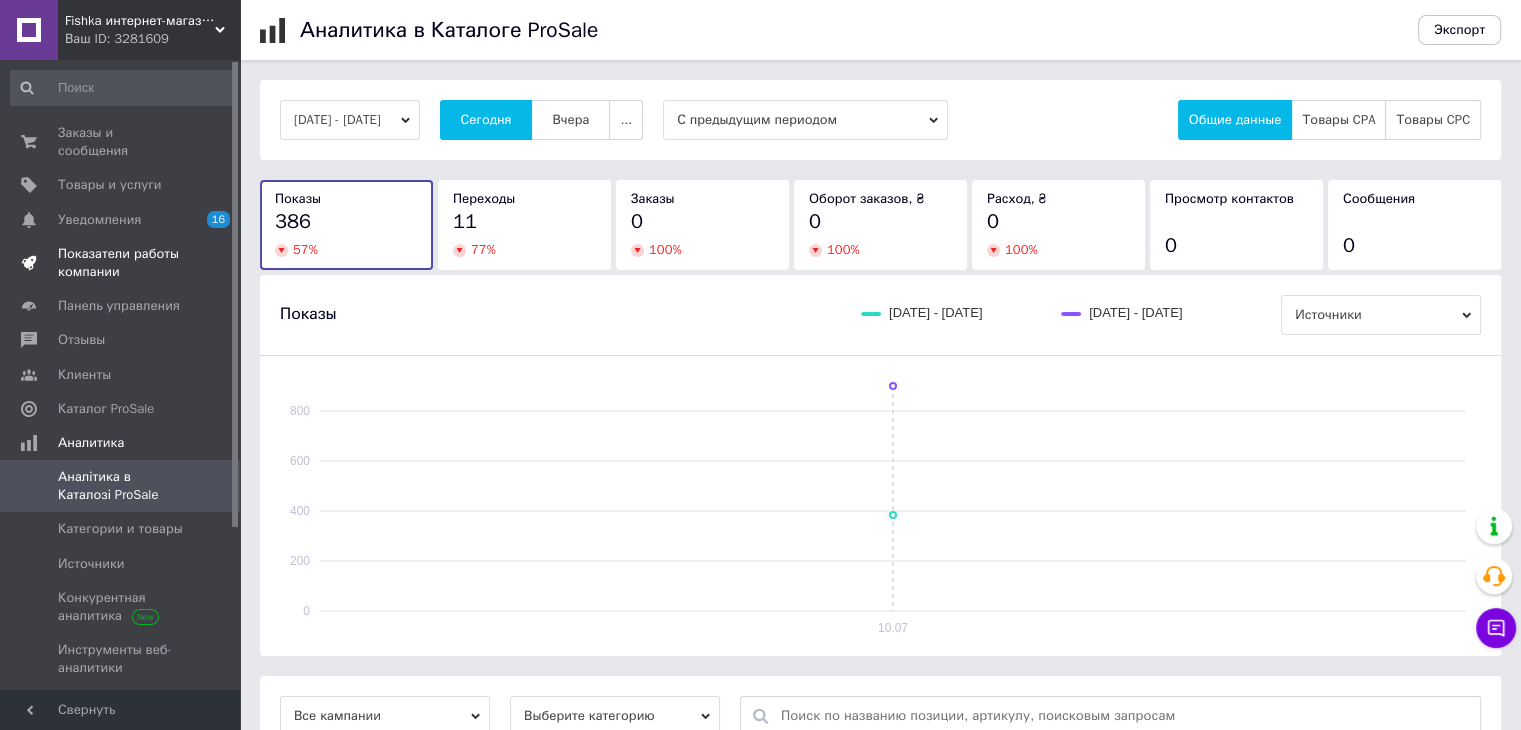 click on "Показатели работы компании" at bounding box center (121, 263) 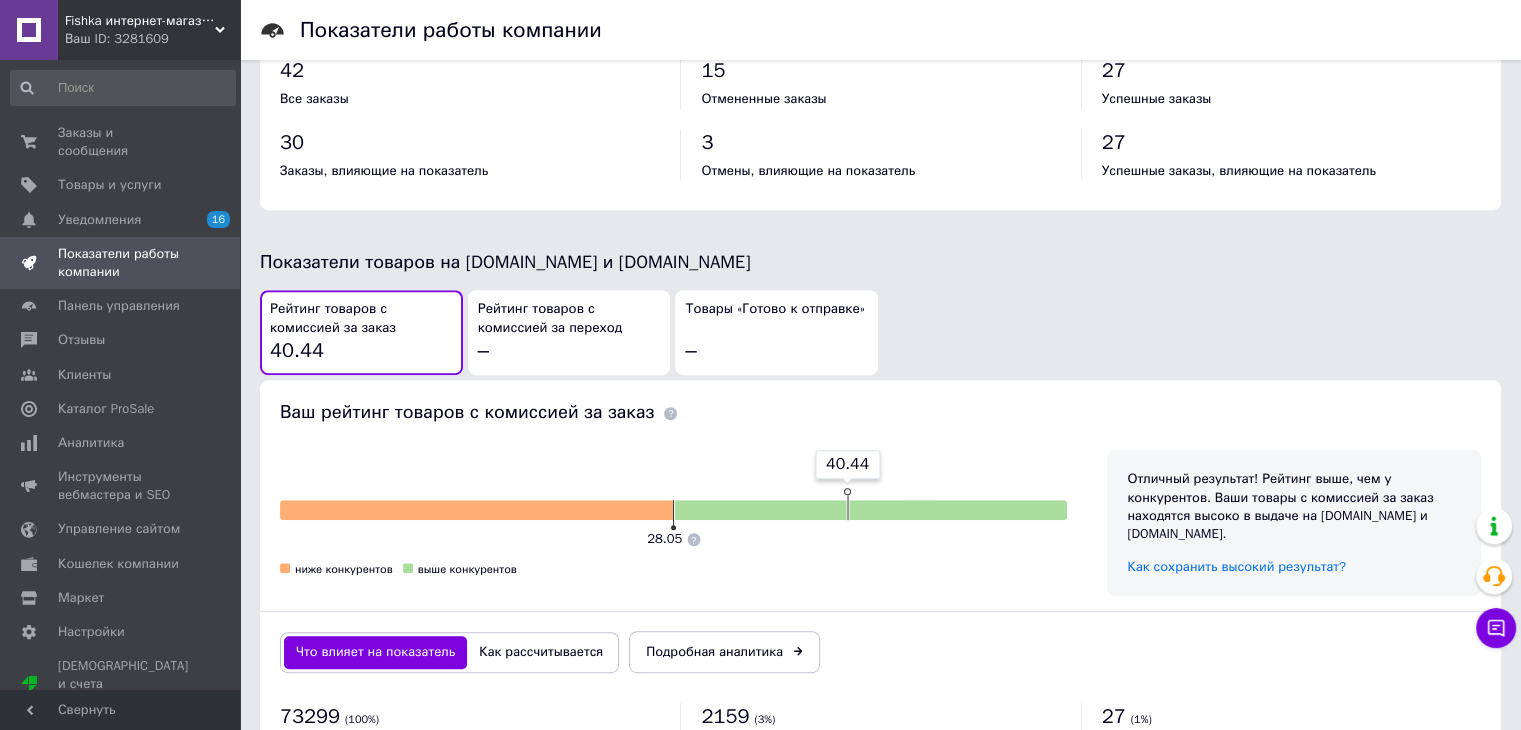 scroll, scrollTop: 900, scrollLeft: 0, axis: vertical 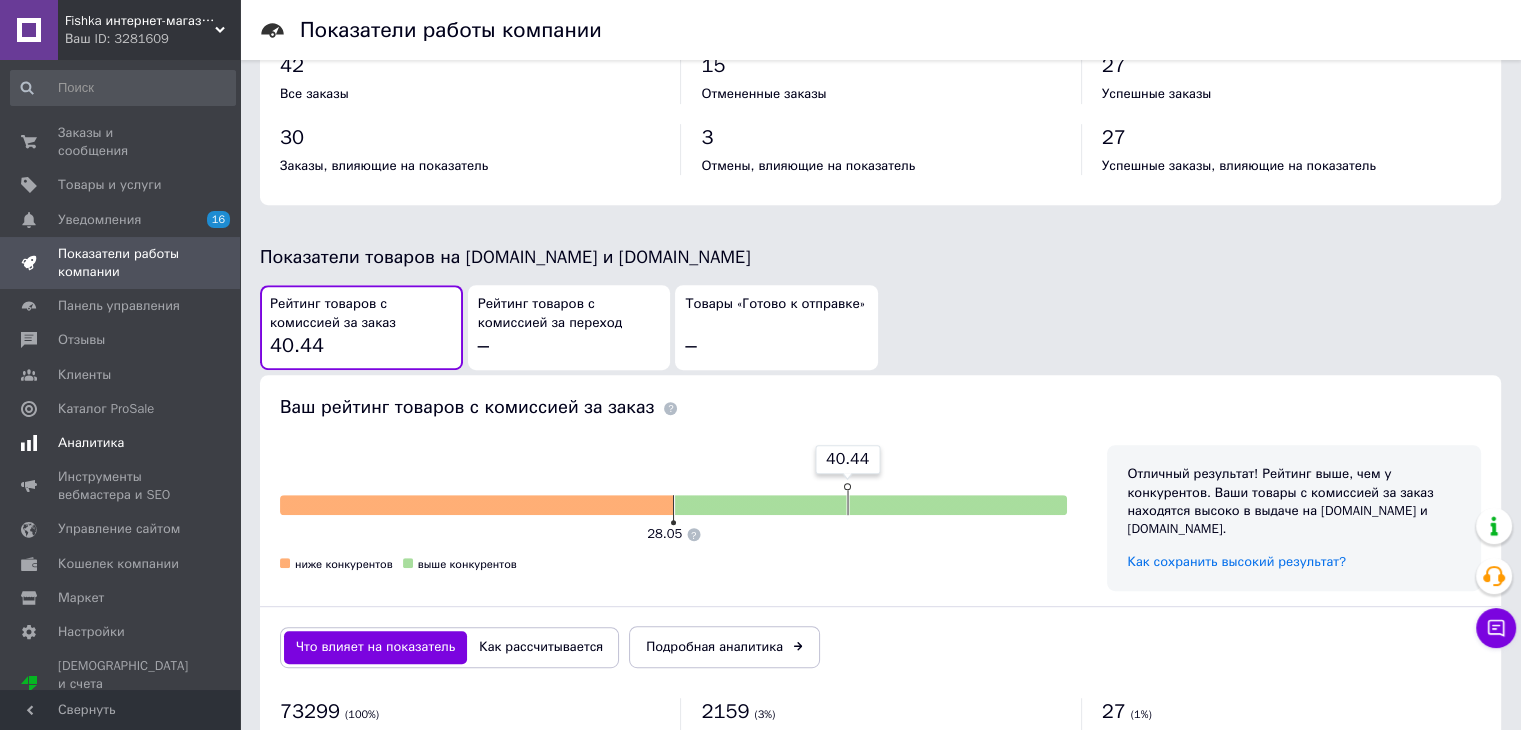 click on "Аналитика" at bounding box center [121, 443] 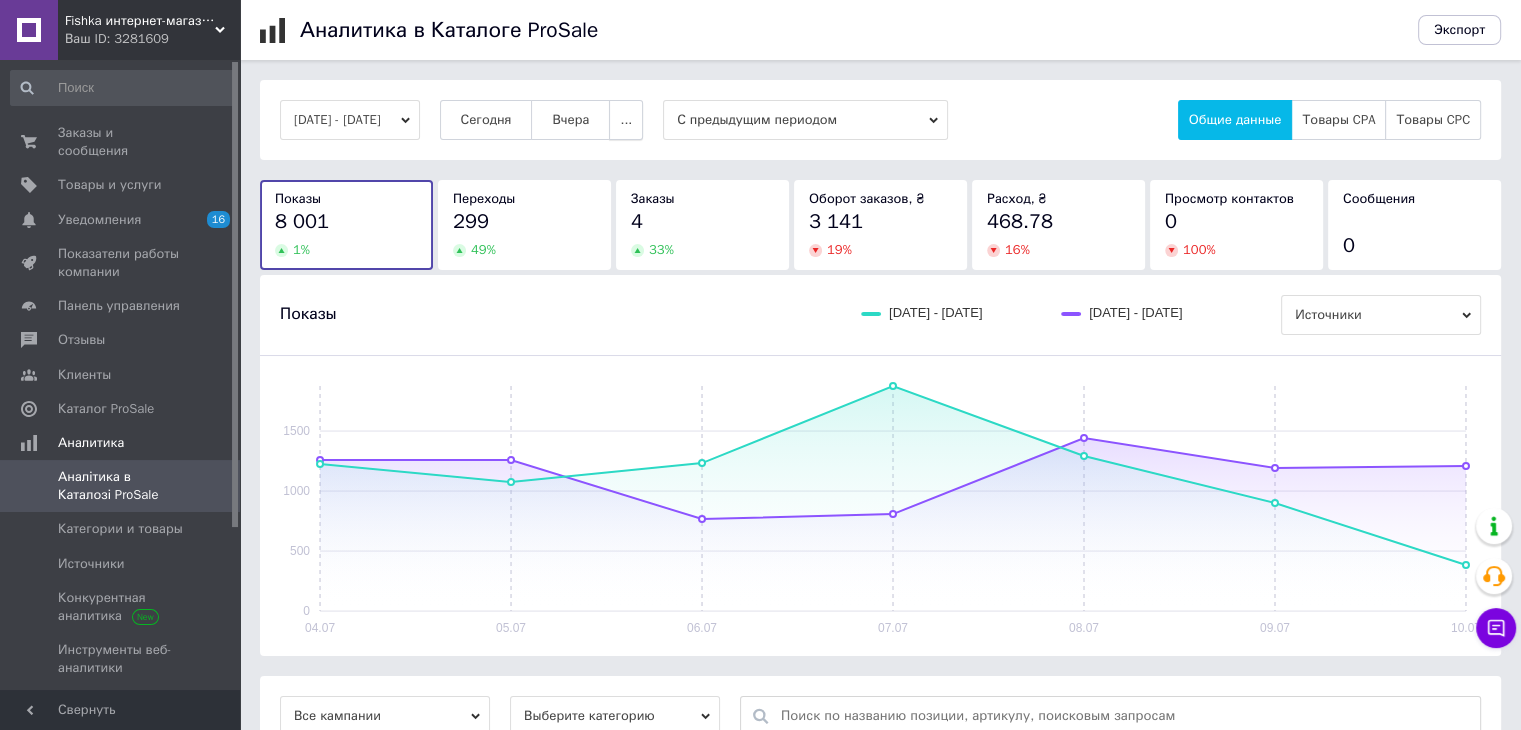 click on "..." at bounding box center (626, 120) 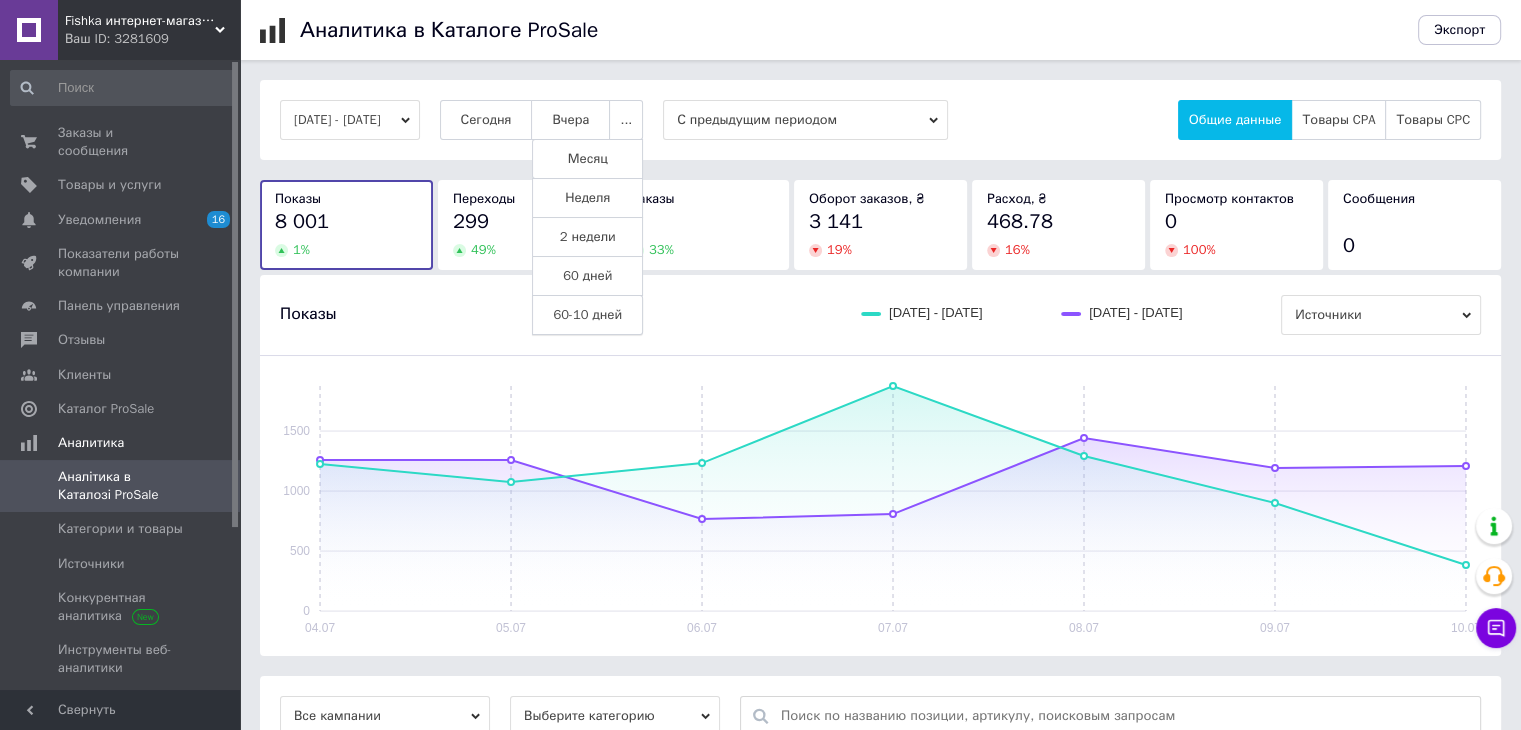 click on "60-10 дней" at bounding box center [587, 315] 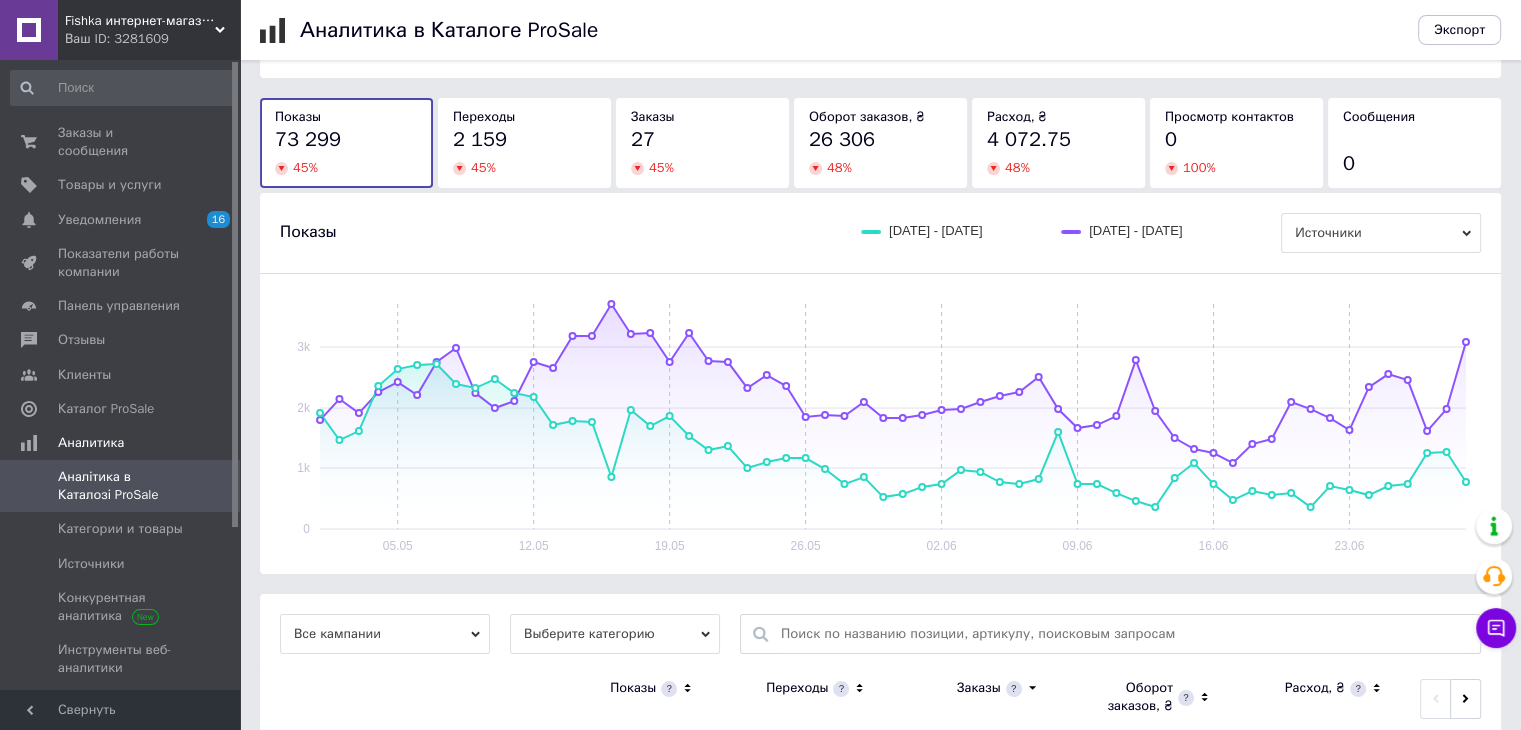 scroll, scrollTop: 7, scrollLeft: 0, axis: vertical 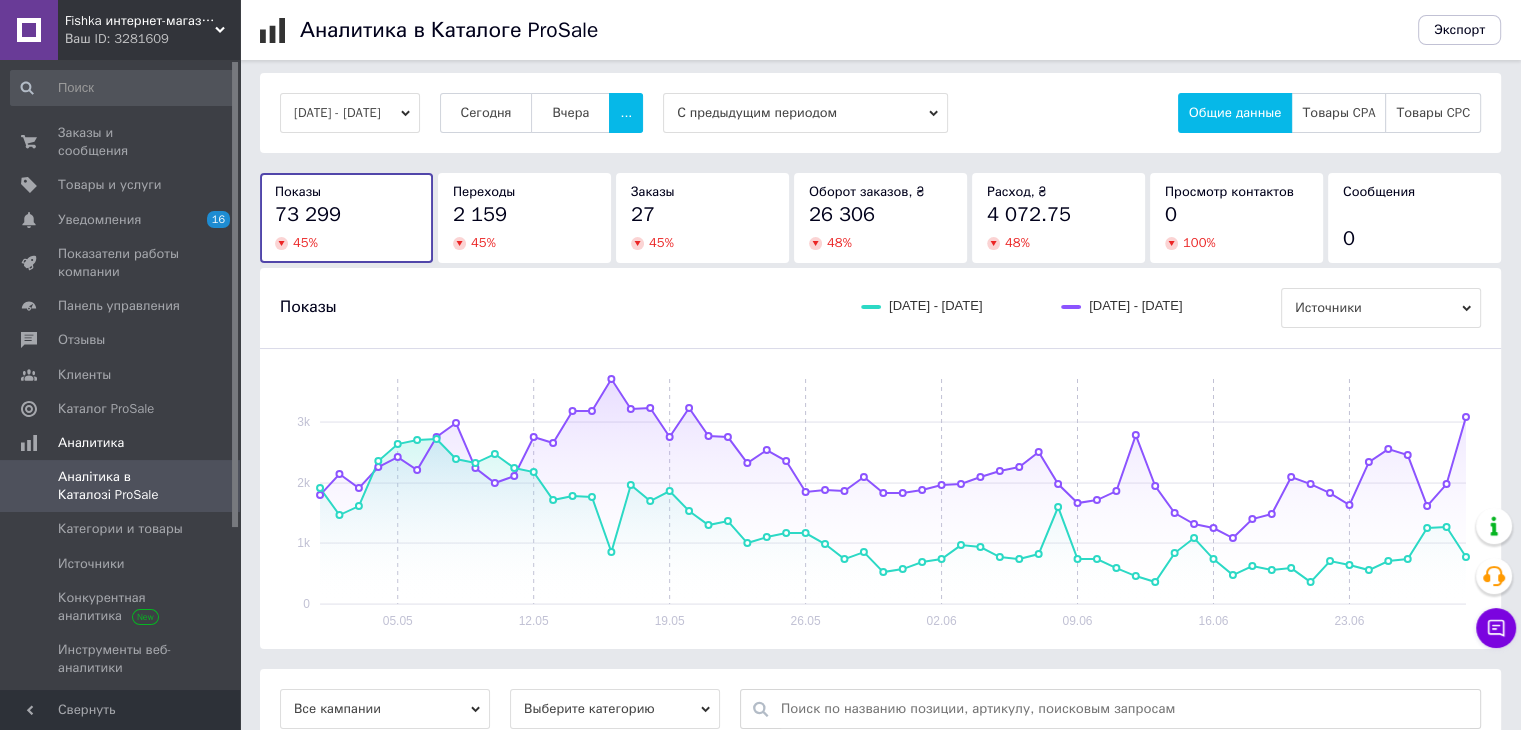 click on "Источники" at bounding box center (1381, 308) 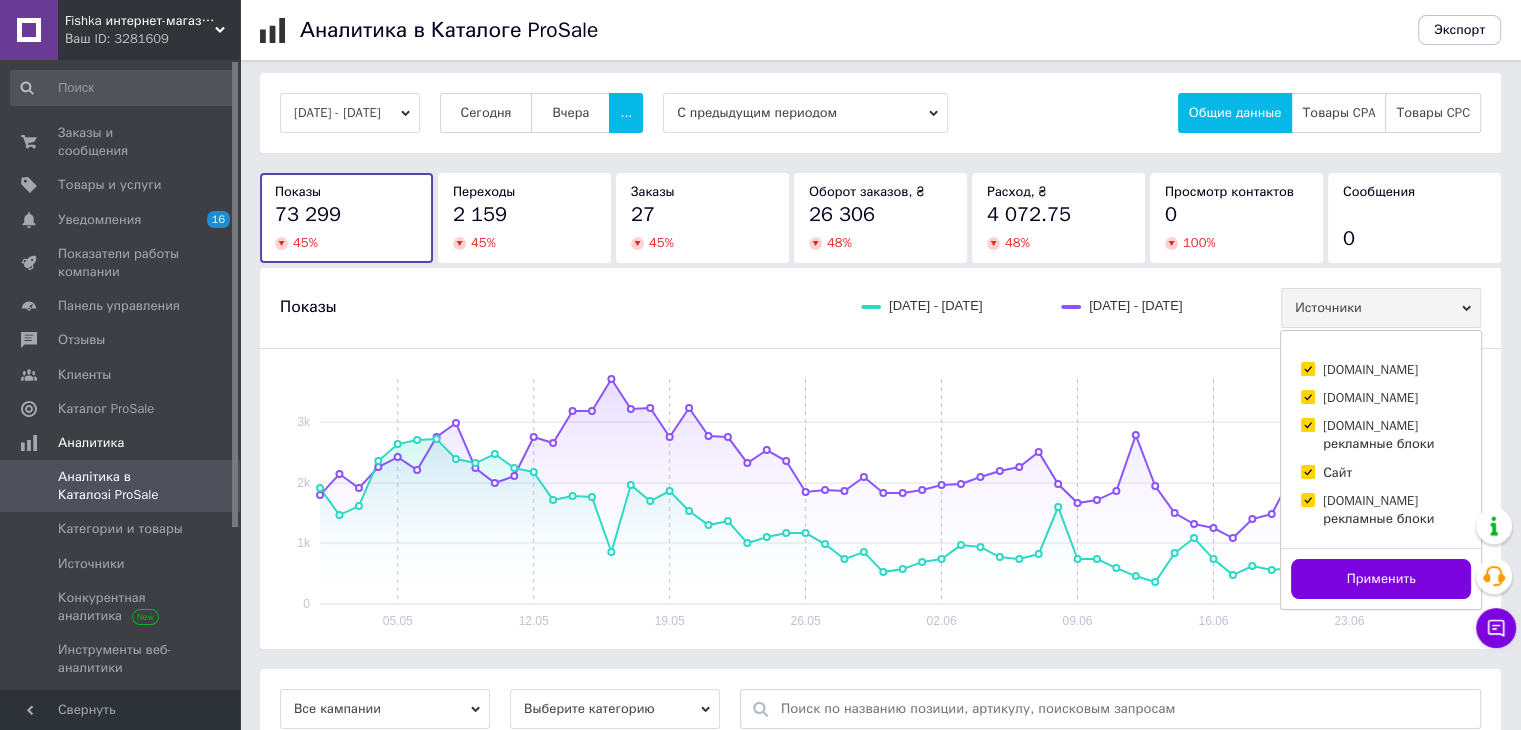click on "Сайт" at bounding box center (1307, 471) 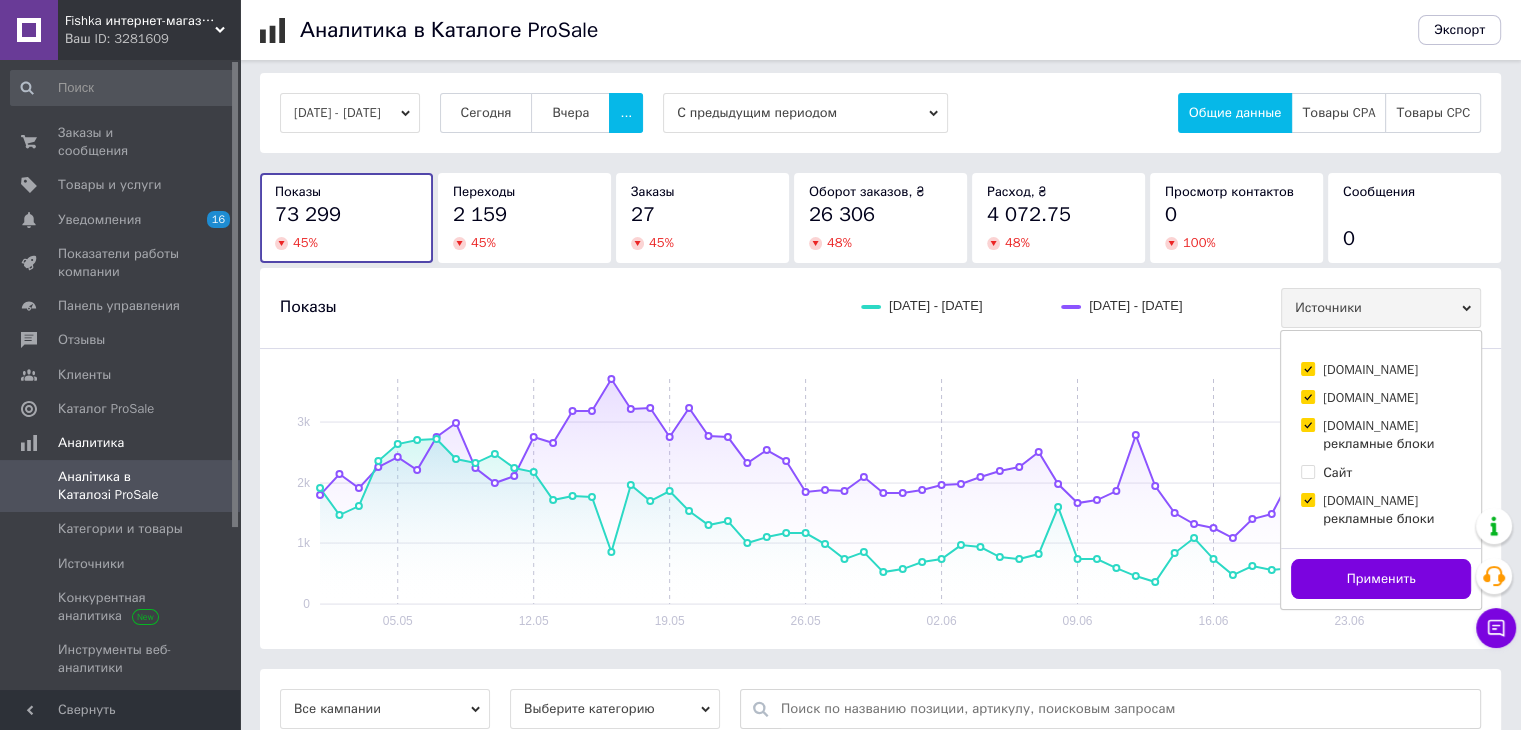 checkbox on "false" 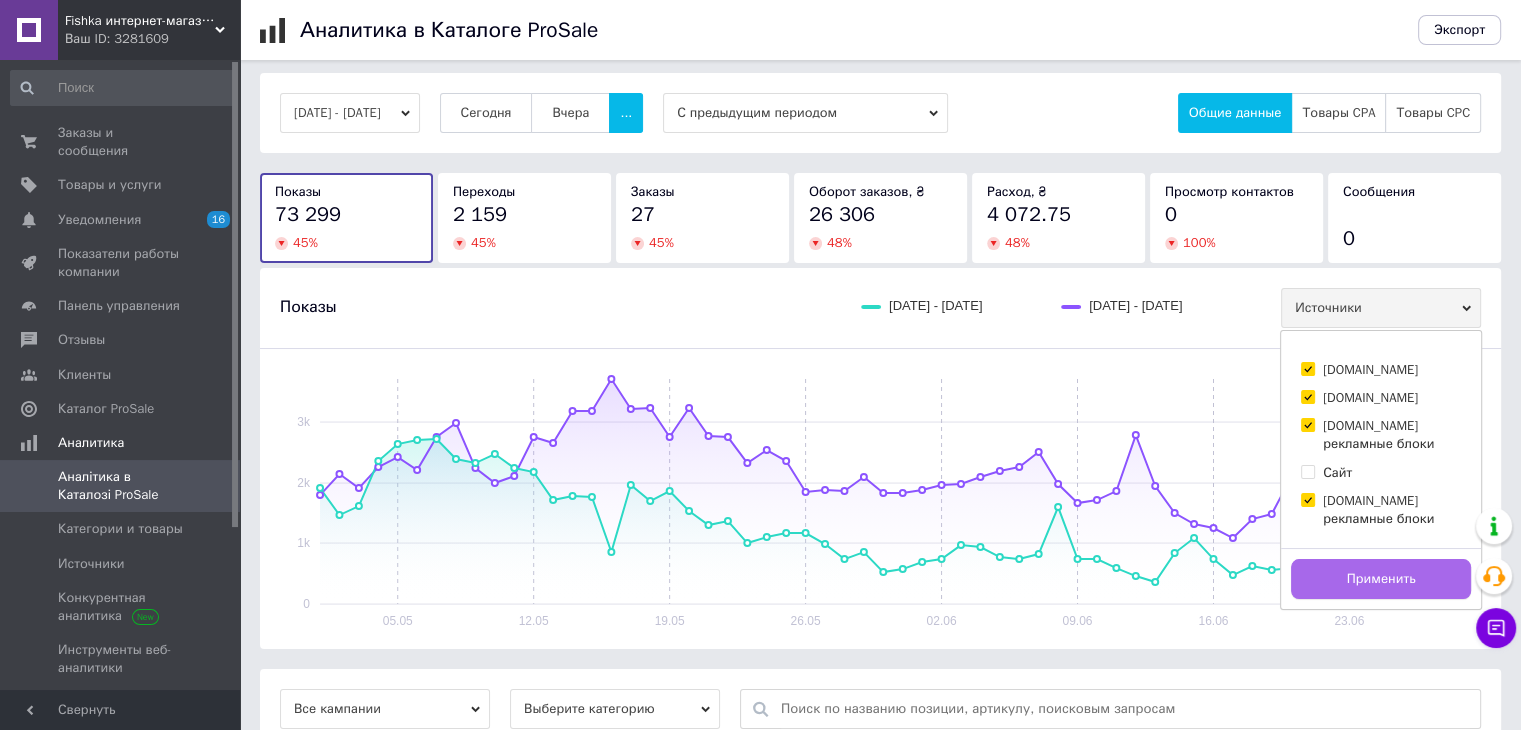 click on "Применить" at bounding box center (1381, 579) 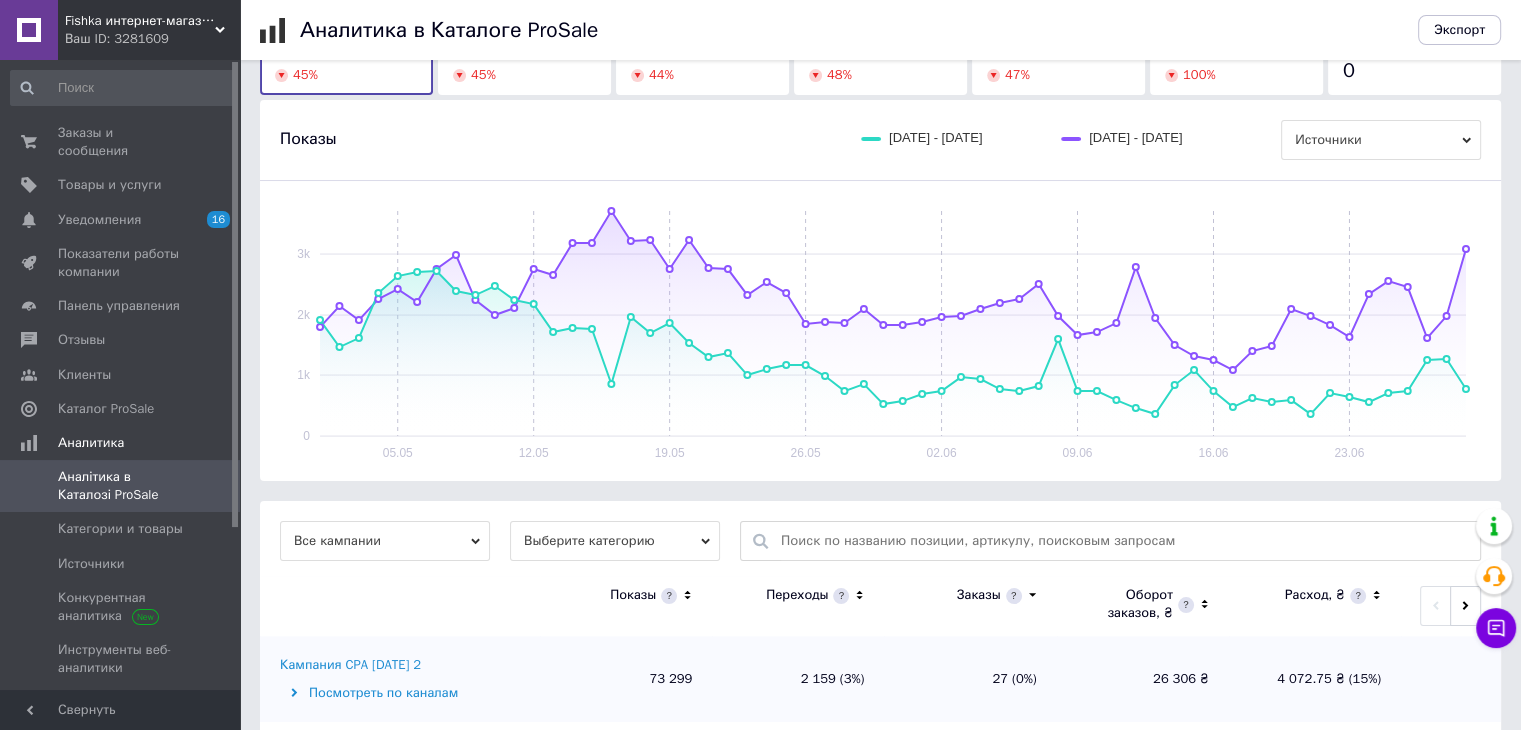 scroll, scrollTop: 207, scrollLeft: 0, axis: vertical 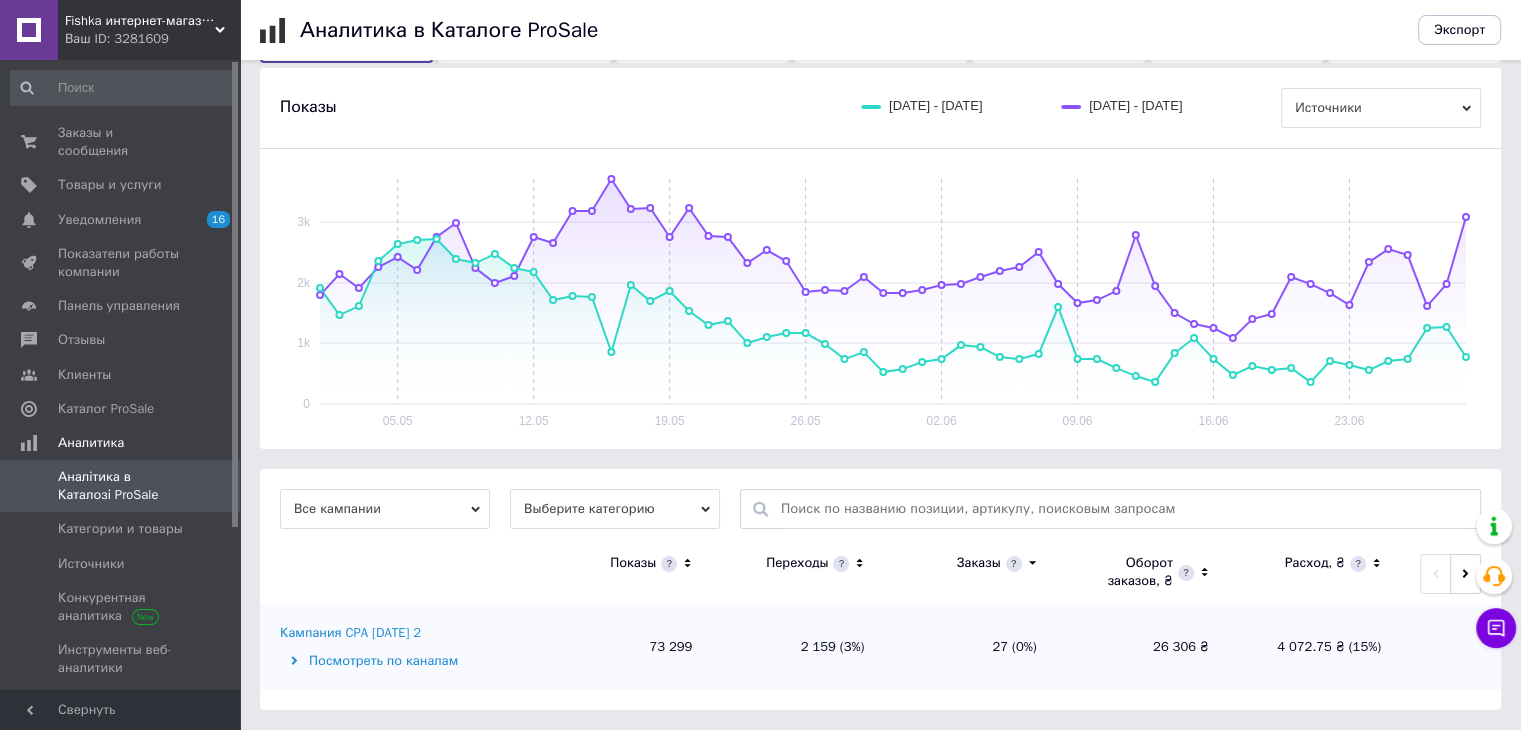 click on "Все кампании" at bounding box center (385, 509) 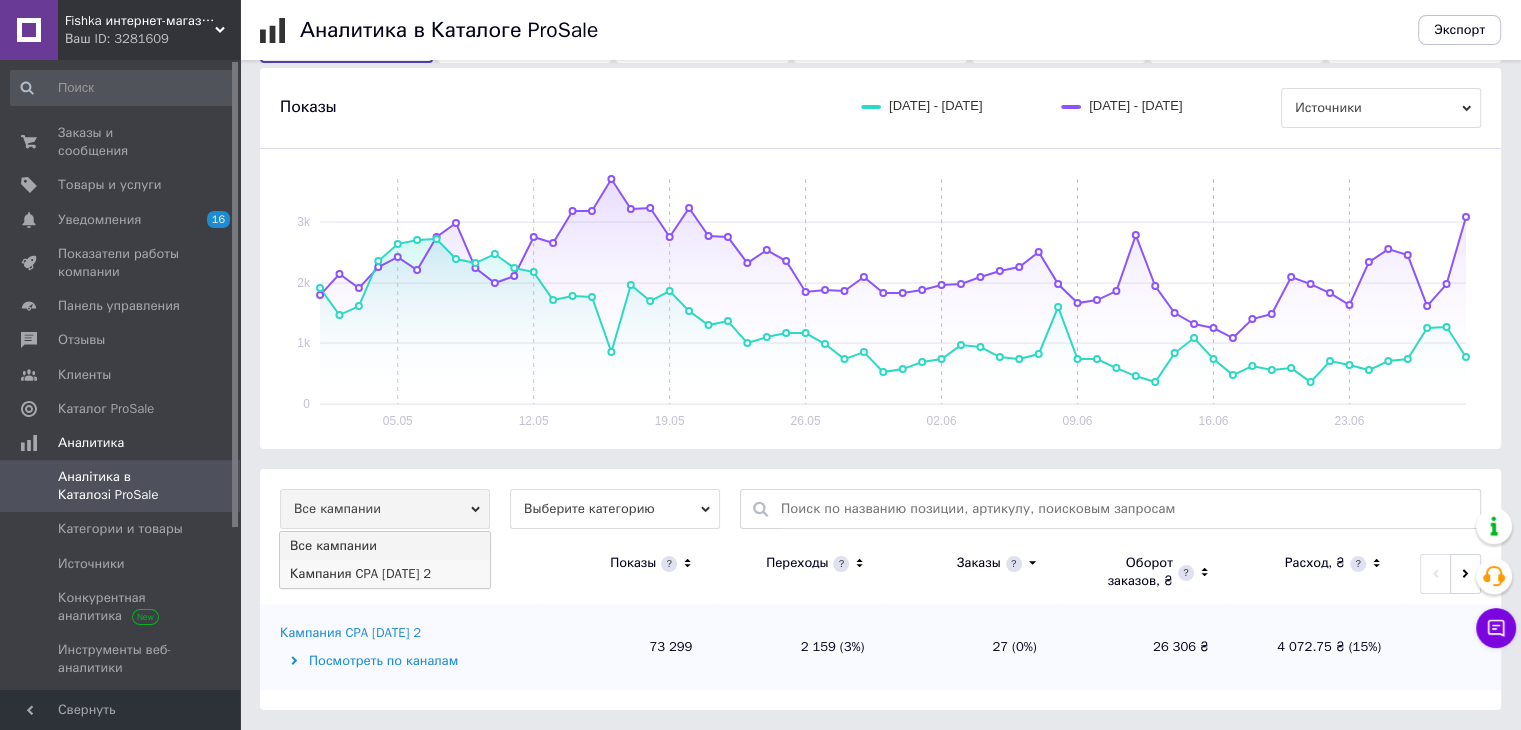 click on "Кампания CPA [DATE] 2" at bounding box center (385, 574) 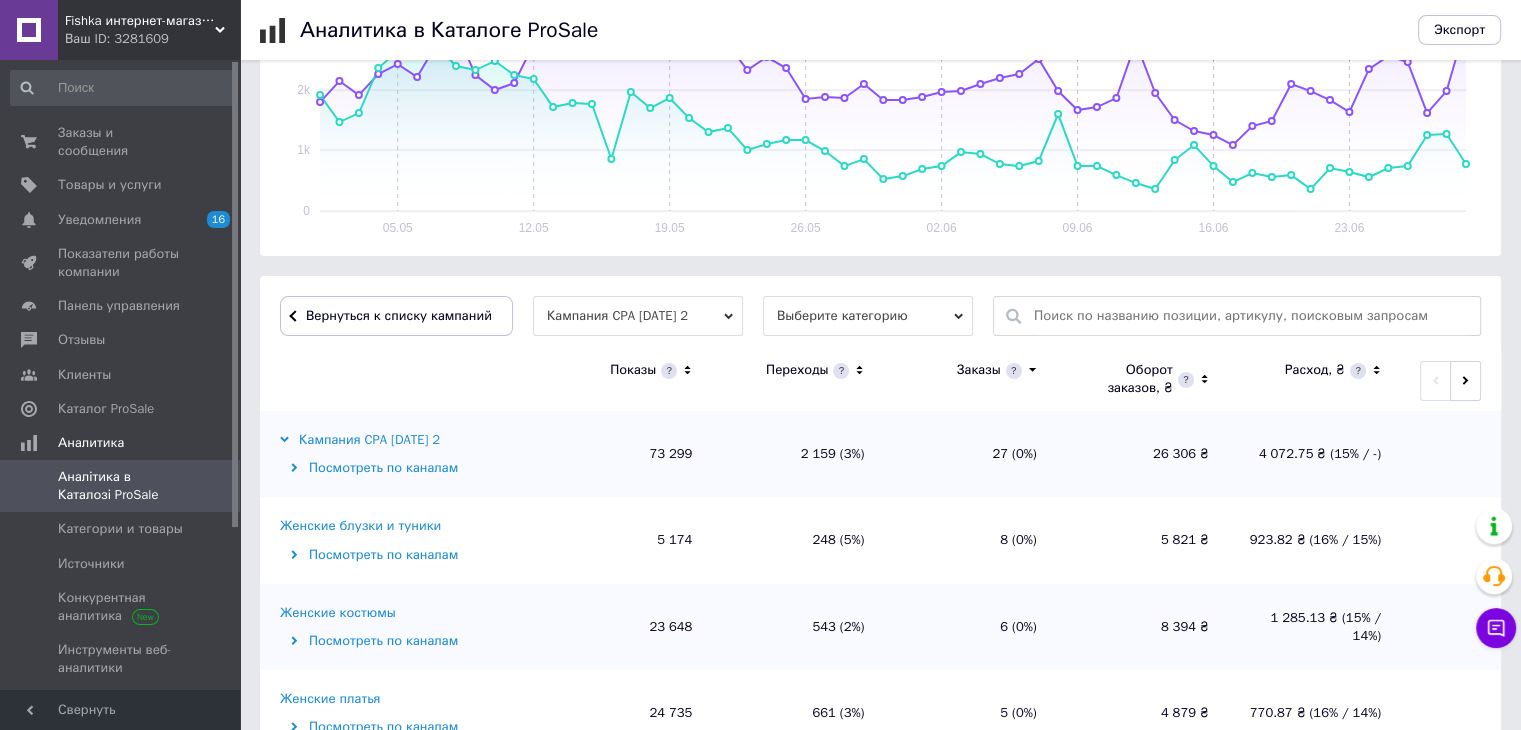 scroll, scrollTop: 407, scrollLeft: 0, axis: vertical 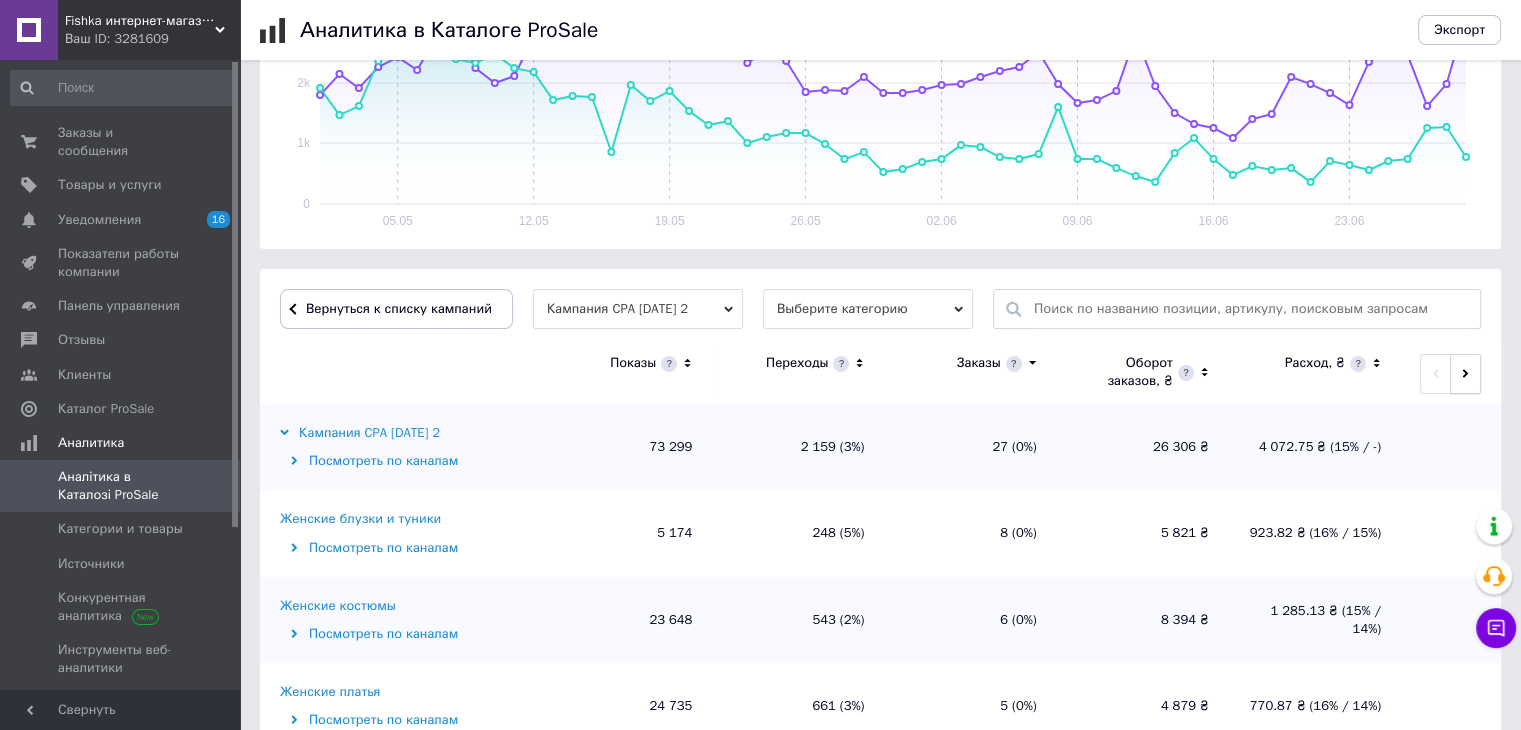click 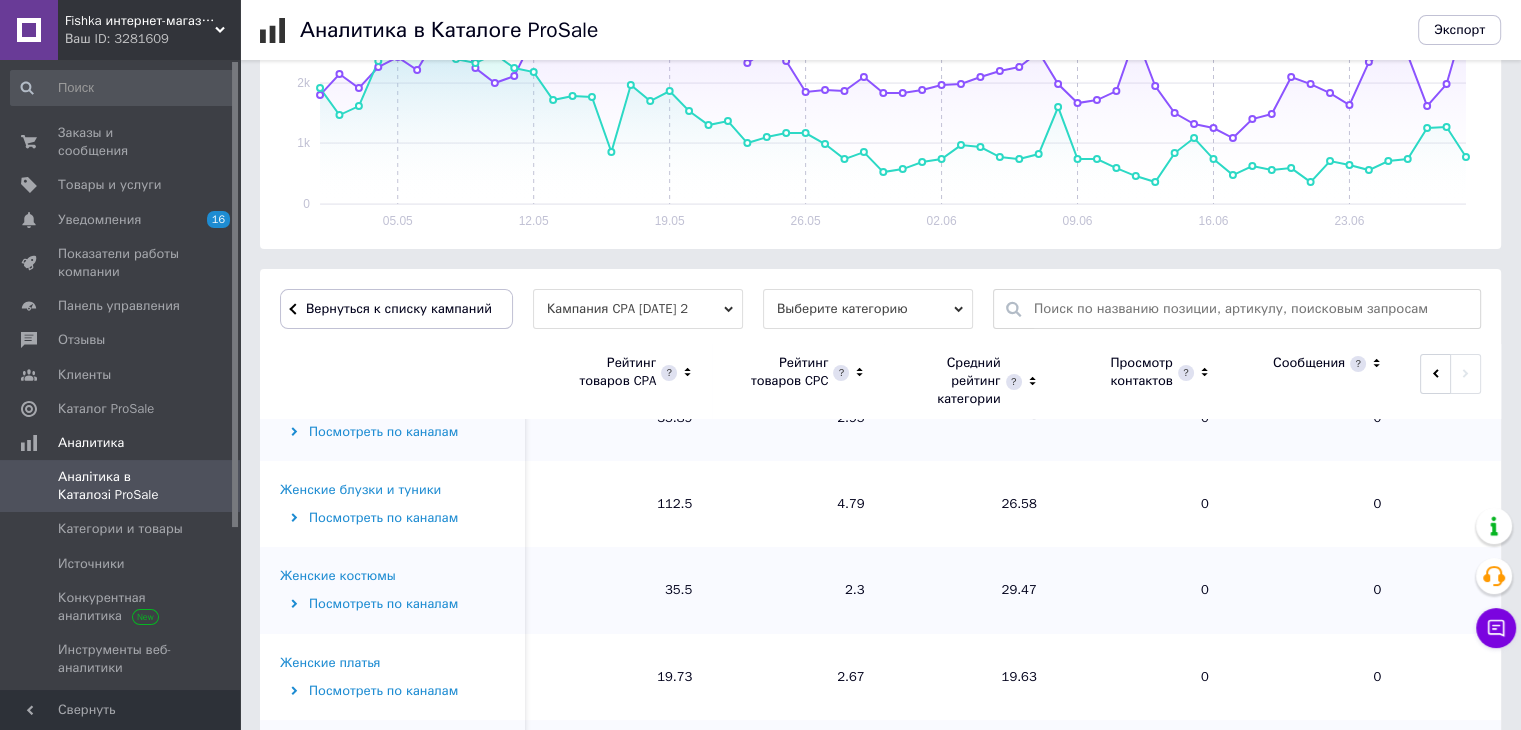 scroll, scrollTop: 200, scrollLeft: 0, axis: vertical 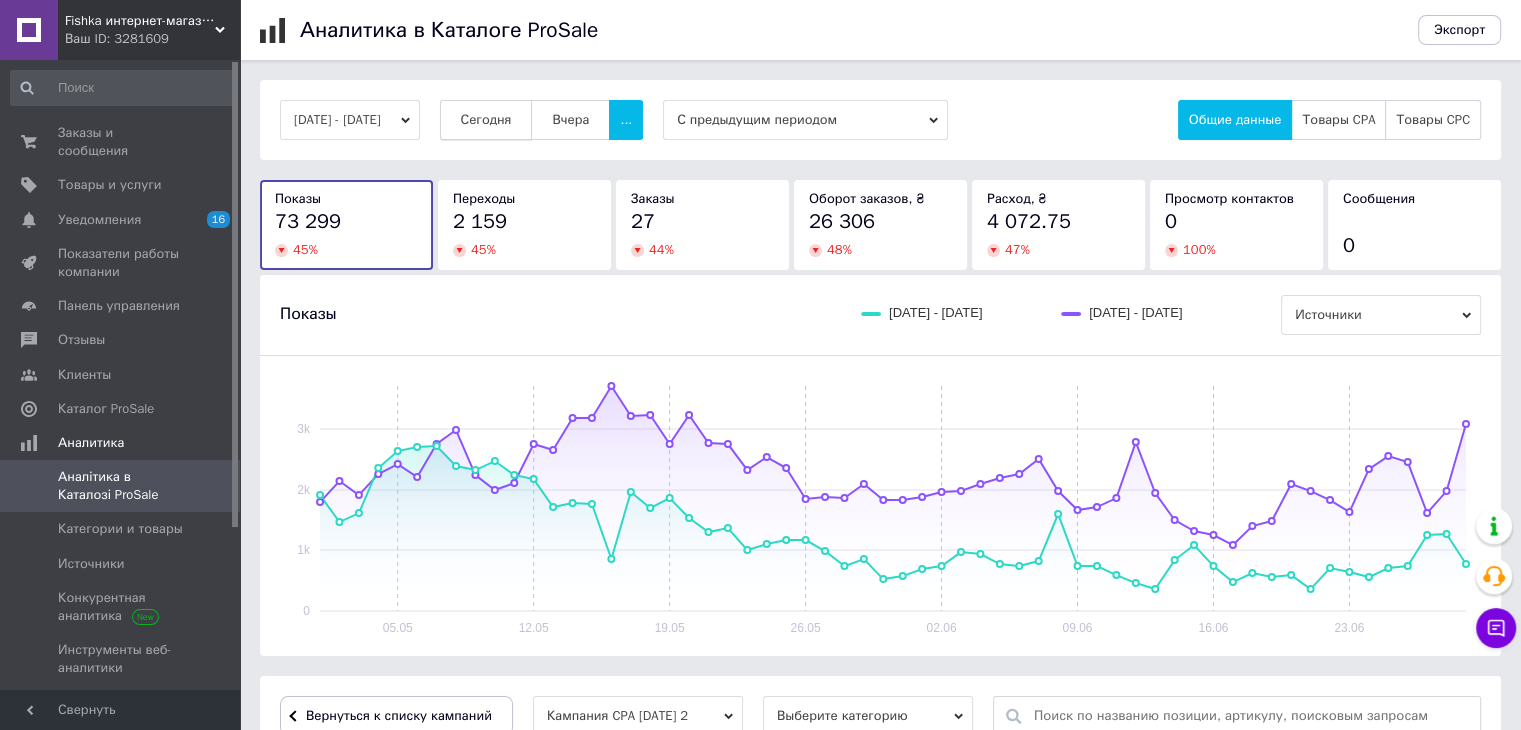 click on "Сегодня" at bounding box center (486, 120) 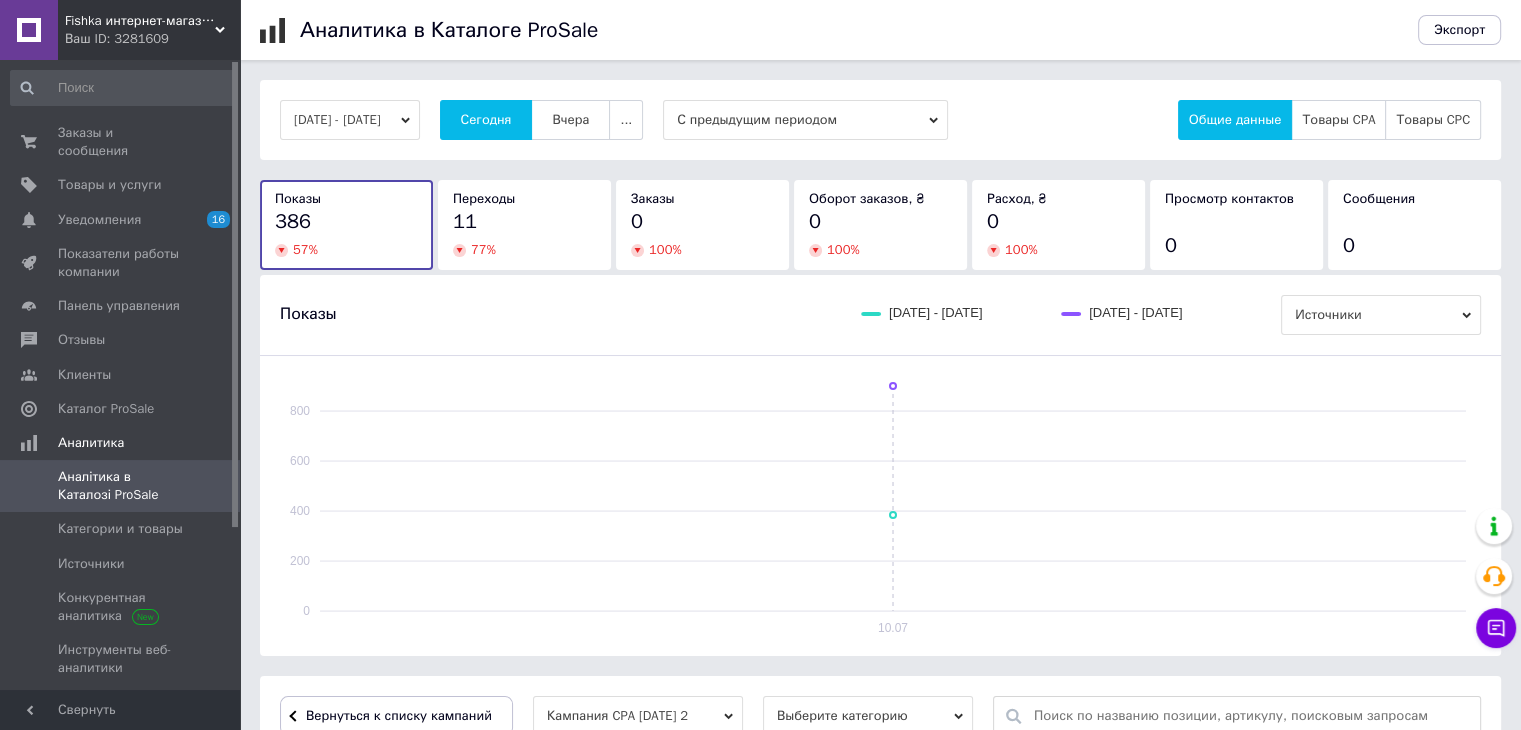 click on "[DATE] - [DATE]" at bounding box center (350, 120) 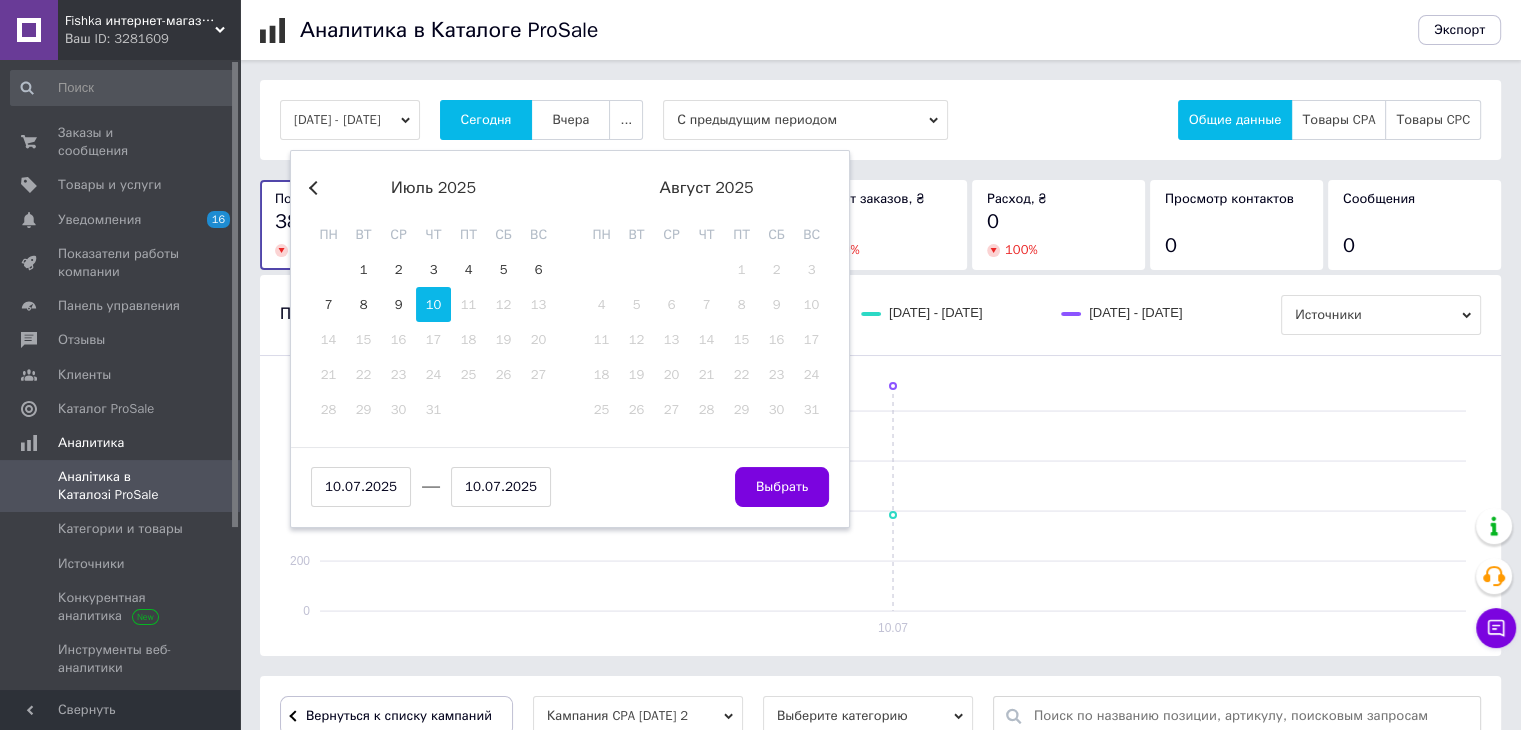 click on "июль 2025" at bounding box center (433, 188) 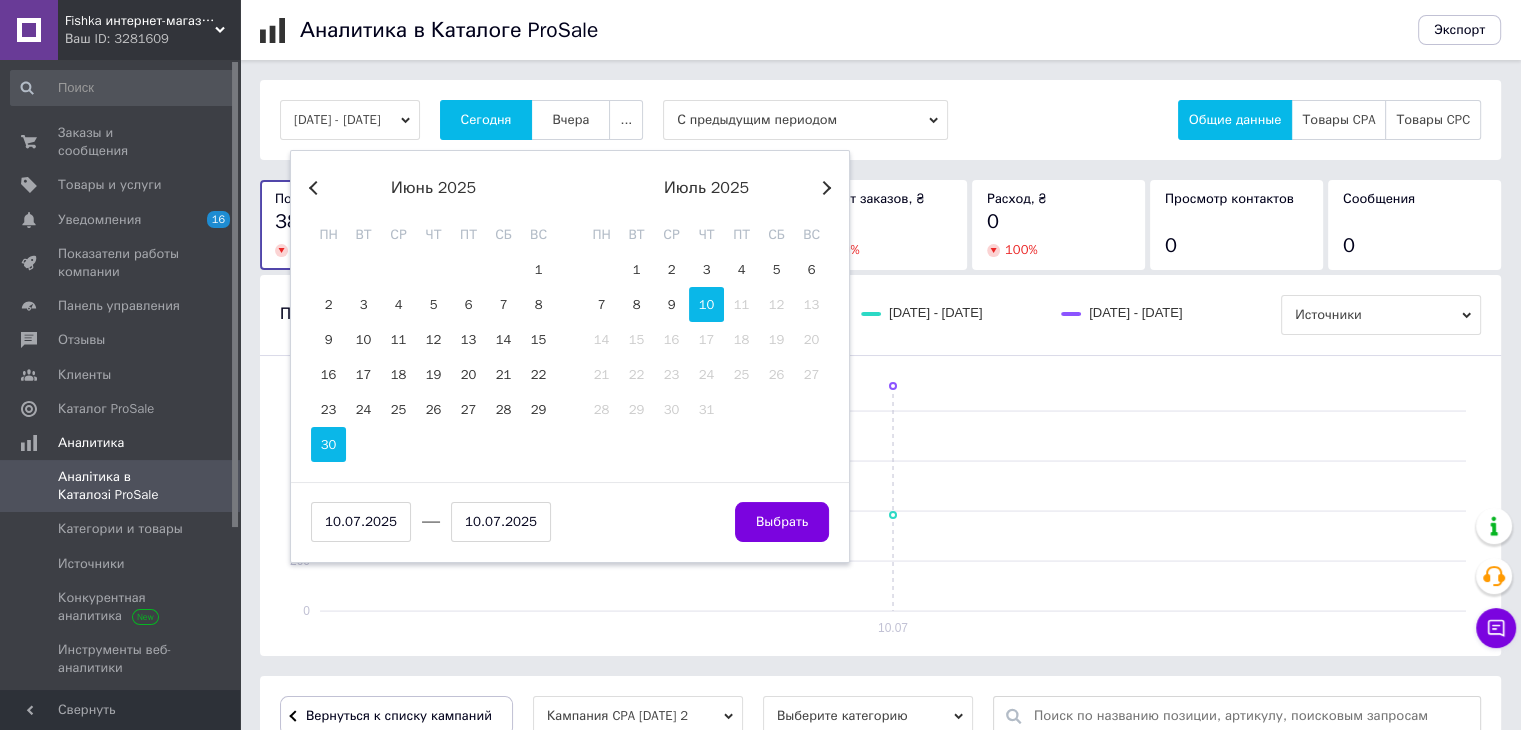 click on "30" at bounding box center (328, 444) 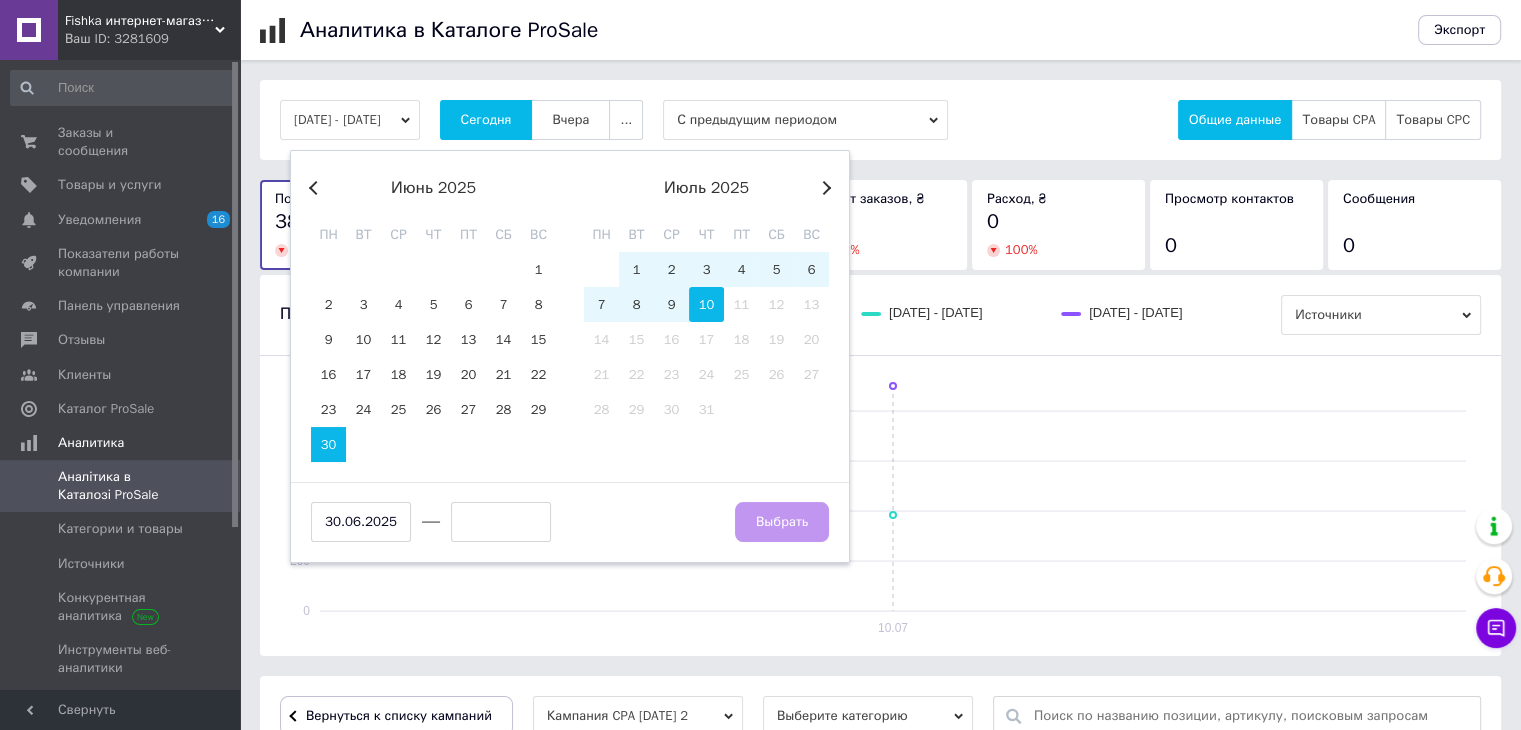 click on "10" at bounding box center [706, 304] 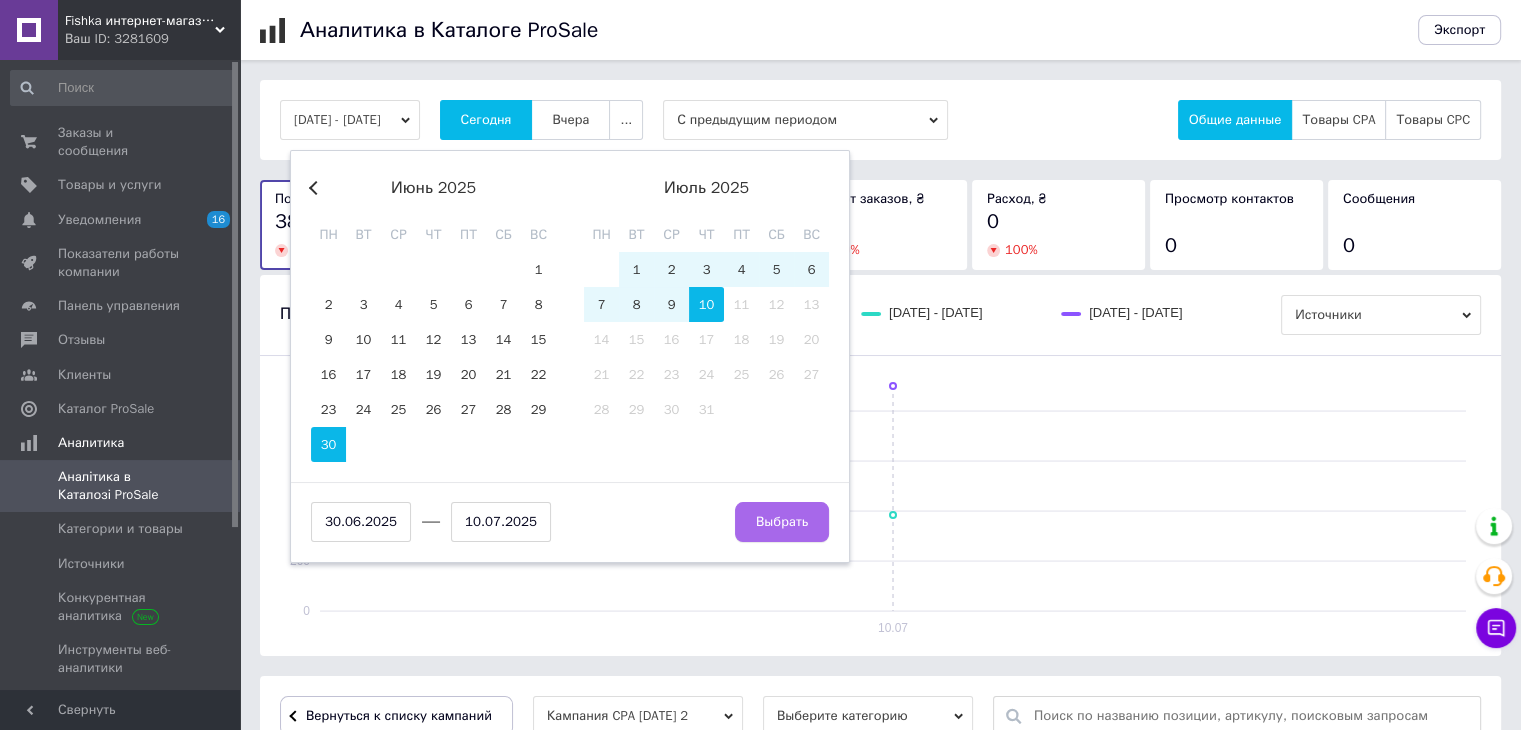 click on "Выбрать" at bounding box center [782, 522] 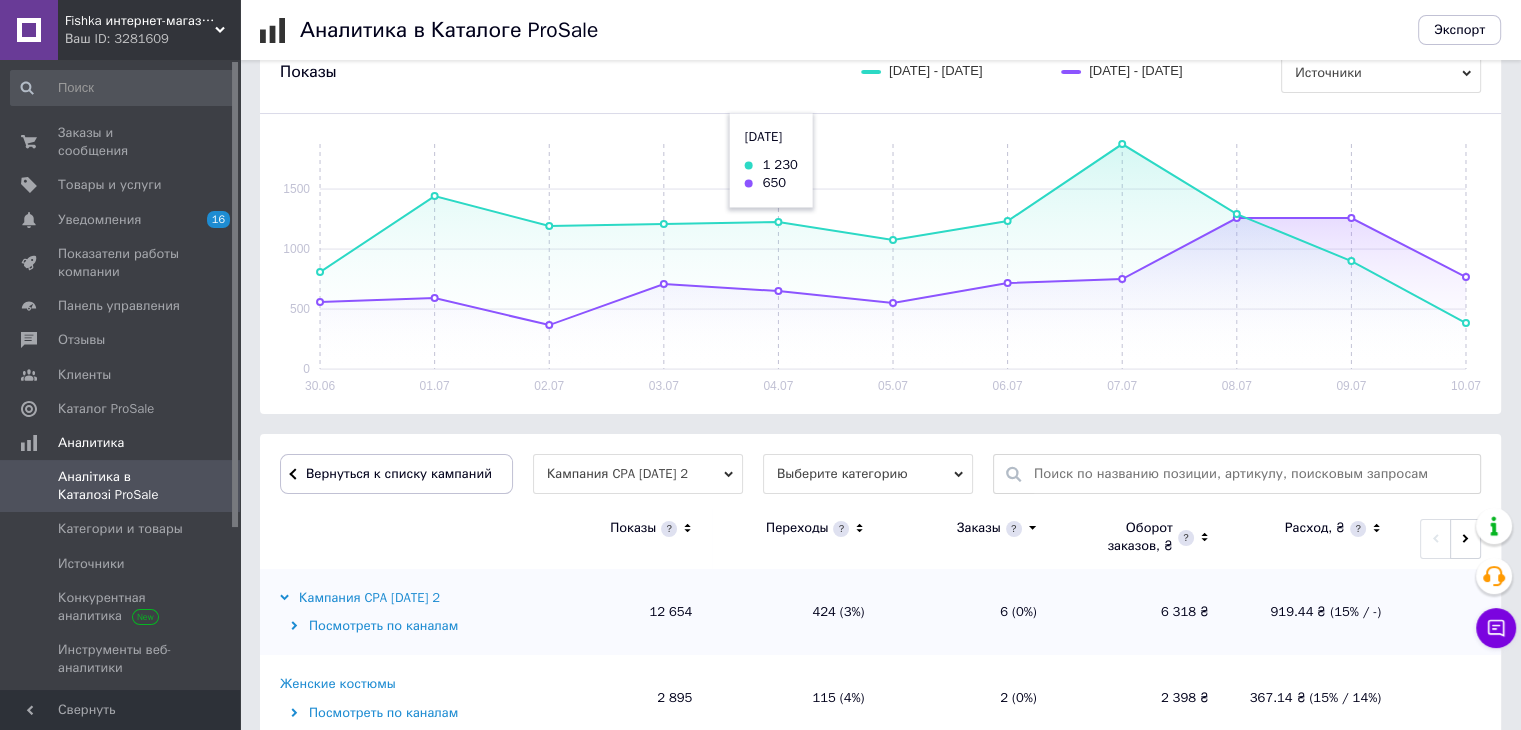 scroll, scrollTop: 300, scrollLeft: 0, axis: vertical 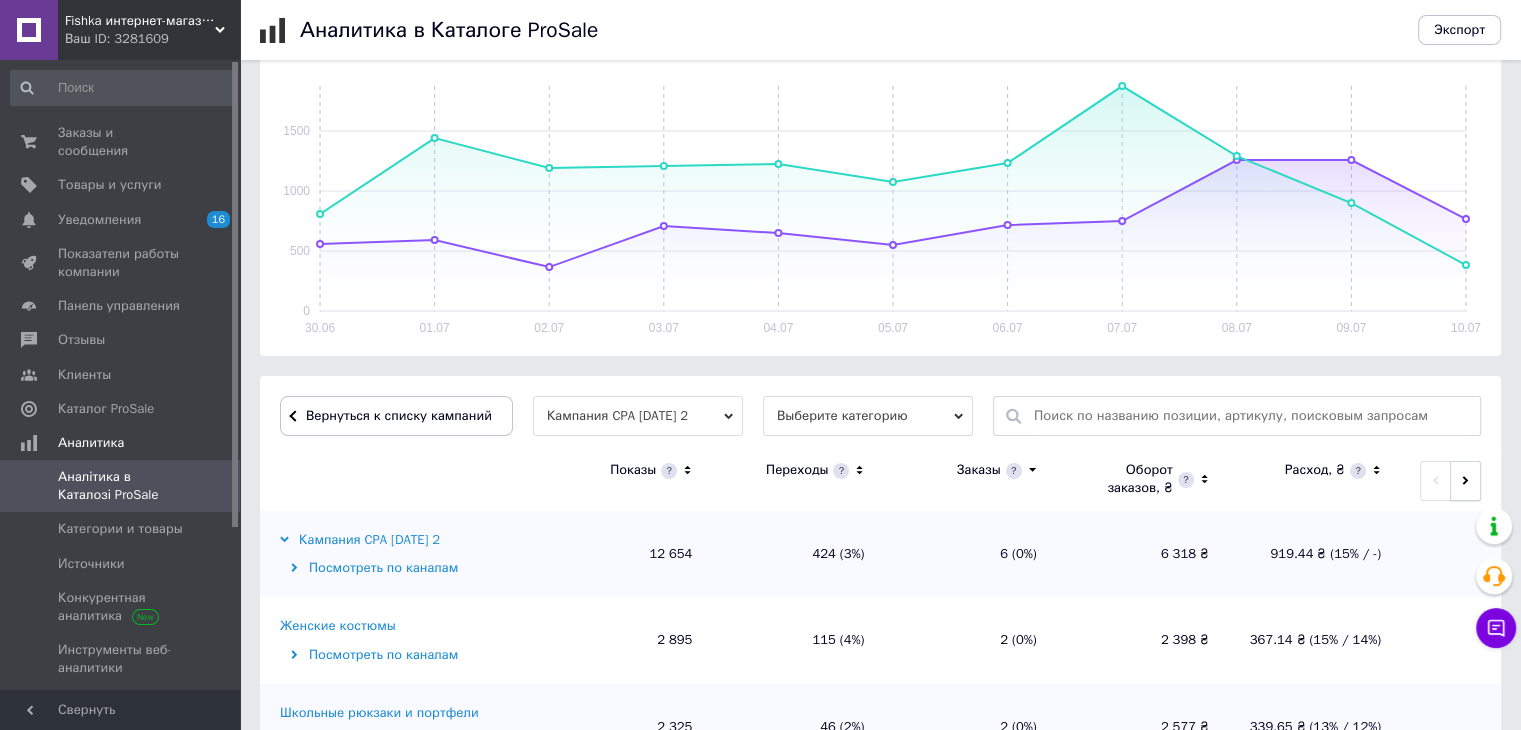 click at bounding box center [1465, 481] 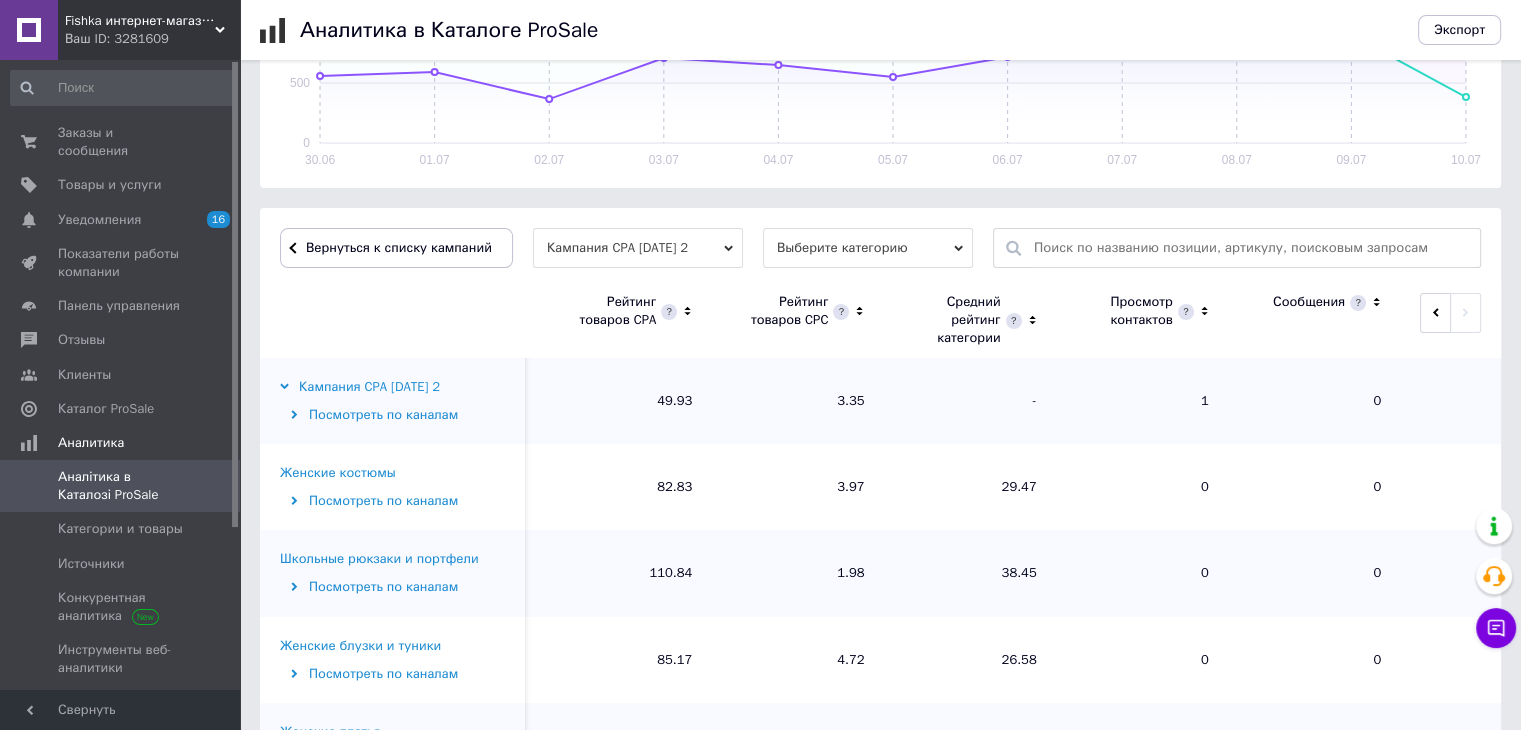 scroll, scrollTop: 500, scrollLeft: 0, axis: vertical 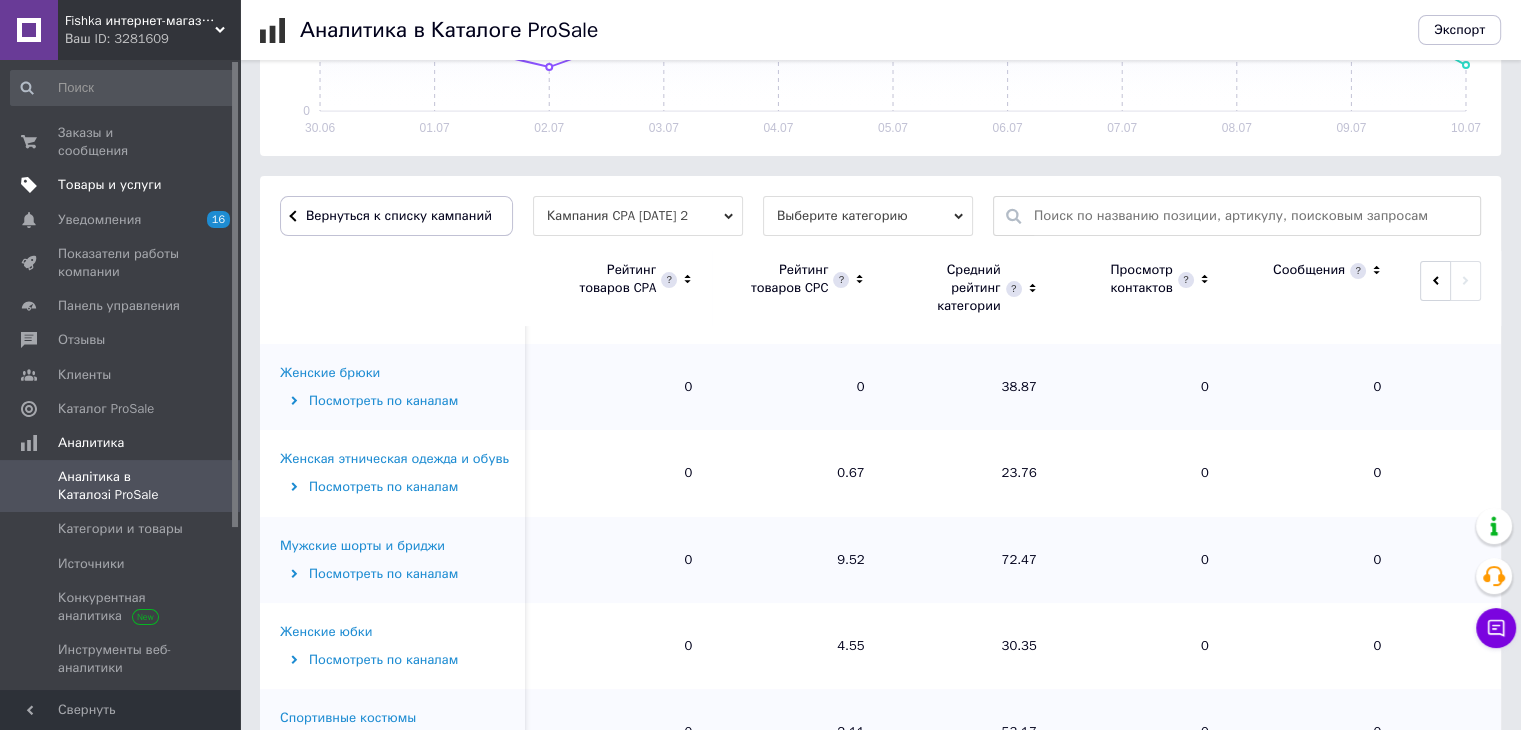 click on "Товары и услуги" at bounding box center [110, 185] 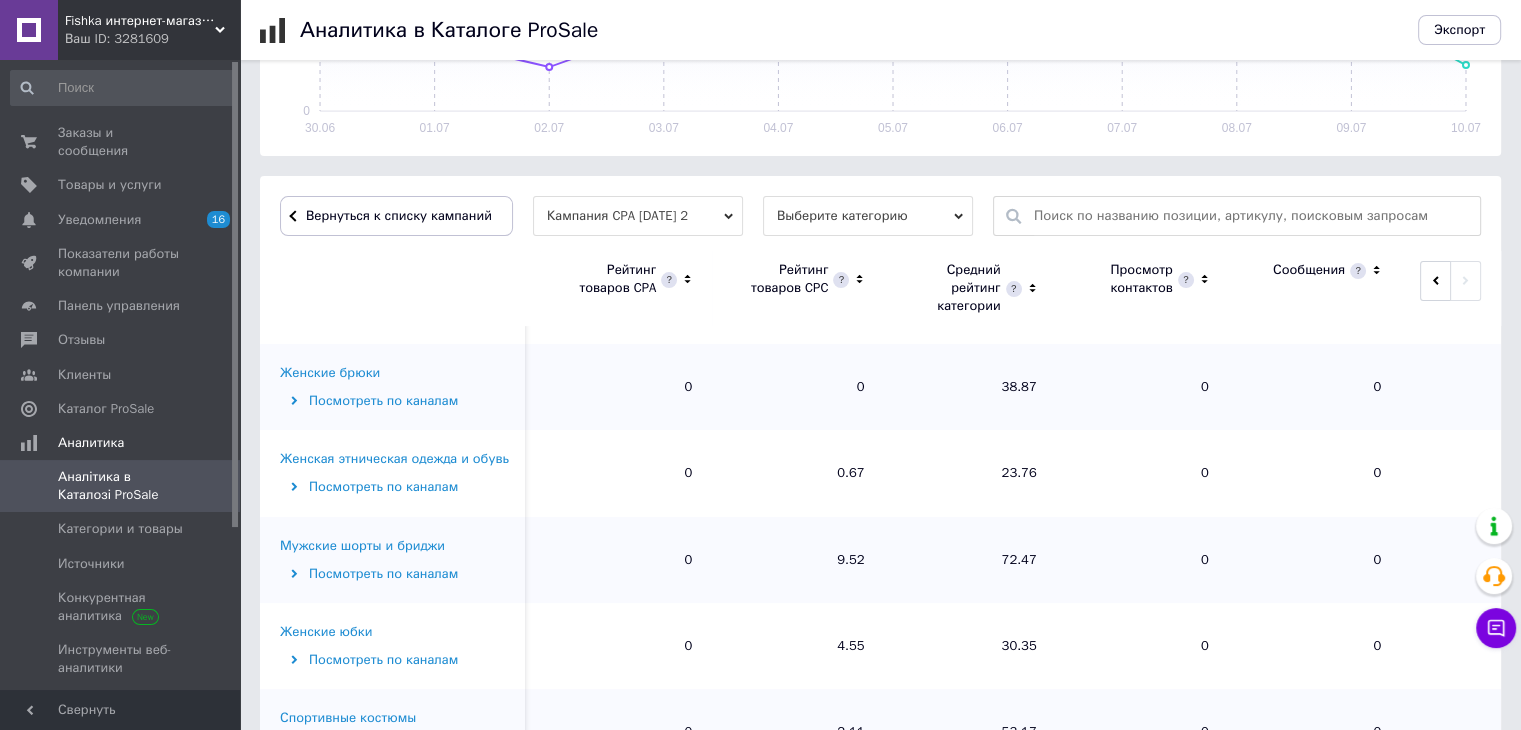 scroll, scrollTop: 0, scrollLeft: 0, axis: both 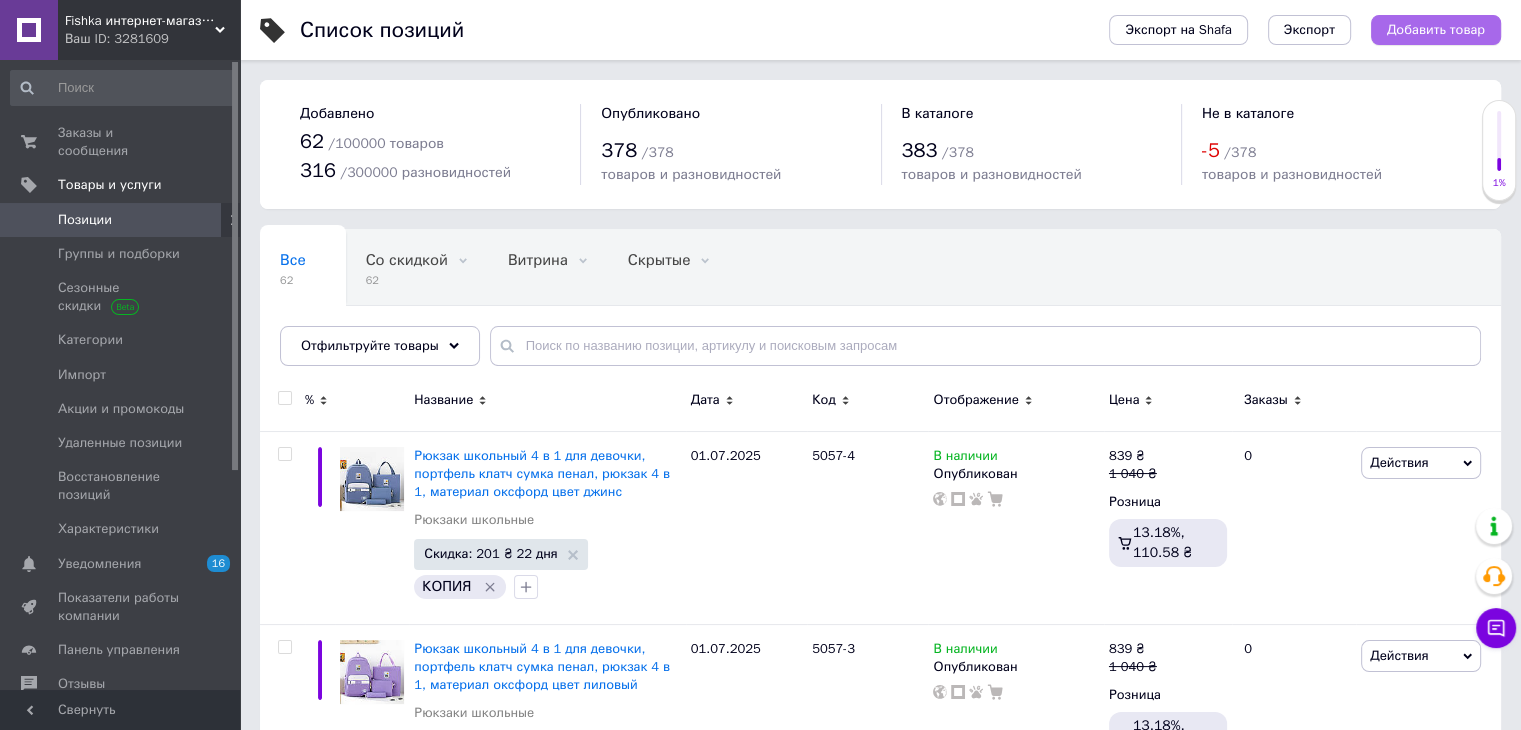 click on "Добавить товар" at bounding box center [1436, 30] 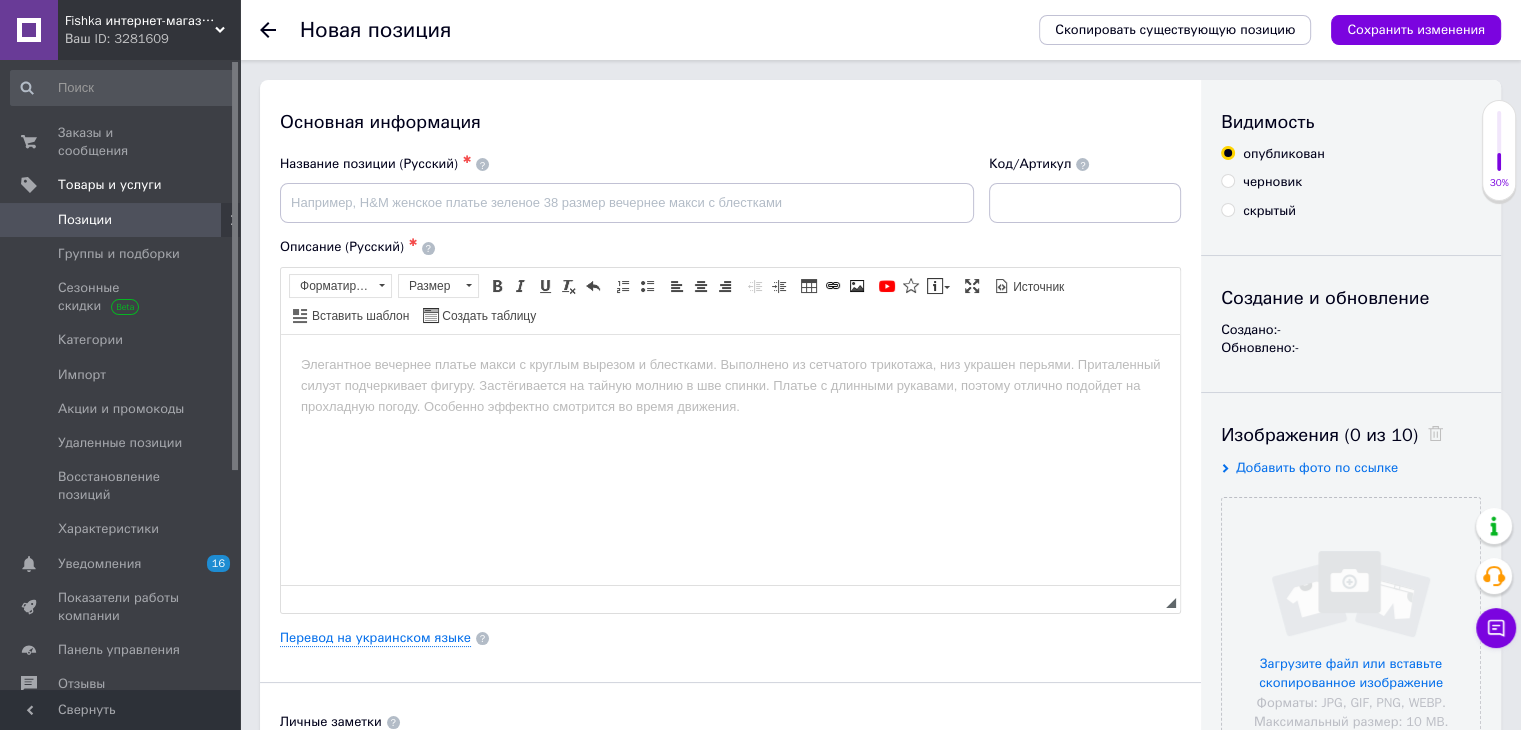 scroll, scrollTop: 0, scrollLeft: 0, axis: both 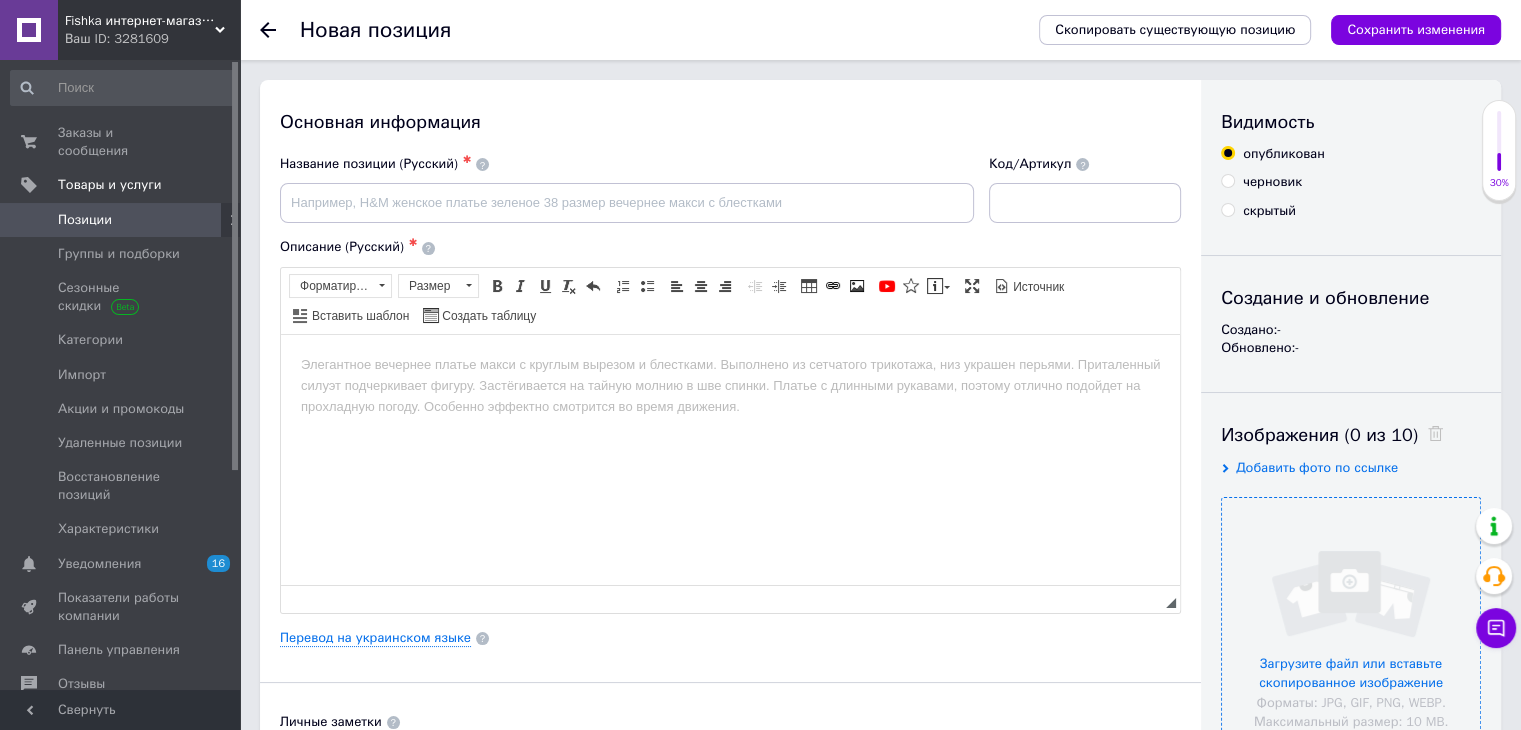 click at bounding box center [1351, 627] 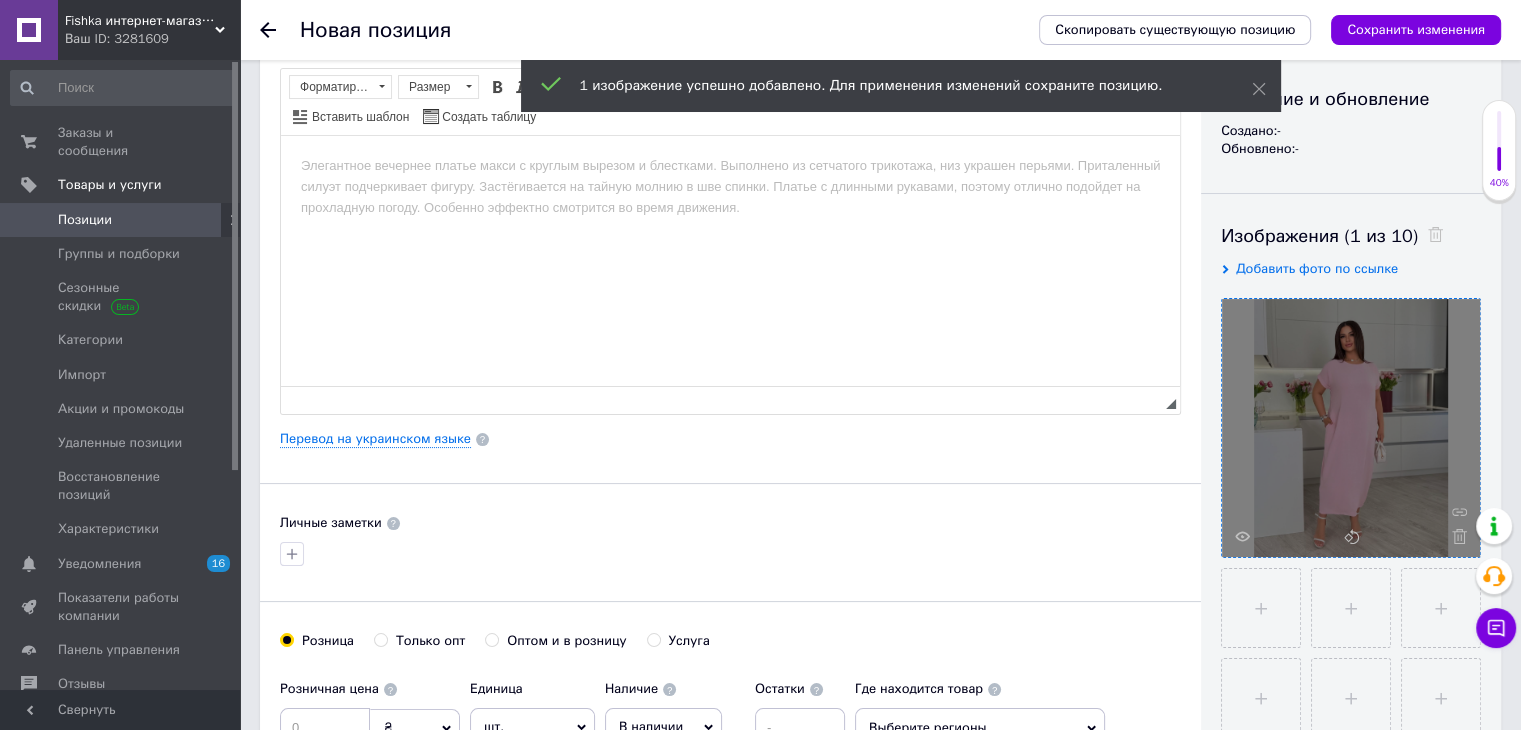 scroll, scrollTop: 200, scrollLeft: 0, axis: vertical 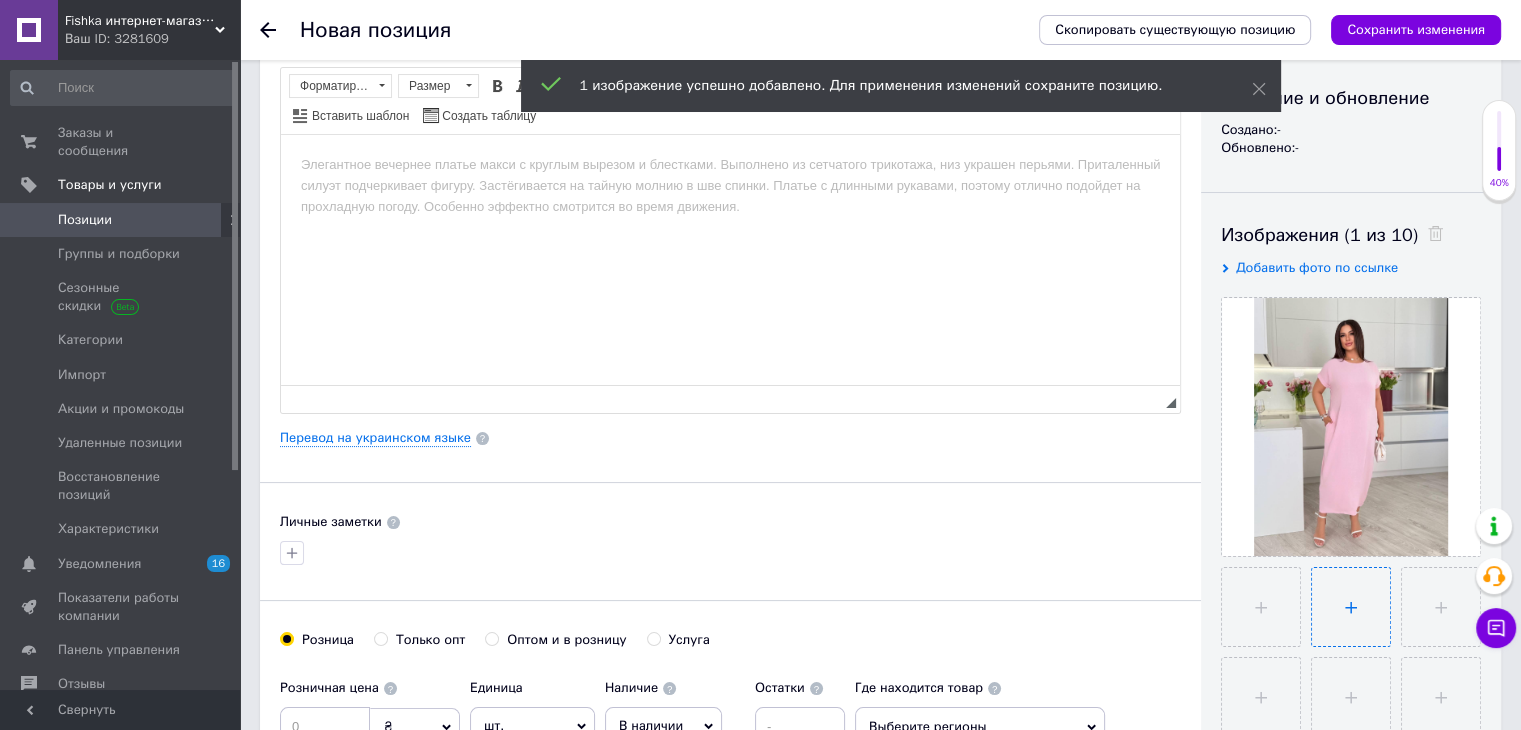 click at bounding box center [1351, 607] 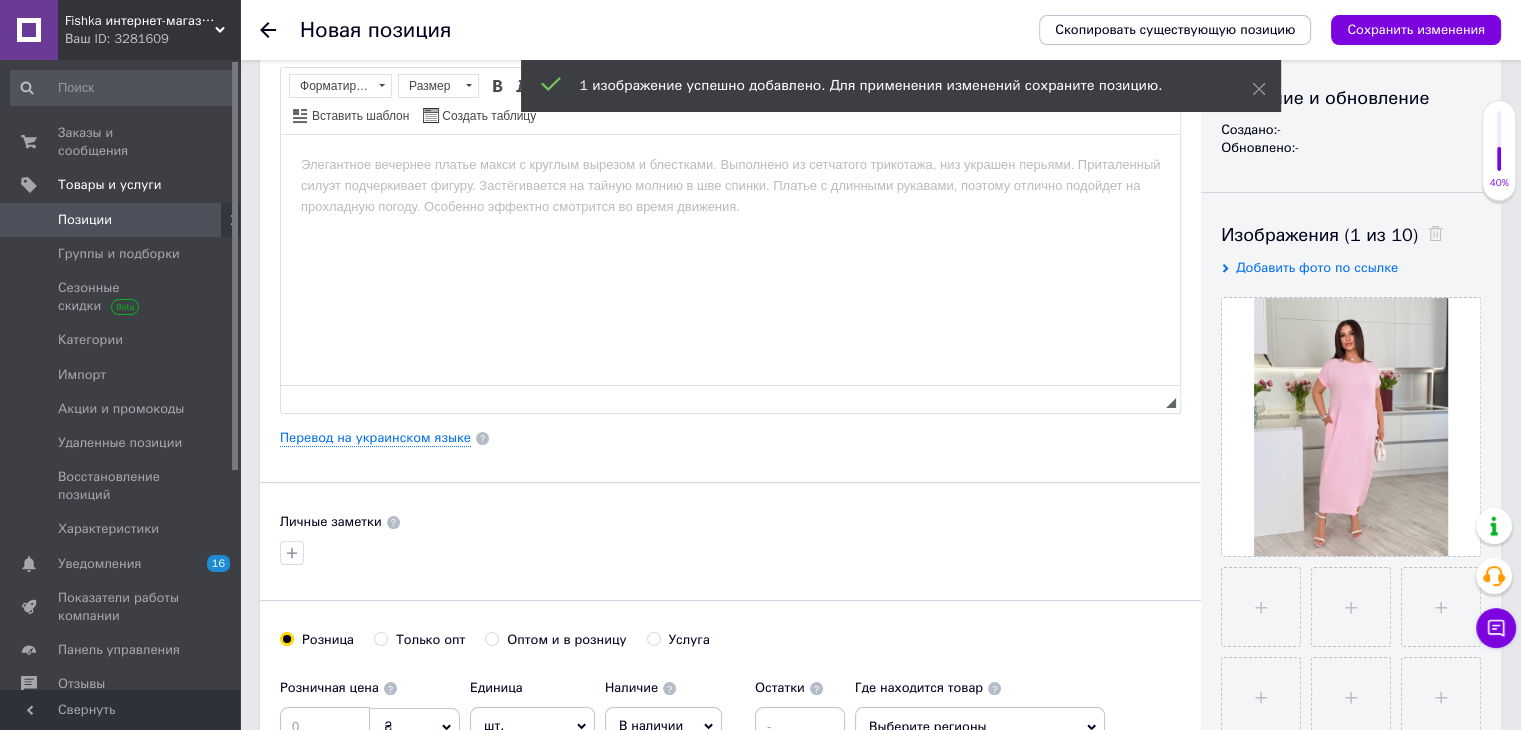 type 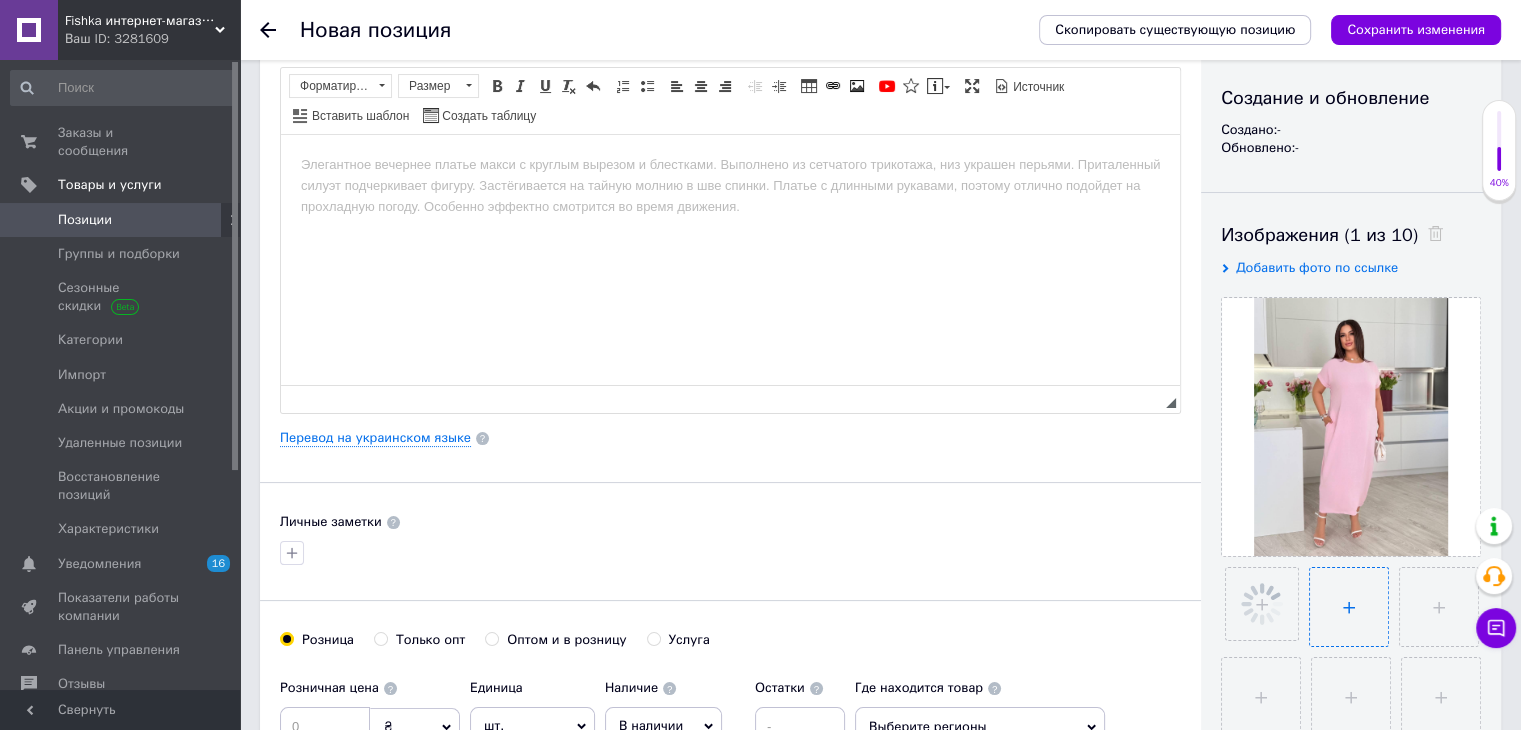 click at bounding box center (1349, 607) 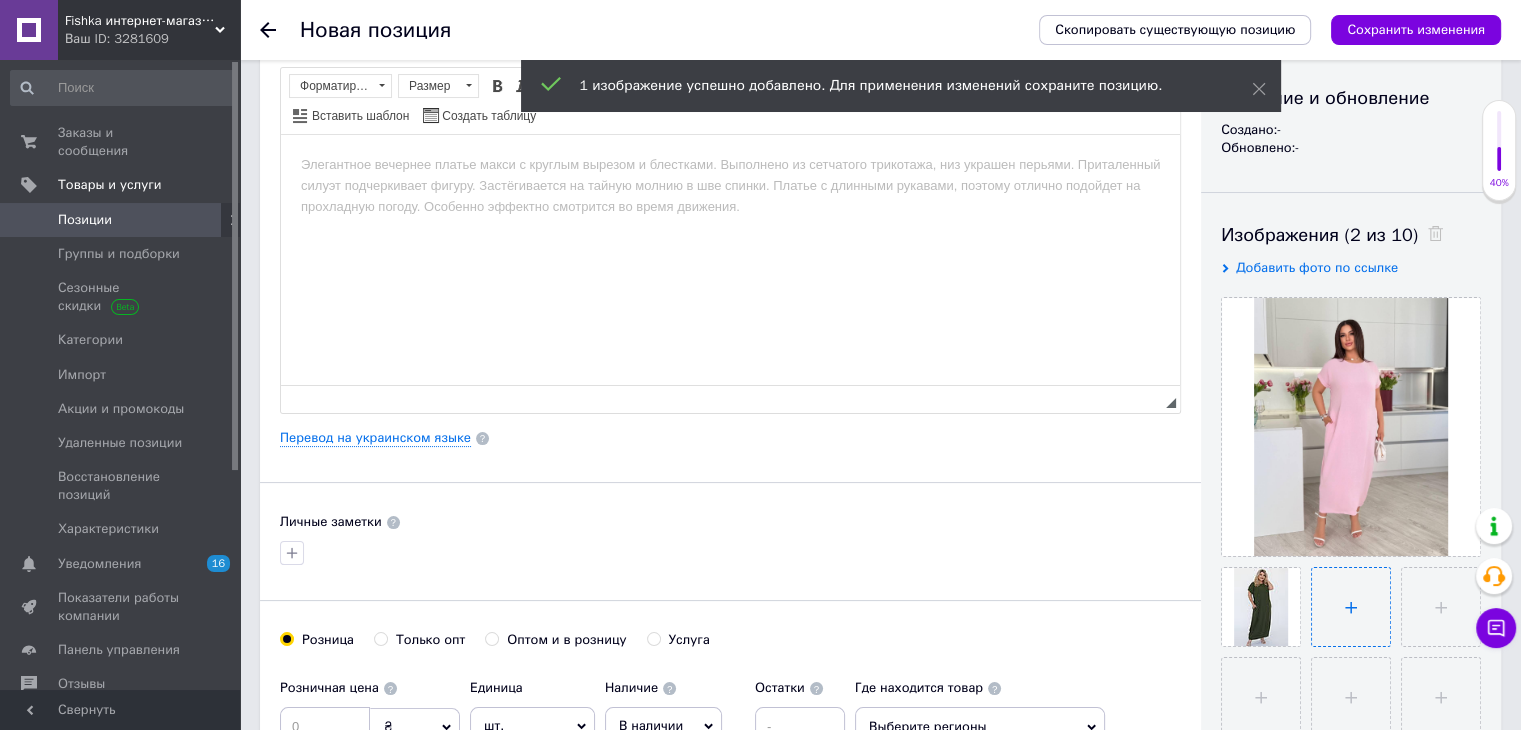 type on "C:\fakepath\photo_2025-05-23_11-22-28 (3).jpg" 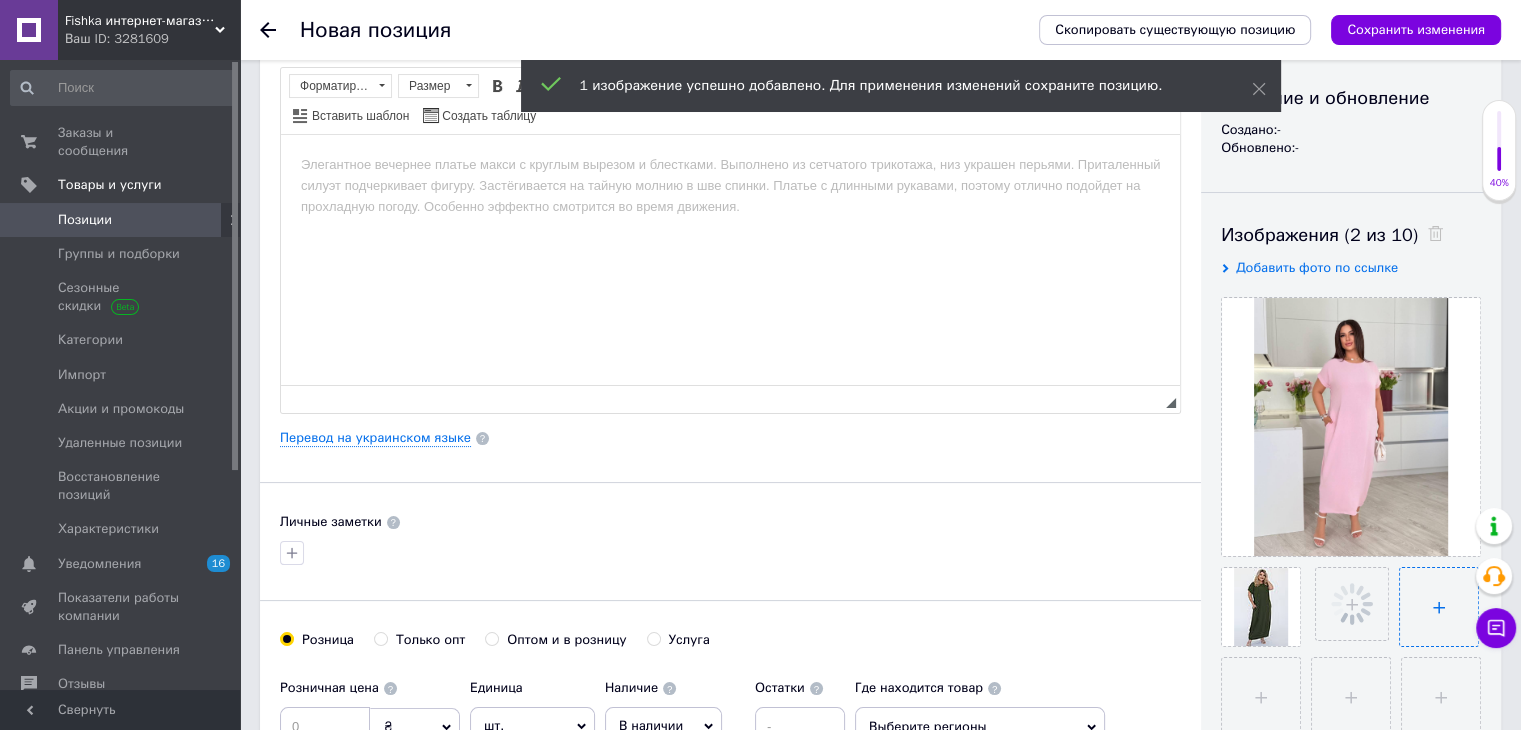 click at bounding box center [1439, 607] 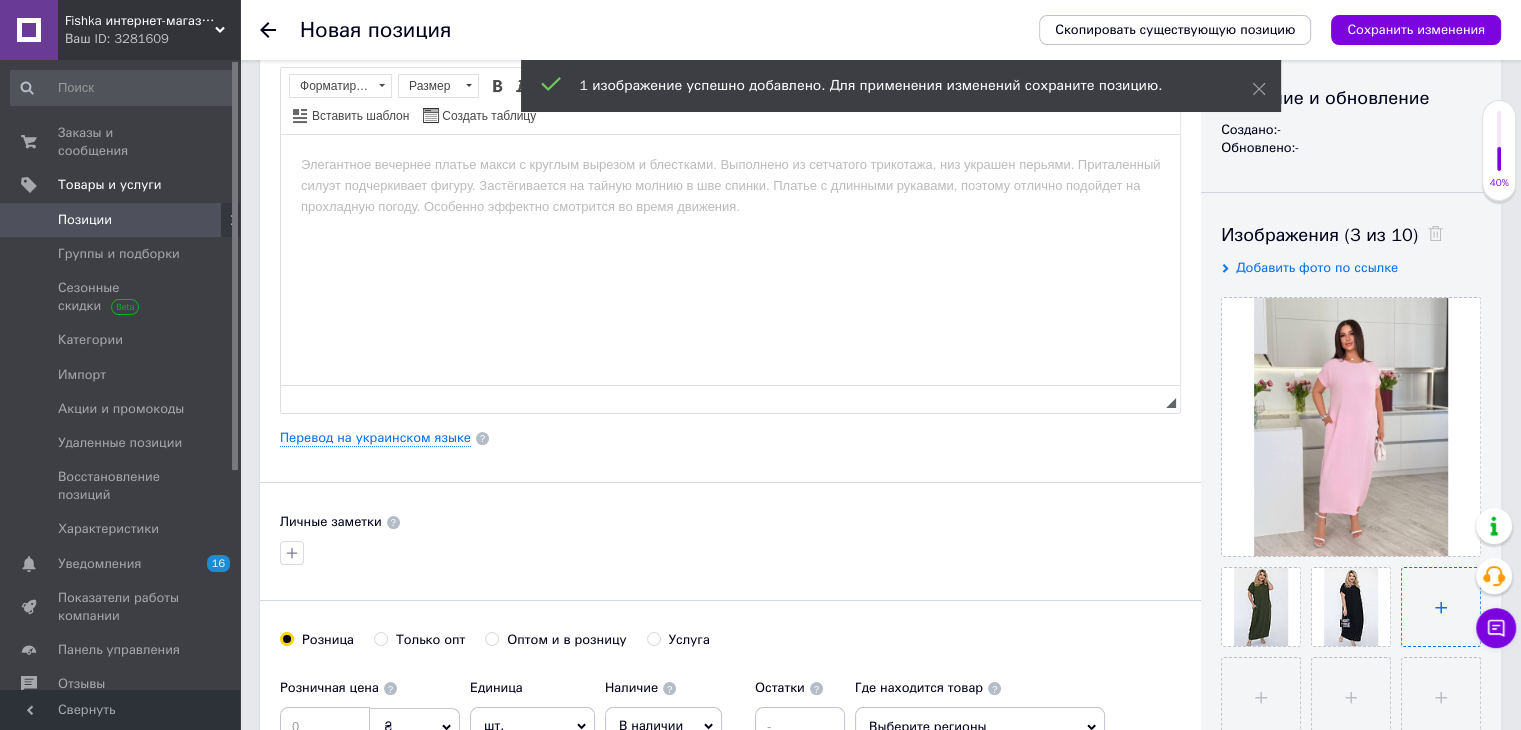 type on "C:\fakepath\photo_2025-05-23_11-22-28.jpg" 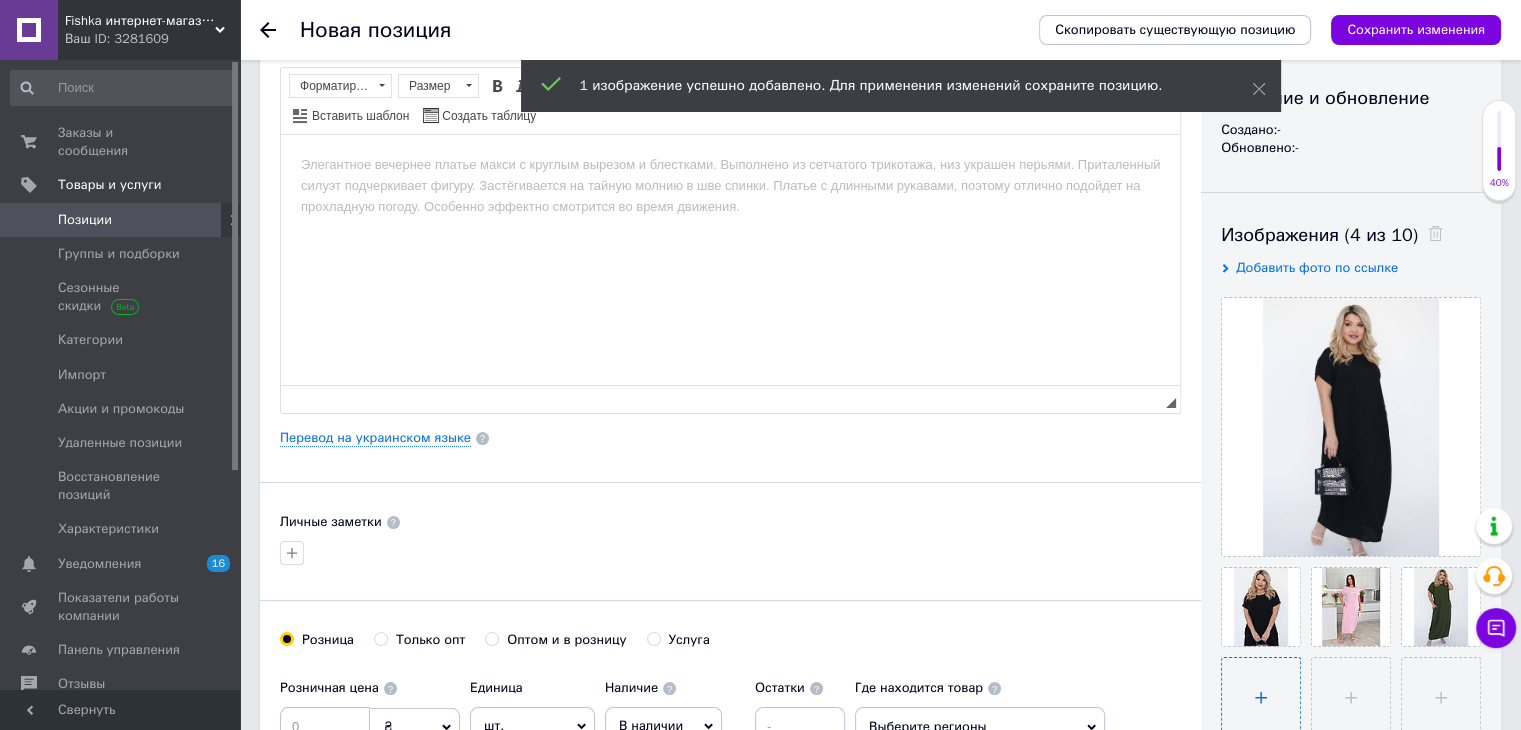 click at bounding box center (1261, 697) 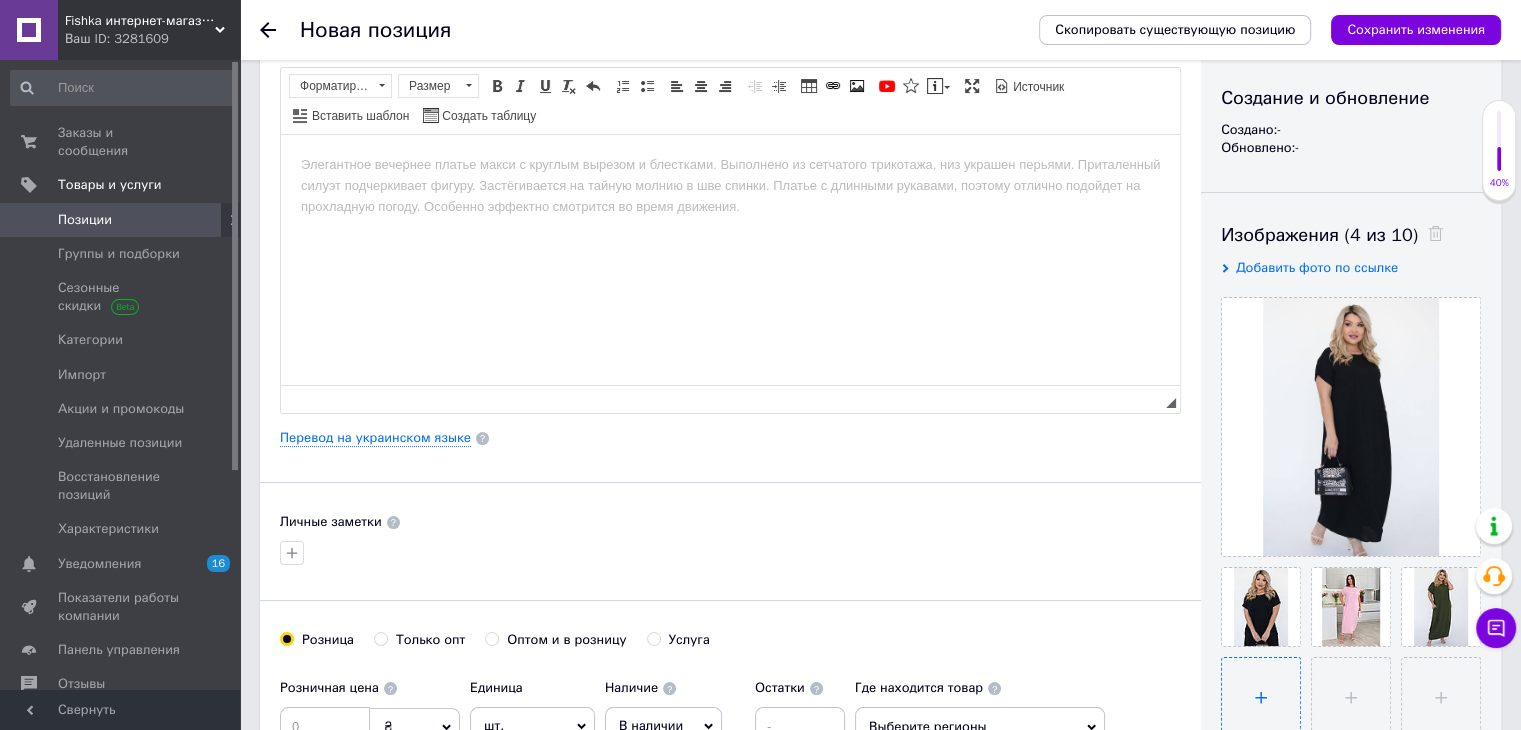 type on "C:\fakepath\photo_2025-05-23_11-22-30 (2).jpg" 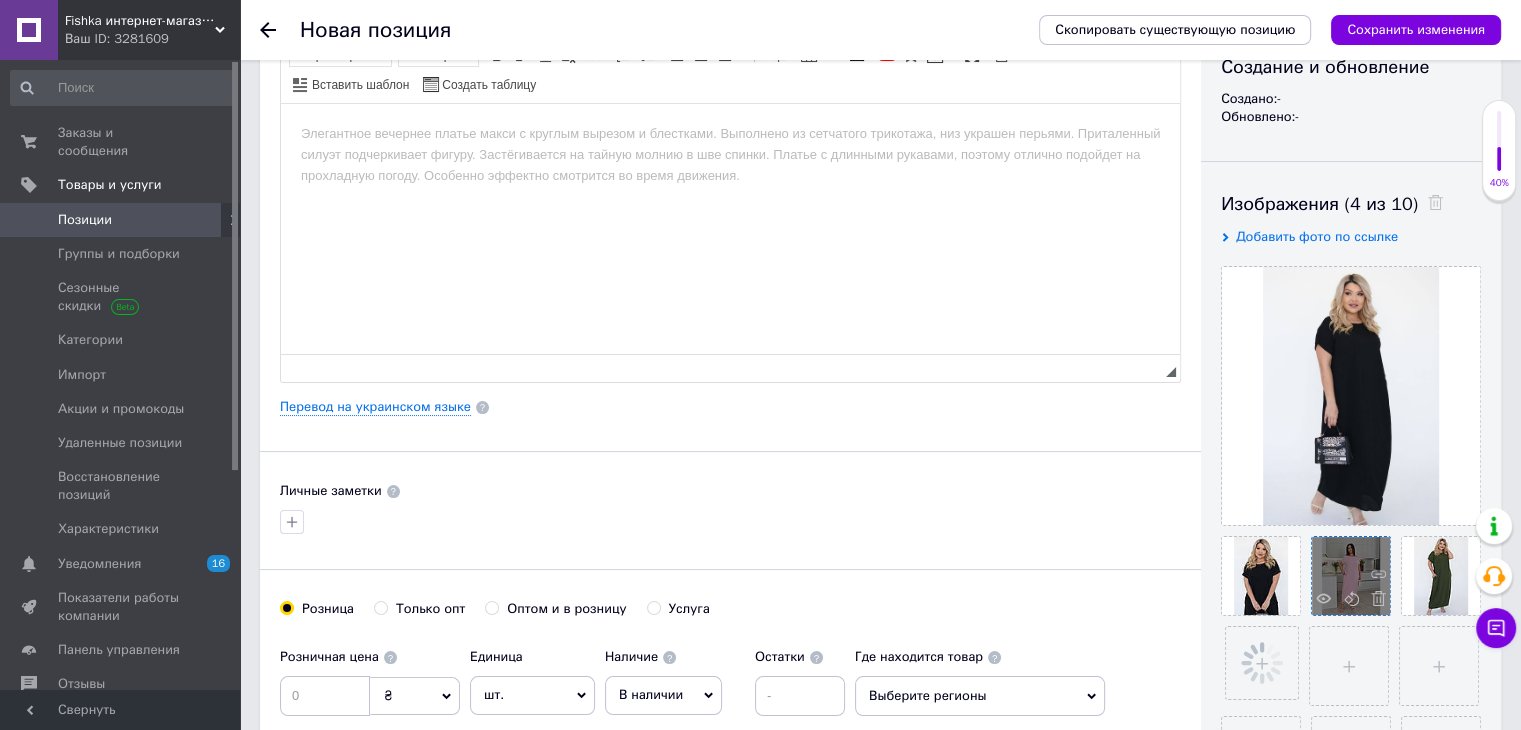 scroll, scrollTop: 300, scrollLeft: 0, axis: vertical 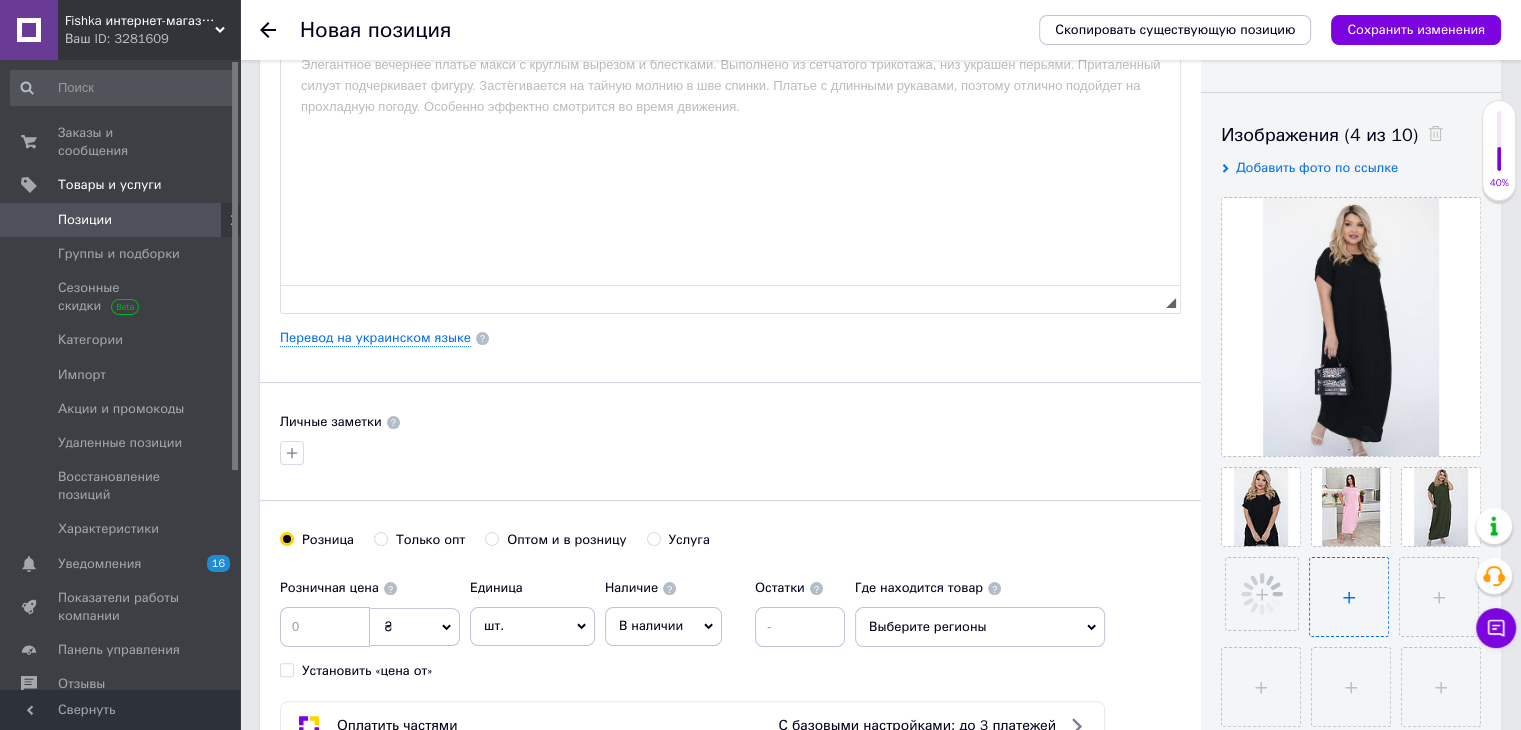 click at bounding box center [1349, 597] 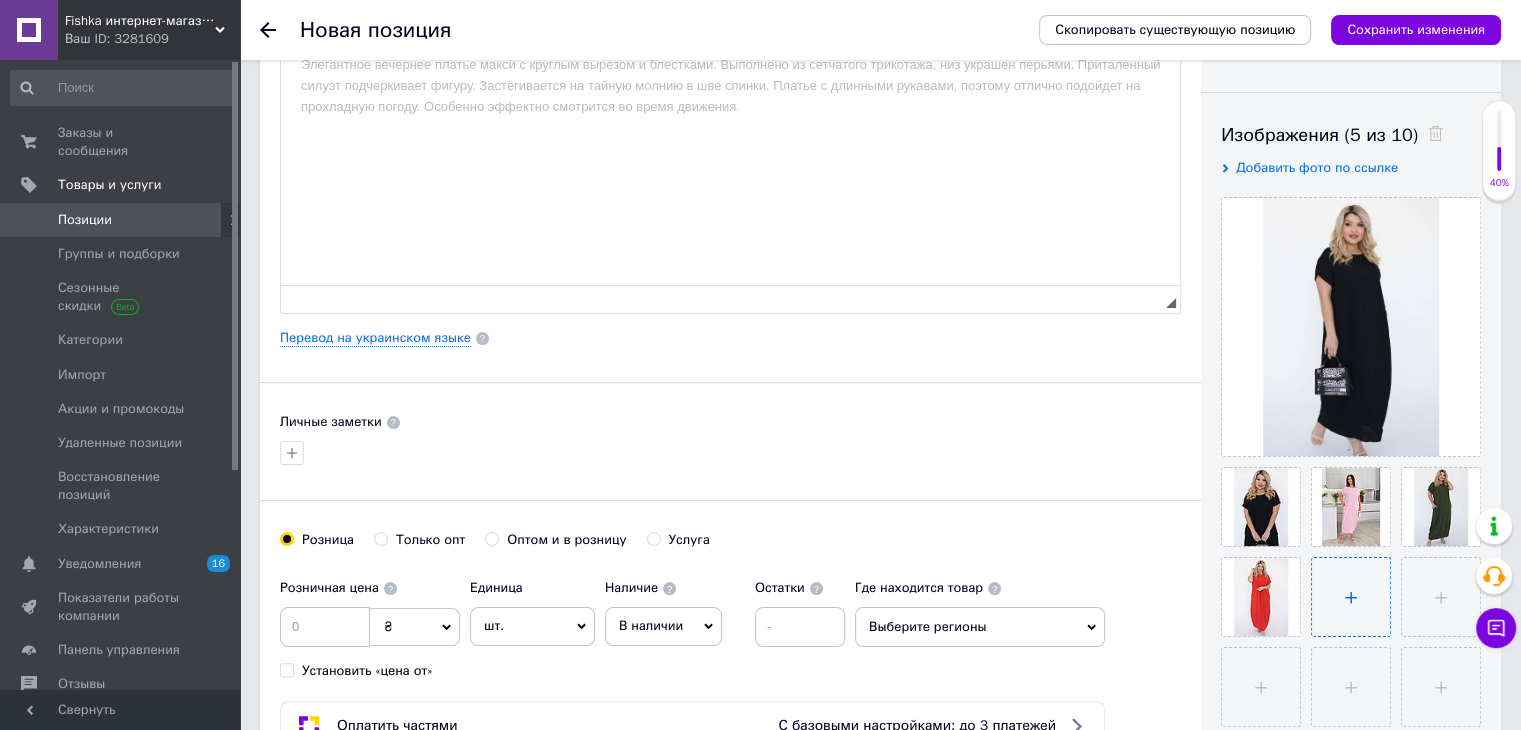 type on "C:\fakepath\photo_2025-05-23_11-22-31.jpg" 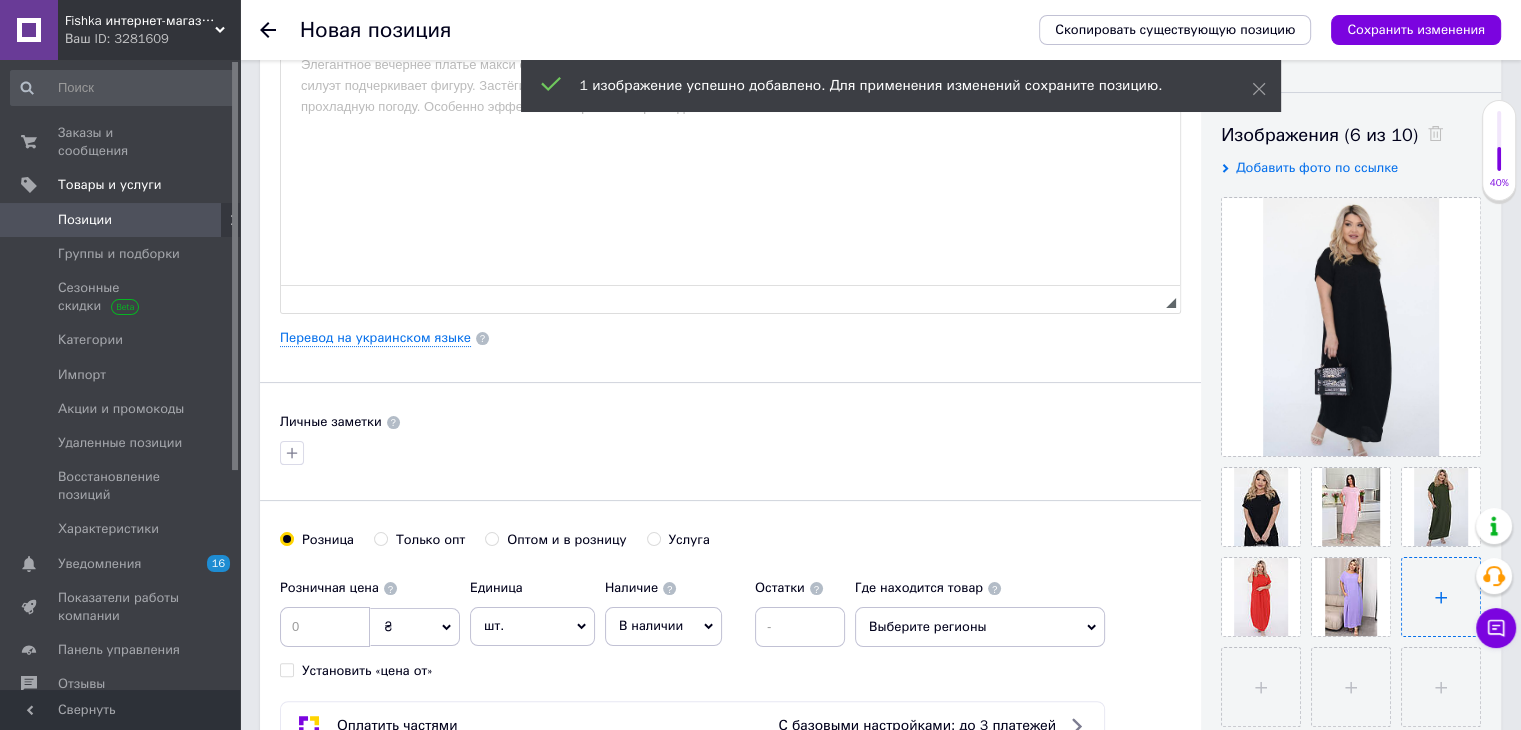 click at bounding box center [1441, 597] 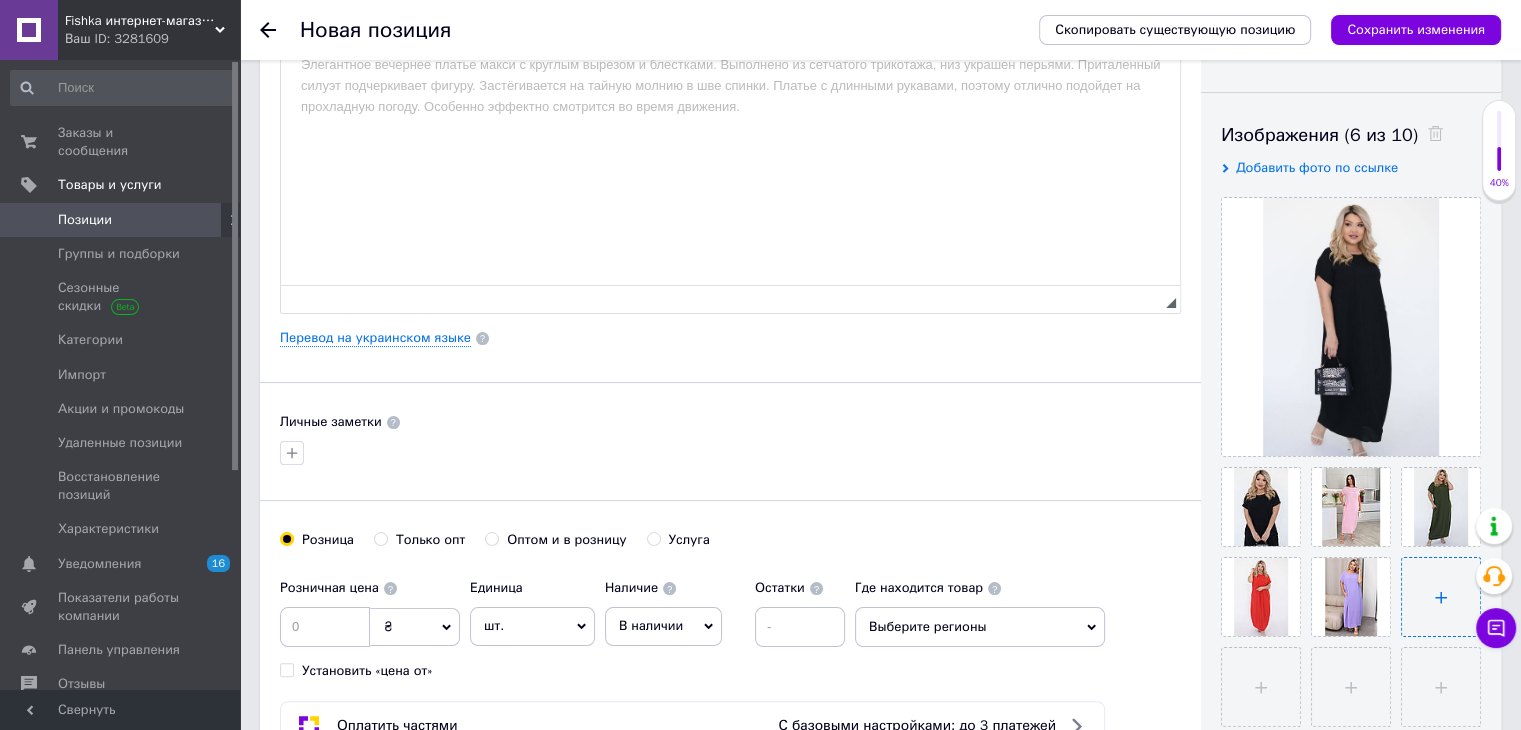 type on "C:\fakepath\photo_2025-05-23_11-22-32.jpg" 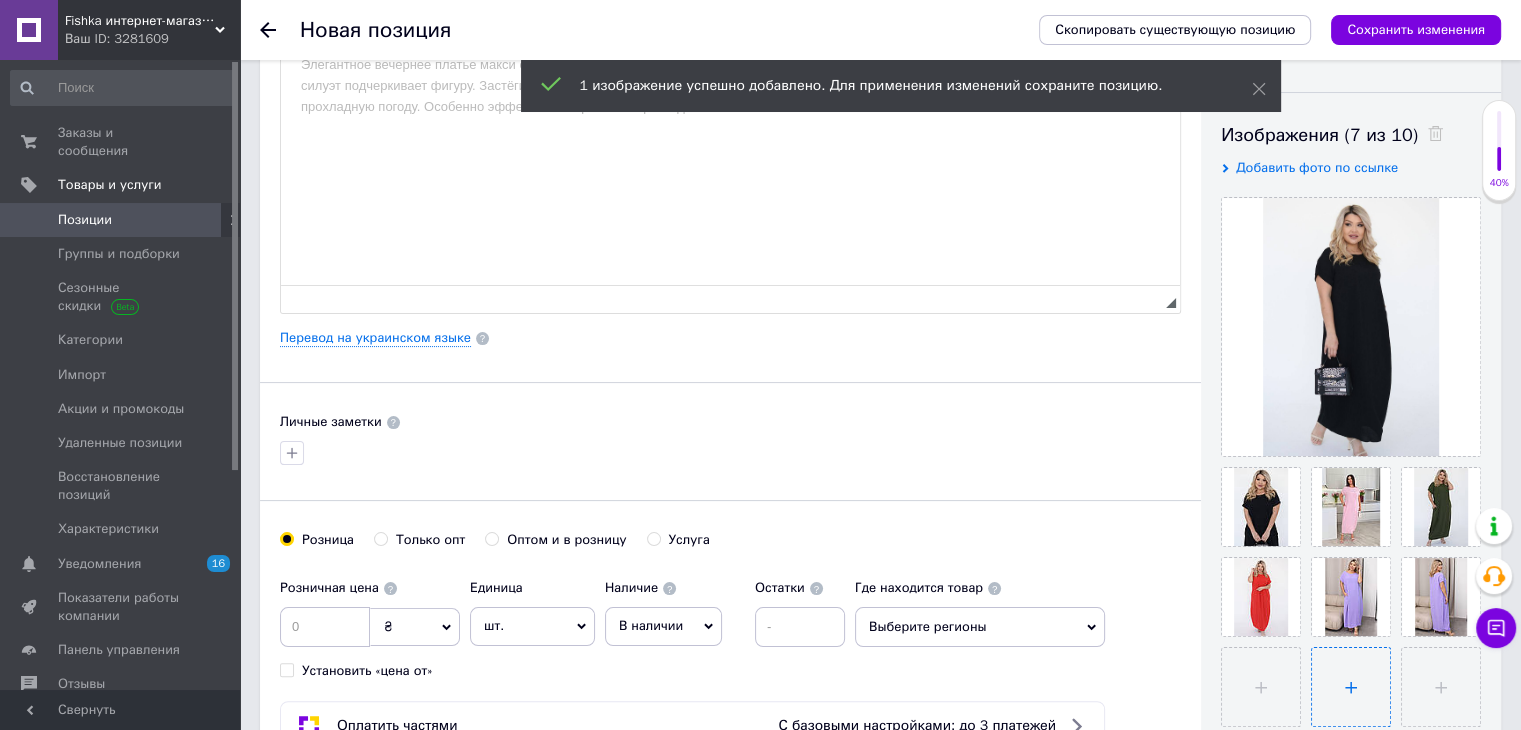 click at bounding box center (1351, 687) 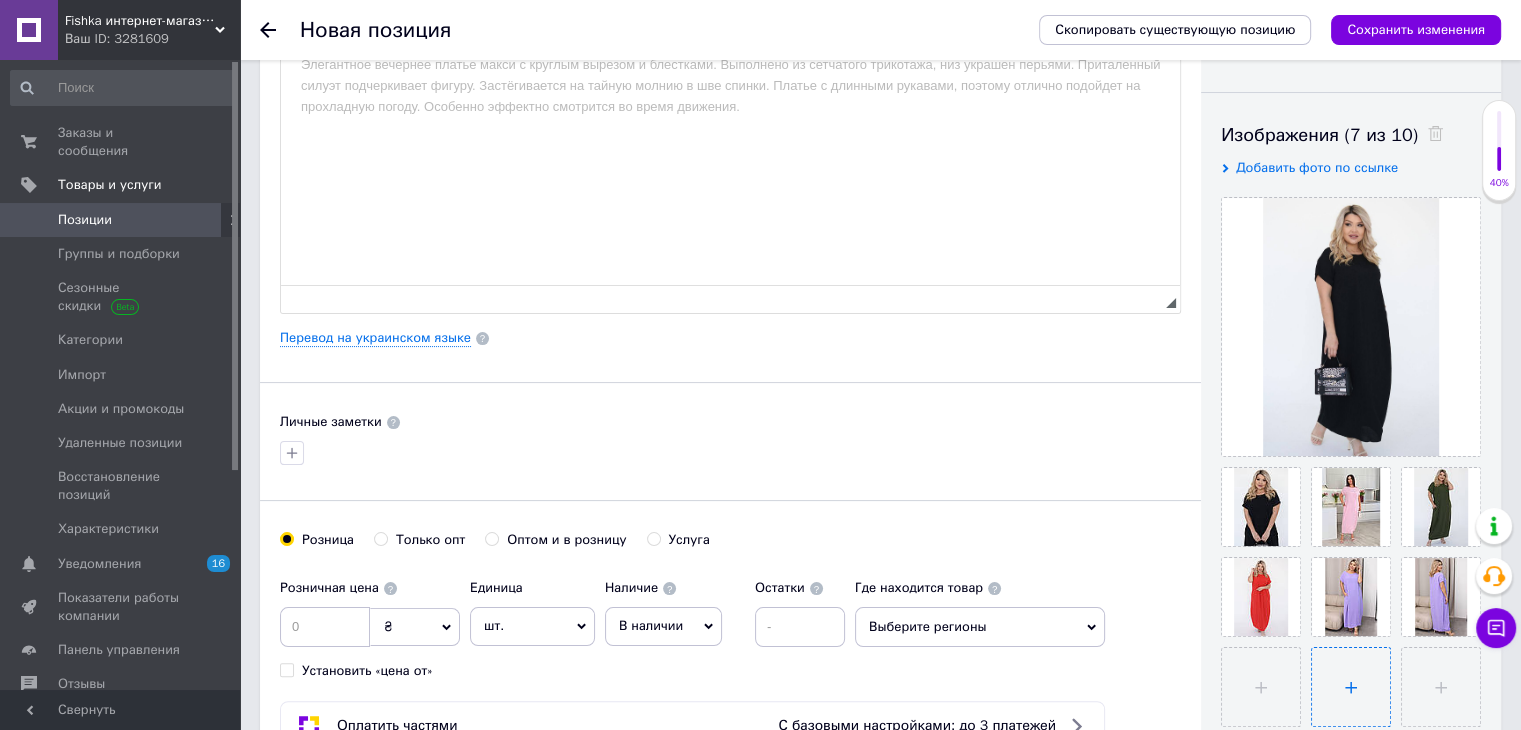 type on "C:\fakepath\photo_2025-05-23_11-22-34 (2).jpg" 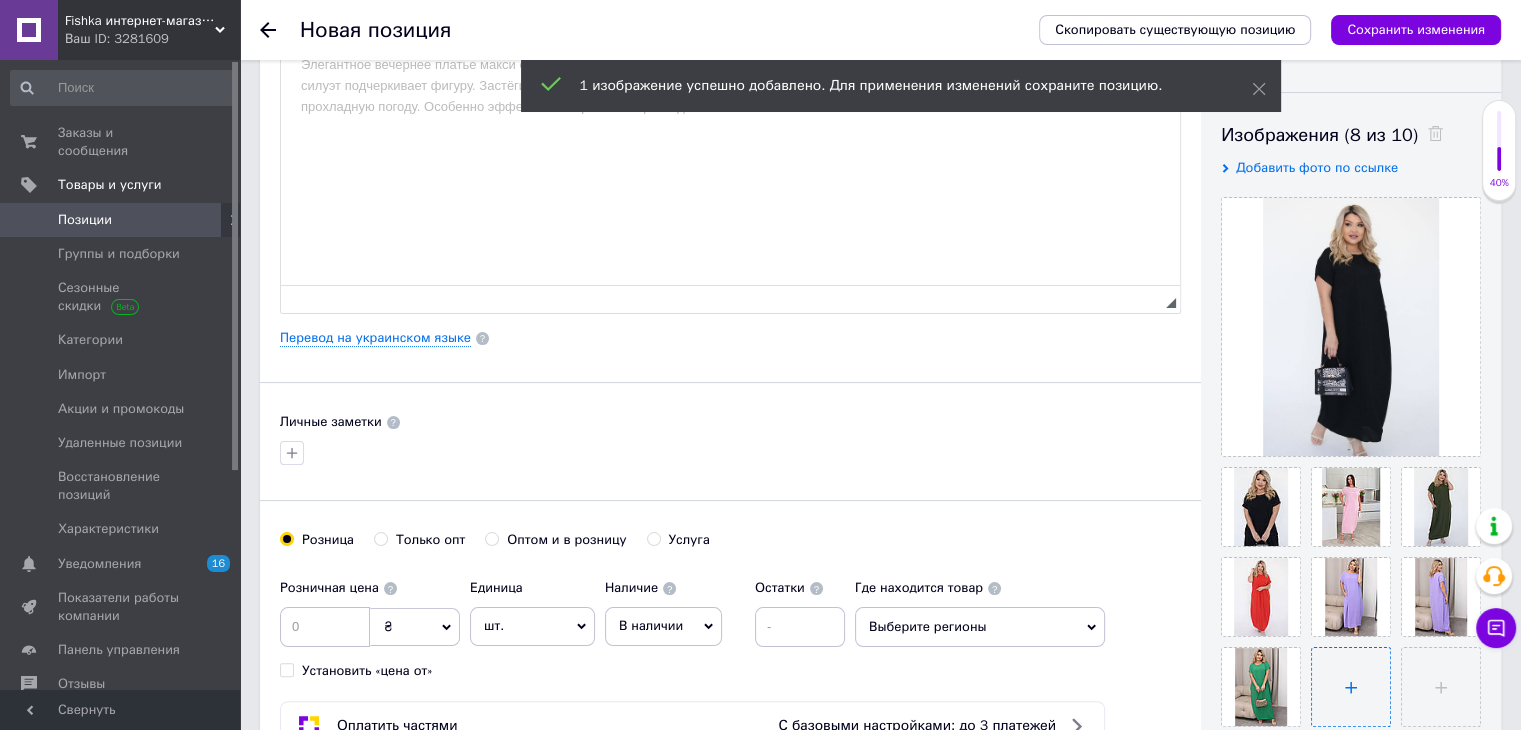 click at bounding box center [1351, 687] 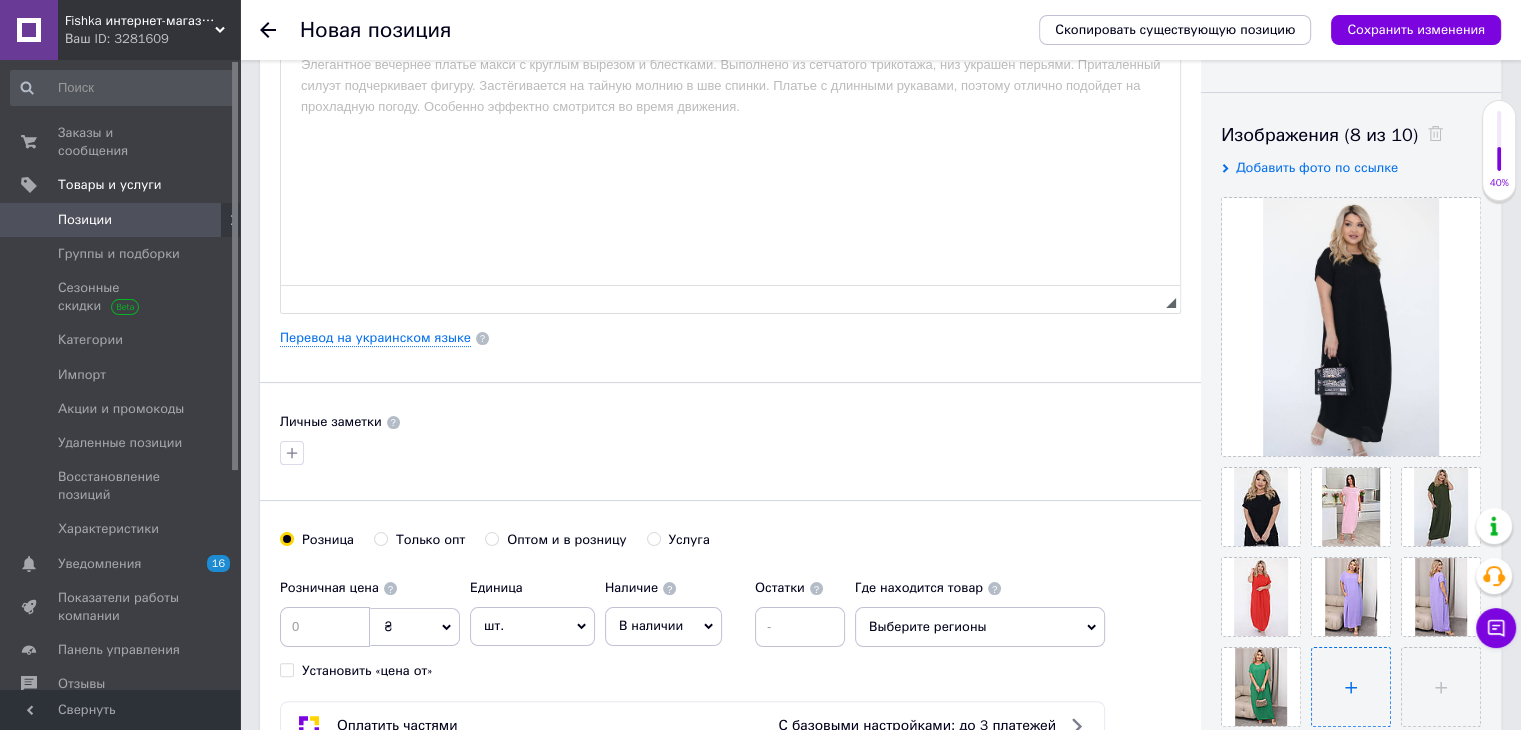 type on "C:\fakepath\photo_2025-05-23_11-22-37 (2).jpg" 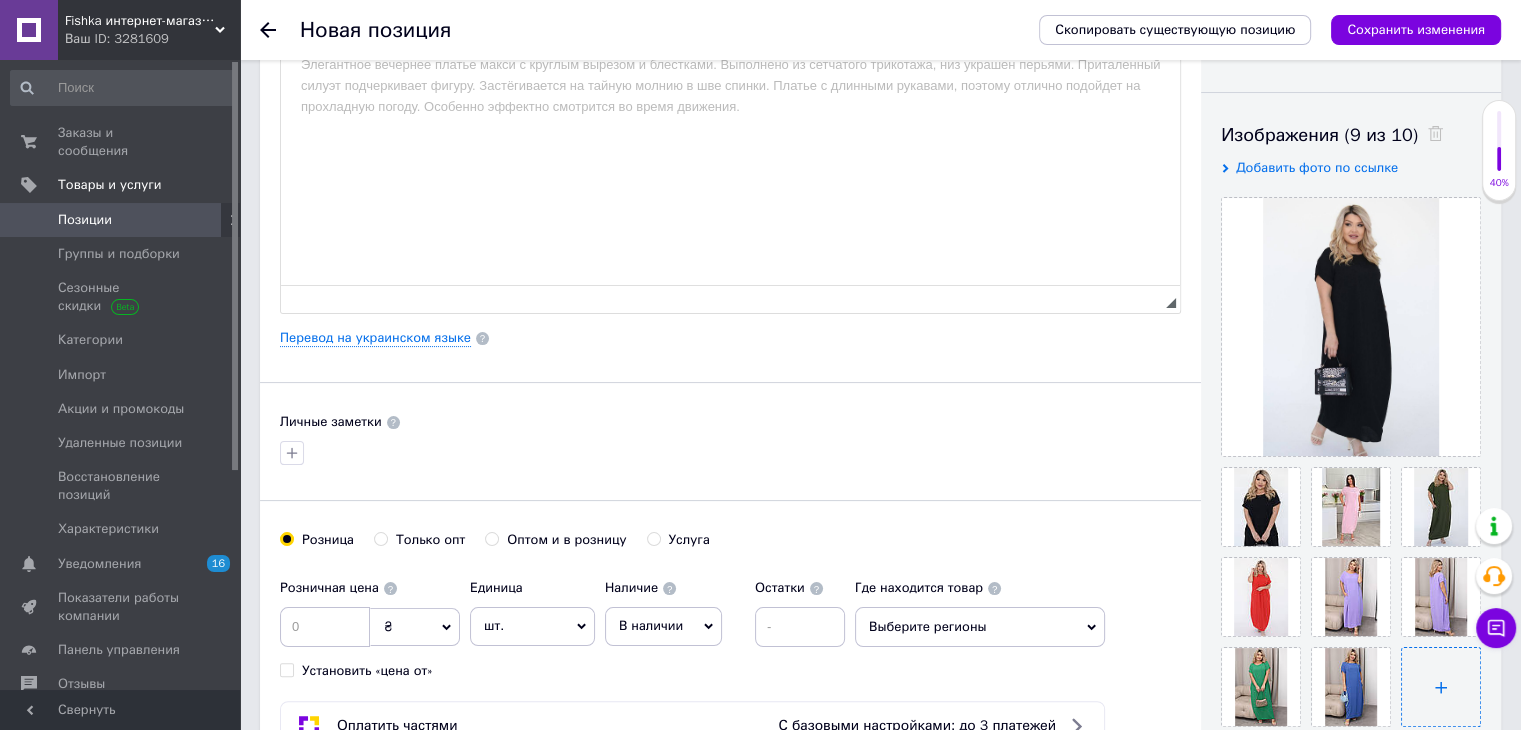 click at bounding box center [1441, 687] 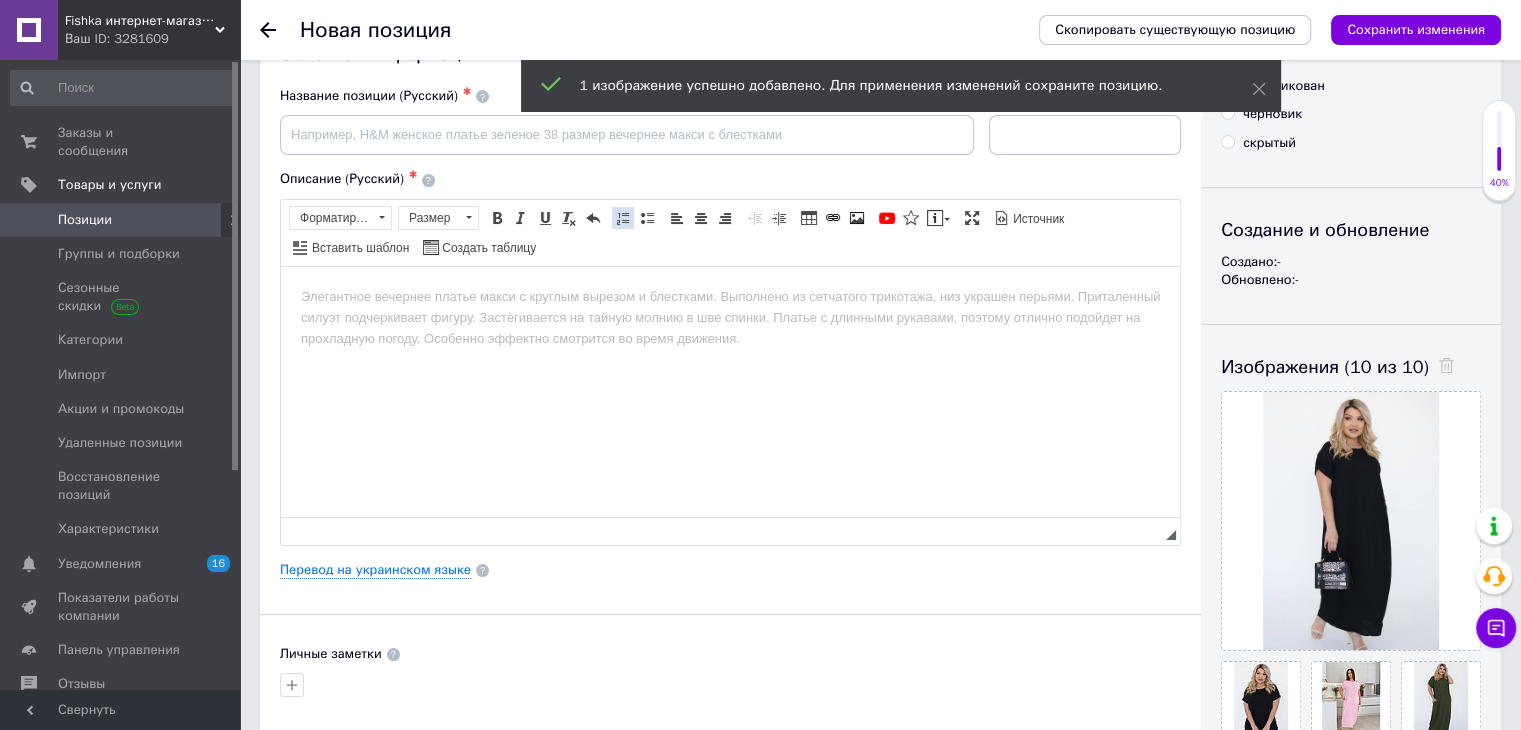 scroll, scrollTop: 0, scrollLeft: 0, axis: both 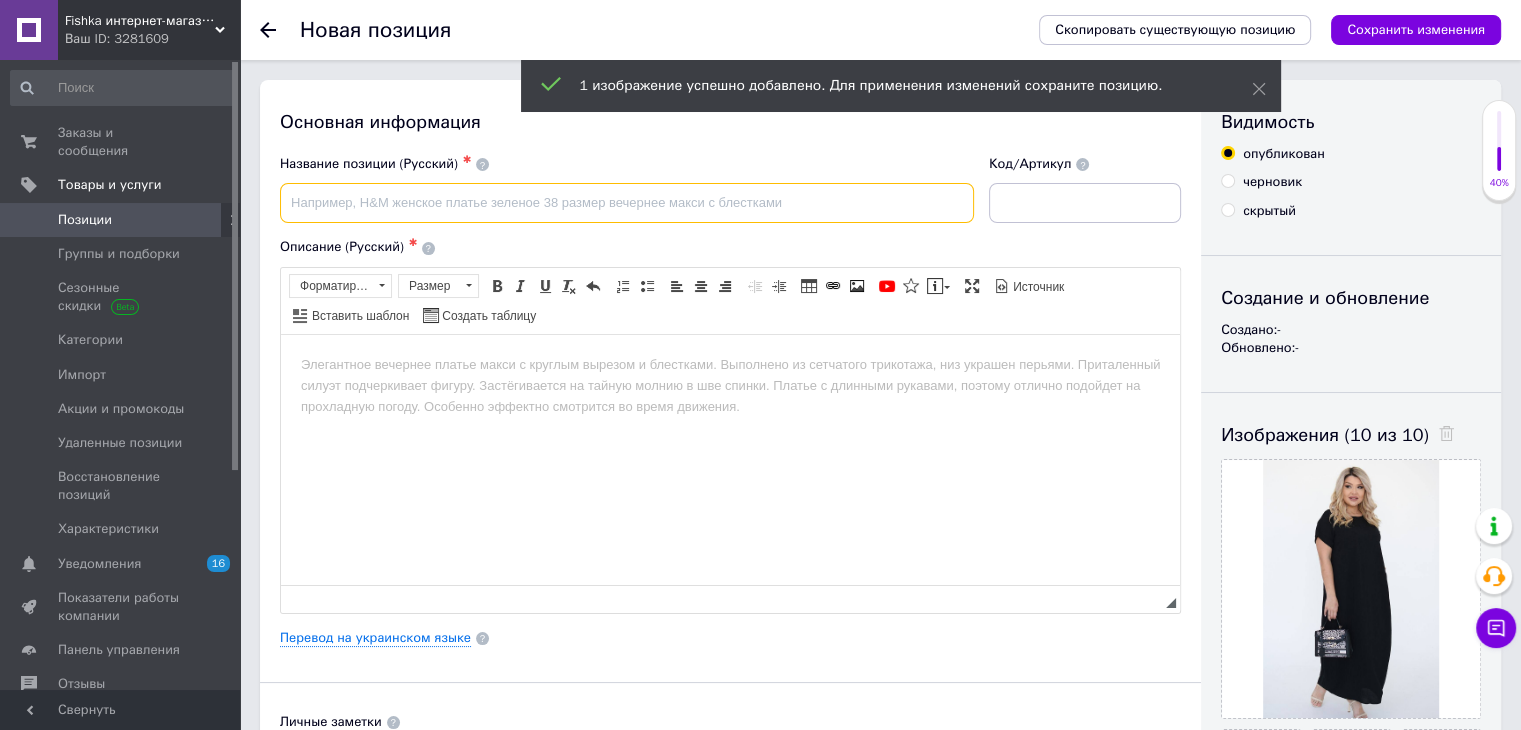click at bounding box center (627, 203) 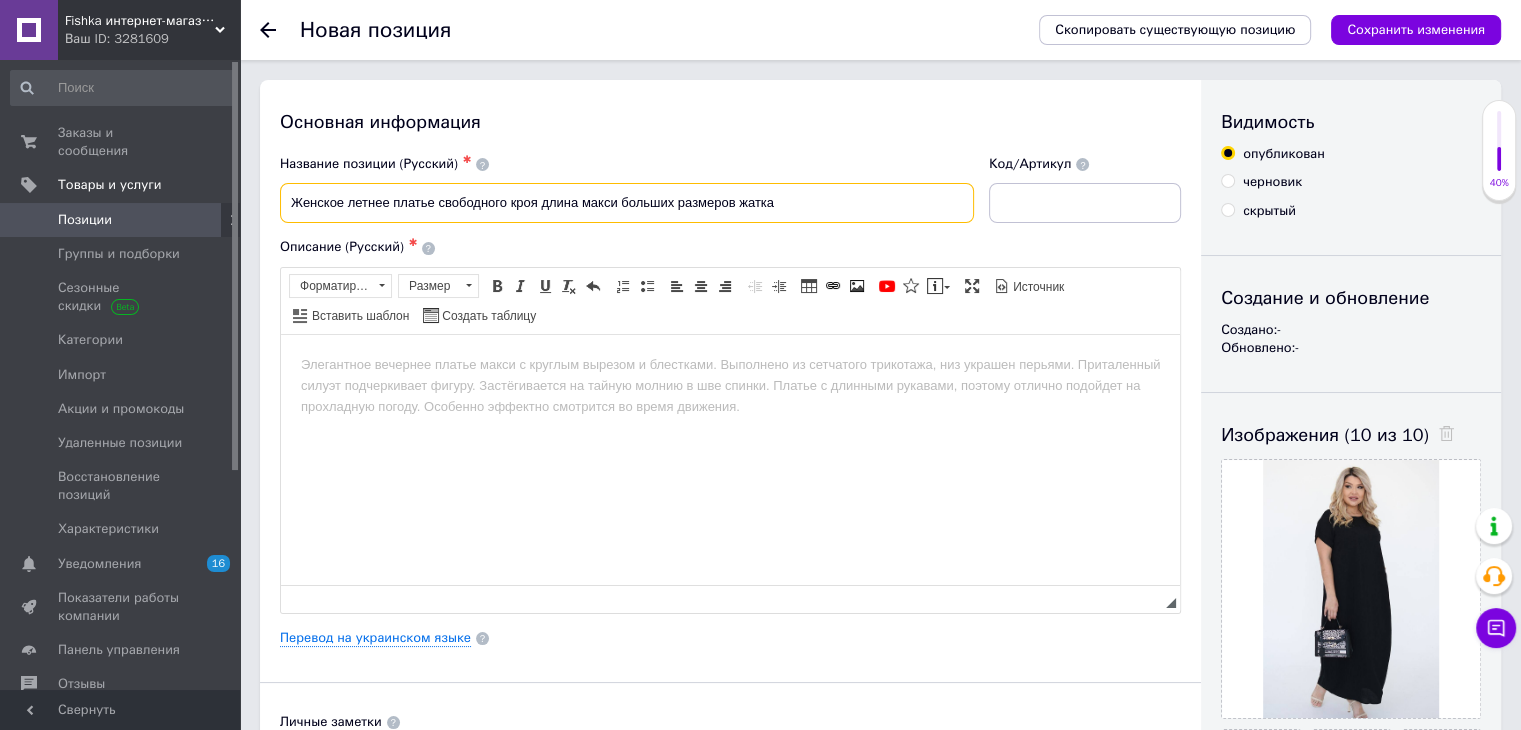 click on "Женское летнее платье свободного кроя длина макси больших размеров жатка" at bounding box center (627, 203) 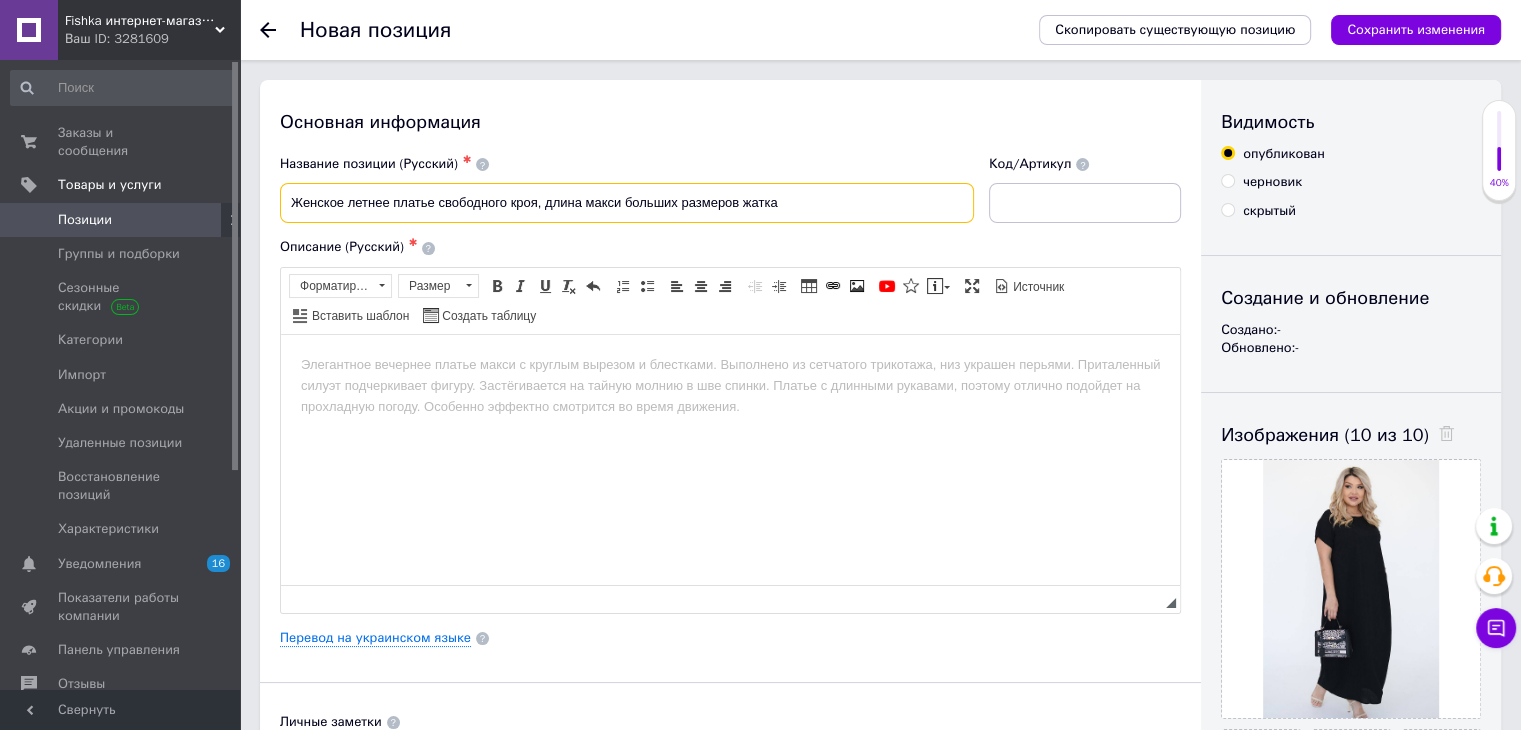 click on "Женское летнее платье свободного кроя, длина макси больших размеров жатка" at bounding box center [627, 203] 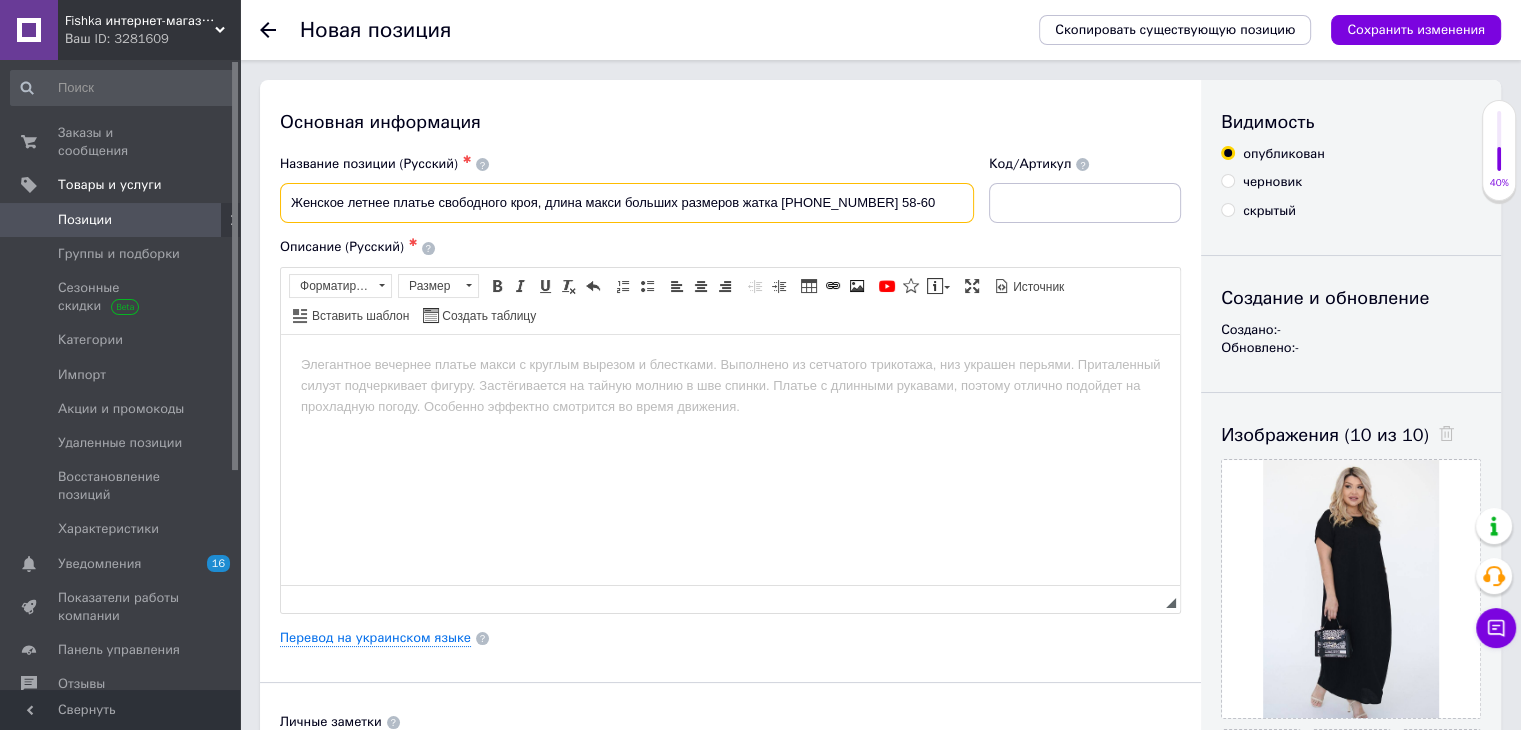 type on "Женское летнее платье свободного кроя, длина макси больших размеров жатка [PHONE_NUMBER] 58-60" 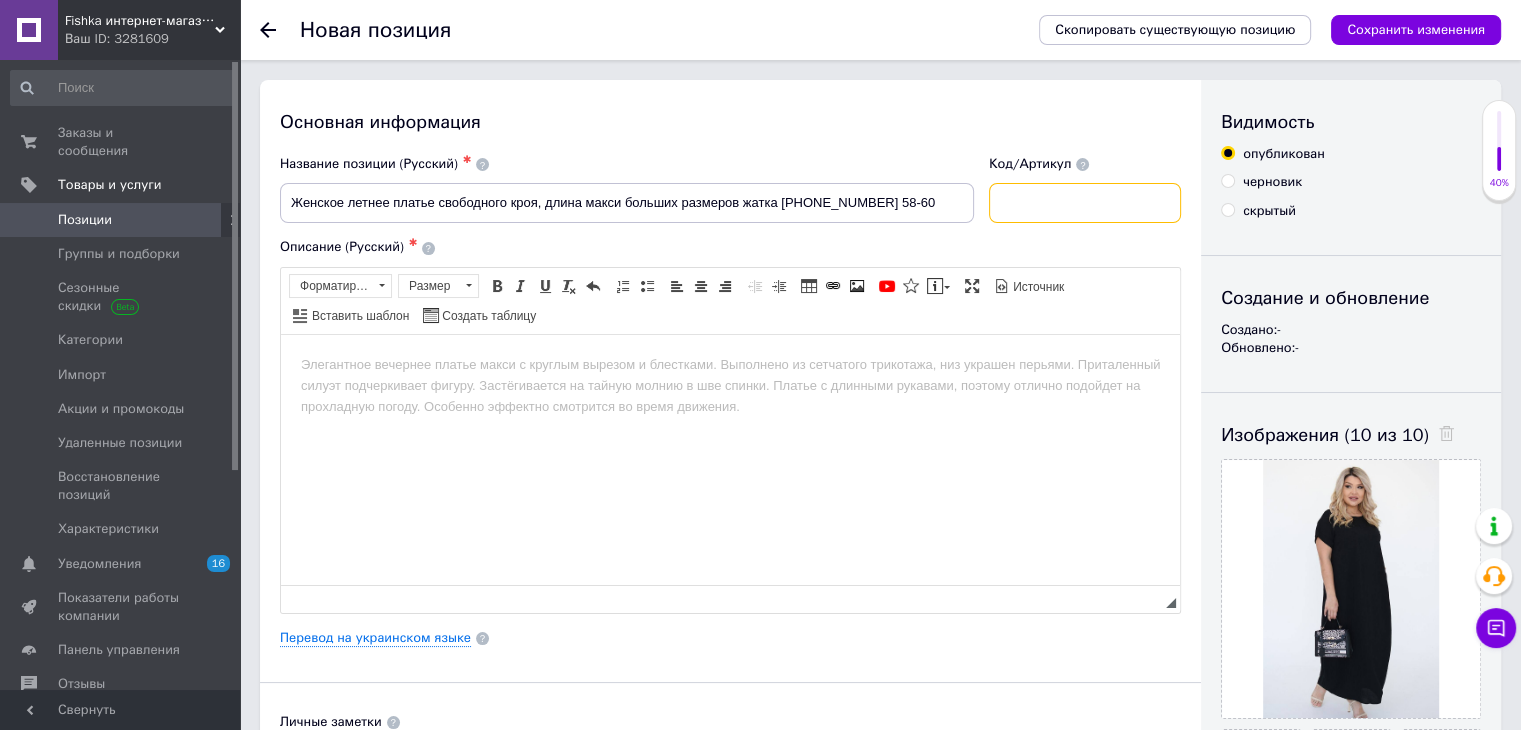 click at bounding box center (1085, 203) 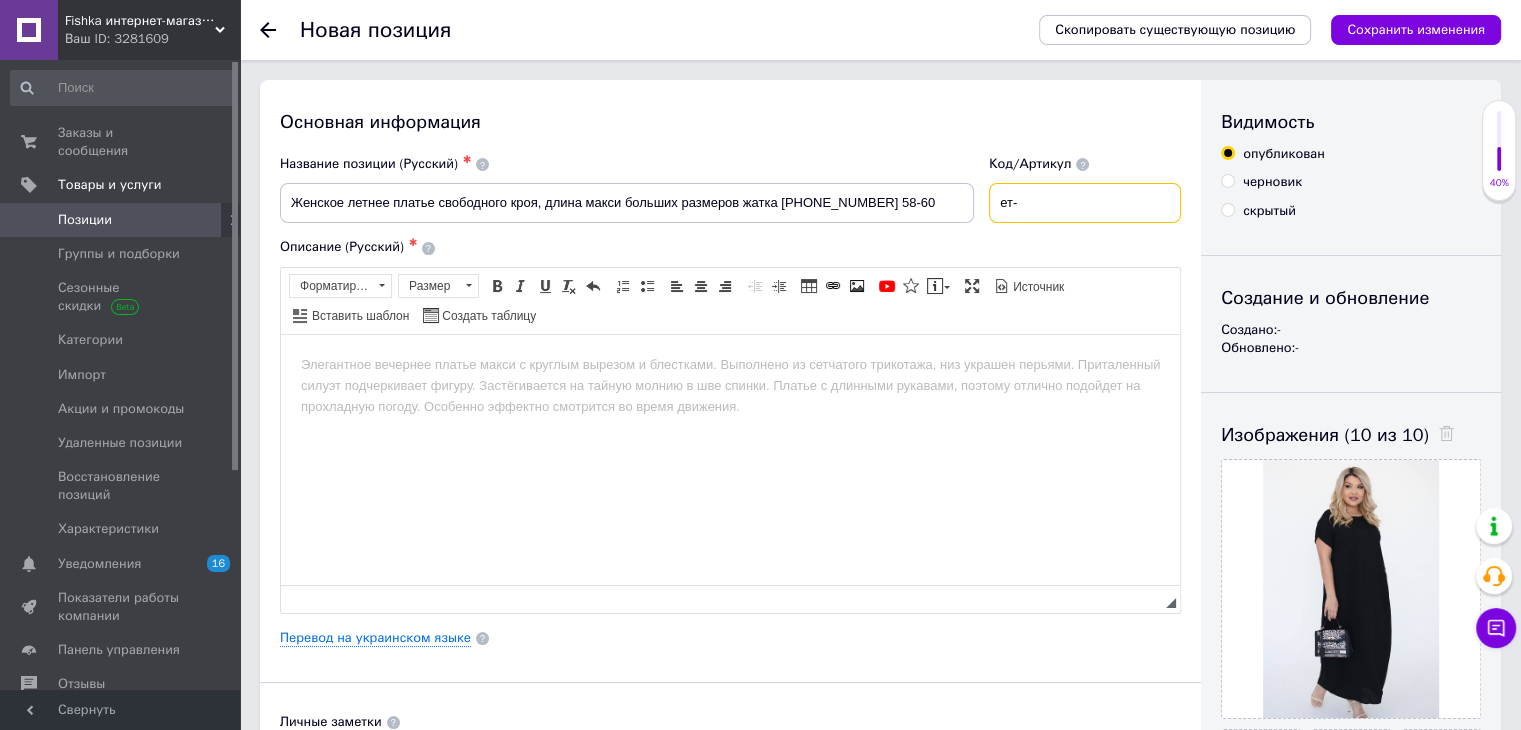 paste on "8866" 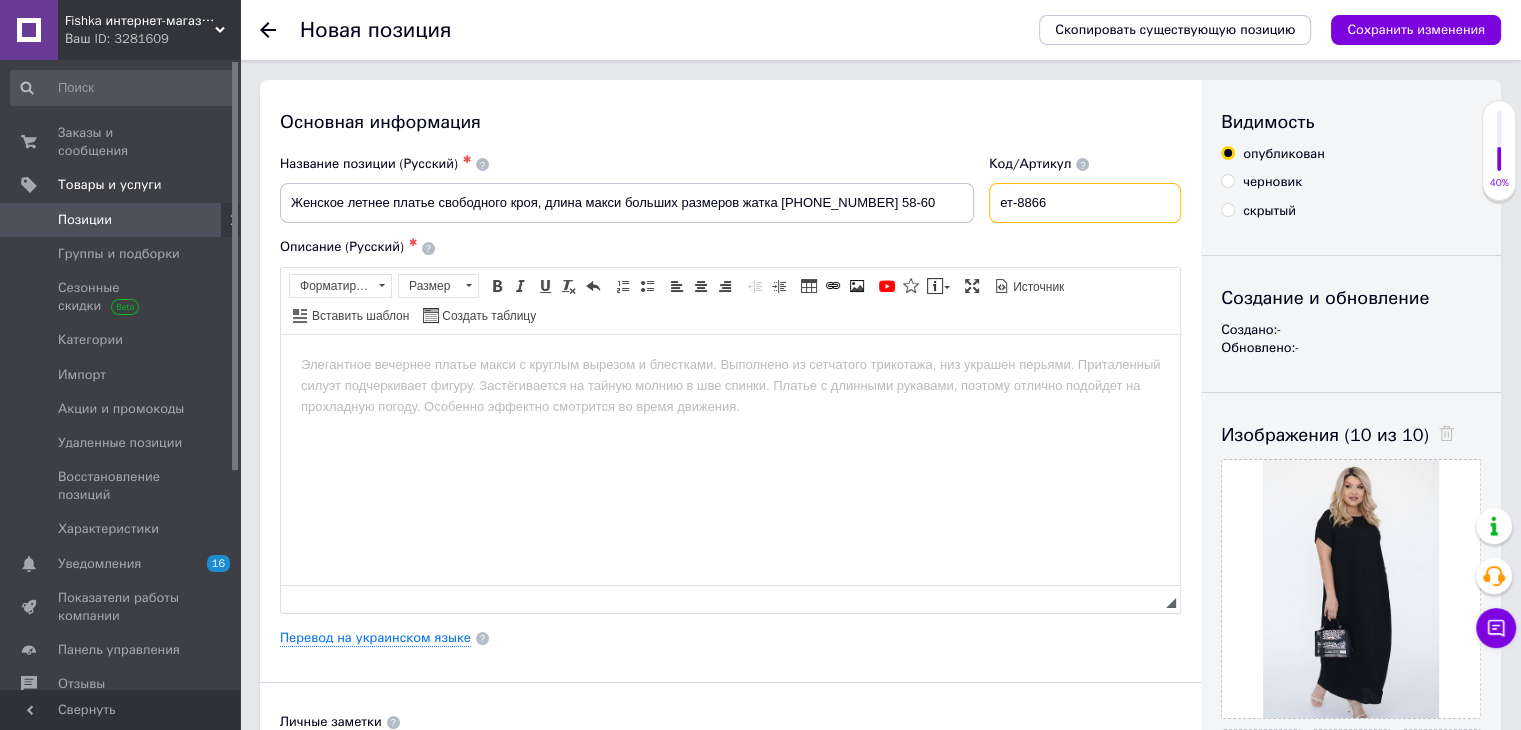 type on "ет-8866" 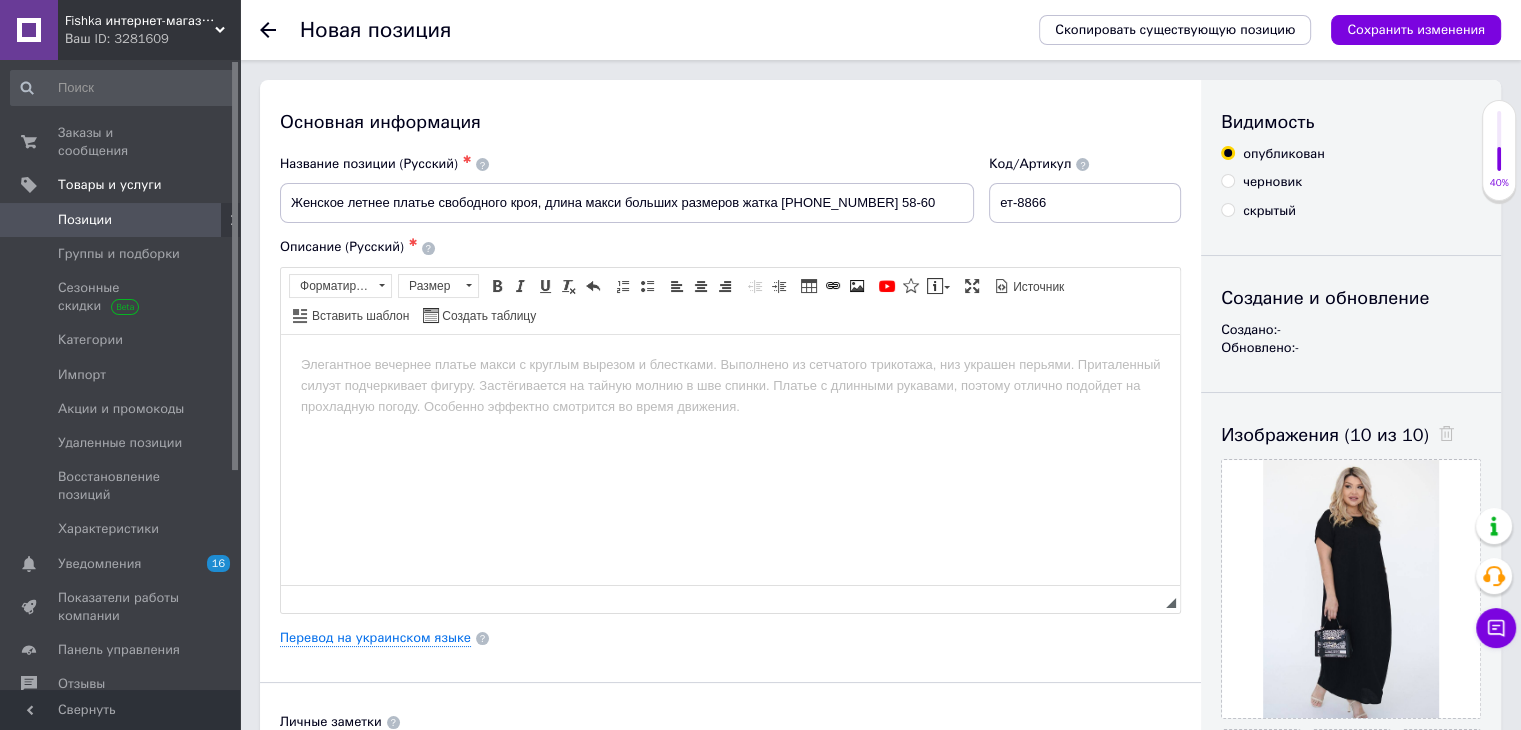 click at bounding box center (730, 364) 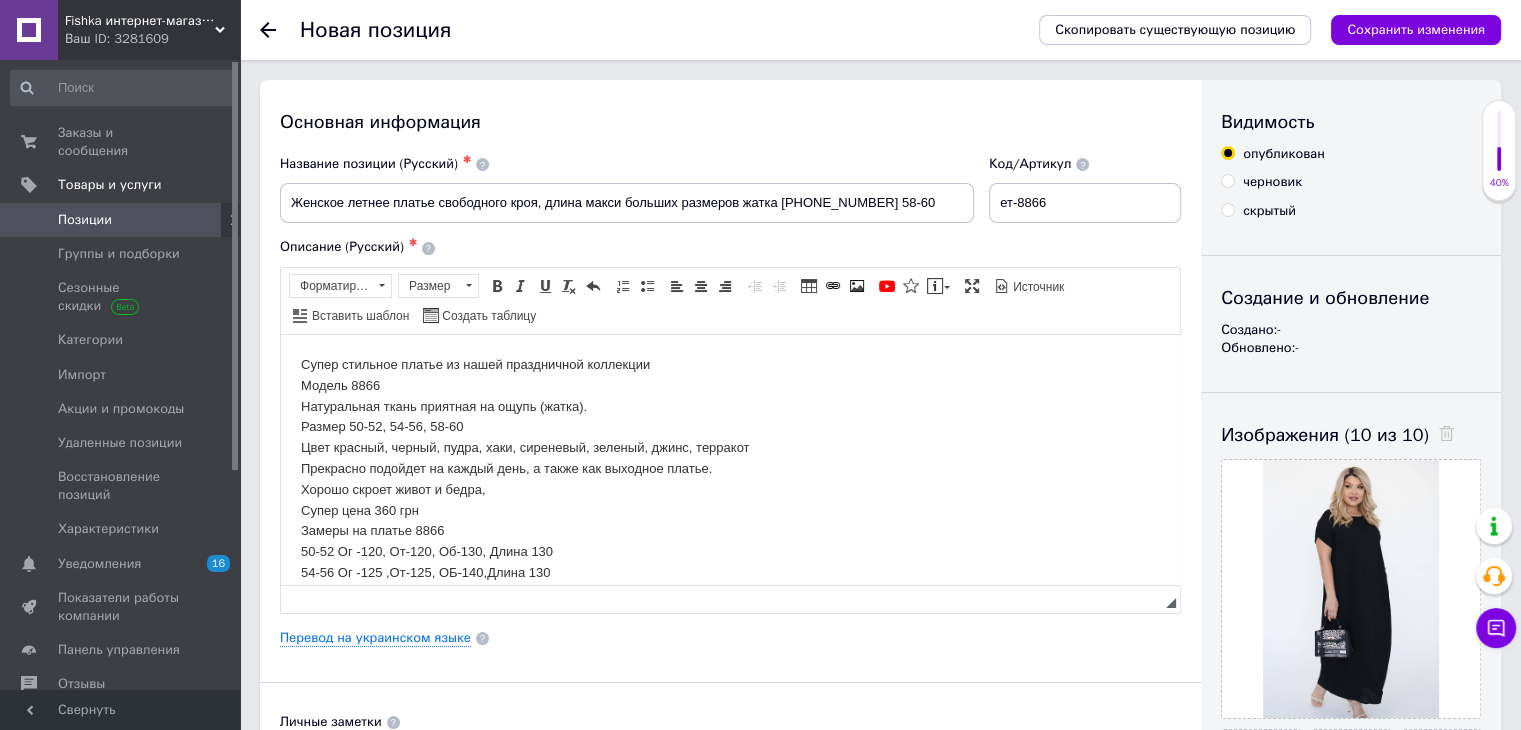 scroll, scrollTop: 49, scrollLeft: 0, axis: vertical 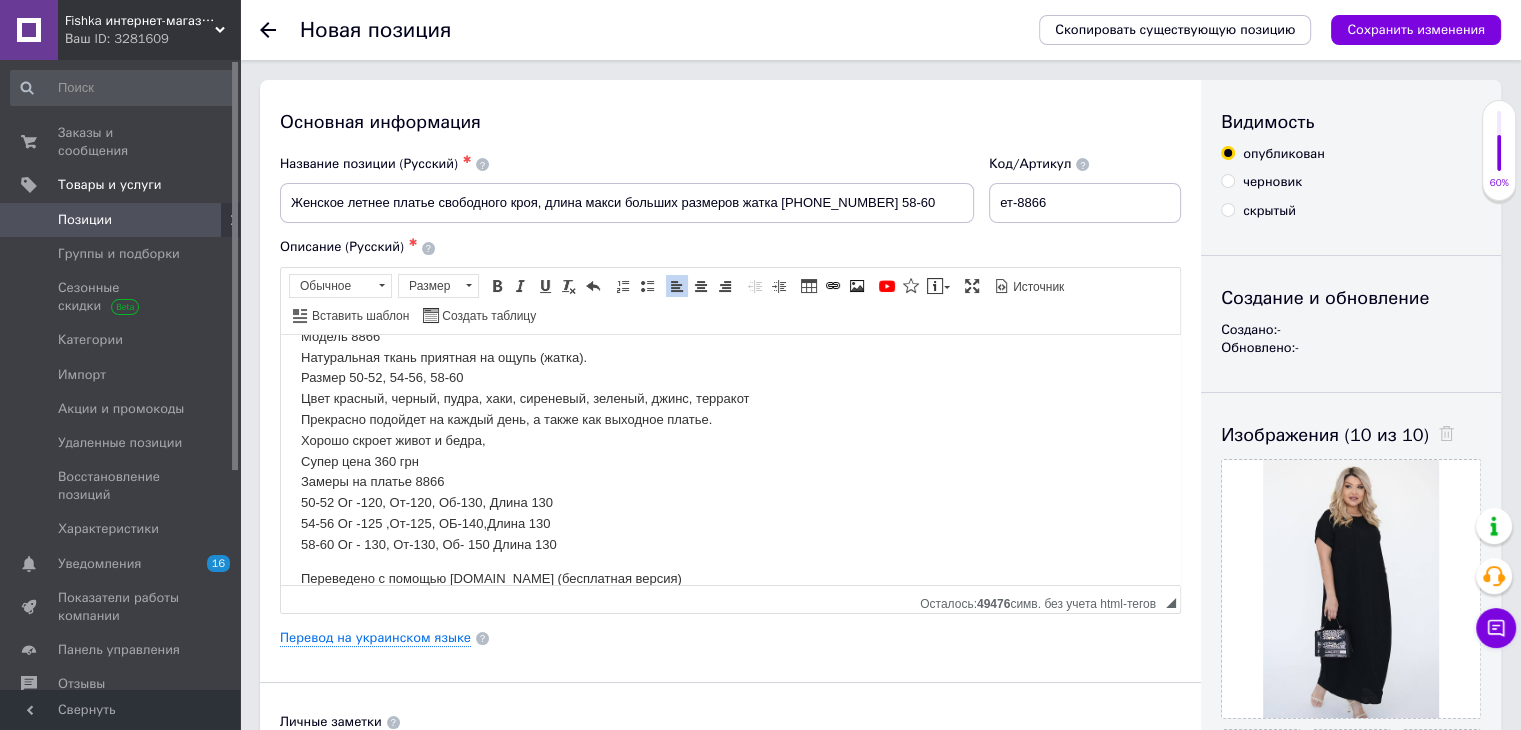 type 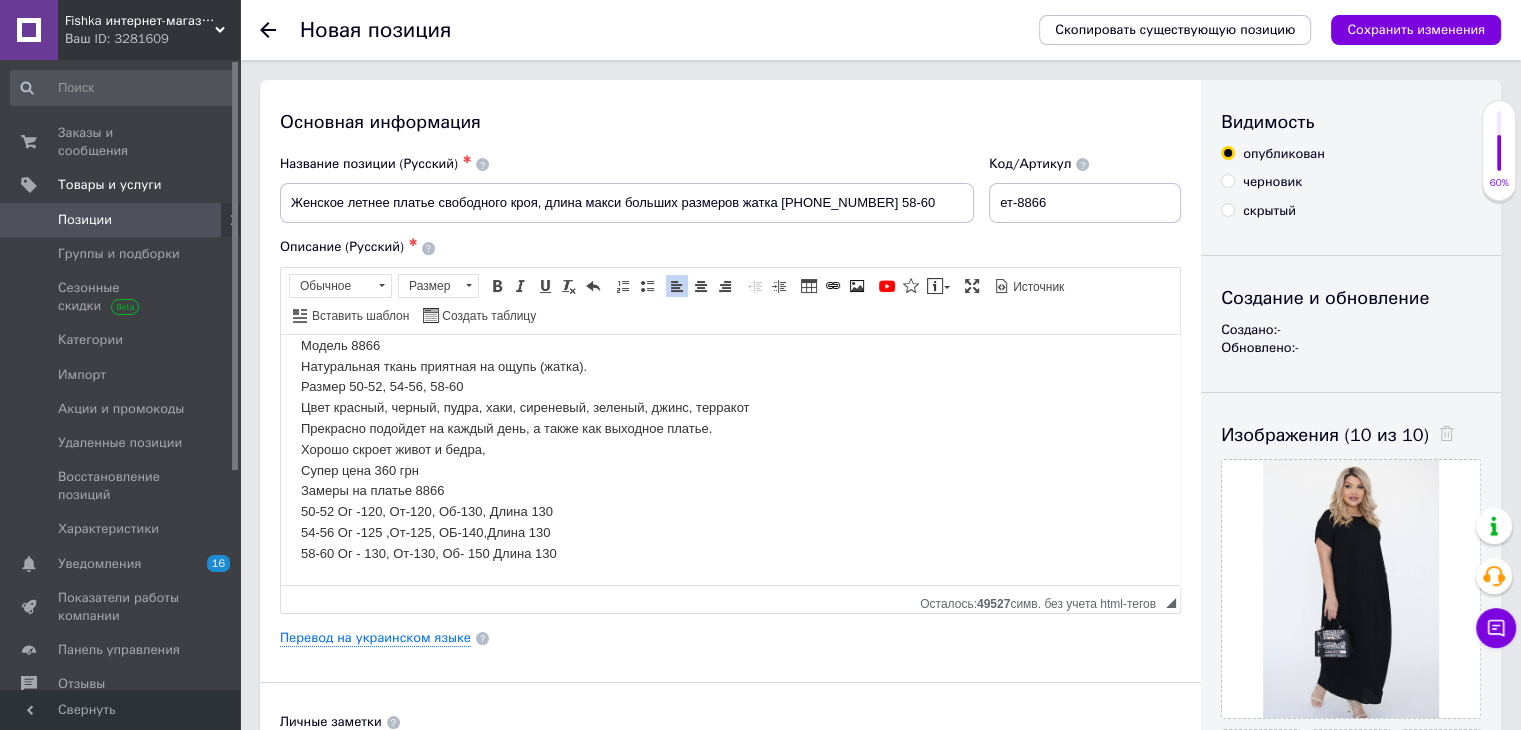 scroll, scrollTop: 39, scrollLeft: 0, axis: vertical 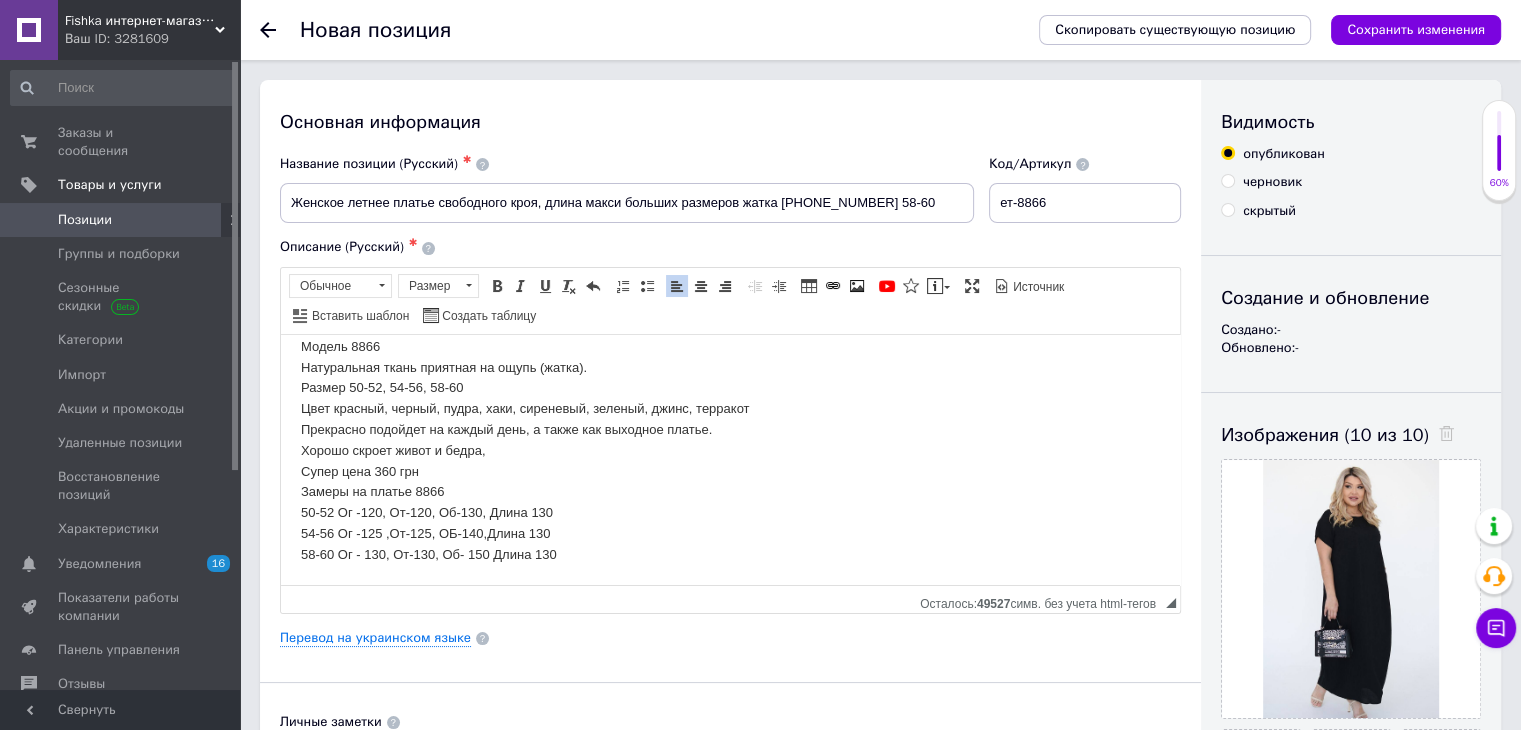 click on "Супер стильное платье из нашей праздничной коллекции  Модель 8866 Натуральная ткань приятная на ощупь (жатка).  Размер 50-52, 54-56, 58-60  Цвет красный, черный, пудра, хаки, сиреневый, зеленый, джинс, терракот Прекрасно подойдет на каждый день, а также как выходное платье.  Хорошо скроет живот и бедра,  Супер цена 360 грн Замеры на платье 8866  50-52 Ог -120, От-120, Об-130, Длина [PHONE_NUMBER] Ог -125 ,От-125, ОБ-140,Длина [PHONE_NUMBER] Ог - 130, От-130, Об- 150 Длина 130" at bounding box center (730, 440) 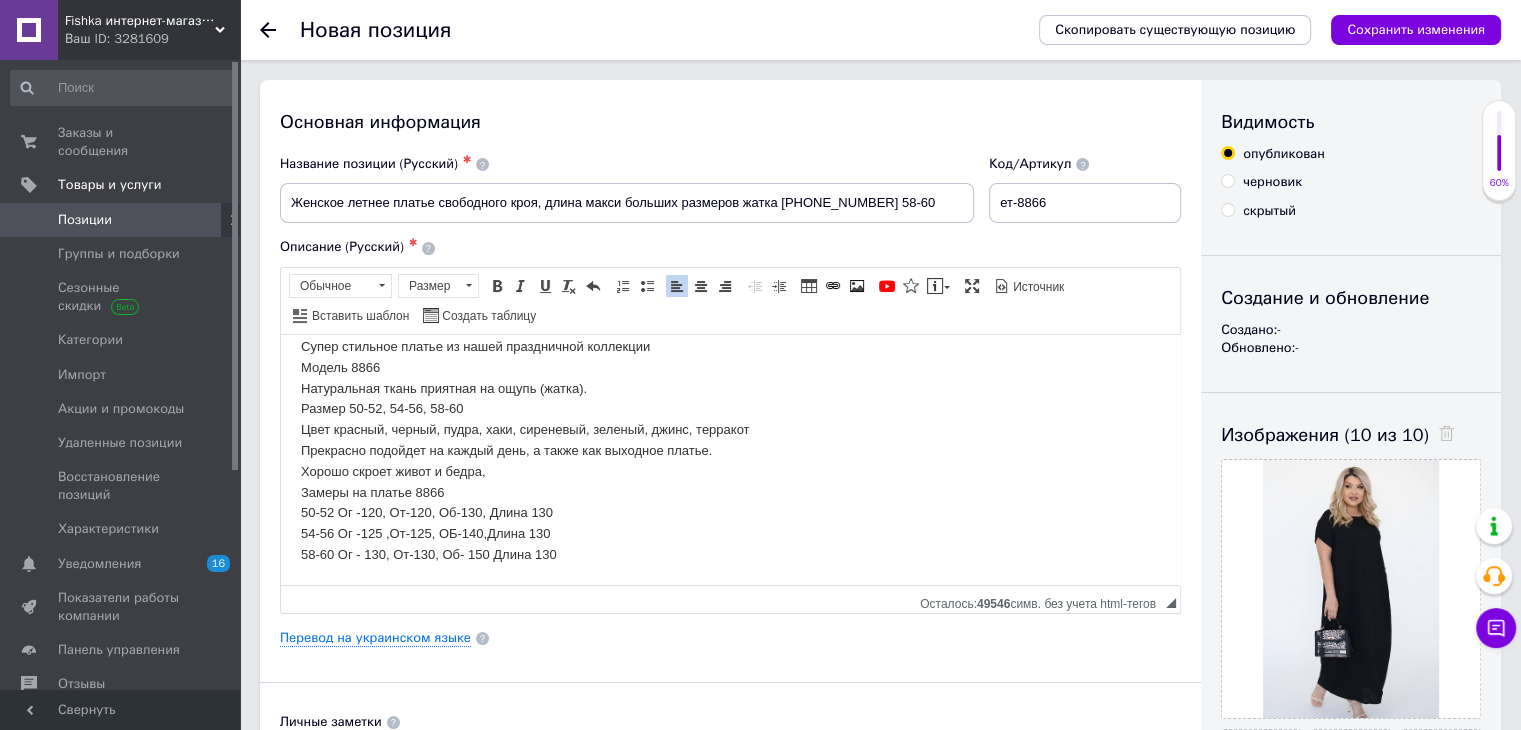 scroll, scrollTop: 0, scrollLeft: 0, axis: both 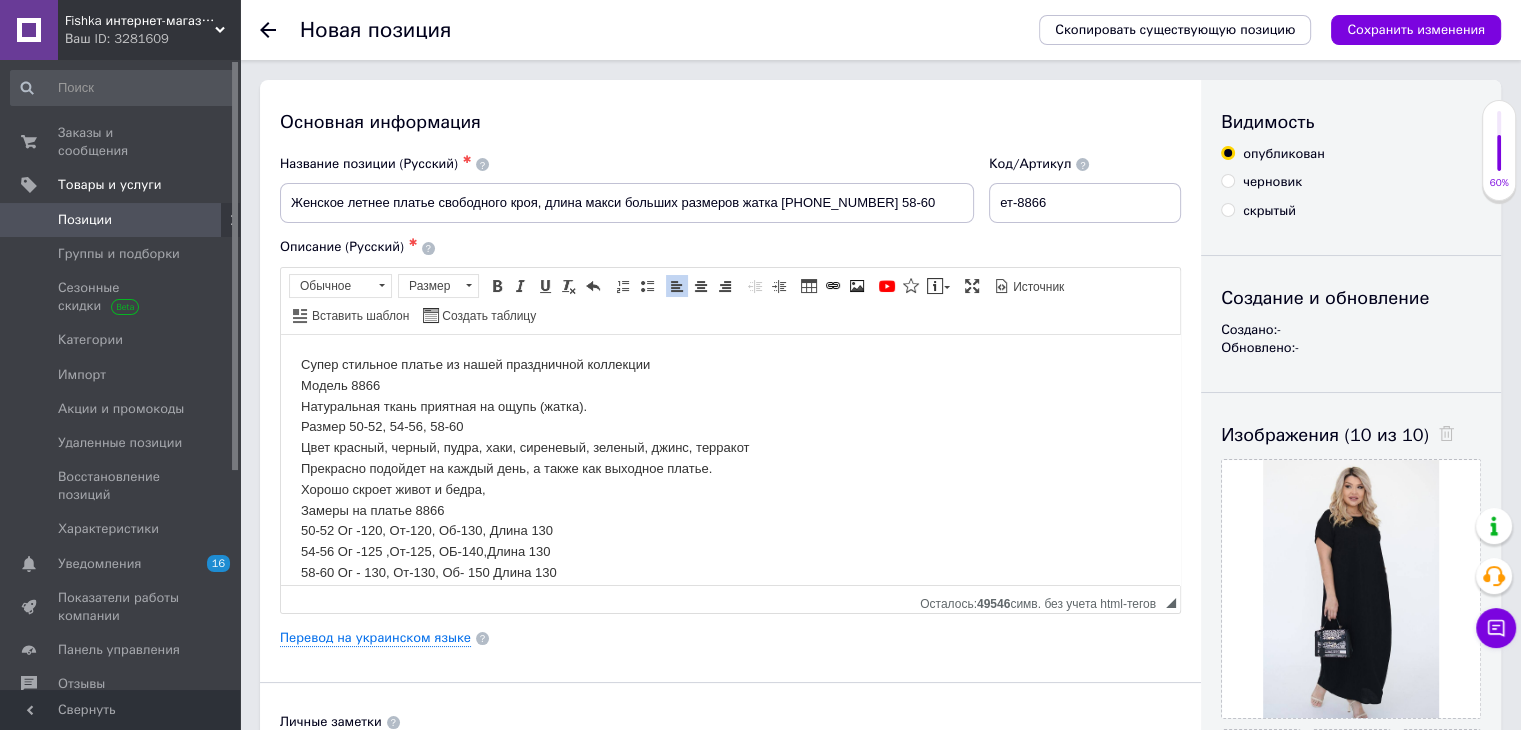 drag, startPoint x: 674, startPoint y: 366, endPoint x: 578, endPoint y: 362, distance: 96.0833 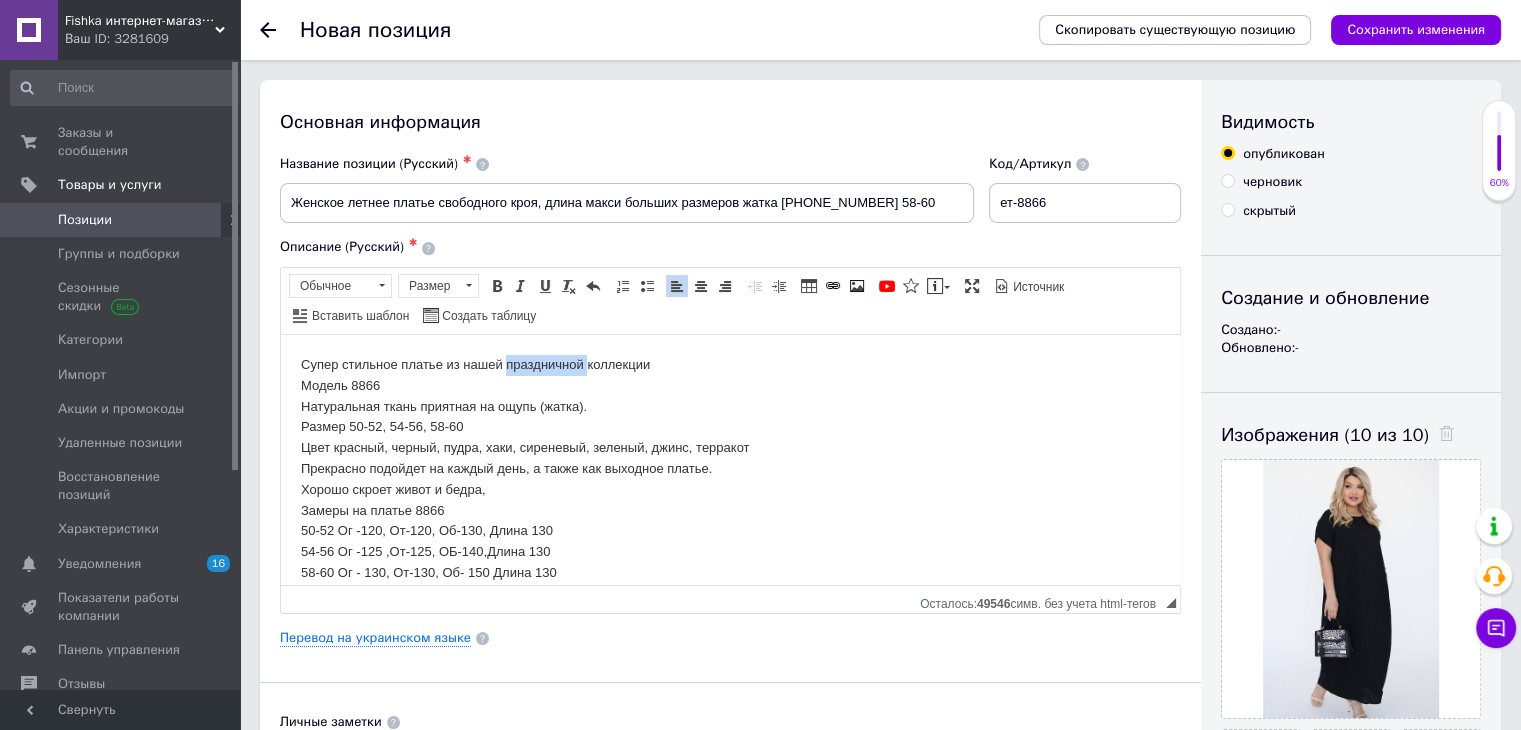 click on "Супер стильное платье из нашей праздничной коллекции  Модель 8866 Натуральная ткань приятная на ощупь (жатка).  Размер 50-52, 54-56, 58-60  Цвет красный, черный, пудра, хаки, сиреневый, зеленый, джинс, терракот Прекрасно подойдет на каждый день, а также как выходное платье.  Хорошо скроет живот и бедра,  Замеры на платье 8866  50-52 Ог -120, От-120, Об-130, Длина [PHONE_NUMBER] Ог -125 ,От-125, ОБ-140,Длина [PHONE_NUMBER] Ог - 130, От-130, Об- 150 Длина 130" at bounding box center [730, 468] 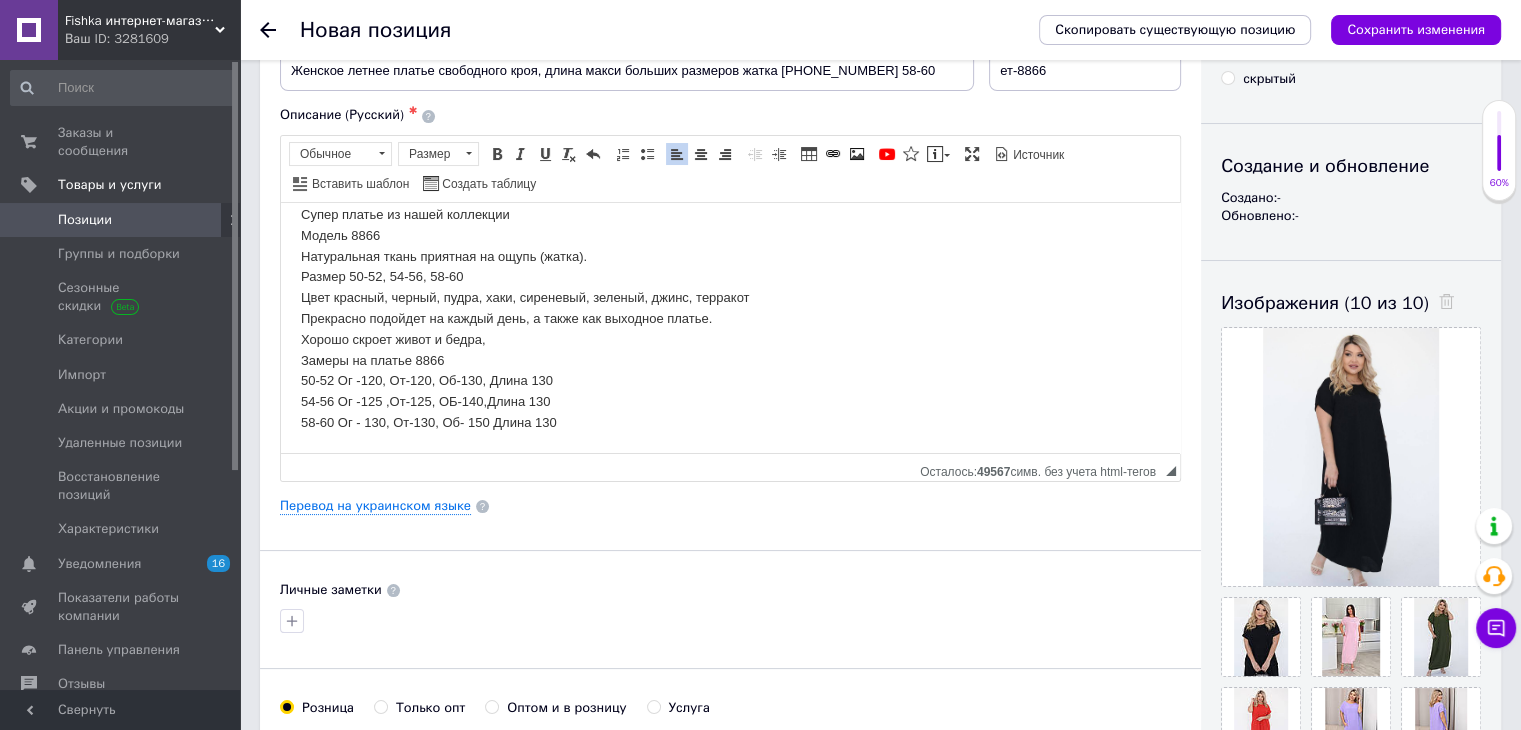 scroll, scrollTop: 135, scrollLeft: 0, axis: vertical 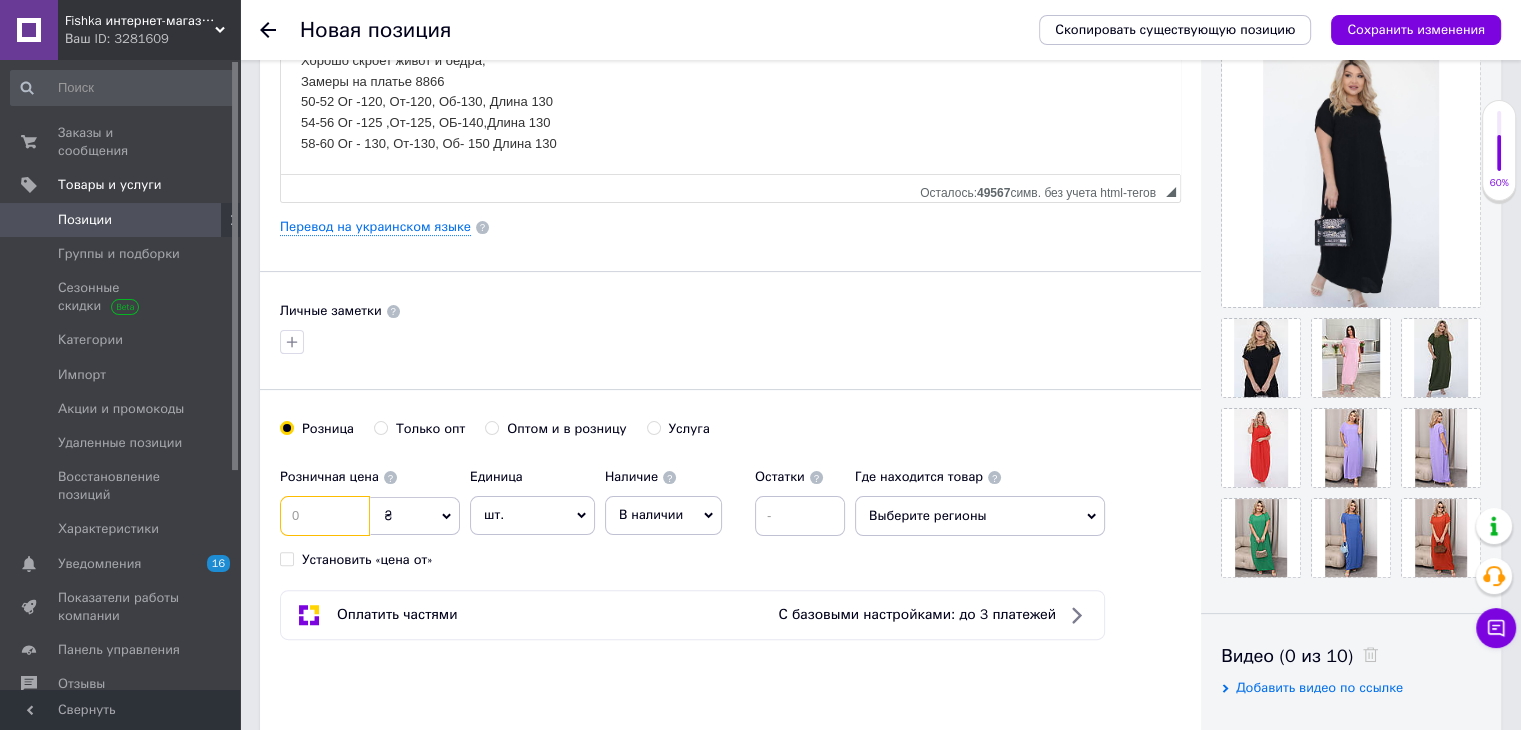 click at bounding box center (325, 516) 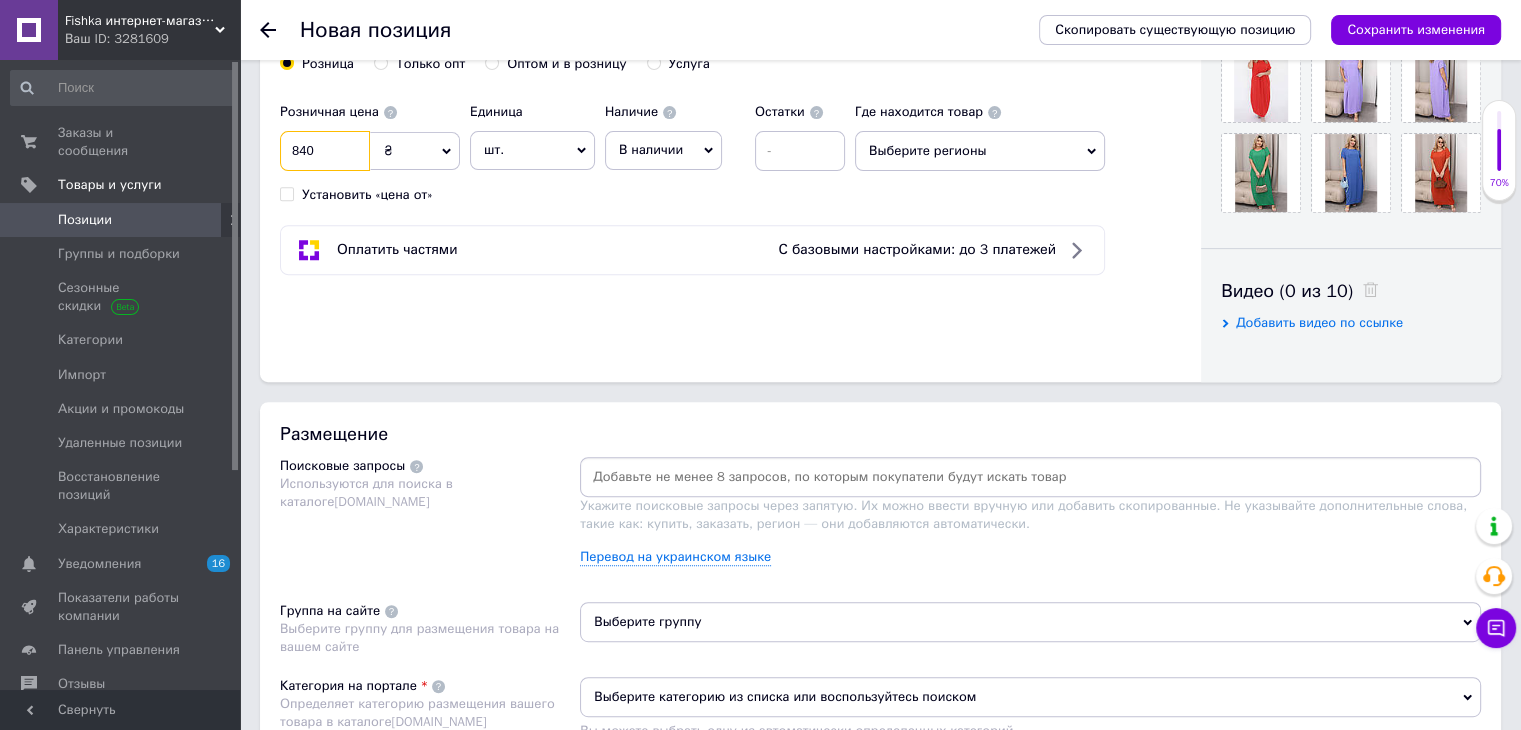 scroll, scrollTop: 783, scrollLeft: 0, axis: vertical 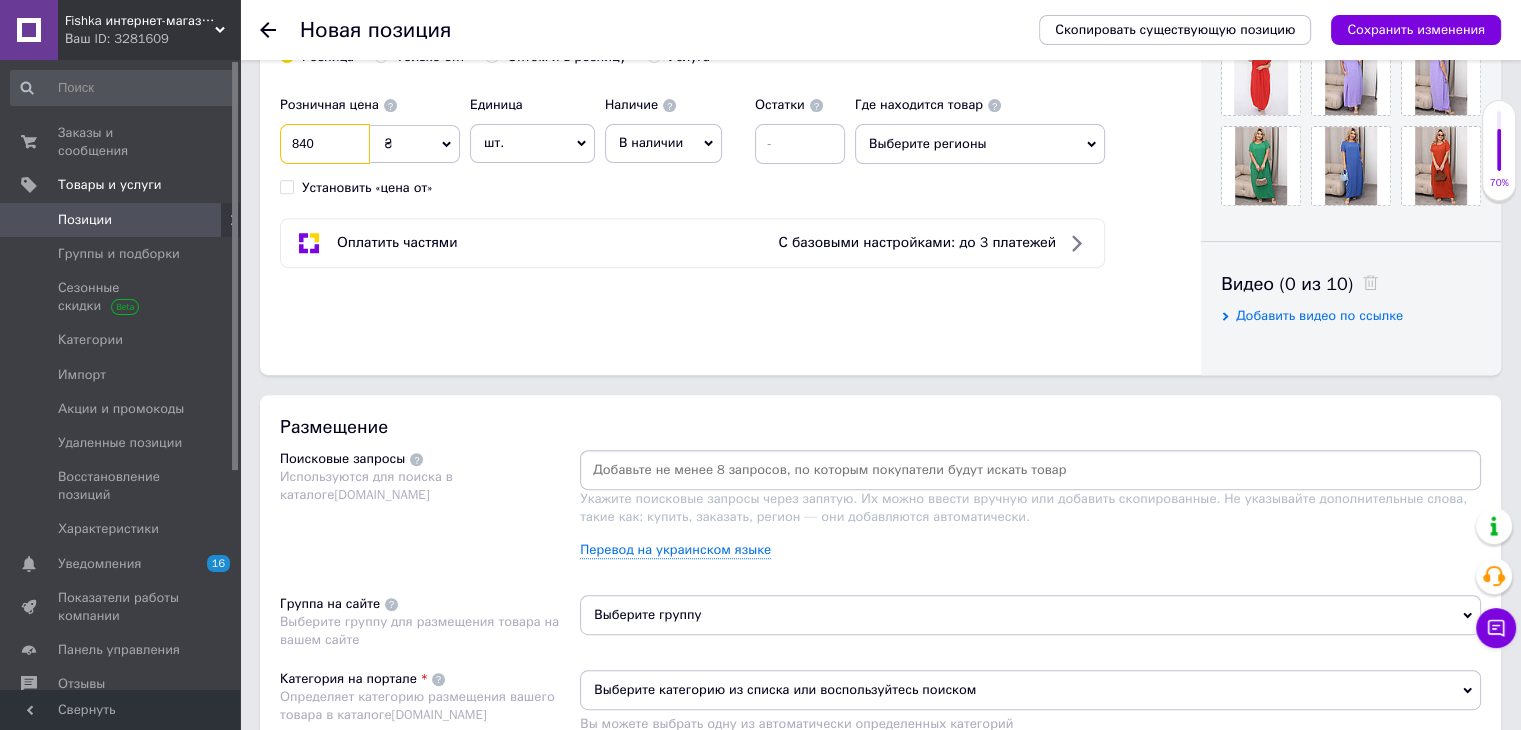 type on "840" 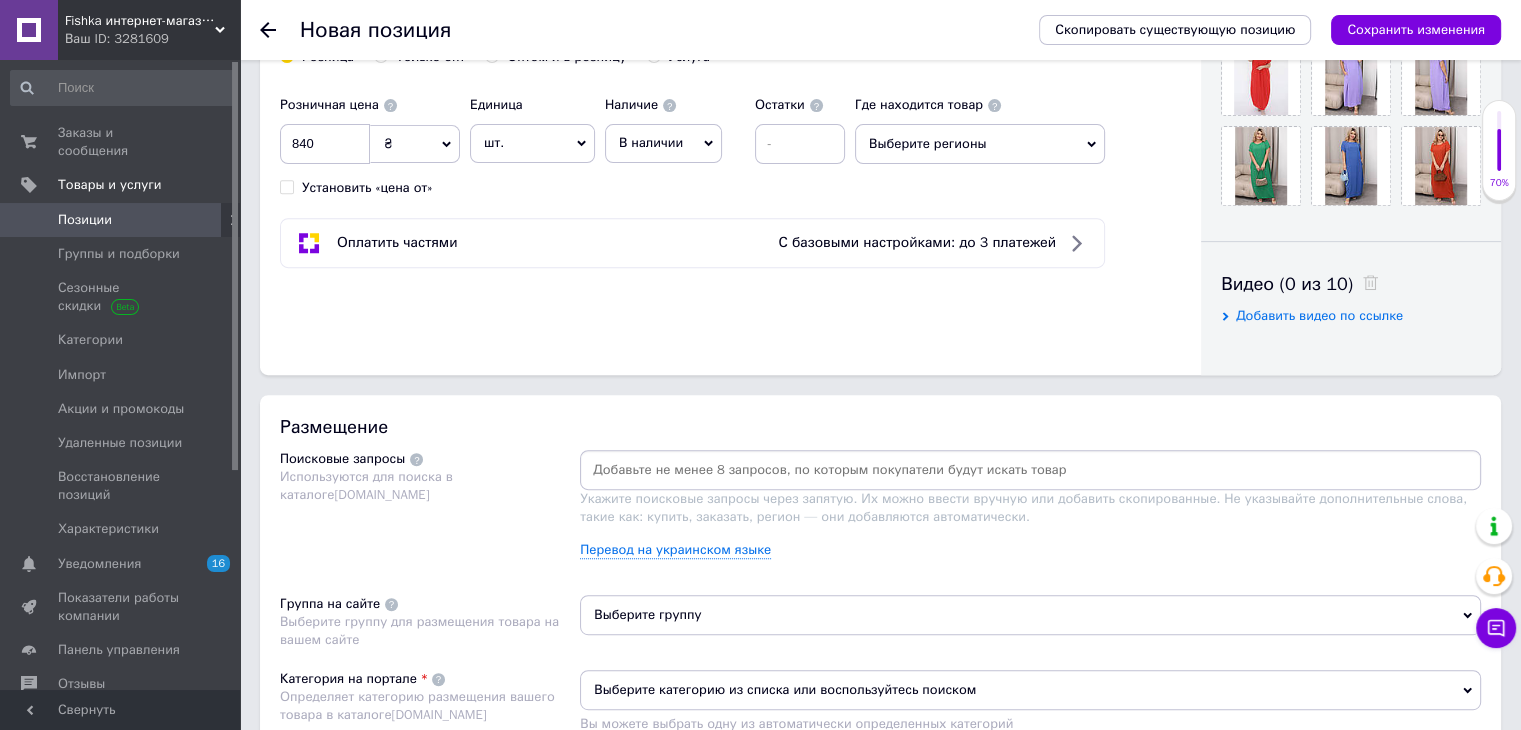 click at bounding box center (1030, 470) 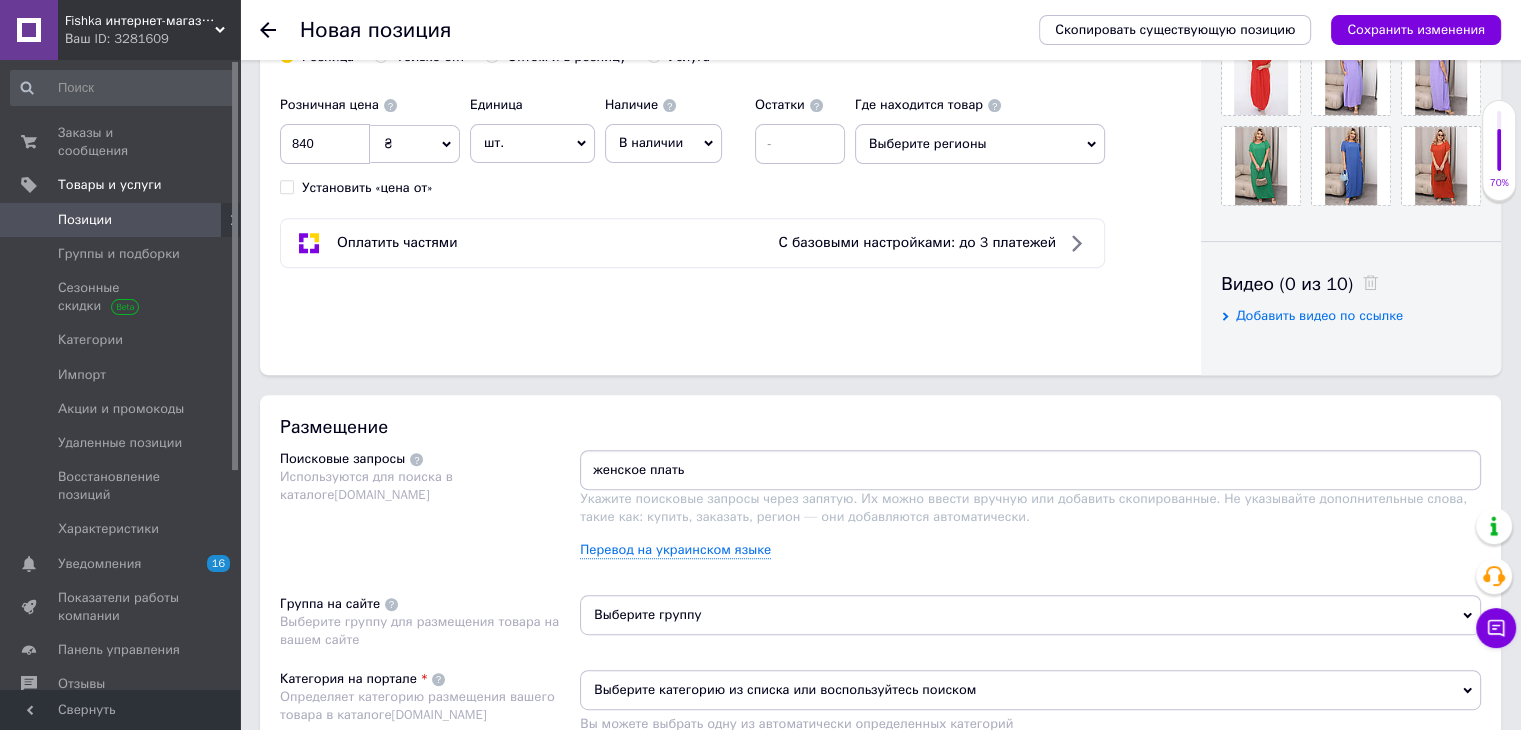 type on "женское платье" 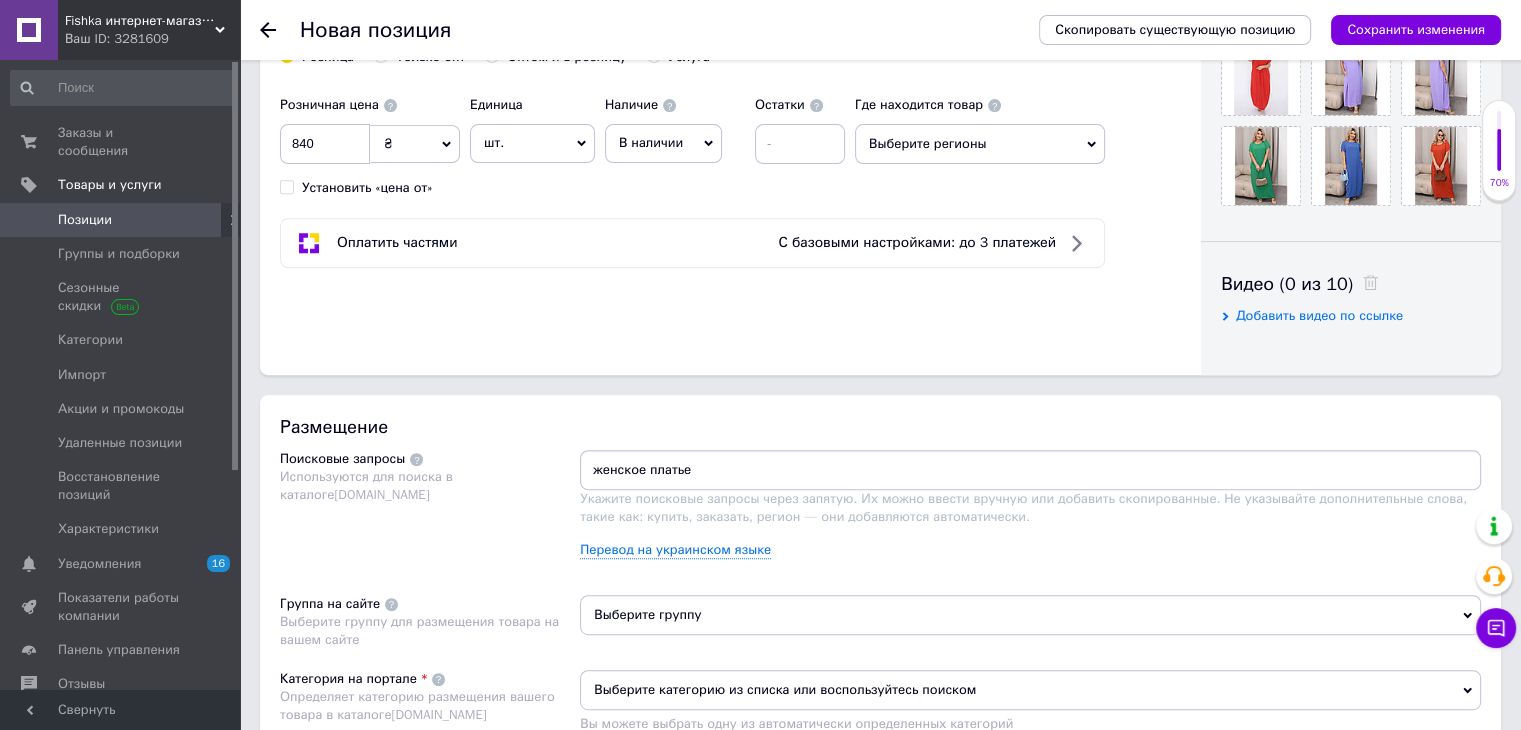 click on "женское платье" at bounding box center (1030, 470) 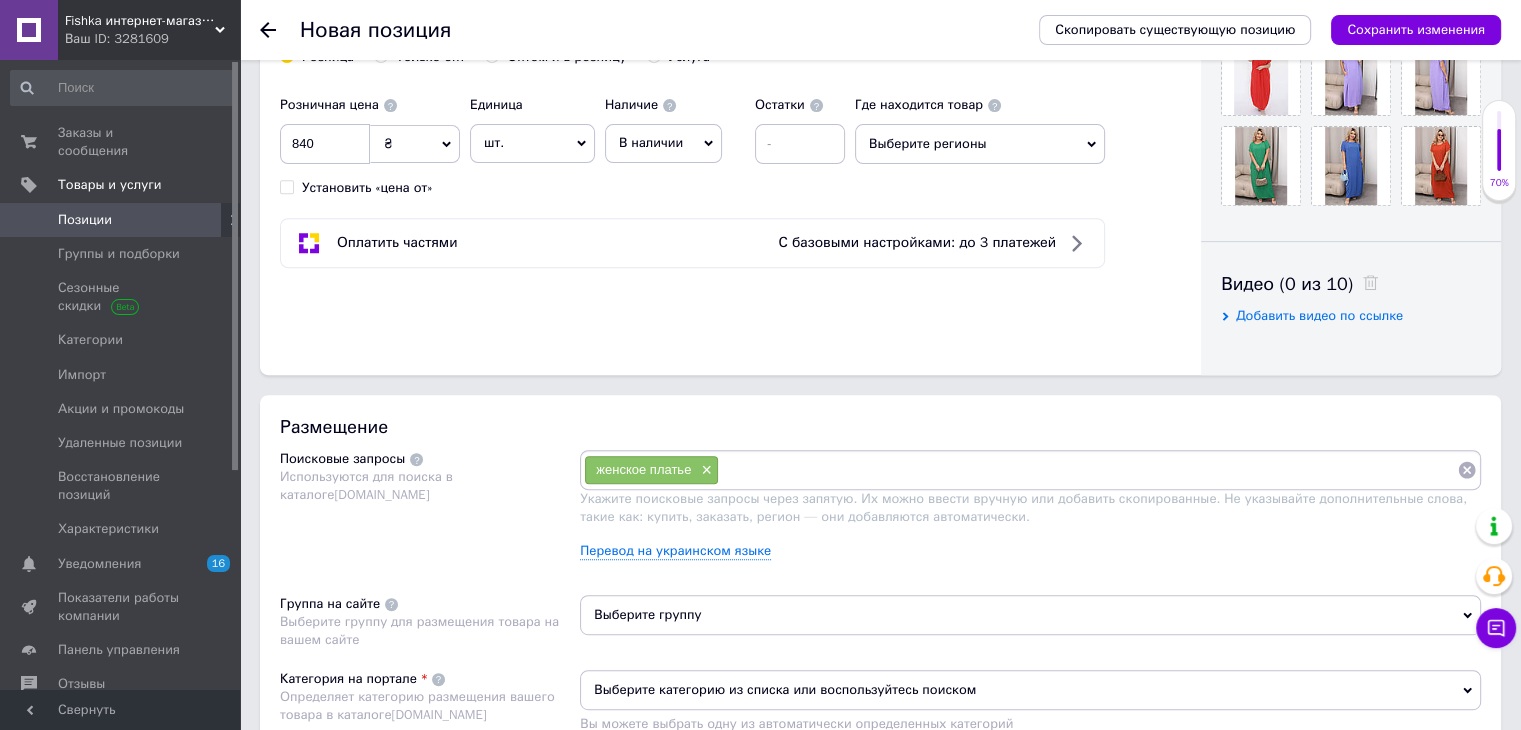 paste on "женское платье" 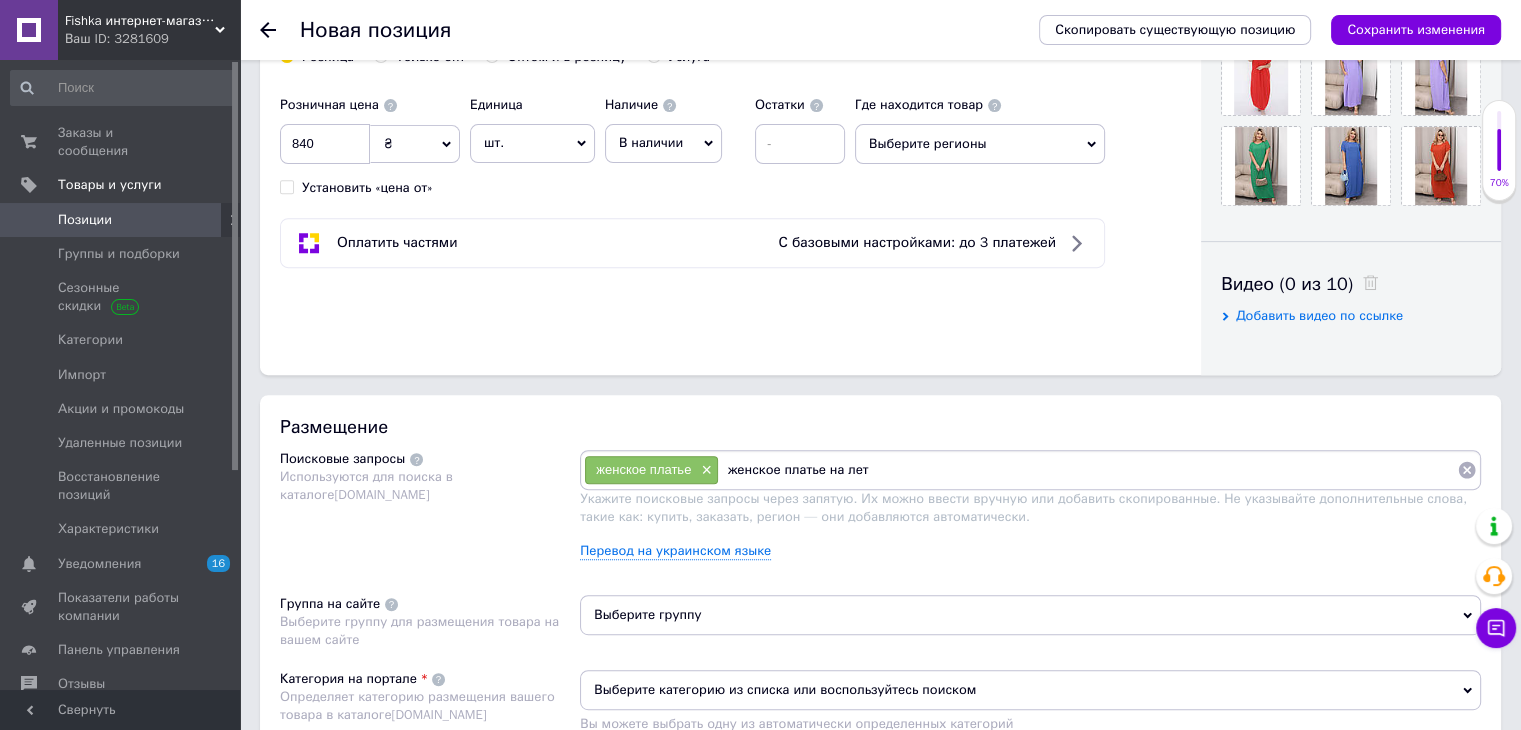 type on "женское платье на лето" 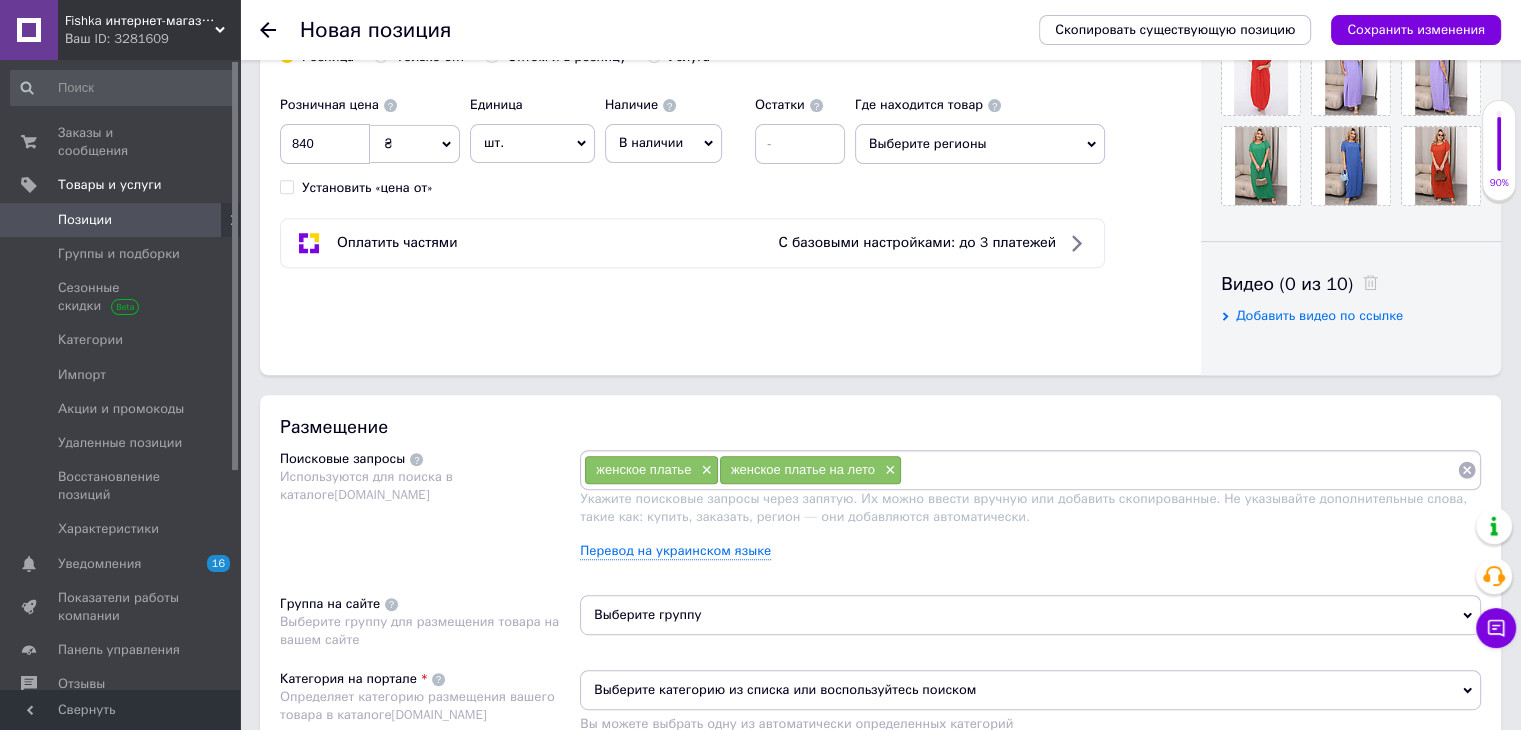 type on "м" 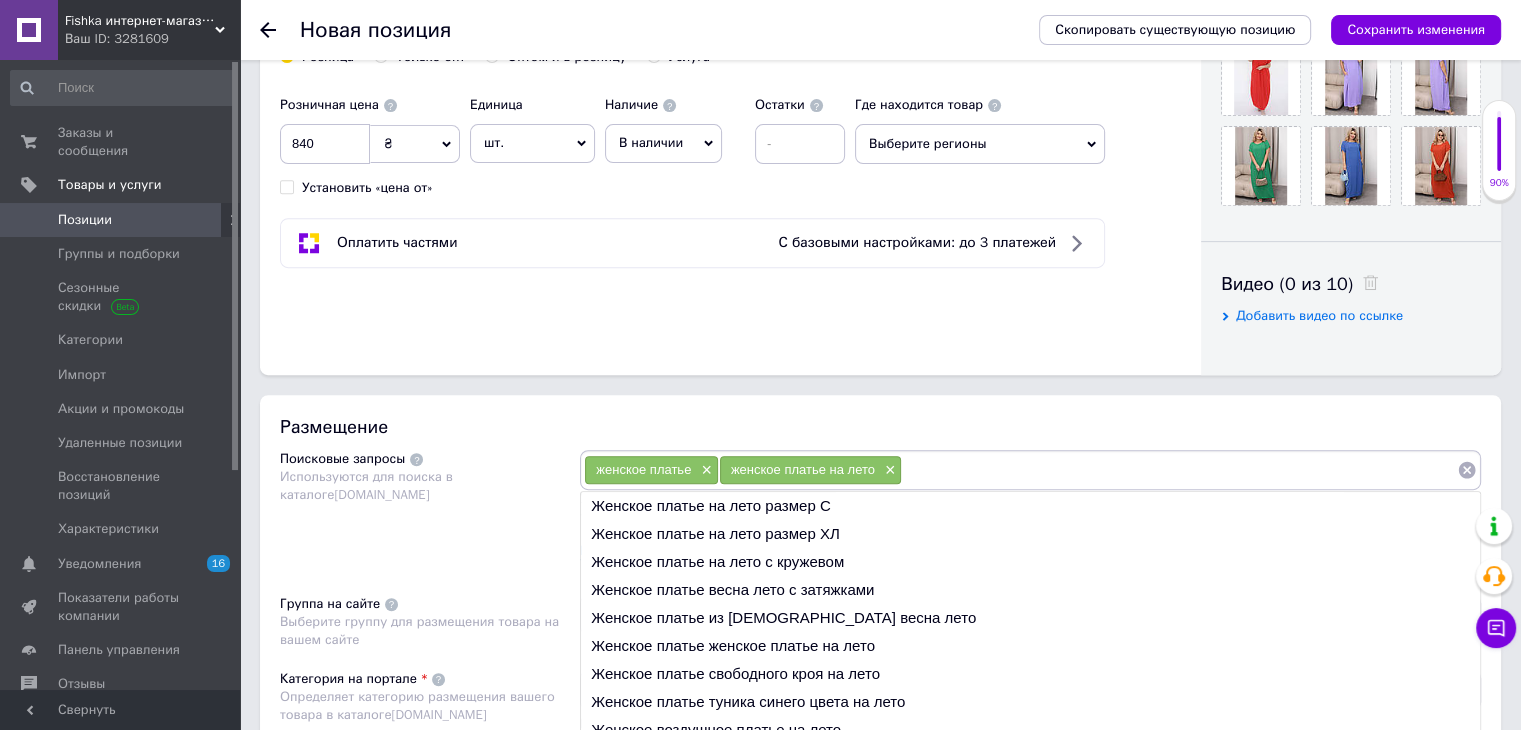 paste on "женское платье" 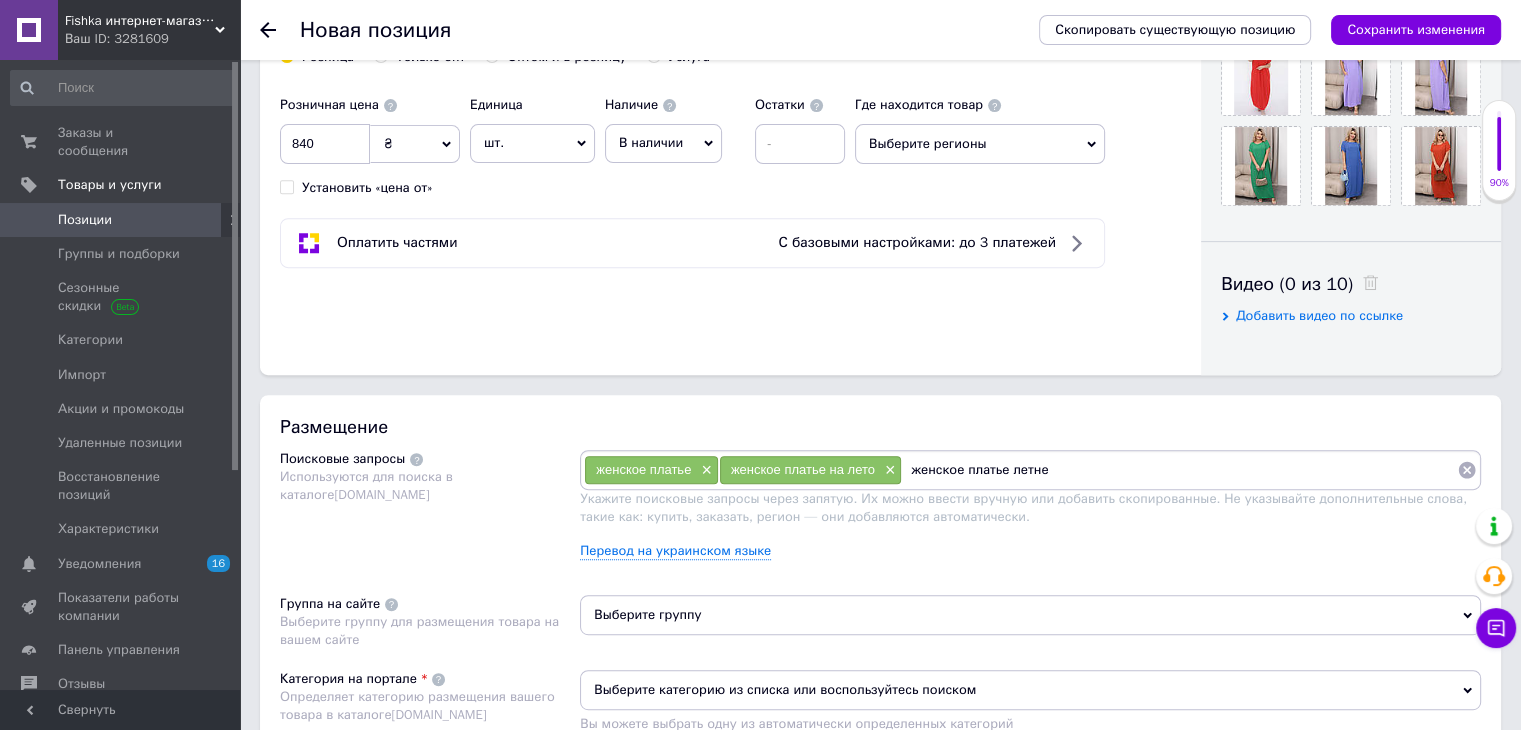 type on "женское платье летнее" 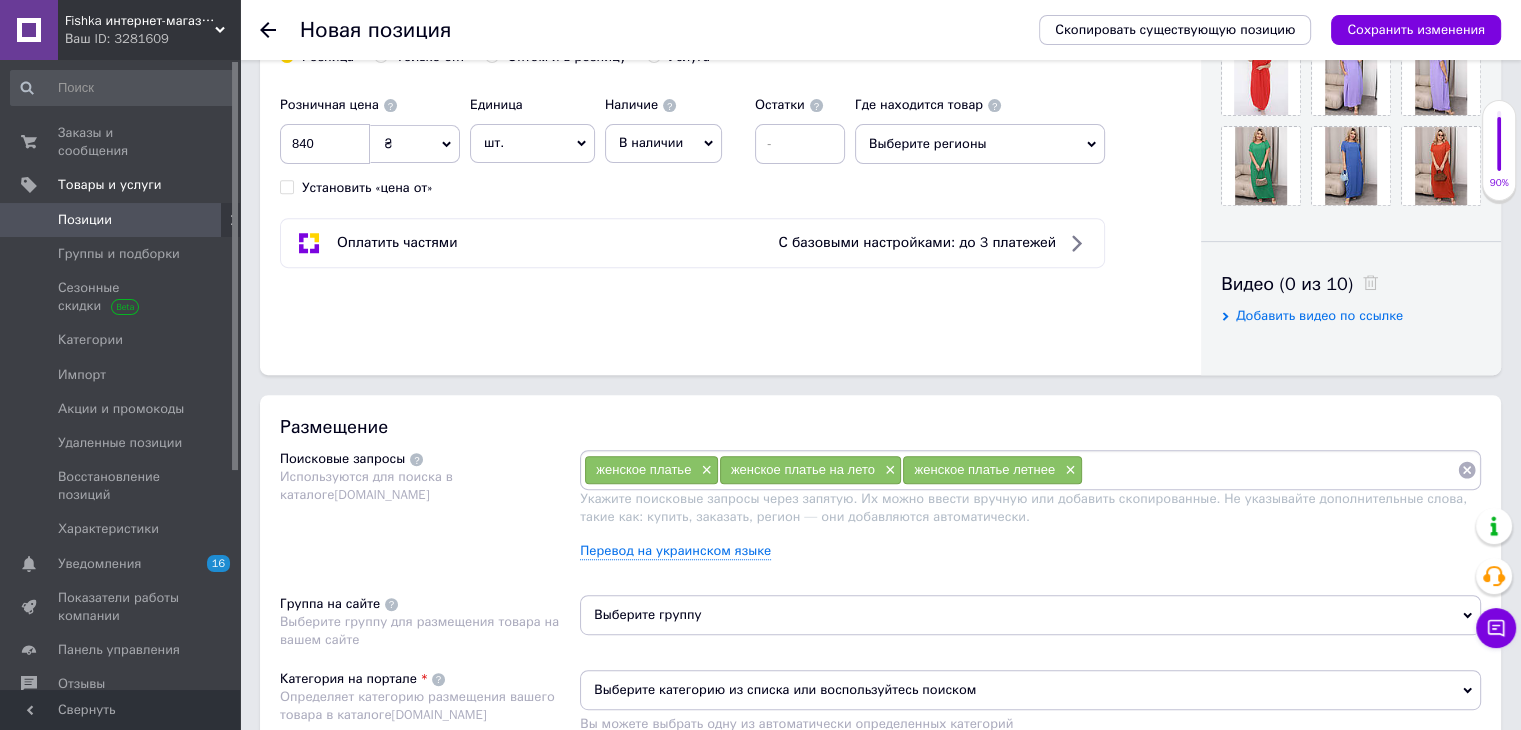 paste on "женское платье" 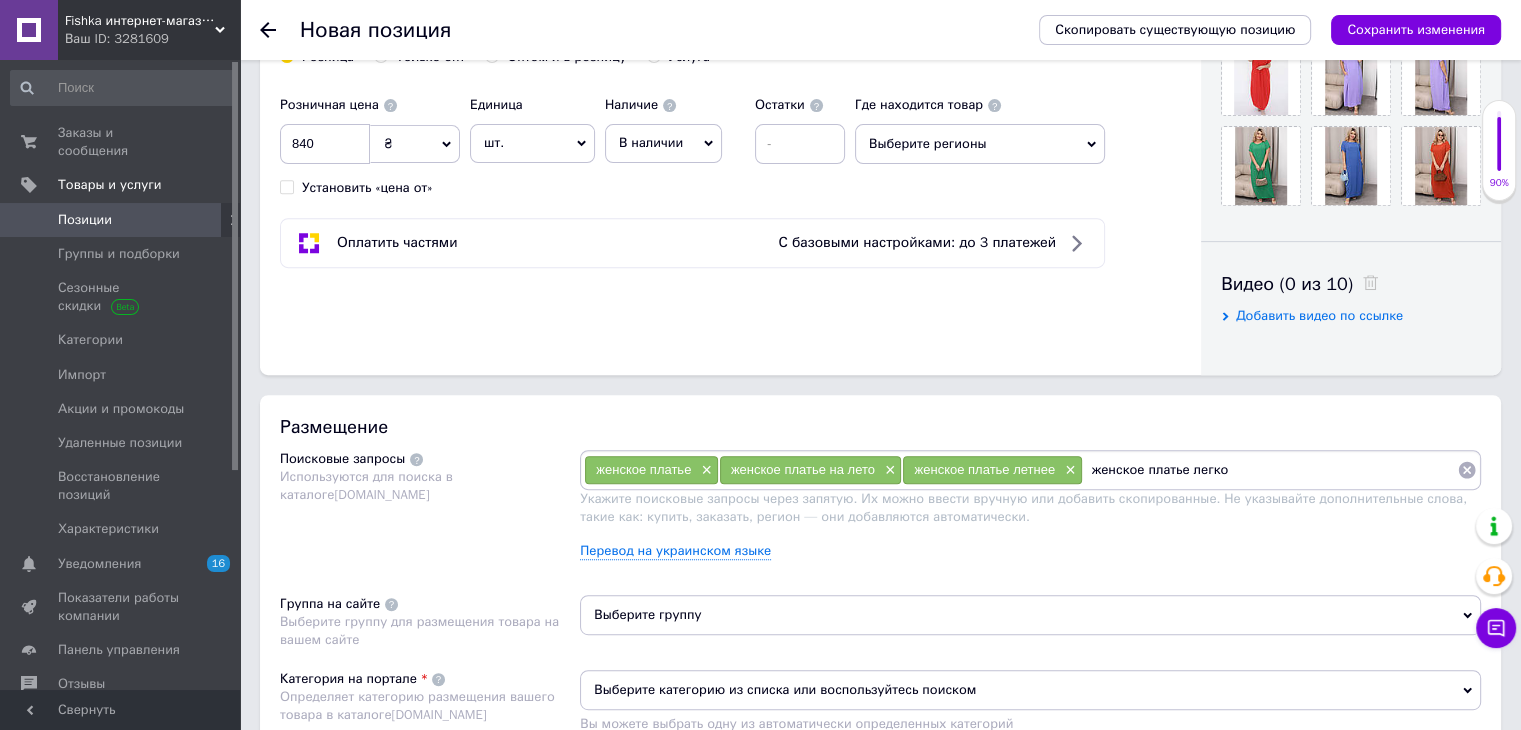 type on "женское платье легкое" 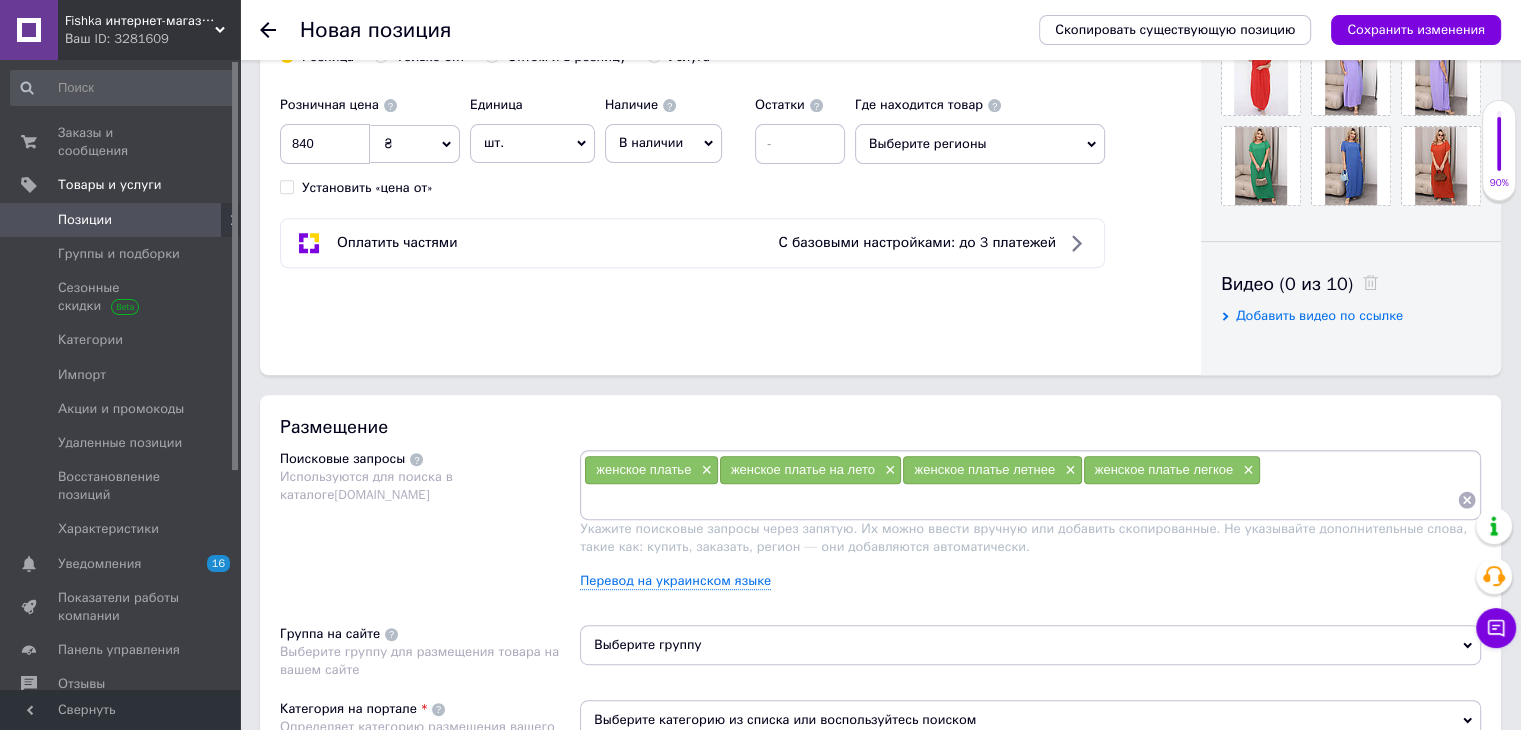 paste on "женское платье" 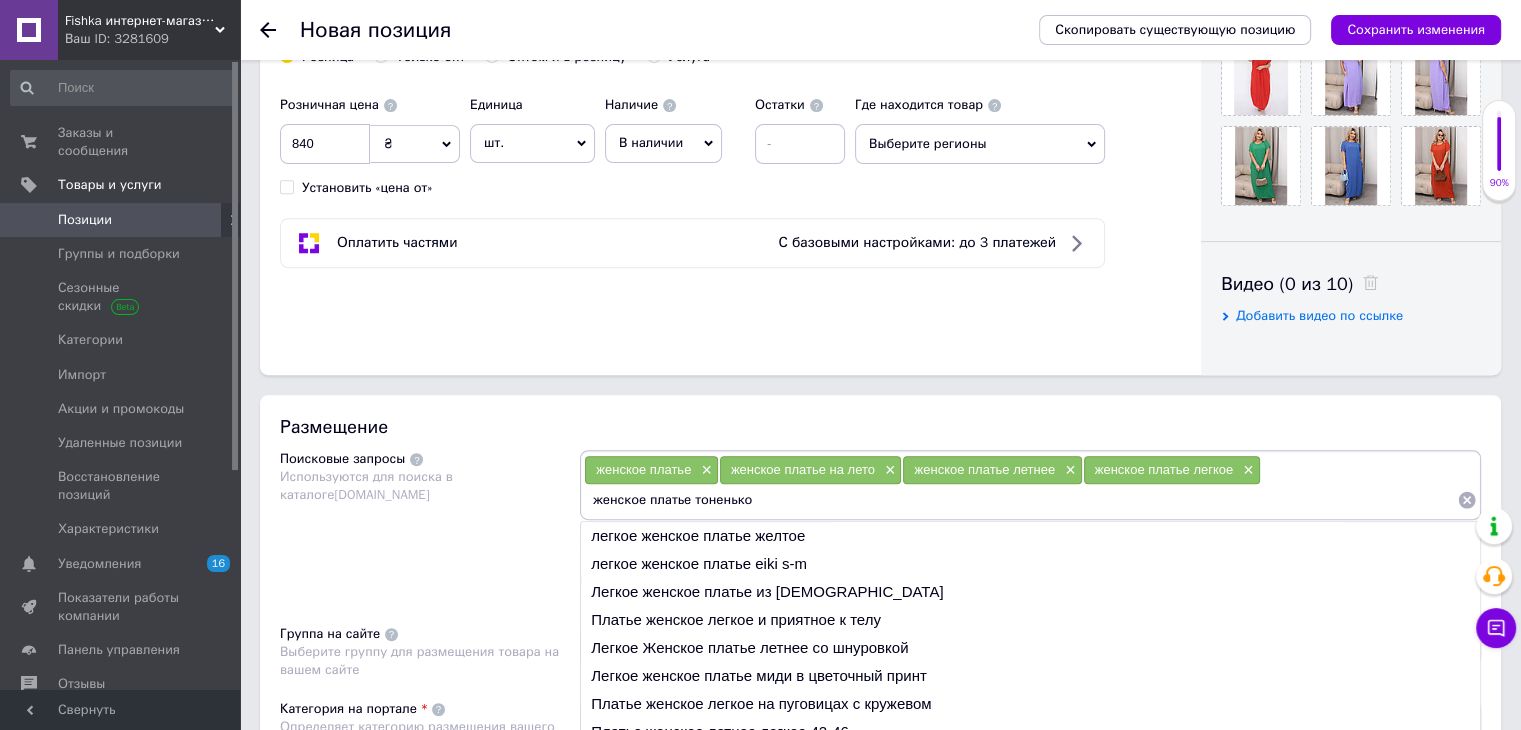 type on "женское платье тоненькое" 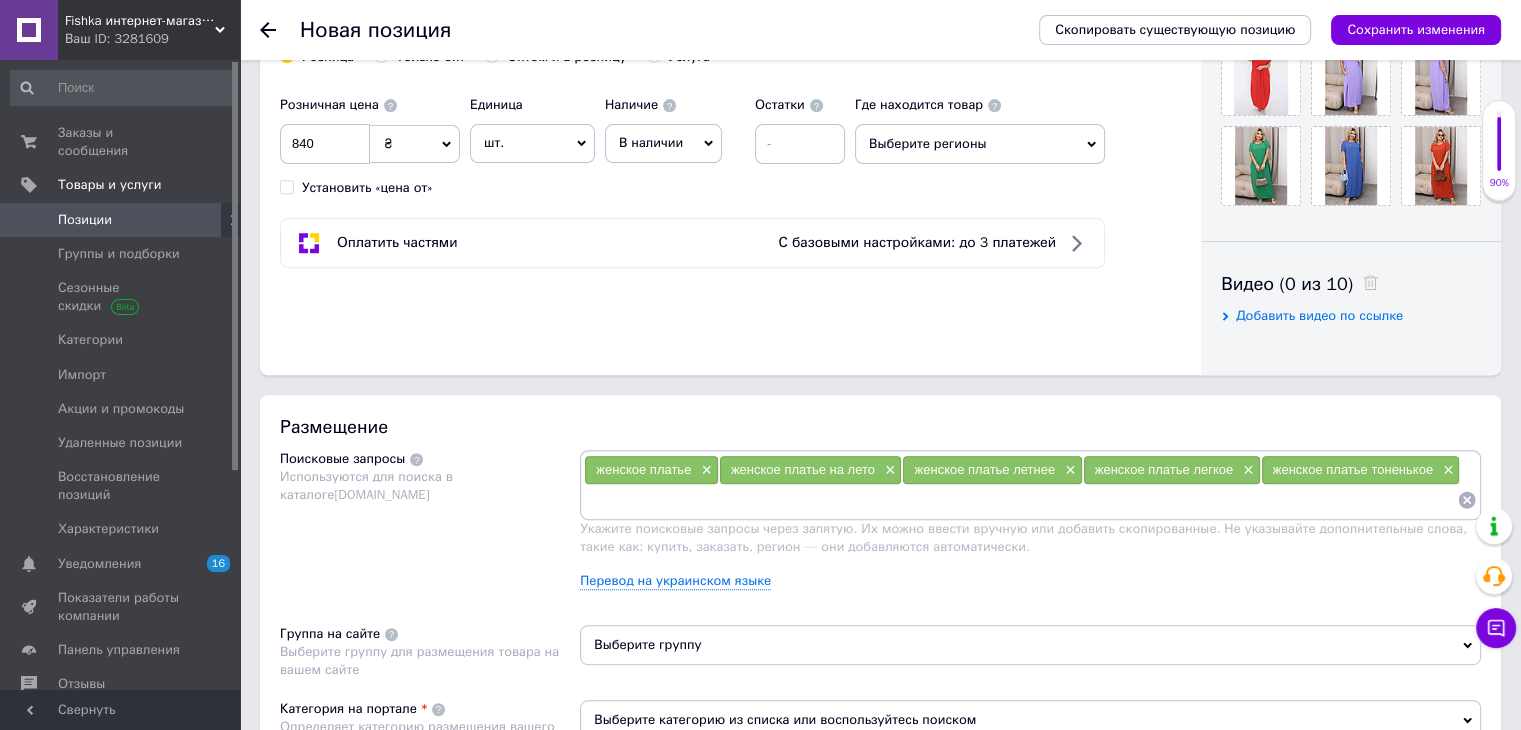 paste on "женское платье" 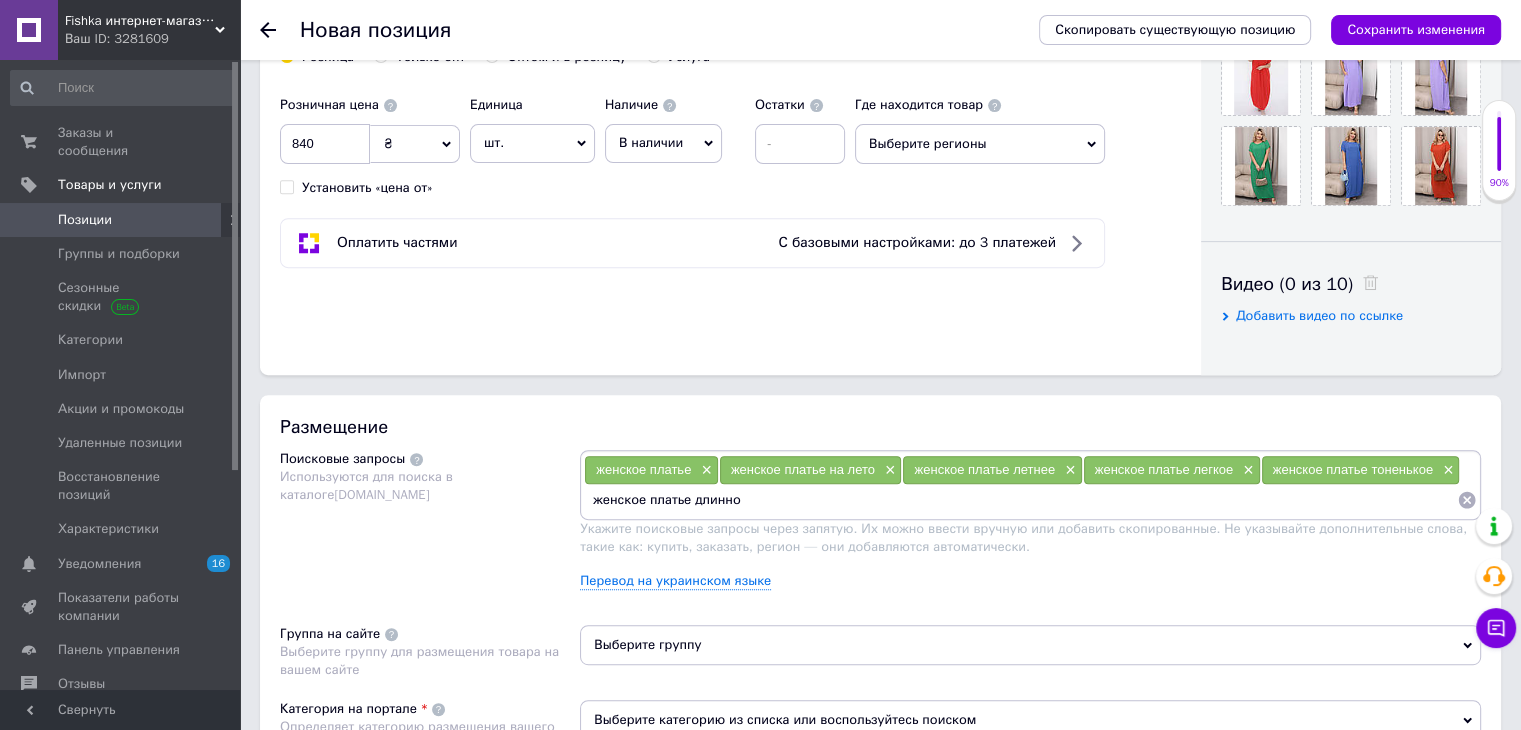 type on "женское платье длинное" 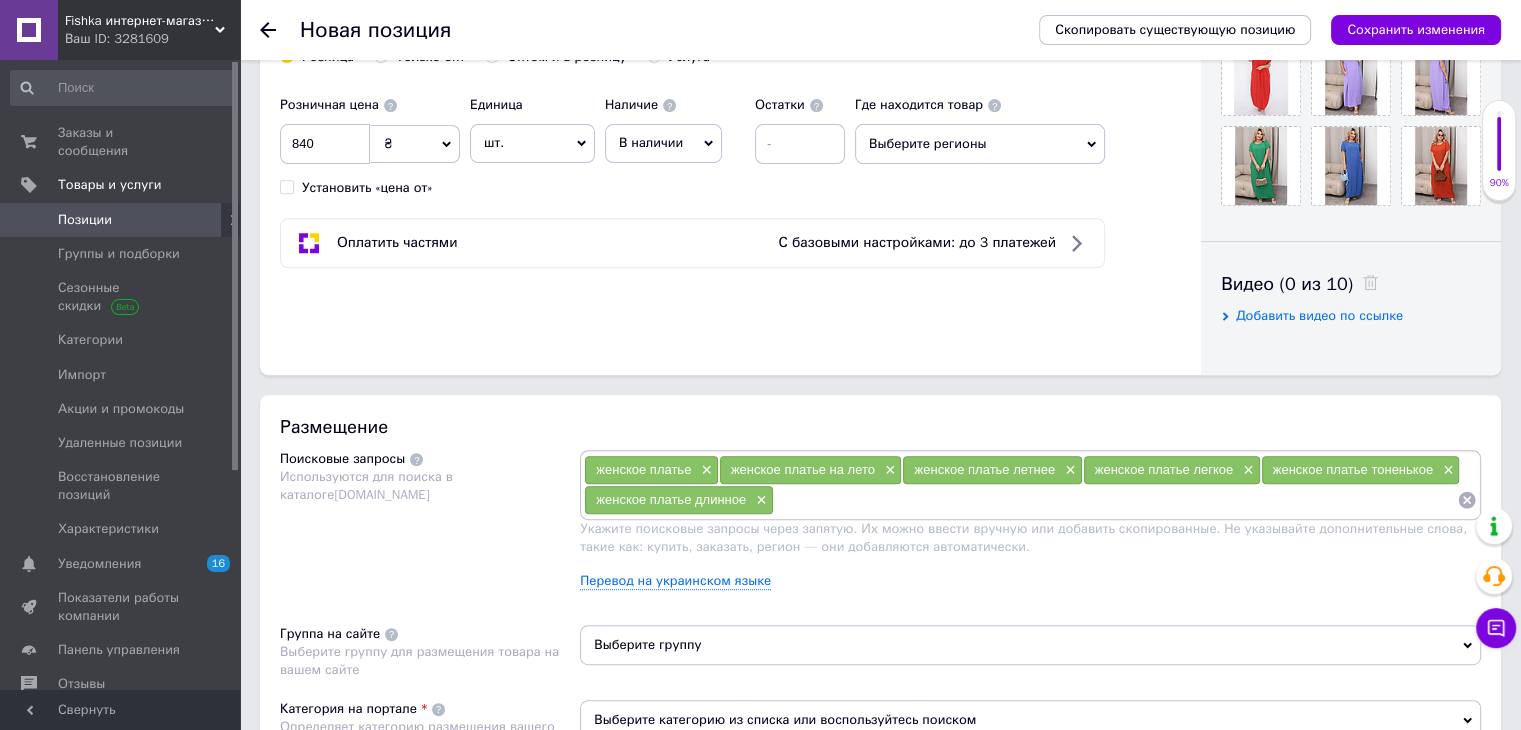 paste on "женское платье" 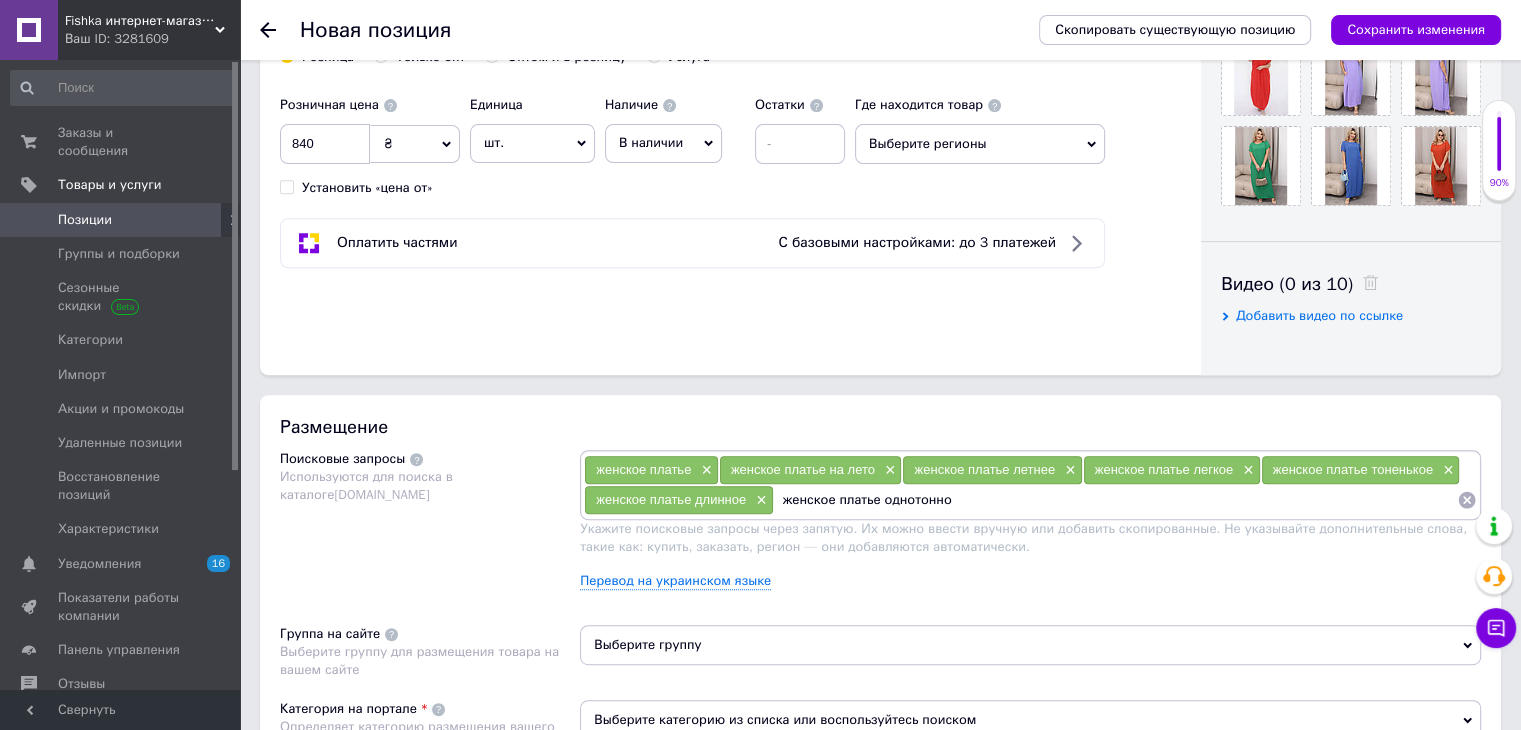 type on "женское платье однотонное" 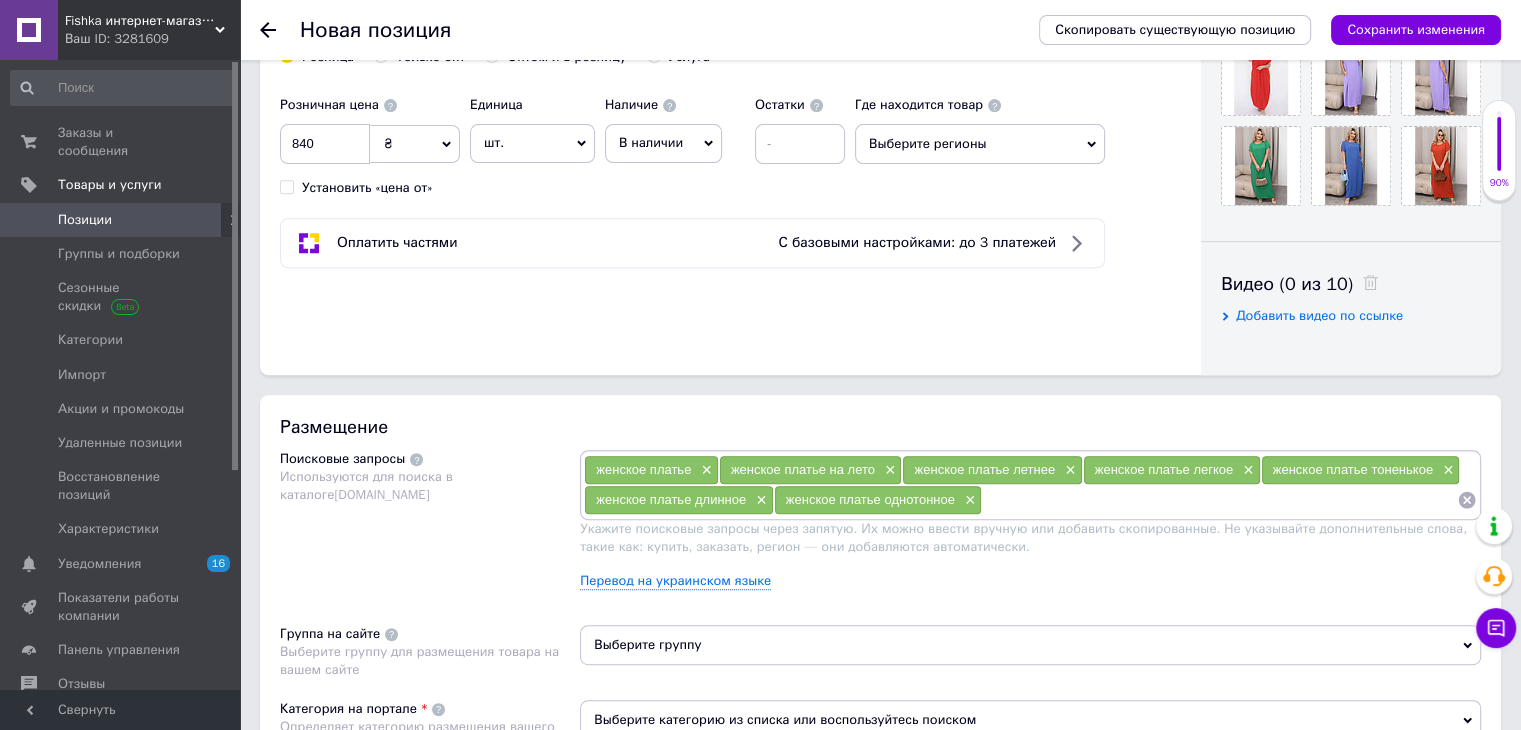 paste on "женское платье" 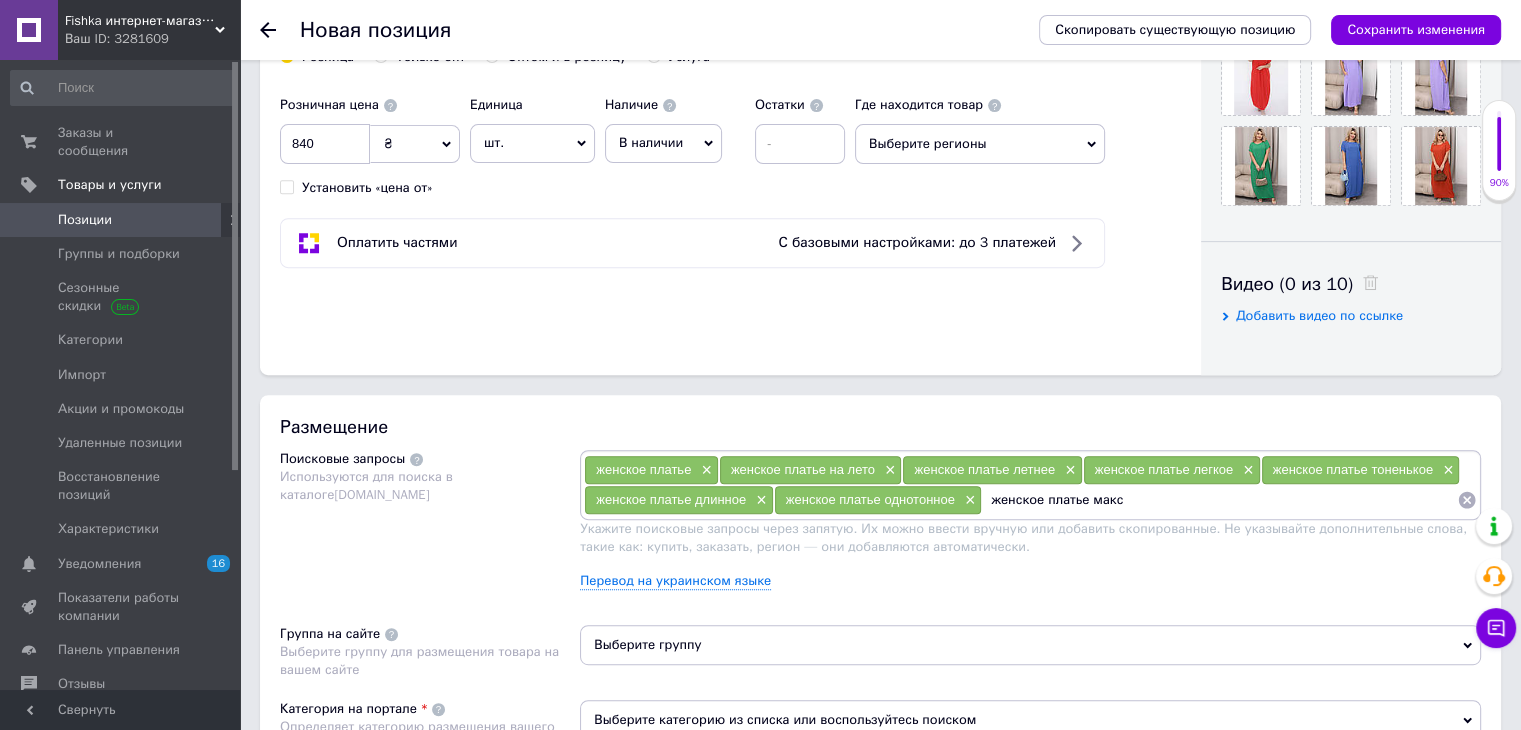 type on "женское платье макси" 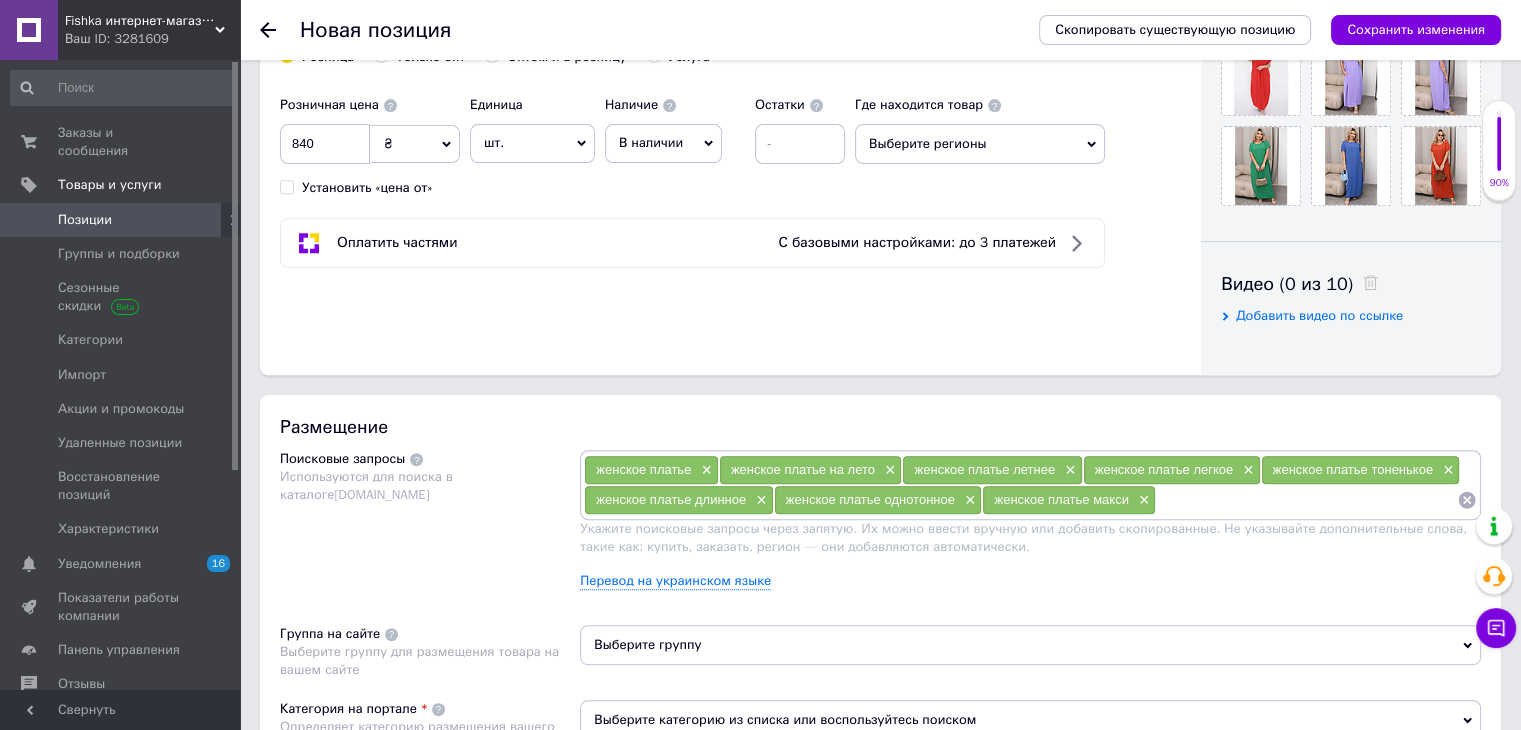 paste on "женское платье" 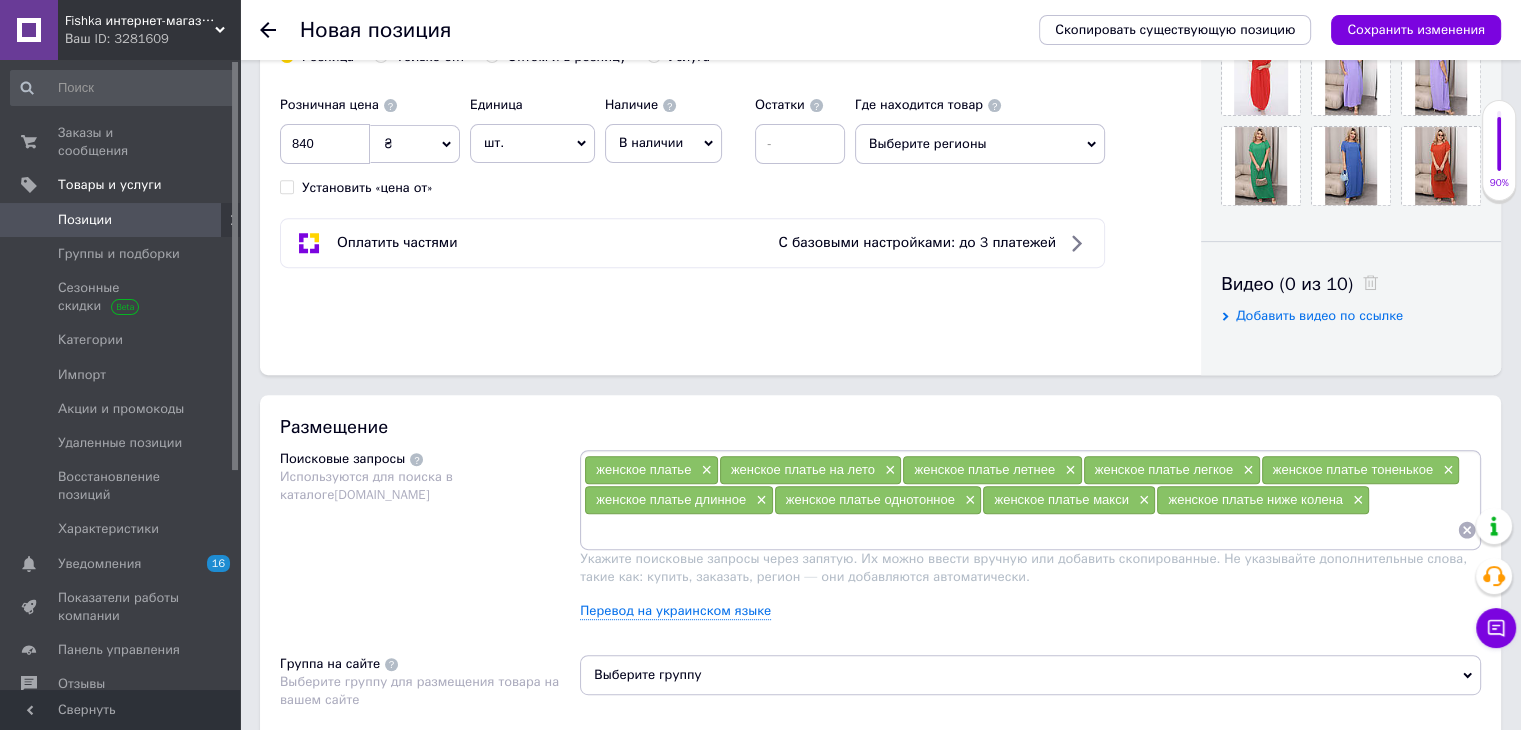 paste on "женское платье" 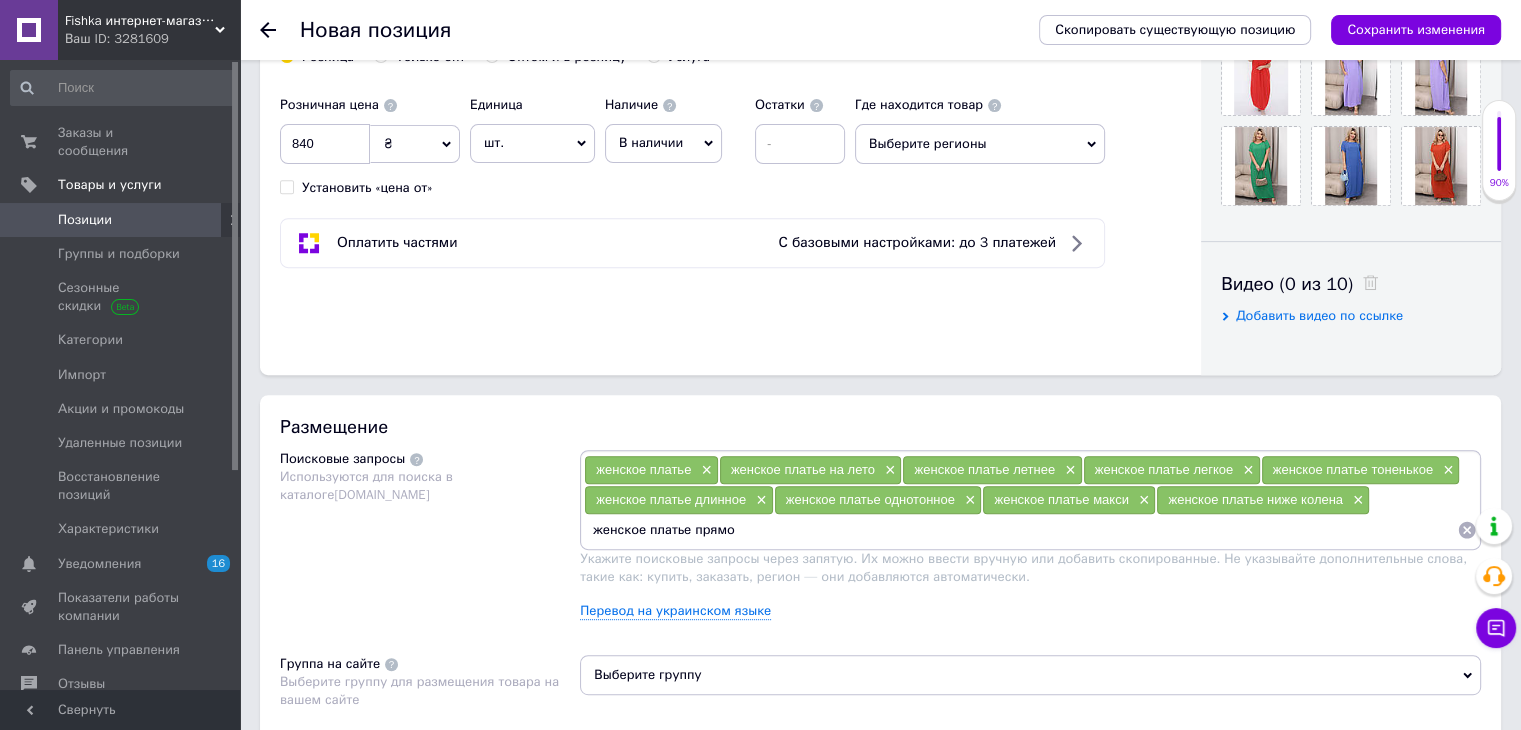 type on "женское платье прямое" 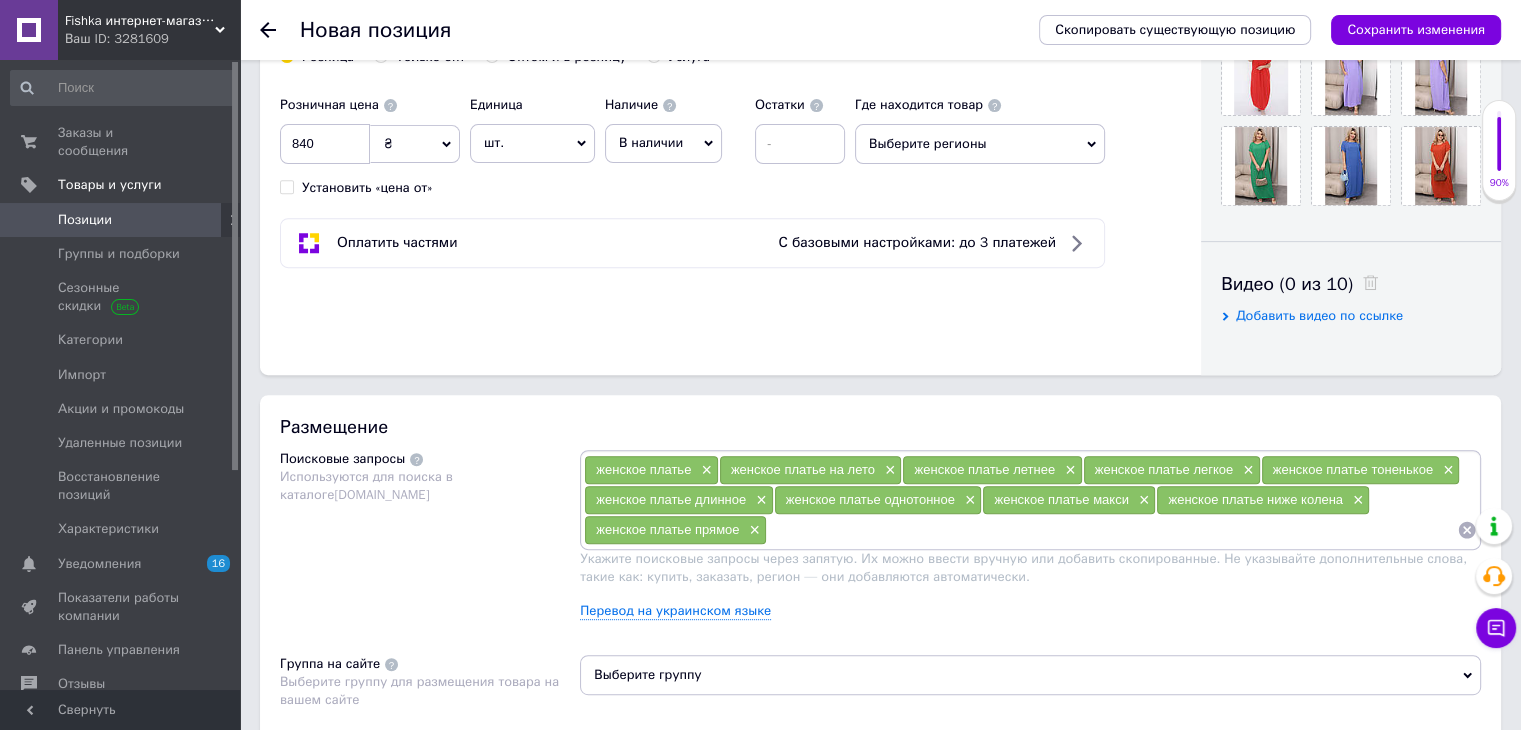 paste on "женское платье" 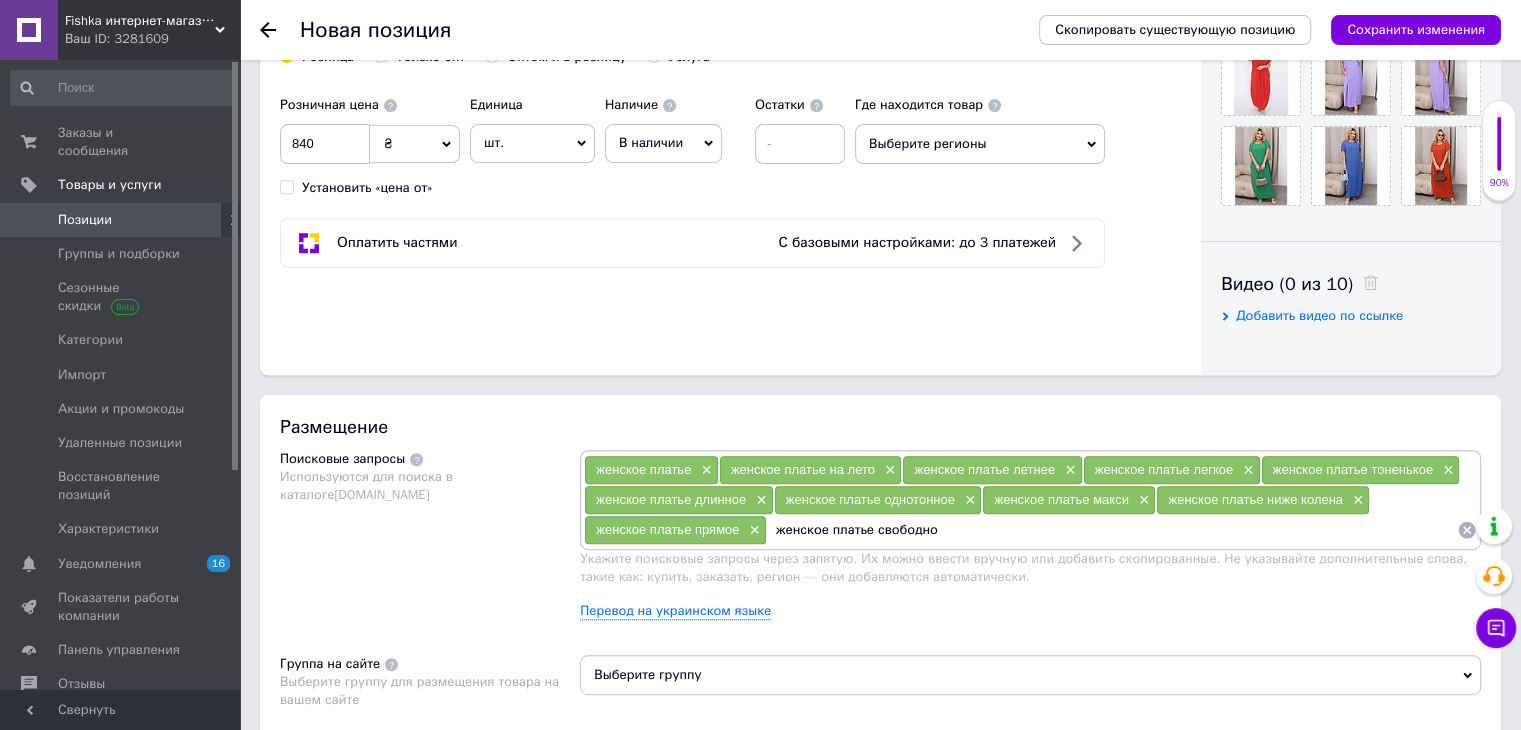 type on "женское платье свободное" 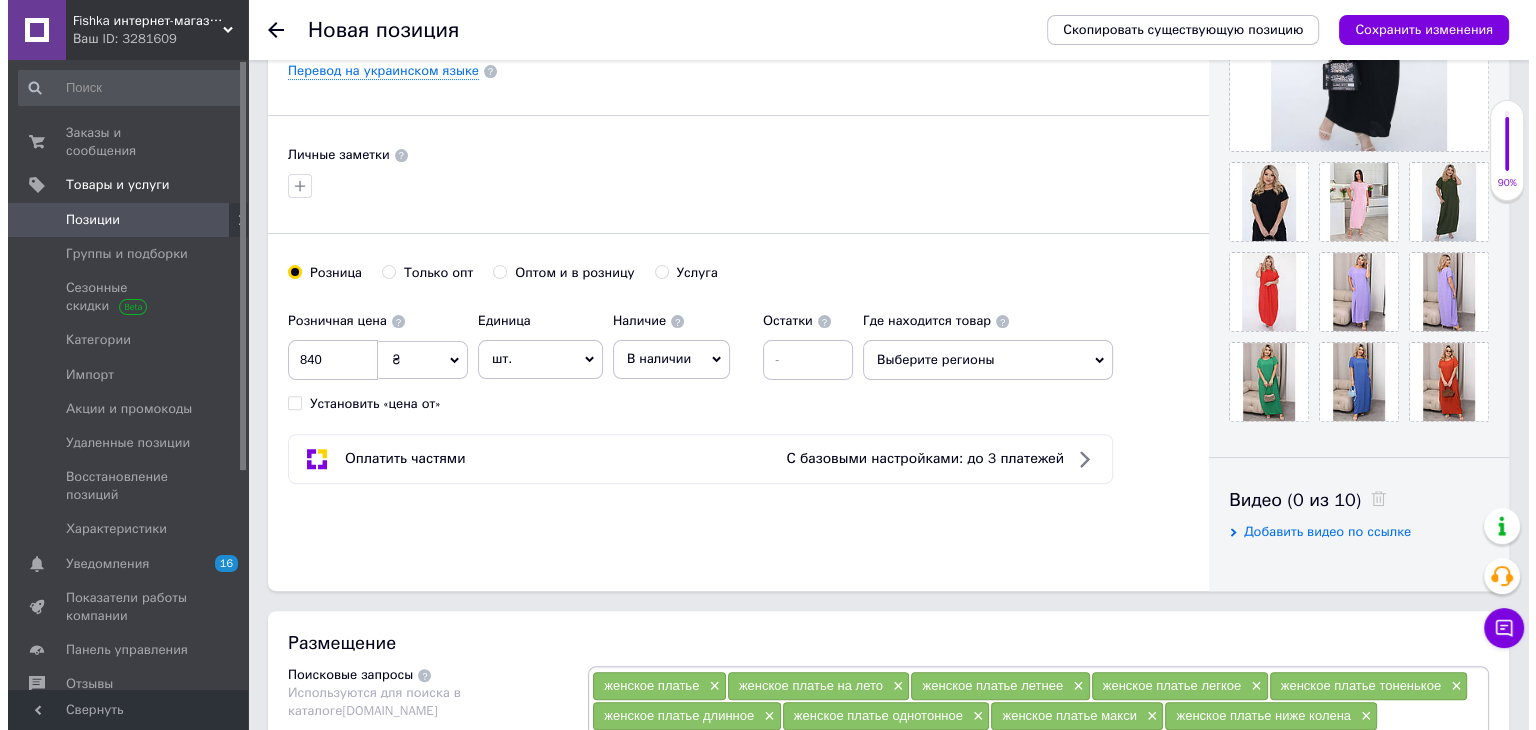 scroll, scrollTop: 552, scrollLeft: 0, axis: vertical 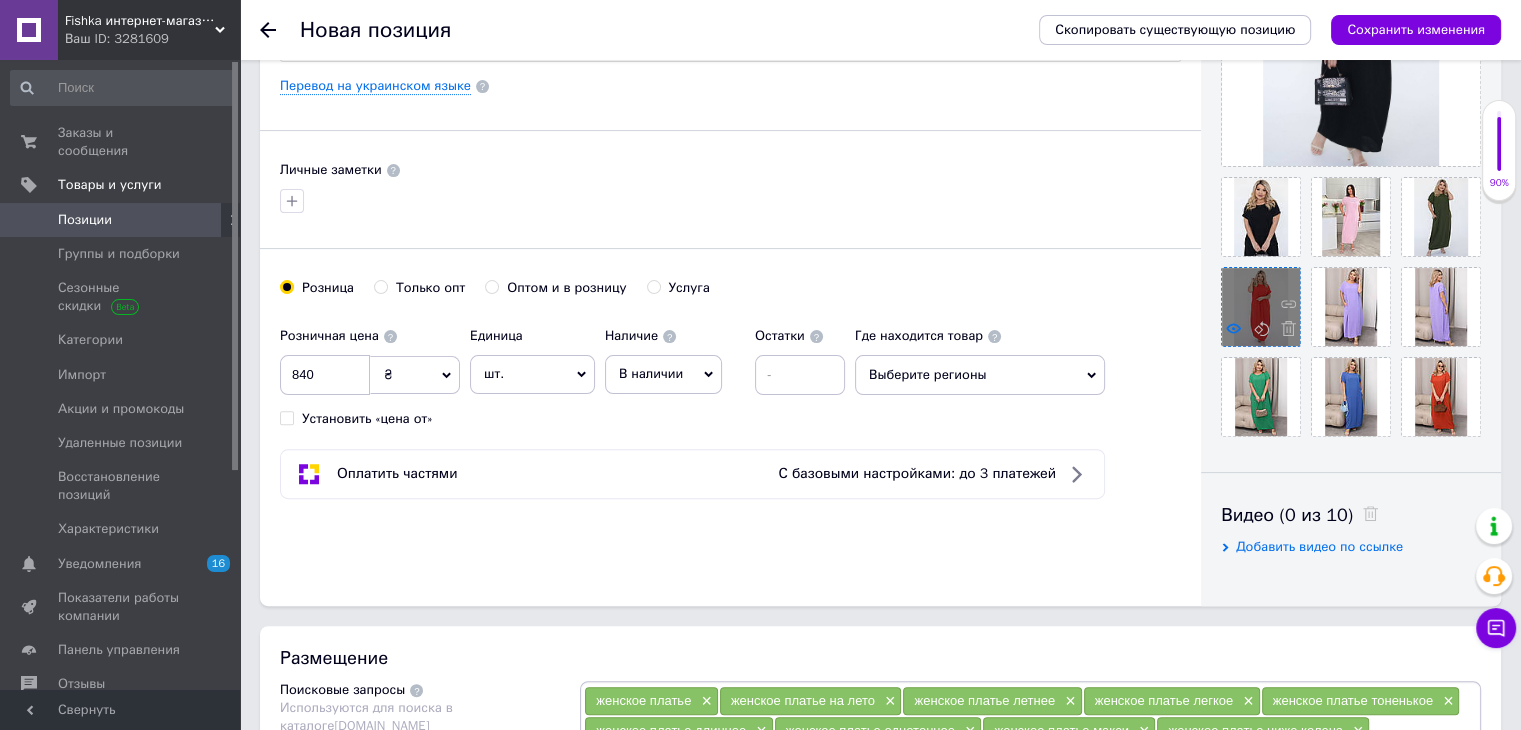 click 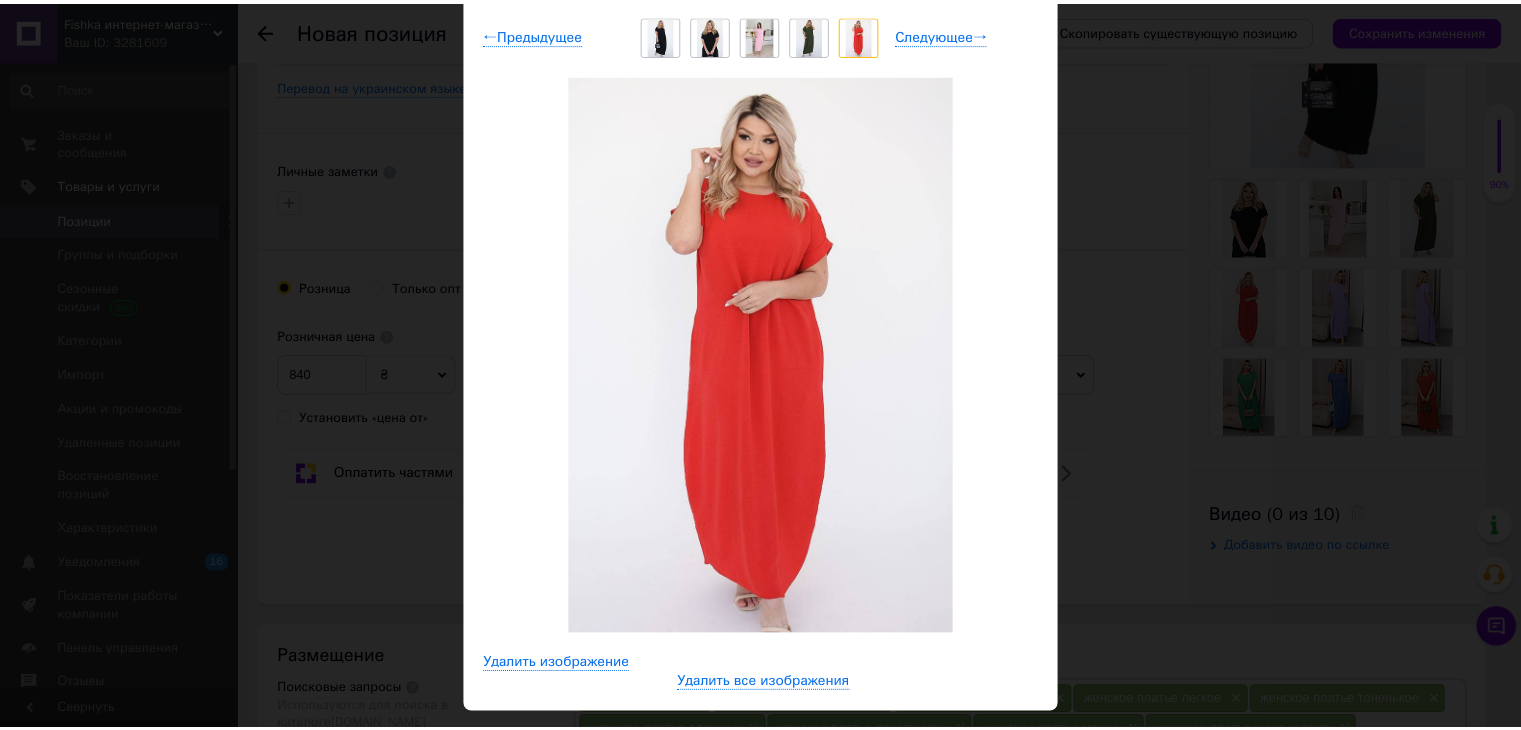 scroll, scrollTop: 148, scrollLeft: 0, axis: vertical 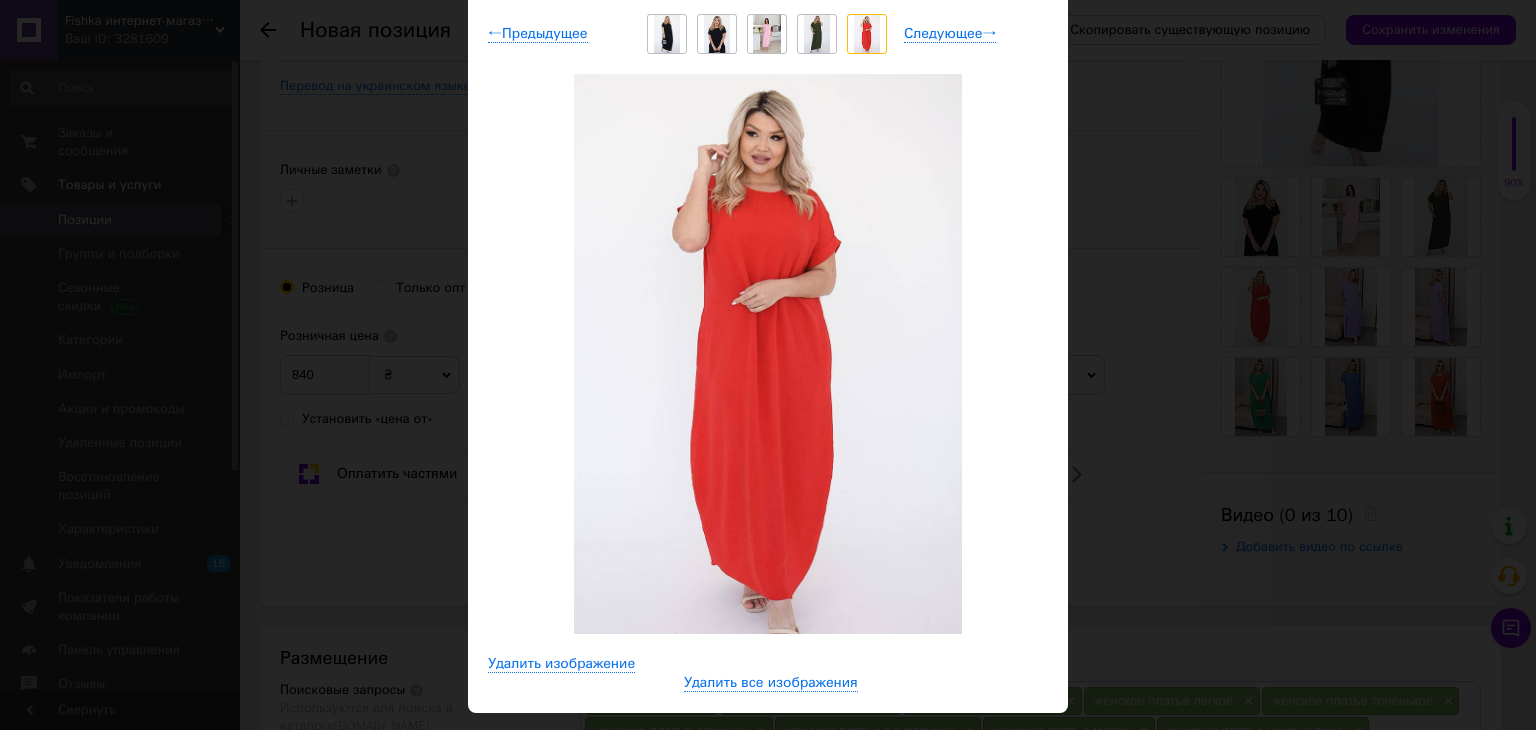 click on "× Просмотр изображения ← Предыдущее Следующее → Удалить изображение Удалить все изображения" at bounding box center (768, 365) 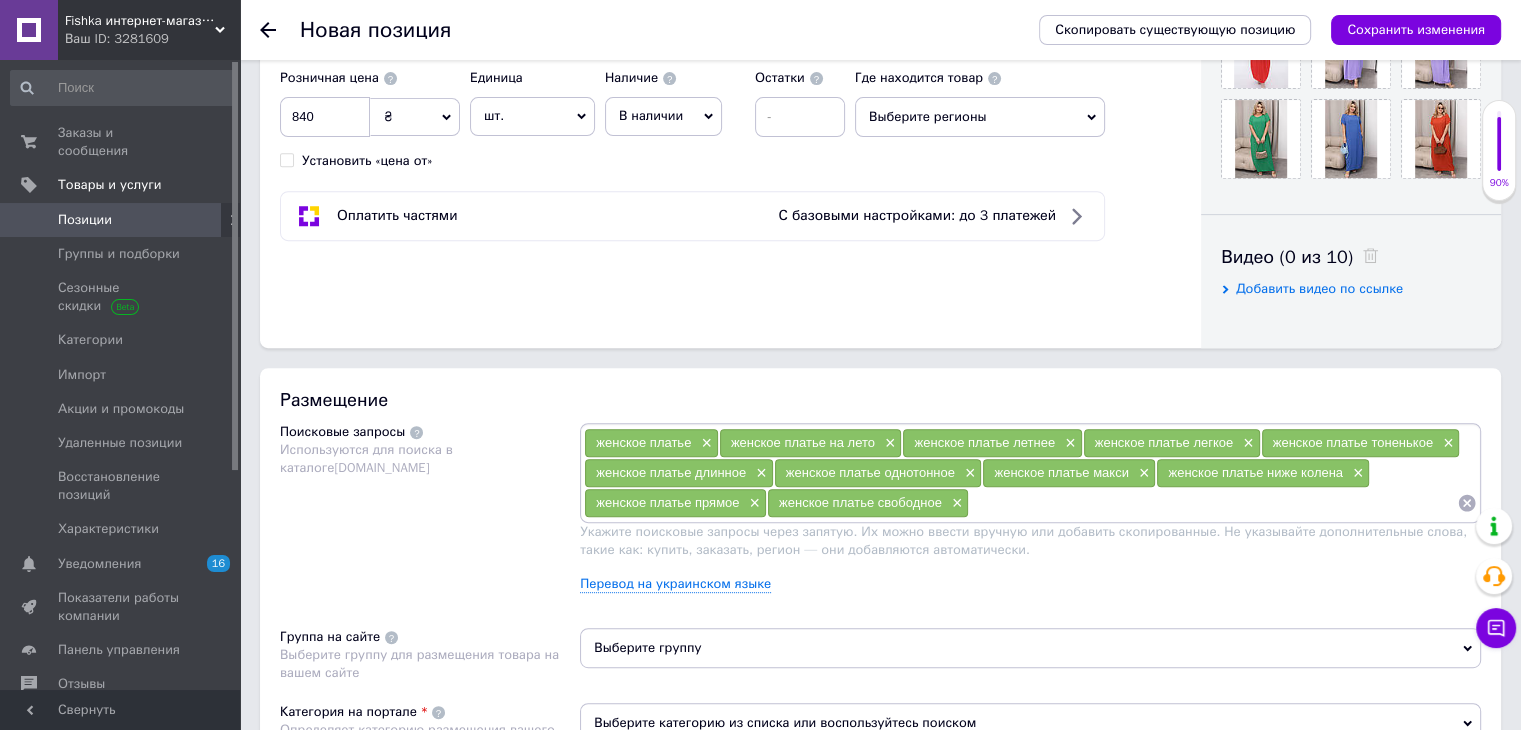 scroll, scrollTop: 811, scrollLeft: 0, axis: vertical 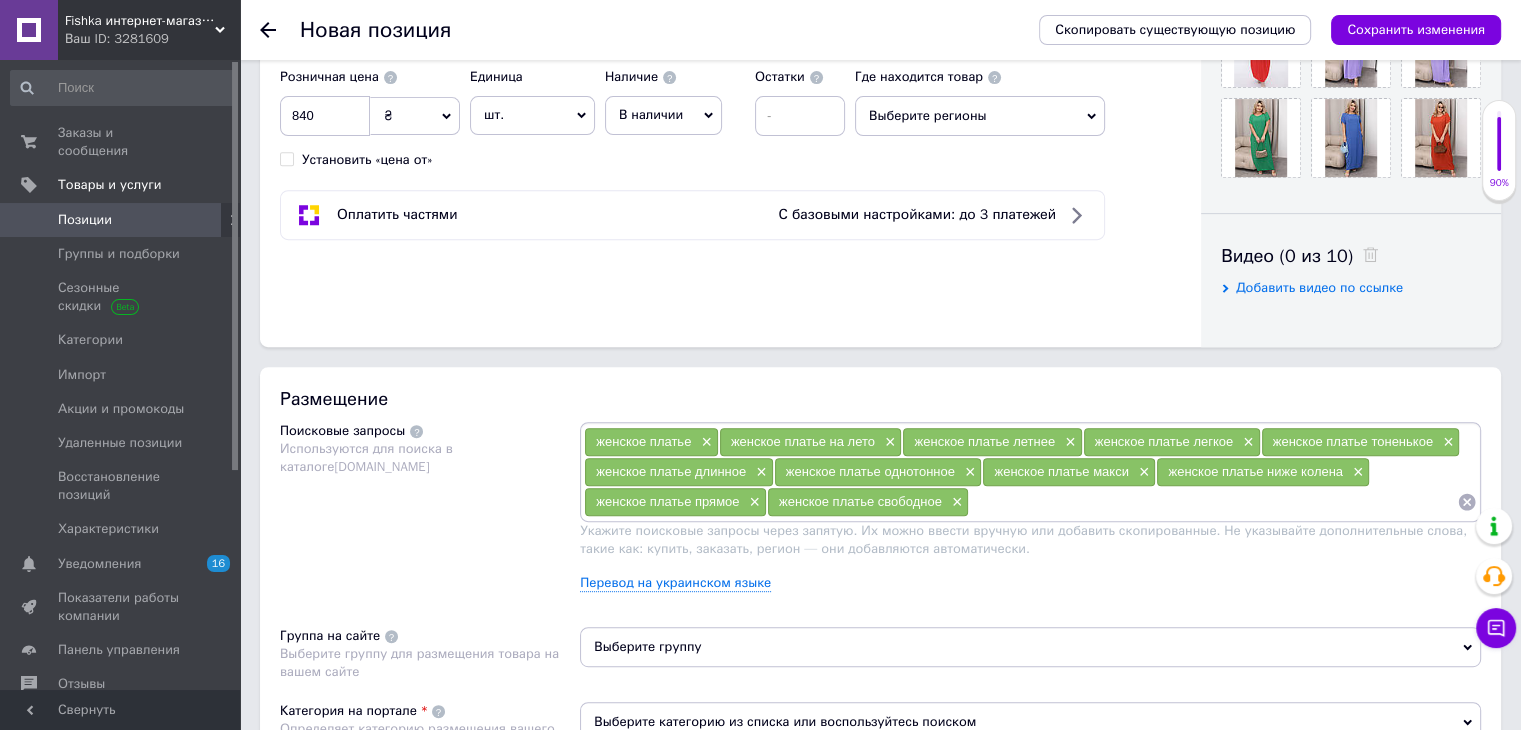 click at bounding box center (1213, 502) 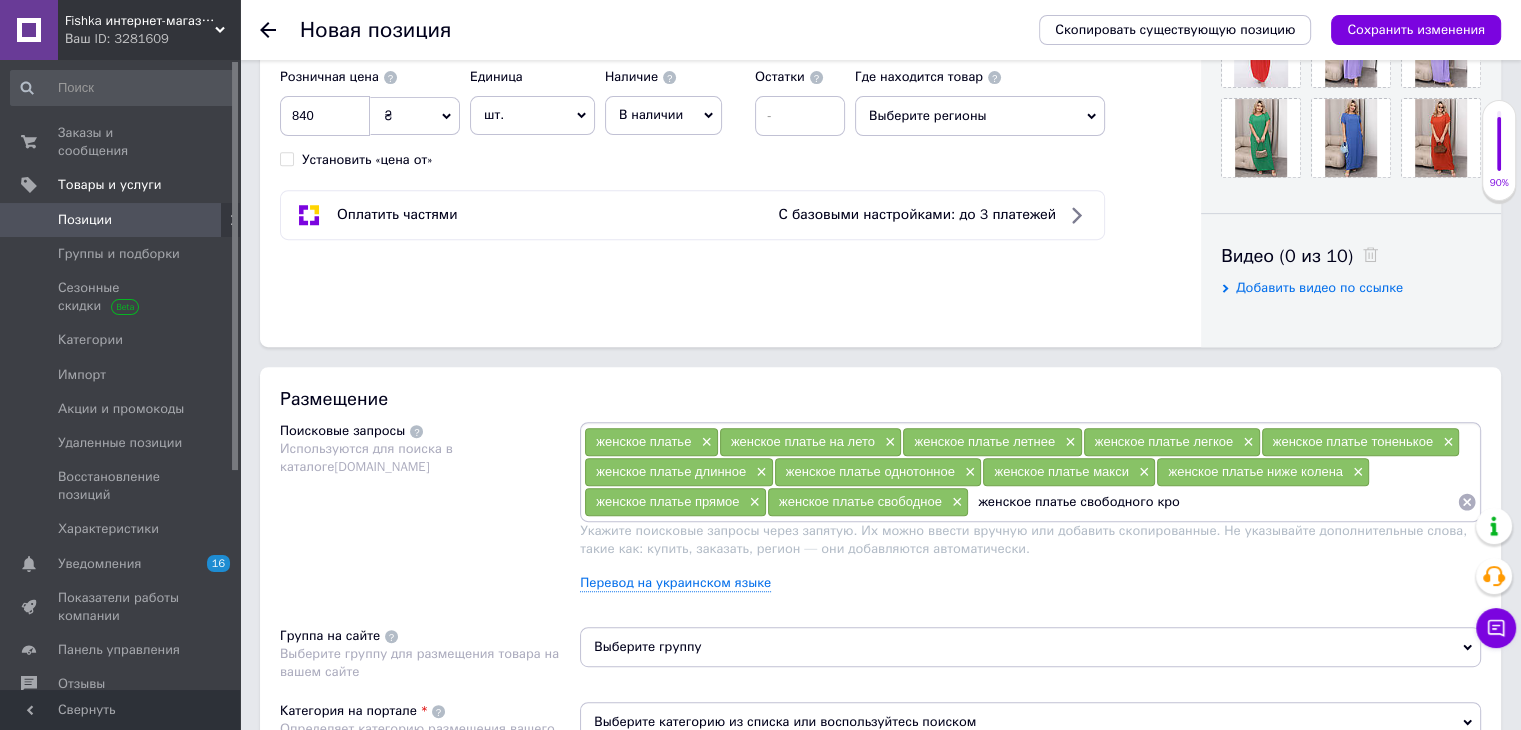 type on "женское платье свободного кроя" 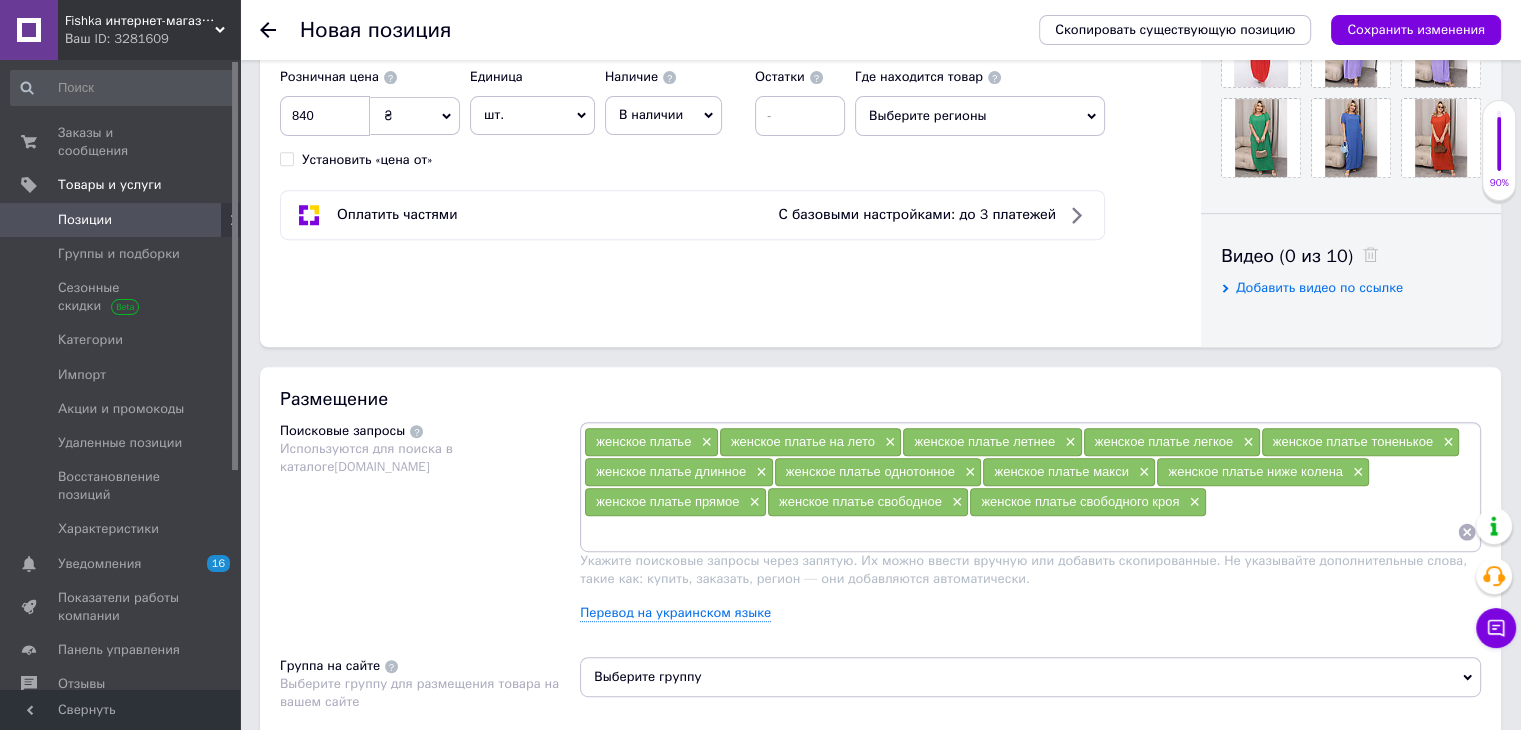 paste on "женское платье" 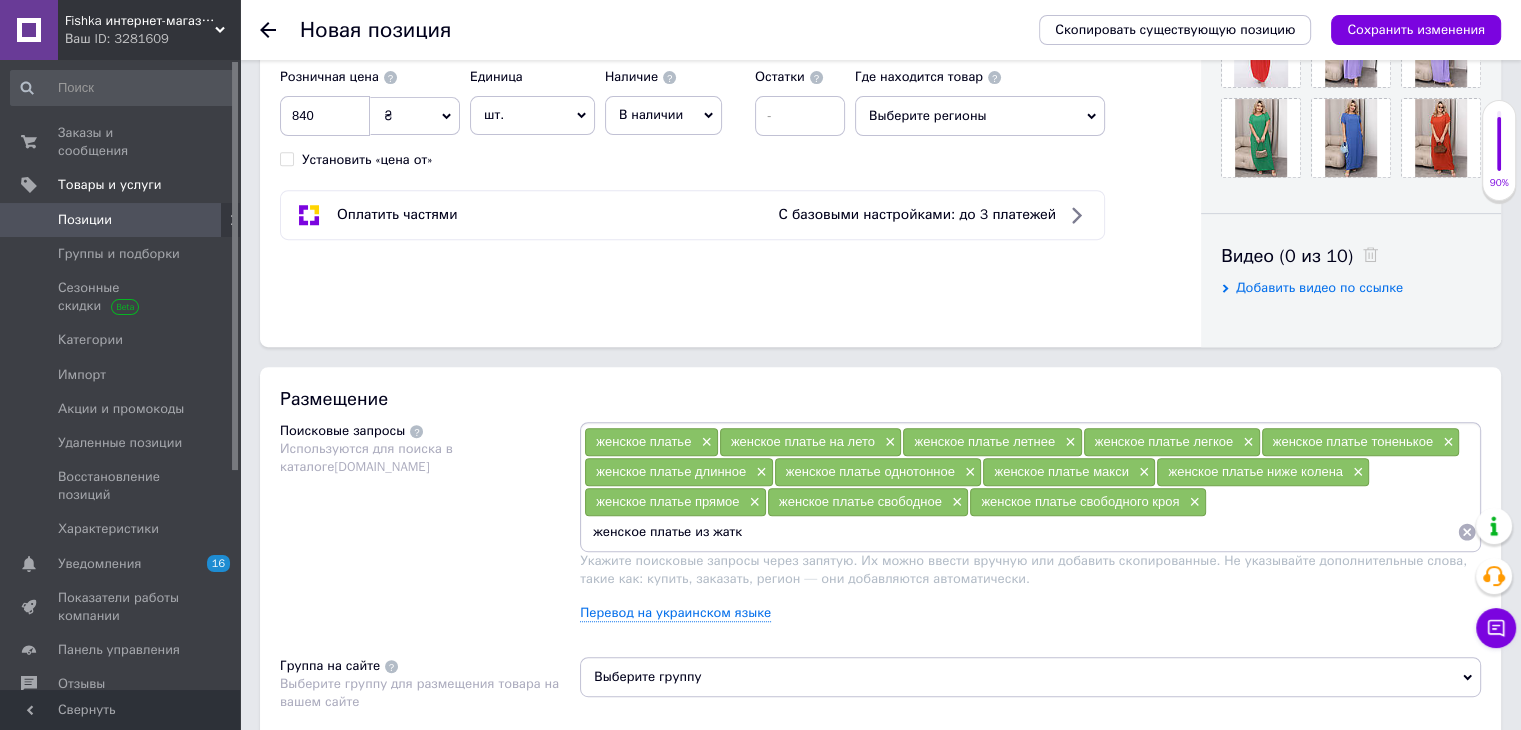 type on "женское платье из жатки" 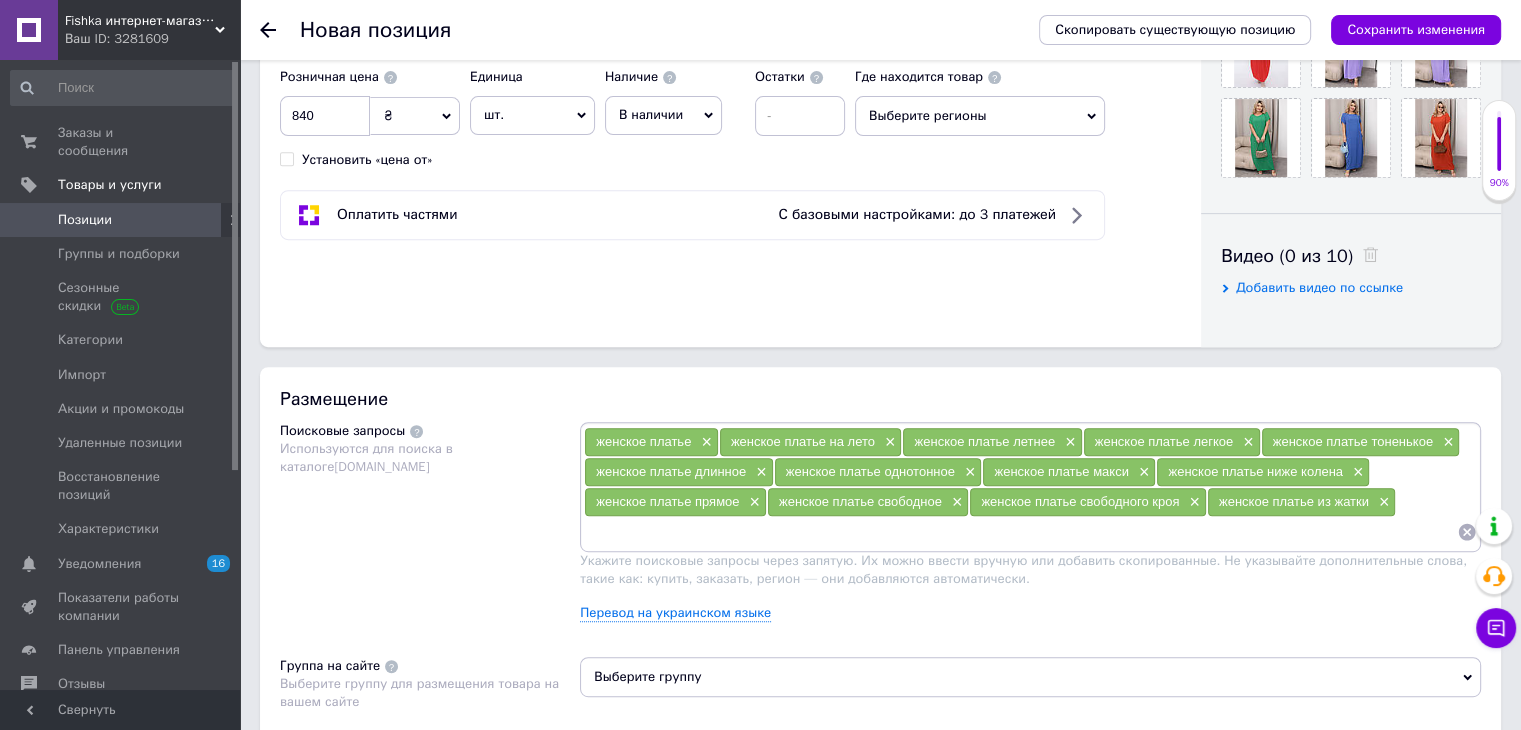 paste on "женское платье" 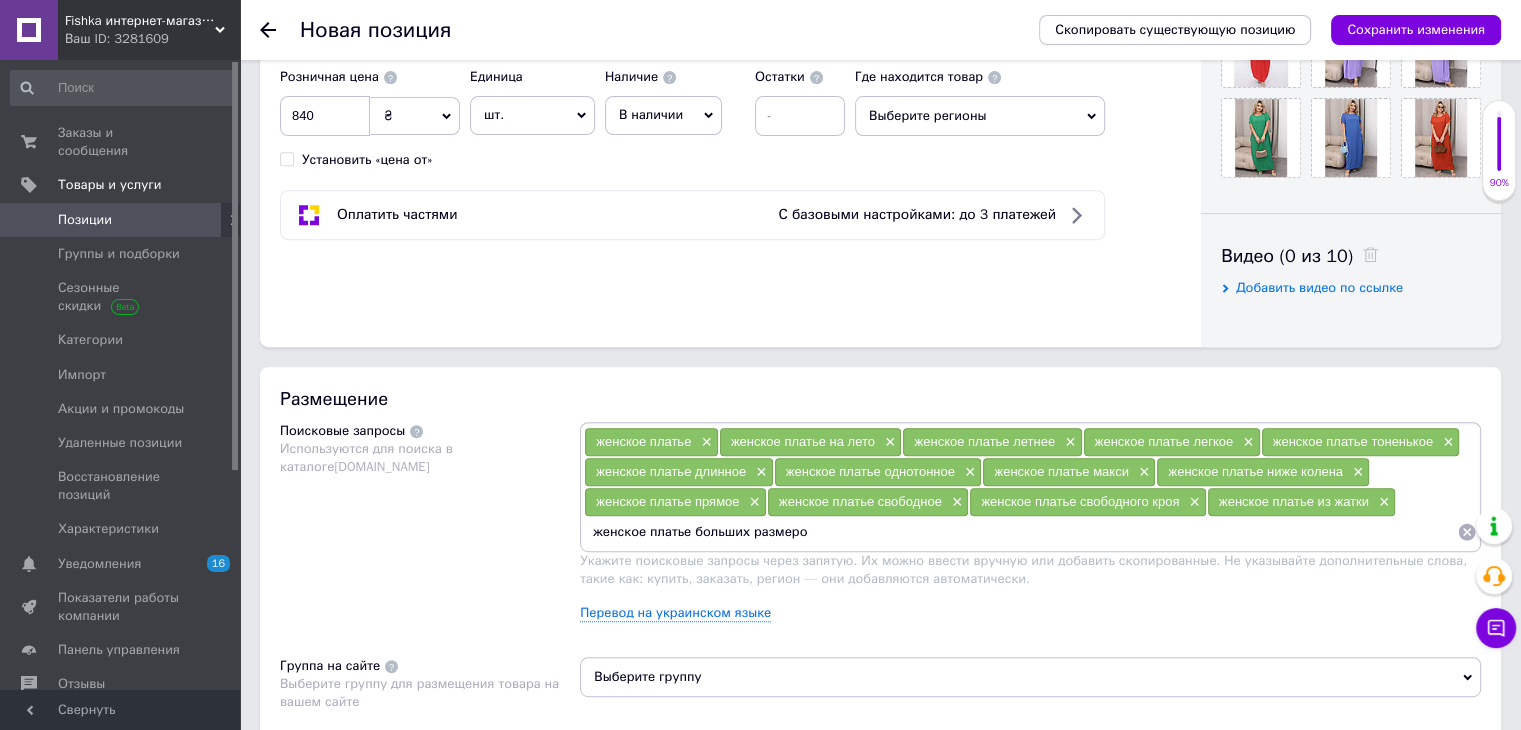 type on "женское платье больших размеров" 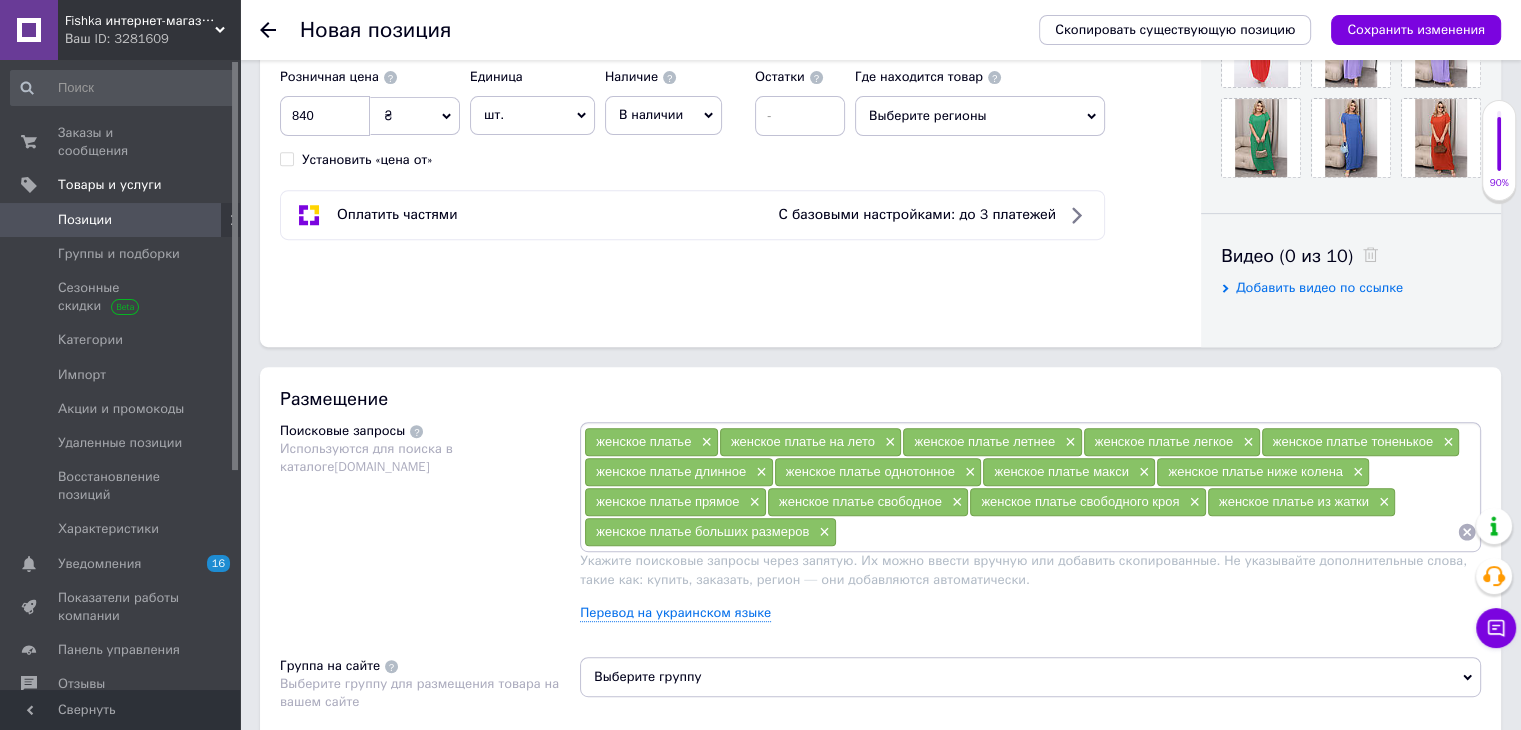 paste on "женское платье" 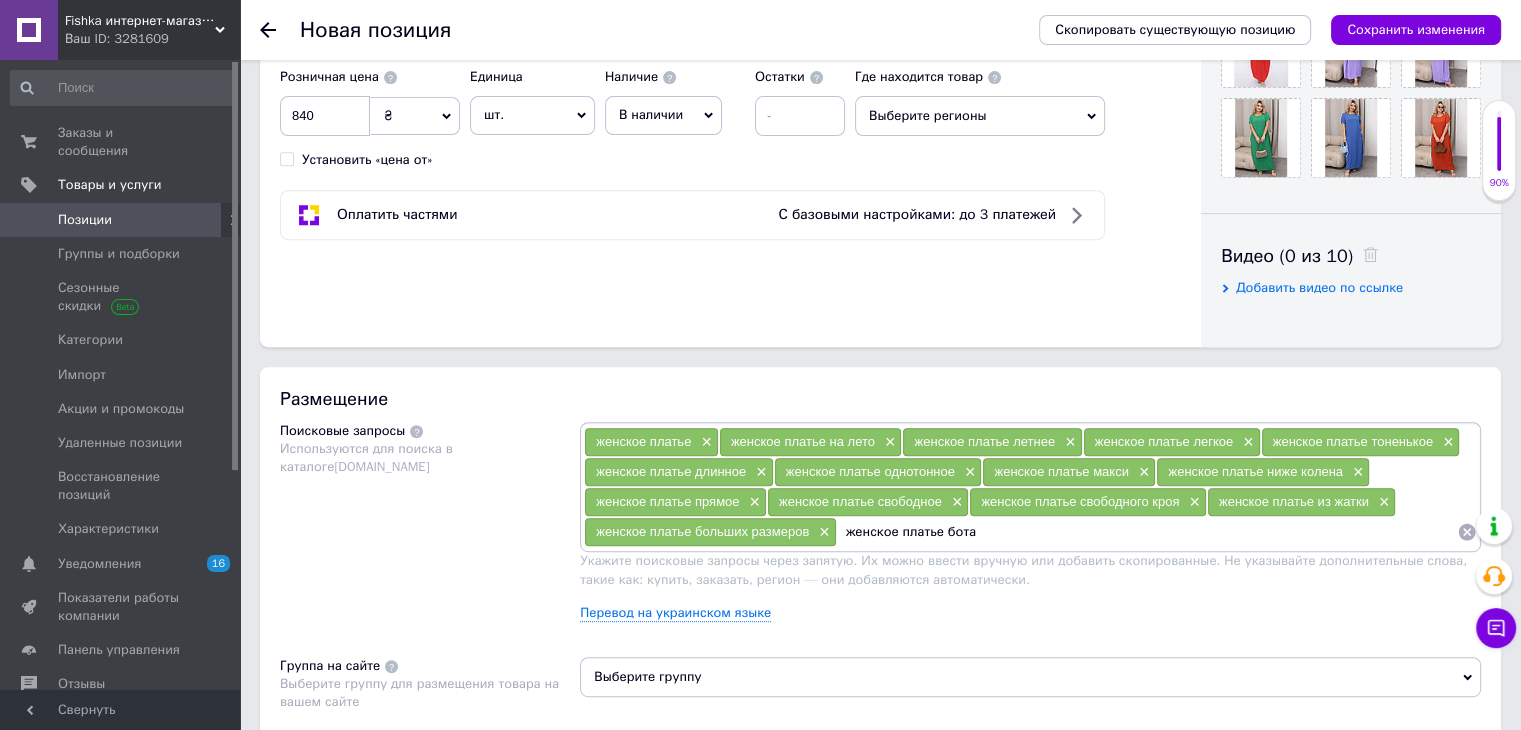 type on "женское платье ботал" 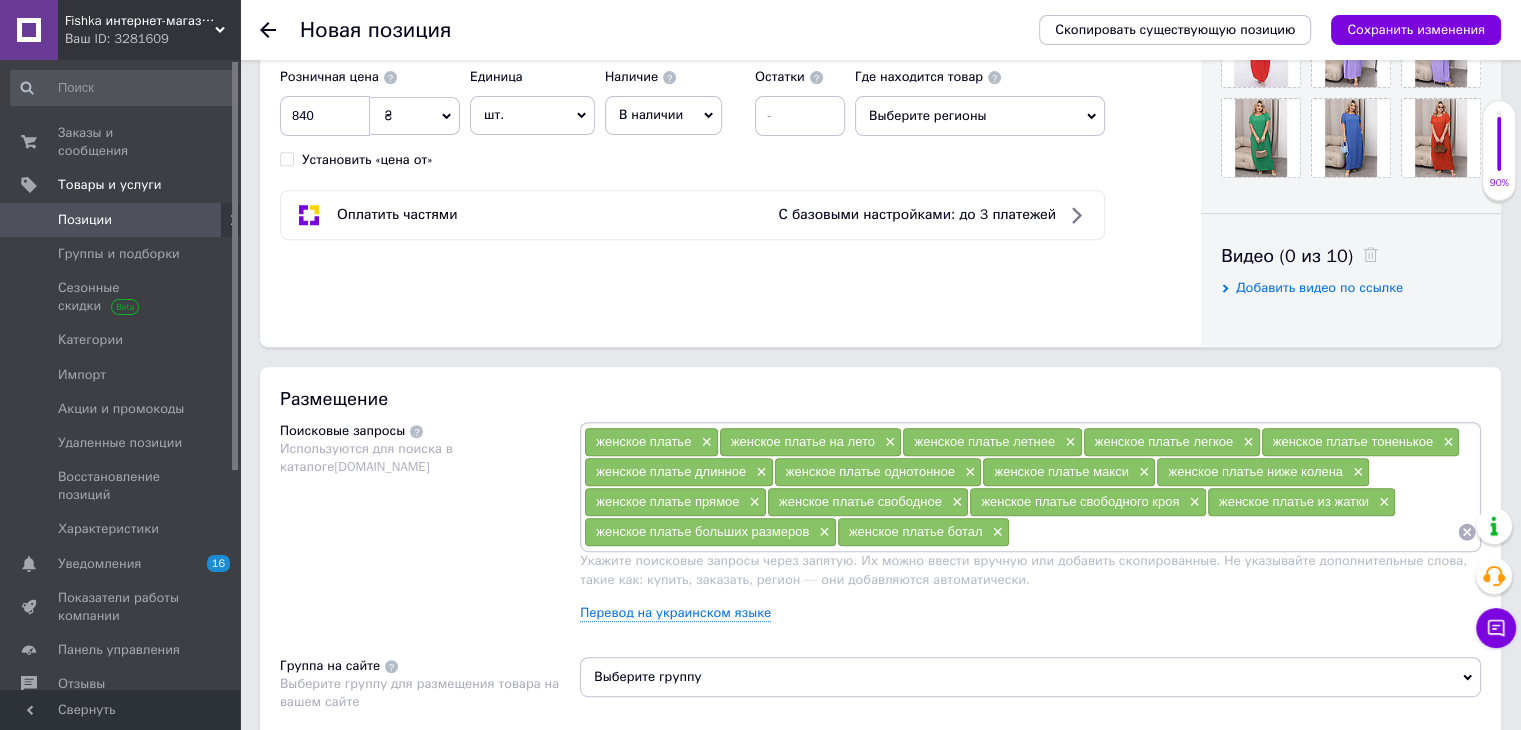 paste on "женское платье" 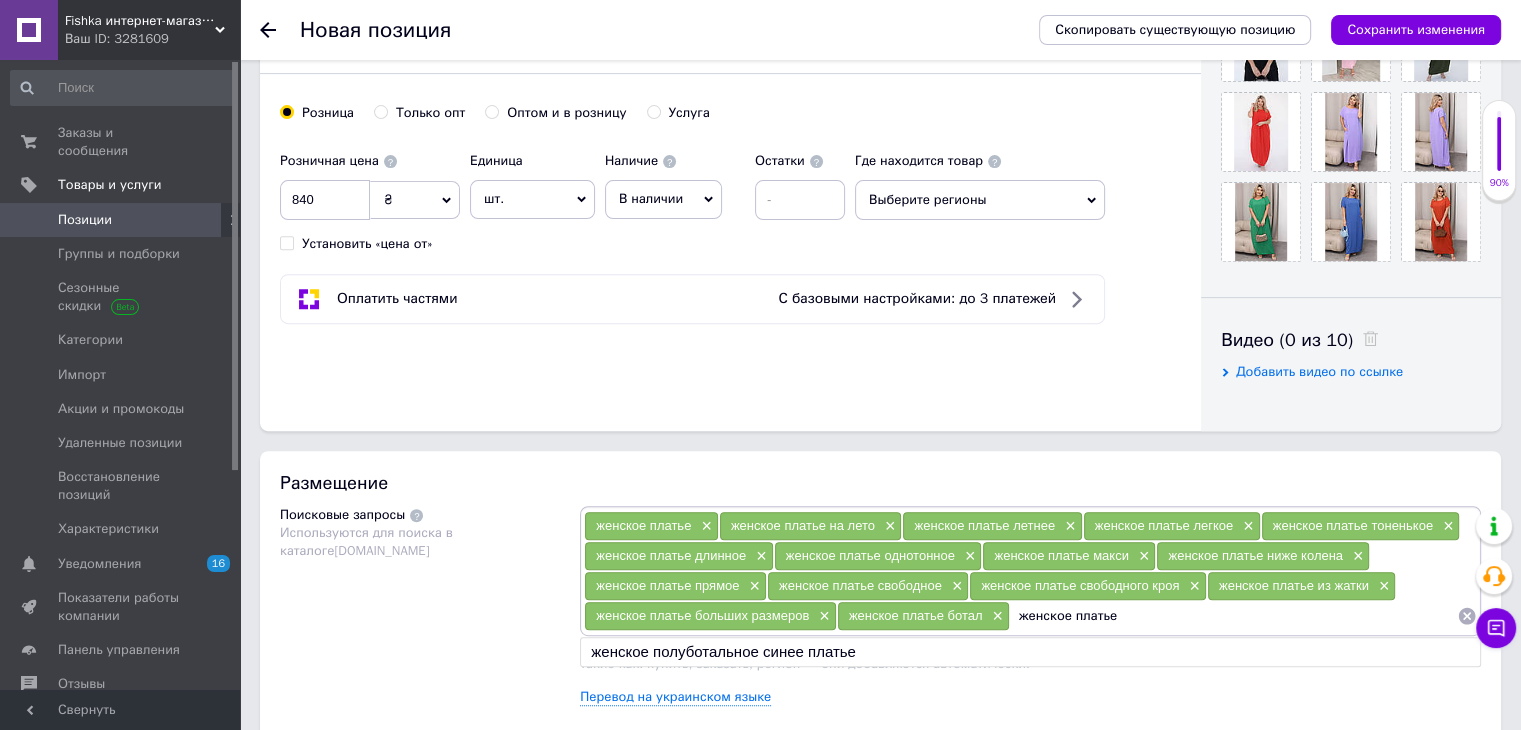 scroll, scrollTop: 731, scrollLeft: 0, axis: vertical 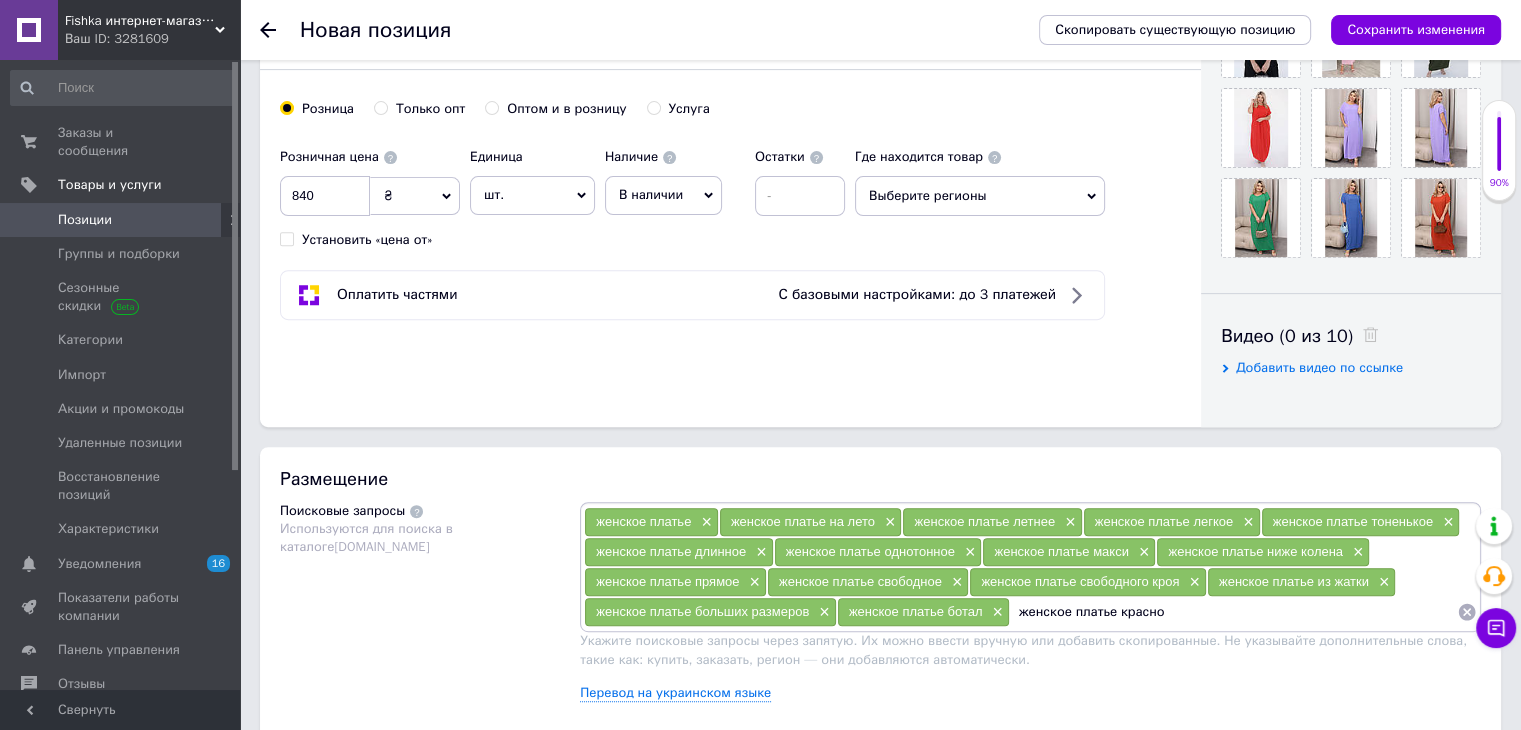 type on "женское платье красное" 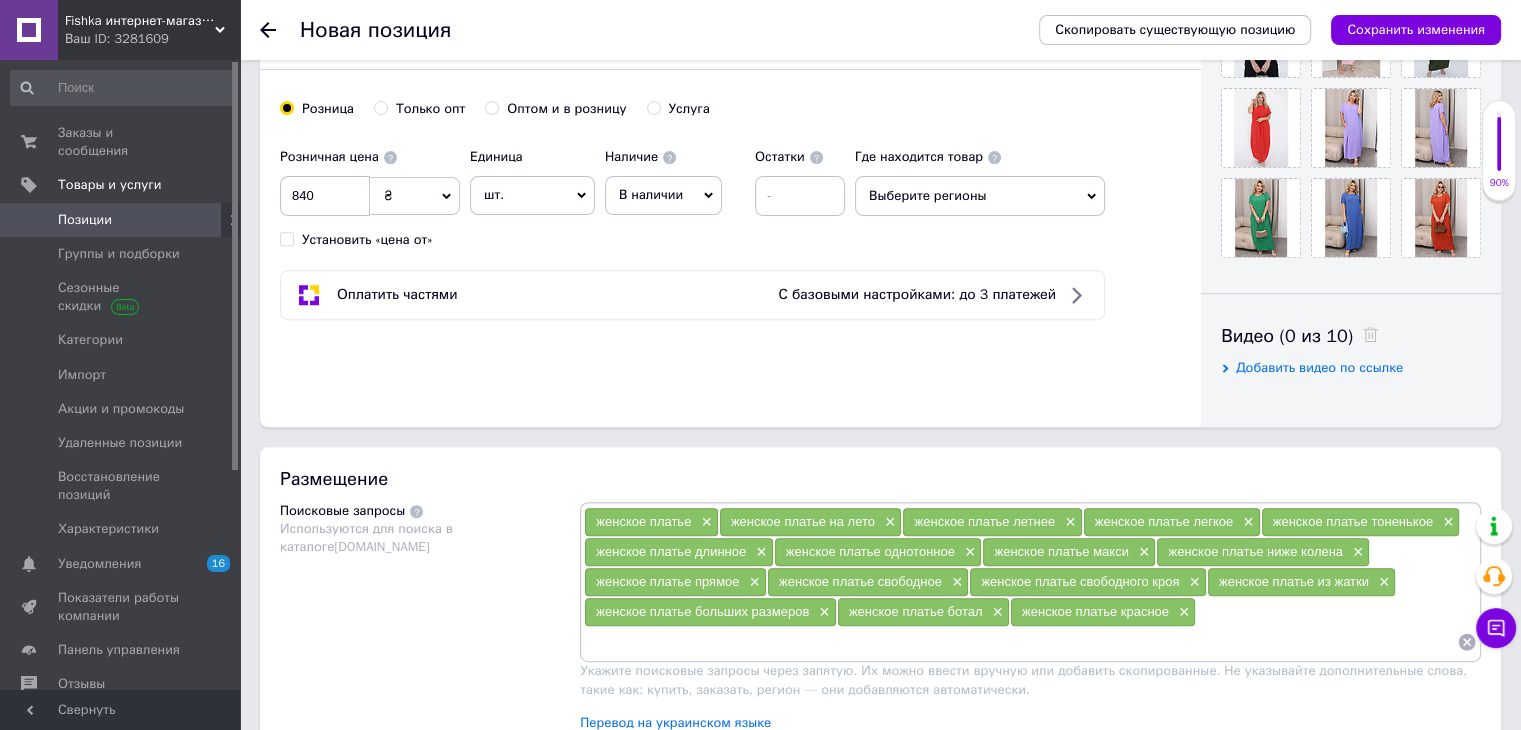 paste on "женское платье" 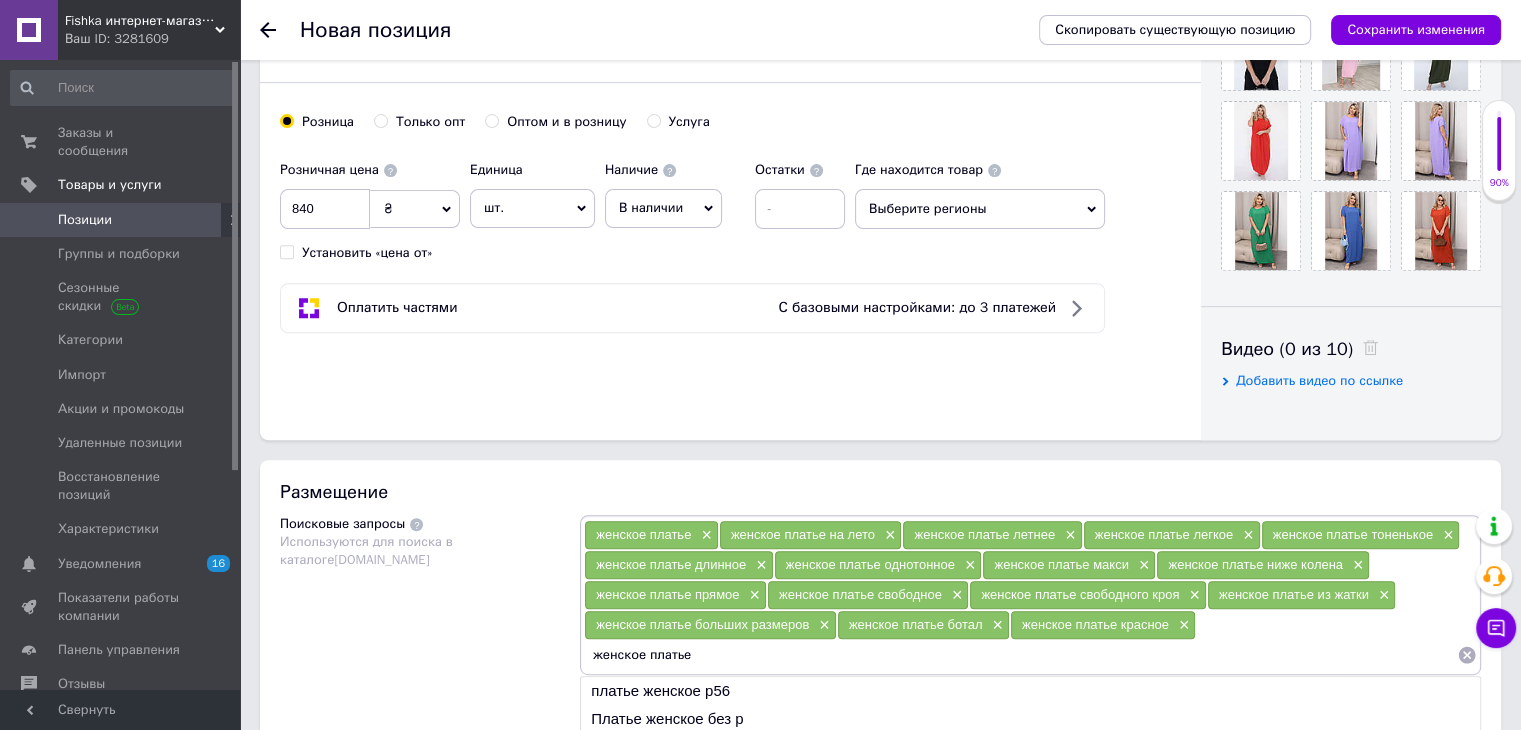 scroll, scrollTop: 719, scrollLeft: 0, axis: vertical 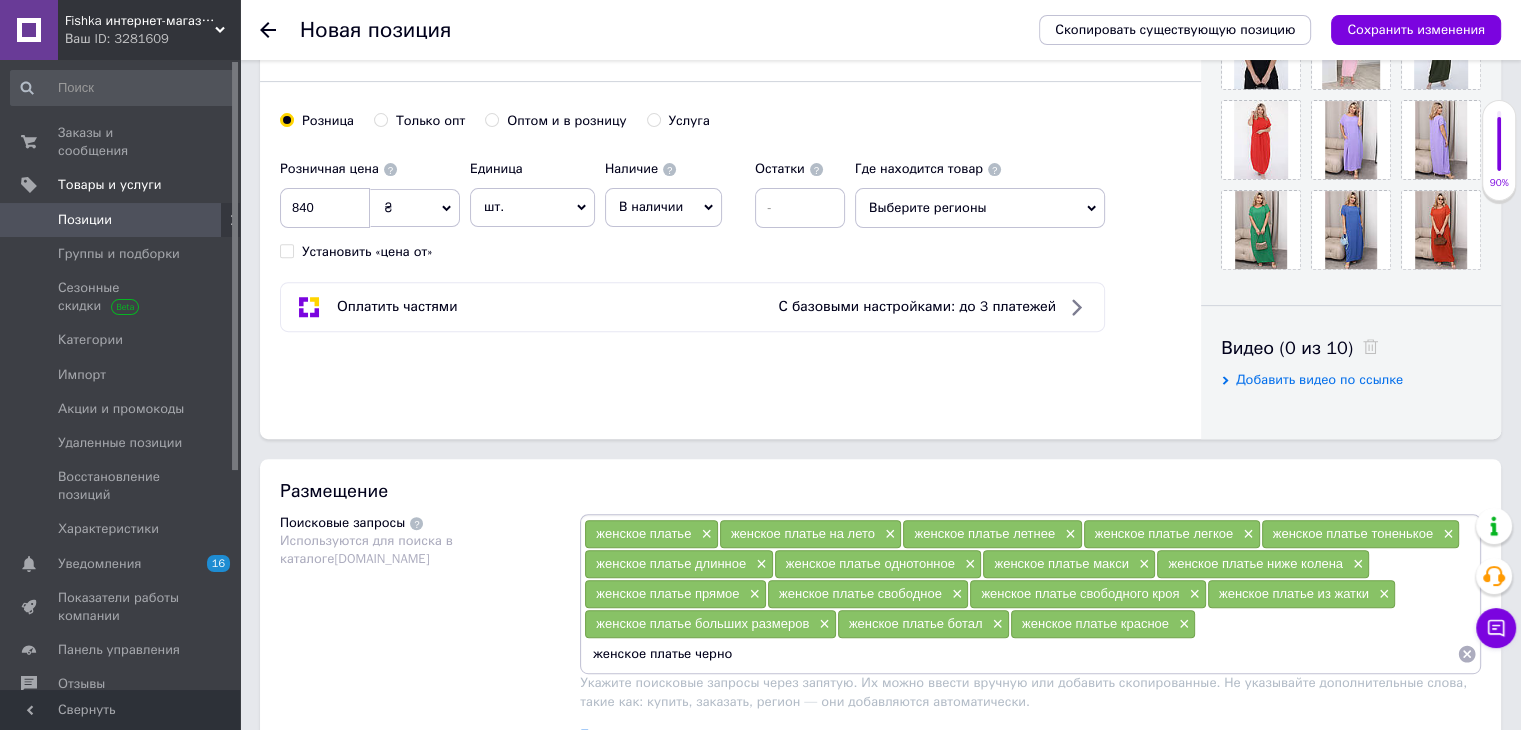 type on "женское платье черное" 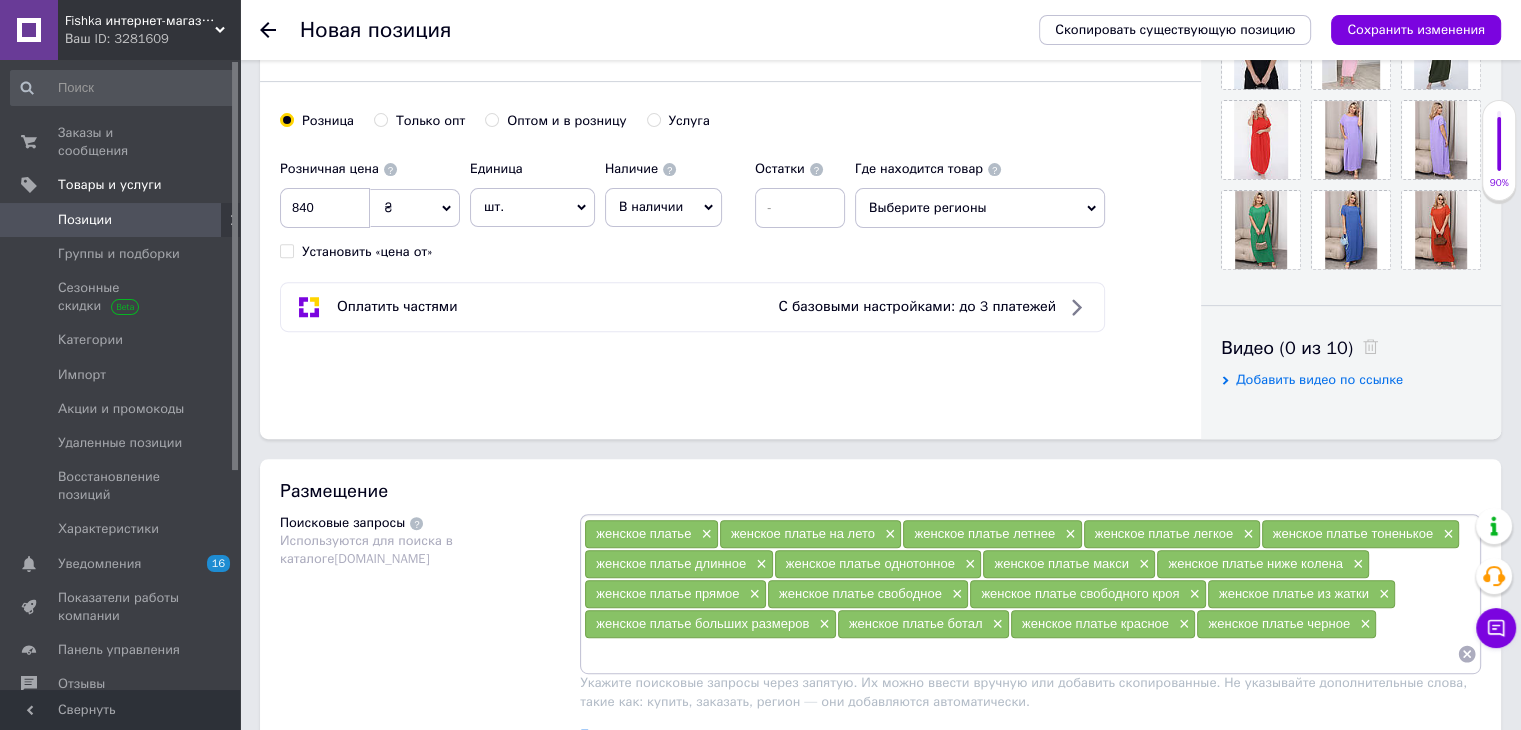 paste on "женское платье" 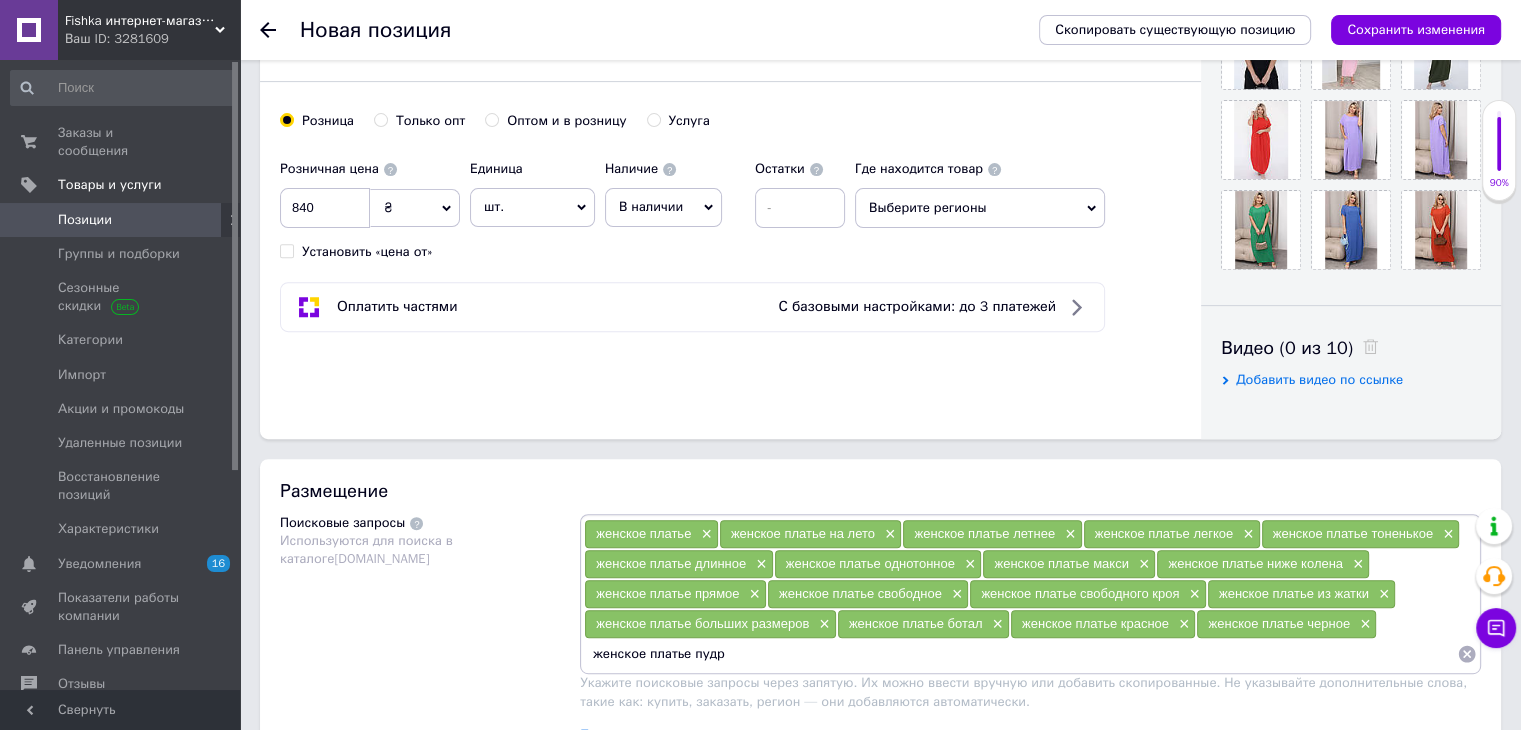 type on "женское платье пудра" 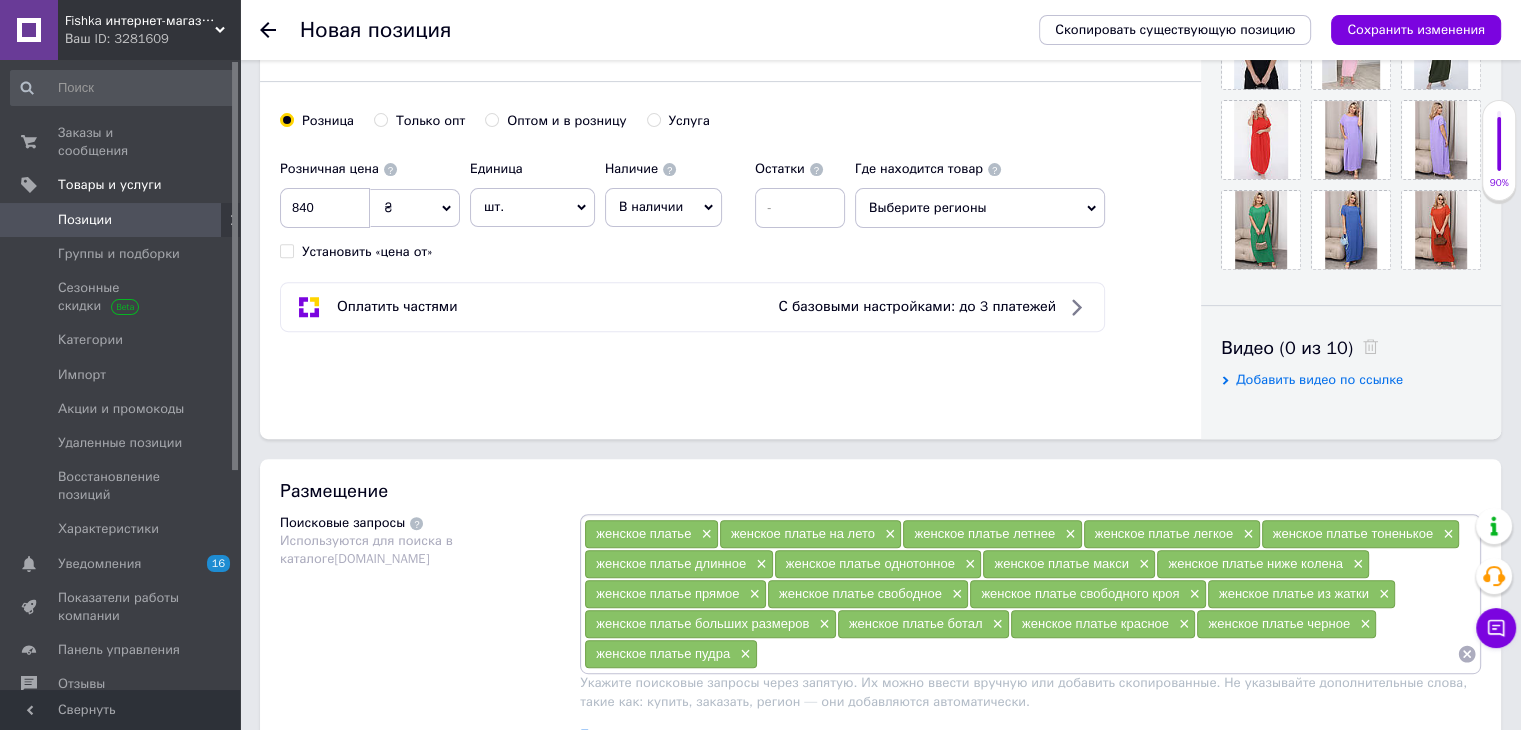 paste on "женское платье" 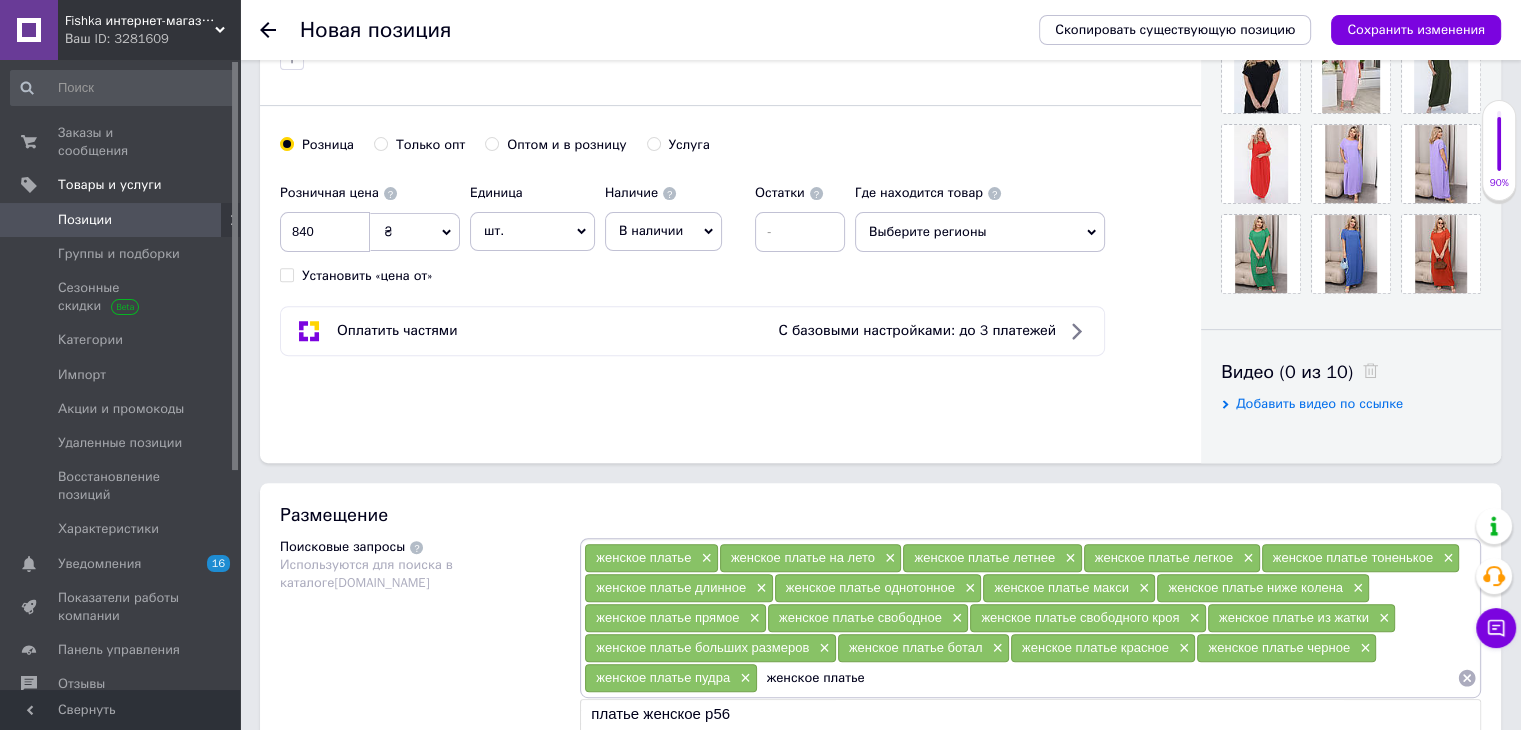 scroll, scrollTop: 699, scrollLeft: 0, axis: vertical 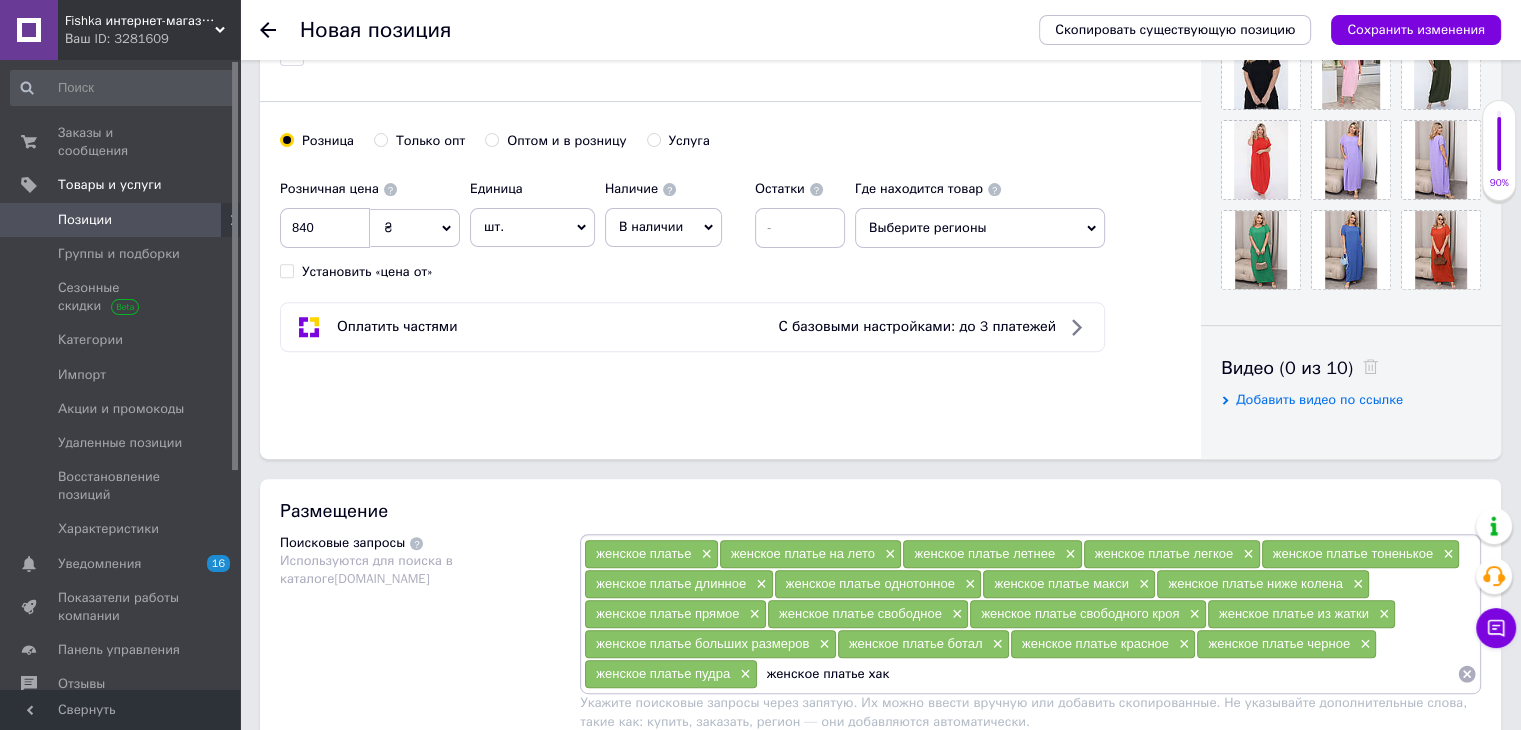 type on "женское платье хаки" 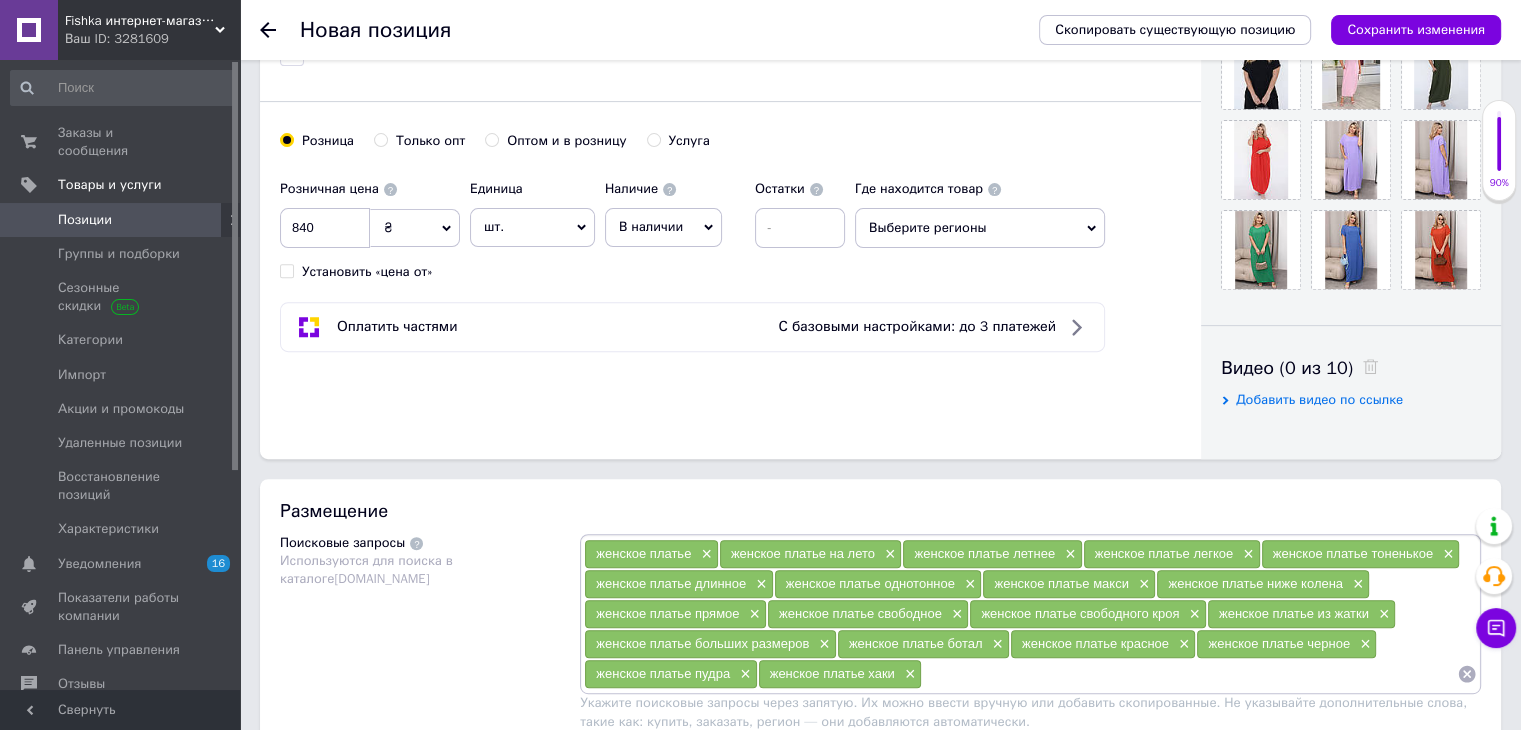 paste on "женское платье" 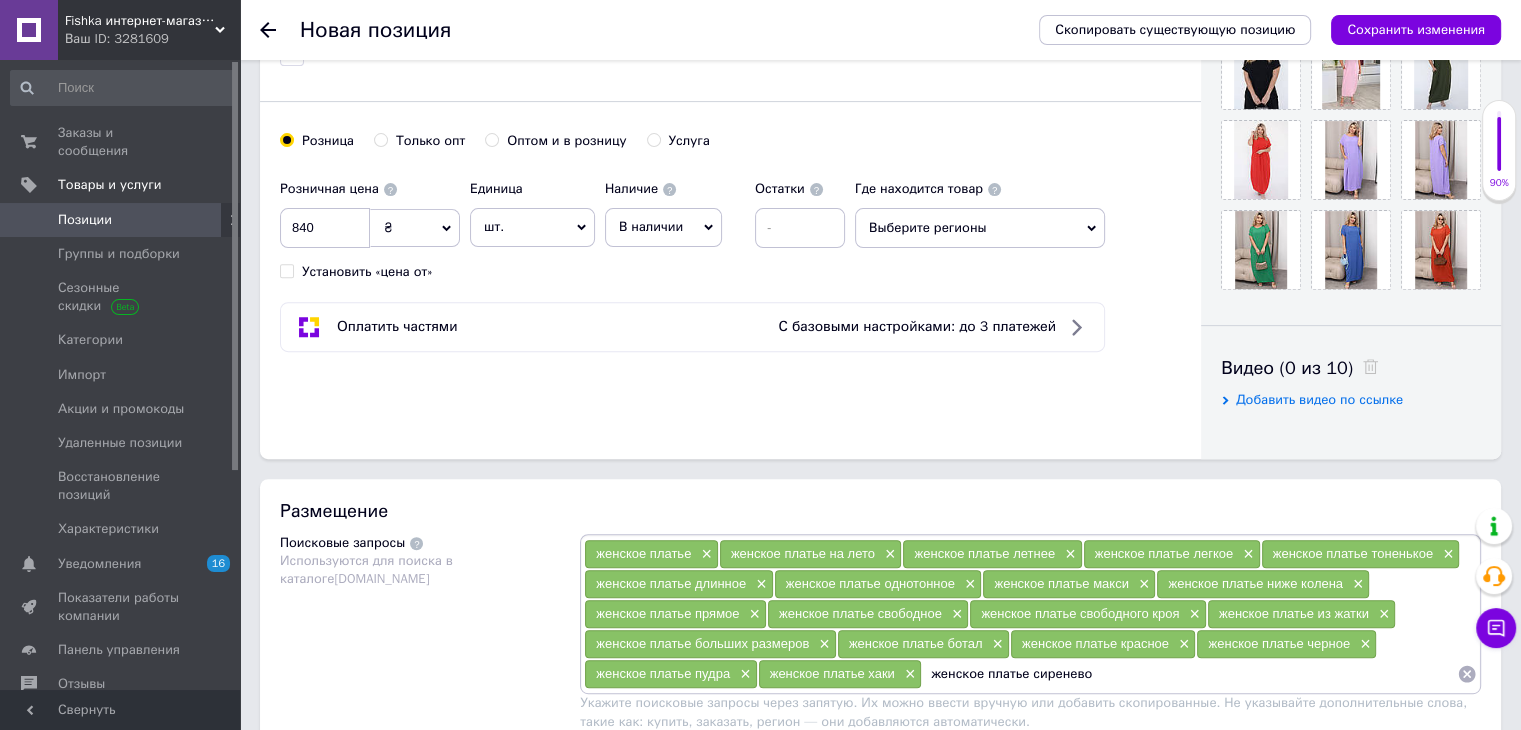 type on "женское платье сиреневое" 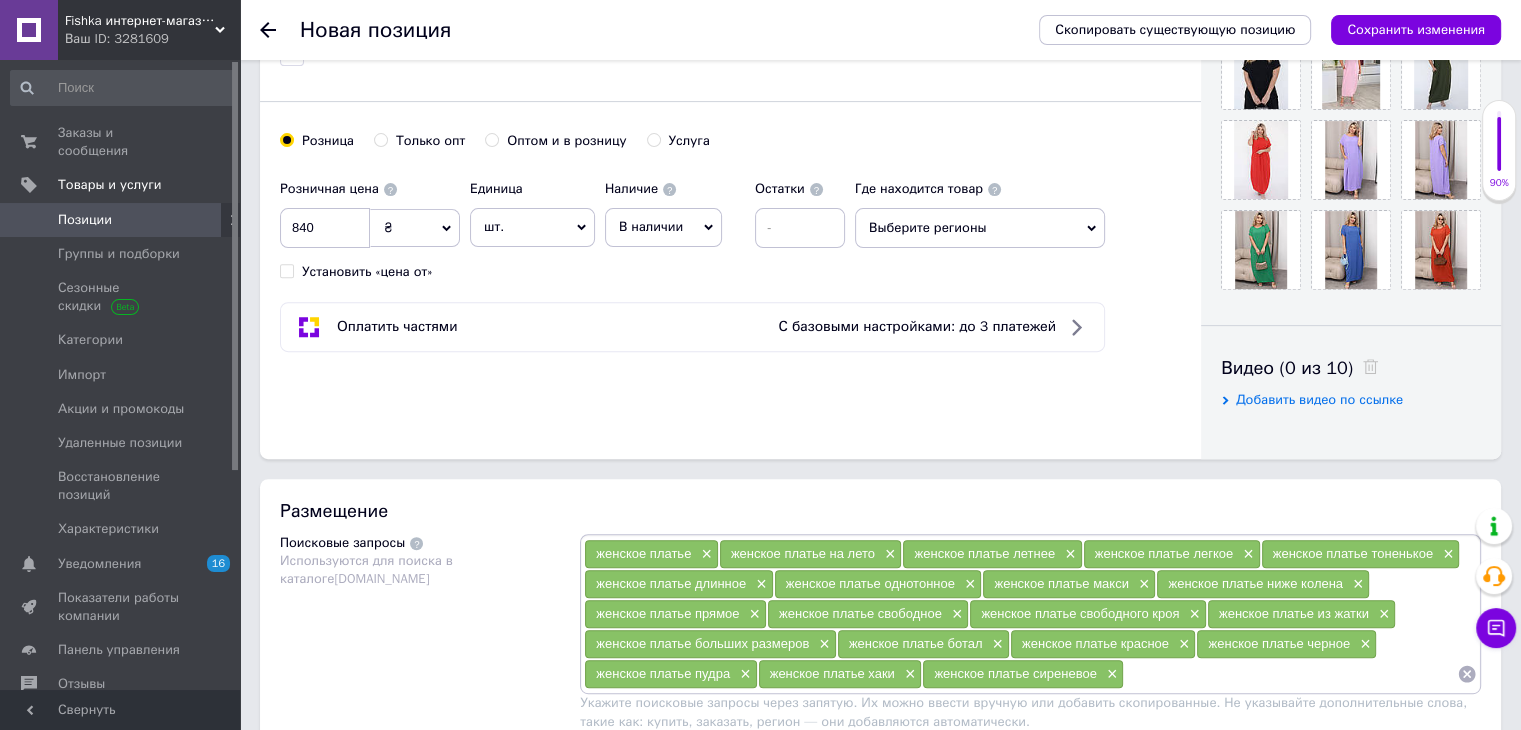 paste on "женское платье" 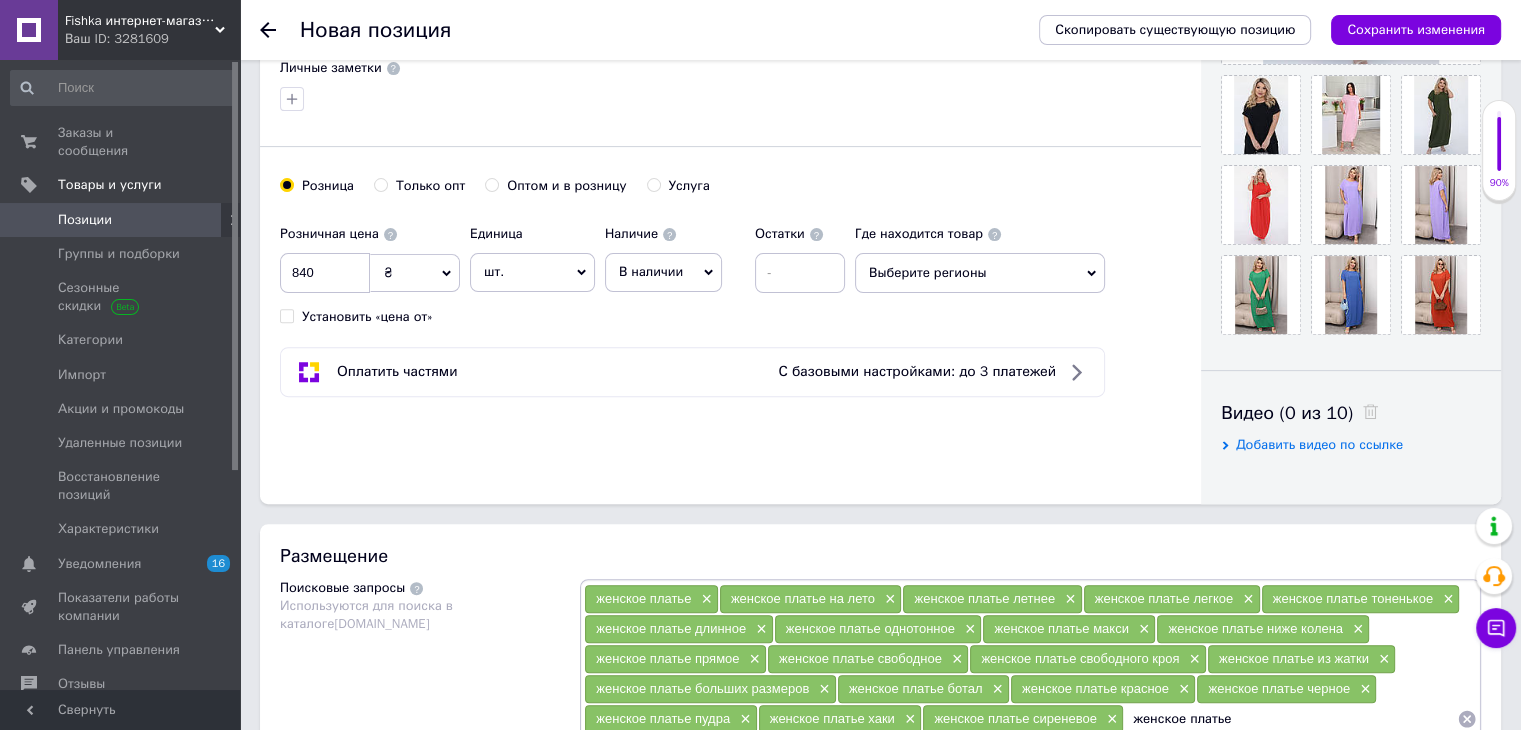 scroll, scrollTop: 655, scrollLeft: 0, axis: vertical 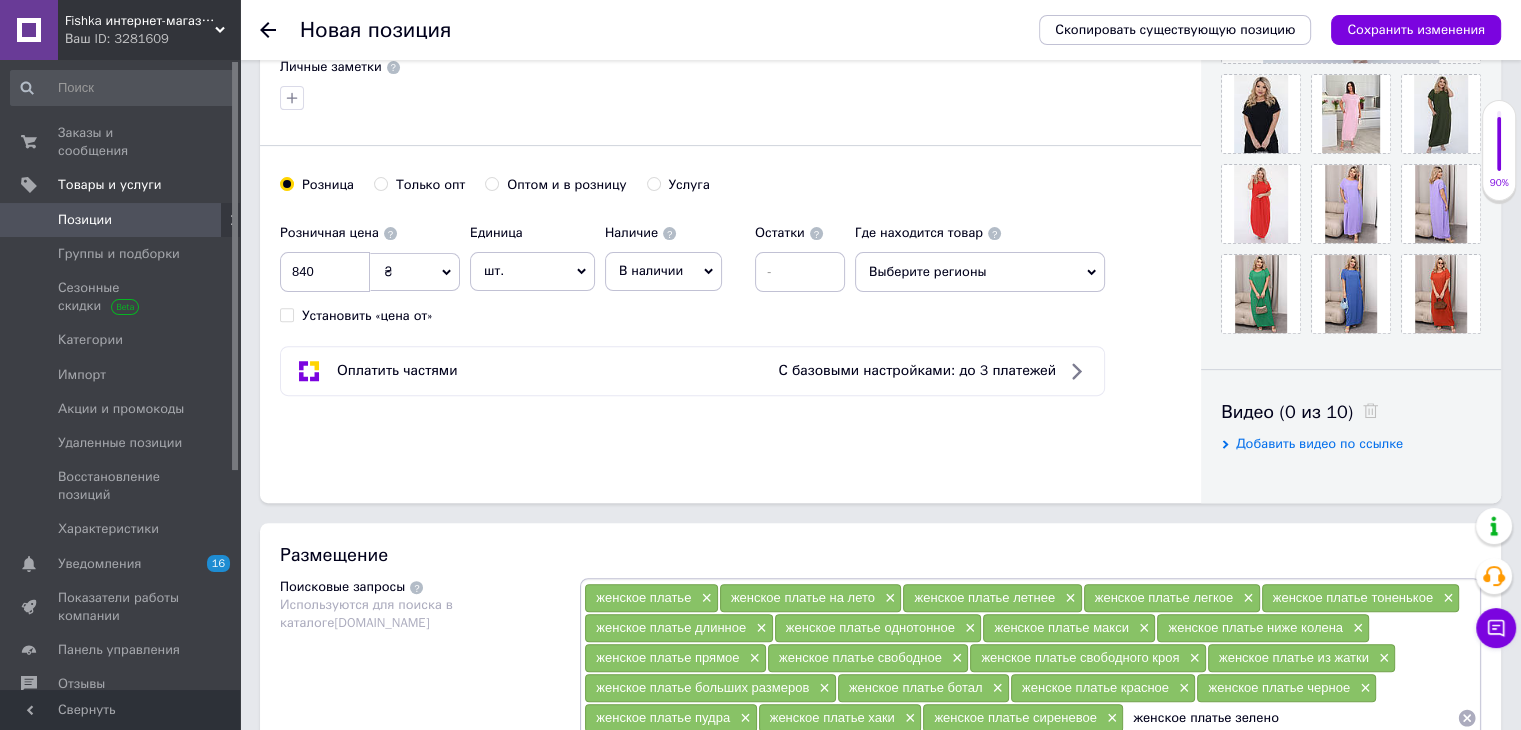 type on "женское платье зеленое" 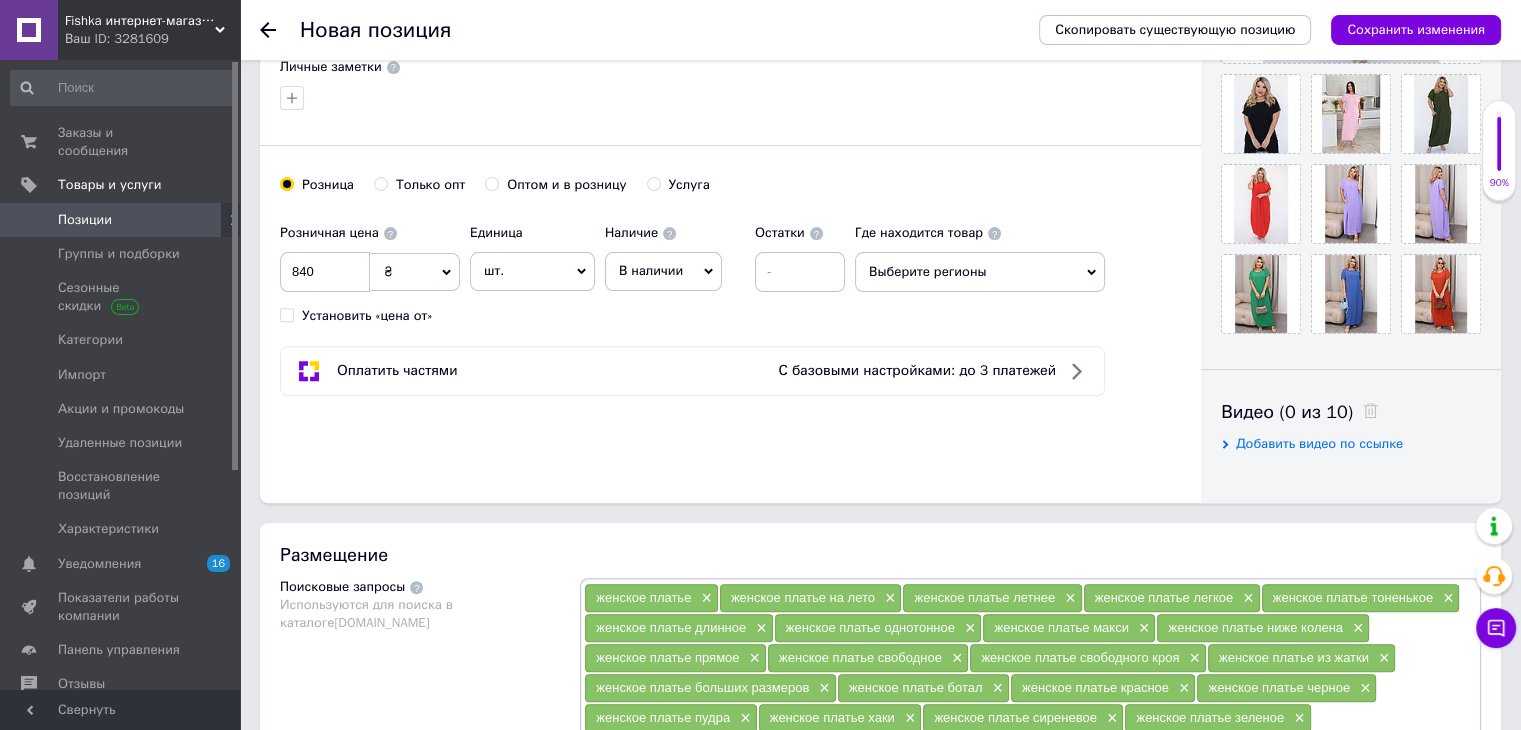 paste on "женское платье" 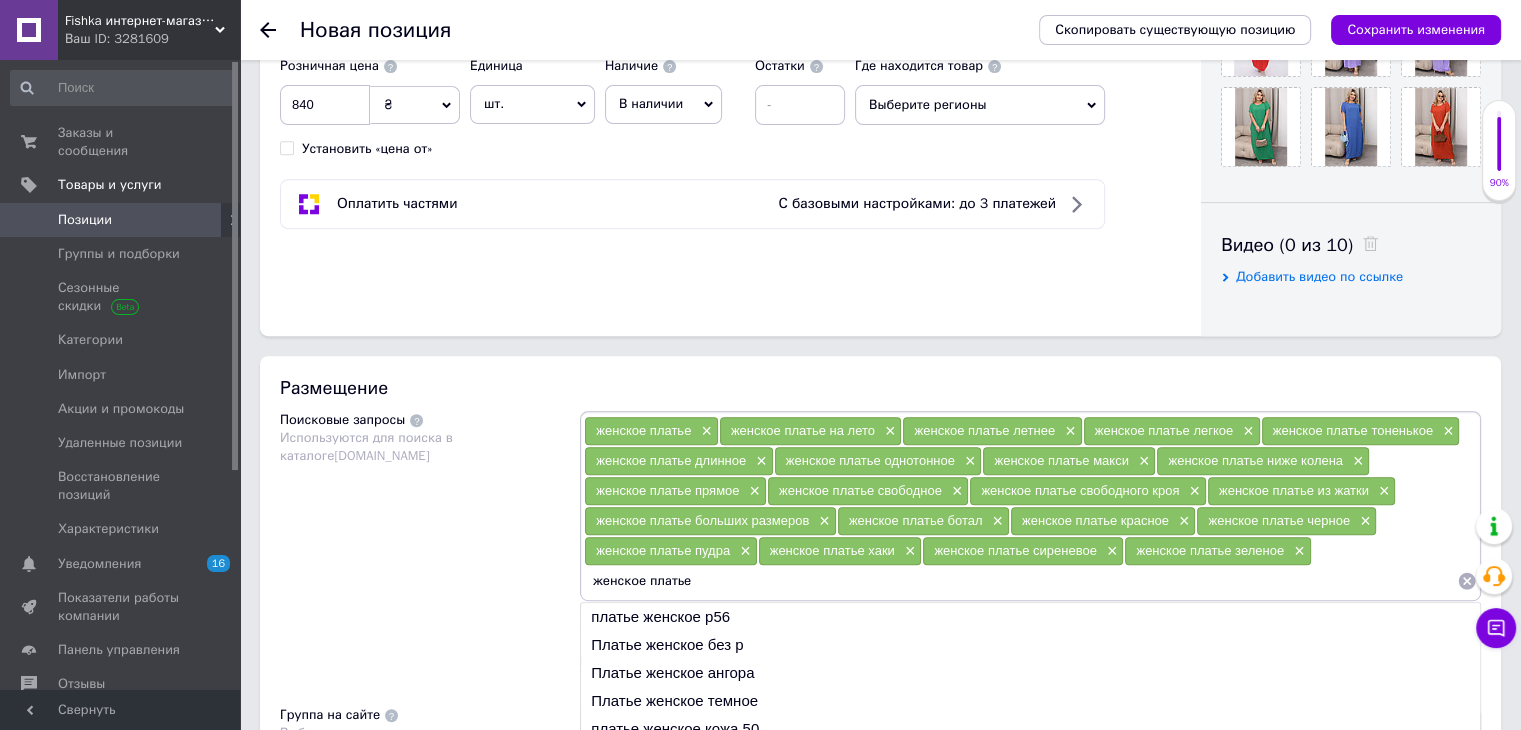 scroll, scrollTop: 828, scrollLeft: 0, axis: vertical 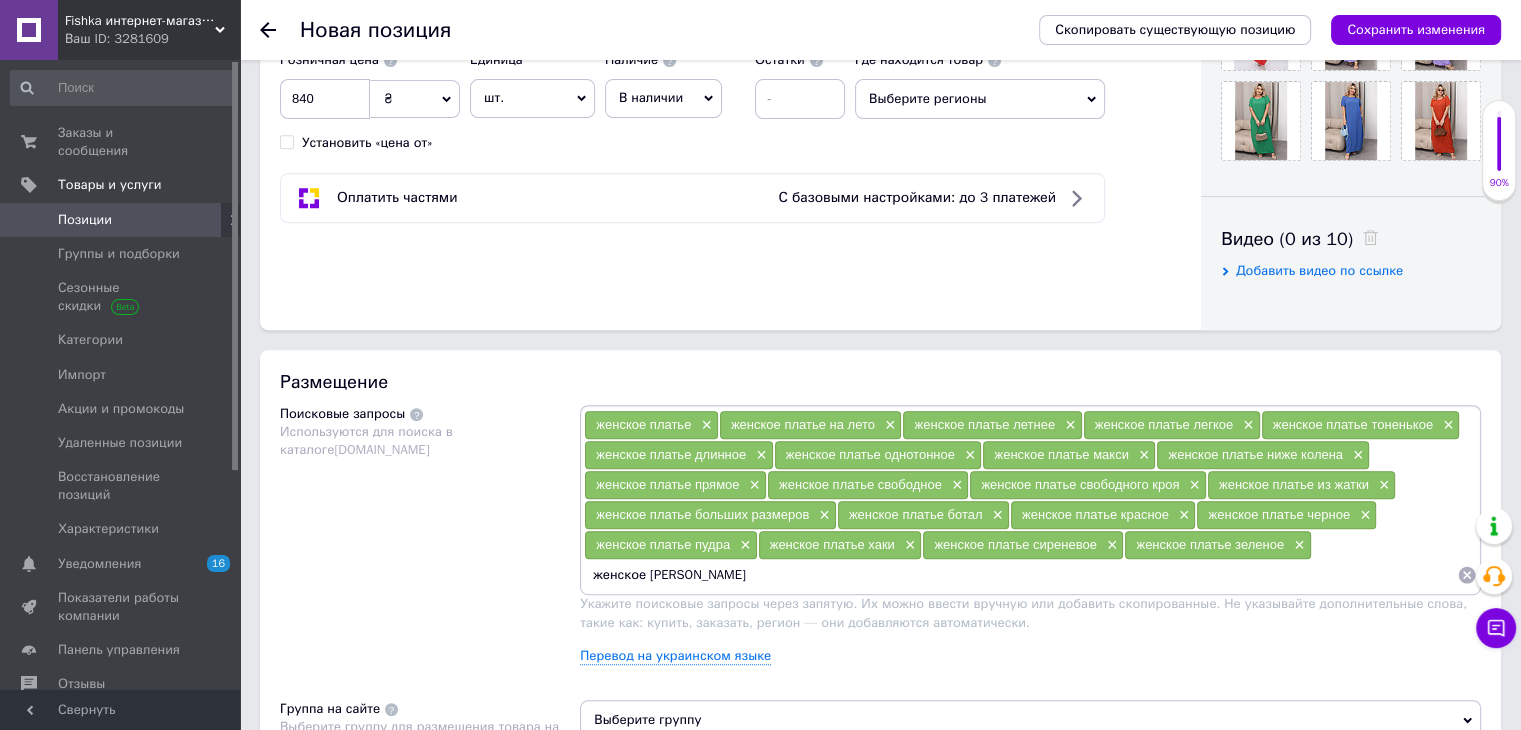 type on "женское платье джинсовое" 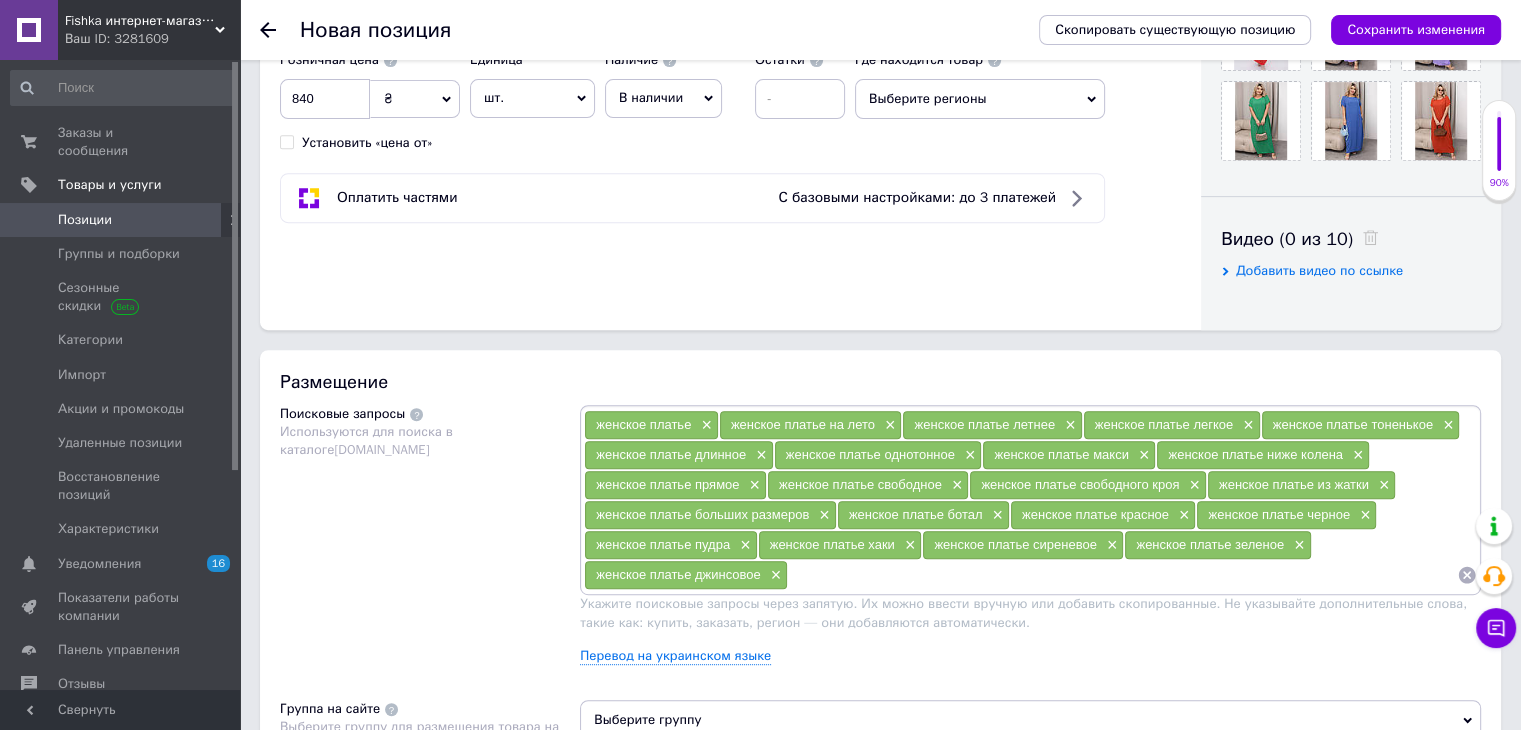 paste on "женское платье" 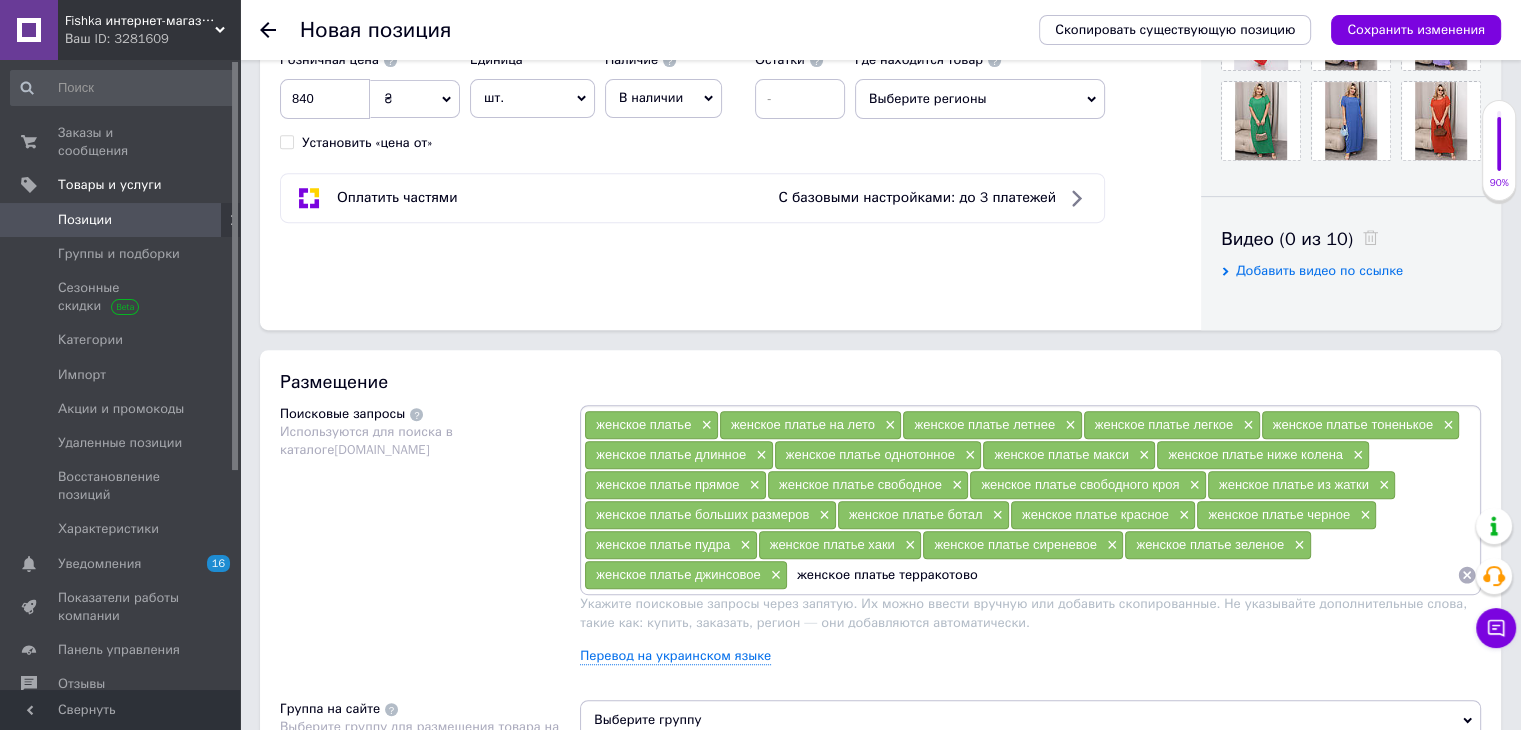 type on "женское платье терракотовое" 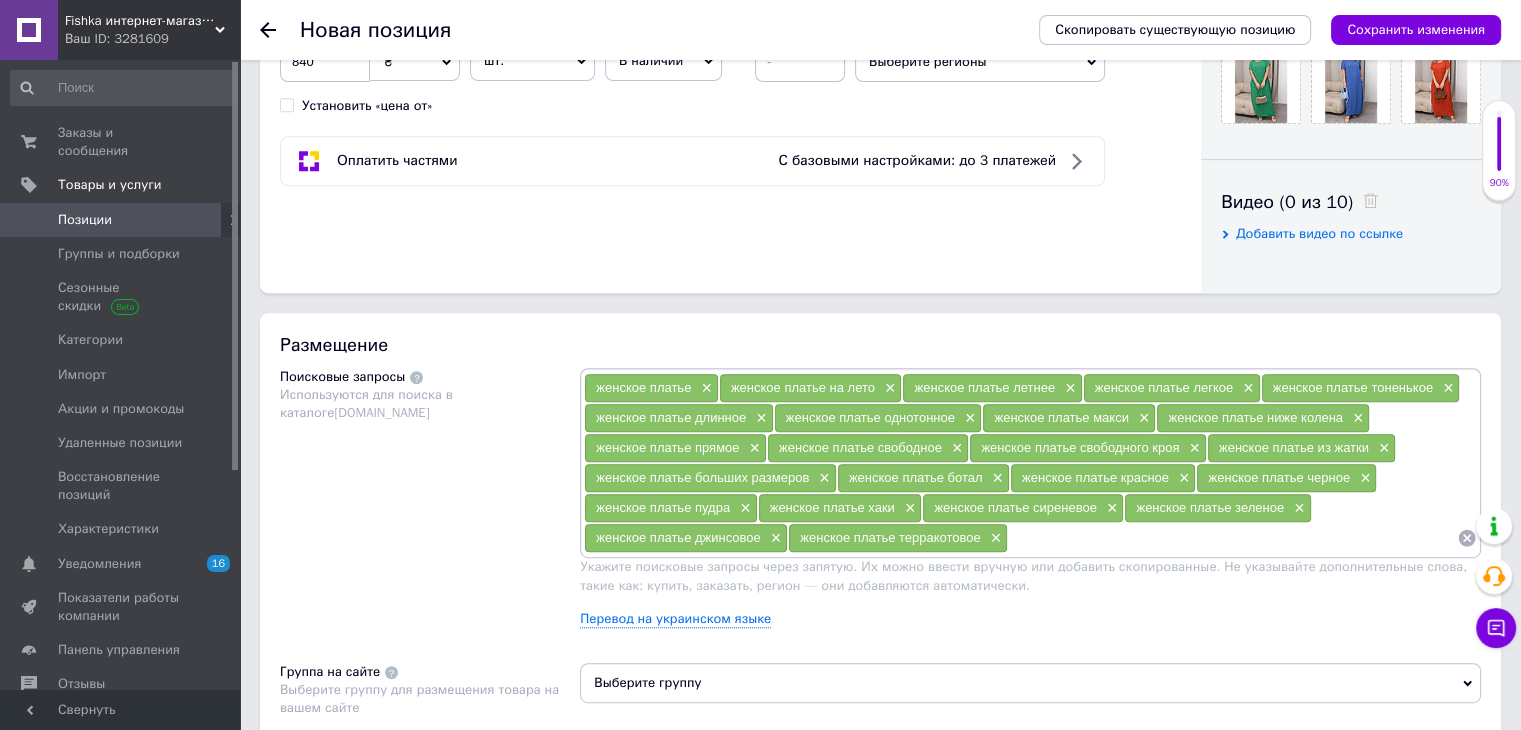 scroll, scrollTop: 866, scrollLeft: 0, axis: vertical 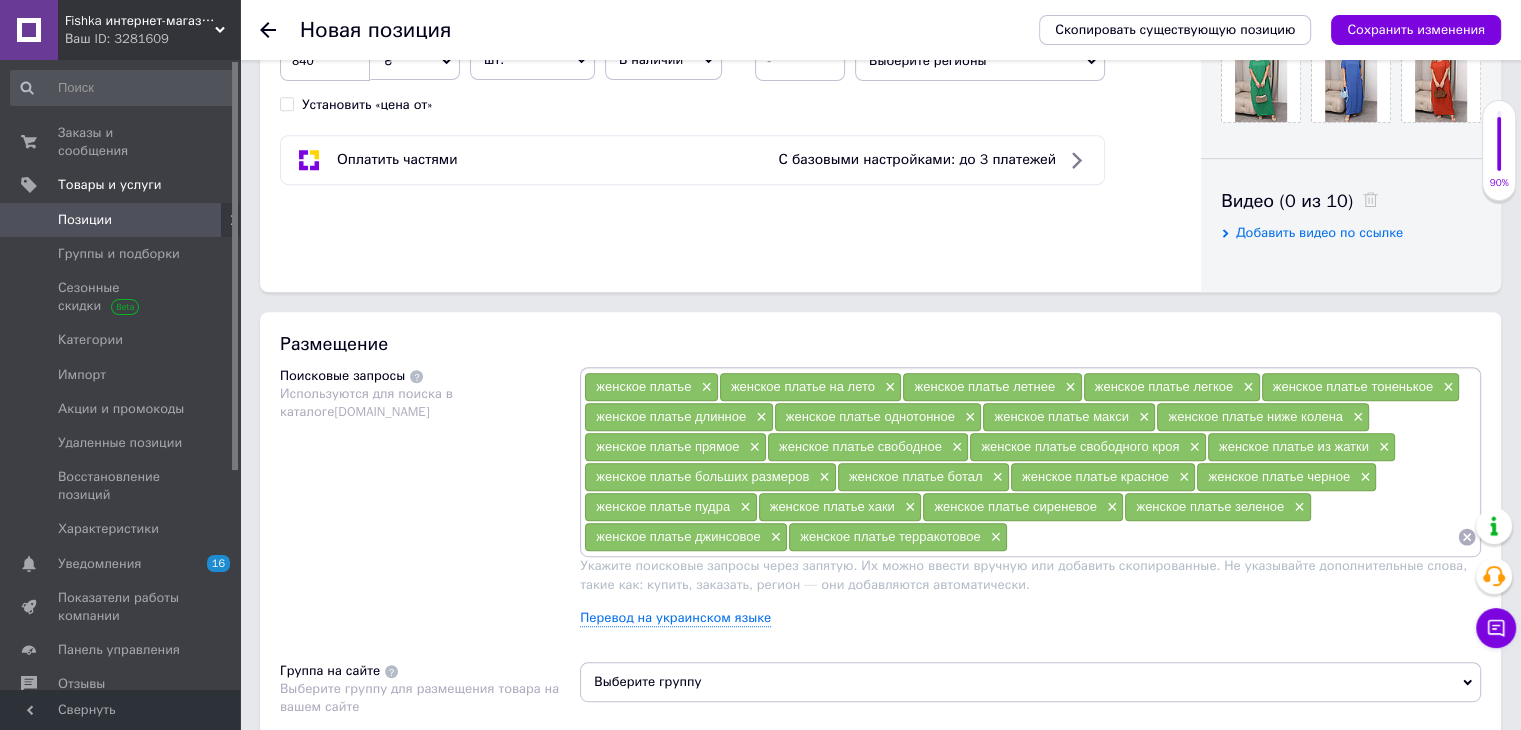 click at bounding box center (1232, 537) 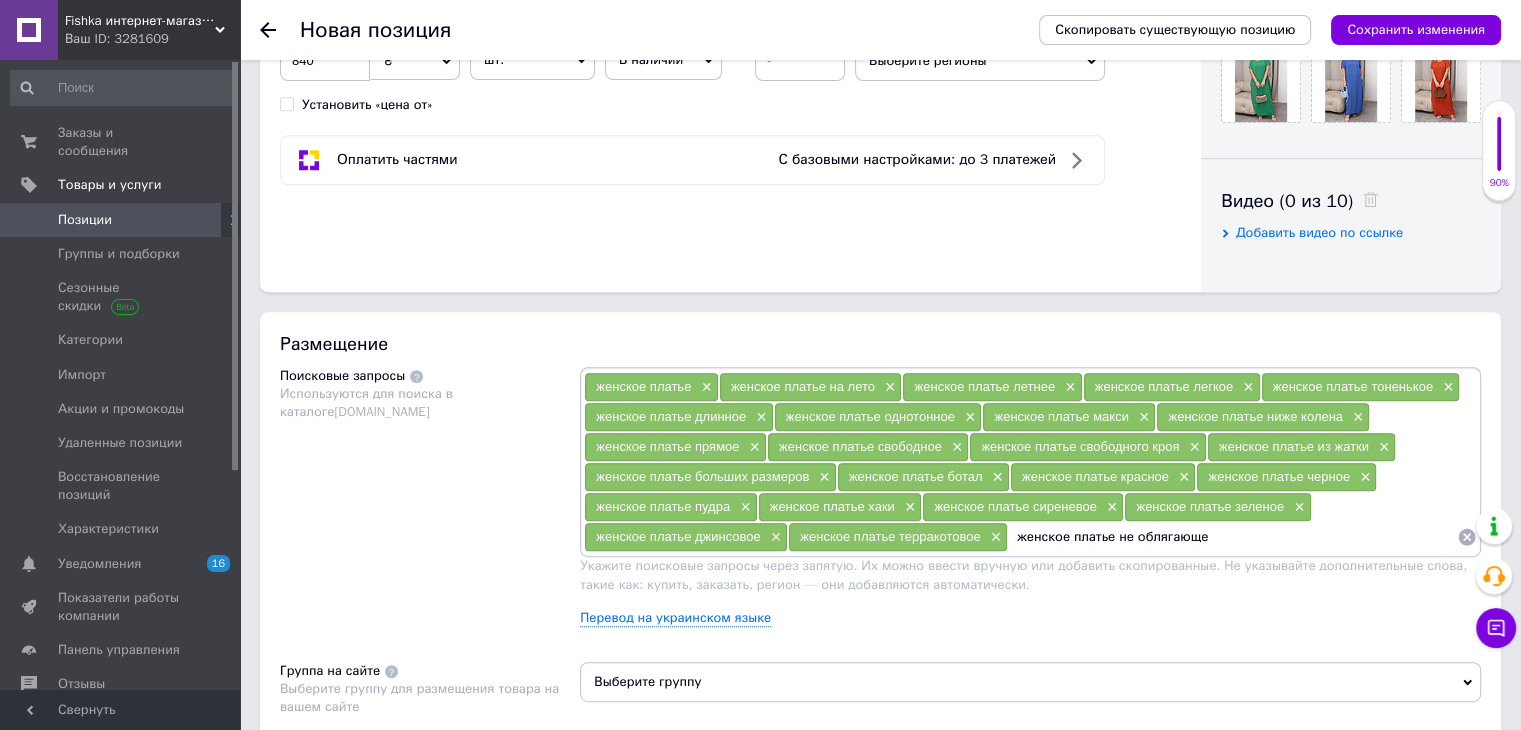 type on "женское платье не облягающее" 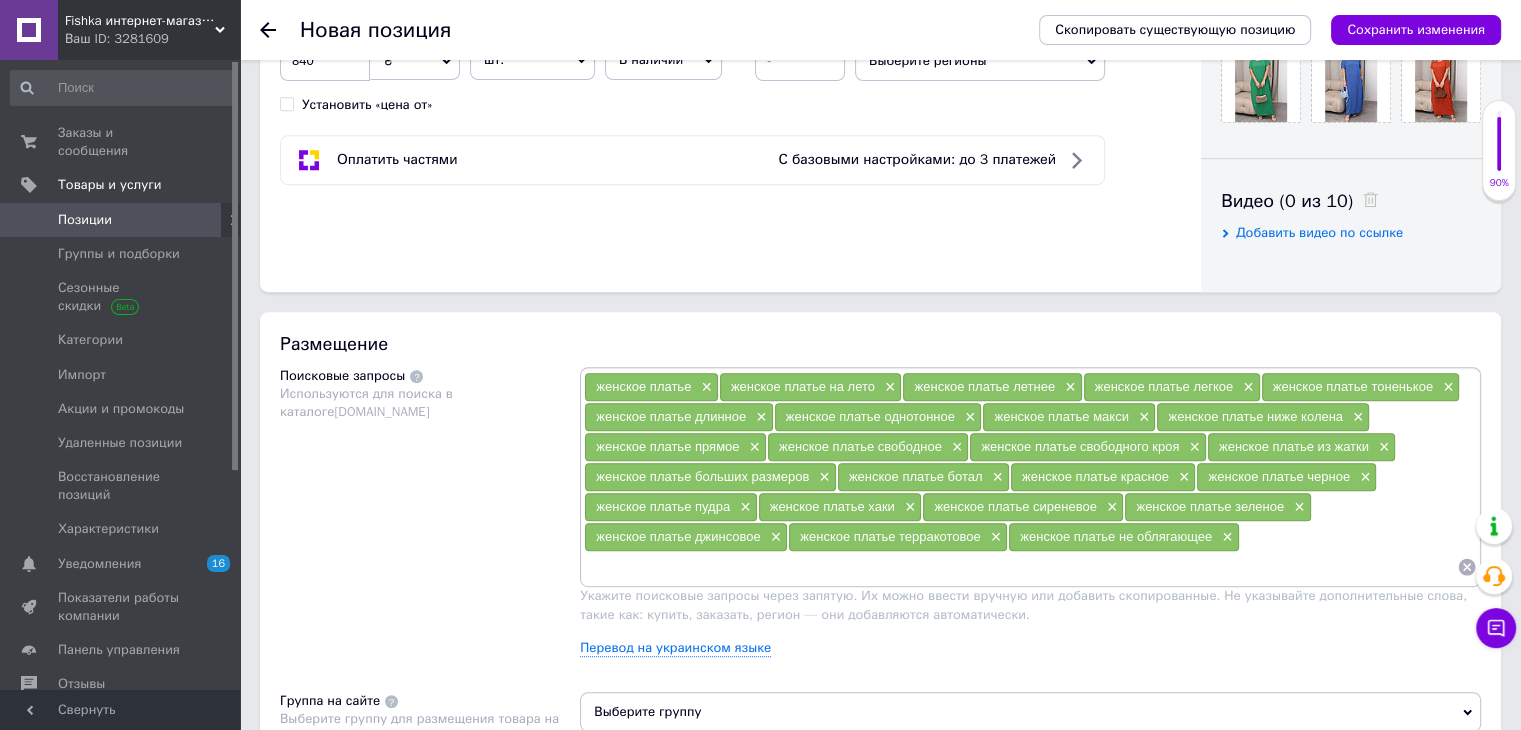 paste on "женское платье" 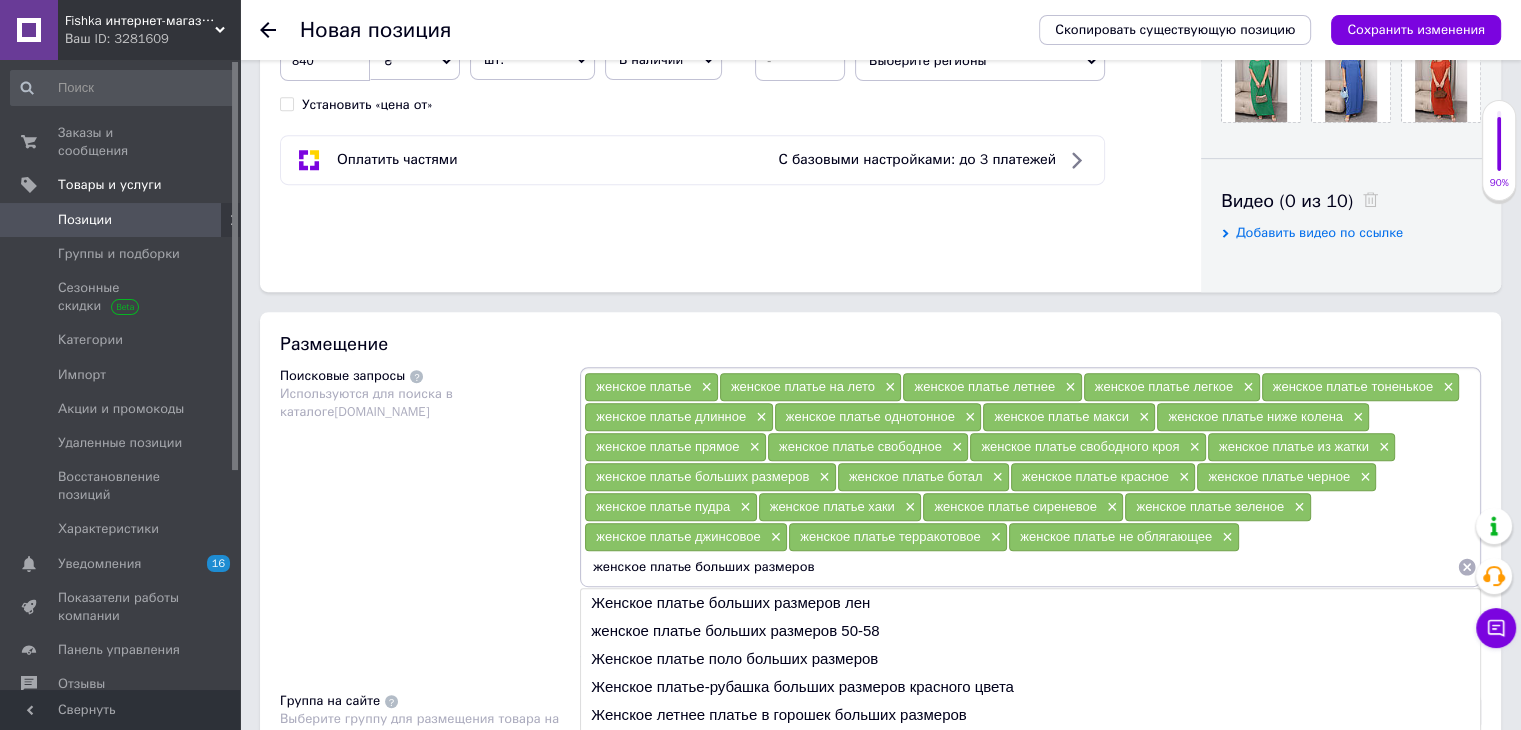 click on "женское платье больших размеров" at bounding box center (1020, 567) 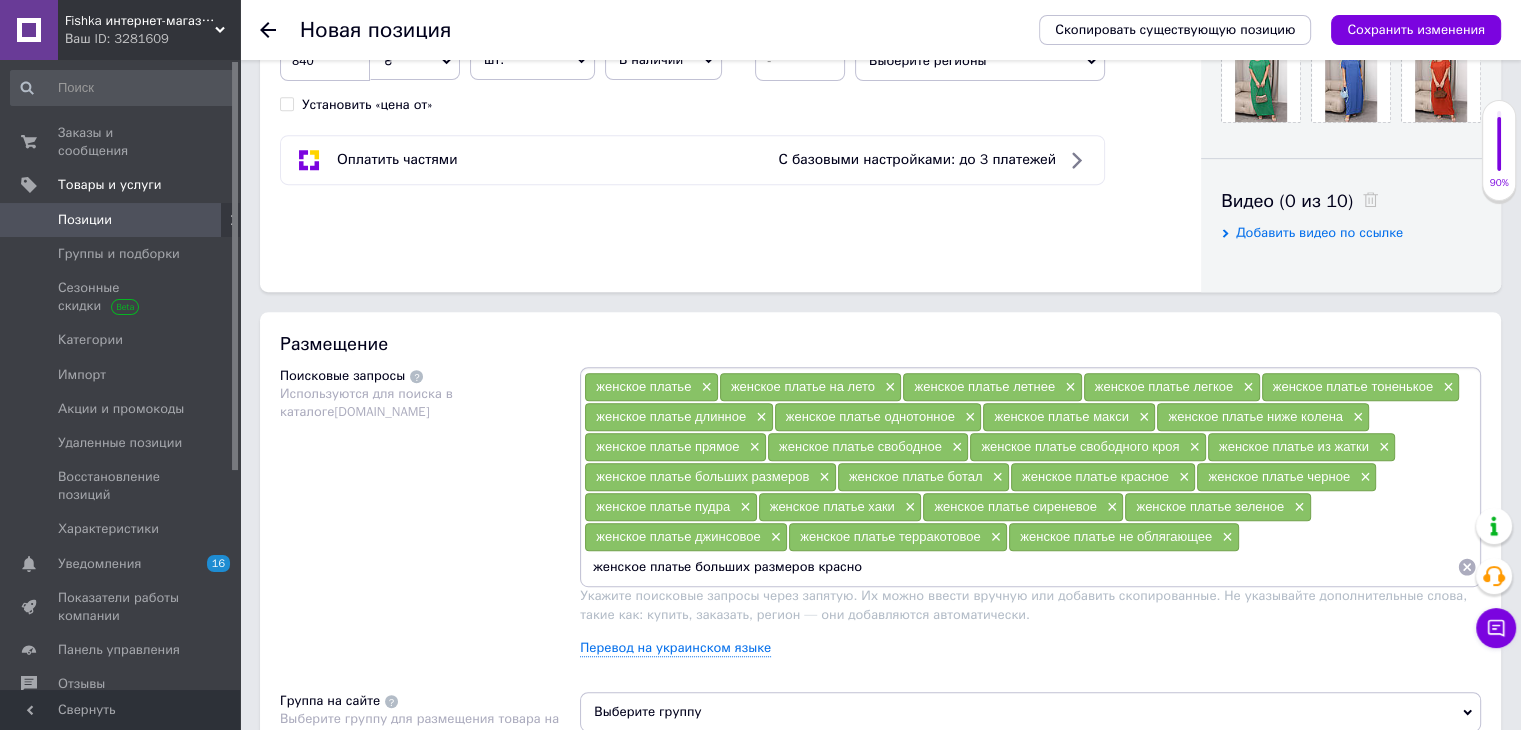 type on "женское платье больших размеров красное" 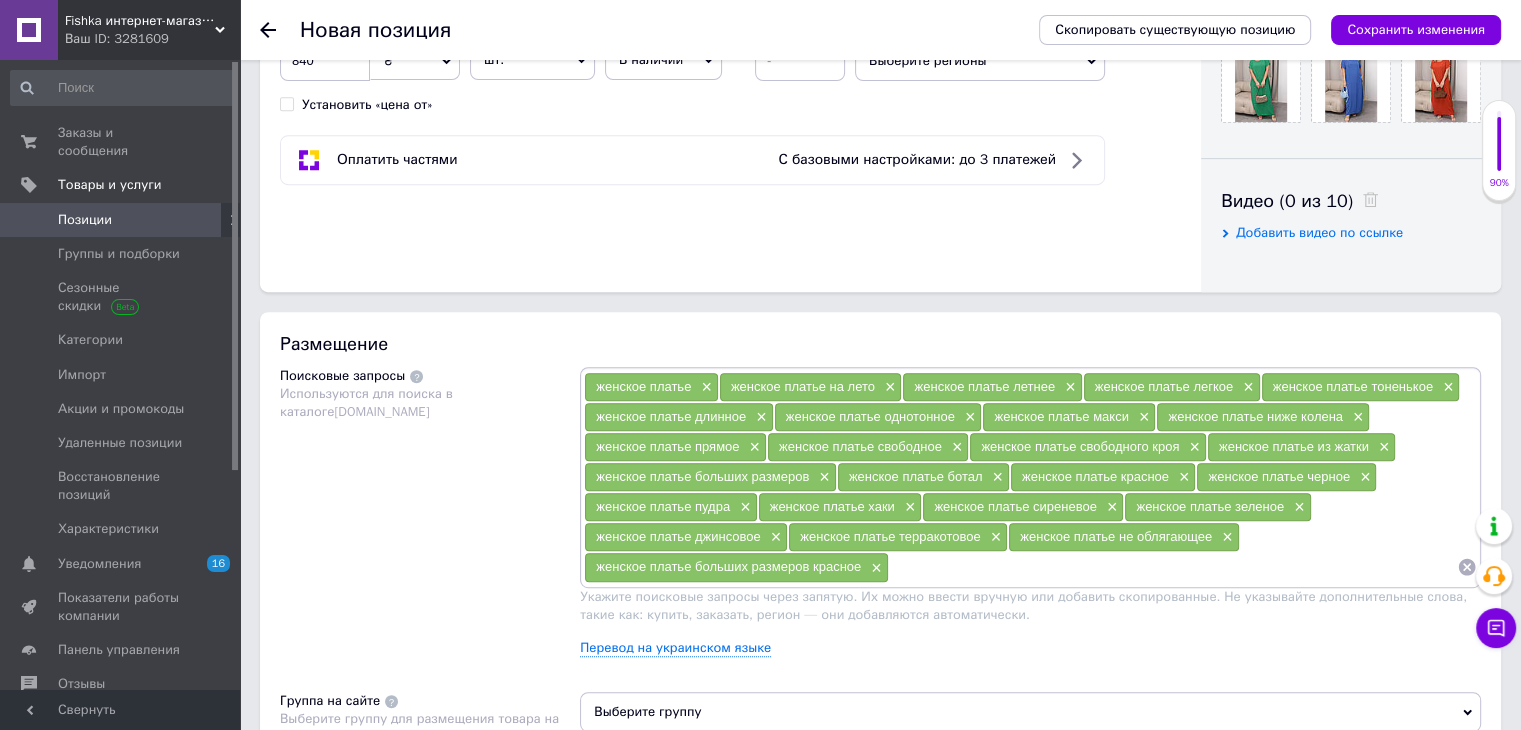 paste on "женское платье больших размеров" 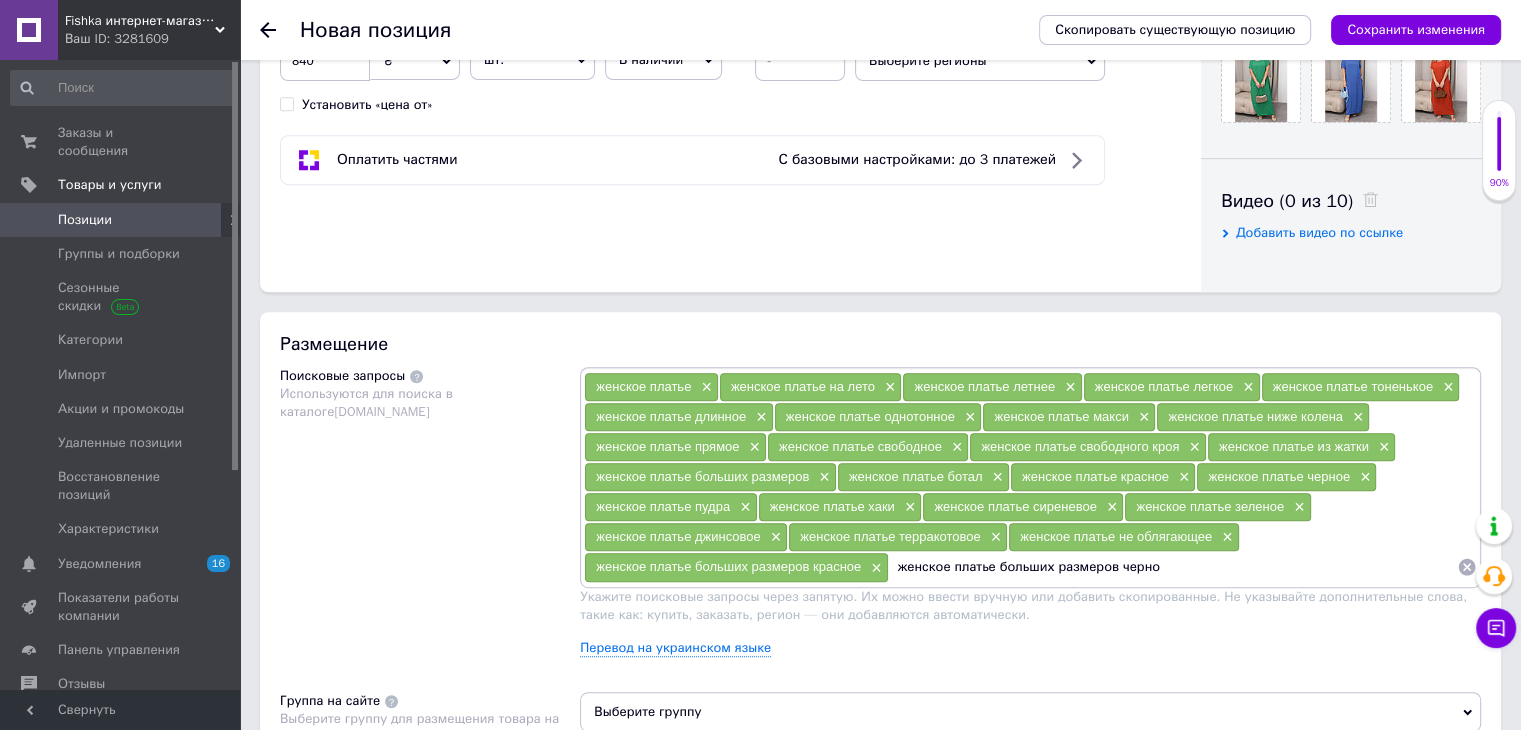type on "женское платье больших размеров черное" 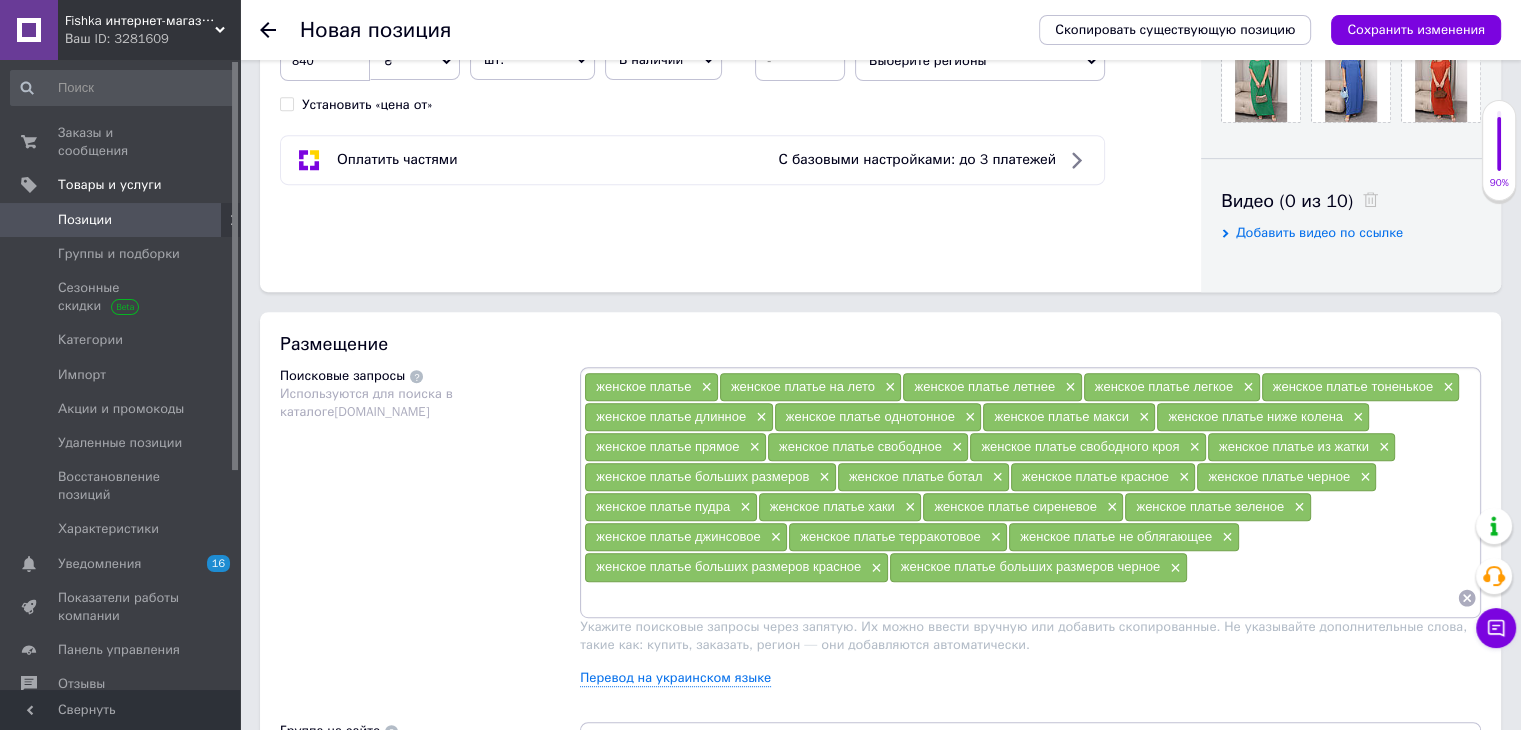 paste on "женское платье больших размеров" 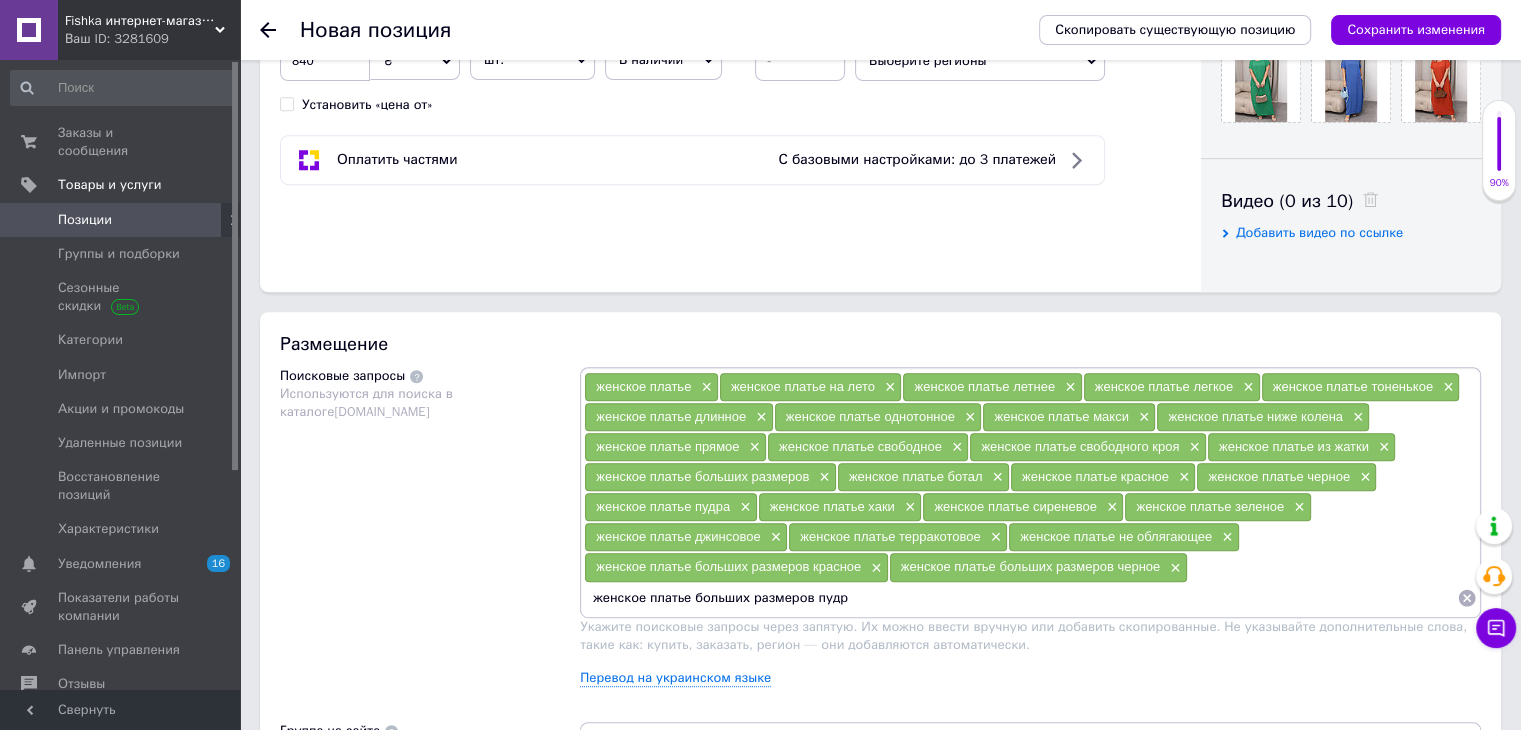 type on "женское платье больших размеров пудра" 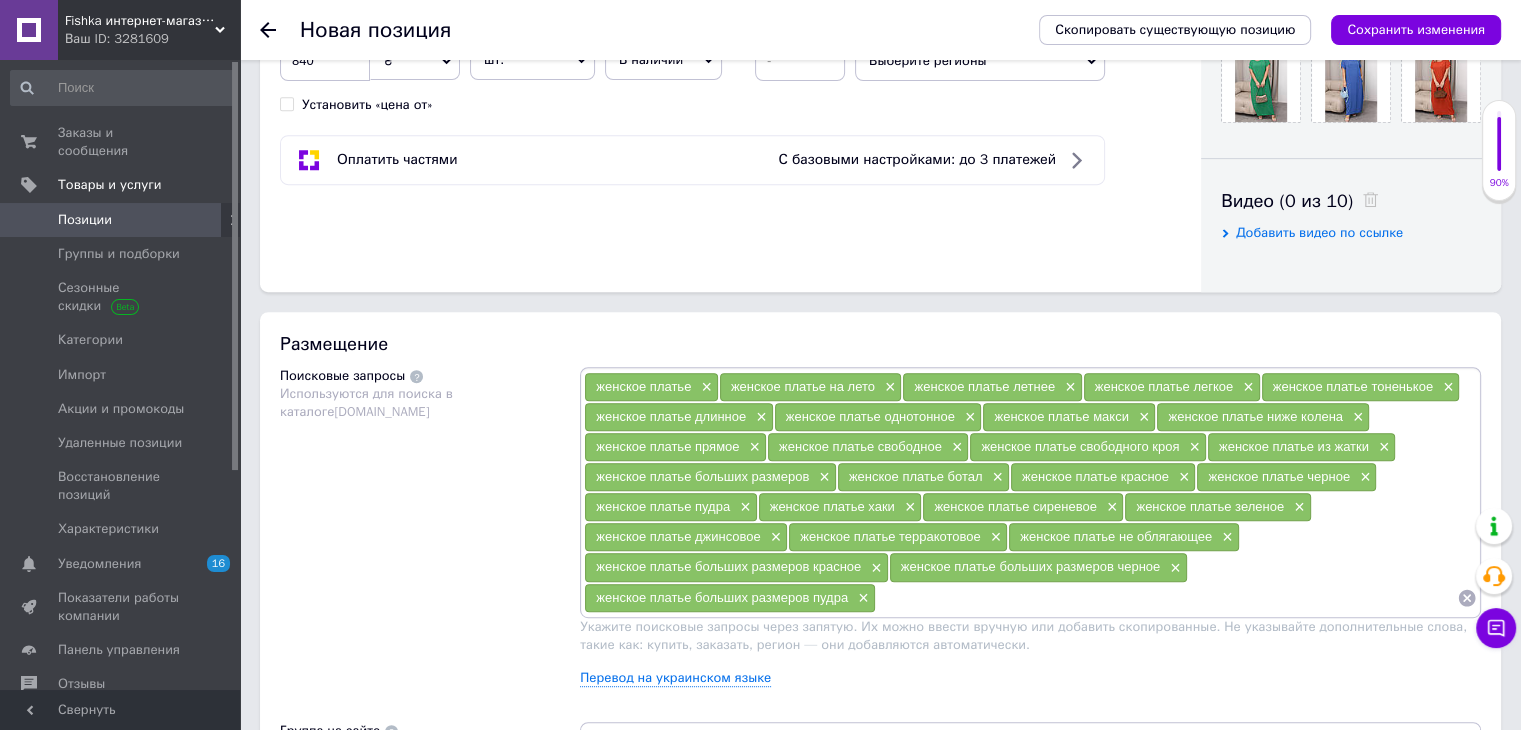 paste on "женское платье больших размеров" 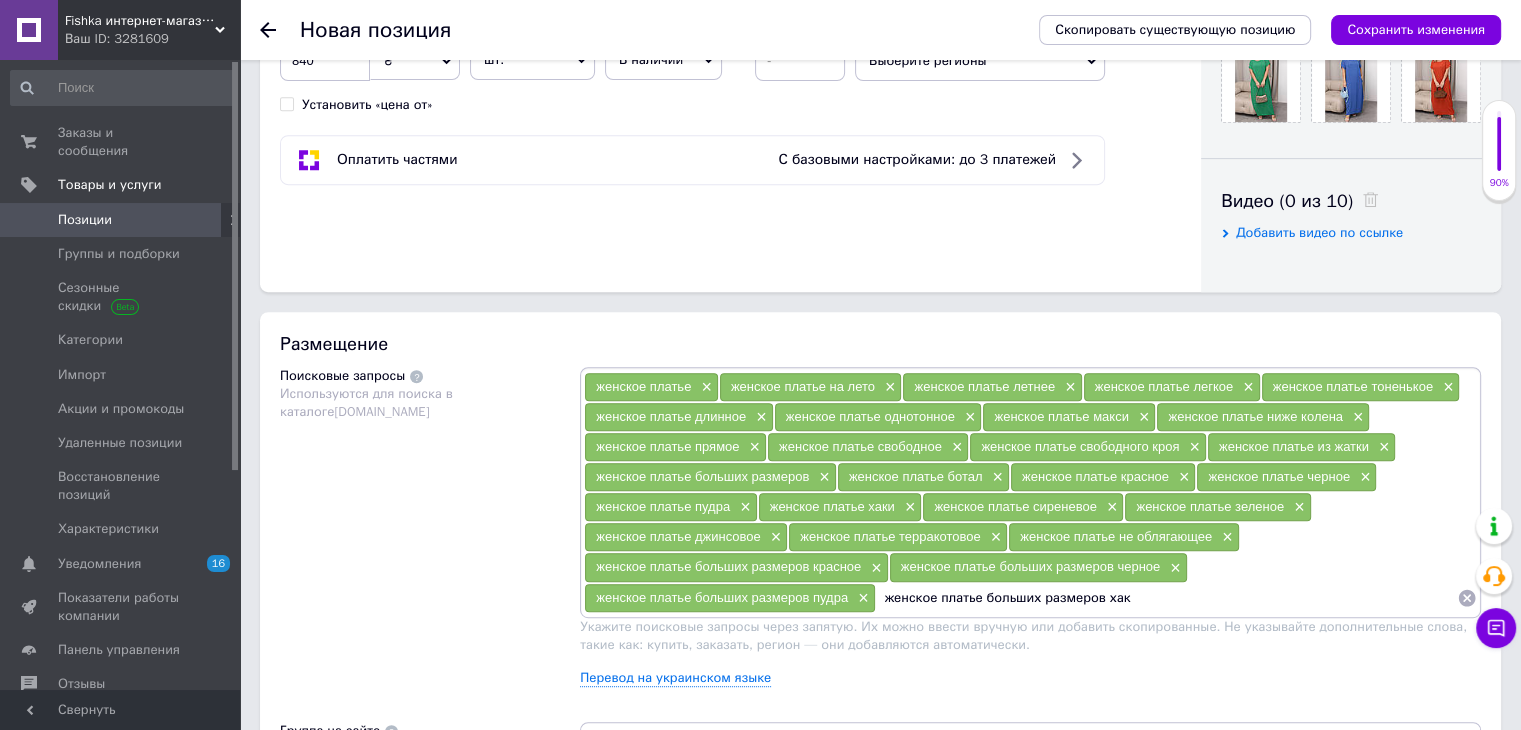type on "женское платье больших размеров хаки" 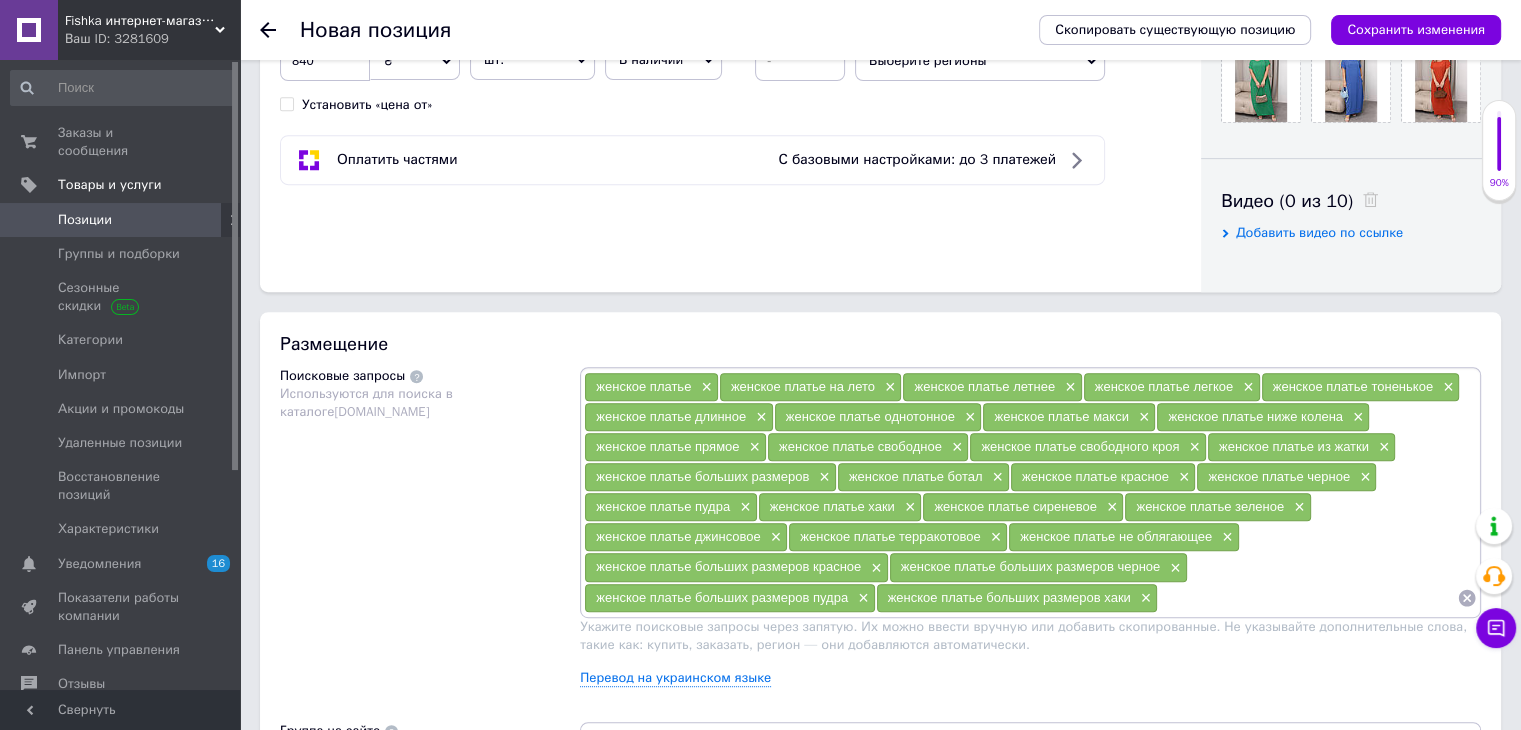 paste on "женское платье больших размеров" 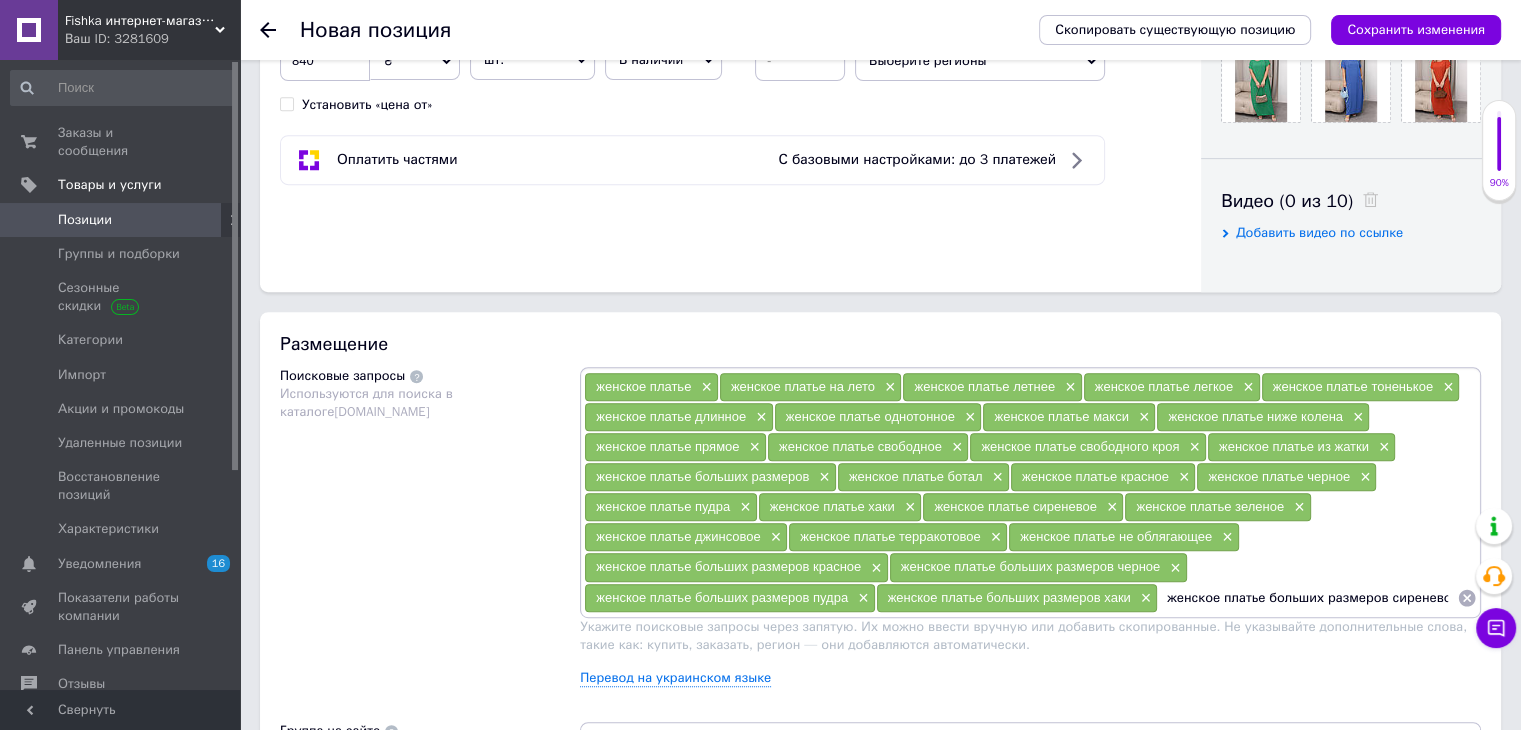 type on "женское платье больших размеров сиреневое" 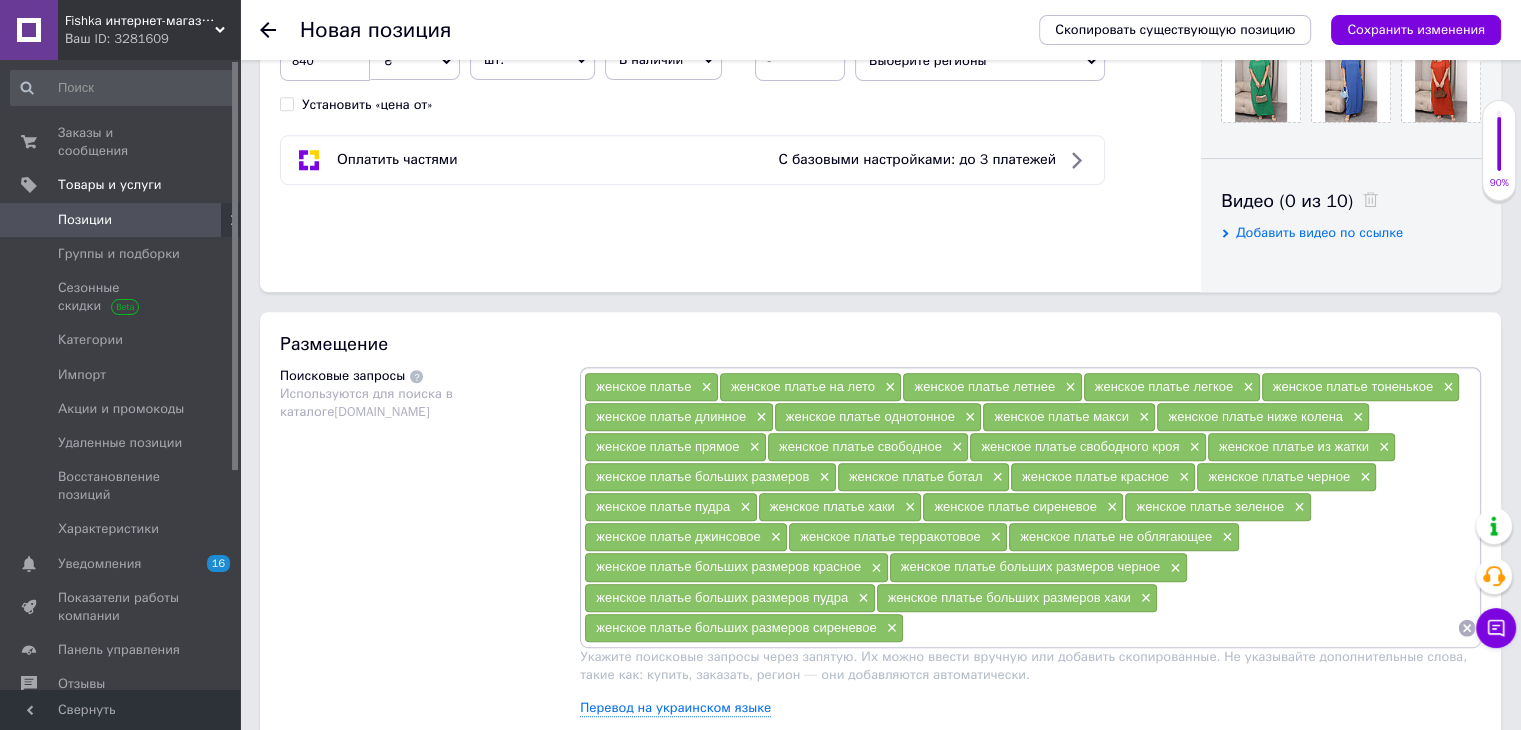 paste on "женское платье больших размеров" 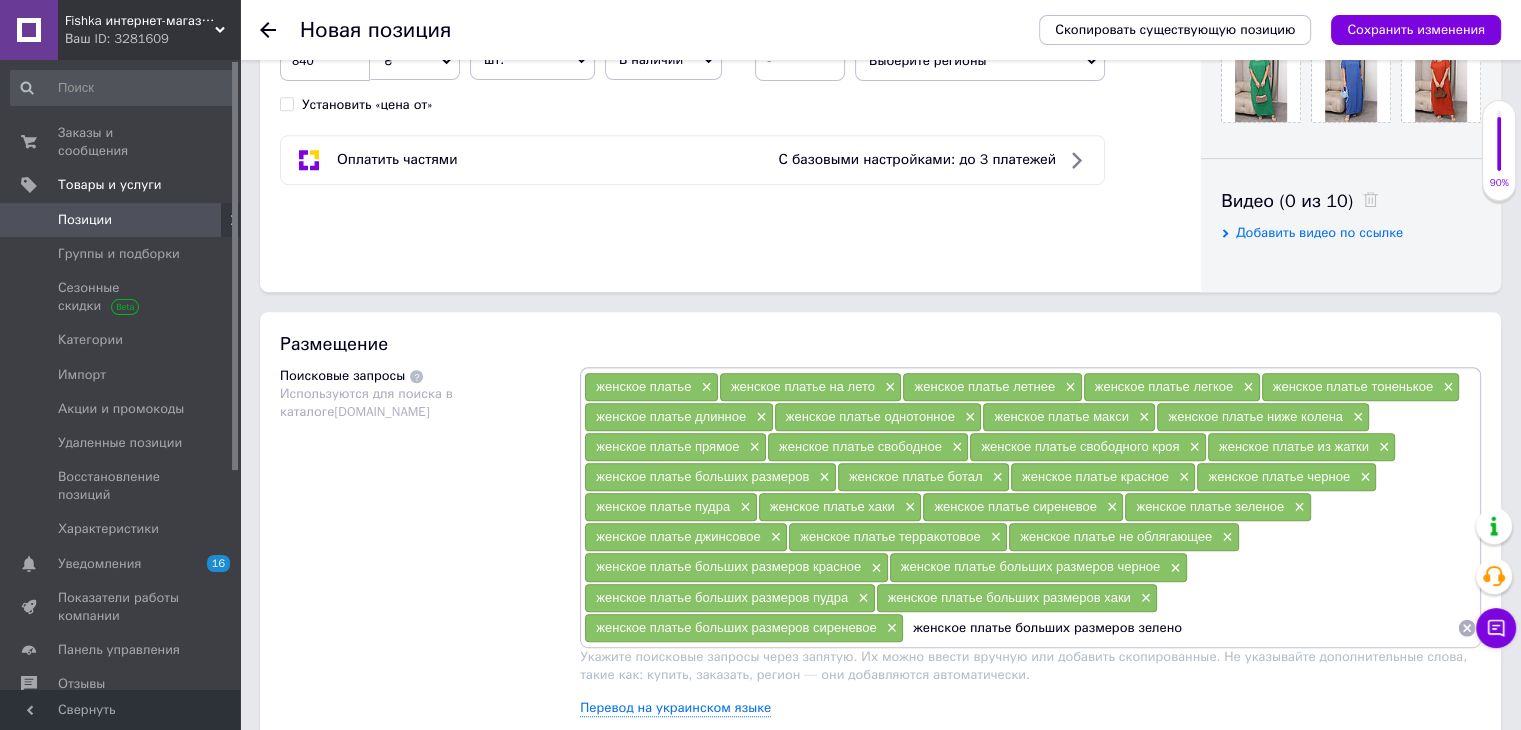 type on "женское платье больших размеров зеленое" 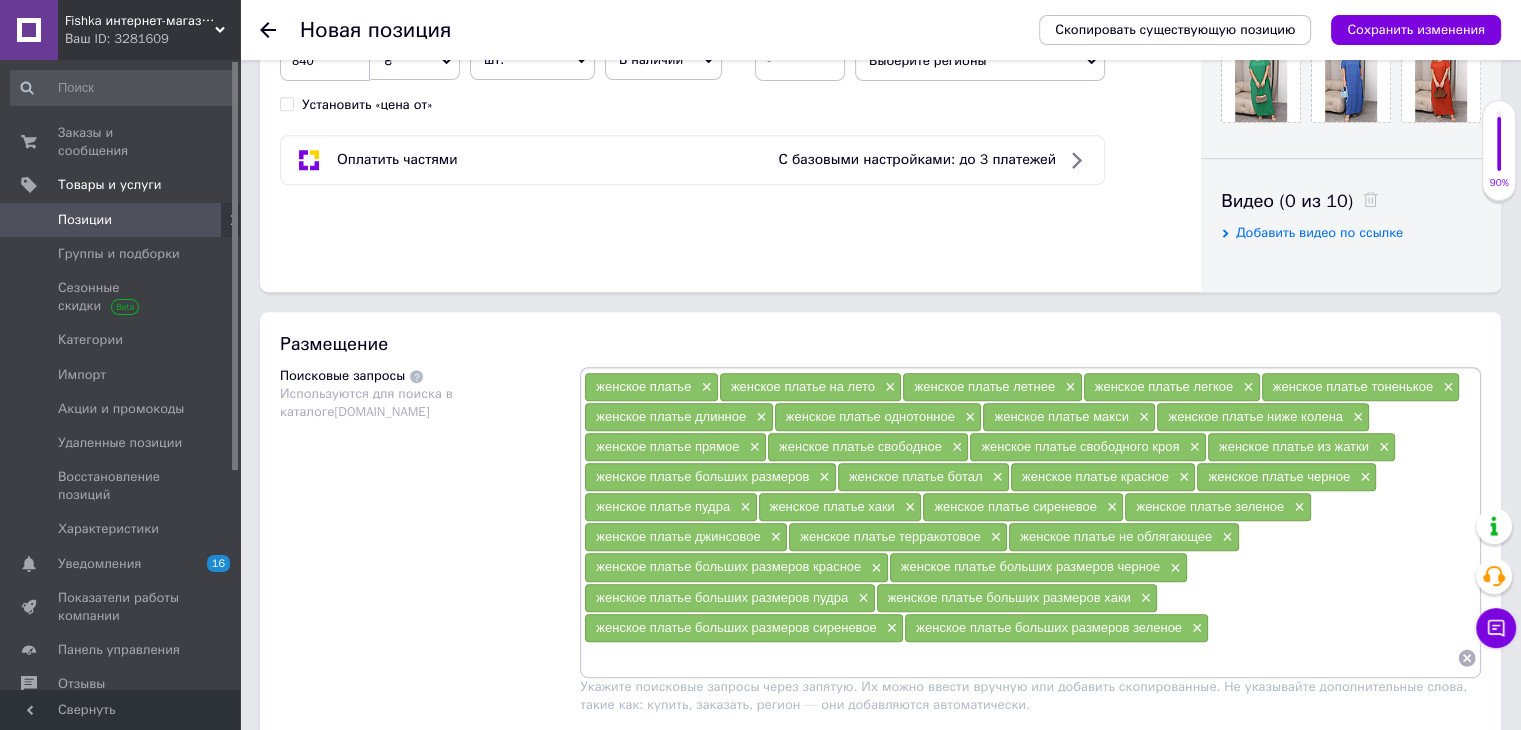 paste on "женское платье больших размеров" 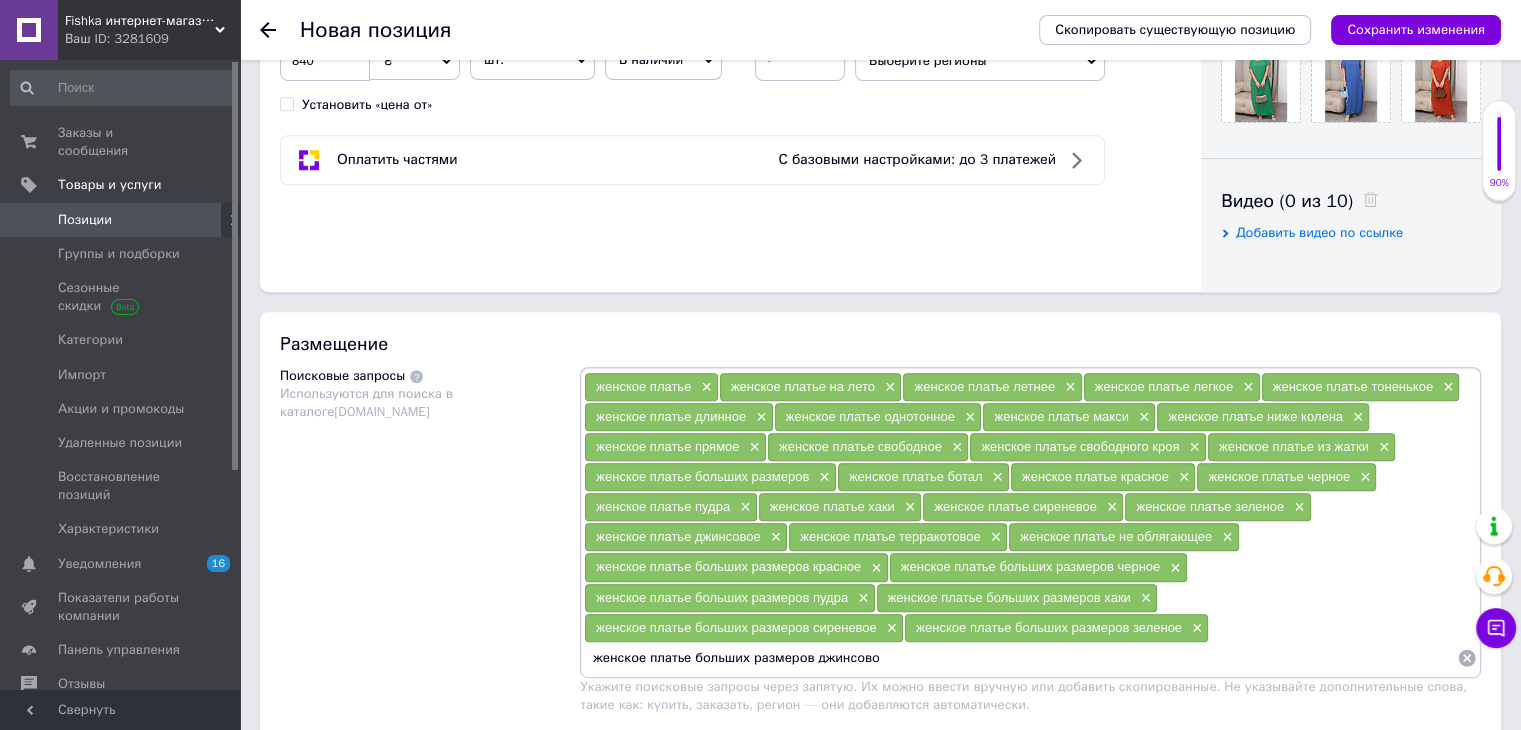 type on "женское платье больших размеров джинсовое" 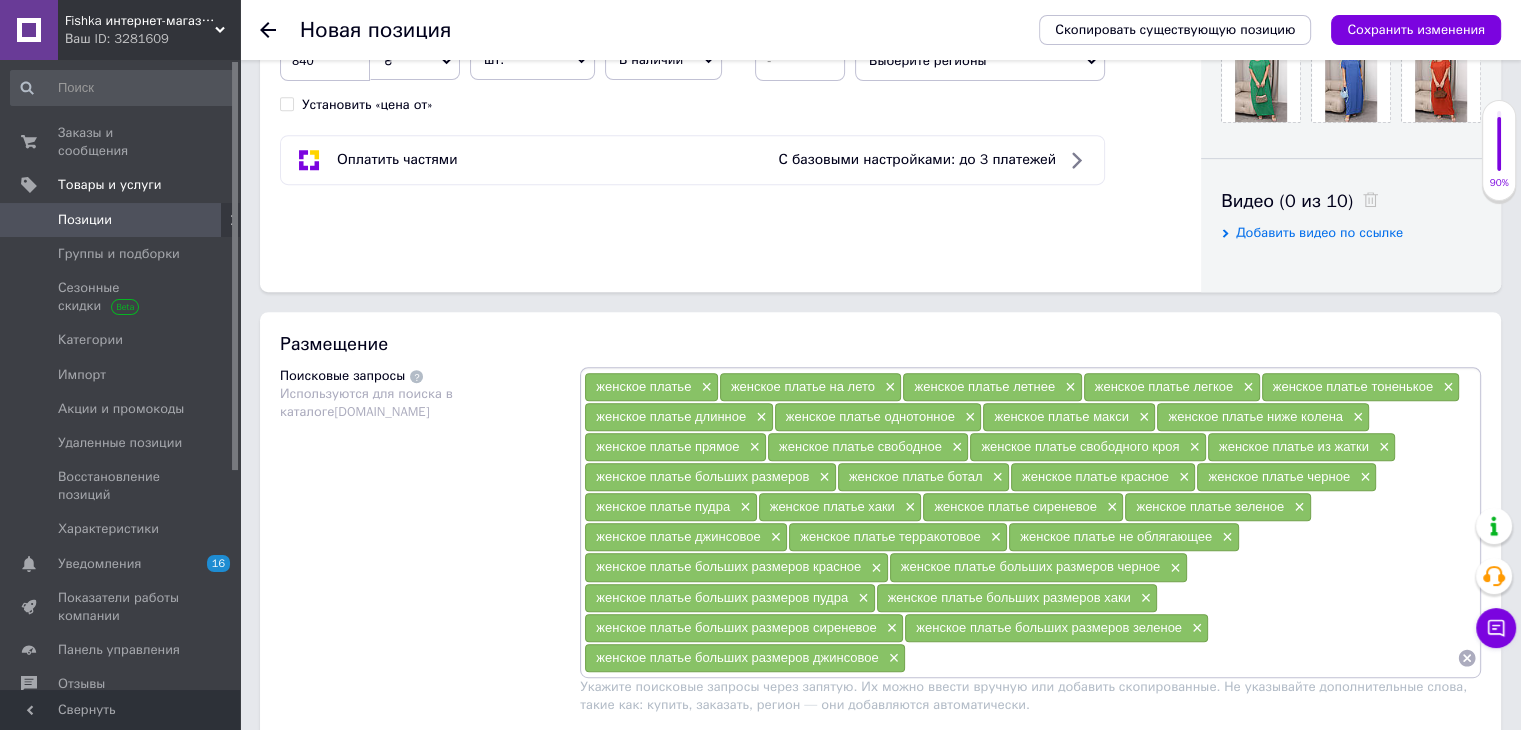 paste on "женское платье больших размеров" 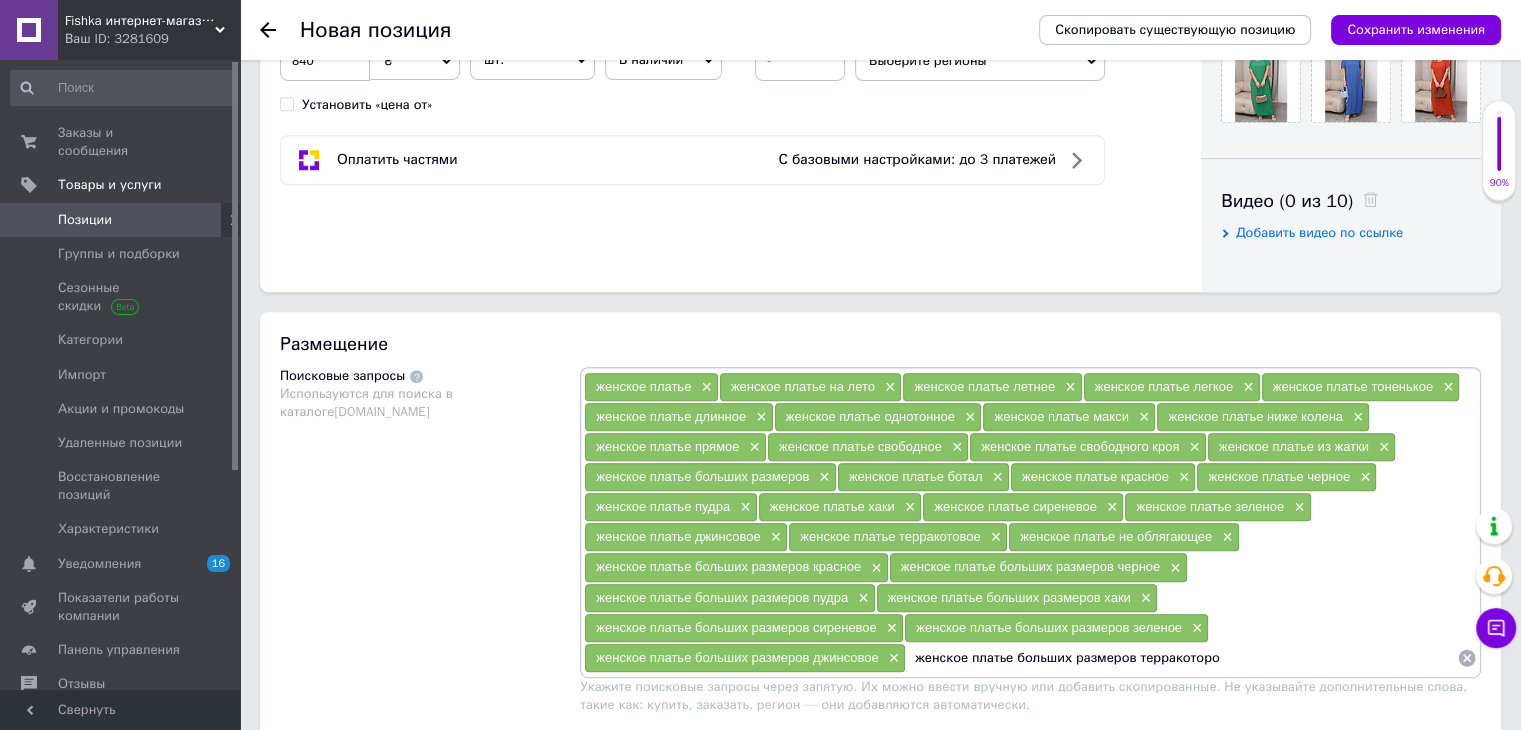 type on "женское платье больших размеров терракоторов" 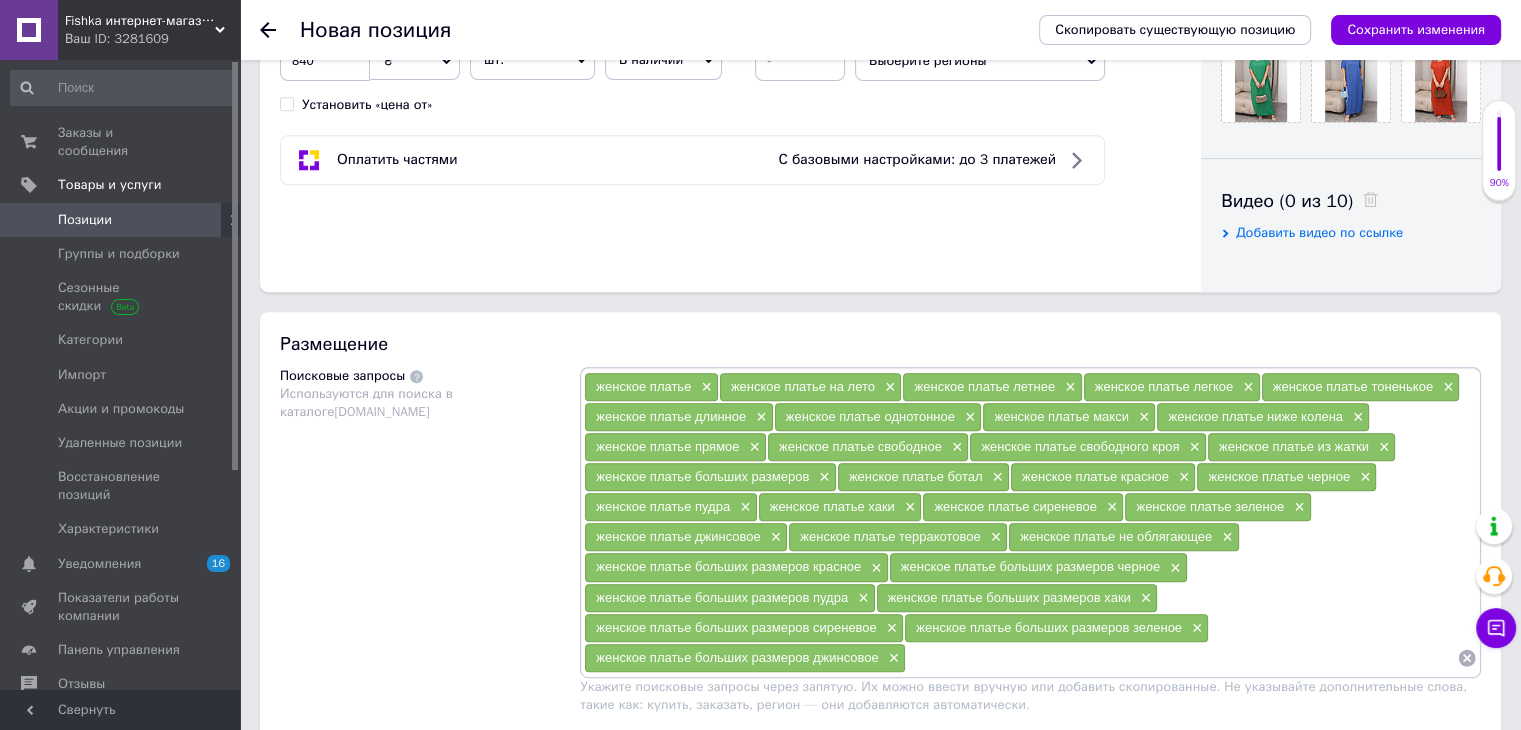 type on "е" 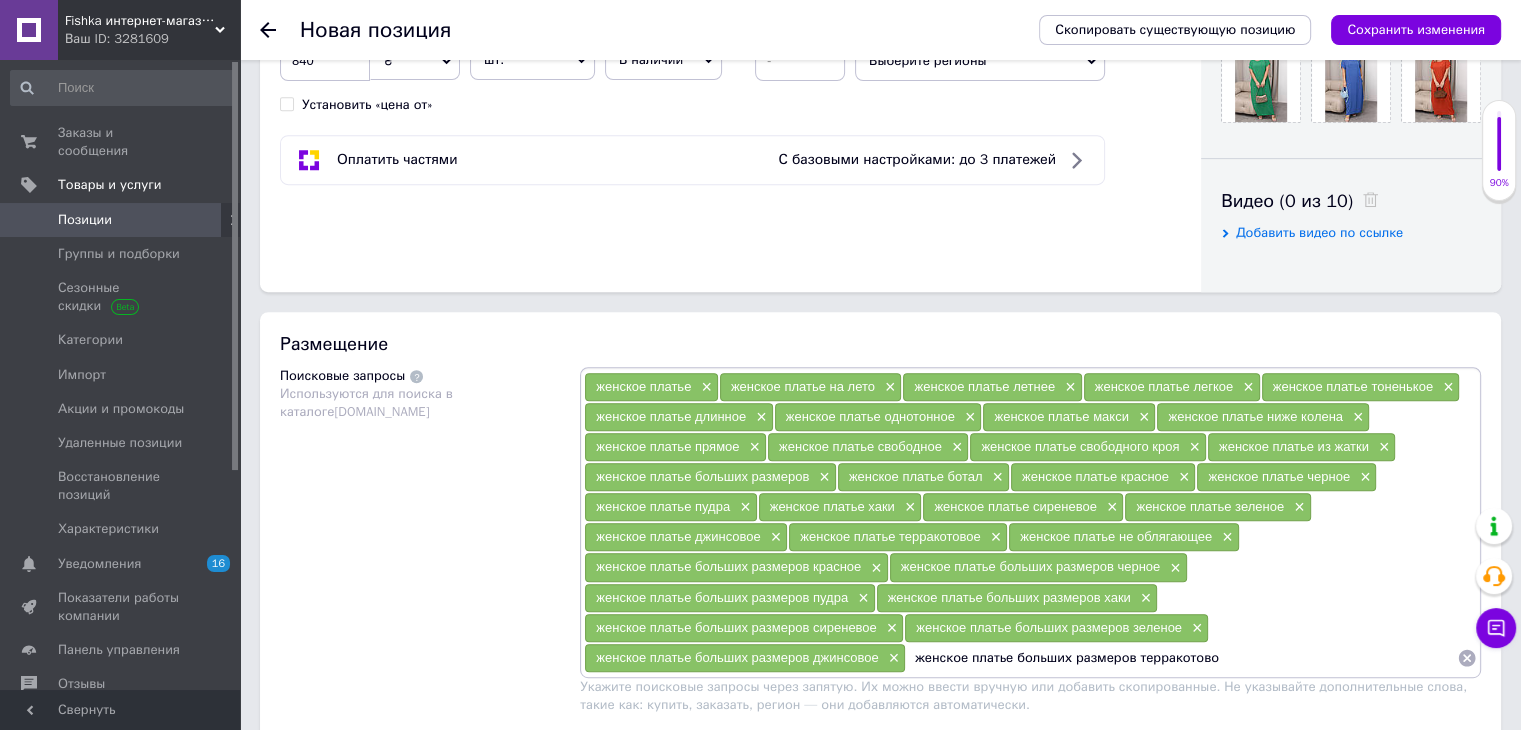 type on "женское платье больших размеров терракотовое" 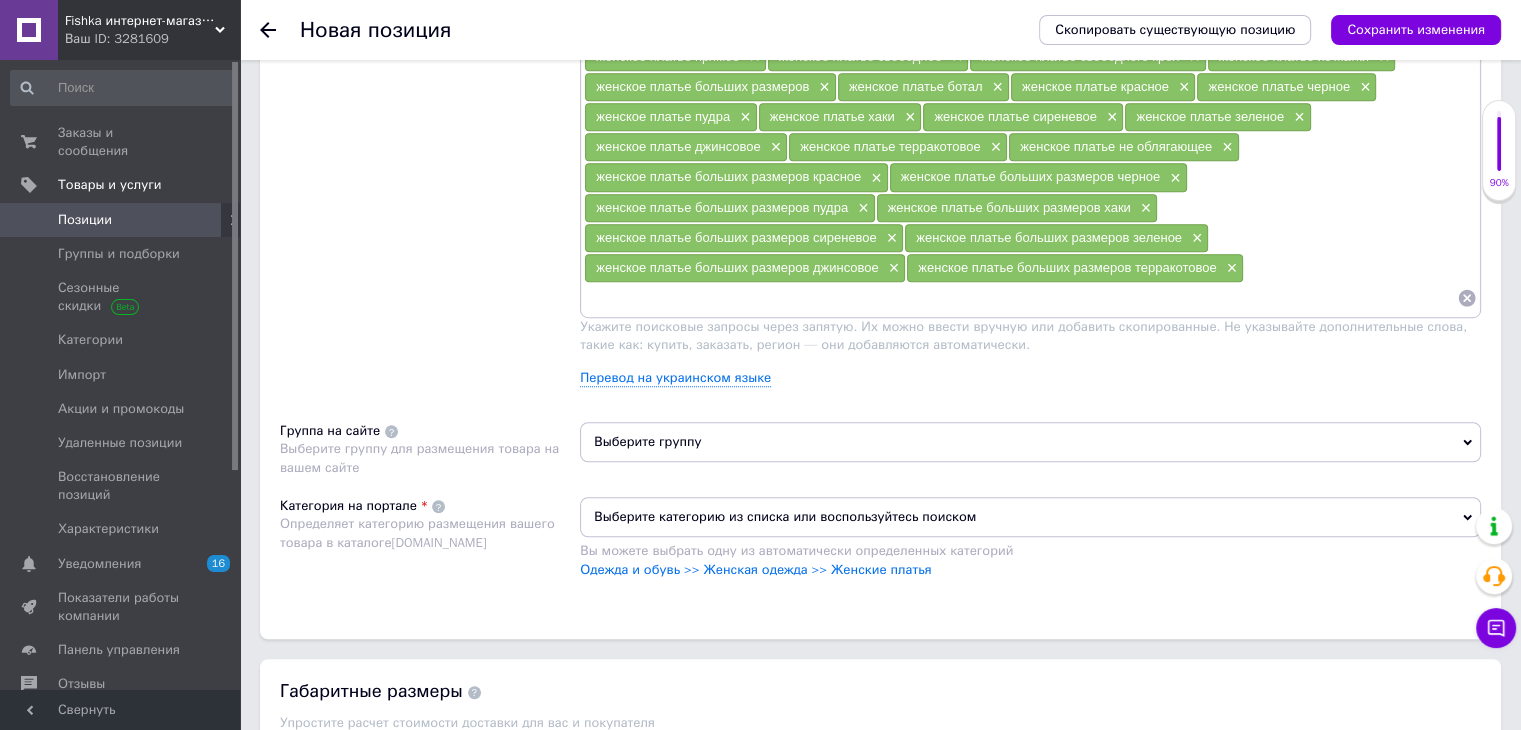 scroll, scrollTop: 1257, scrollLeft: 0, axis: vertical 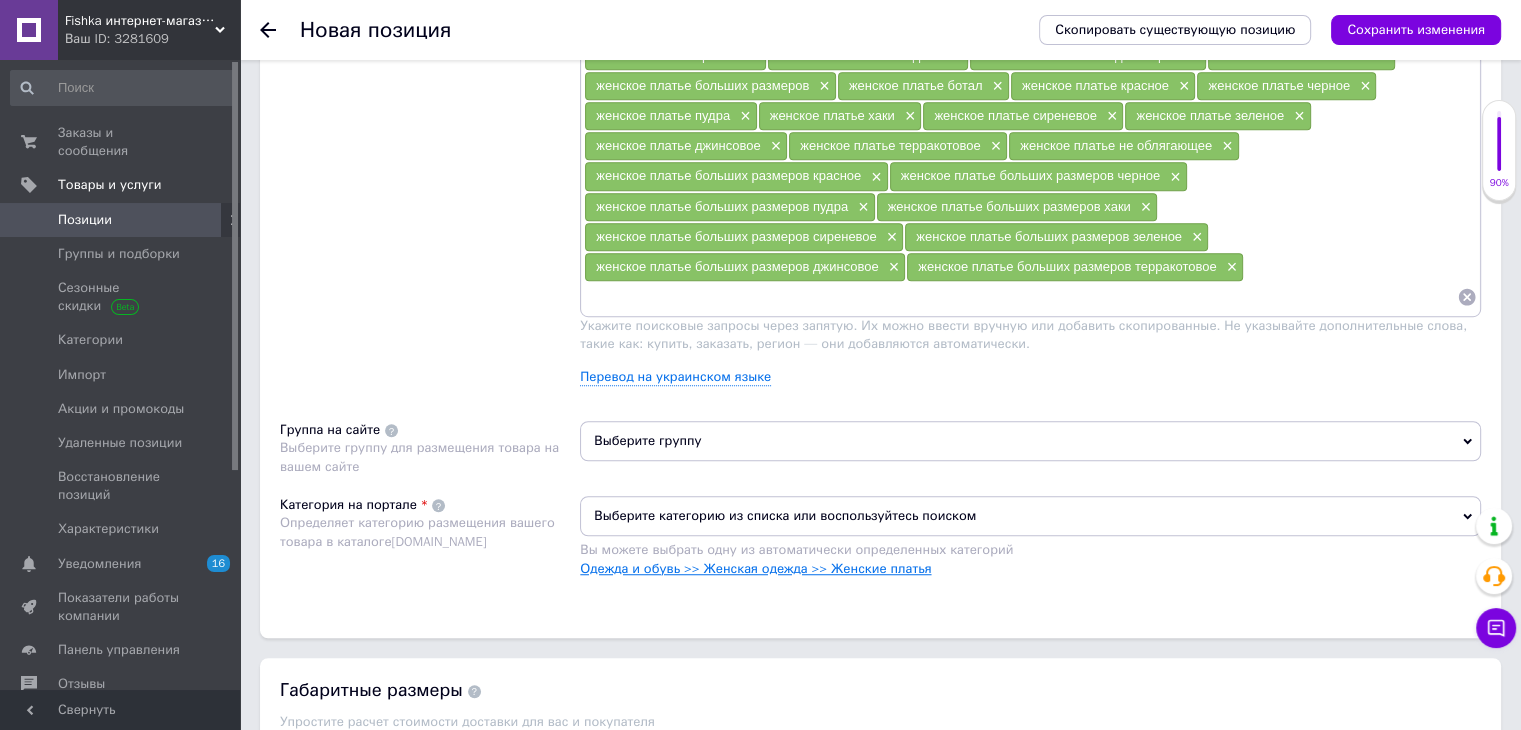 type 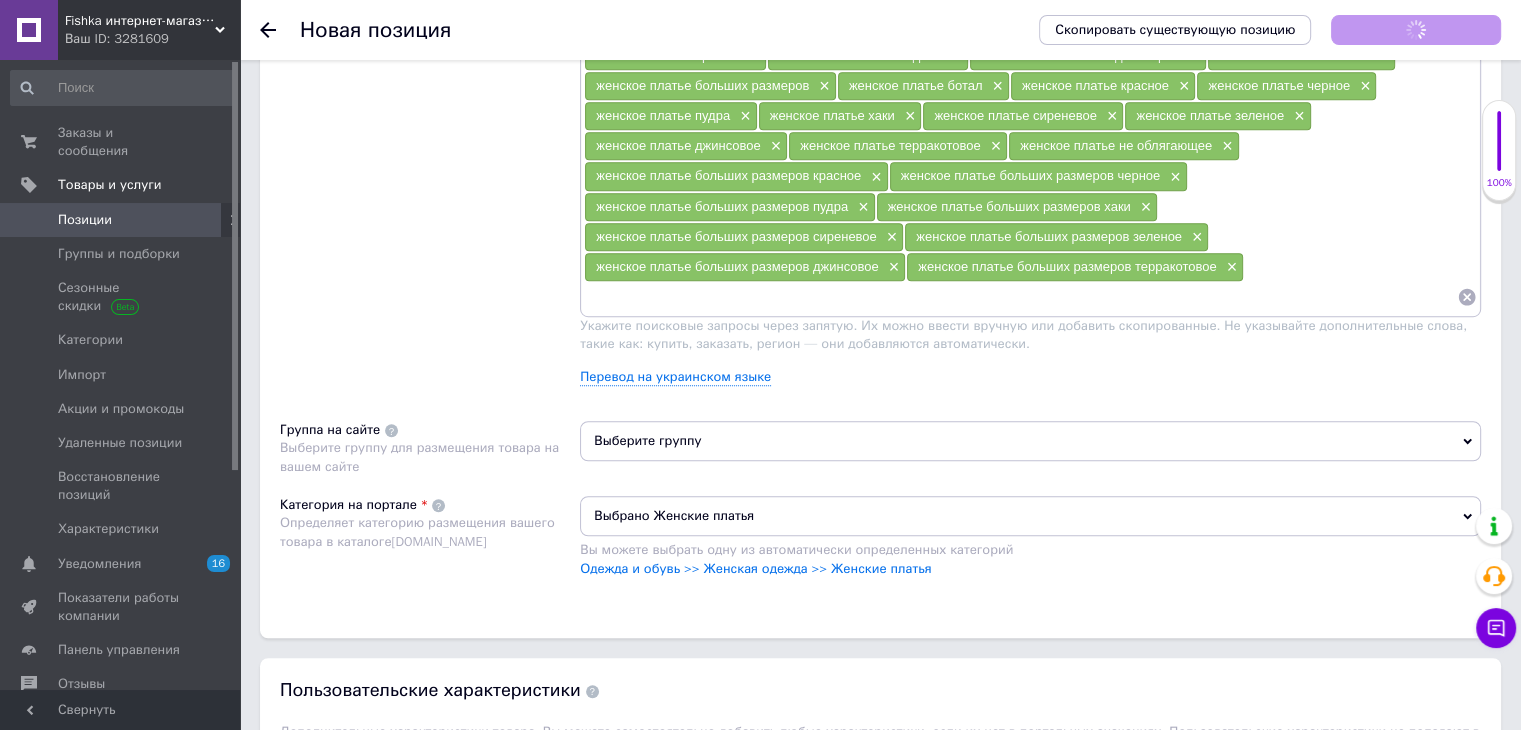 click on "Выберите группу" at bounding box center [1030, 441] 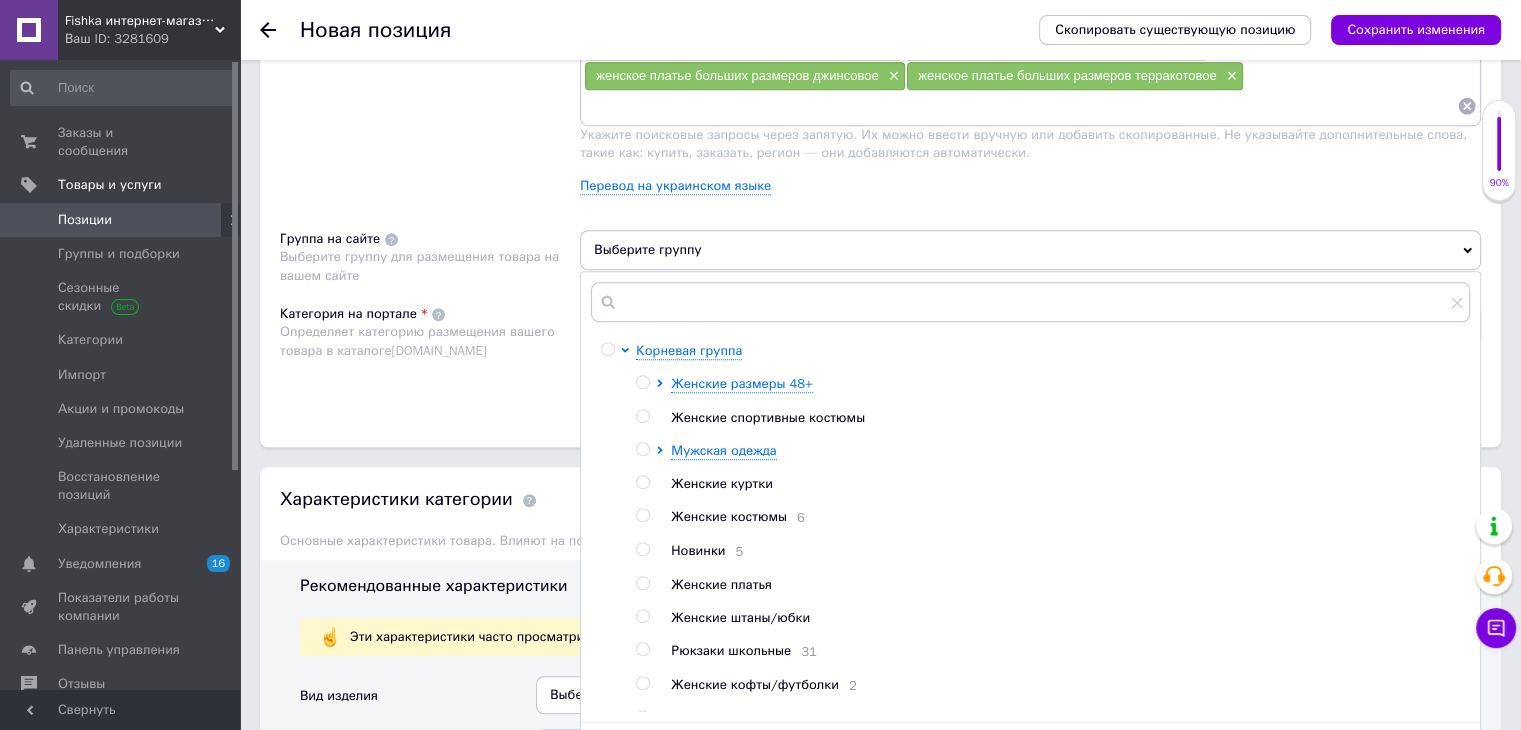 scroll, scrollTop: 1449, scrollLeft: 0, axis: vertical 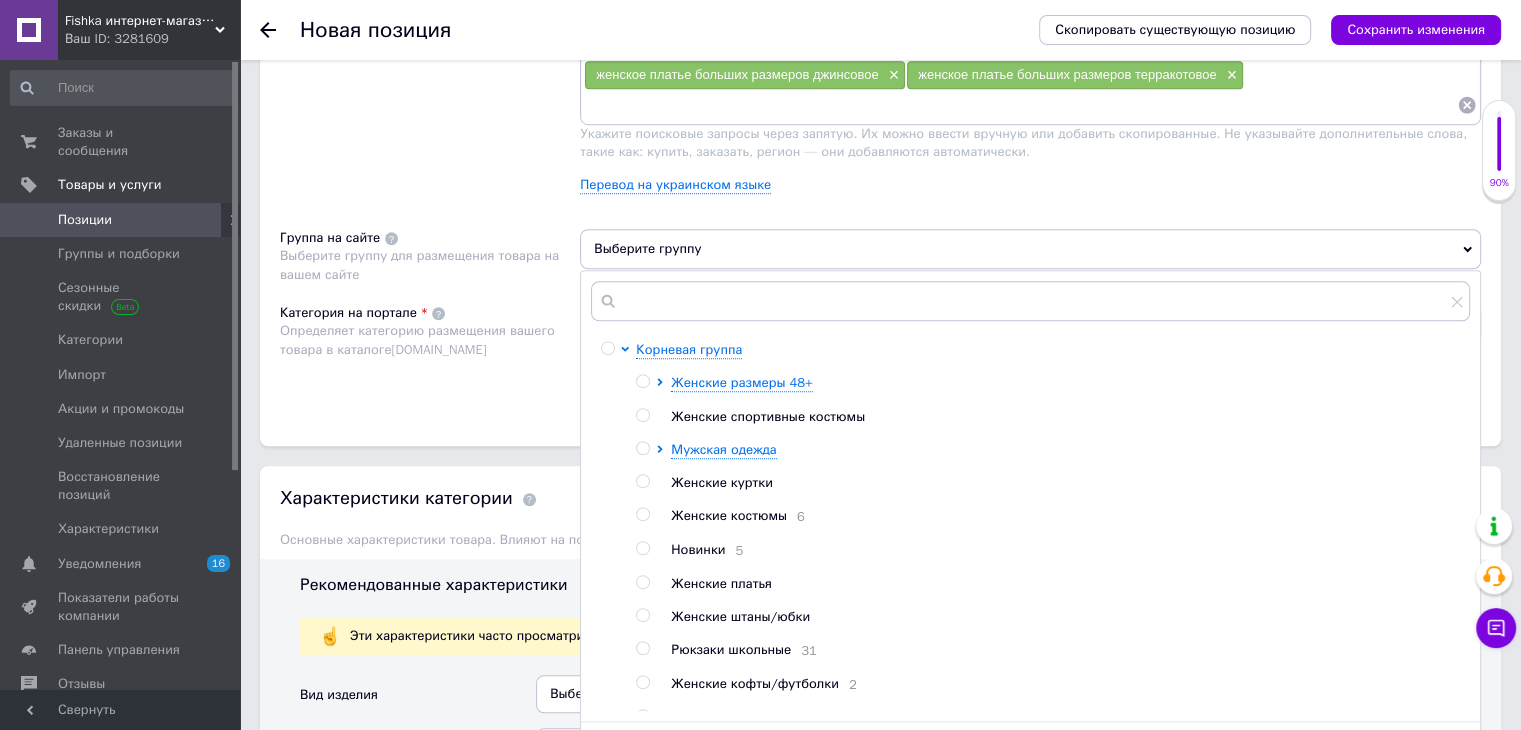 click on "Новинки" at bounding box center [698, 549] 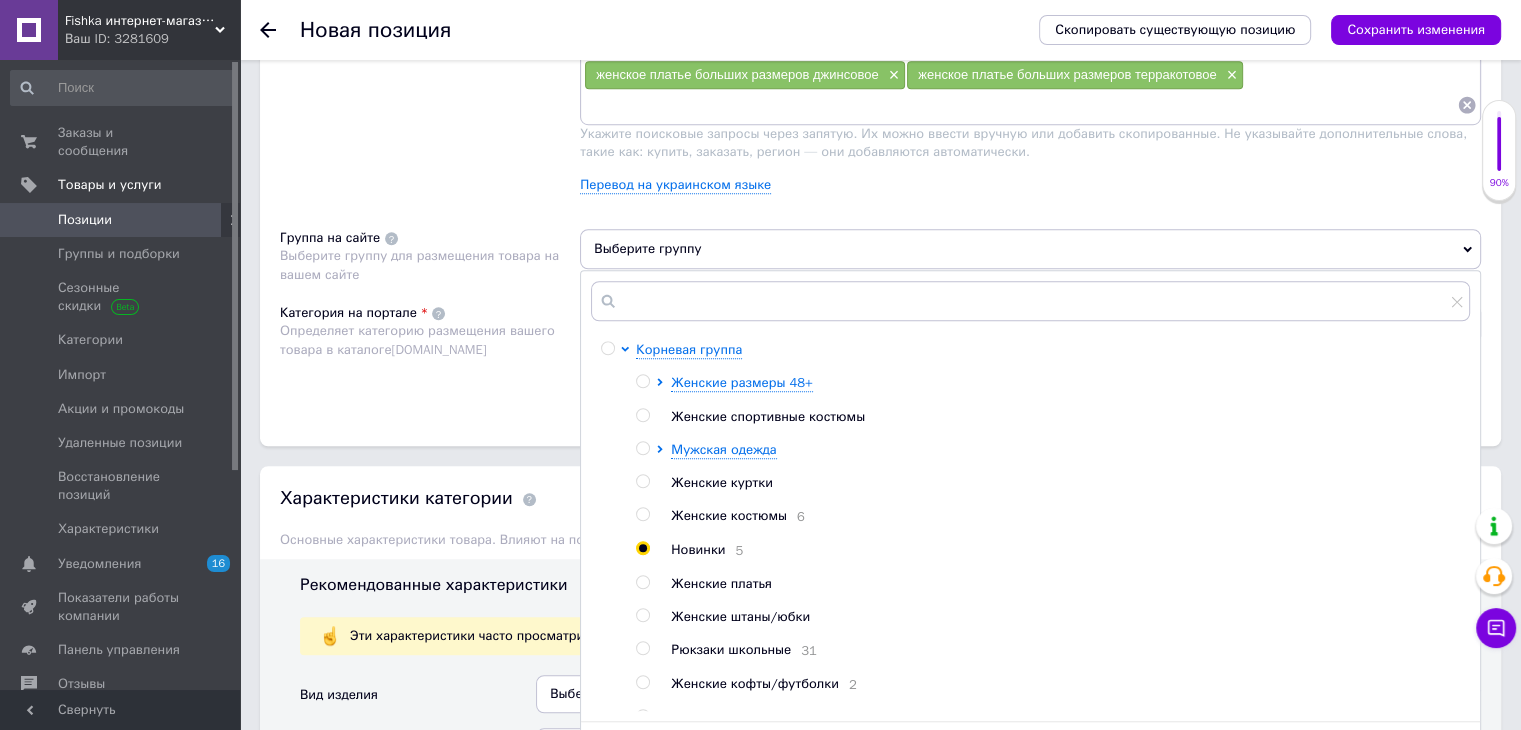radio on "true" 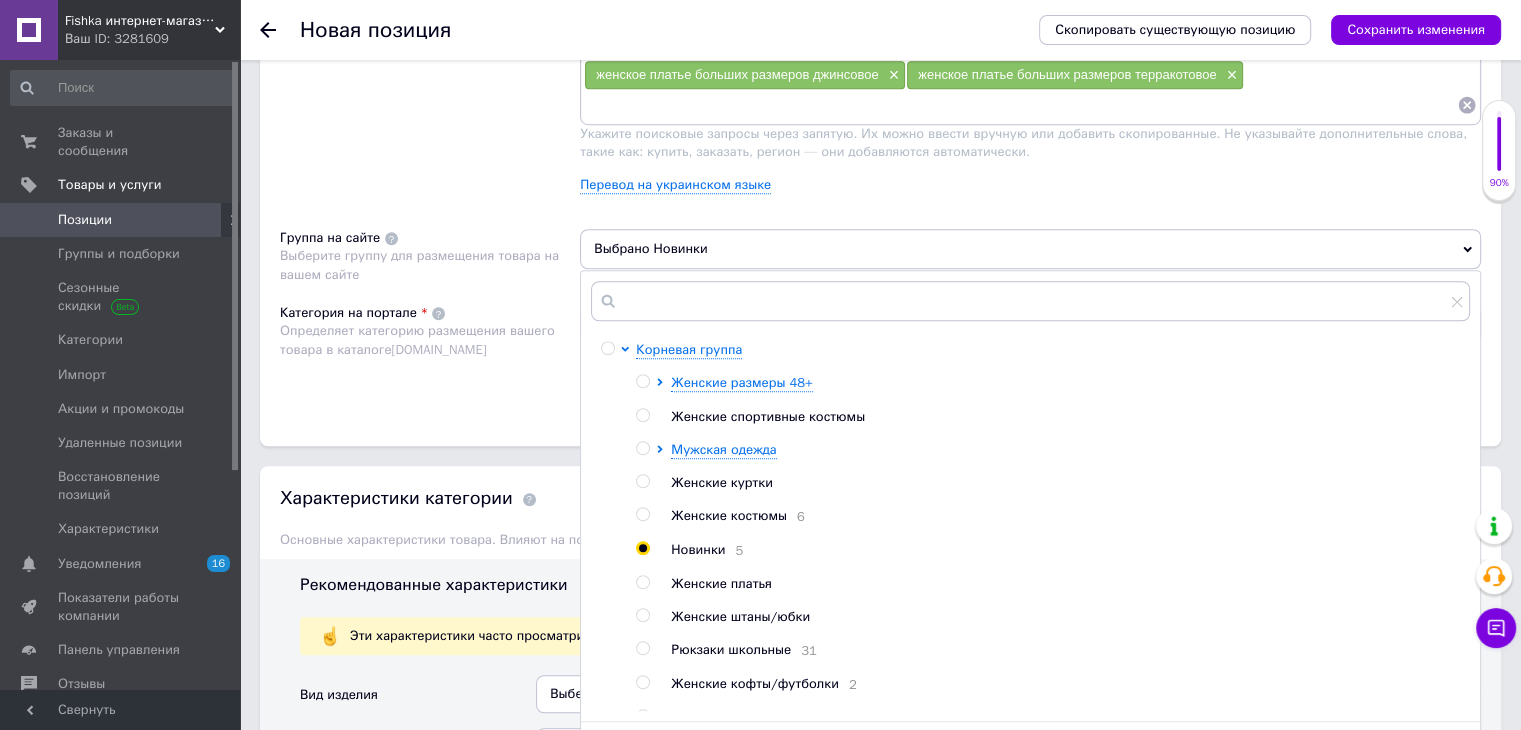 click on "Категория на портале Определяет категорию размещения вашего товара в каталоге  [DOMAIN_NAME]" at bounding box center (430, 354) 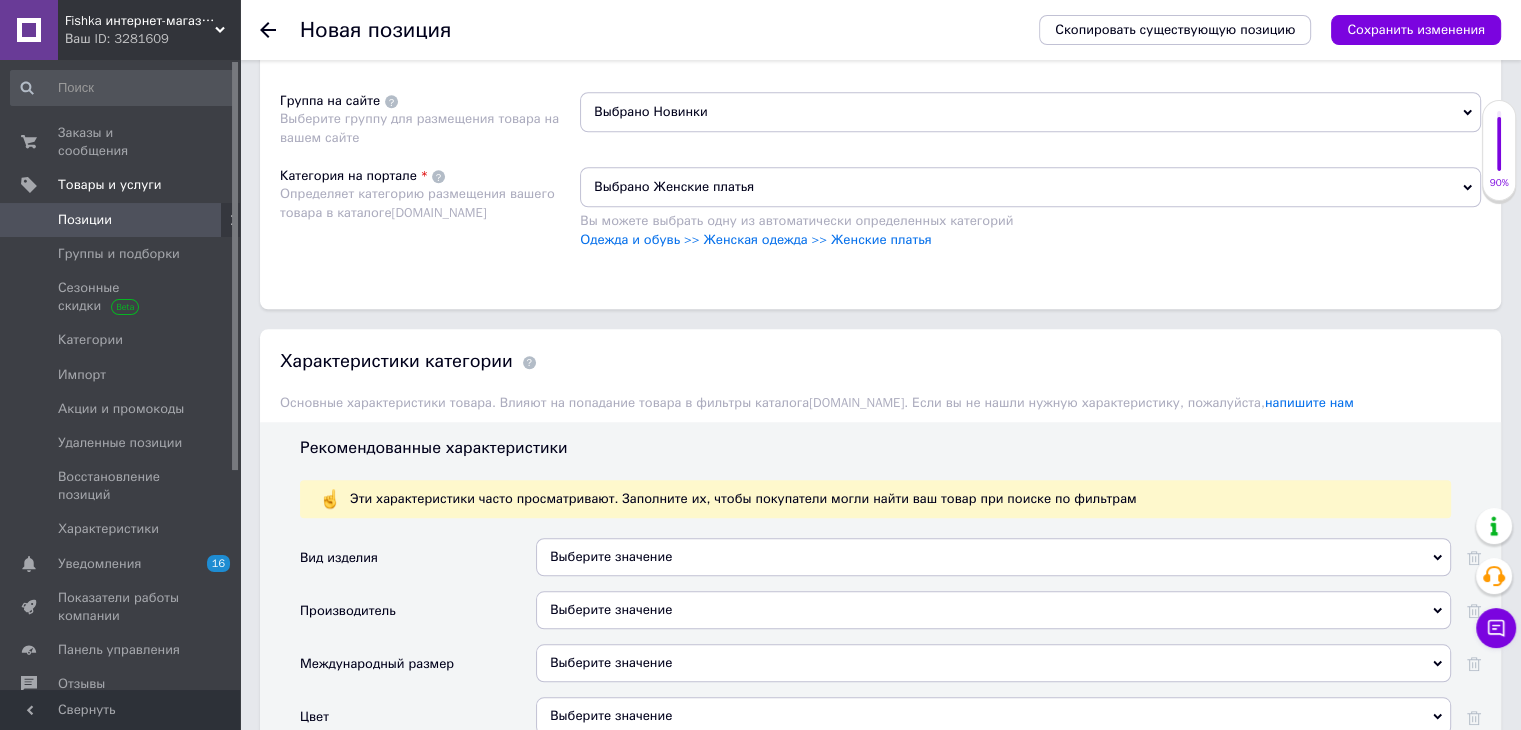 click on "Выберите значение" at bounding box center [993, 557] 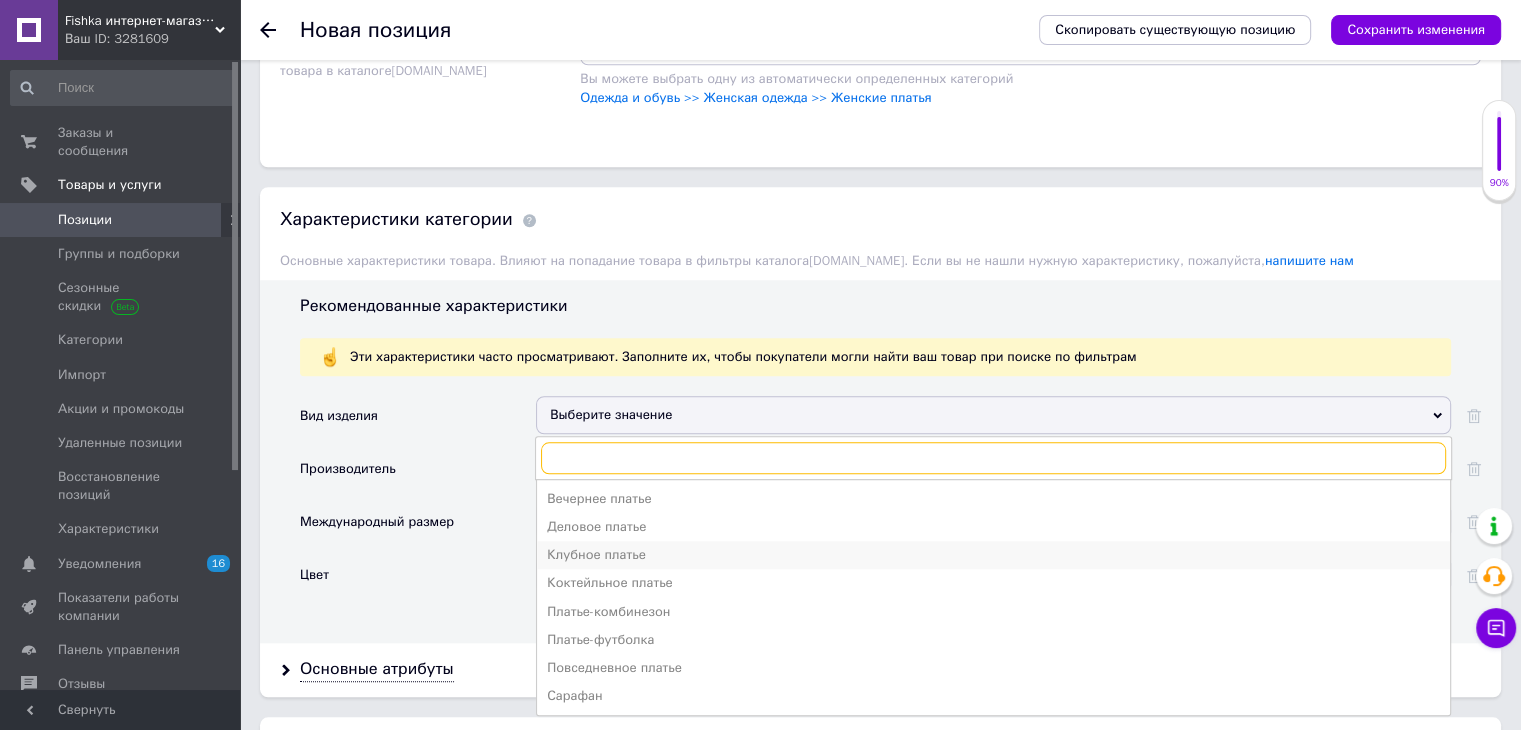 scroll, scrollTop: 1728, scrollLeft: 0, axis: vertical 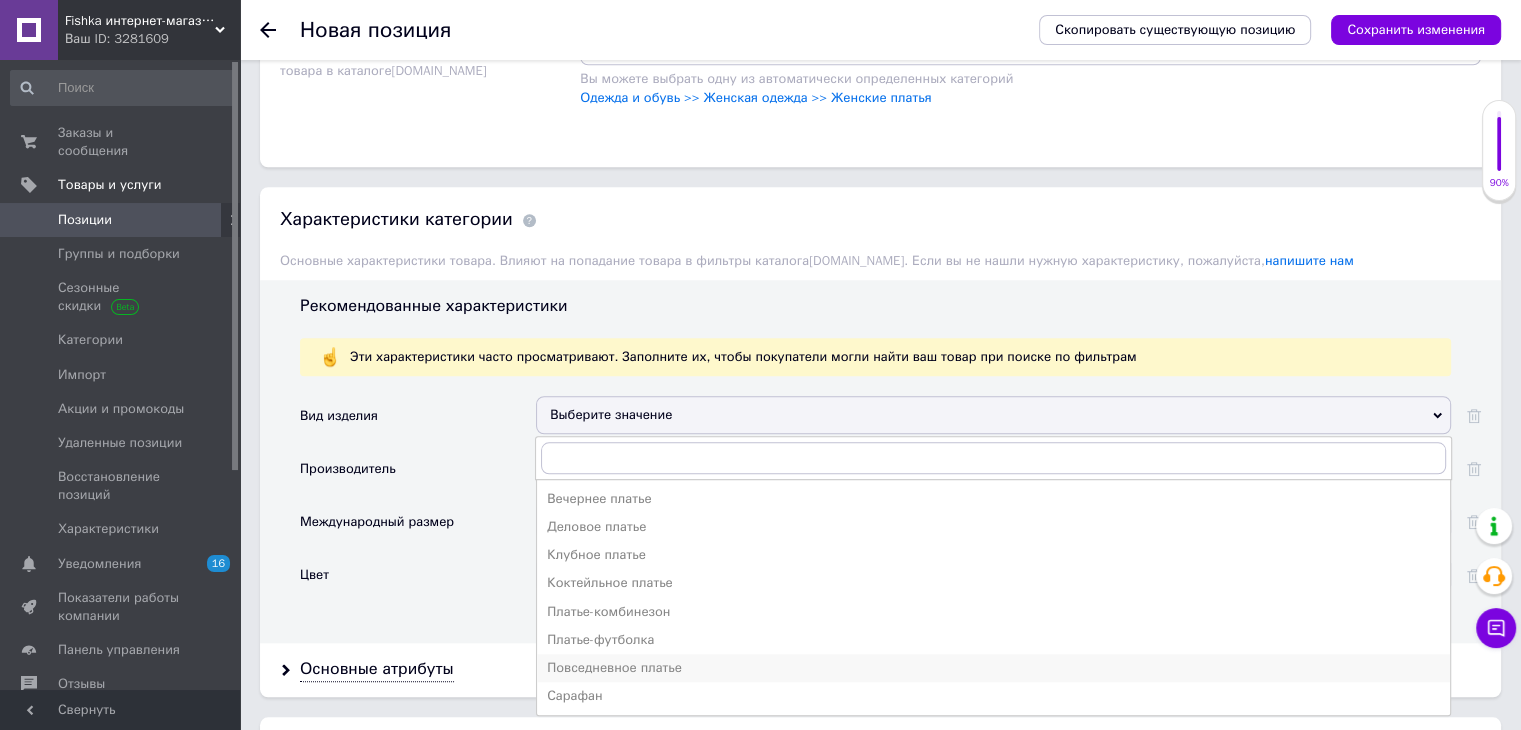 click on "Повседневное платье" at bounding box center [993, 668] 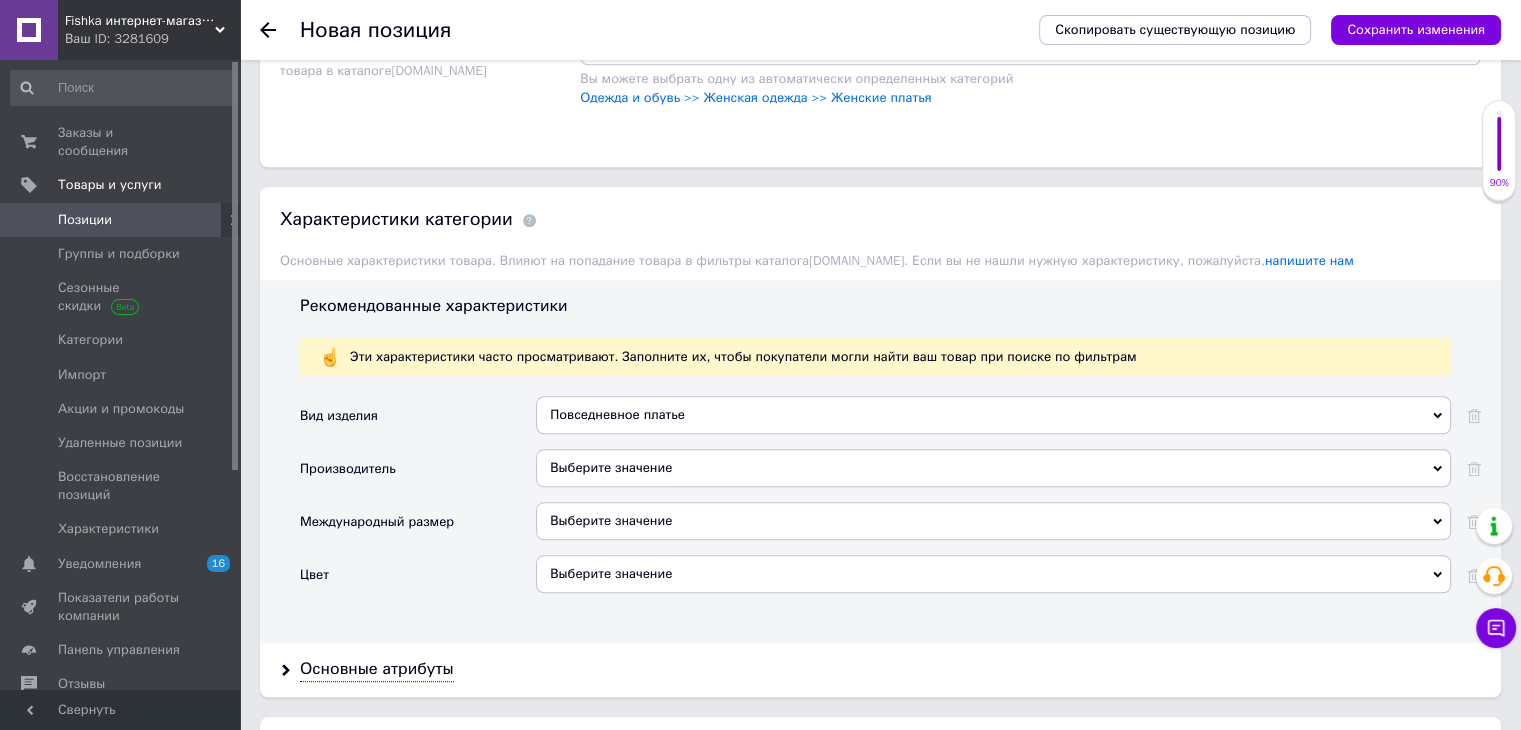 click on "Выберите значение" at bounding box center [993, 468] 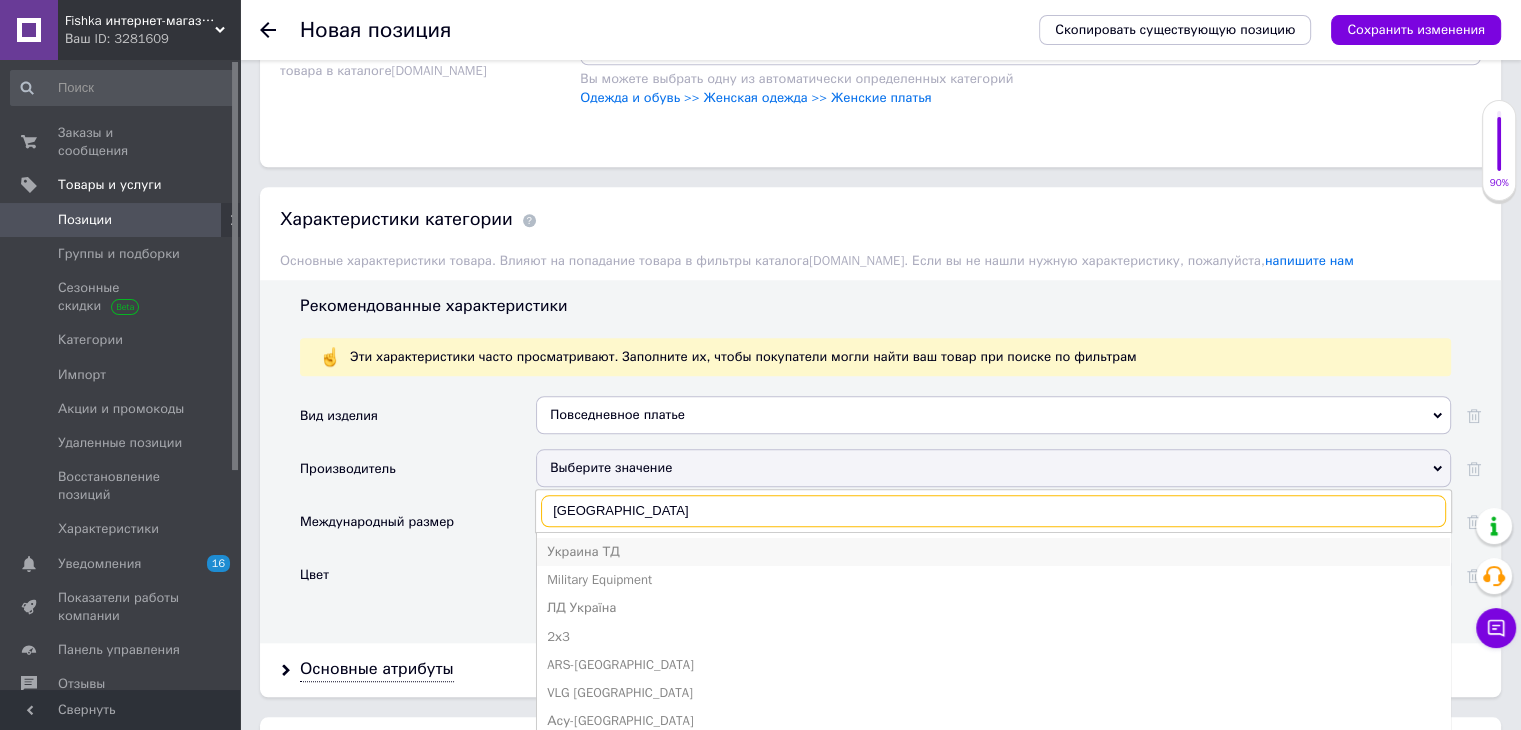 type on "[GEOGRAPHIC_DATA]" 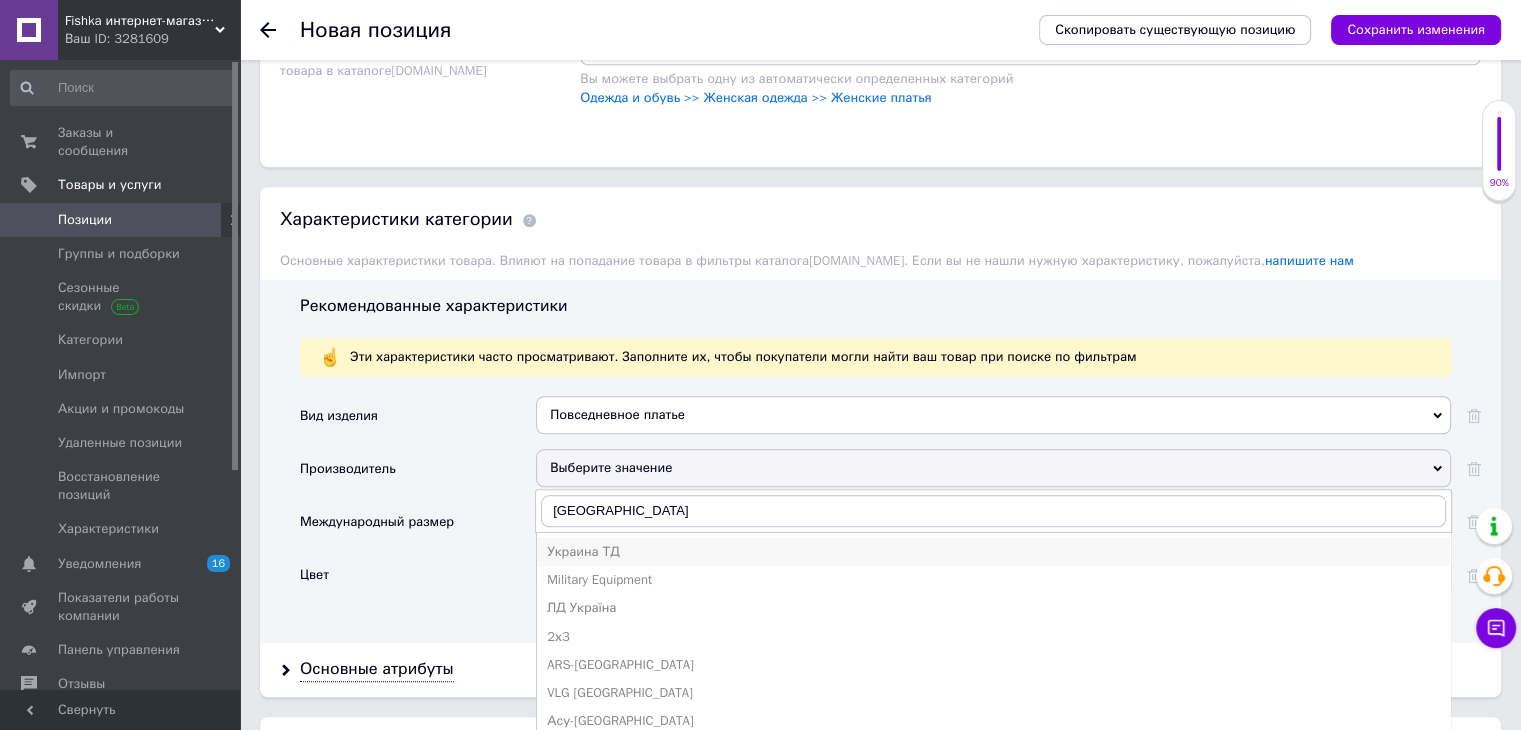 click on "Украина ТД" at bounding box center [993, 552] 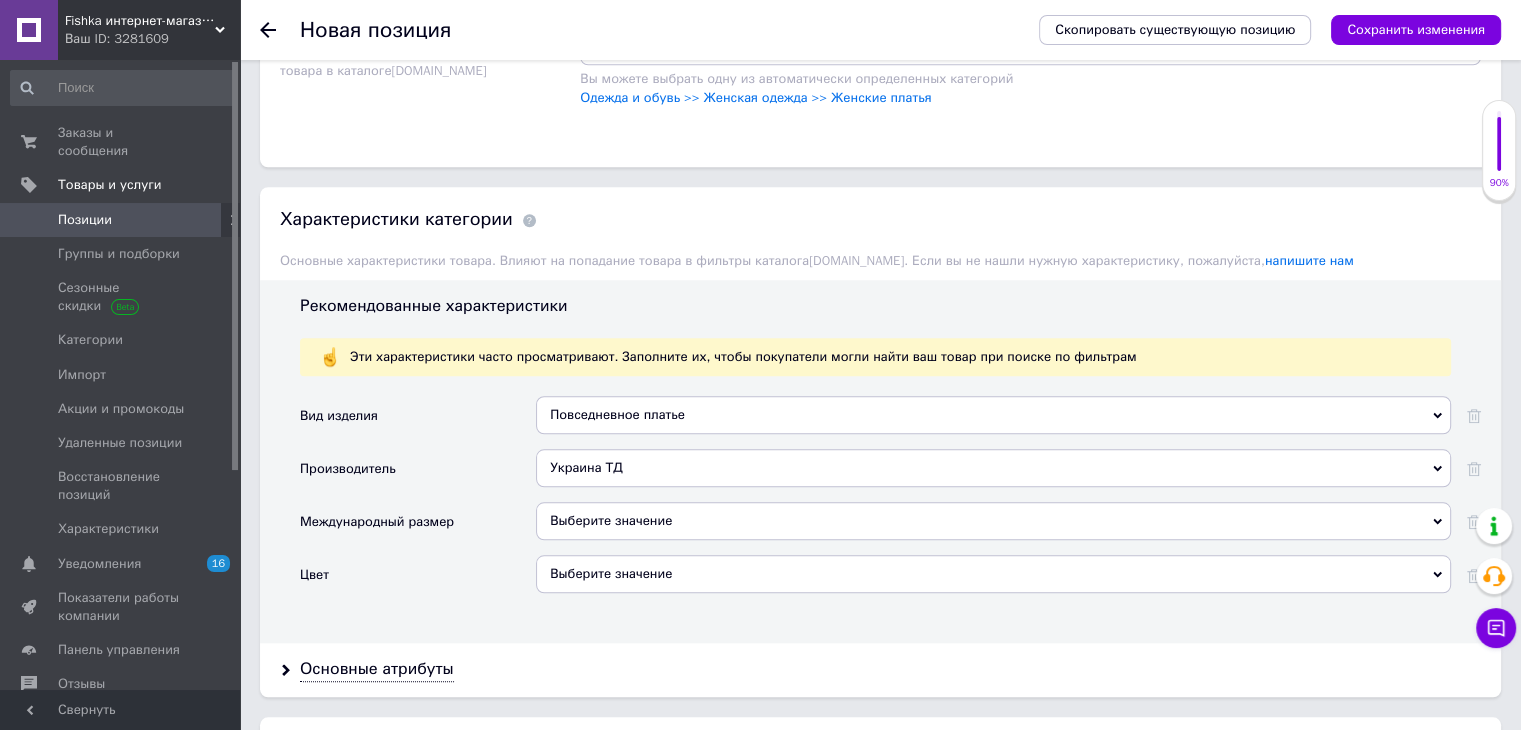 click on "Выберите значение" at bounding box center [993, 574] 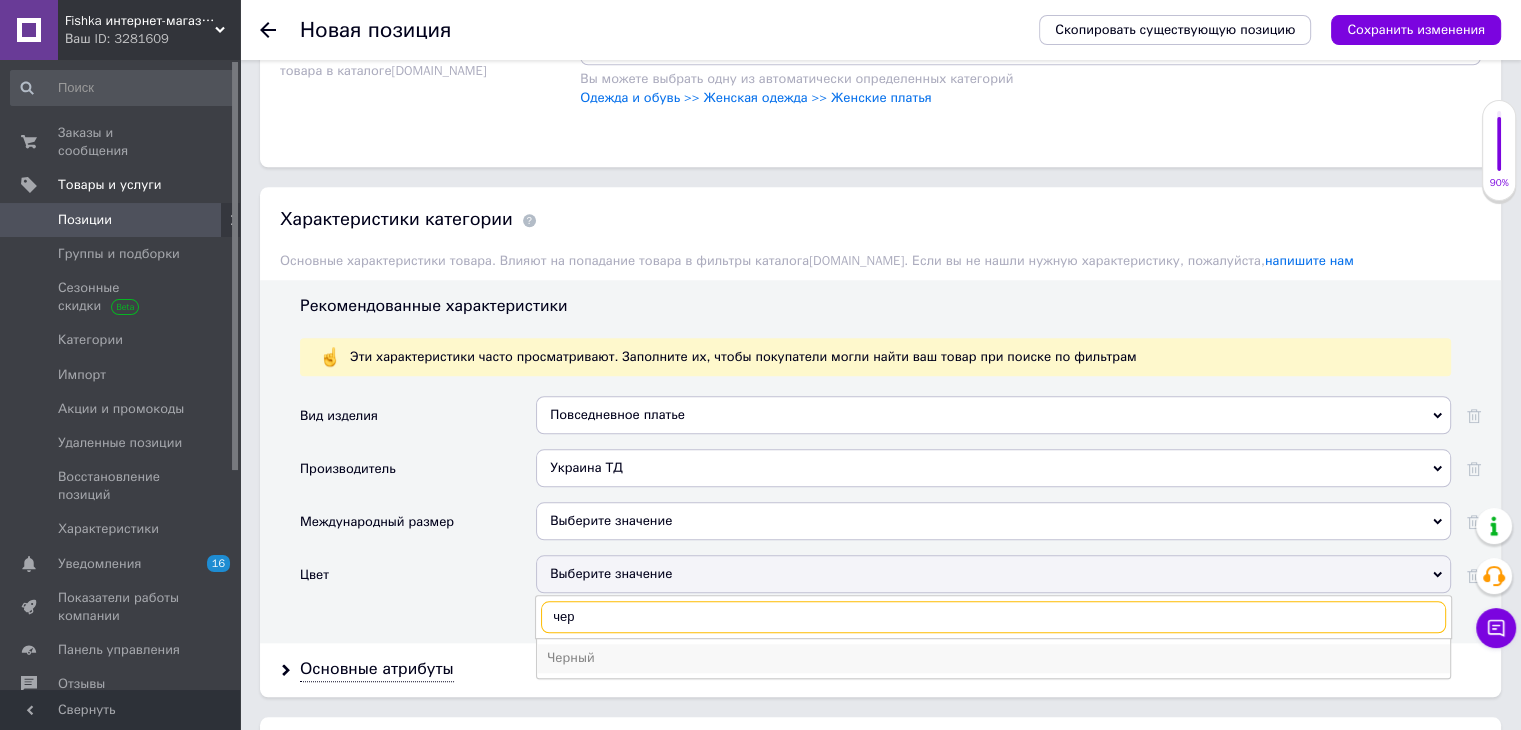 type on "чер" 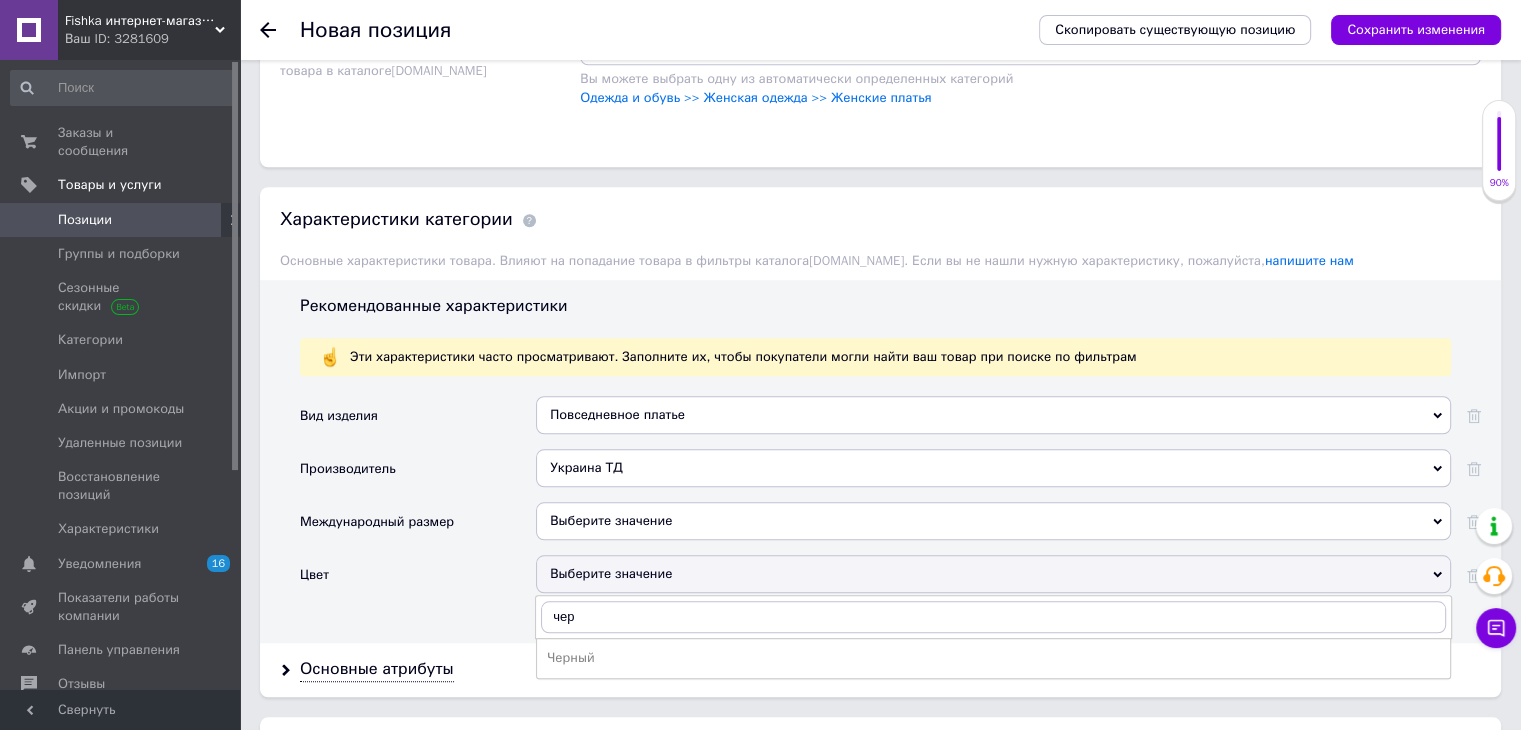 click on "Черный" at bounding box center (993, 658) 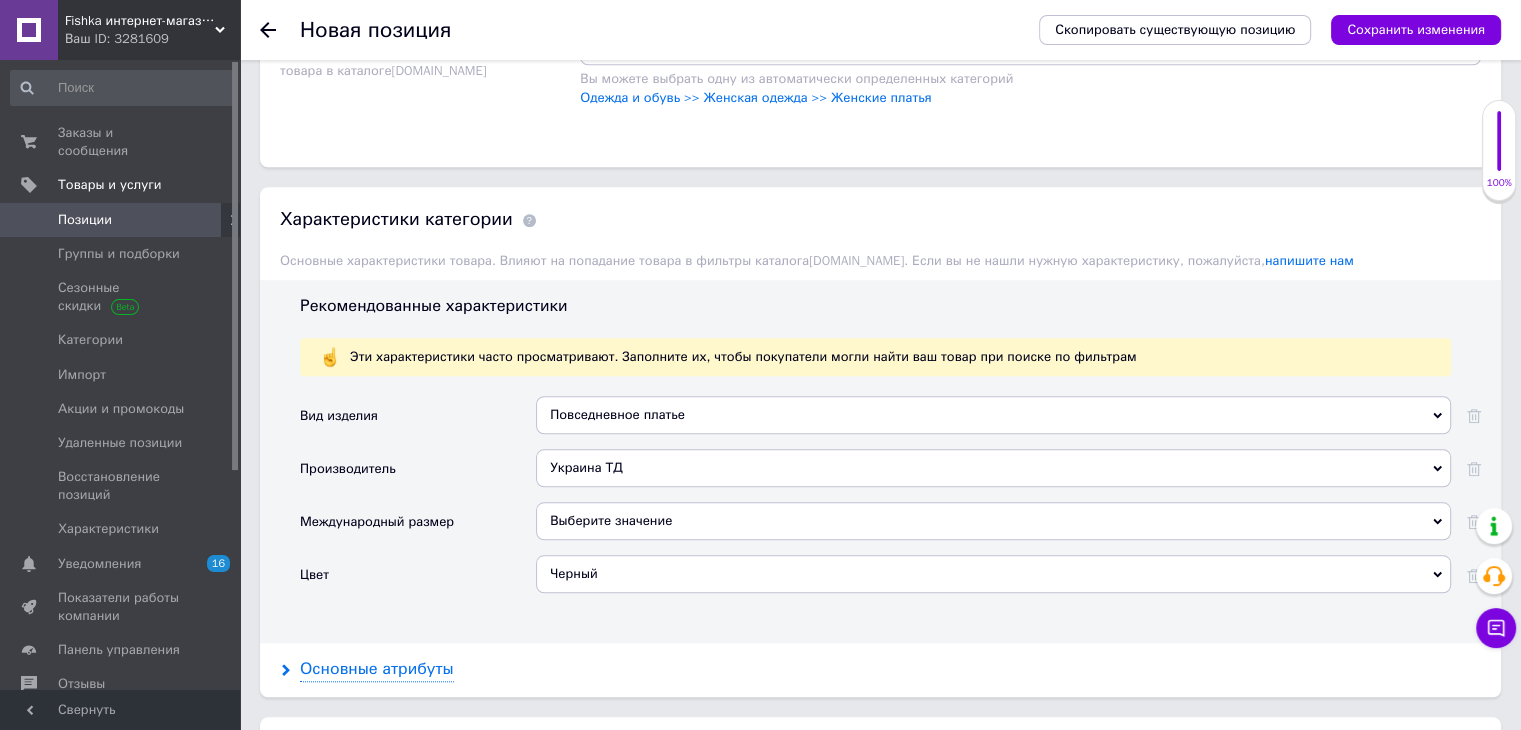 click on "Основные атрибуты" at bounding box center (377, 669) 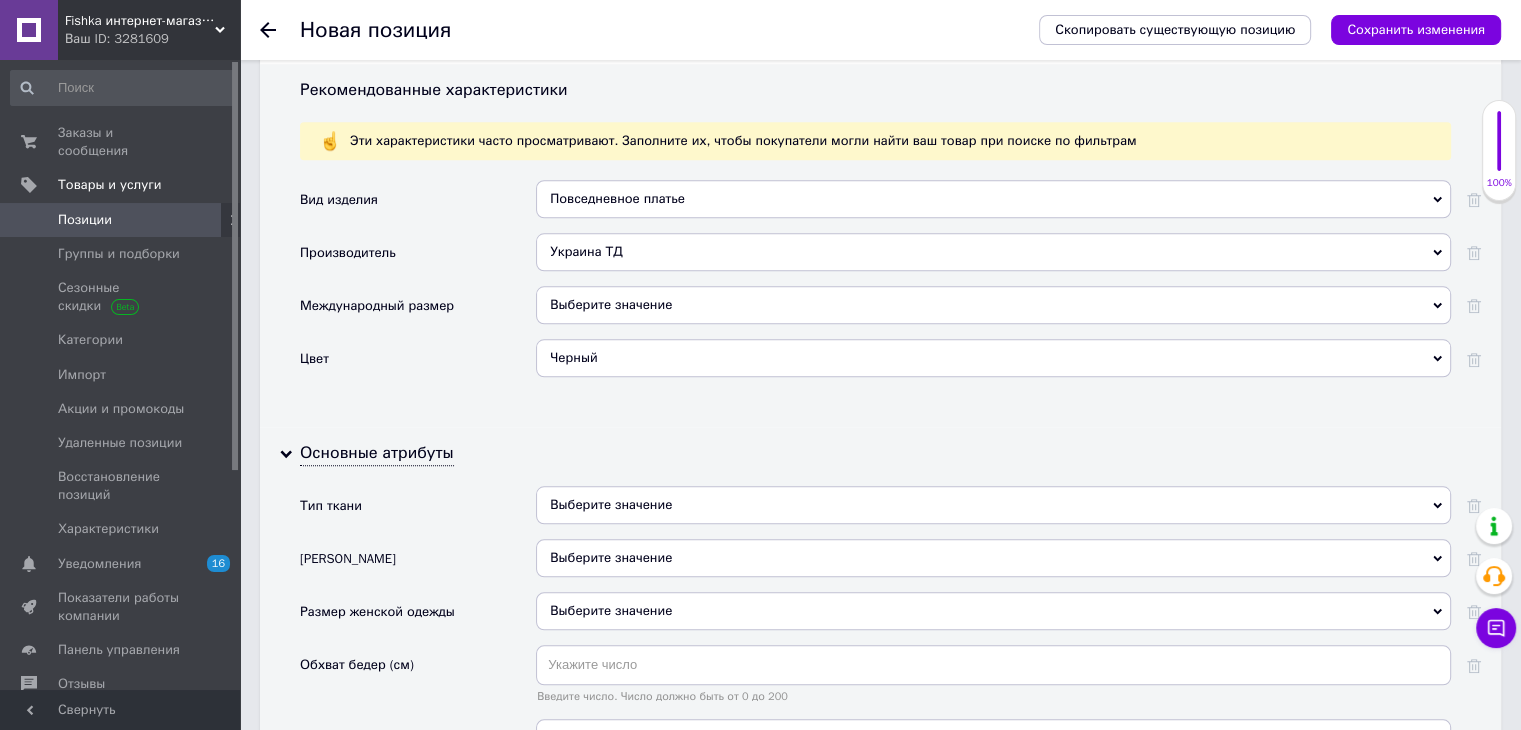 scroll, scrollTop: 1948, scrollLeft: 0, axis: vertical 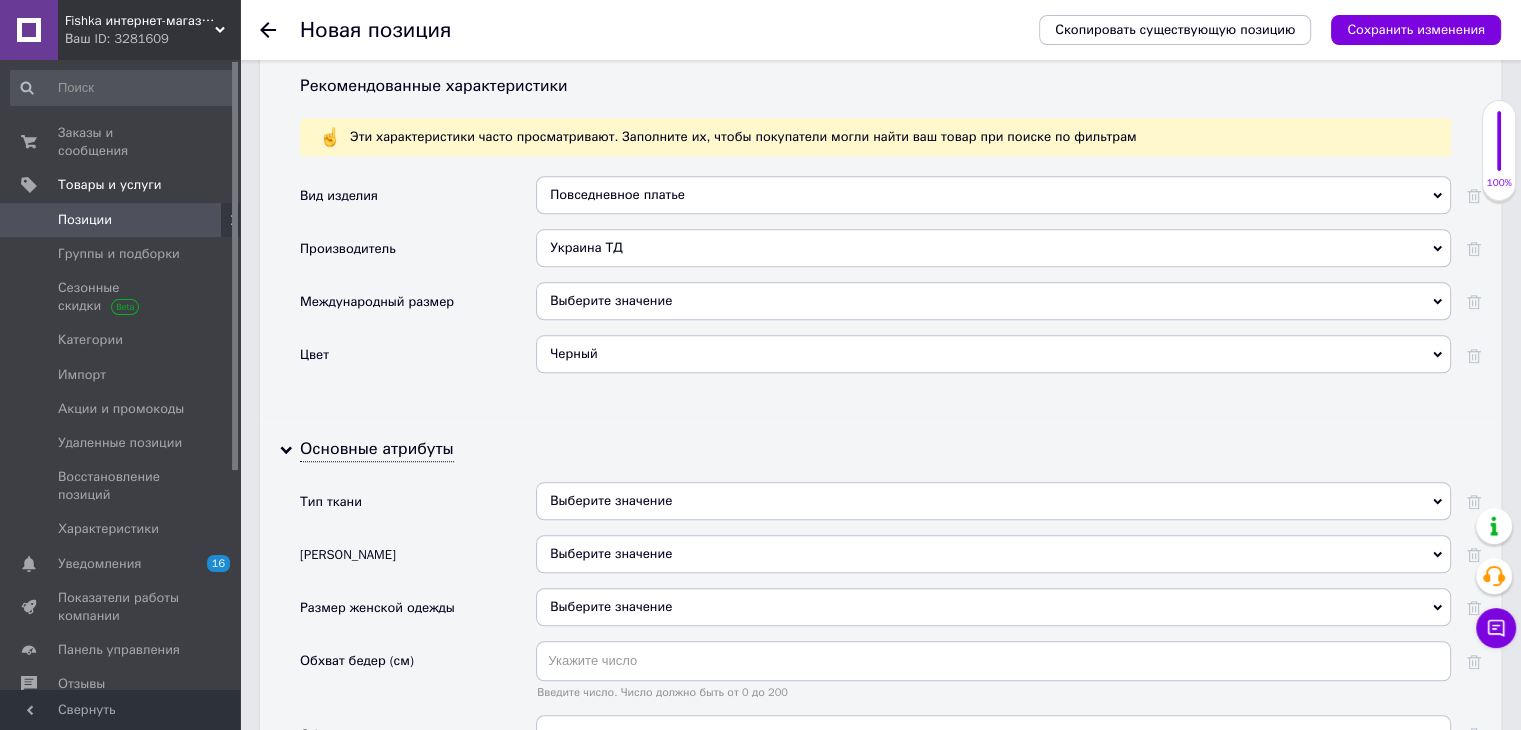 click on "Выберите значение" at bounding box center (993, 501) 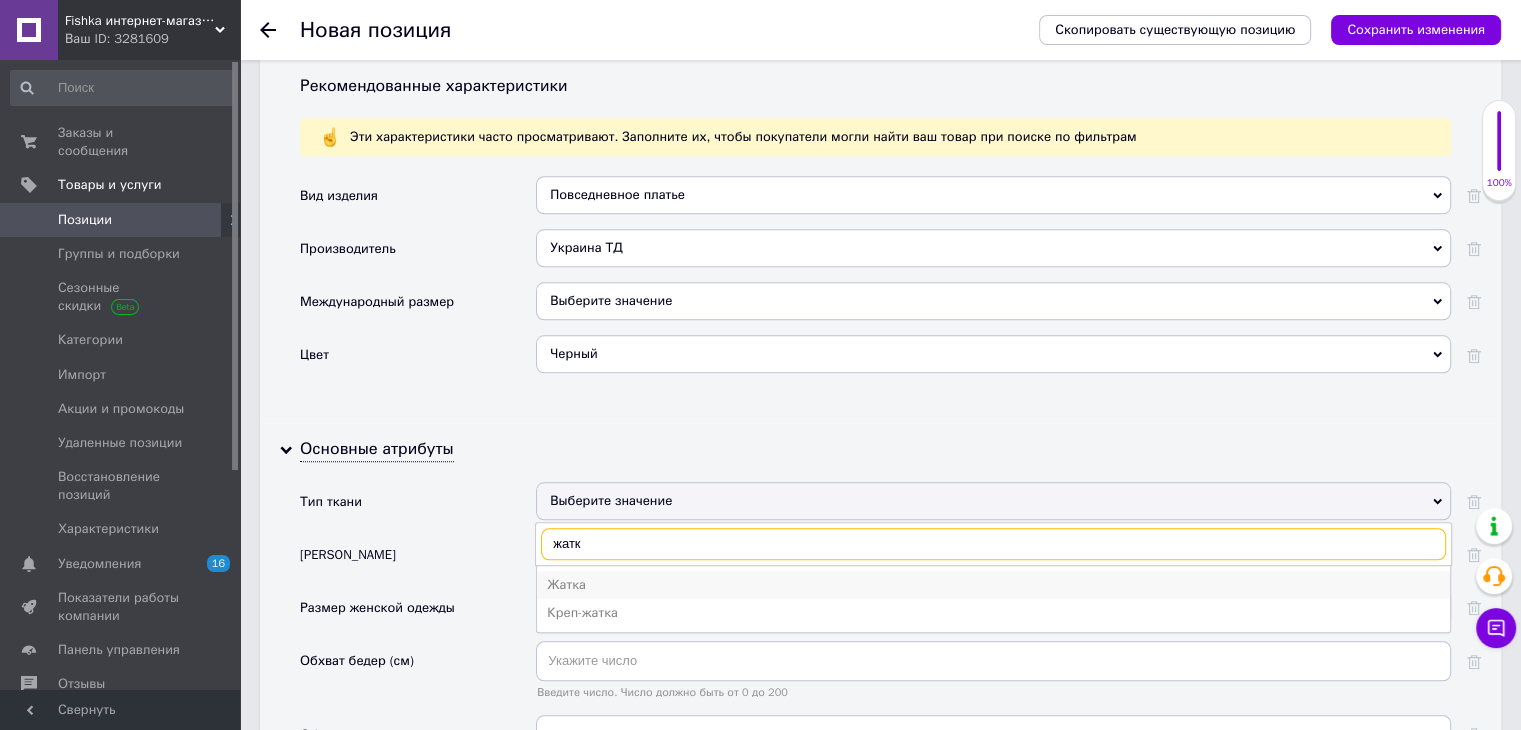 type on "жатк" 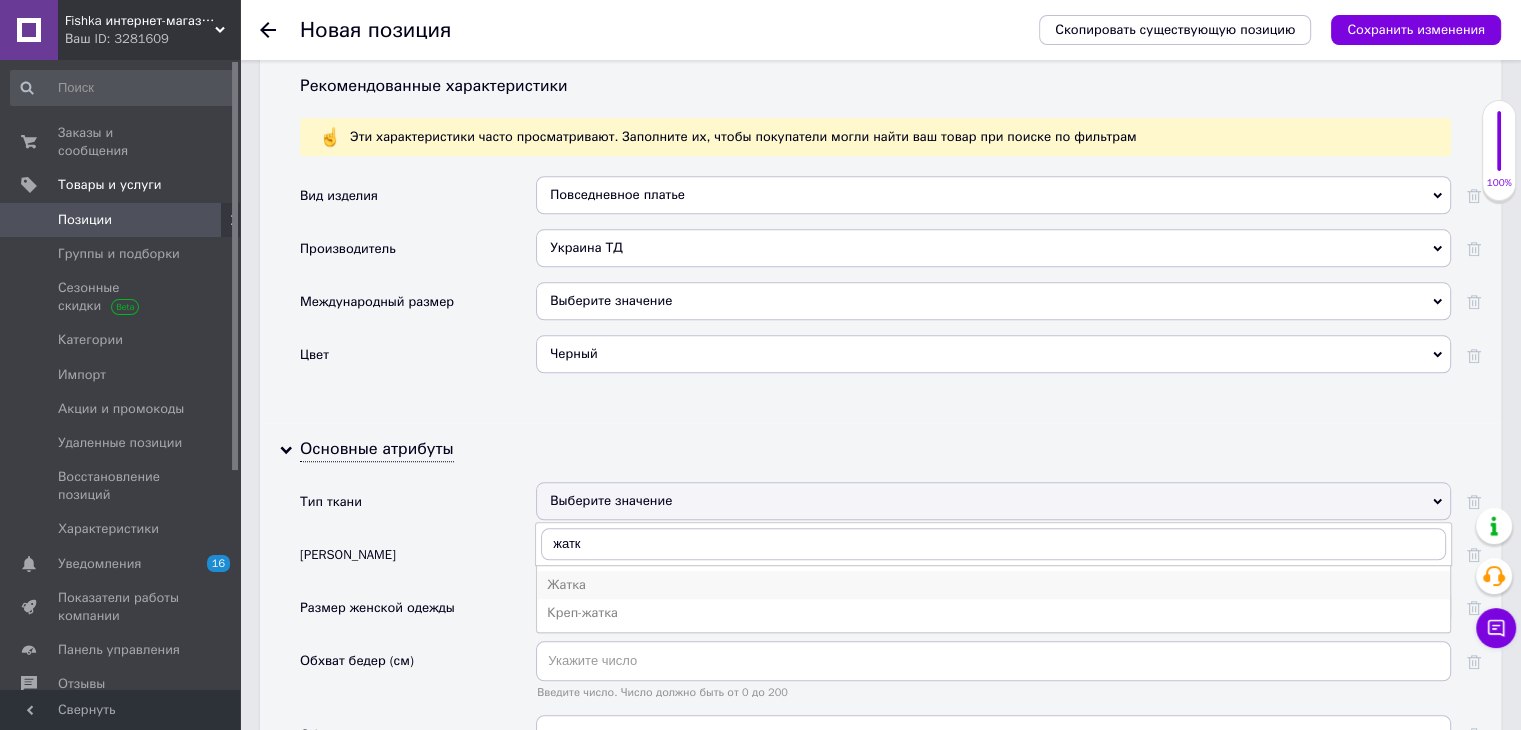click on "Жатка" at bounding box center (993, 585) 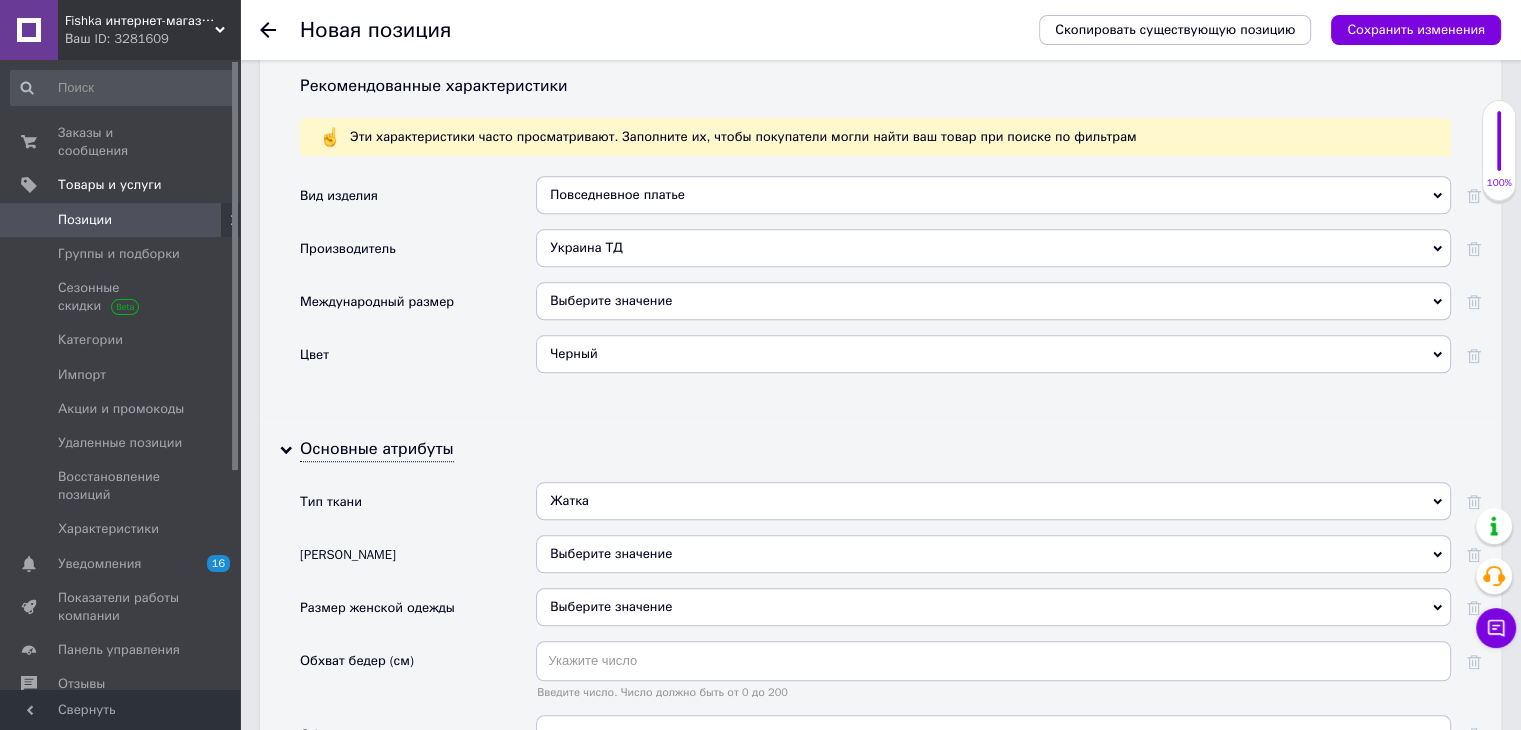 click on "Выберите значение" at bounding box center (993, 554) 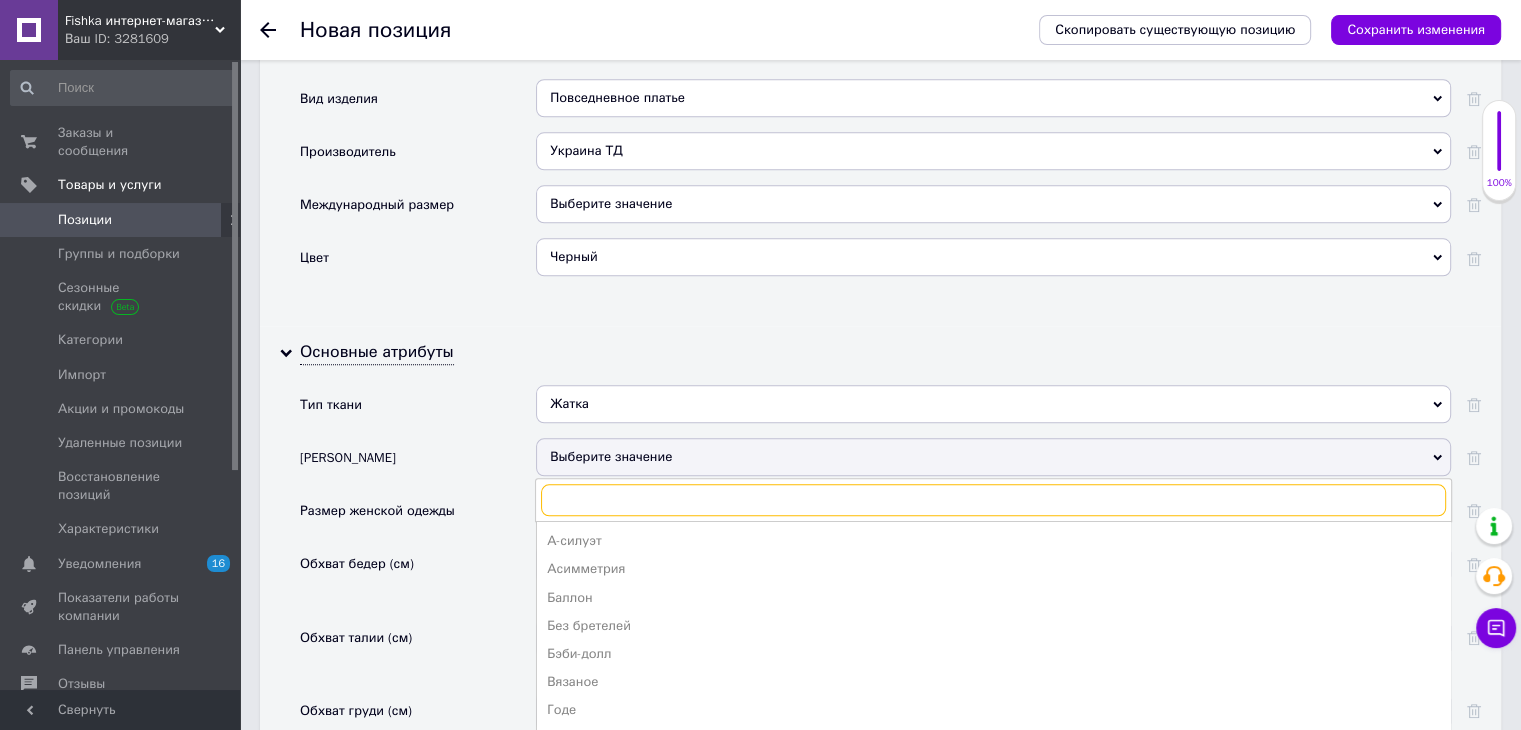 scroll, scrollTop: 2052, scrollLeft: 0, axis: vertical 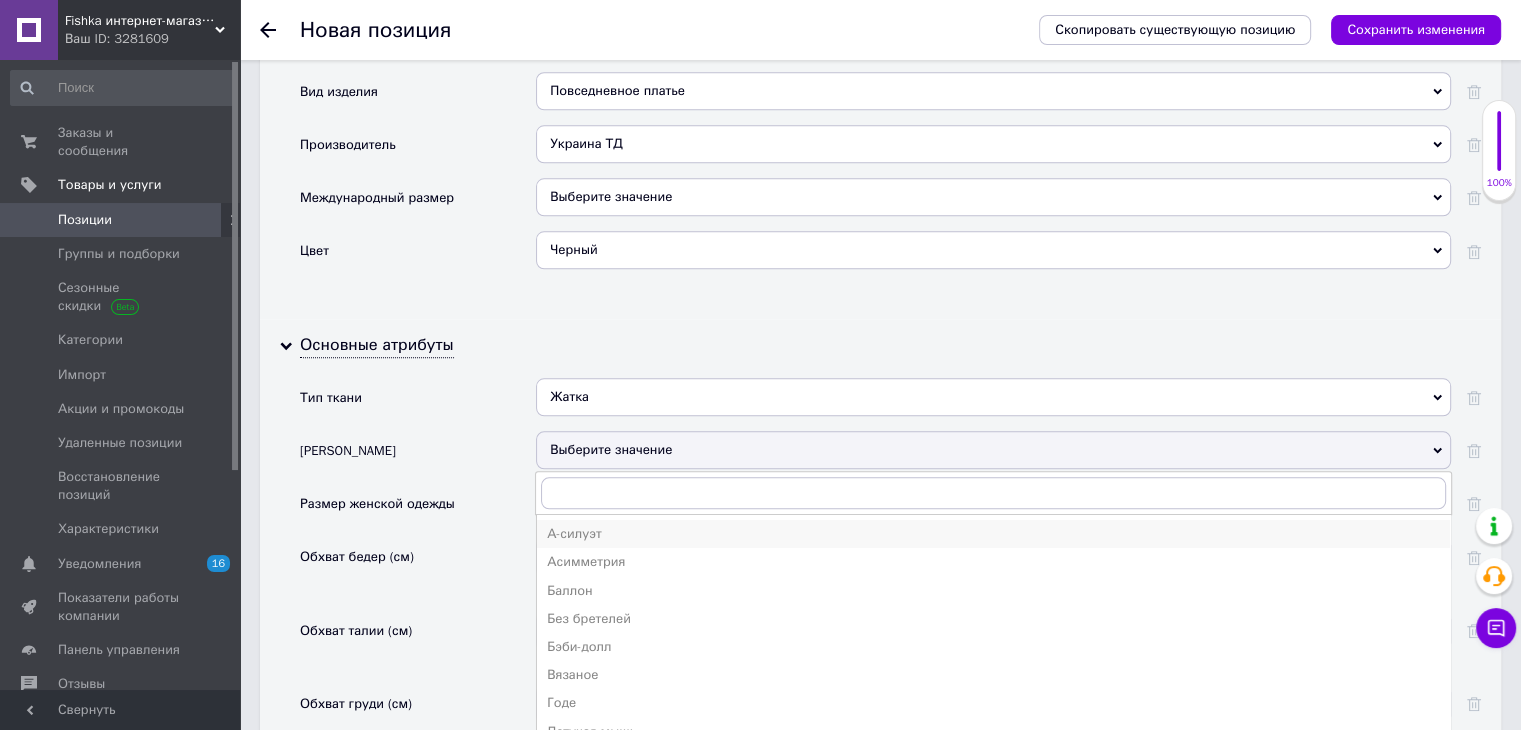click on "А-силуэт" at bounding box center [993, 534] 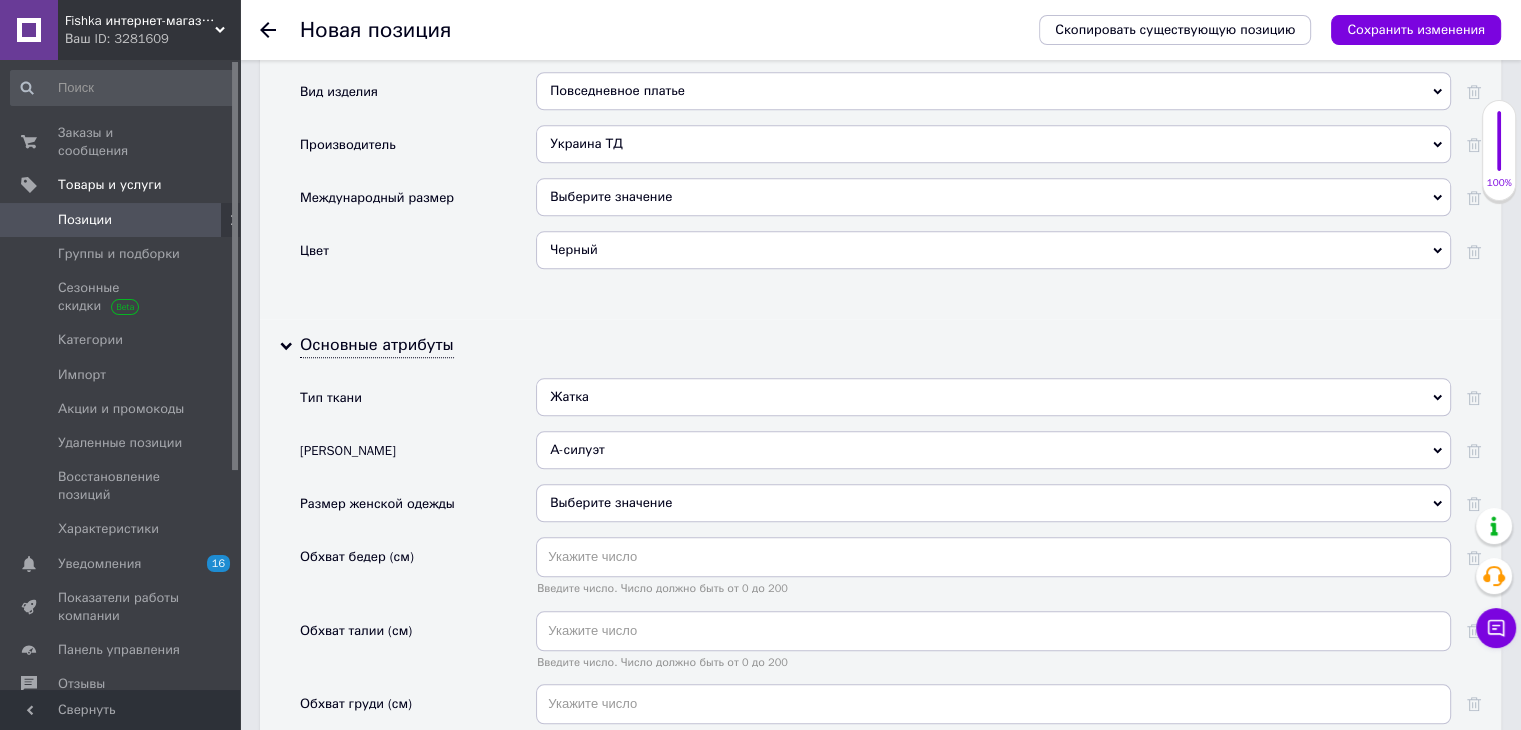 scroll, scrollTop: 2077, scrollLeft: 0, axis: vertical 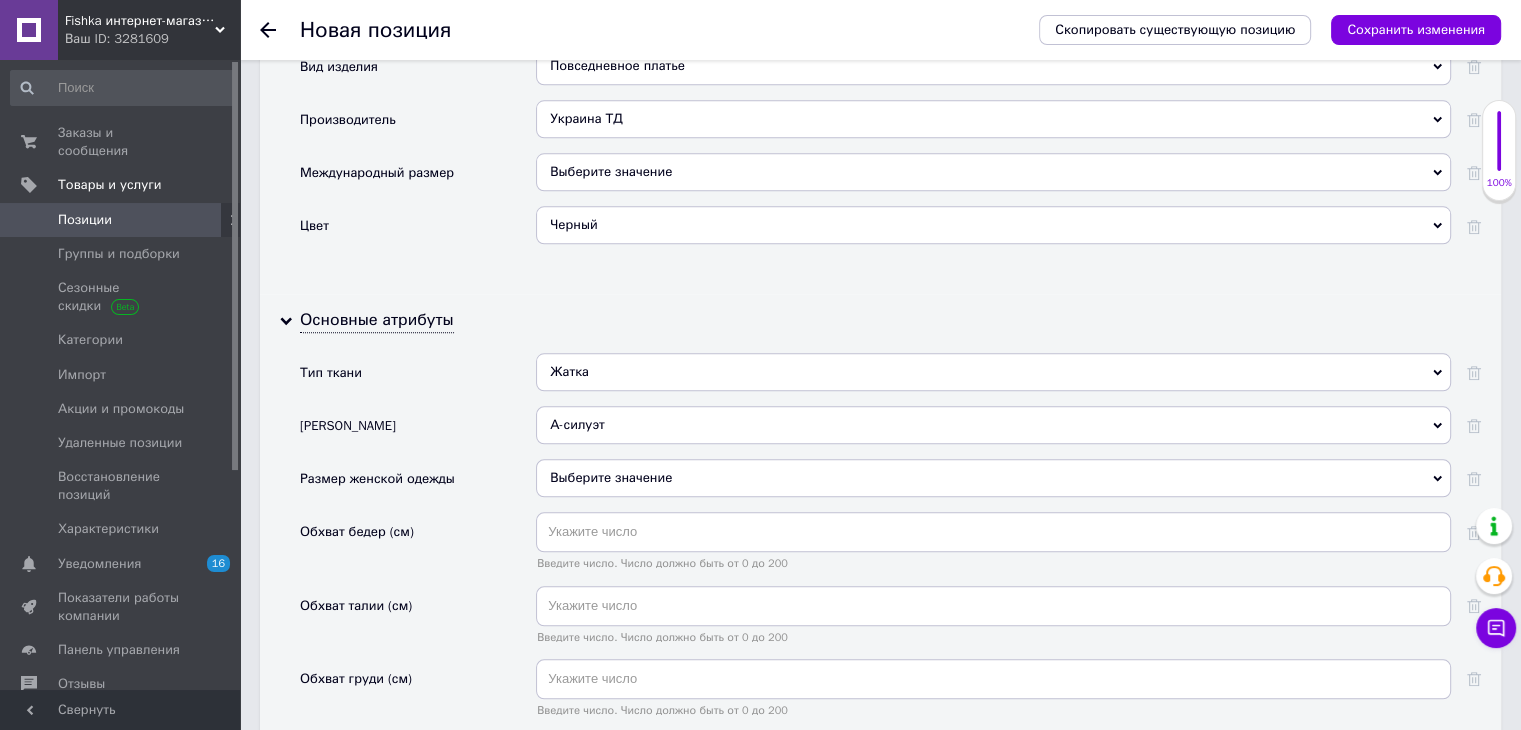 click on "Выберите значение" at bounding box center [993, 478] 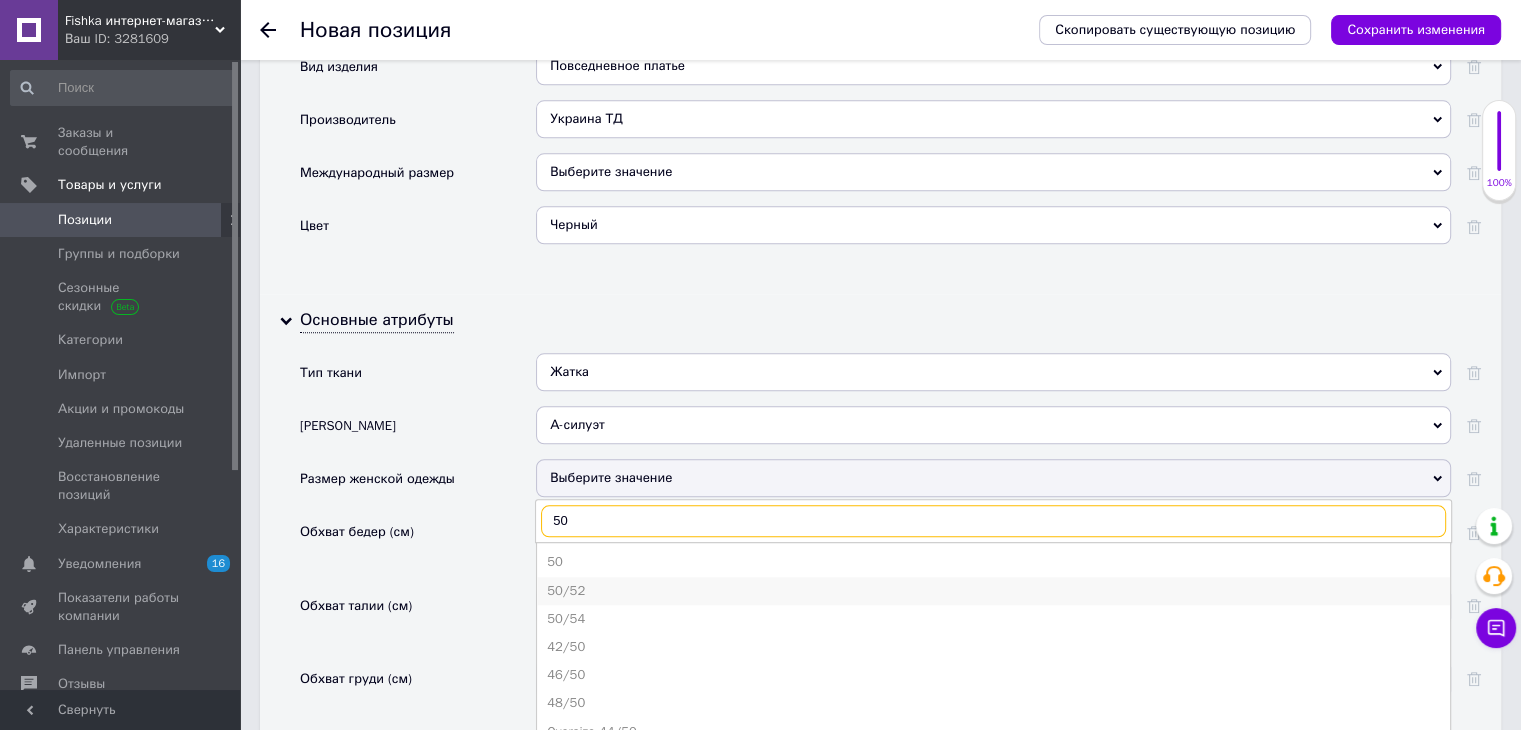type on "50" 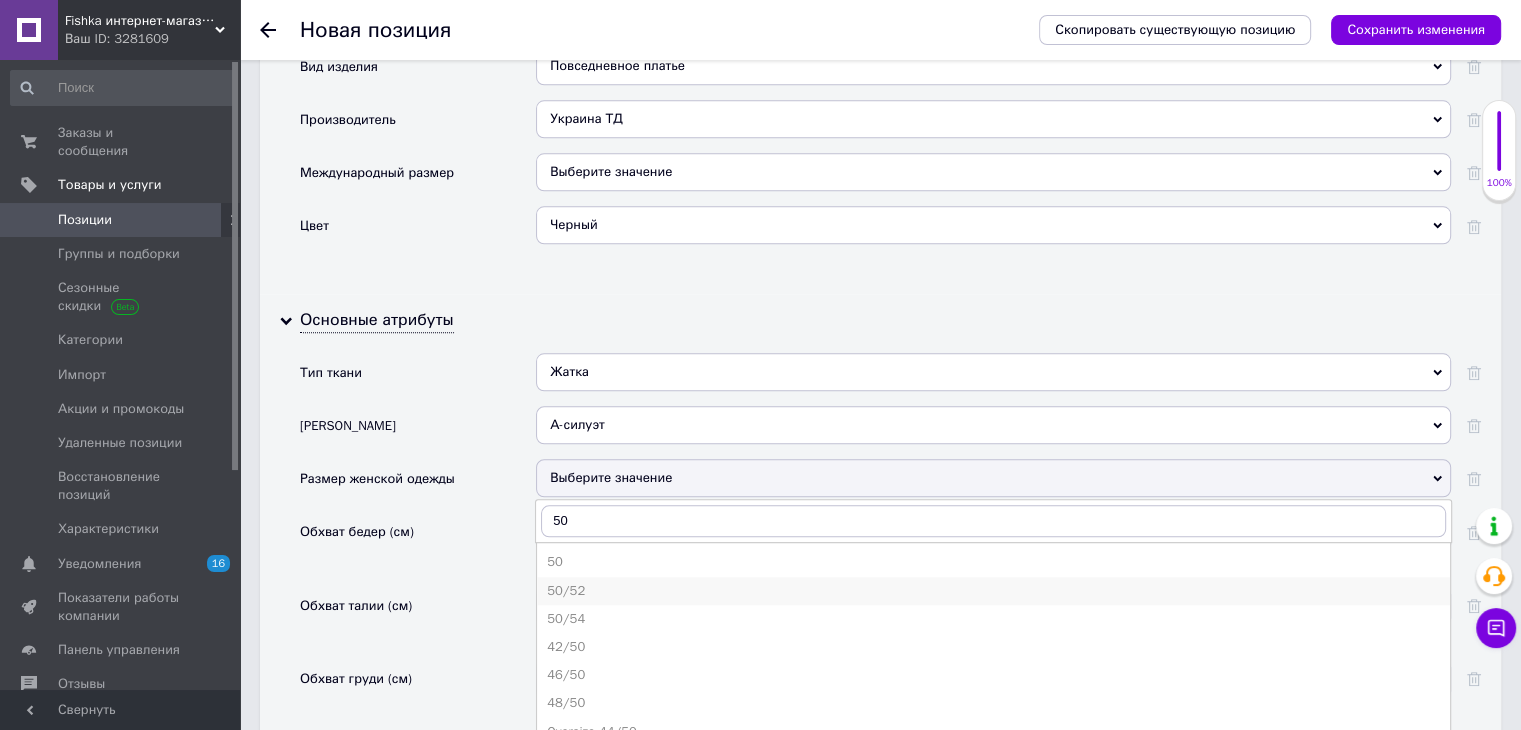 click on "50/52" at bounding box center (993, 591) 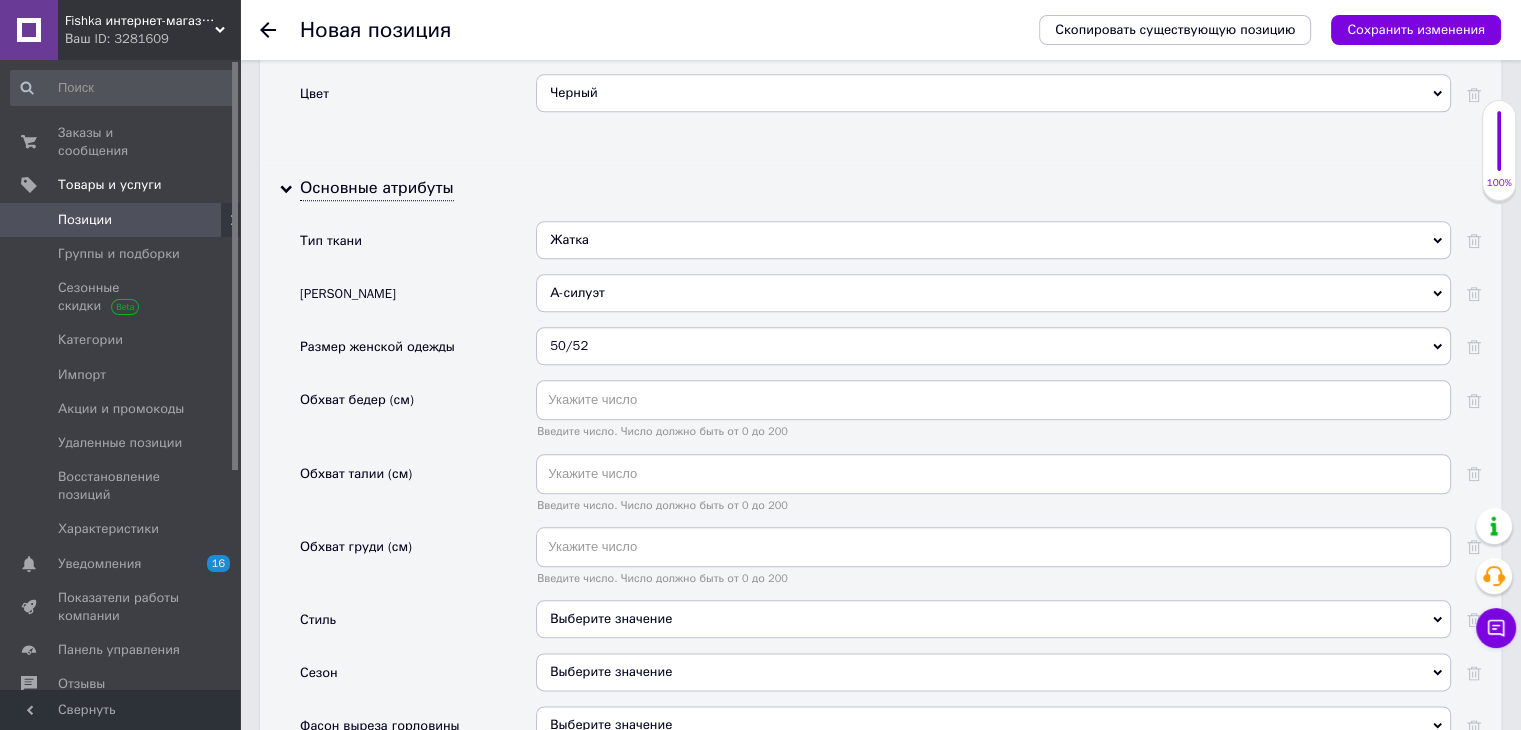 click on "Выберите значение" at bounding box center [993, 619] 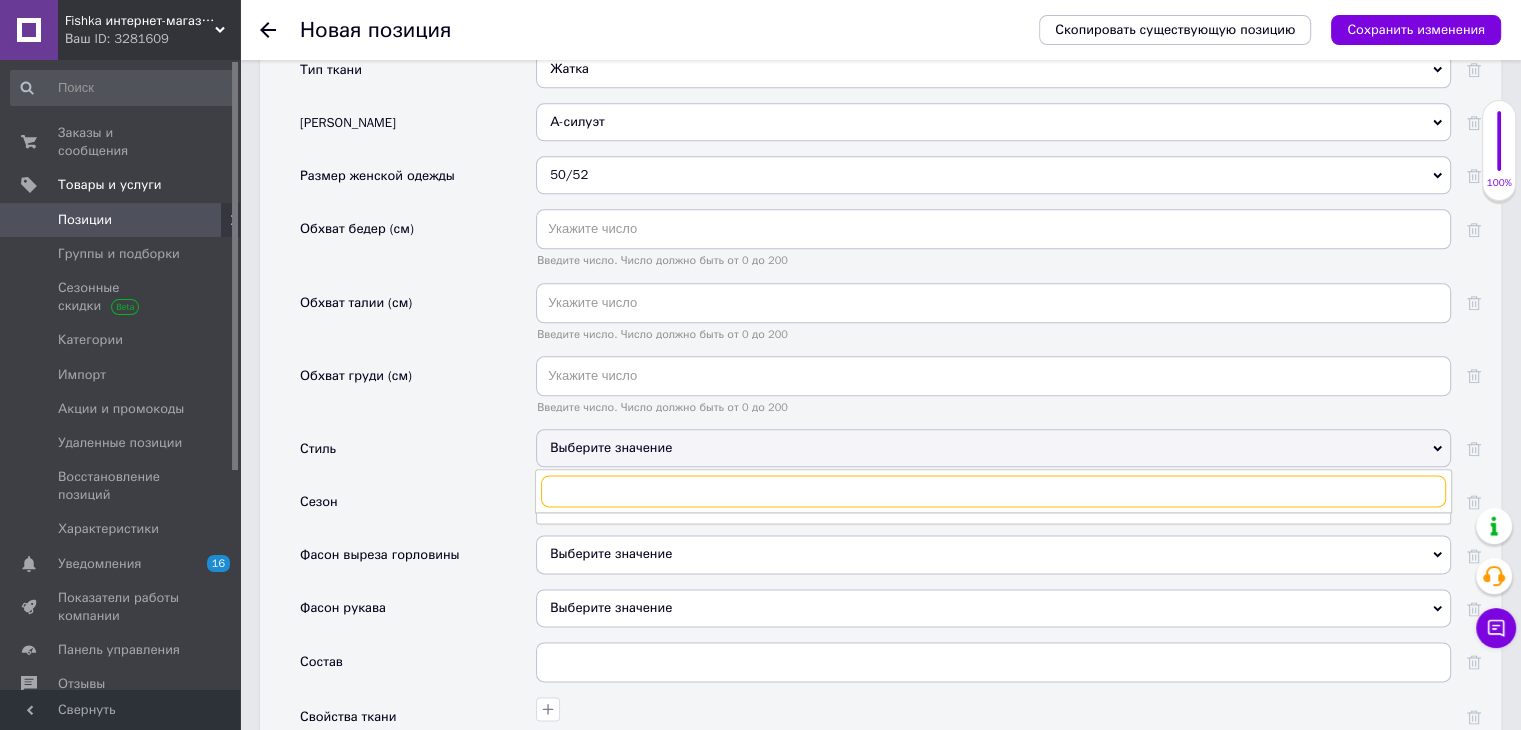 scroll, scrollTop: 2404, scrollLeft: 0, axis: vertical 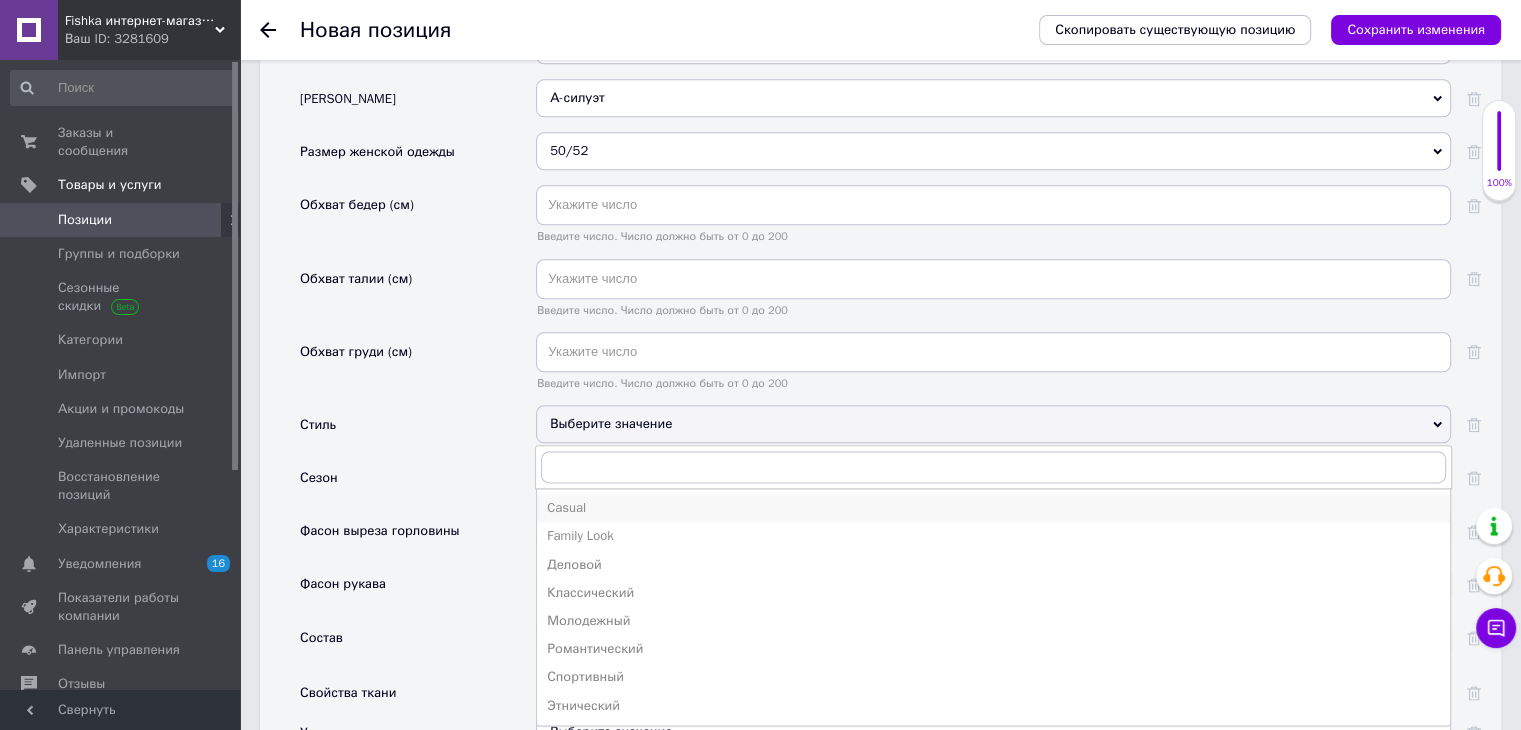 click on "Casual" at bounding box center (993, 508) 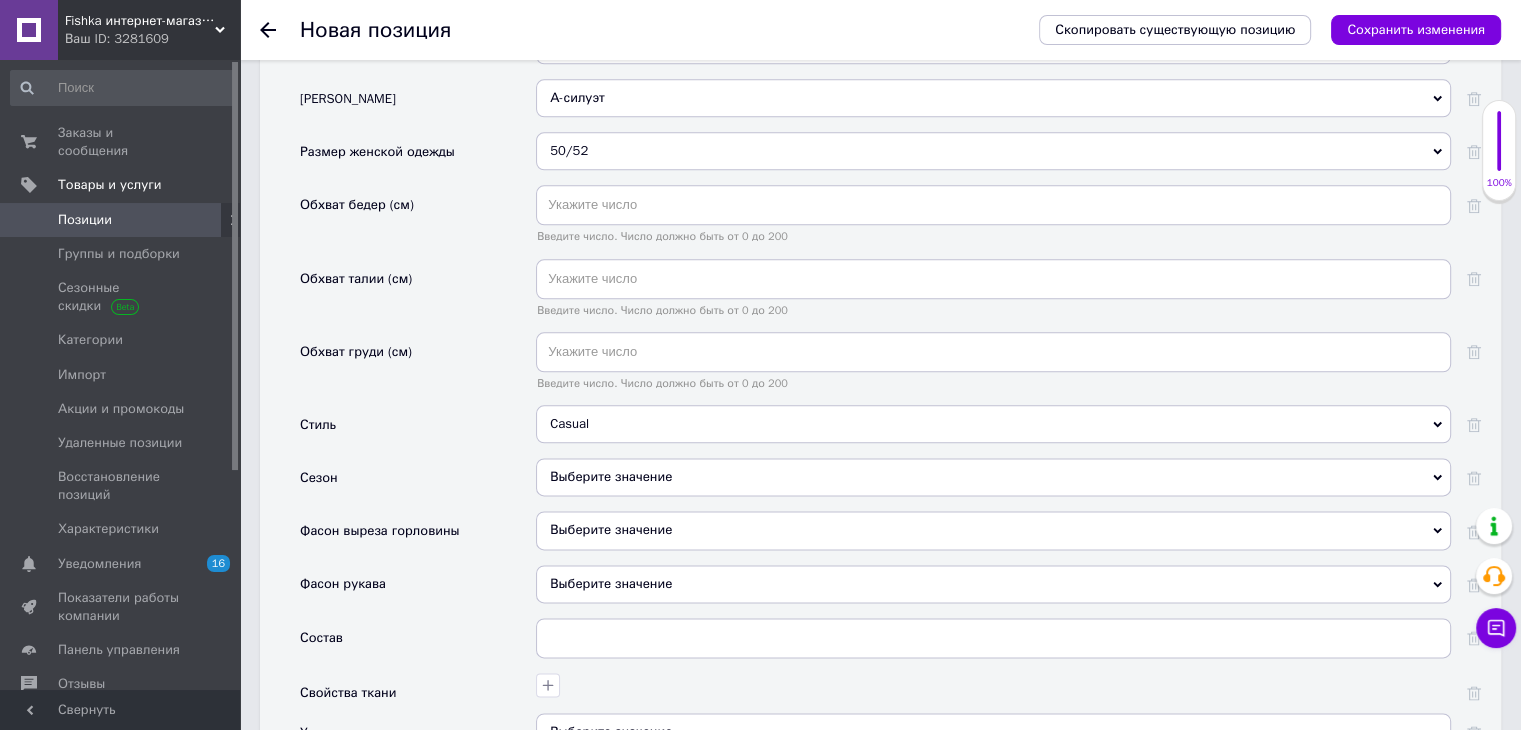 click on "Выберите значение" at bounding box center (993, 477) 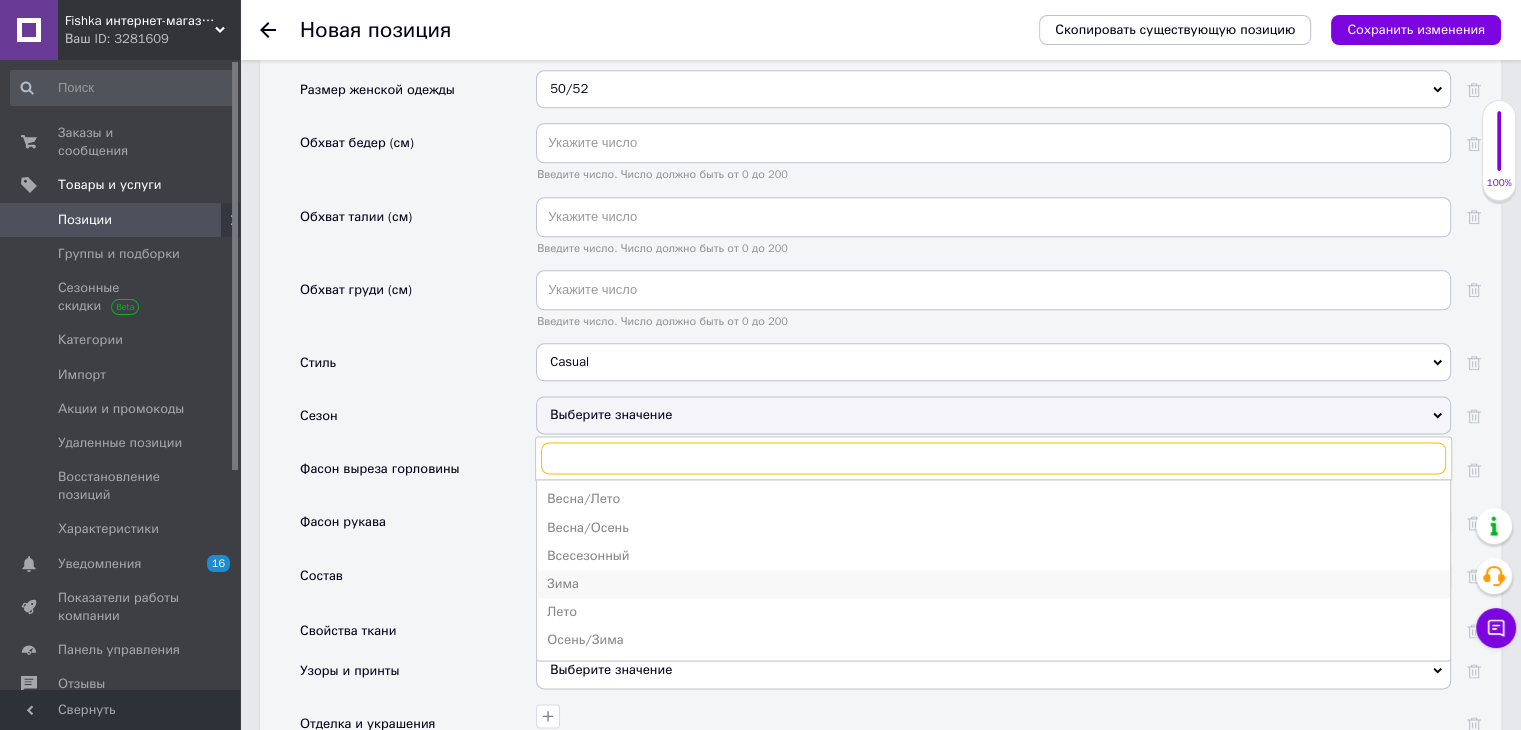 scroll, scrollTop: 2468, scrollLeft: 0, axis: vertical 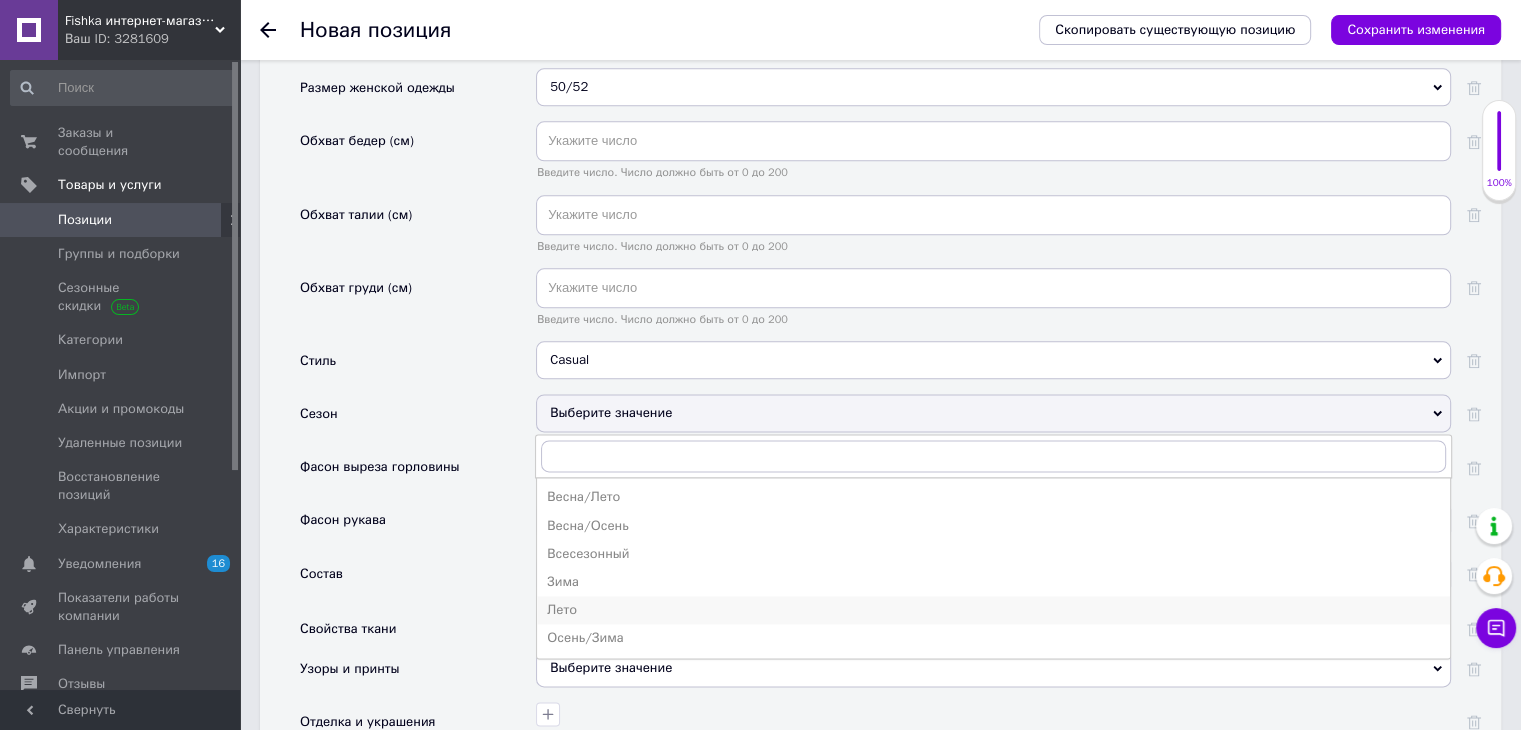 click on "Лето" at bounding box center [993, 610] 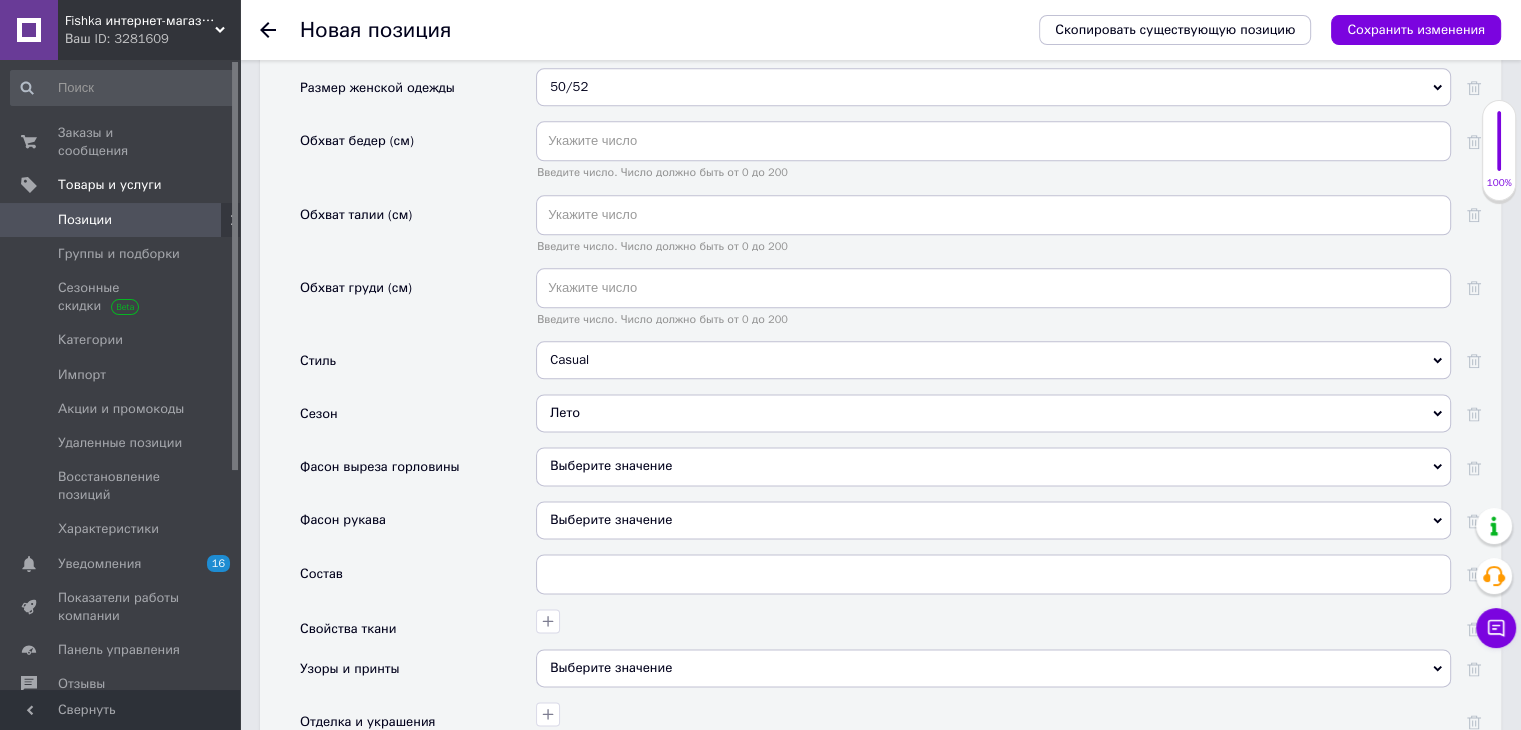 click on "Выберите значение" at bounding box center [993, 520] 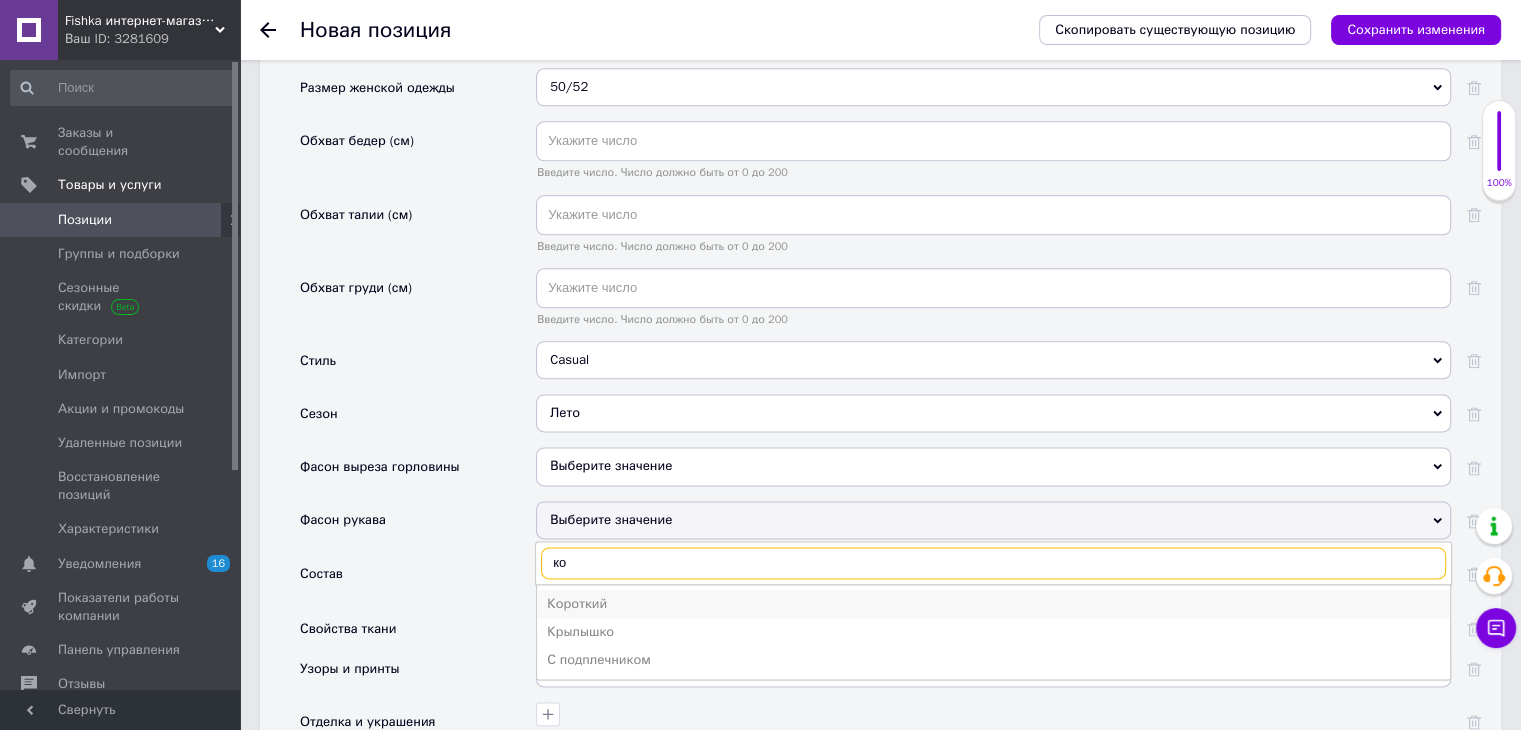 type on "ко" 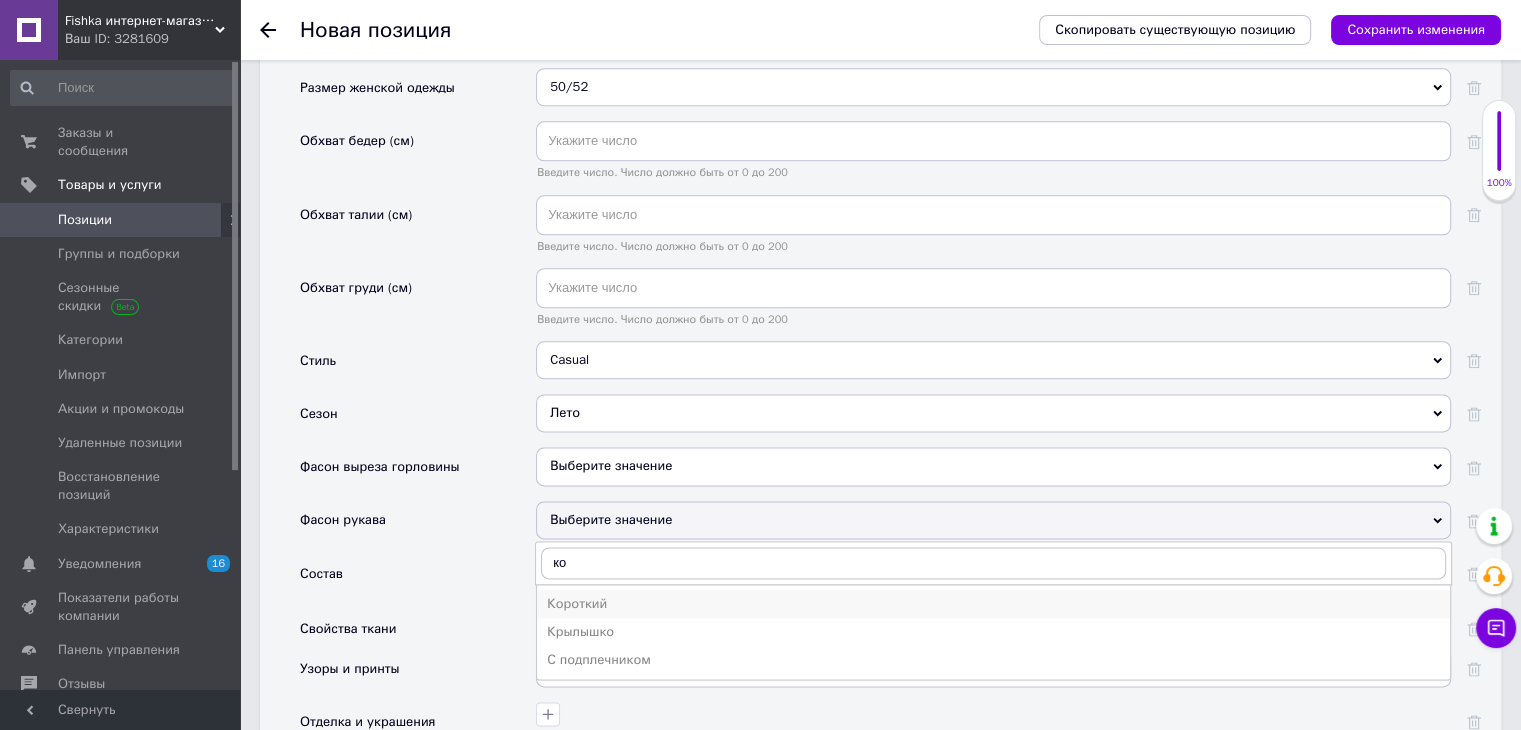click on "Короткий" at bounding box center (993, 604) 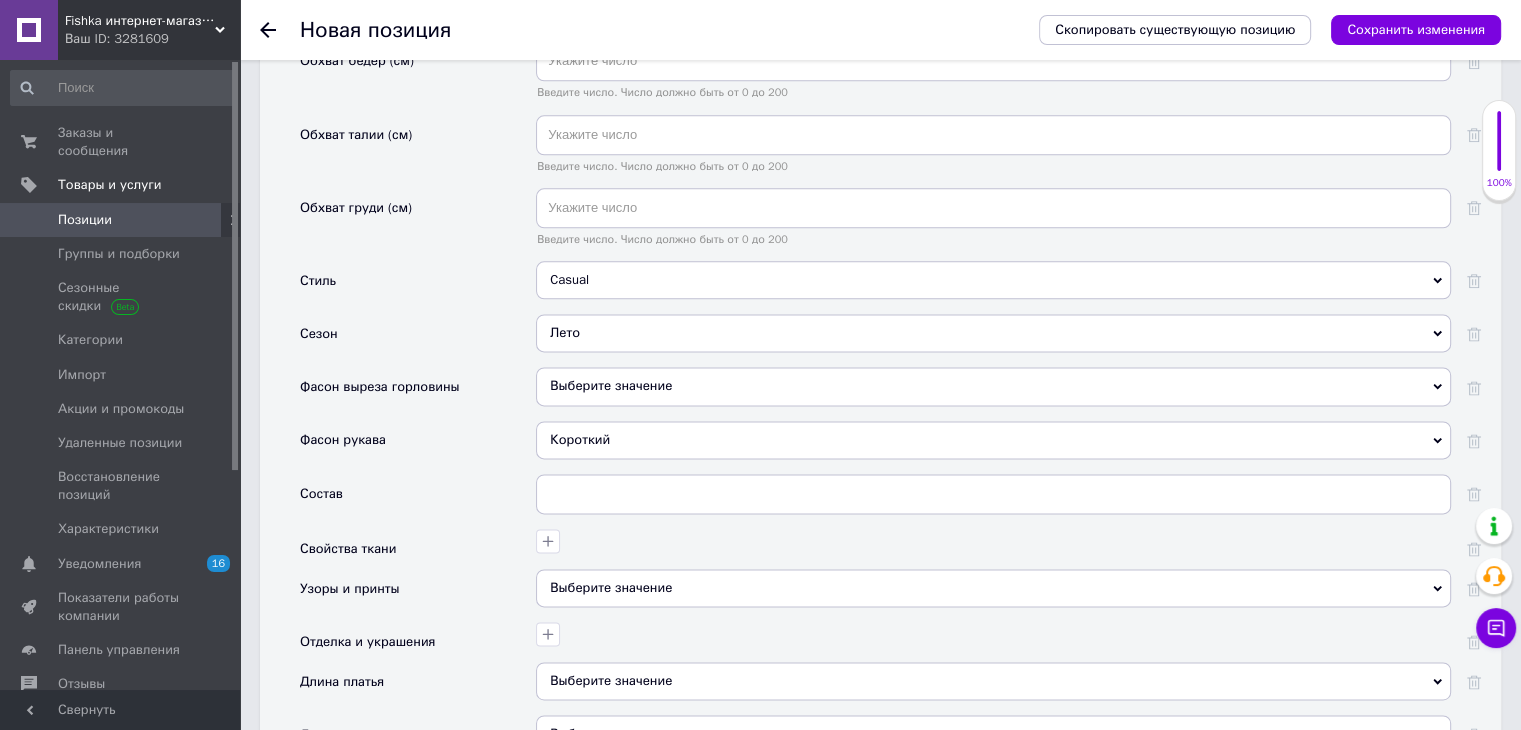 scroll, scrollTop: 2560, scrollLeft: 0, axis: vertical 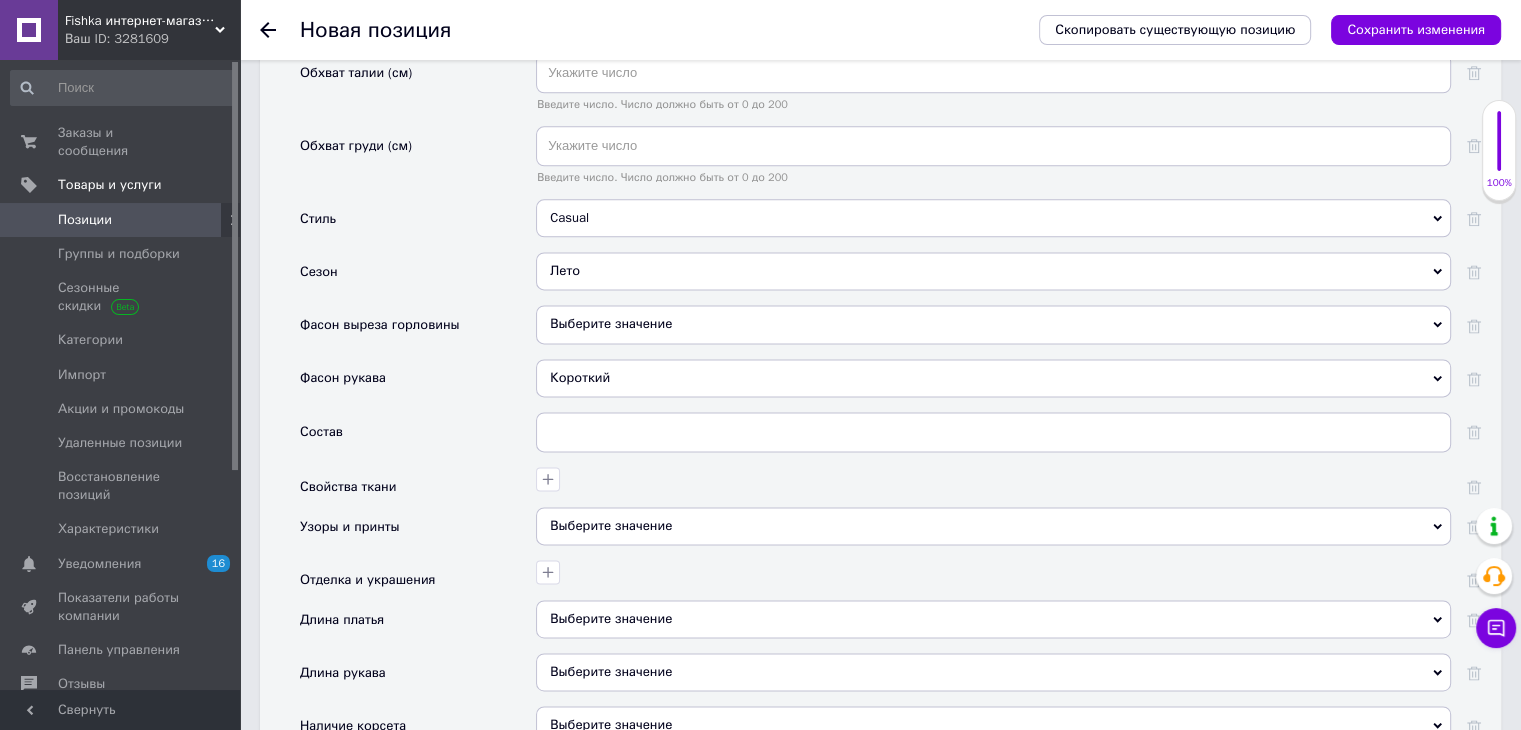 click on "Выберите значение" at bounding box center (993, 619) 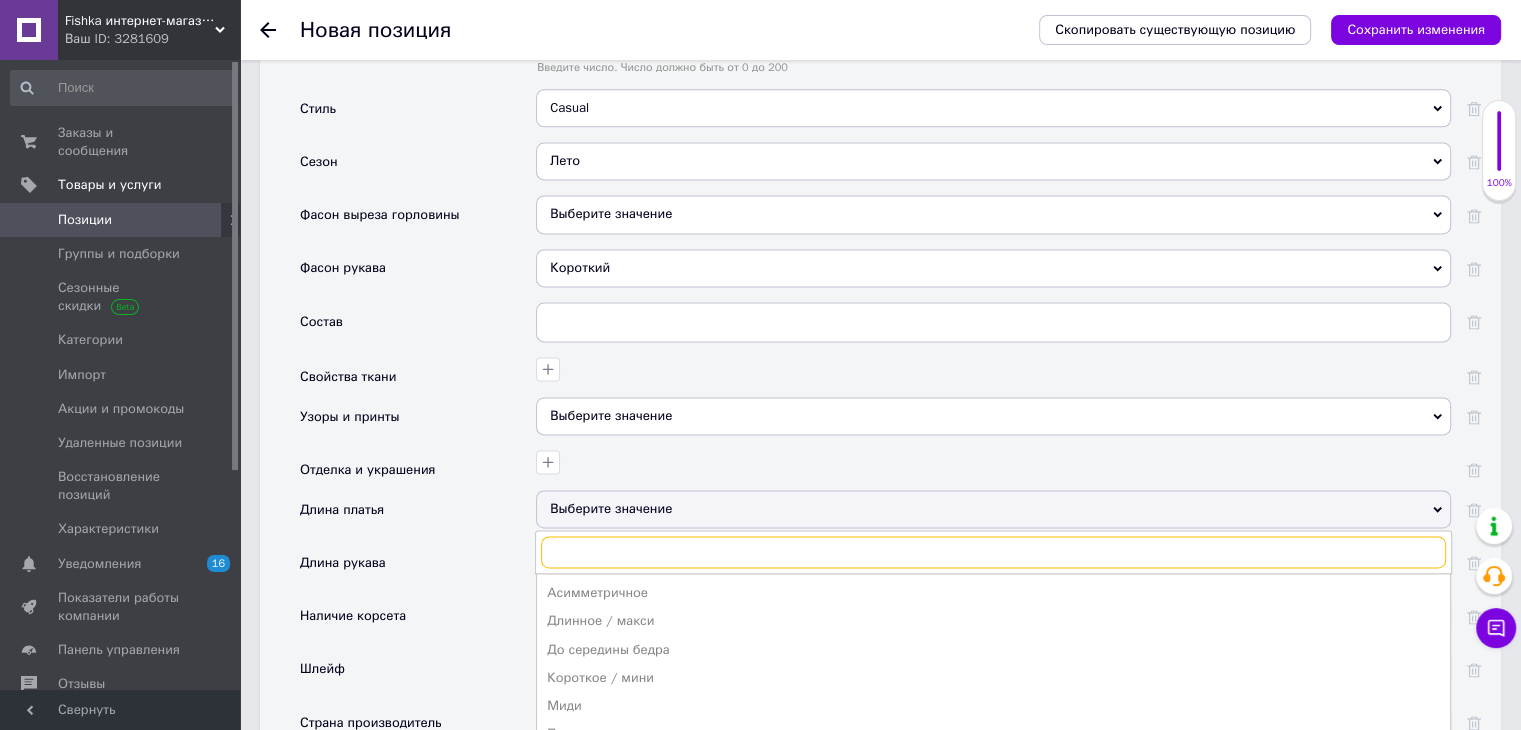 scroll, scrollTop: 2733, scrollLeft: 0, axis: vertical 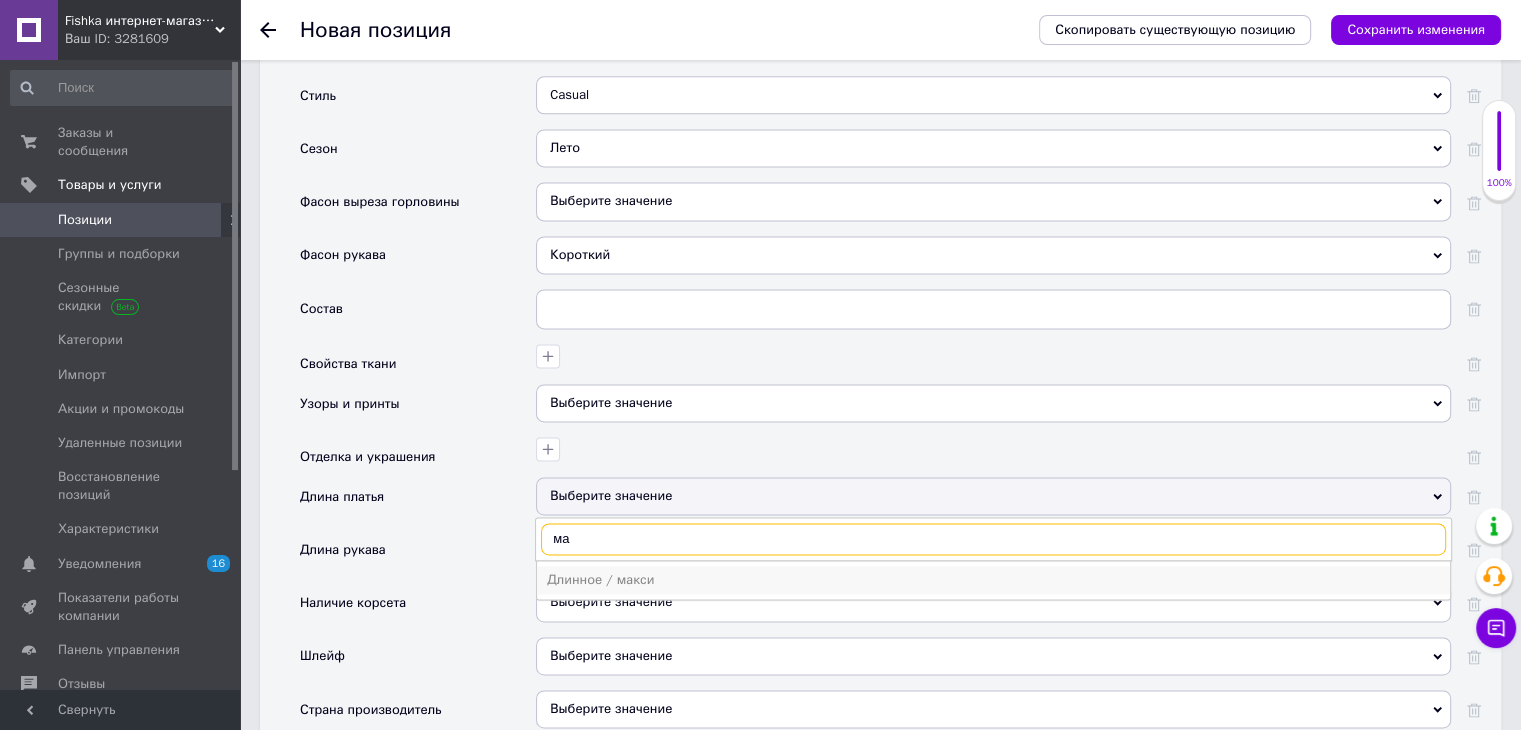 type on "ма" 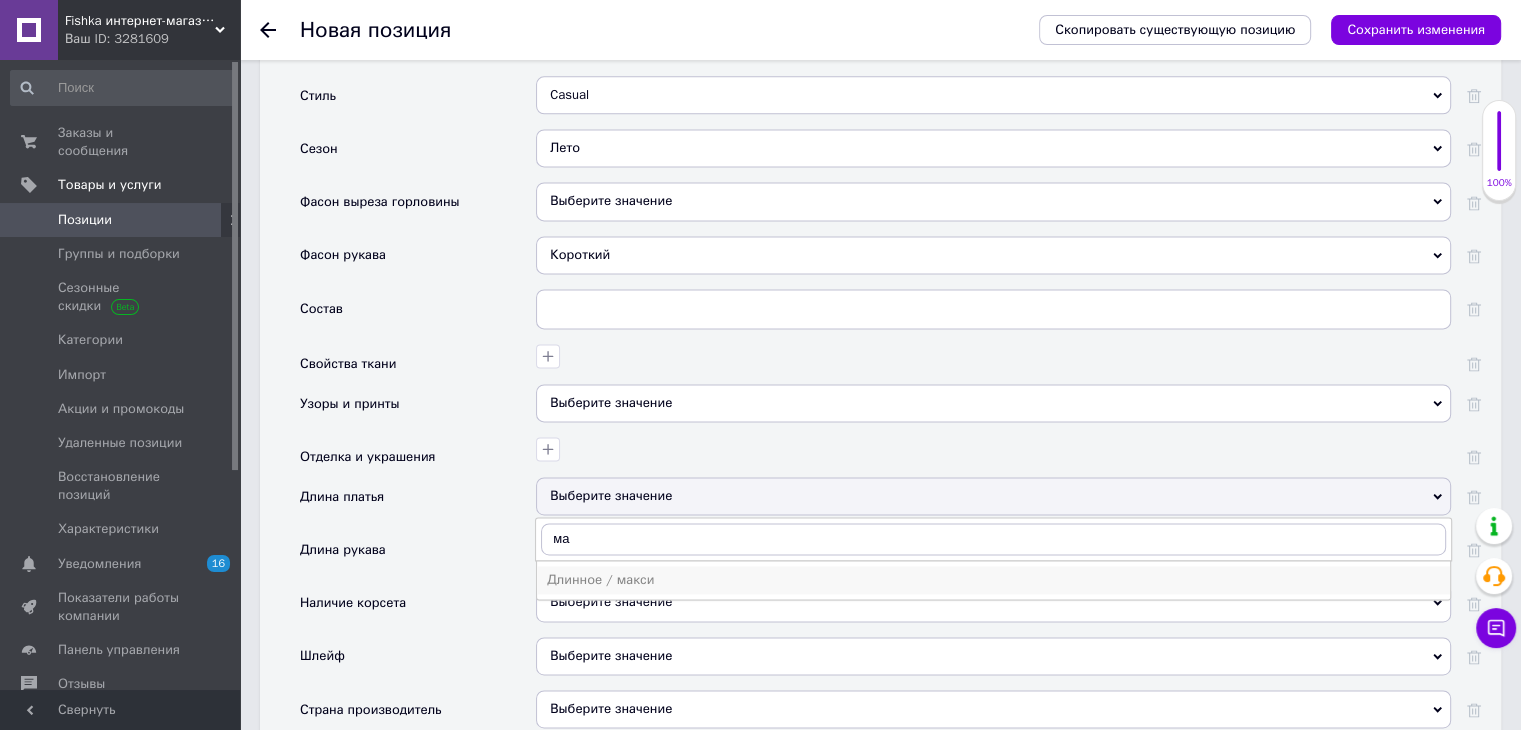 click on "Длинное / макси" at bounding box center [993, 580] 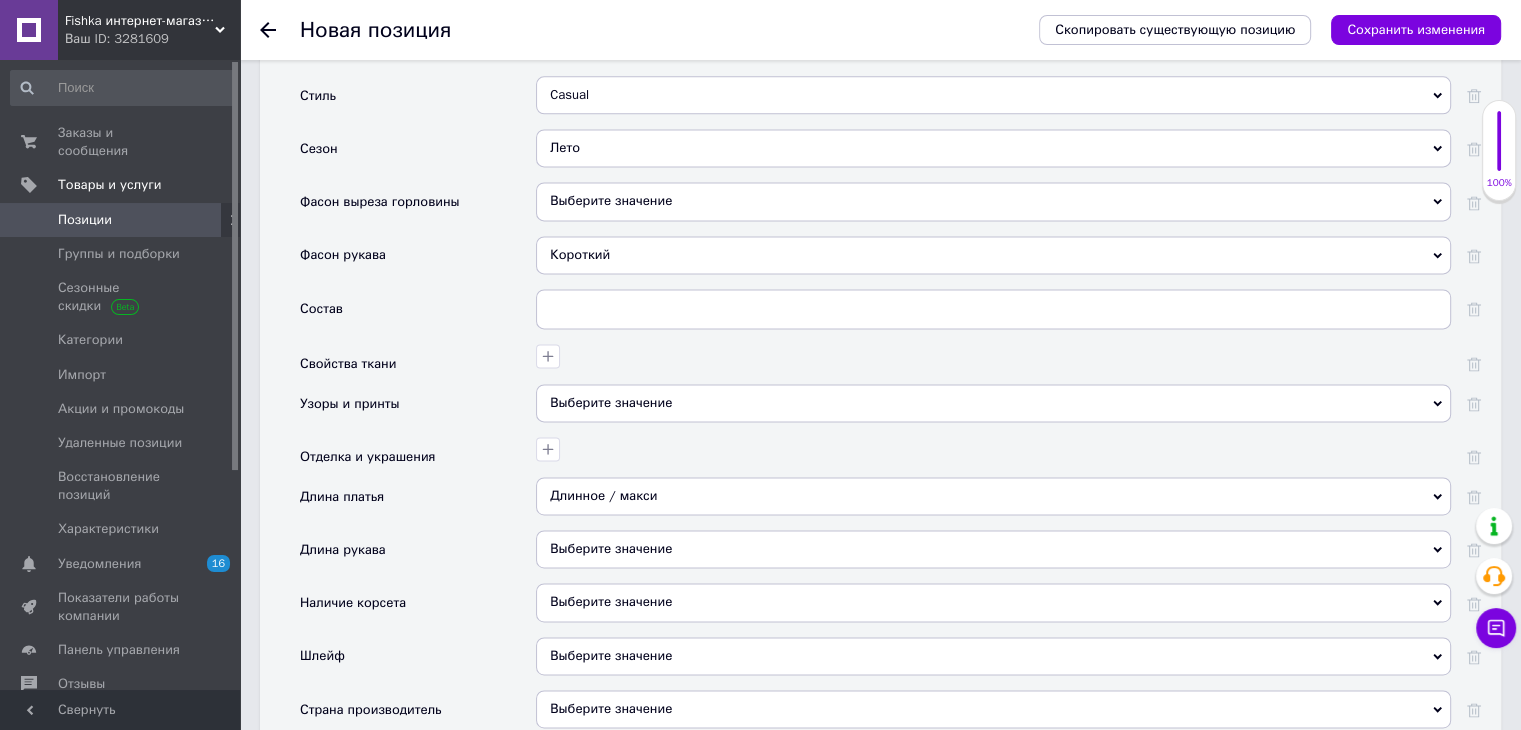 click on "Выберите значение" at bounding box center (611, 655) 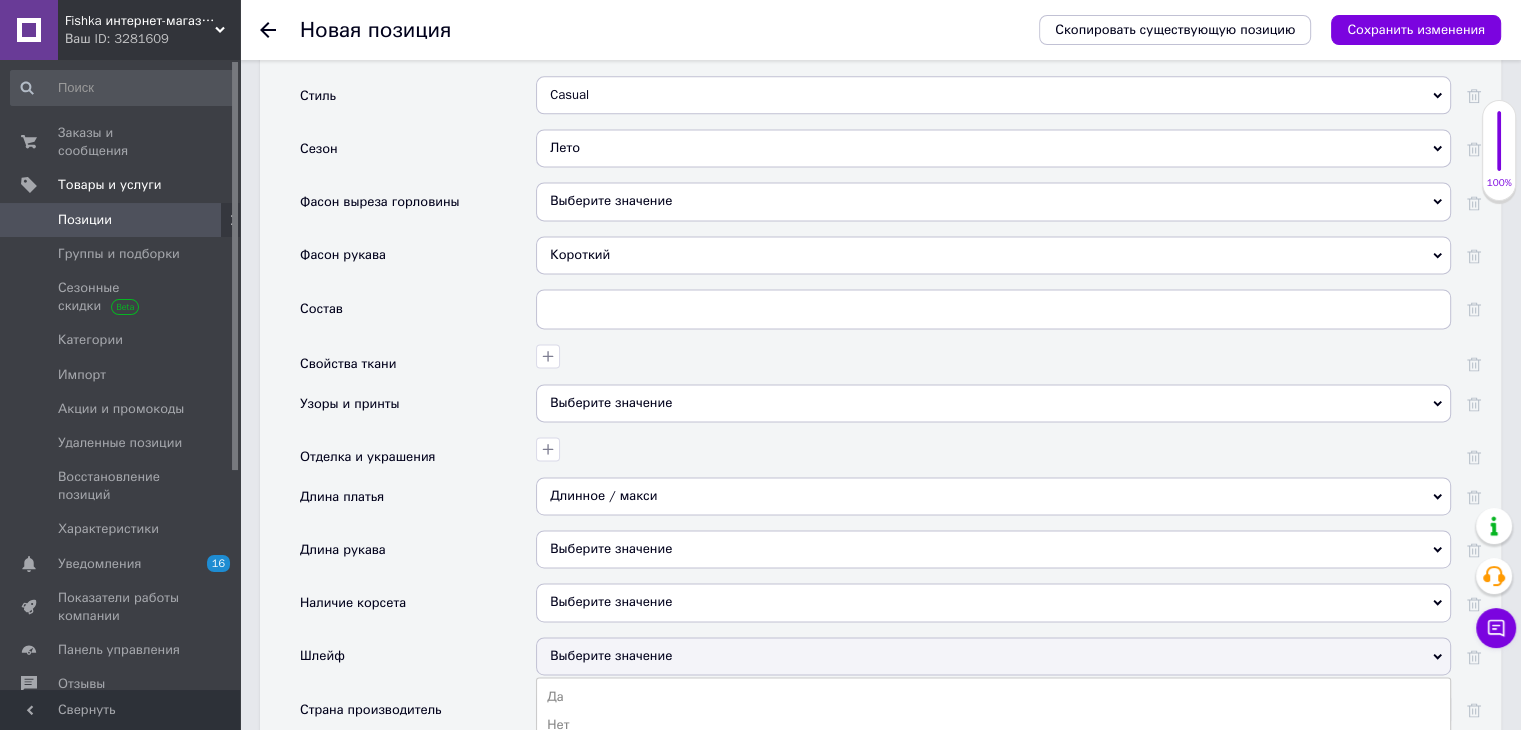 click on "Выберите значение" at bounding box center [611, 655] 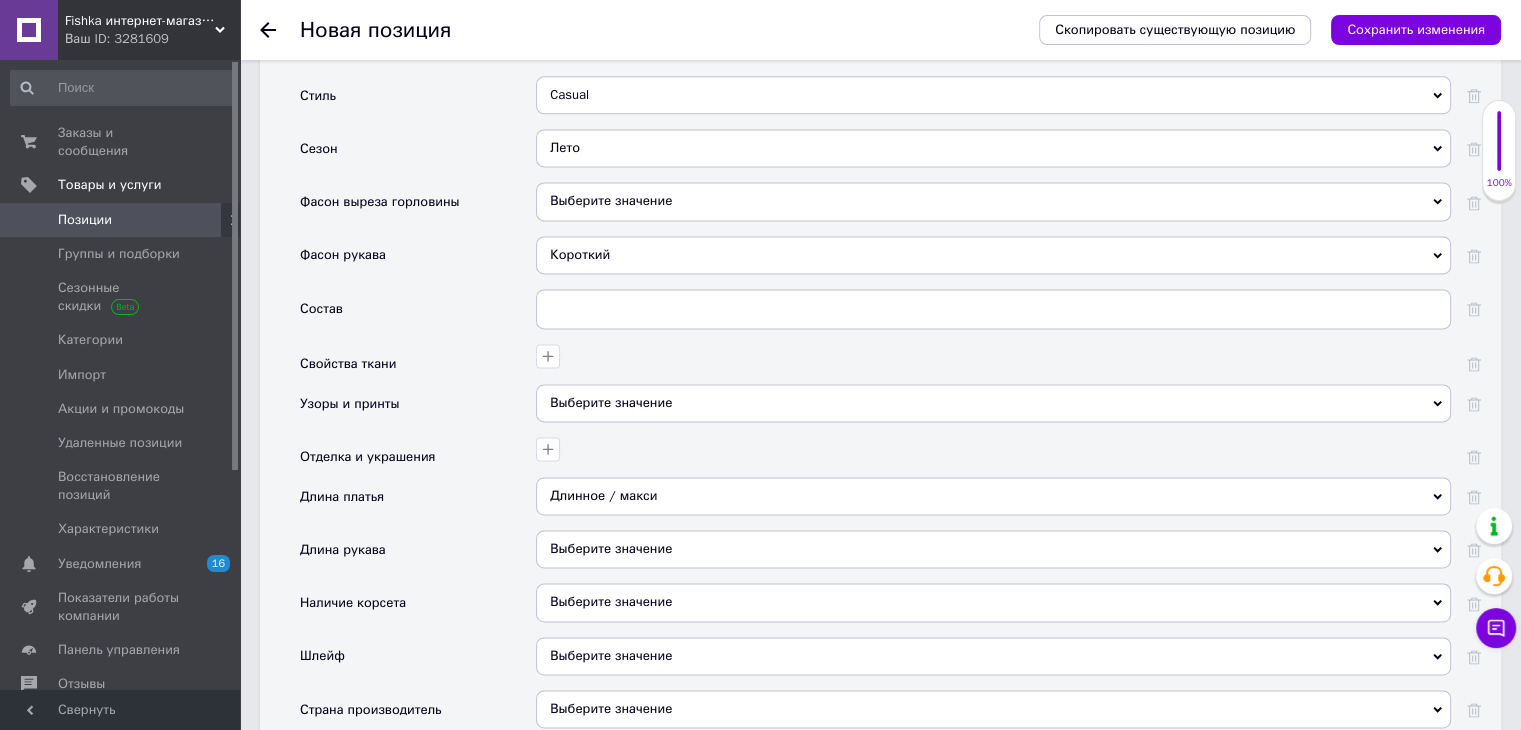 scroll, scrollTop: 2806, scrollLeft: 0, axis: vertical 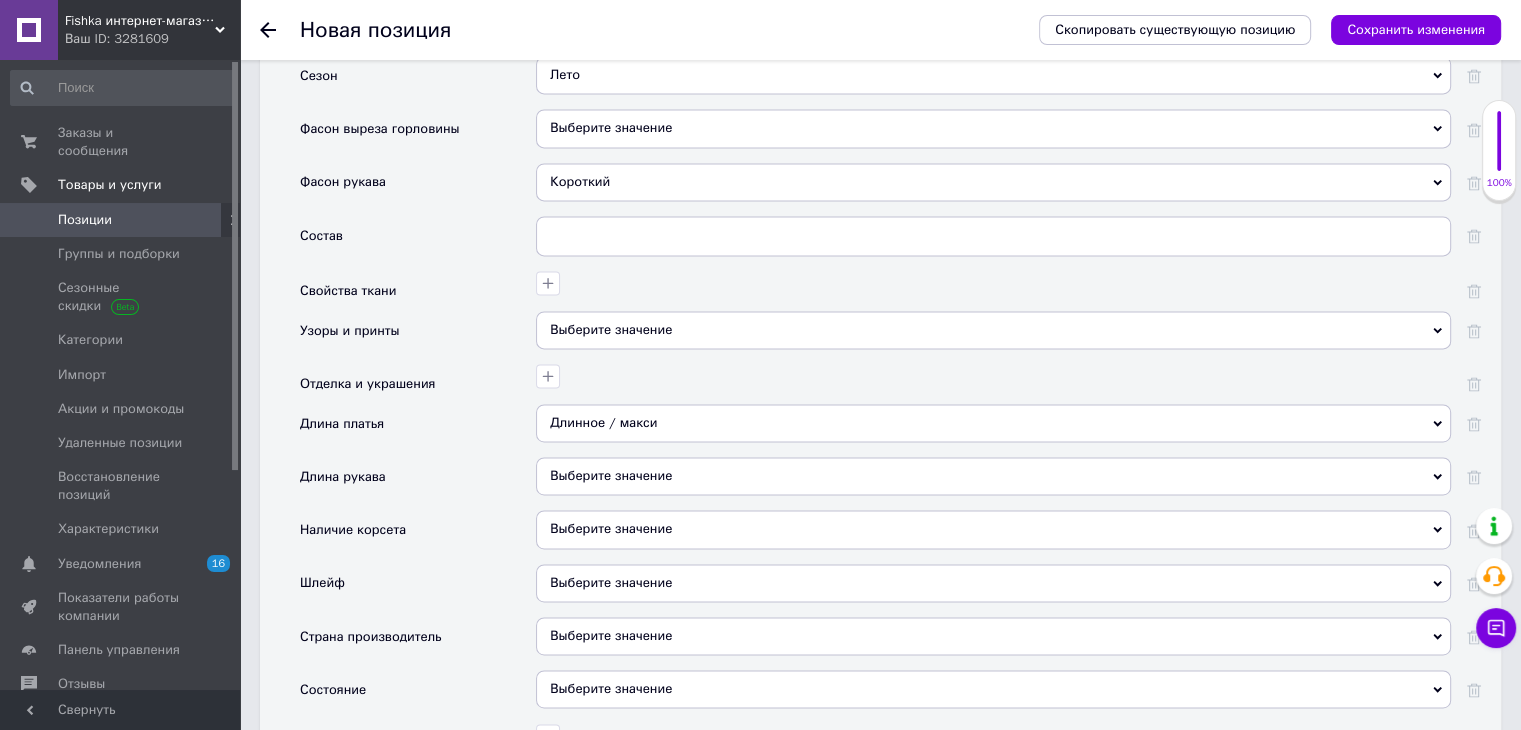 click on "Выберите значение" at bounding box center (993, 636) 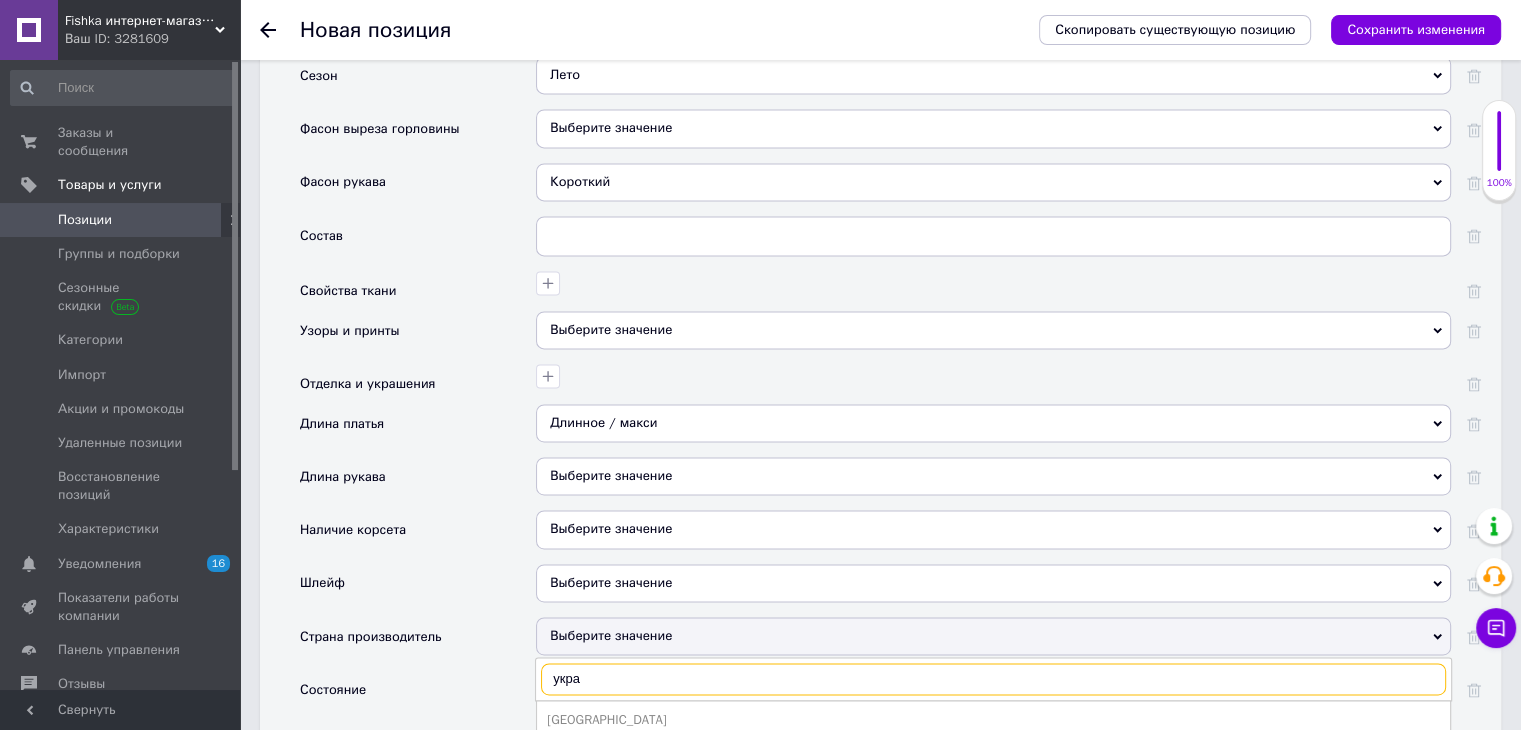 scroll, scrollTop: 2844, scrollLeft: 0, axis: vertical 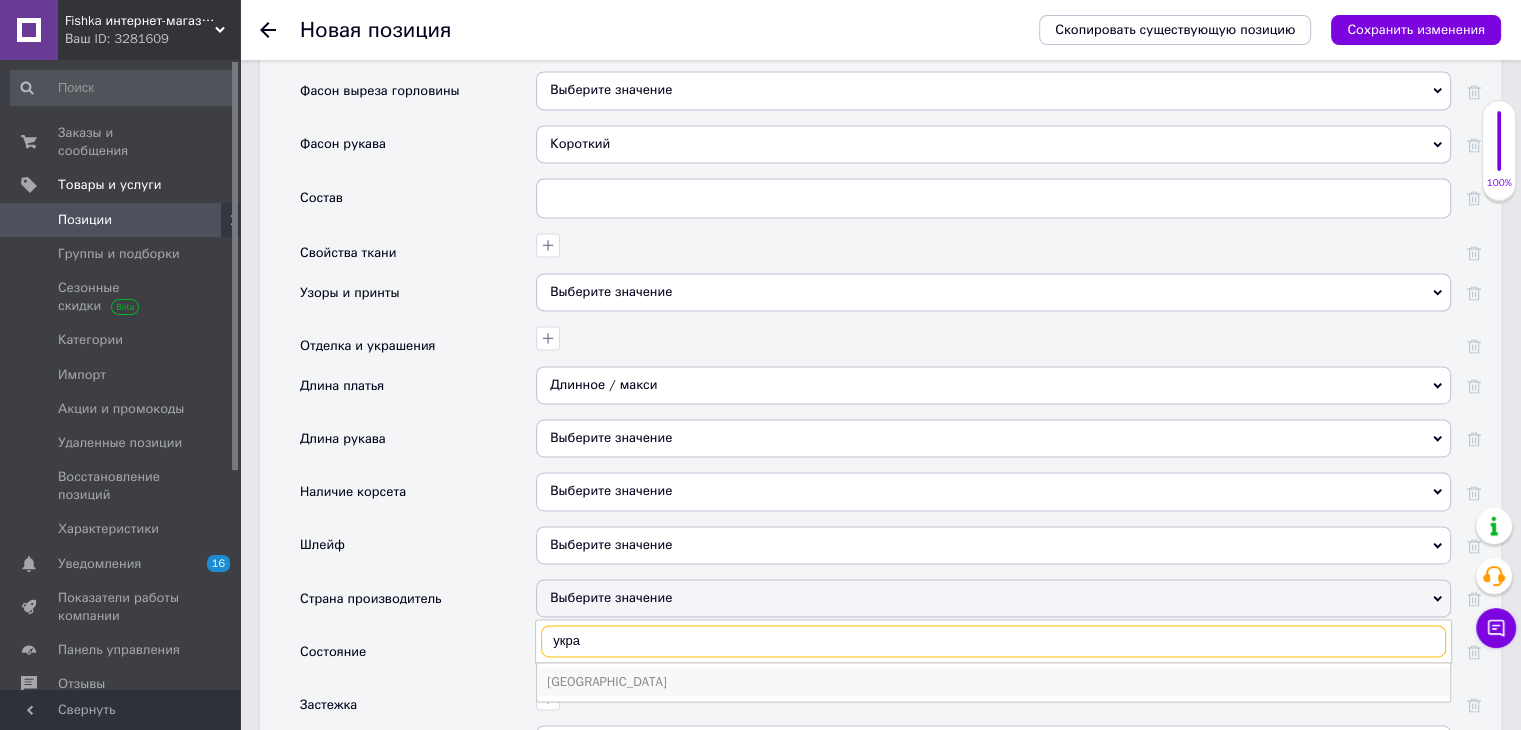 type on "укра" 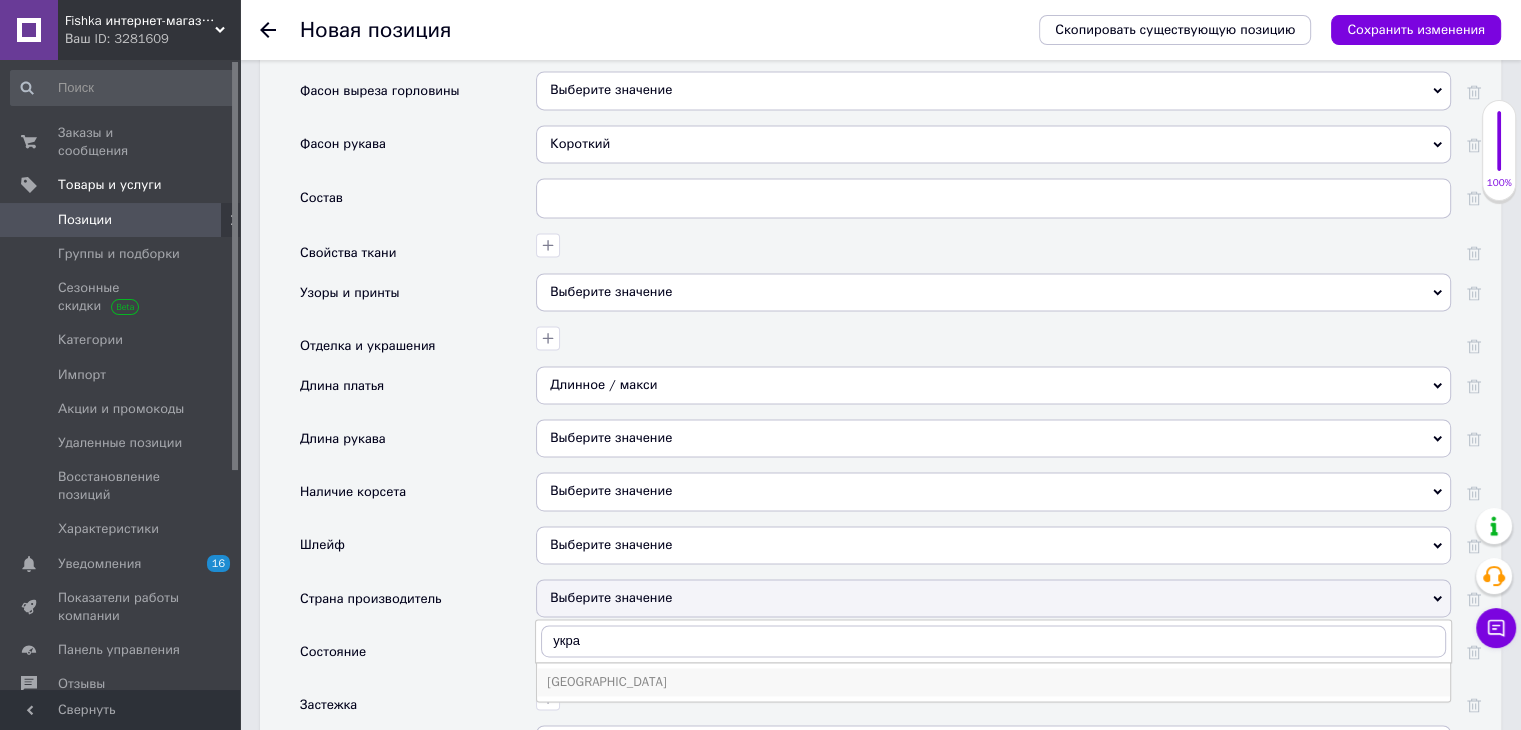 click on "[GEOGRAPHIC_DATA]" at bounding box center (993, 682) 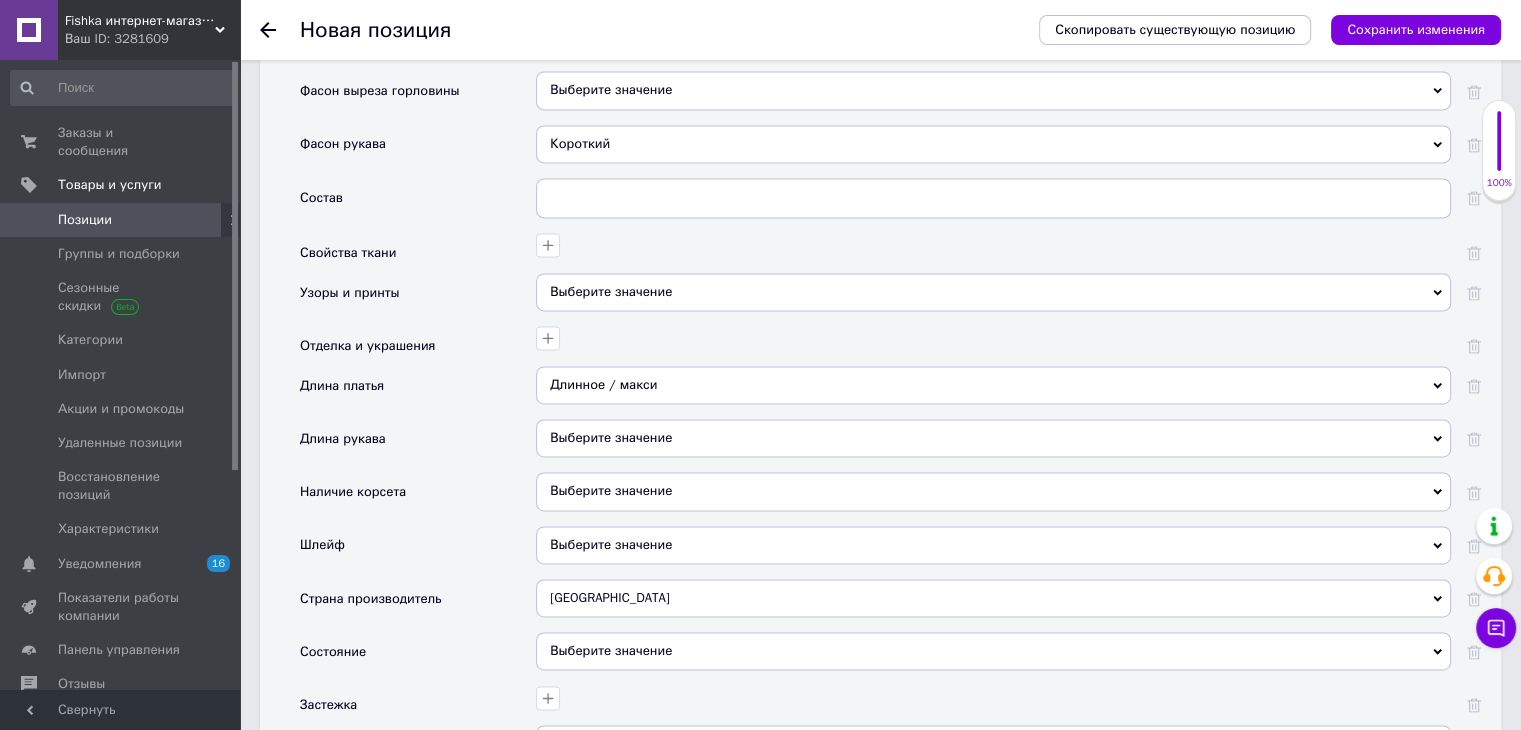 click on "Выберите значение" at bounding box center [993, 651] 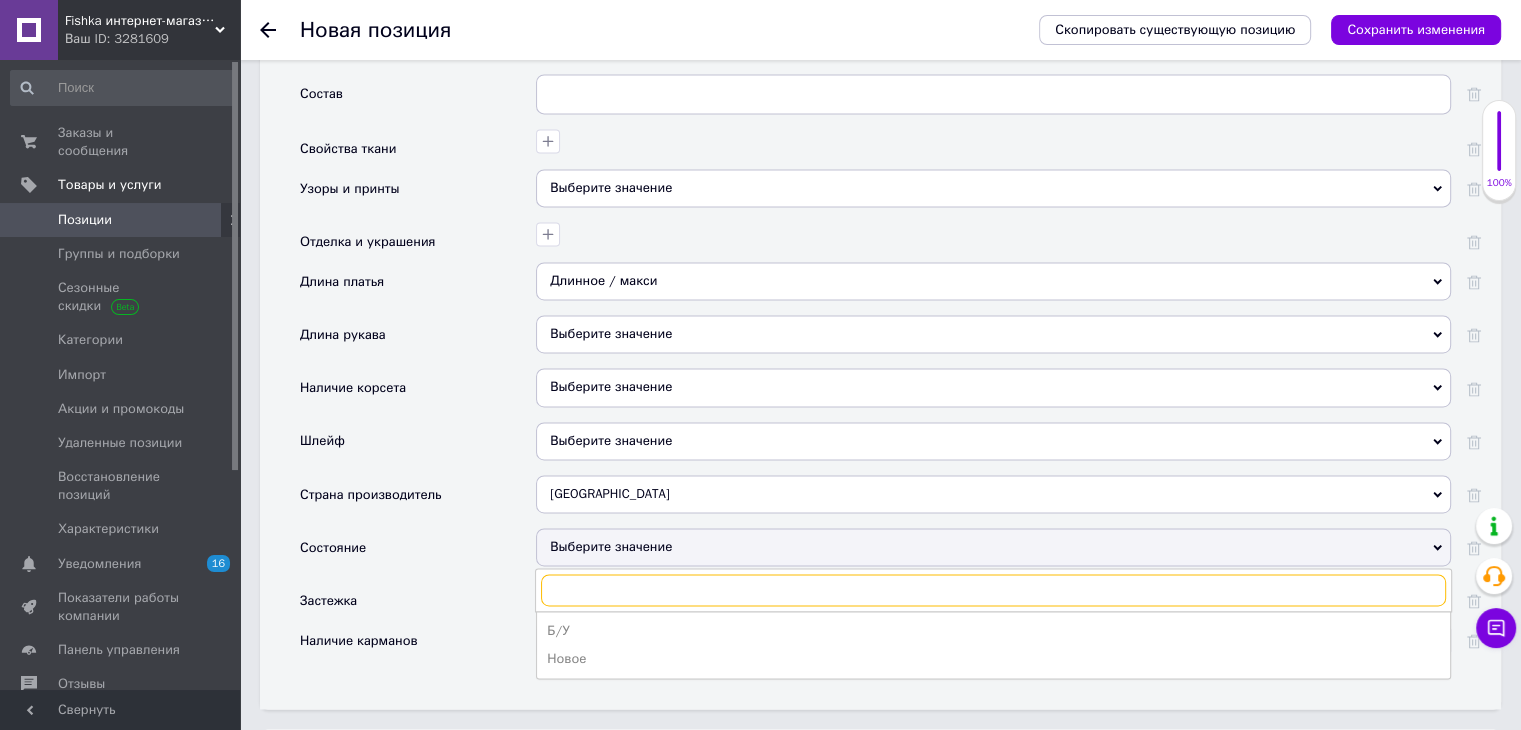 scroll, scrollTop: 2946, scrollLeft: 0, axis: vertical 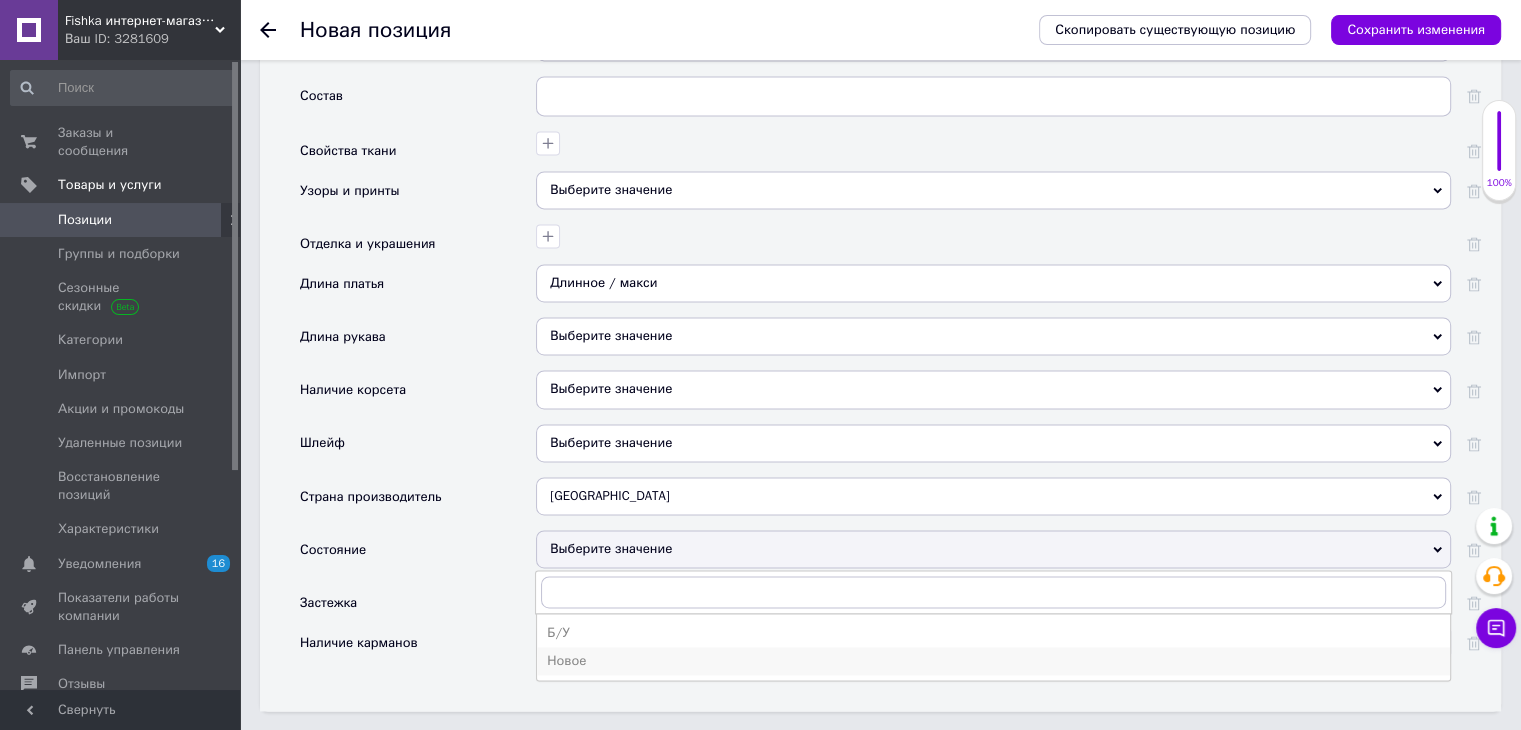 click on "Новое" at bounding box center (993, 661) 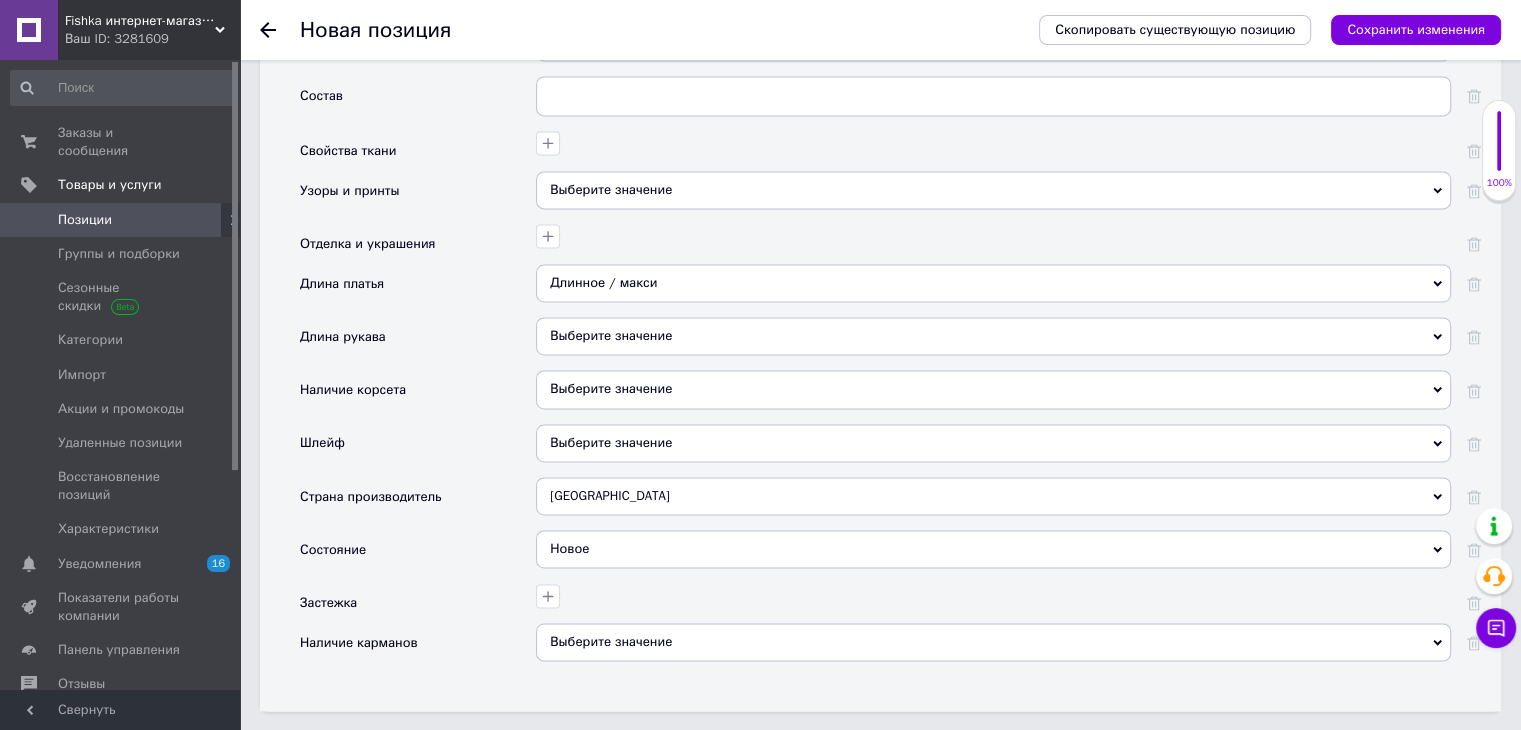 click on "Выберите значение" at bounding box center [993, 642] 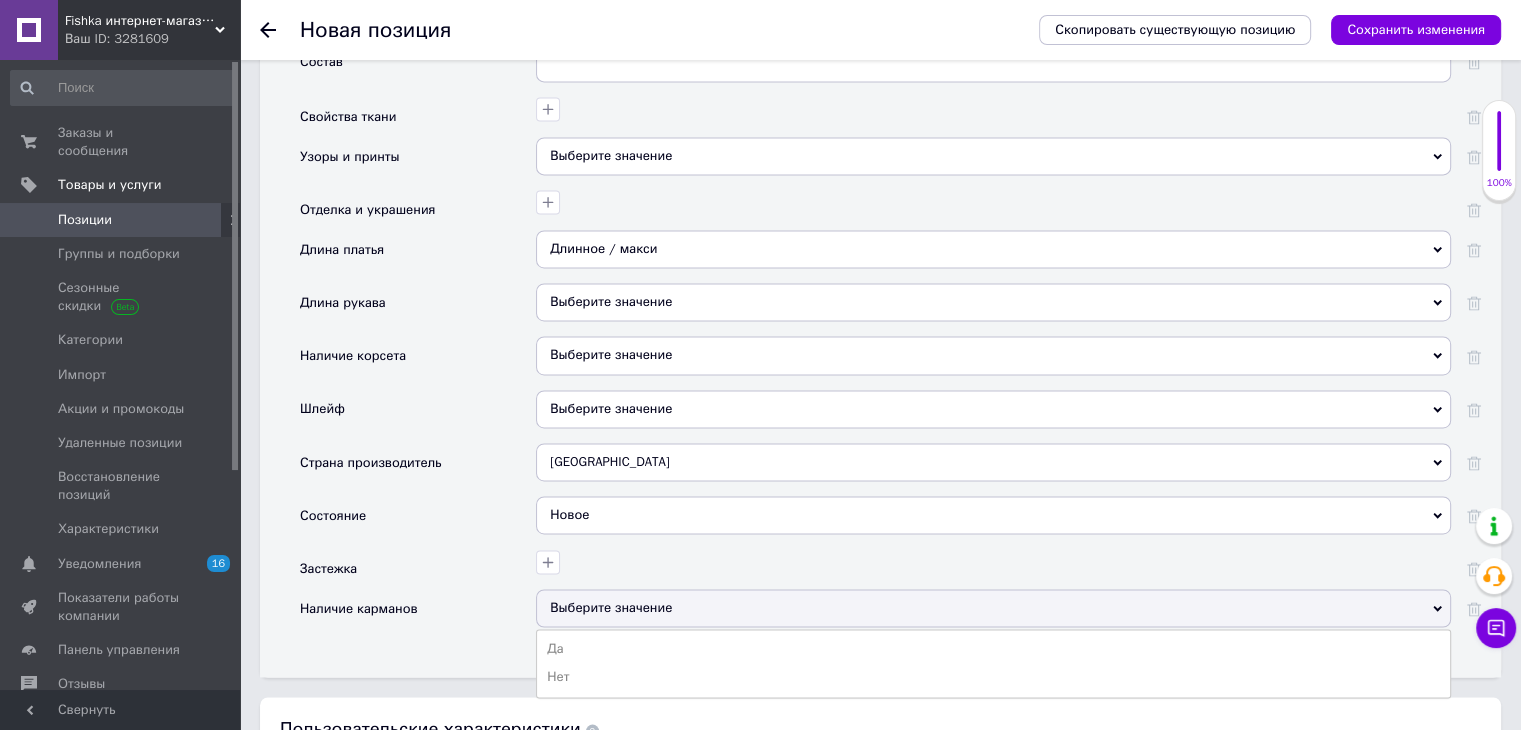scroll, scrollTop: 2980, scrollLeft: 0, axis: vertical 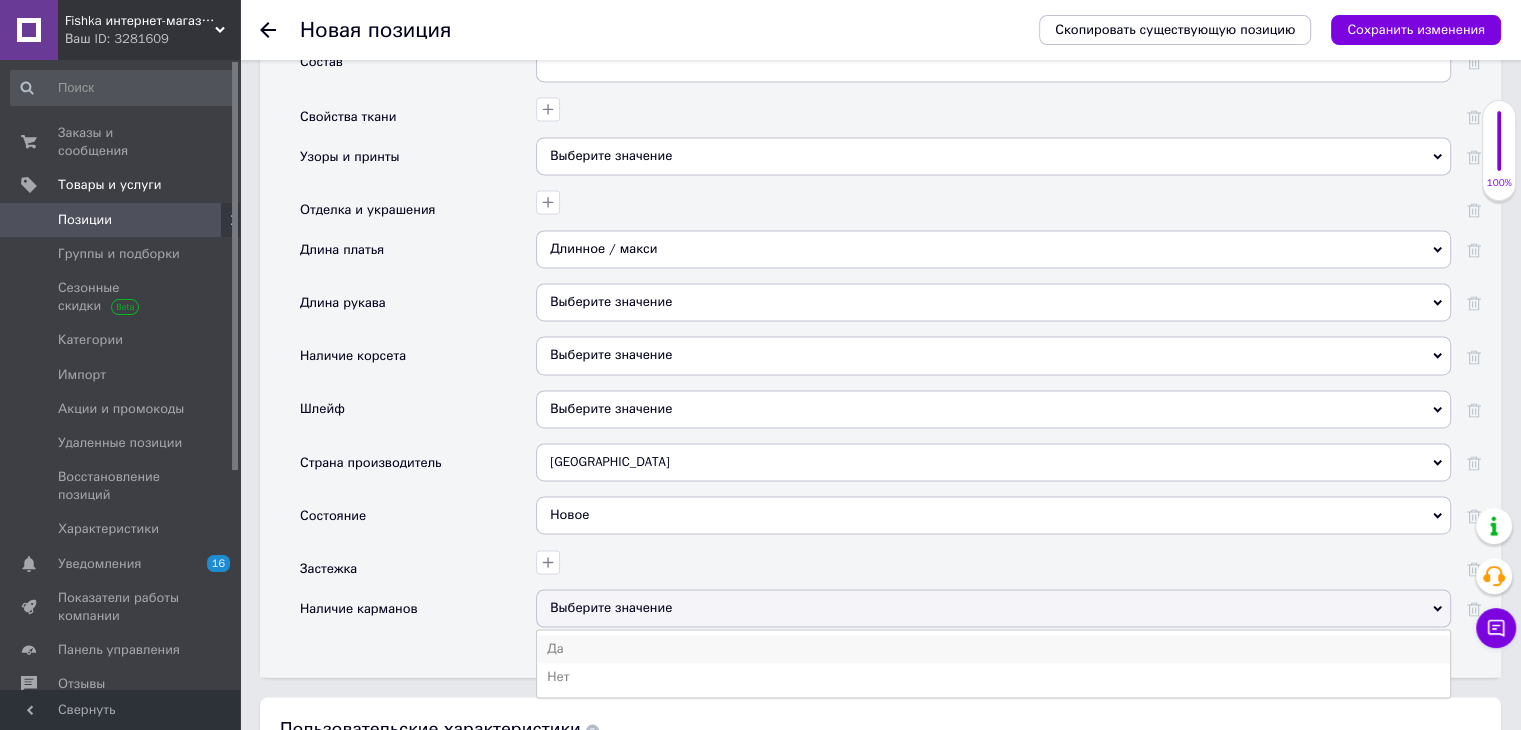 click on "Да" at bounding box center (993, 649) 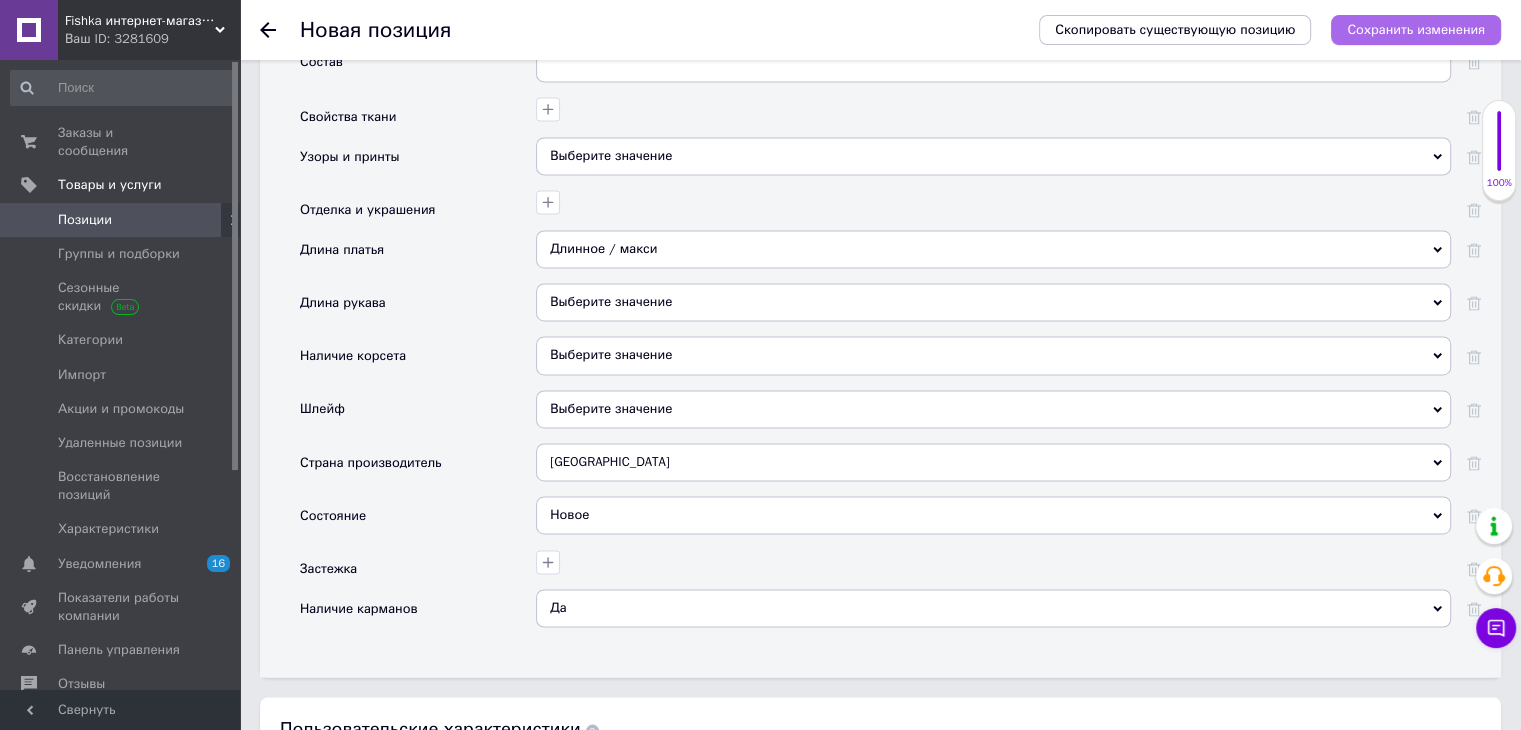 click on "Сохранить изменения" at bounding box center (1416, 29) 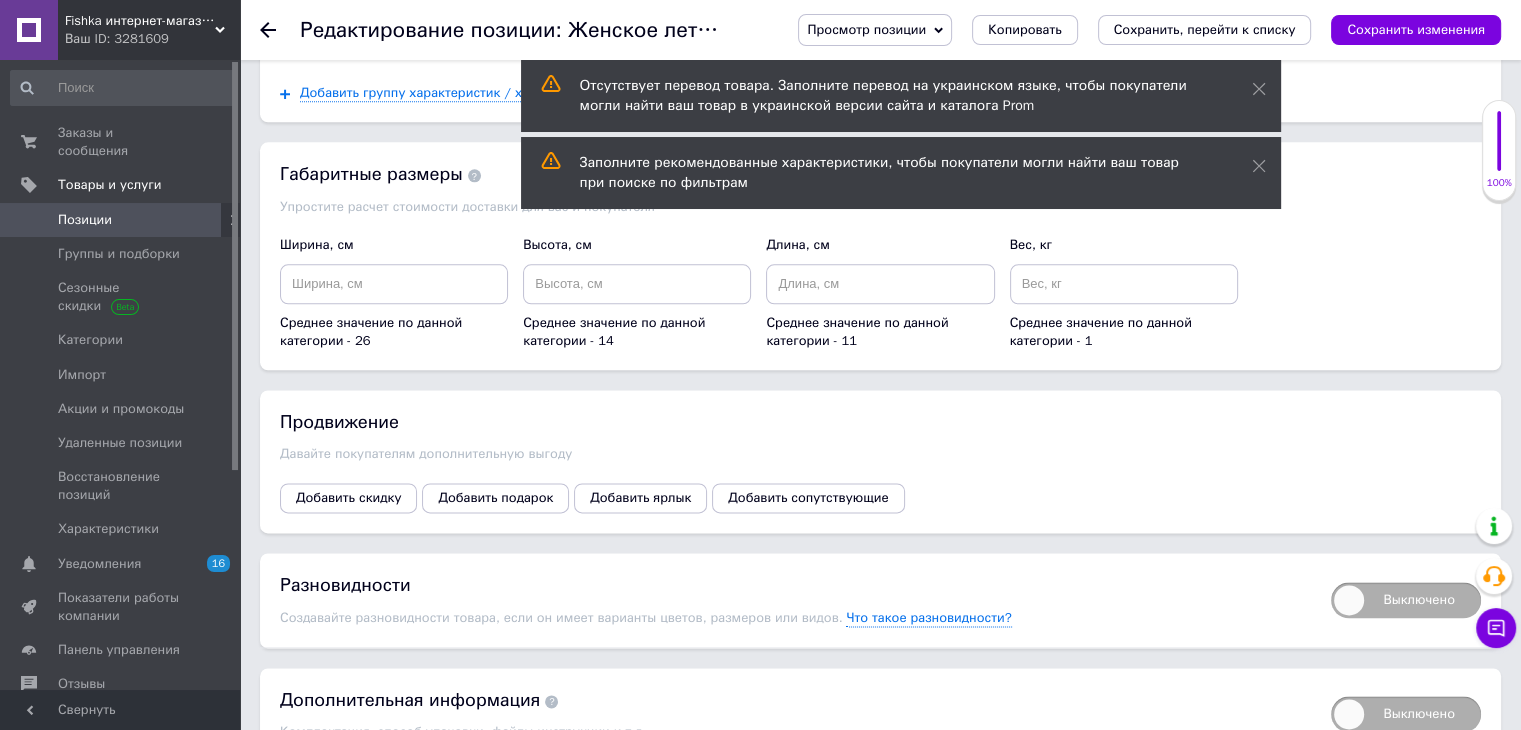 scroll, scrollTop: 2600, scrollLeft: 0, axis: vertical 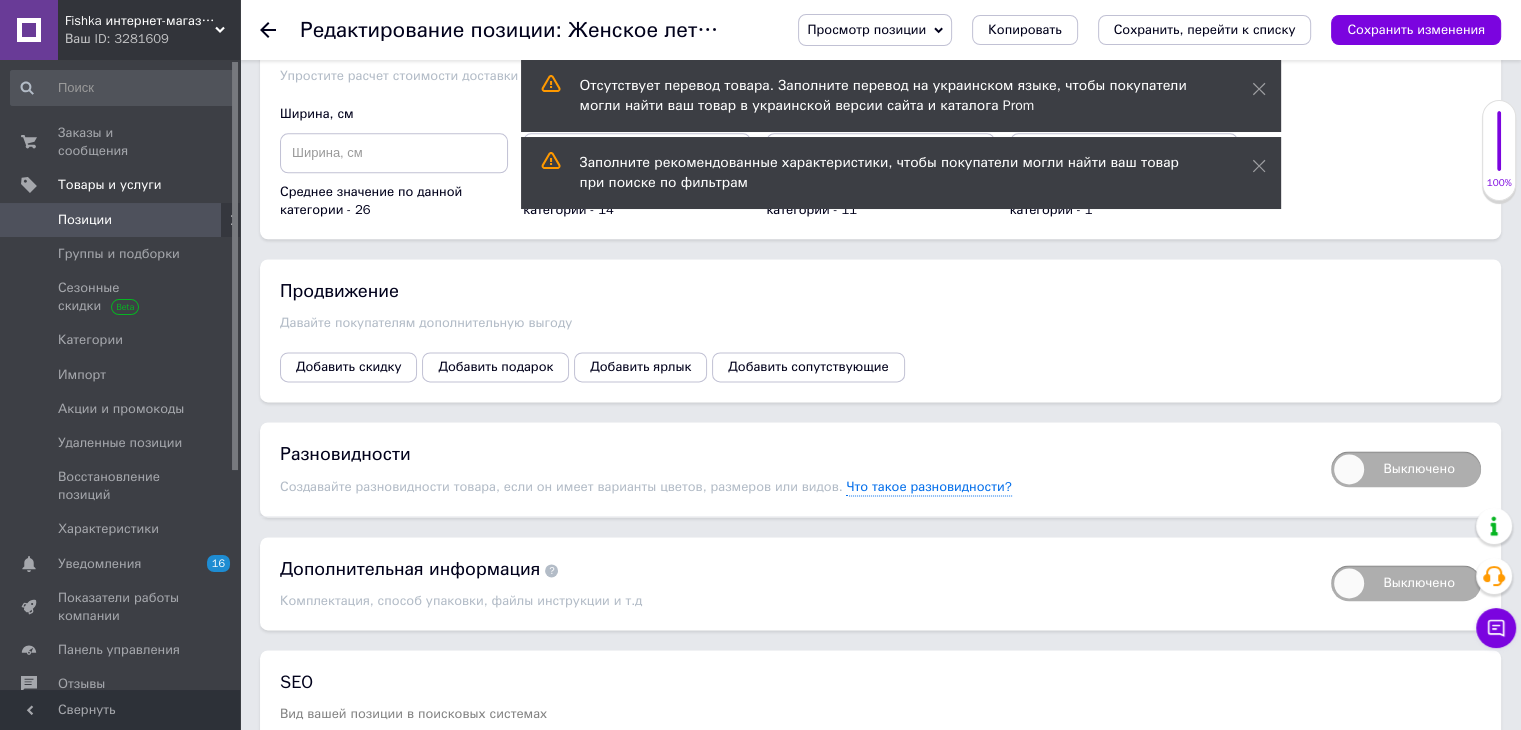click on "Выключено" at bounding box center (1406, 469) 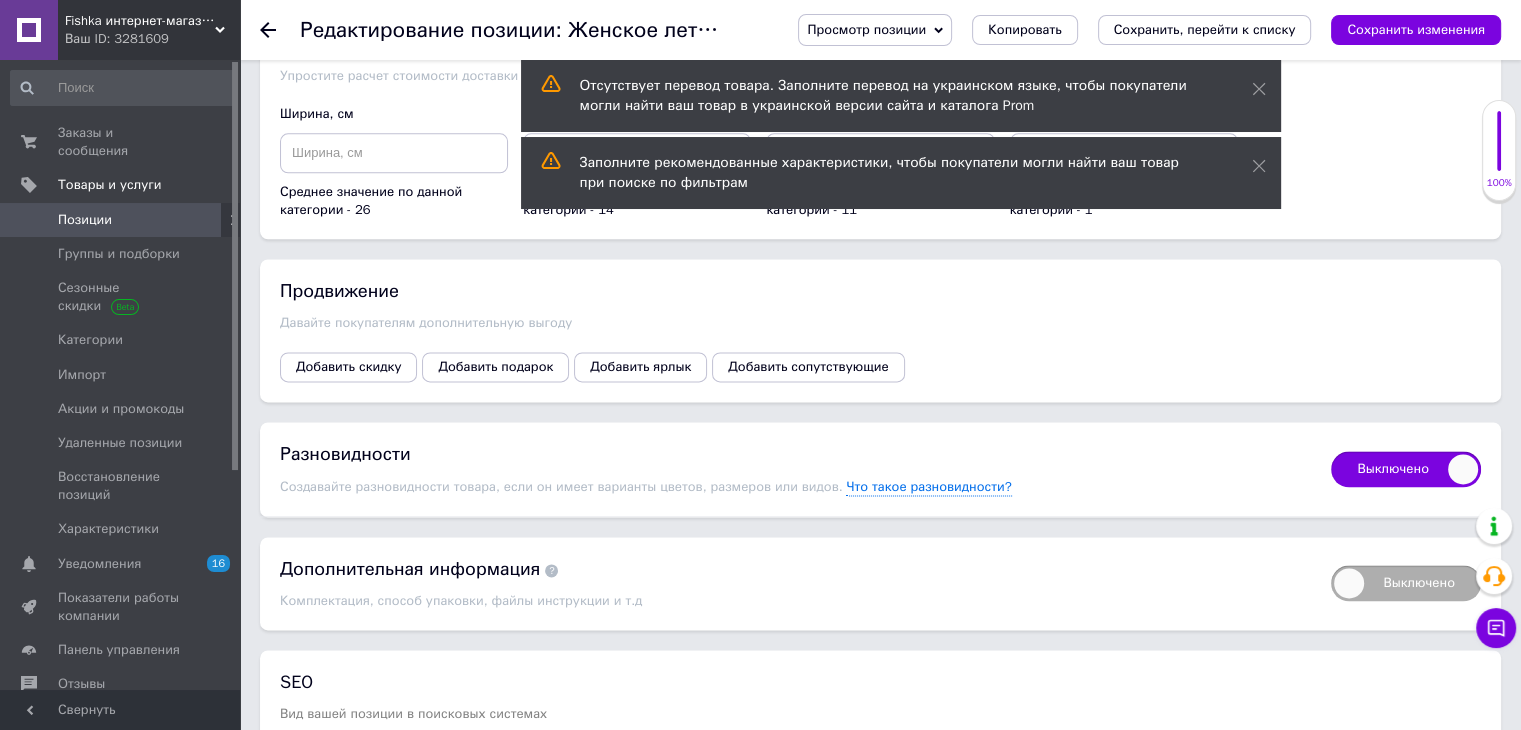 checkbox on "true" 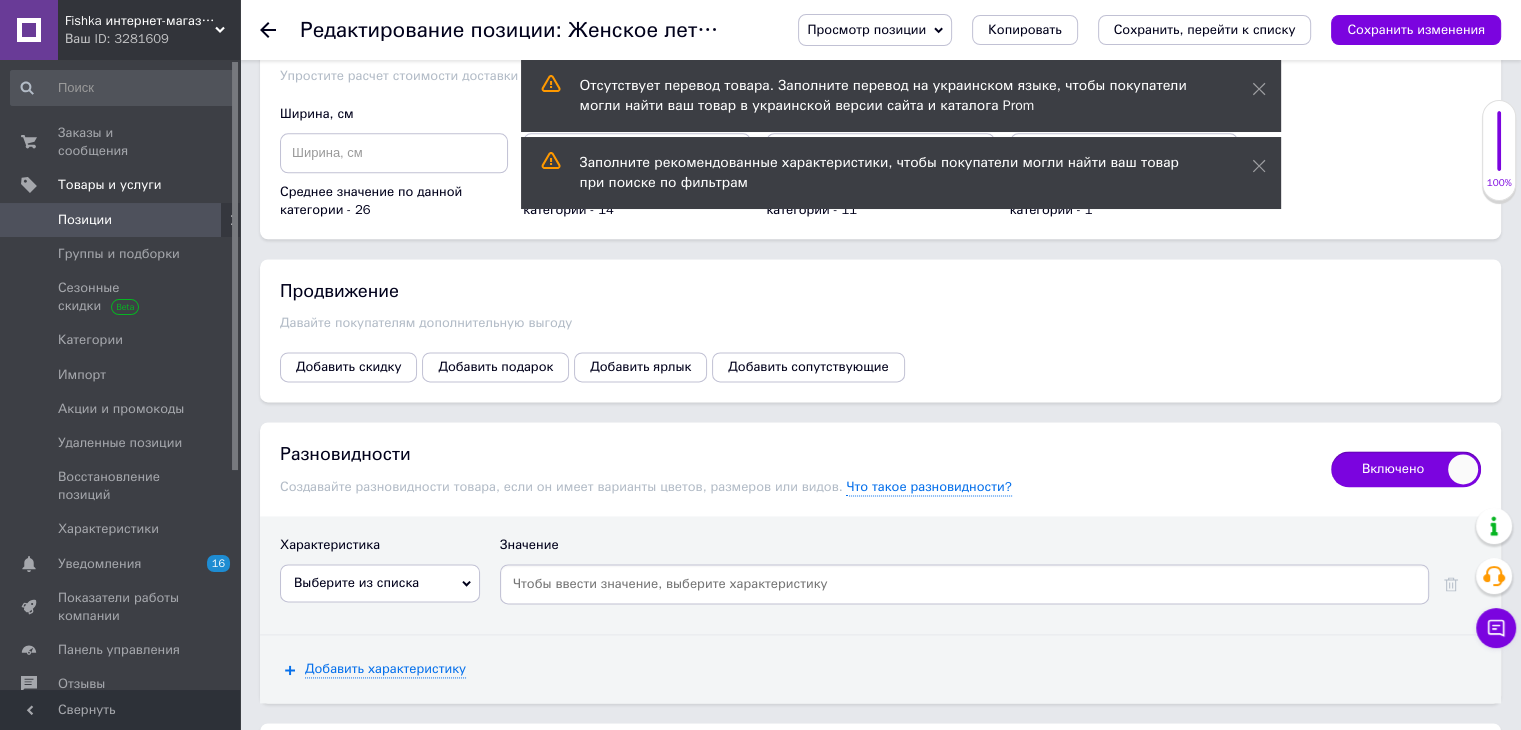 click on "Выберите из списка Производитель Страна производитель Размер женской одежды Состояние Цвет Тип ткани Наличие карманов Сезон Вид изделия Фасон платья Фасон рукава Стиль Длина платья" at bounding box center [380, 589] 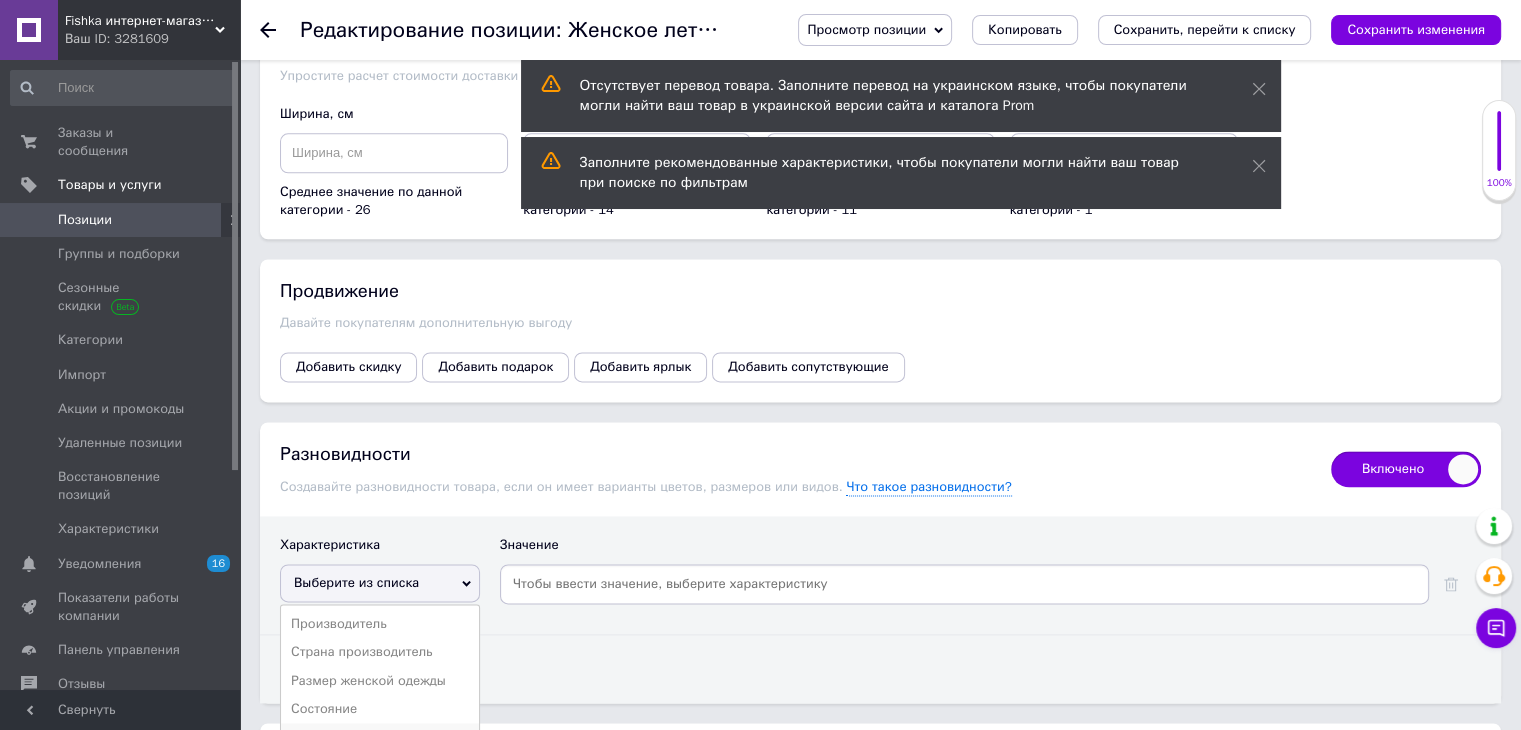 click on "Цвет" at bounding box center (380, 737) 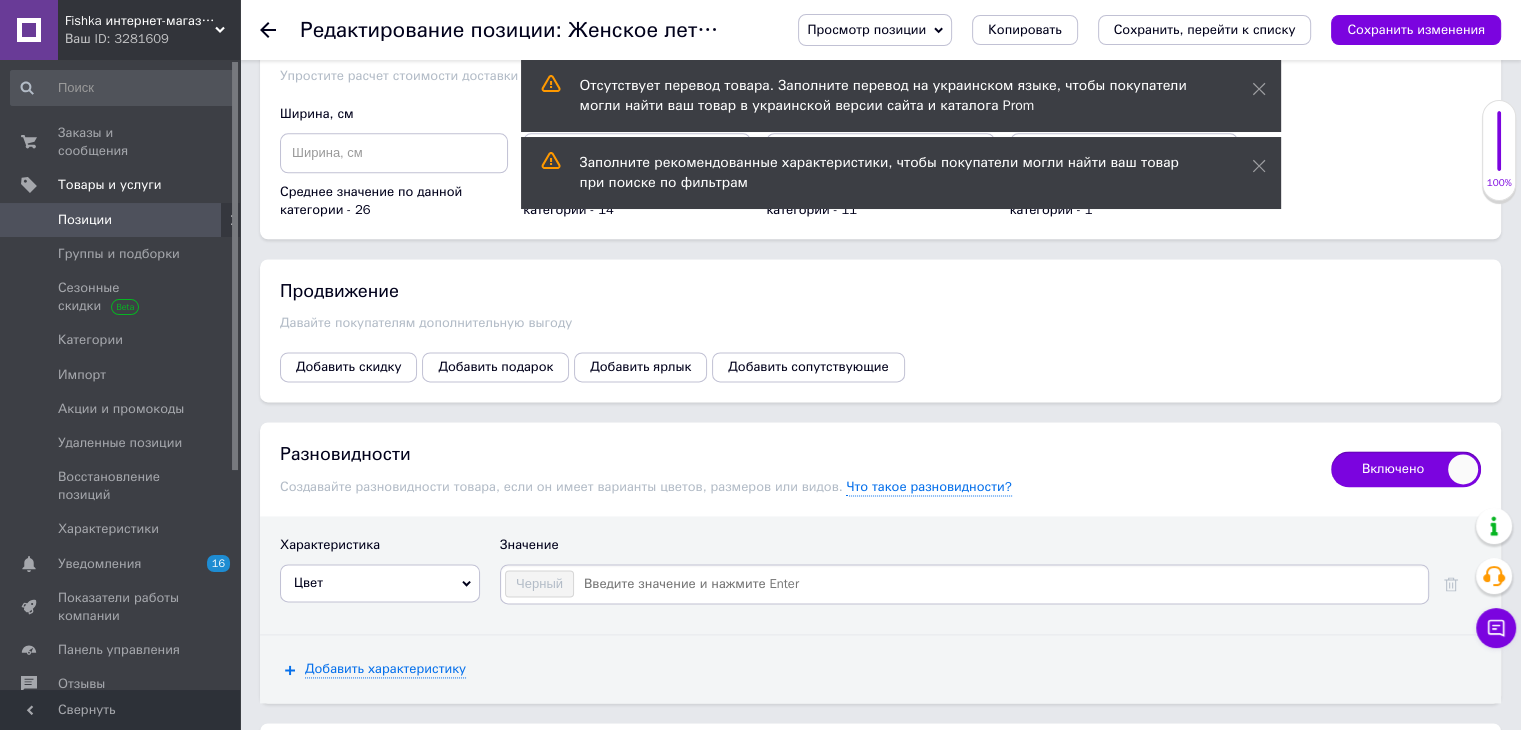 click at bounding box center [1000, 584] 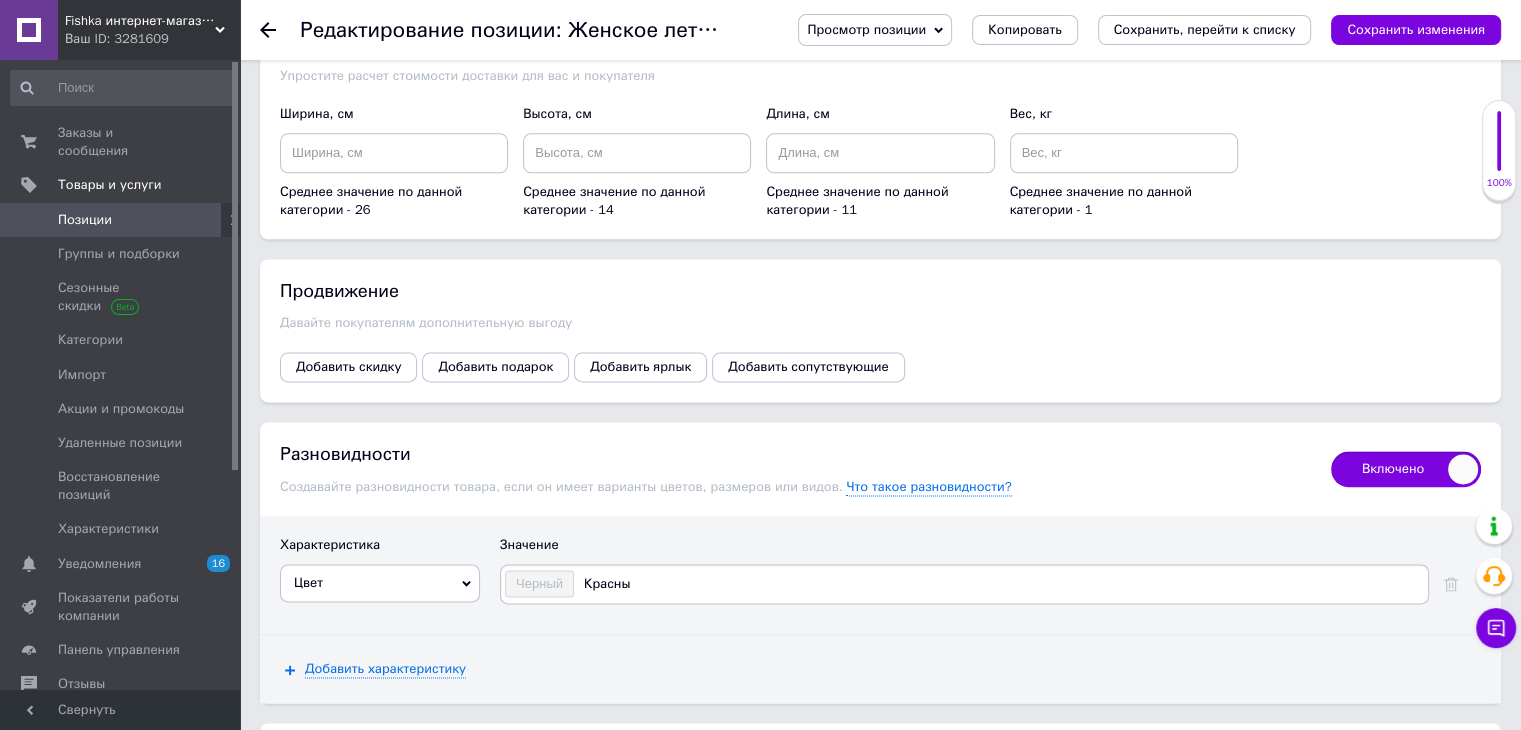 type on "Красный" 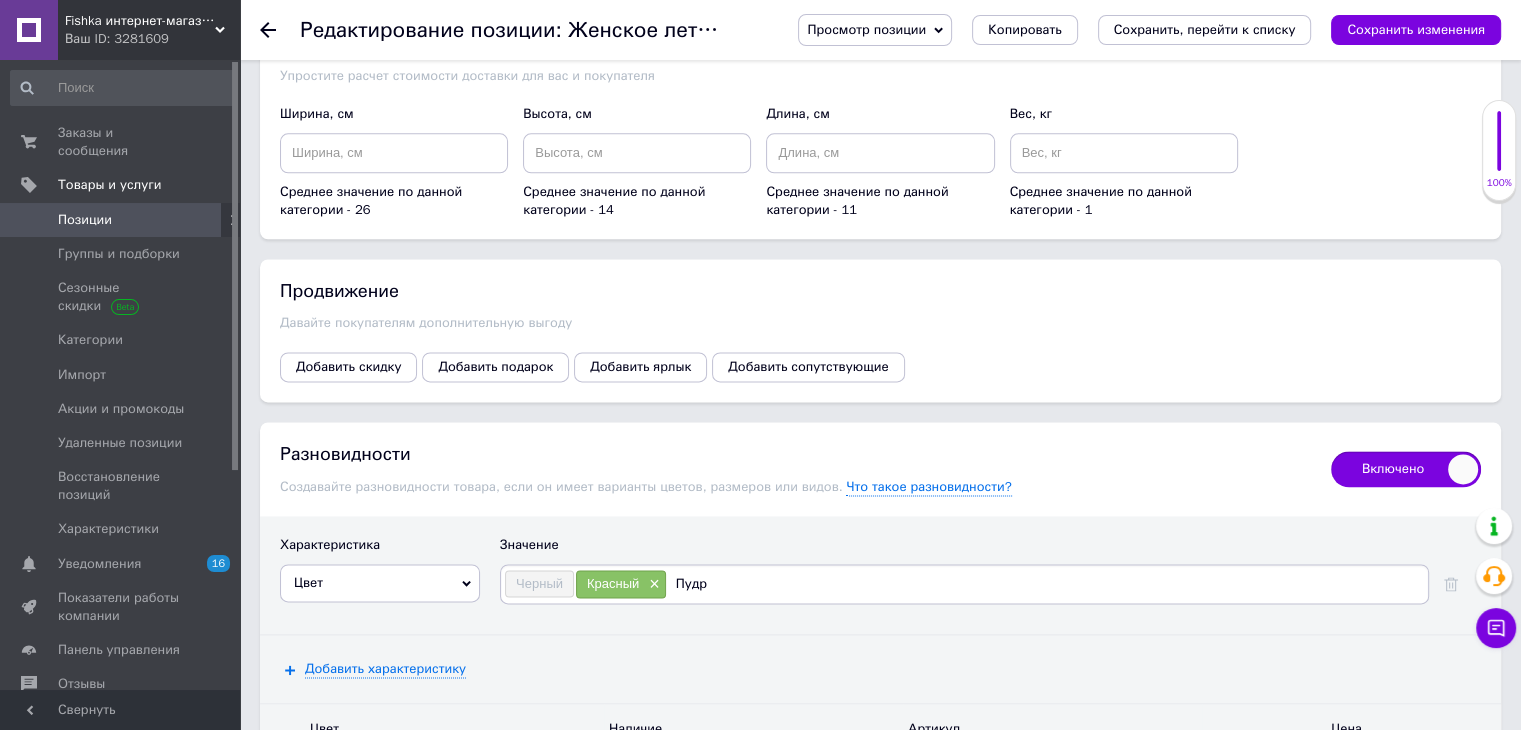 type on "Пудра" 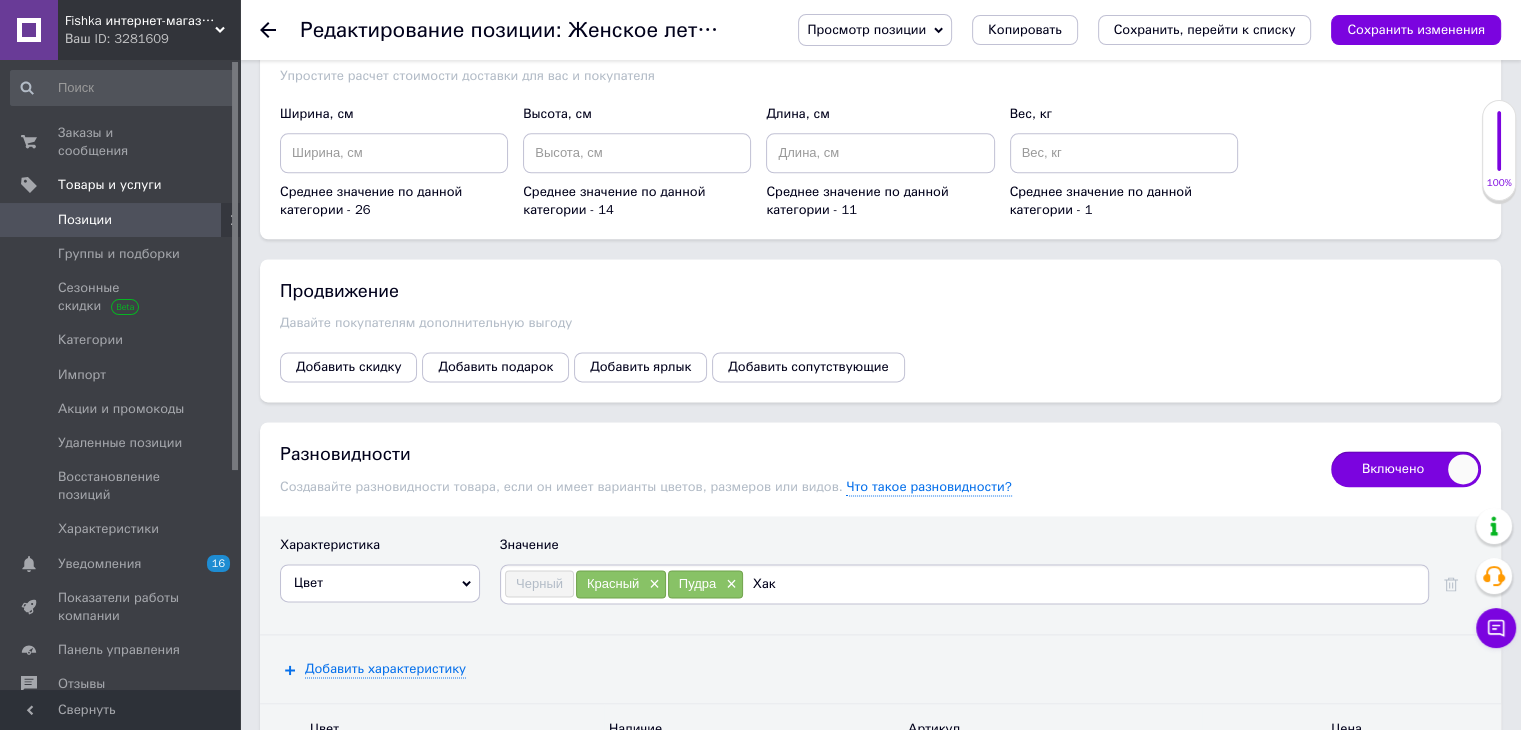 type on "Хаки" 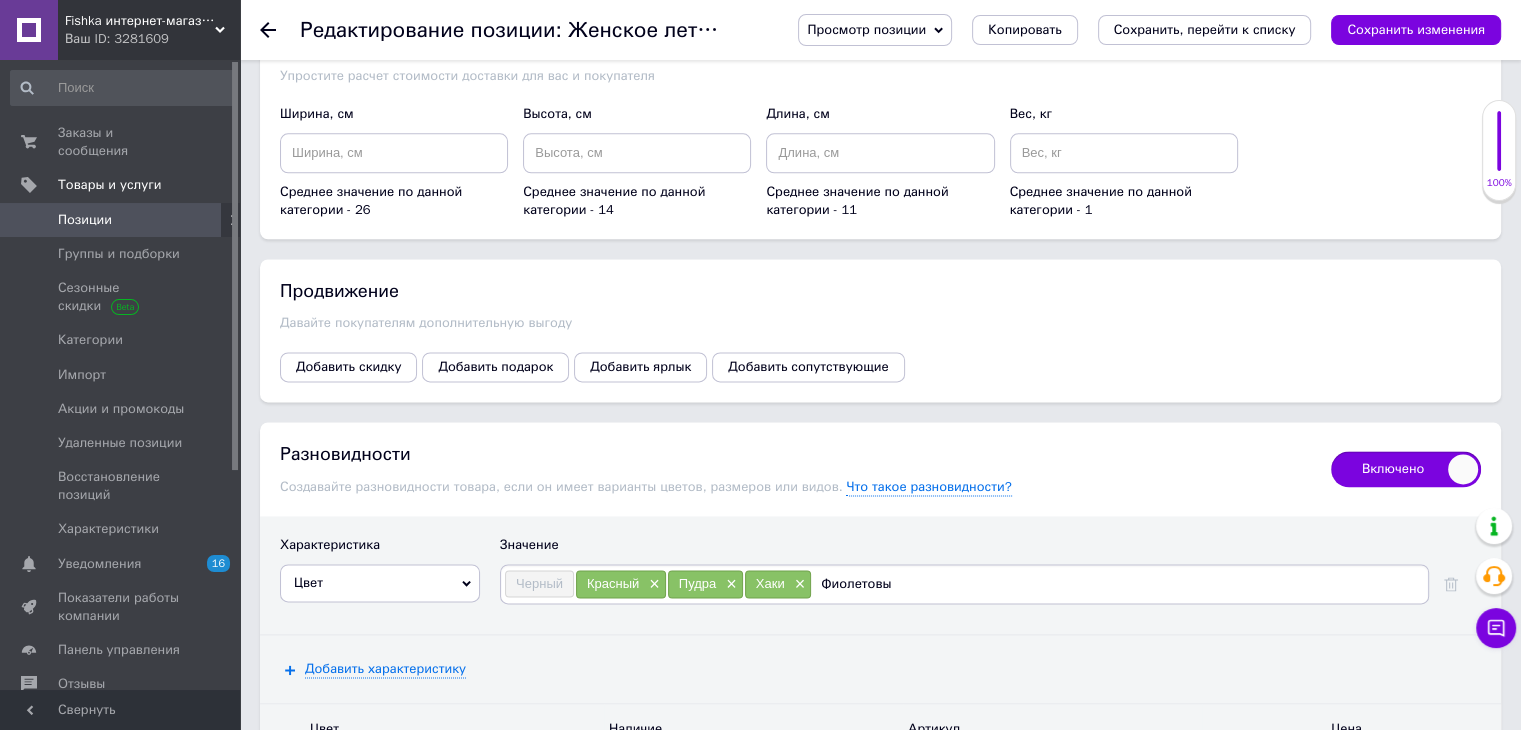type on "Фиолетовый" 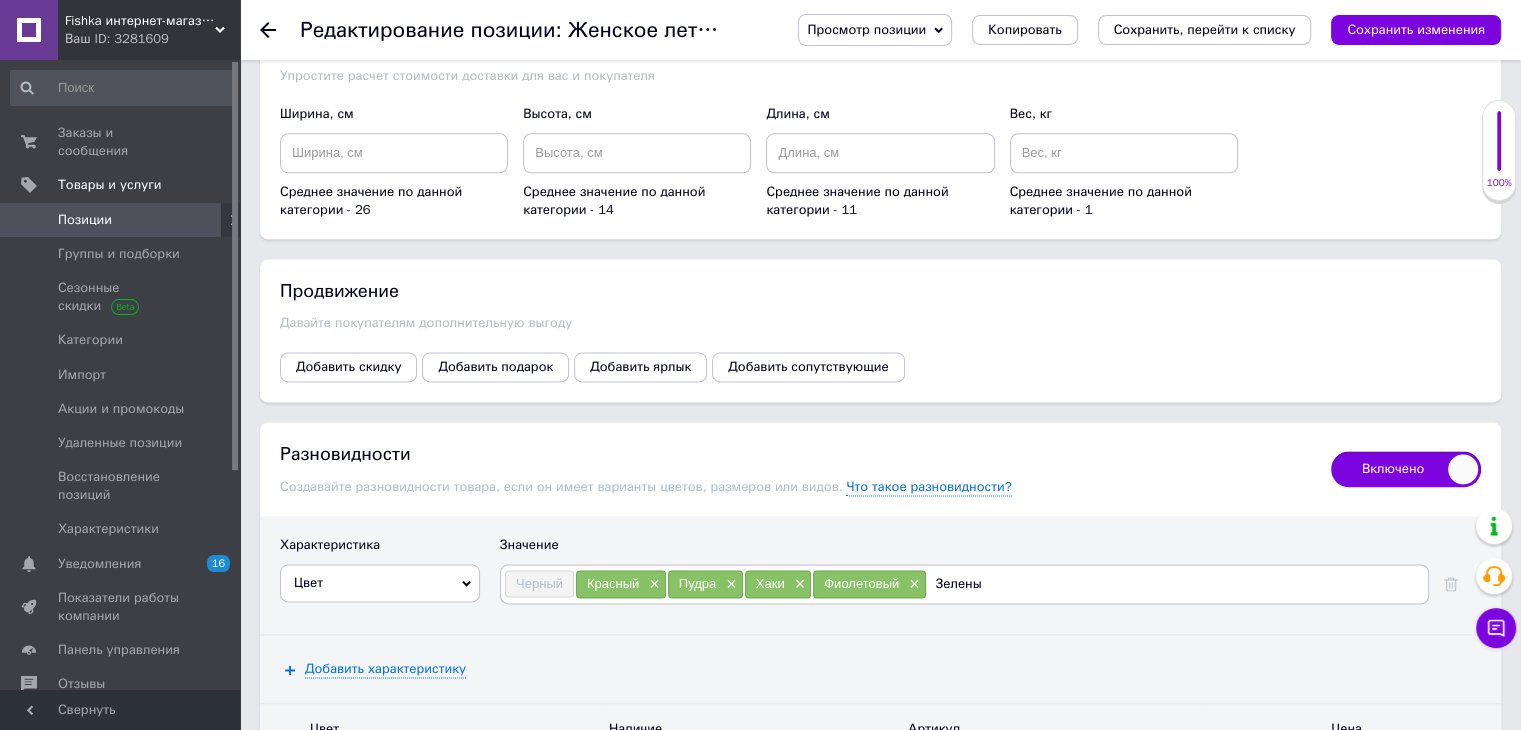 type on "Зеленый" 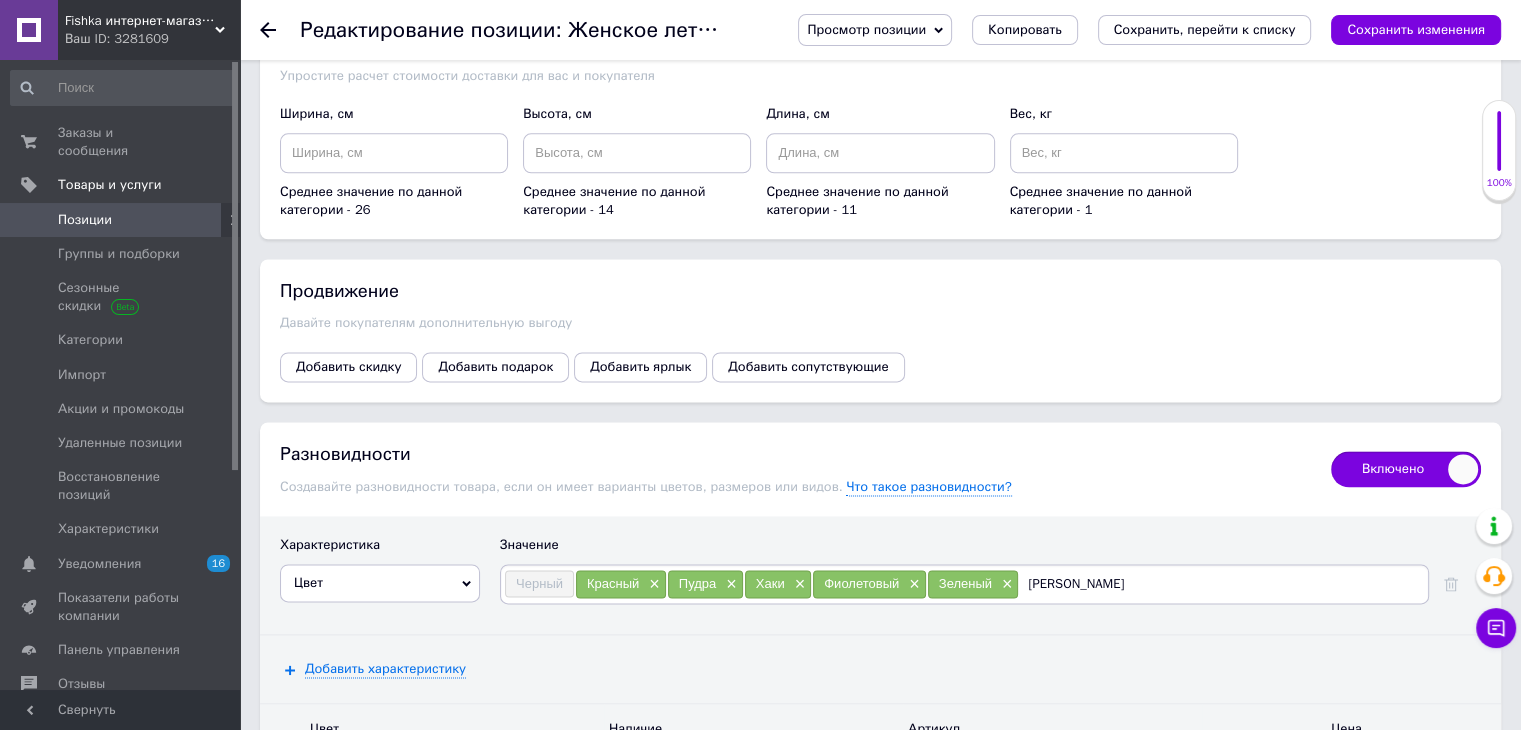 type on "Джинс" 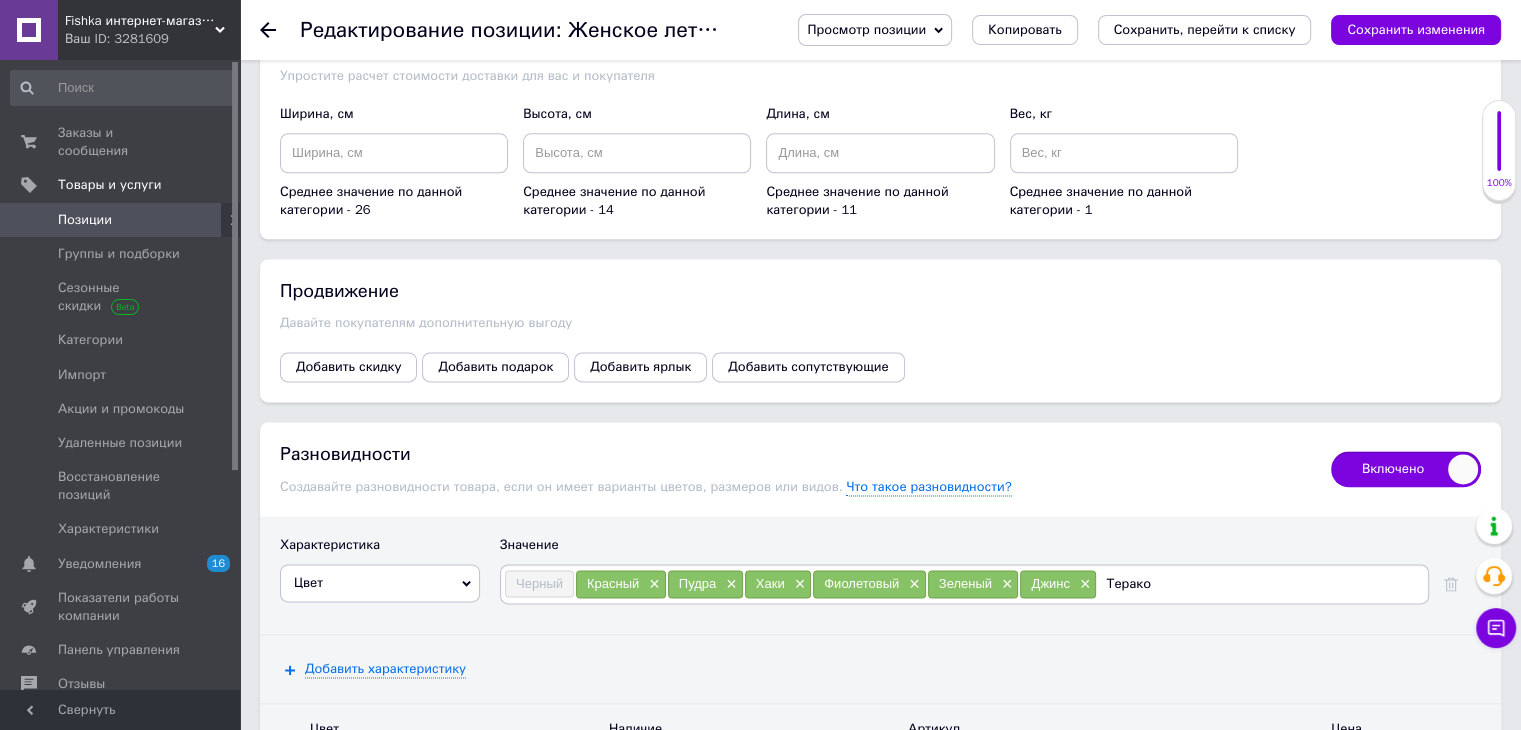 type on "Теракот" 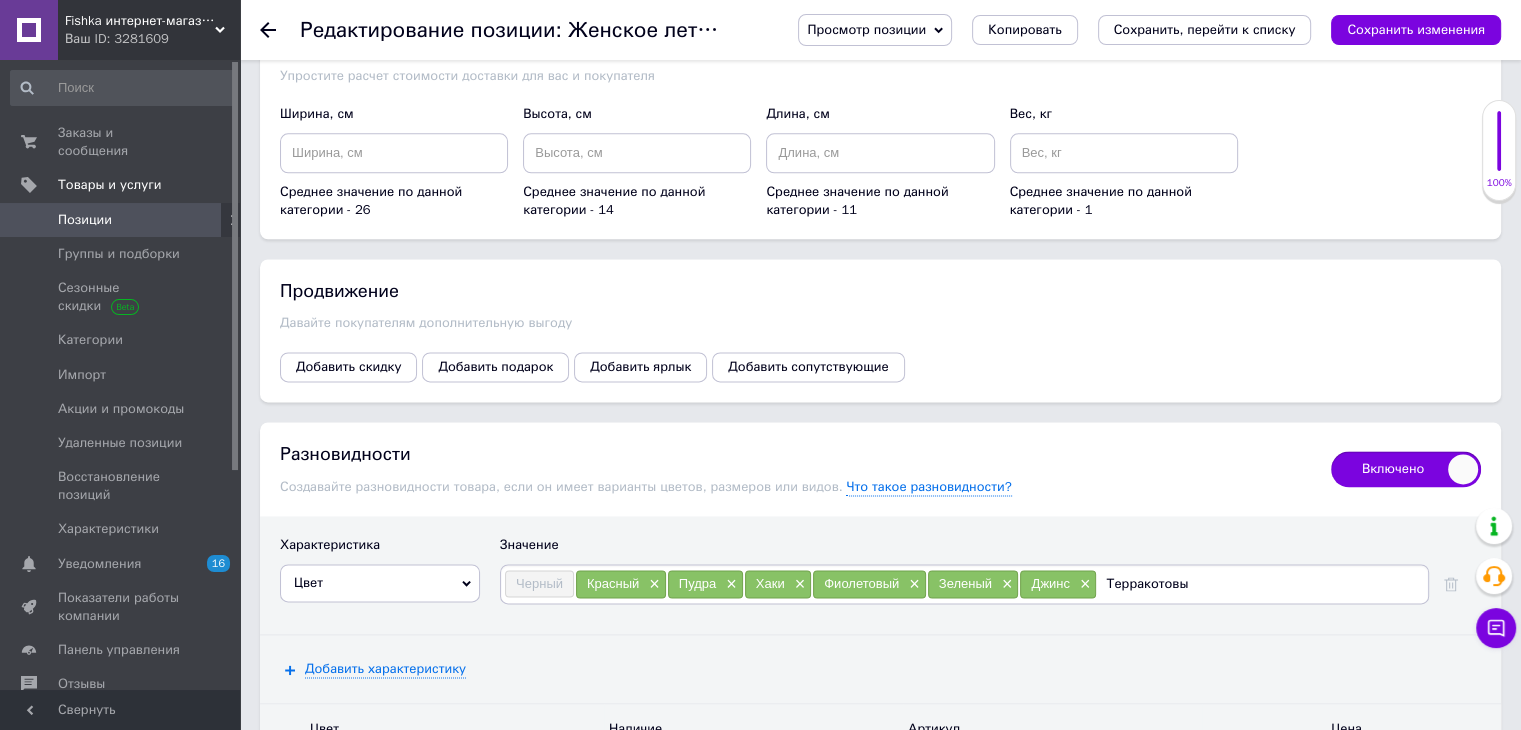 type on "Терракотовый" 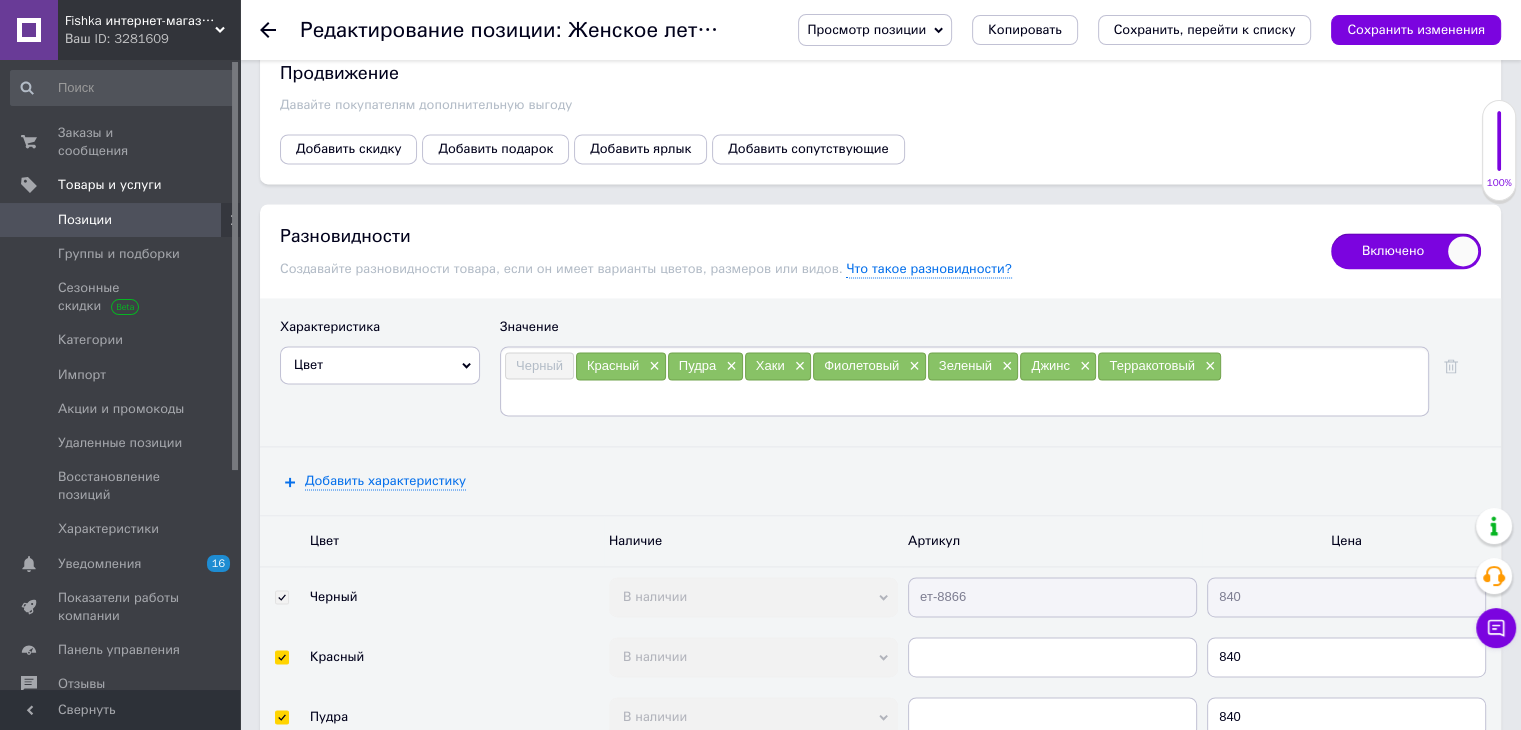 scroll, scrollTop: 2850, scrollLeft: 0, axis: vertical 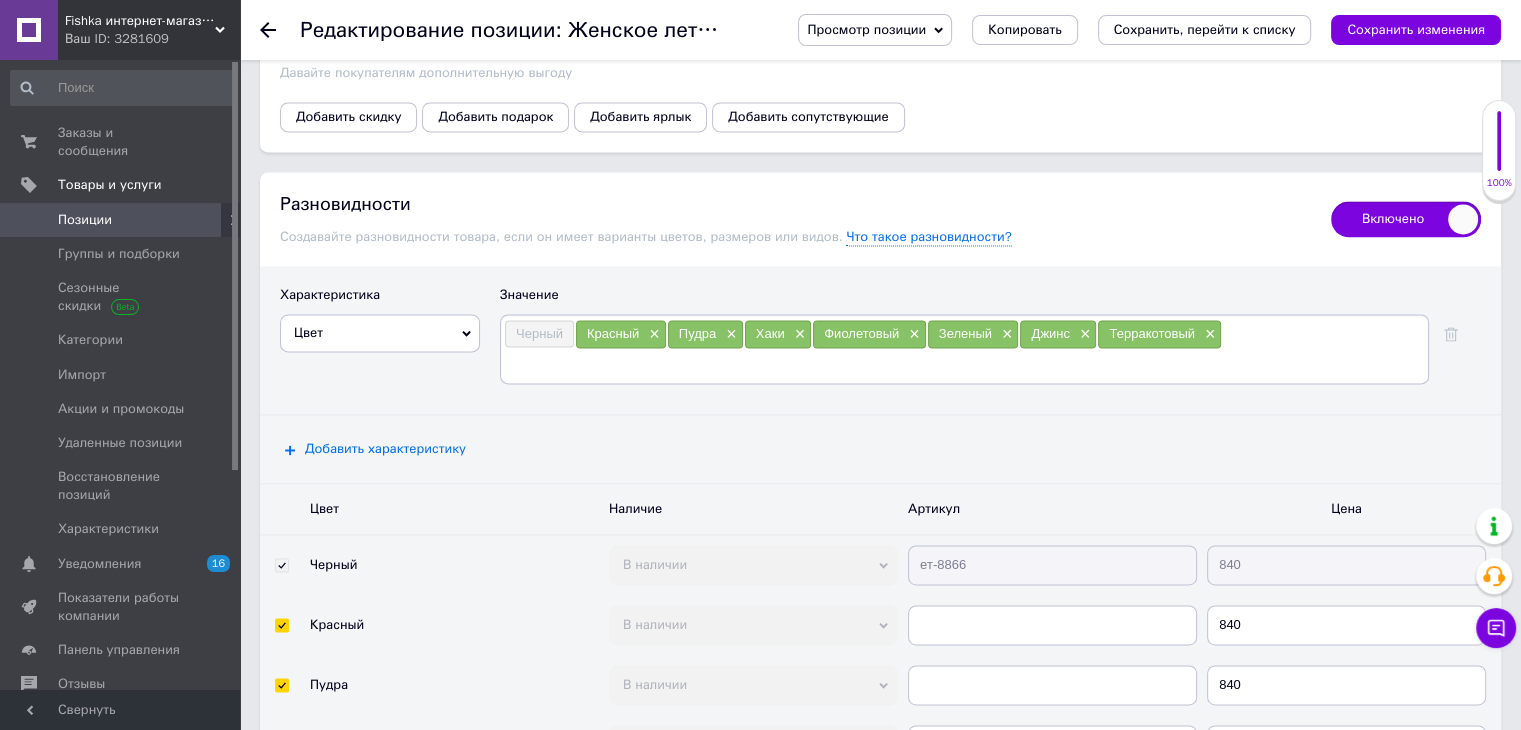 type 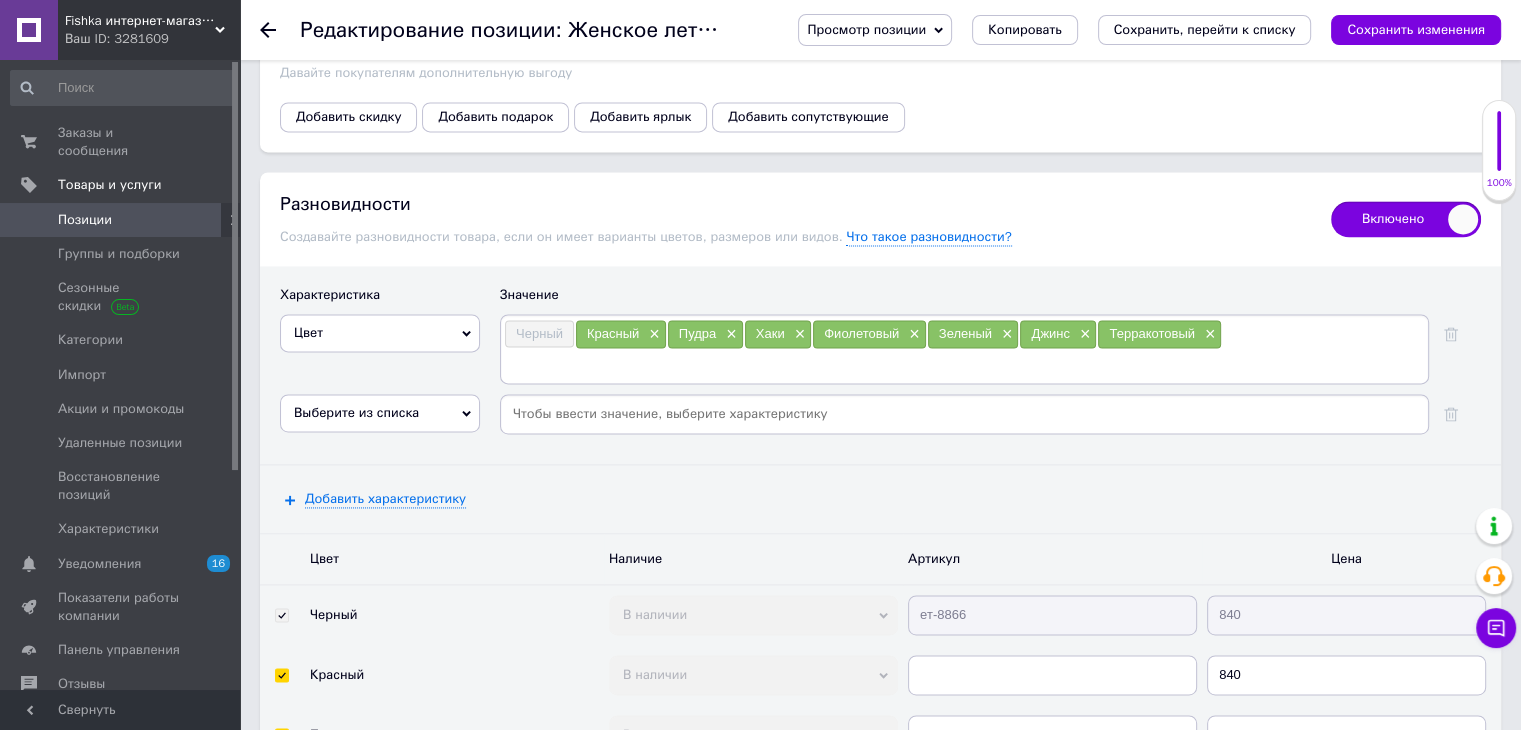 click on "Выберите из списка" at bounding box center (380, 413) 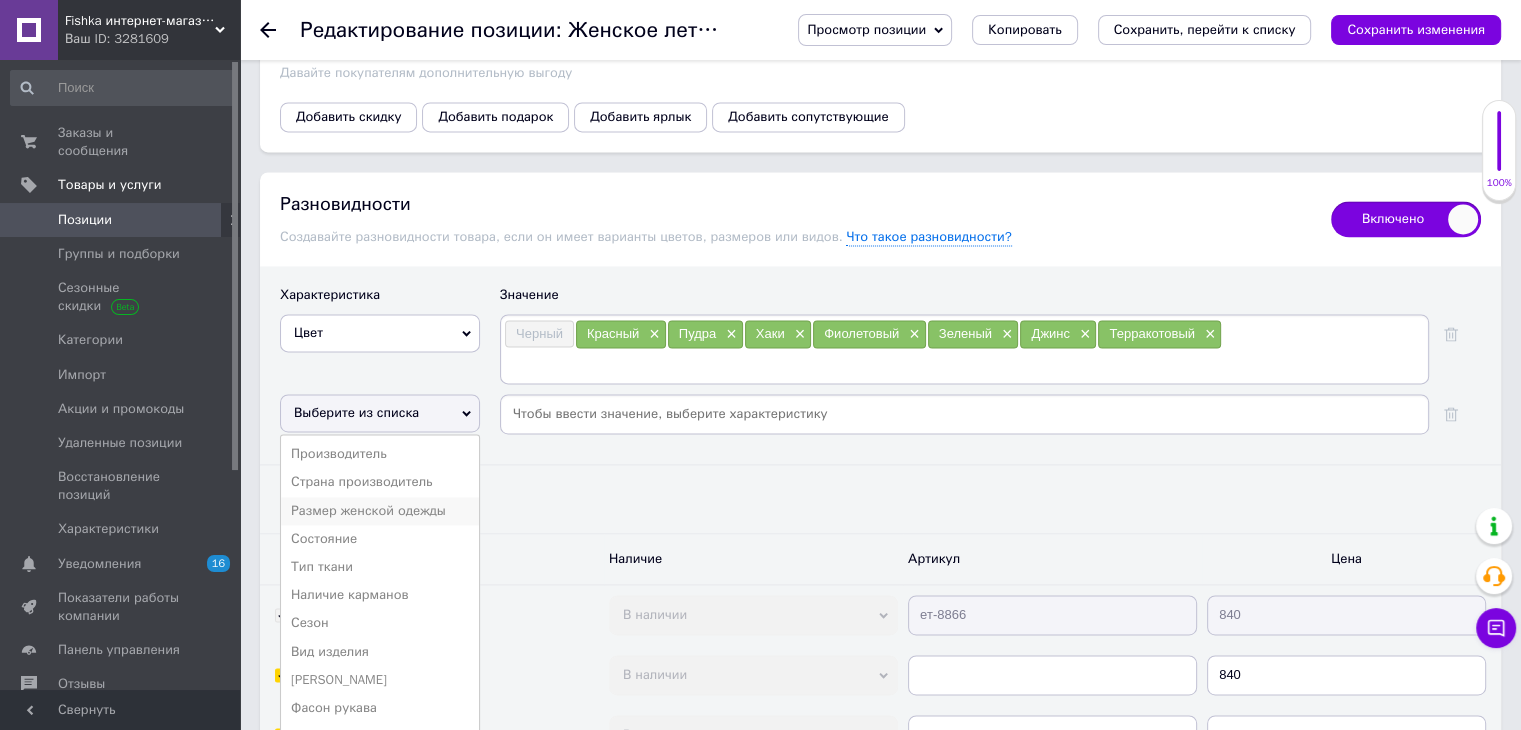 click on "Размер женской одежды" at bounding box center (380, 511) 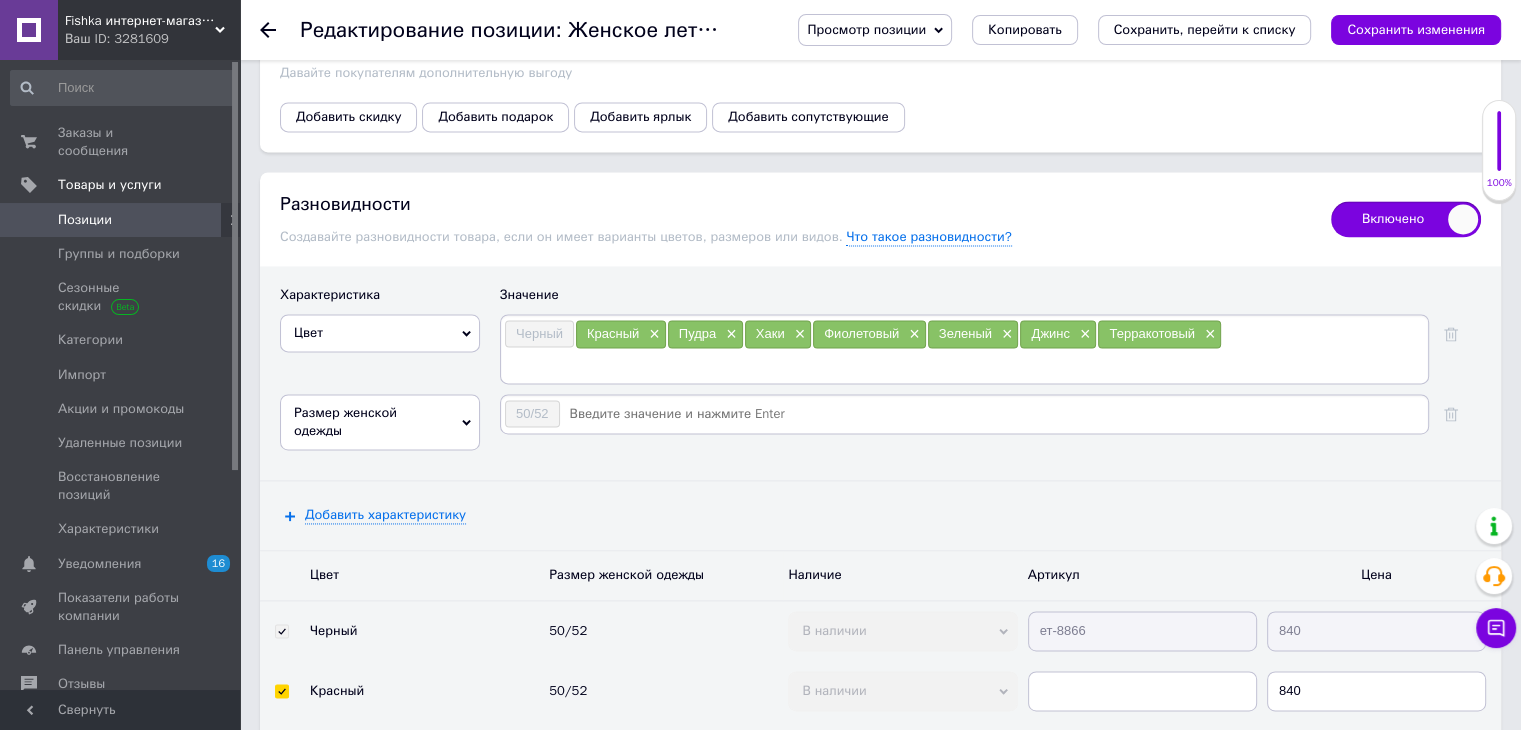 click on "50/52" at bounding box center [964, 414] 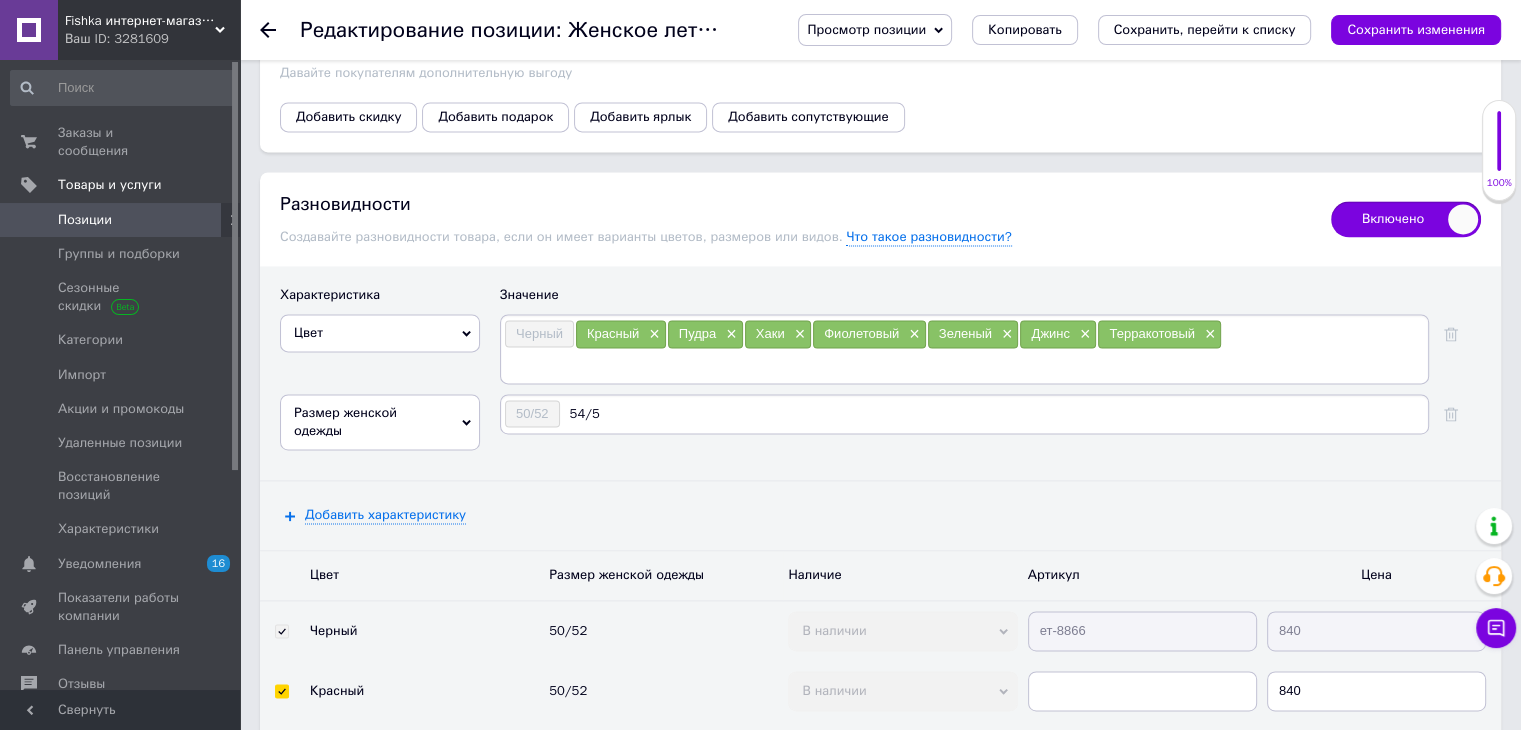 type on "54/56" 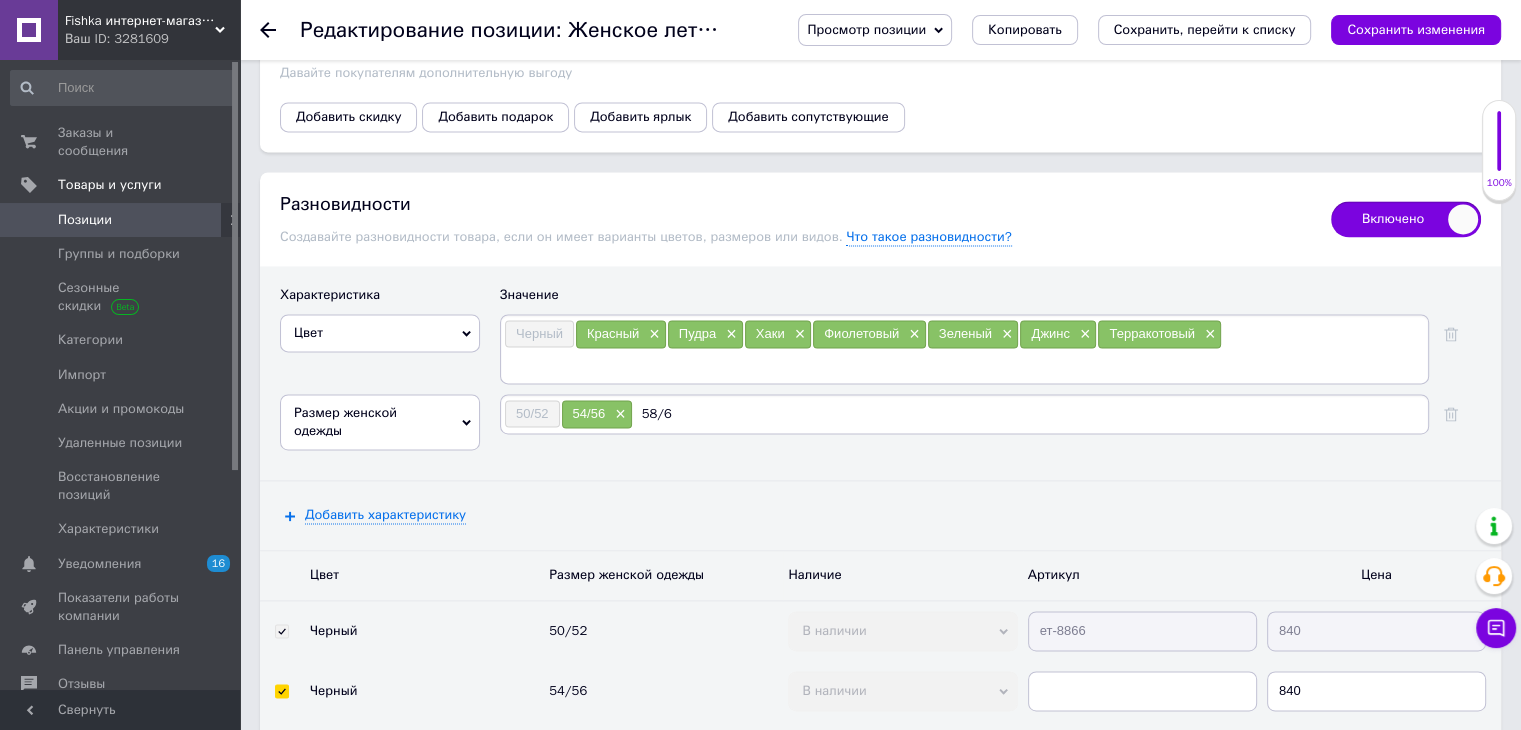 type on "58/60" 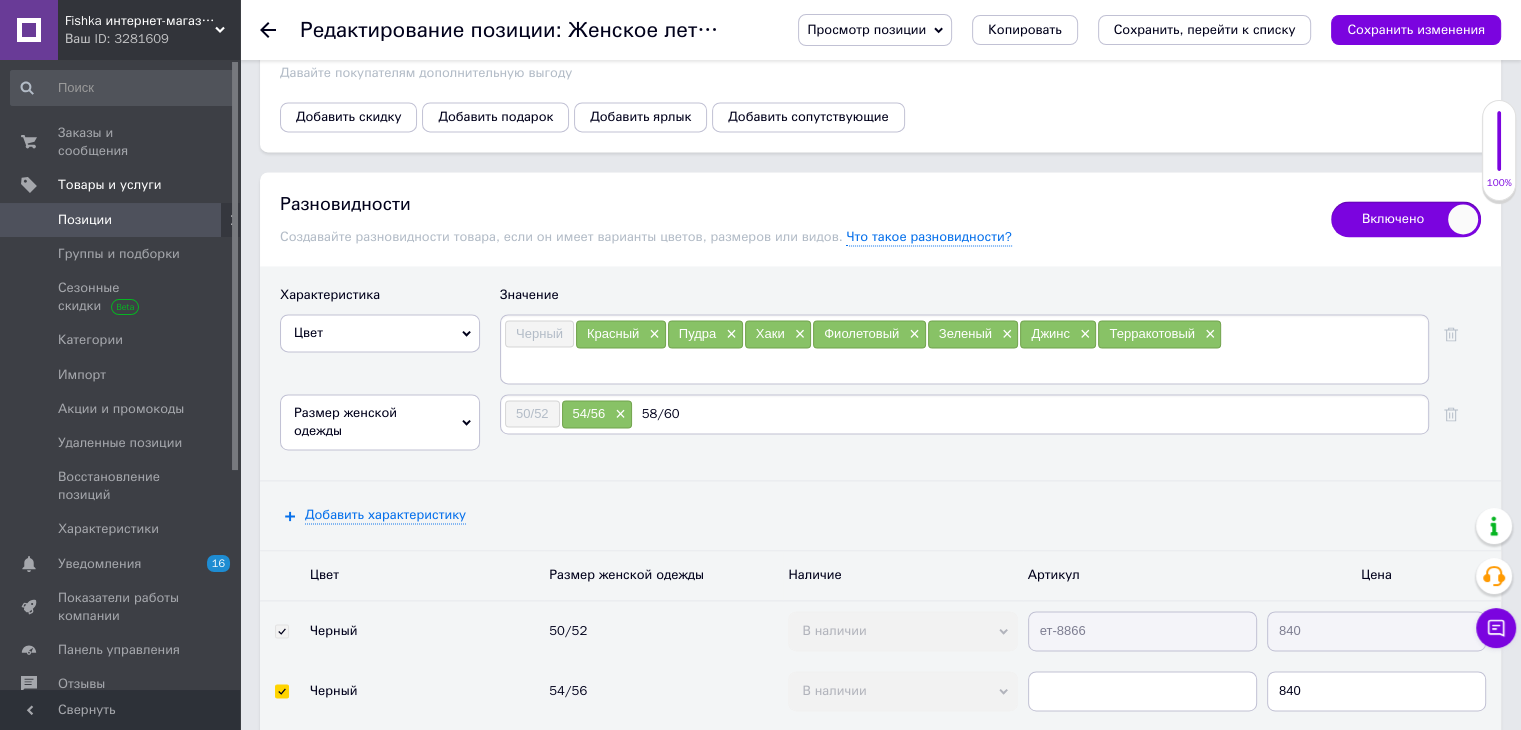 type 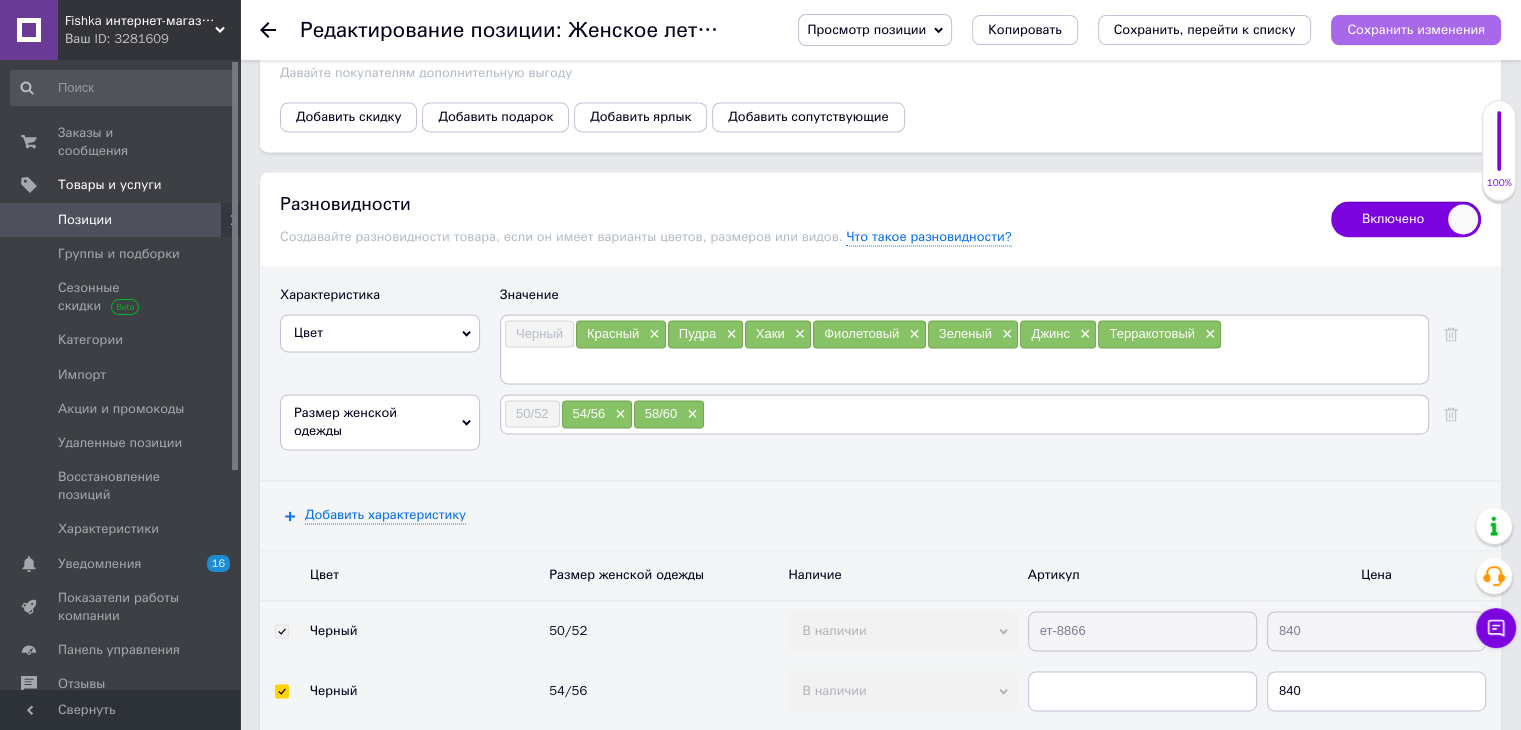 click on "Сохранить изменения" at bounding box center (1416, 29) 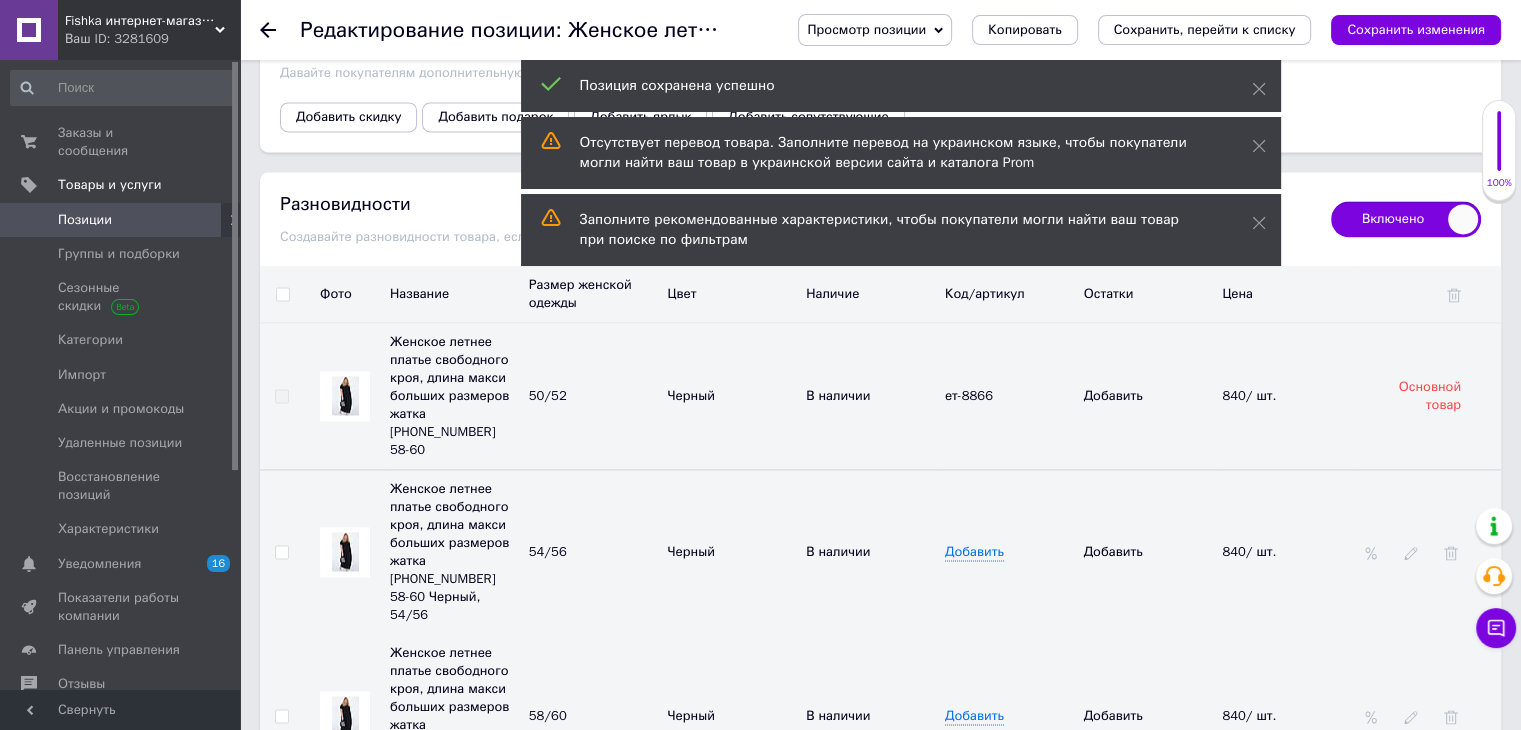 click at bounding box center [345, 551] 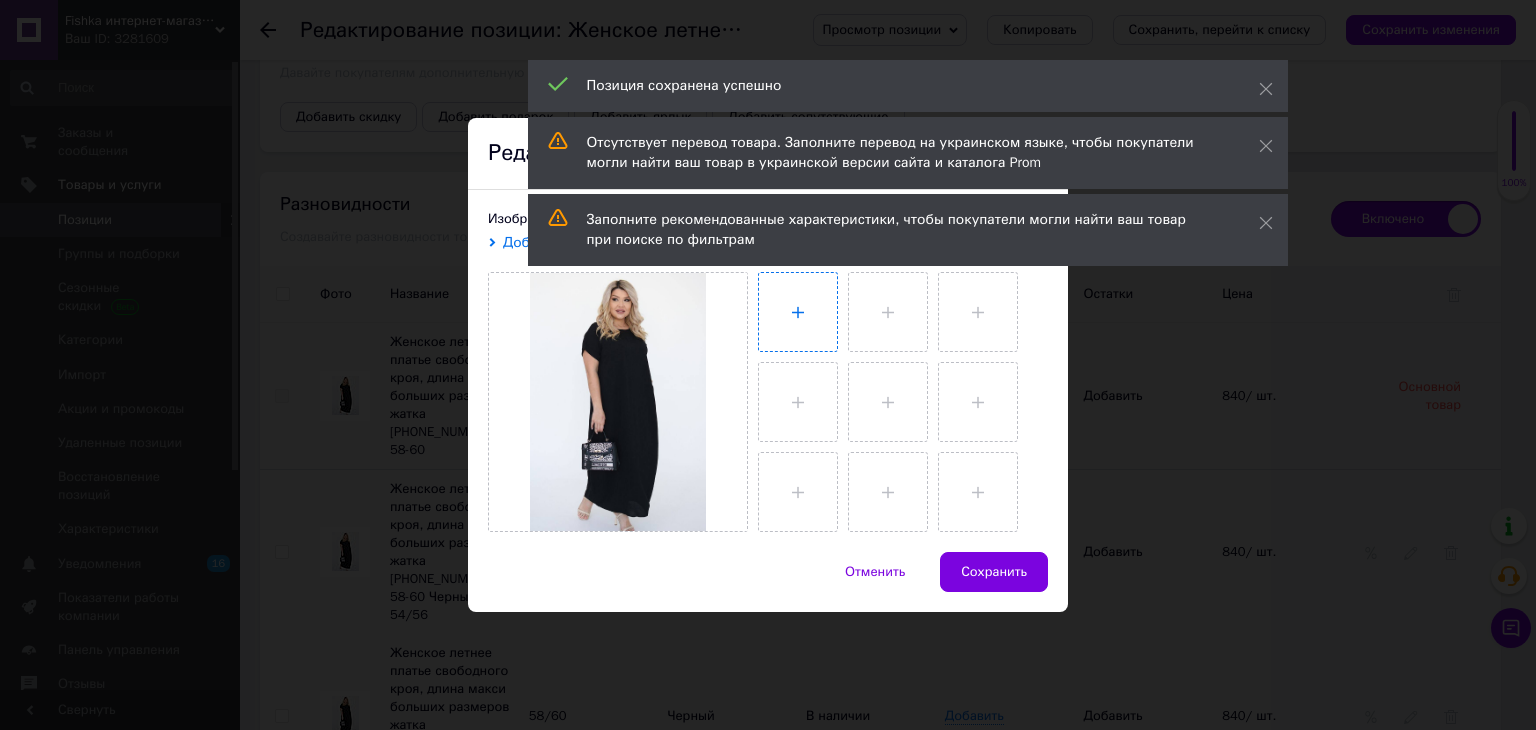 click at bounding box center (798, 312) 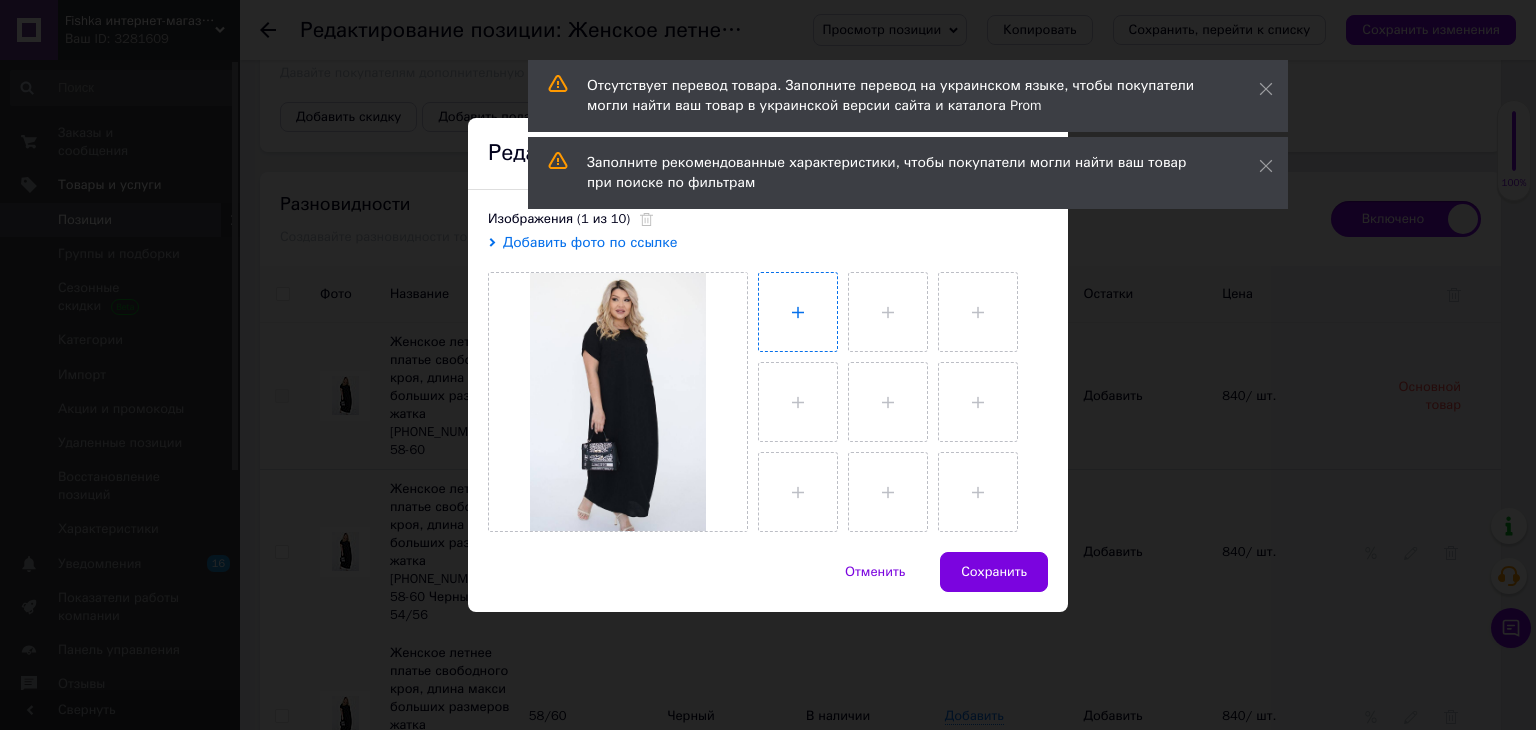 type on "C:\fakepath\photo_2025-05-23_11-22-28 (2).jpg" 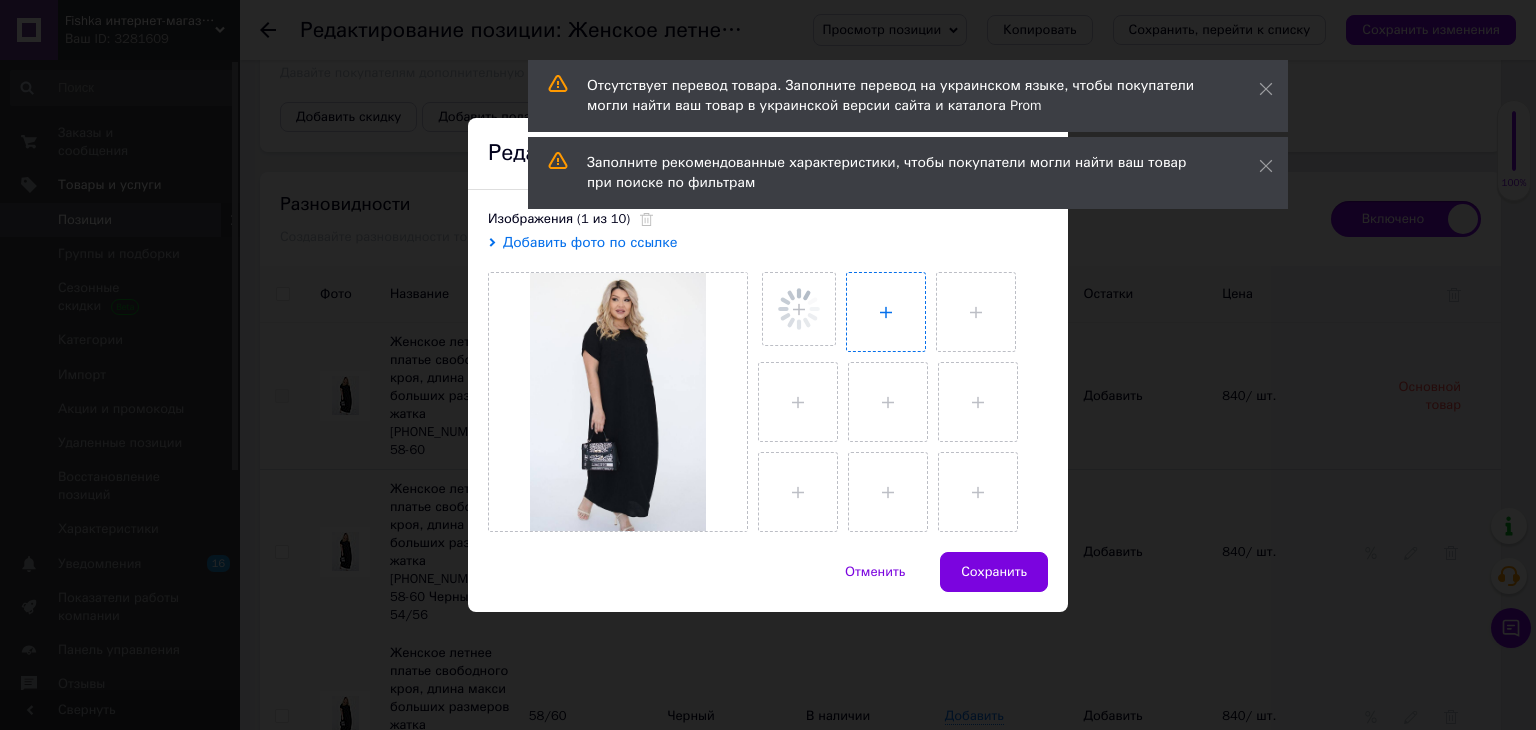 click at bounding box center (886, 312) 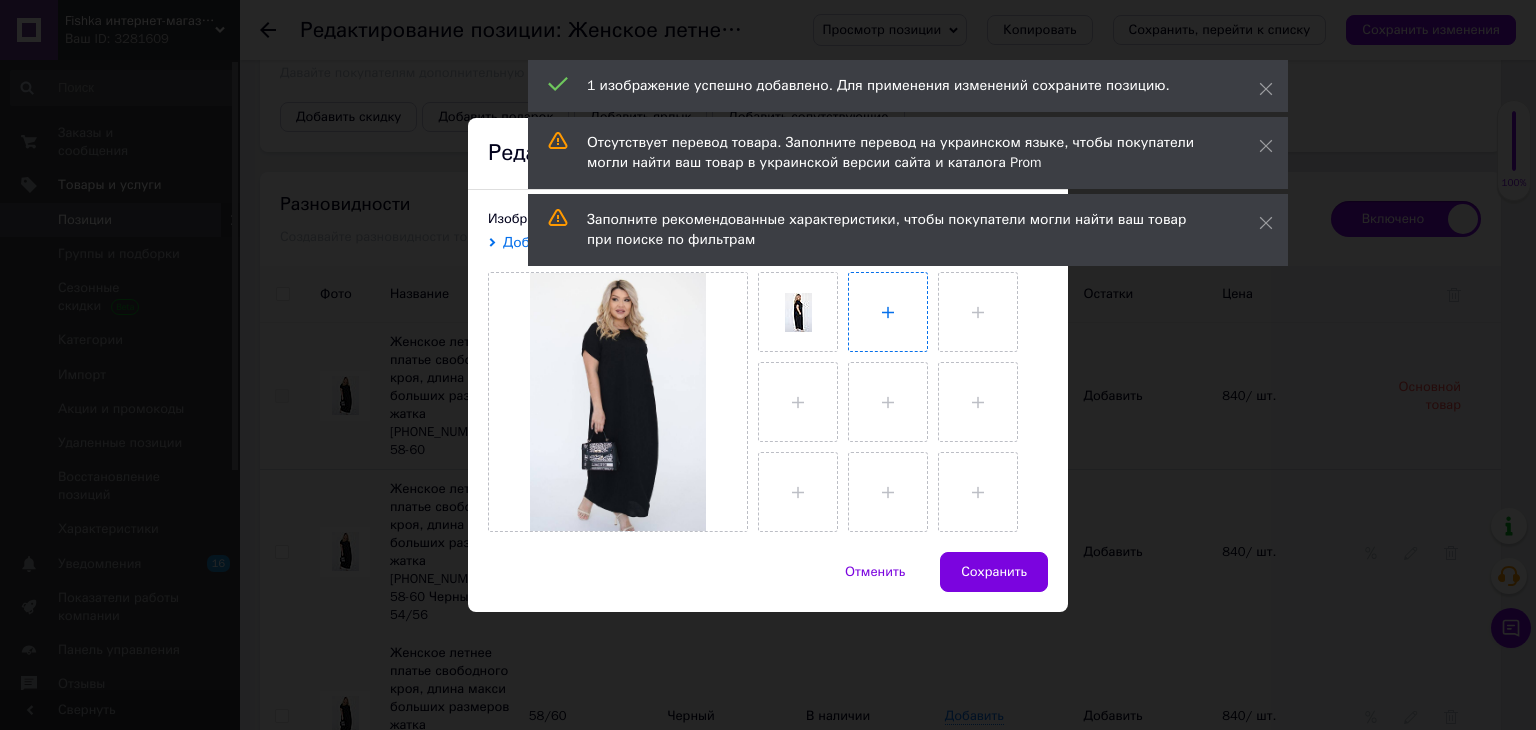 type on "C:\fakepath\photo_2025-05-23_11-22-28.jpg" 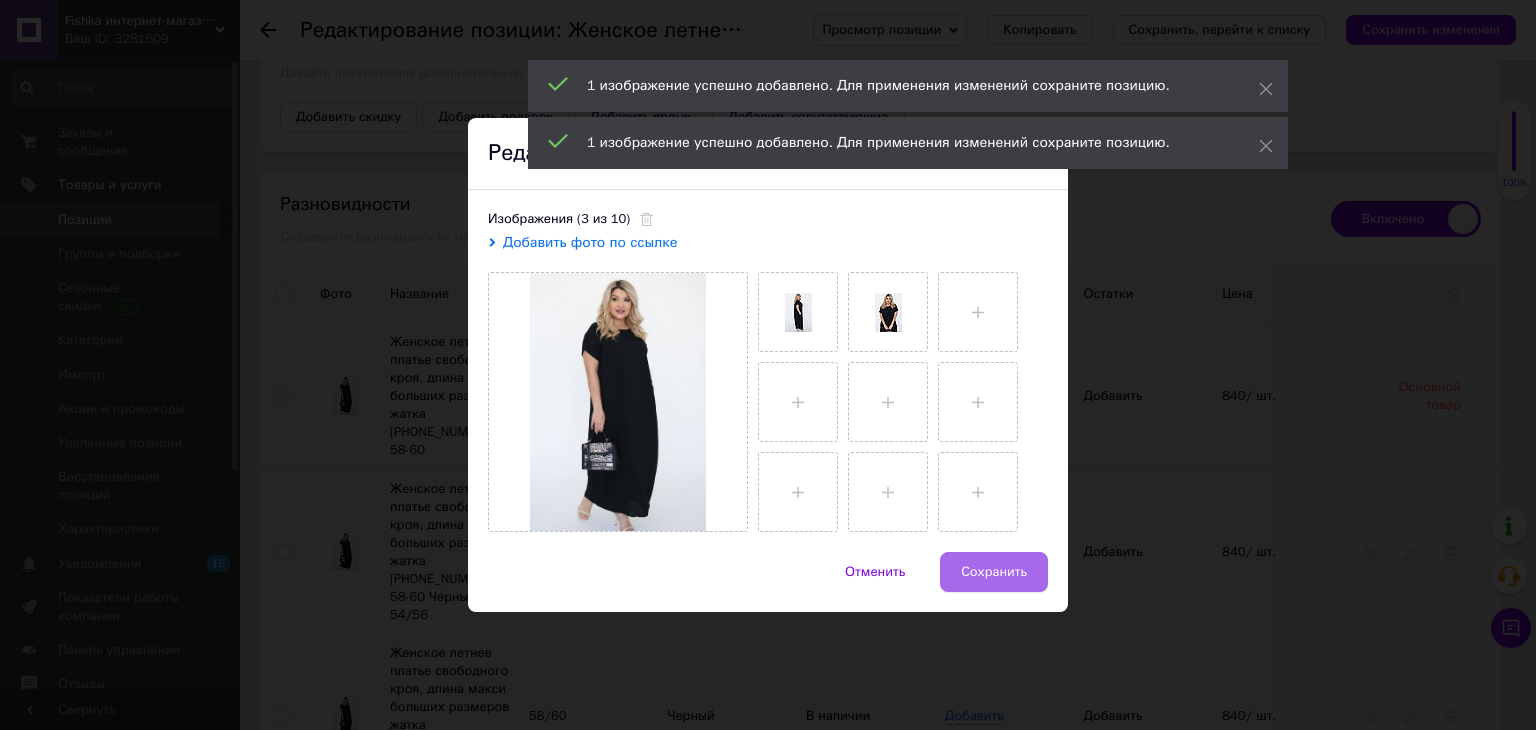 click on "Сохранить" at bounding box center [994, 572] 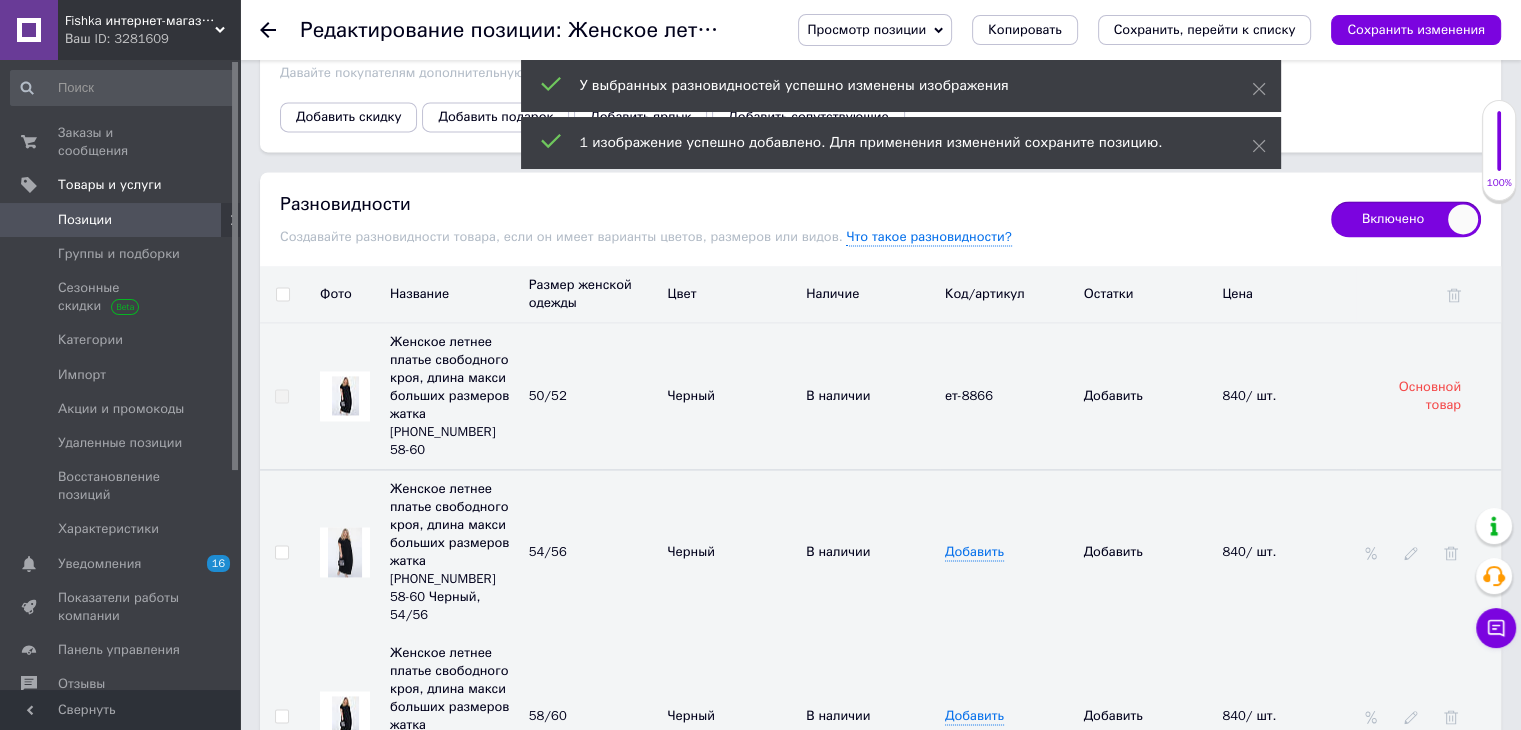 click at bounding box center (345, 715) 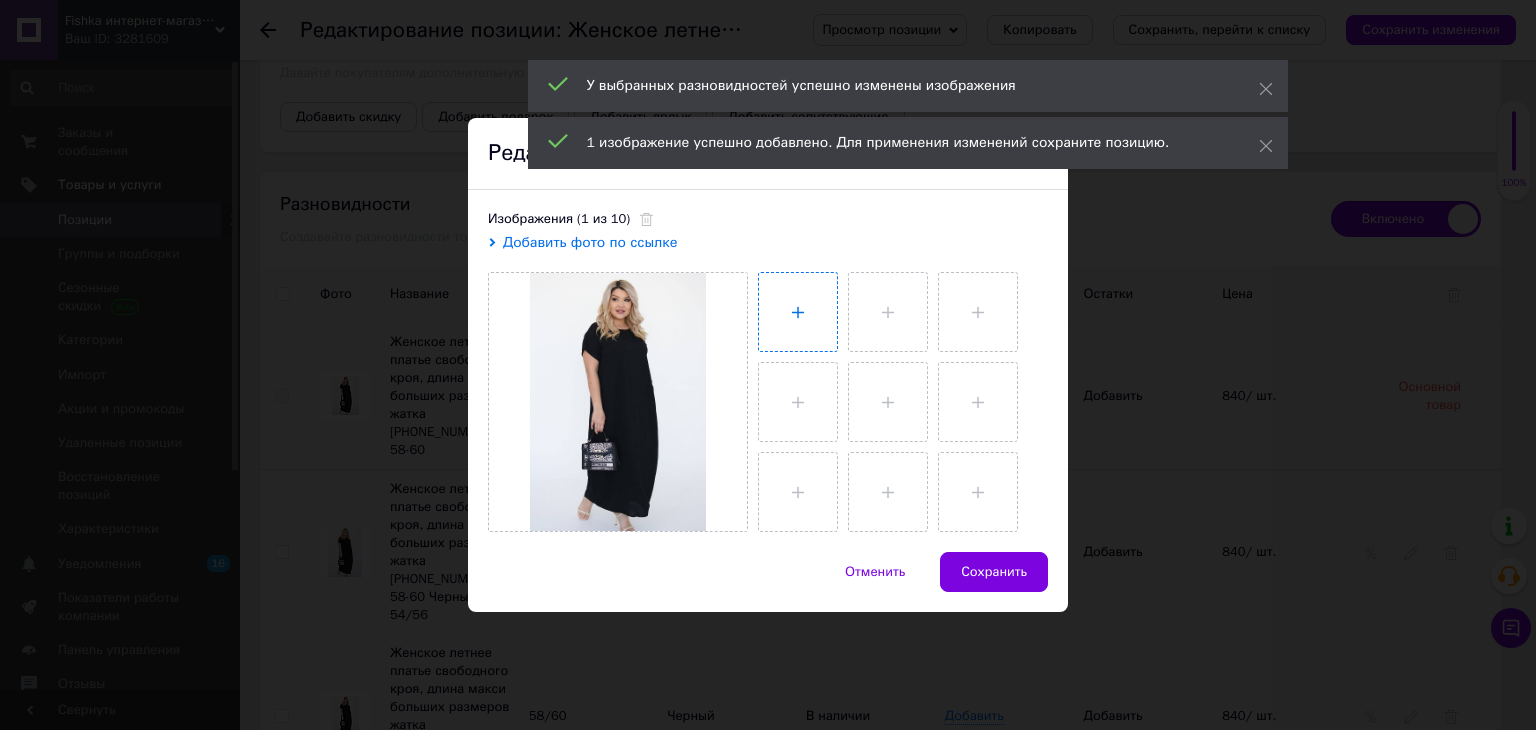 click at bounding box center [798, 312] 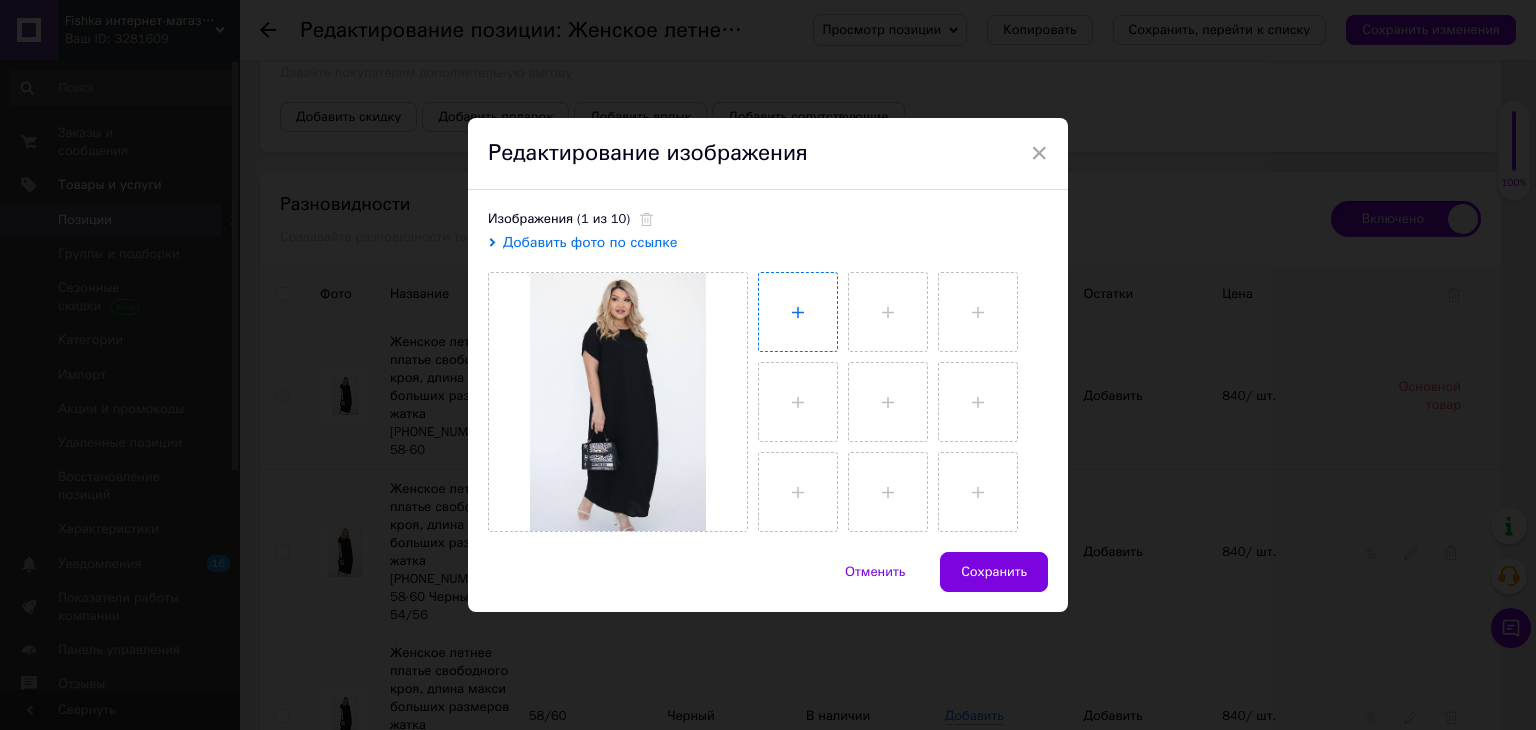 type on "C:\fakepath\photo_2025-05-23_11-22-28 (2).jpg" 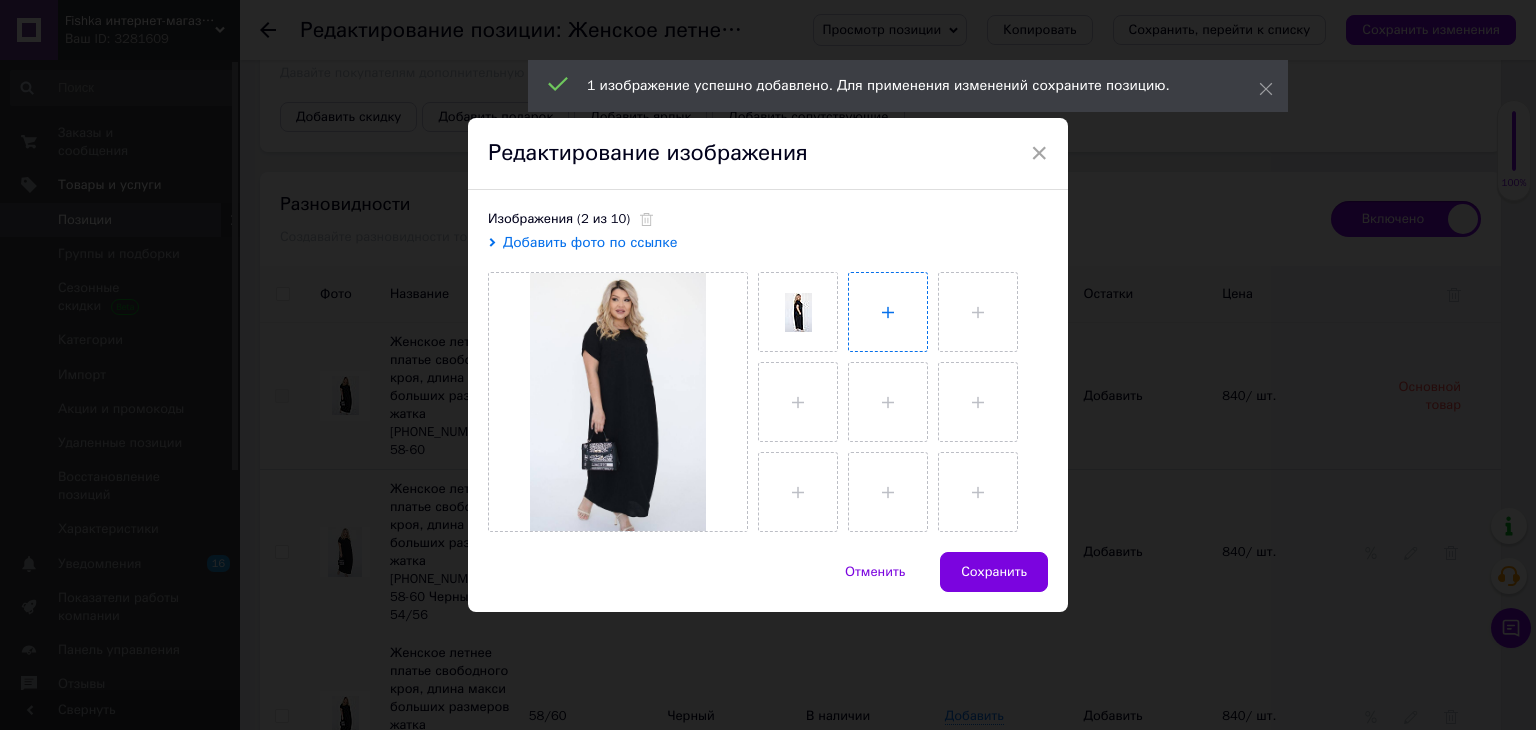 click at bounding box center [888, 312] 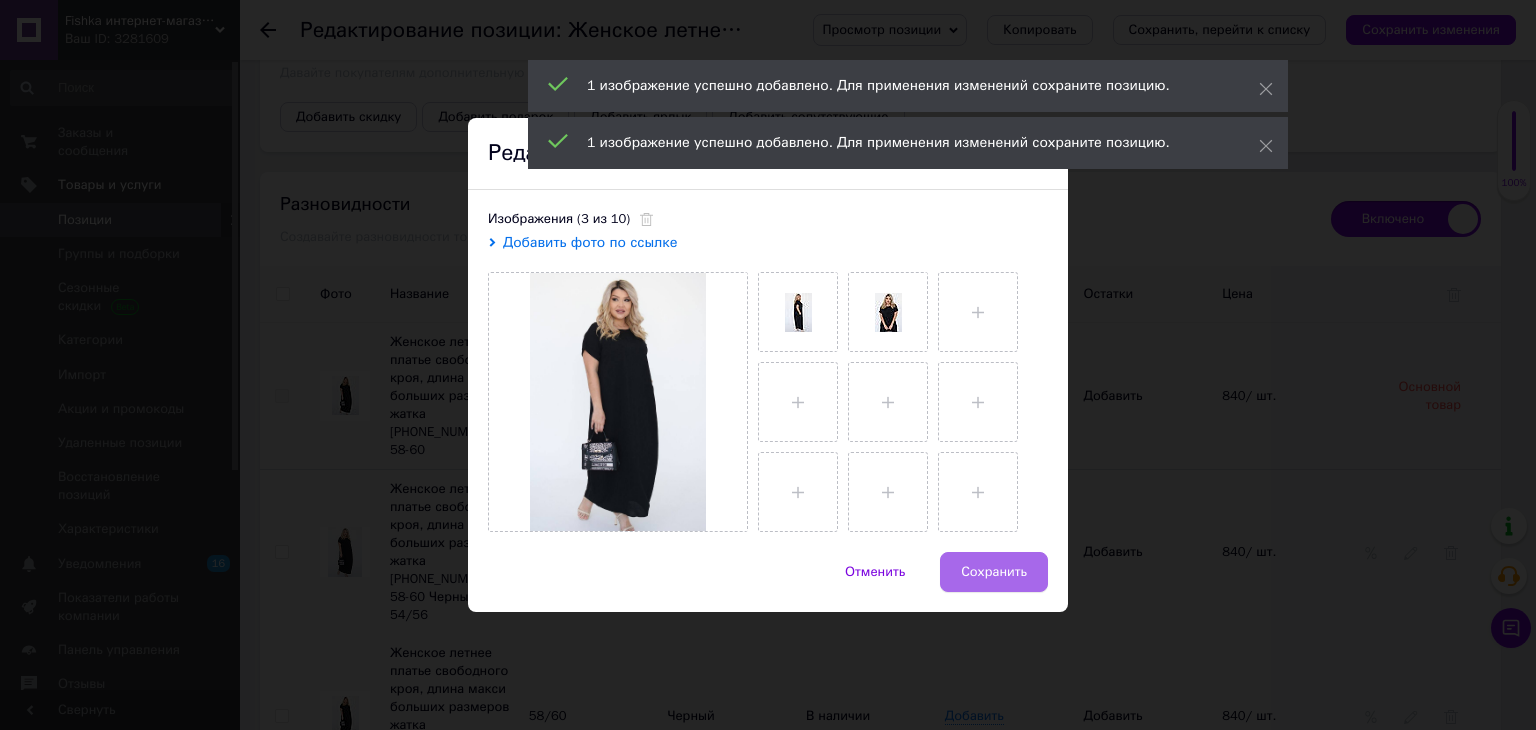 click on "Сохранить" at bounding box center (994, 572) 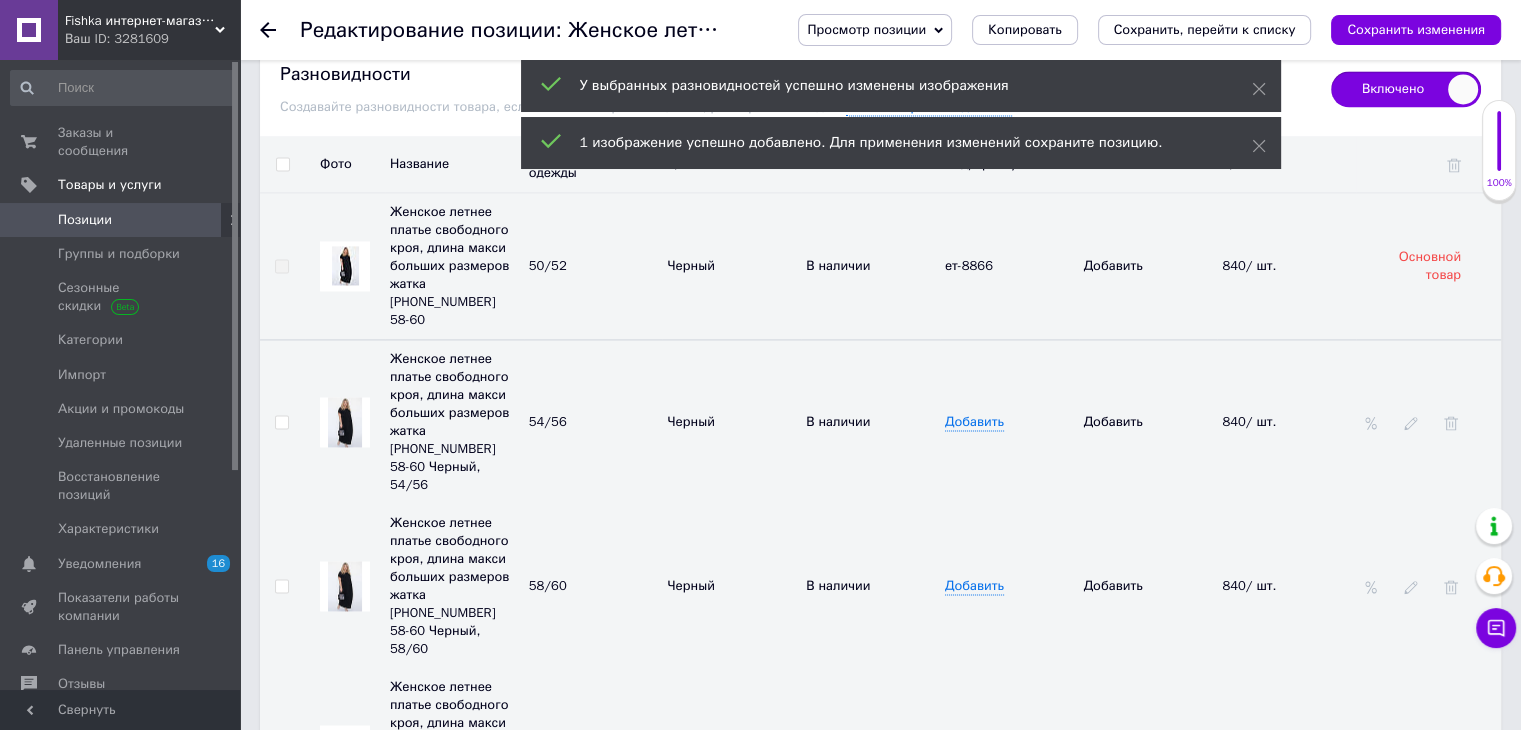 scroll, scrollTop: 2980, scrollLeft: 0, axis: vertical 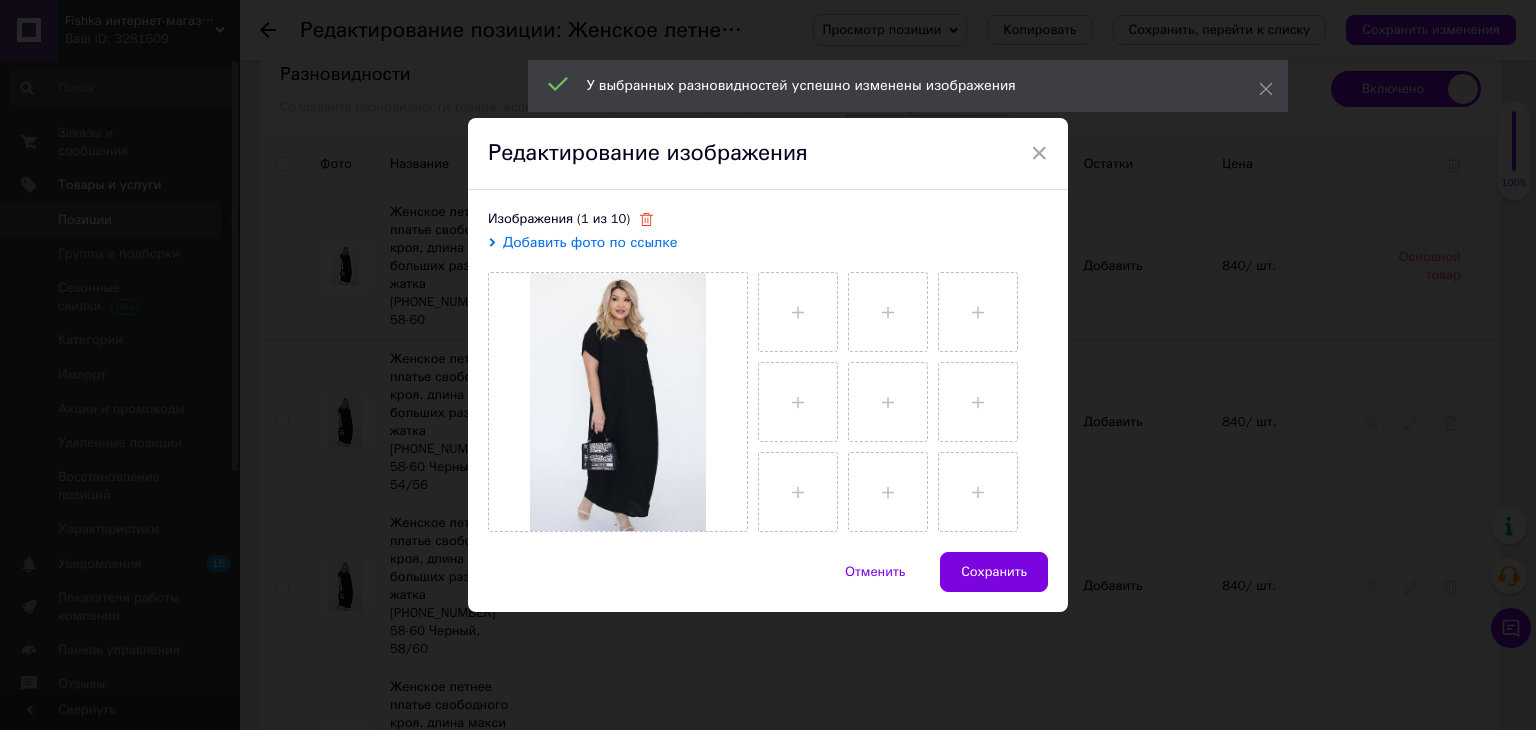 click 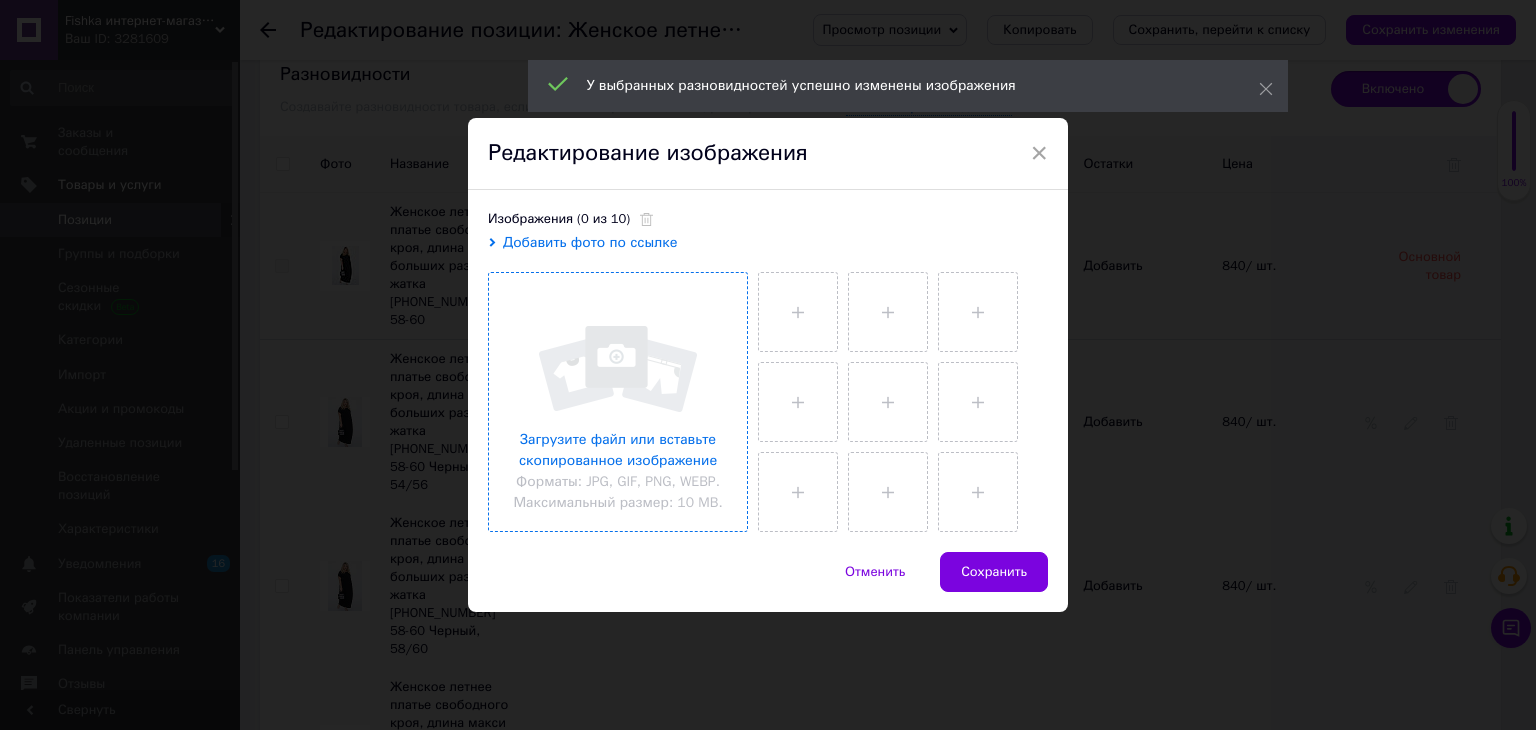 click at bounding box center (618, 402) 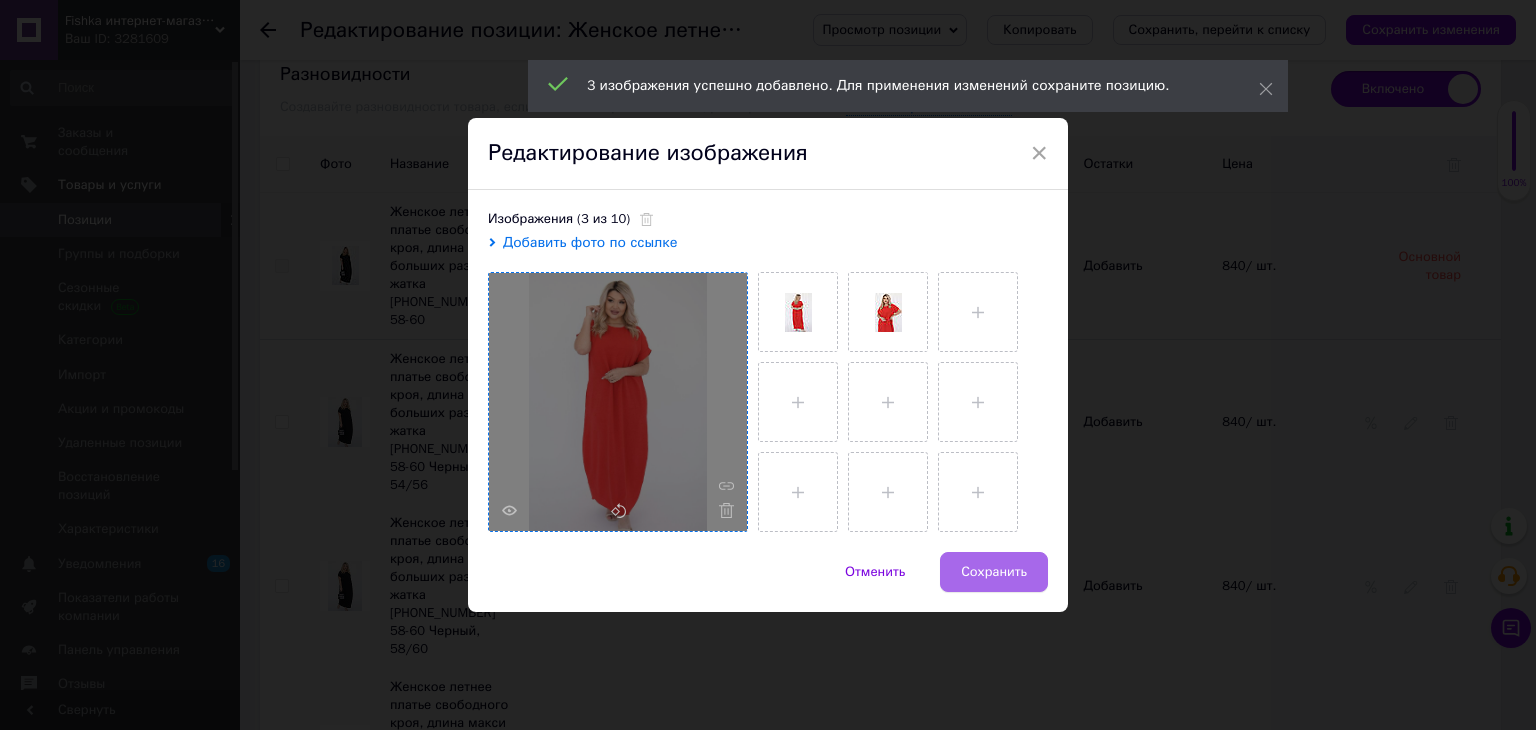 click on "Сохранить" at bounding box center (994, 572) 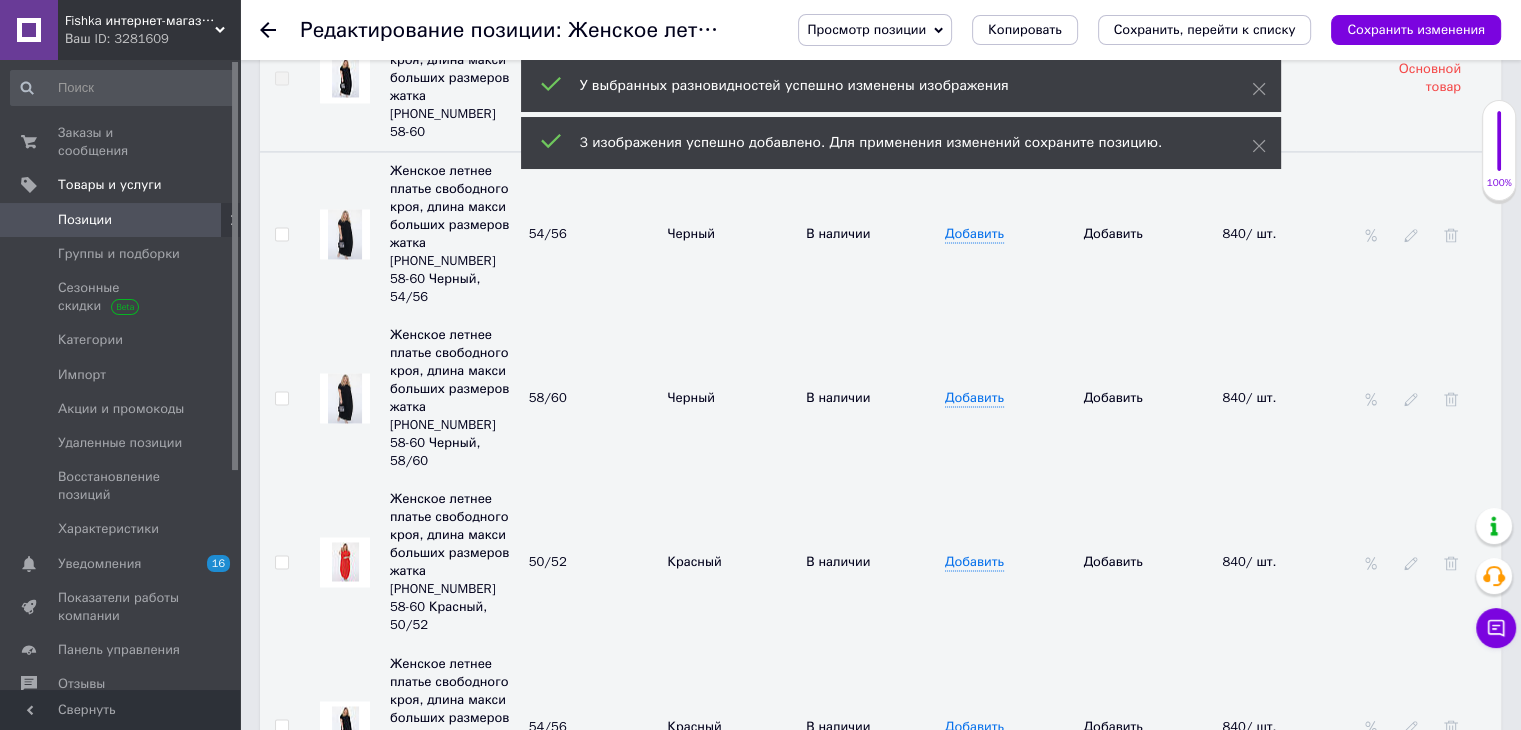 scroll, scrollTop: 3174, scrollLeft: 0, axis: vertical 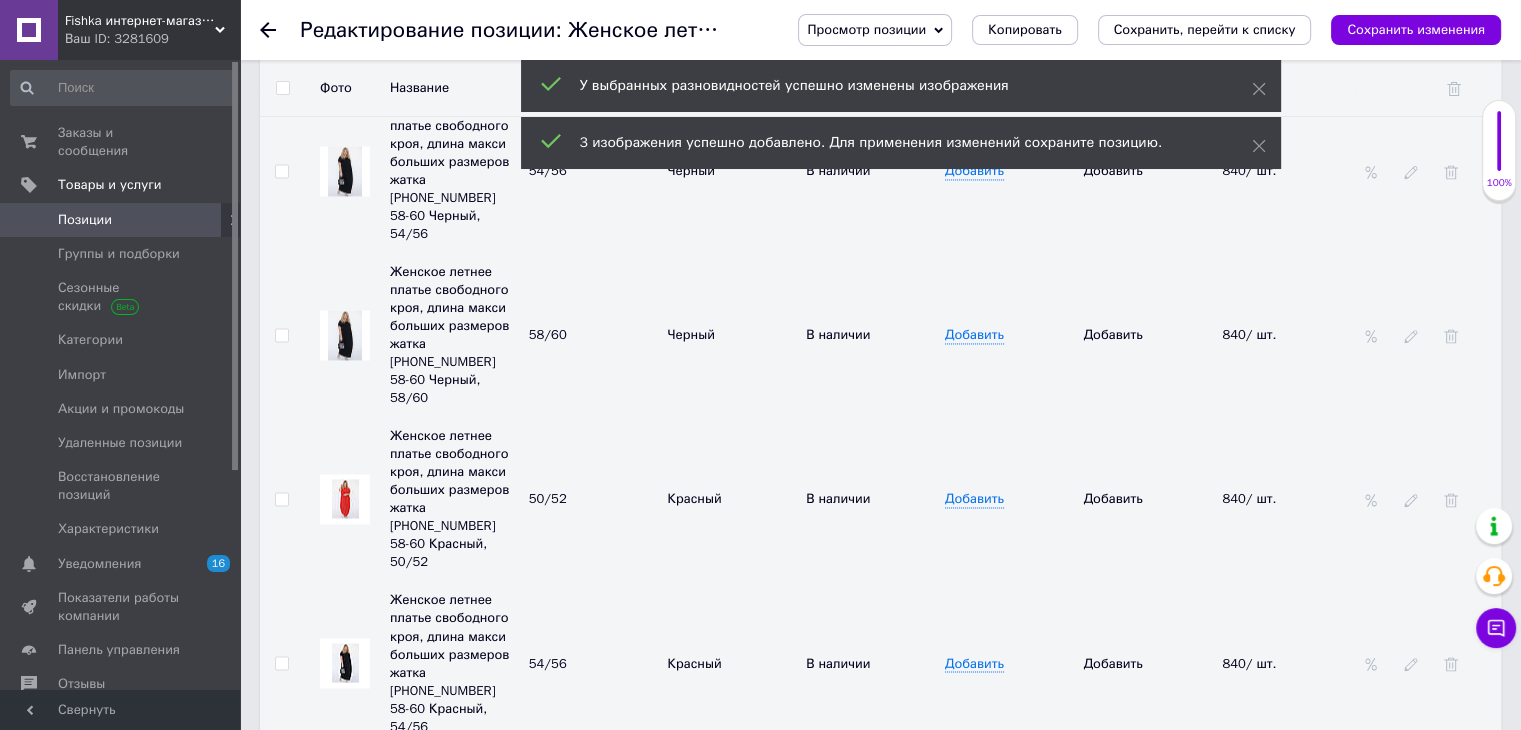 click at bounding box center [345, 662] 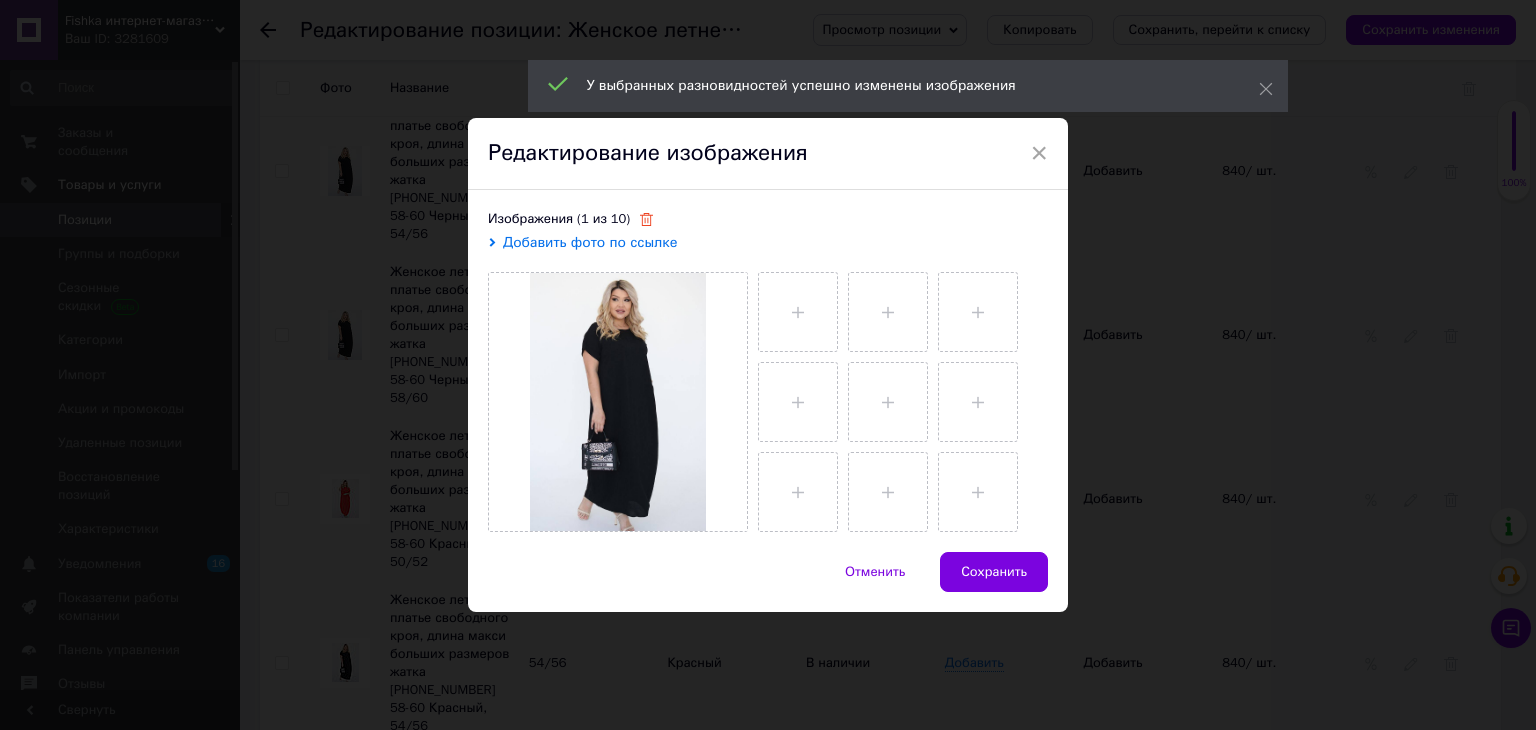 click 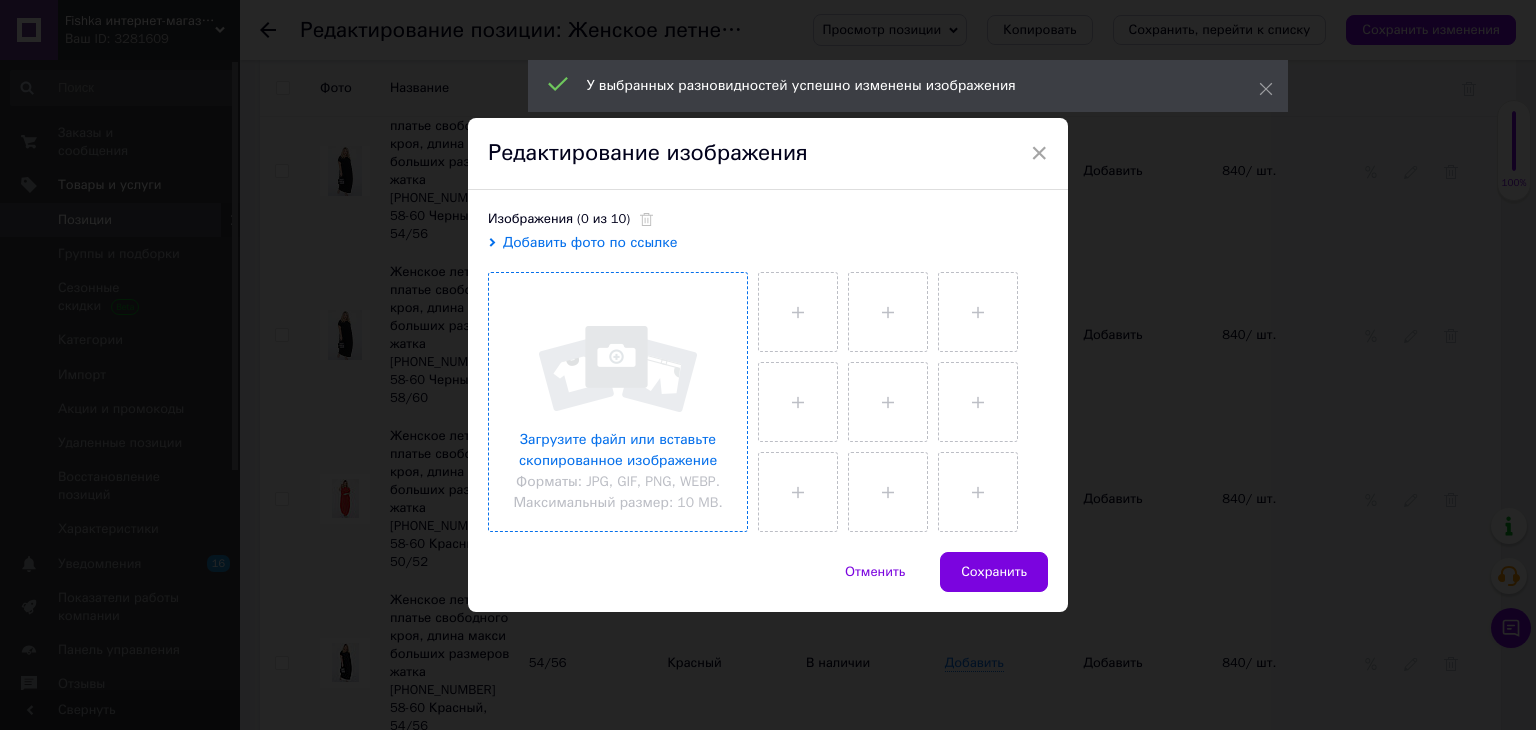 click at bounding box center [618, 402] 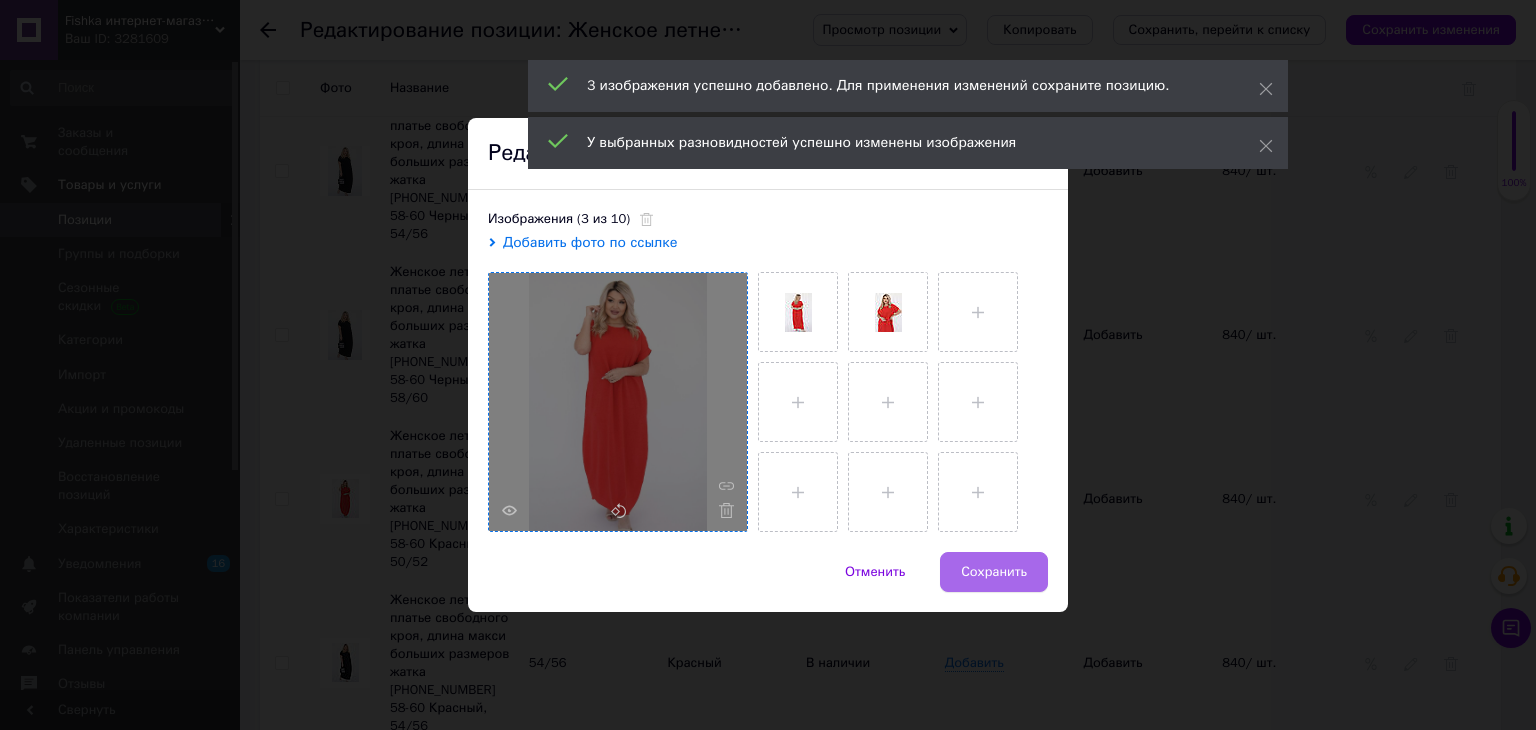 click on "Сохранить" at bounding box center (994, 572) 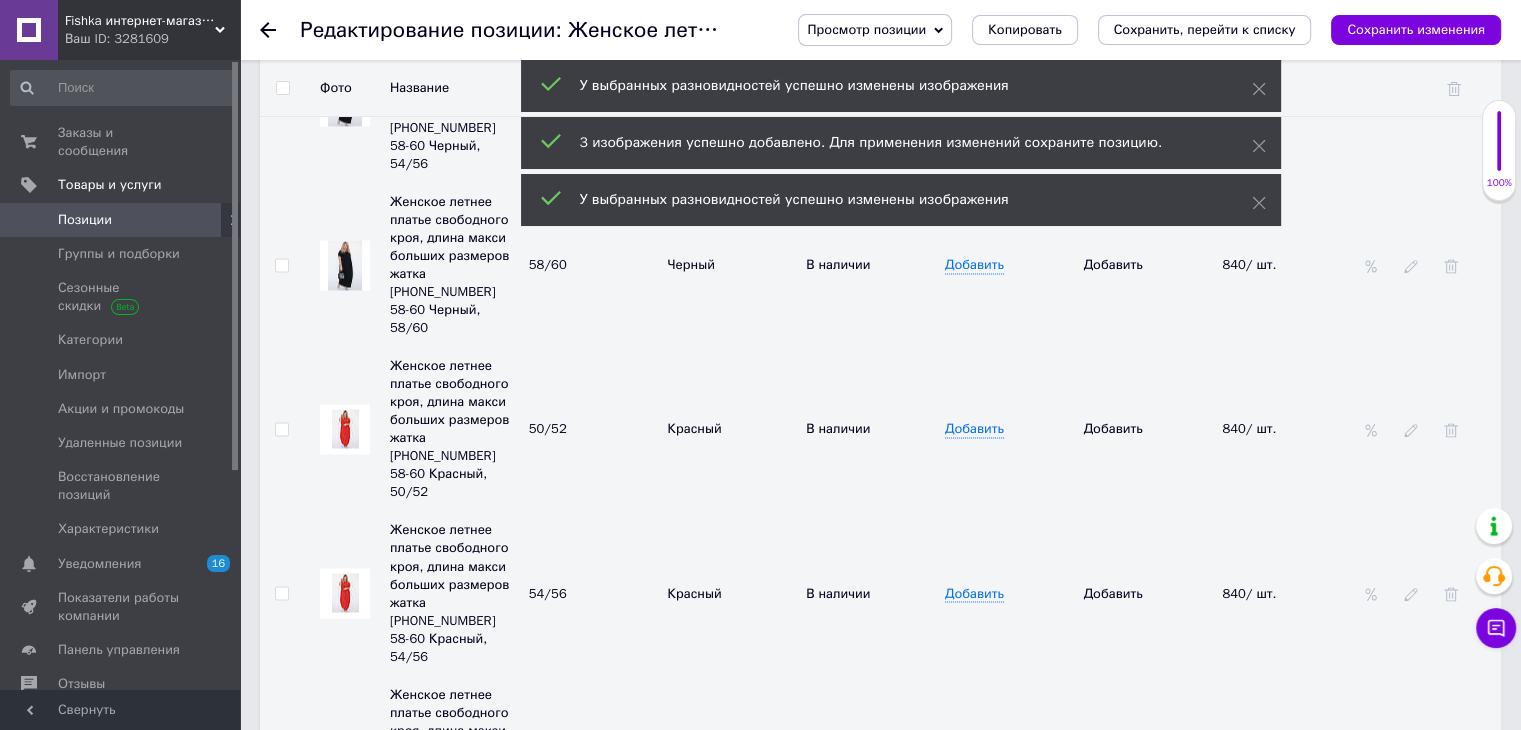 scroll, scrollTop: 3248, scrollLeft: 0, axis: vertical 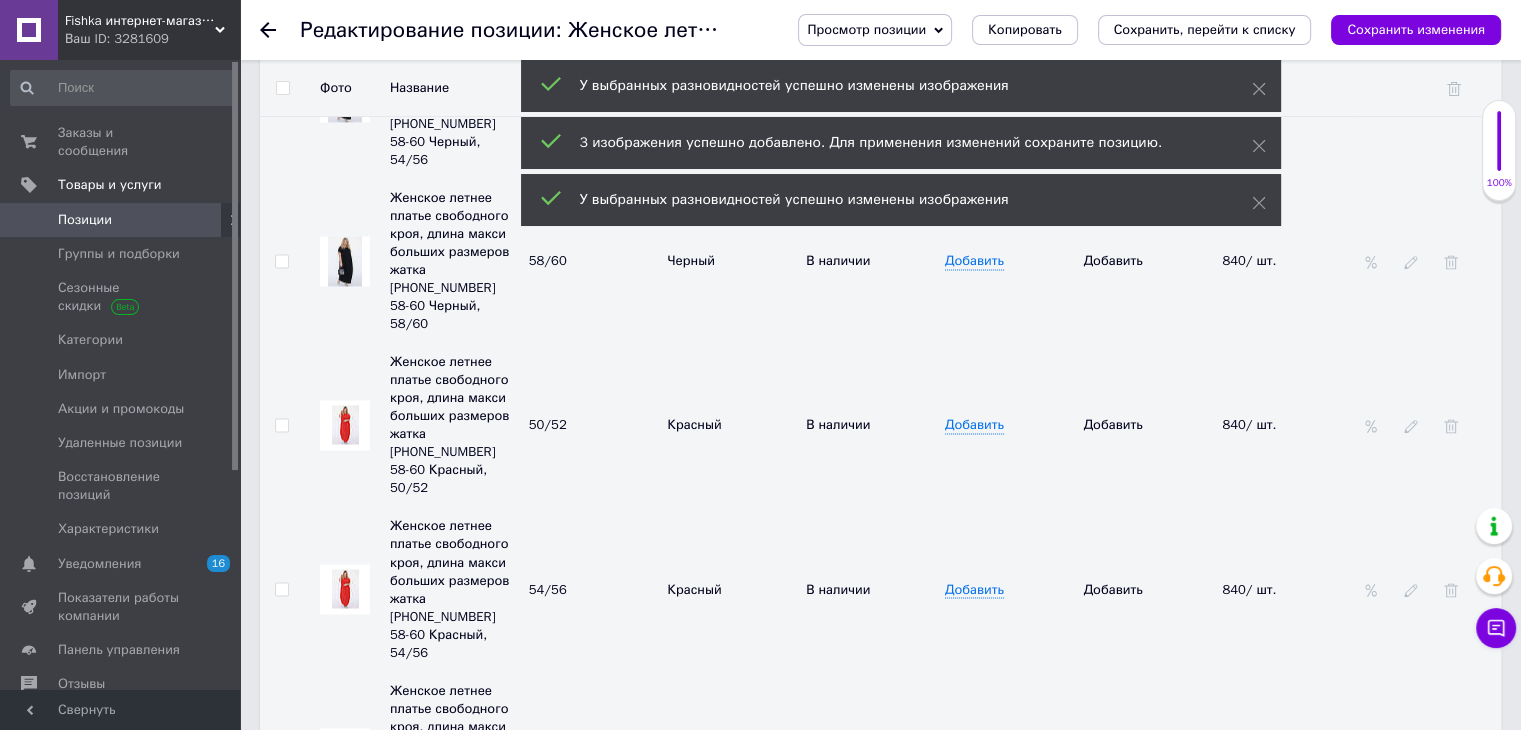 click at bounding box center [345, 752] 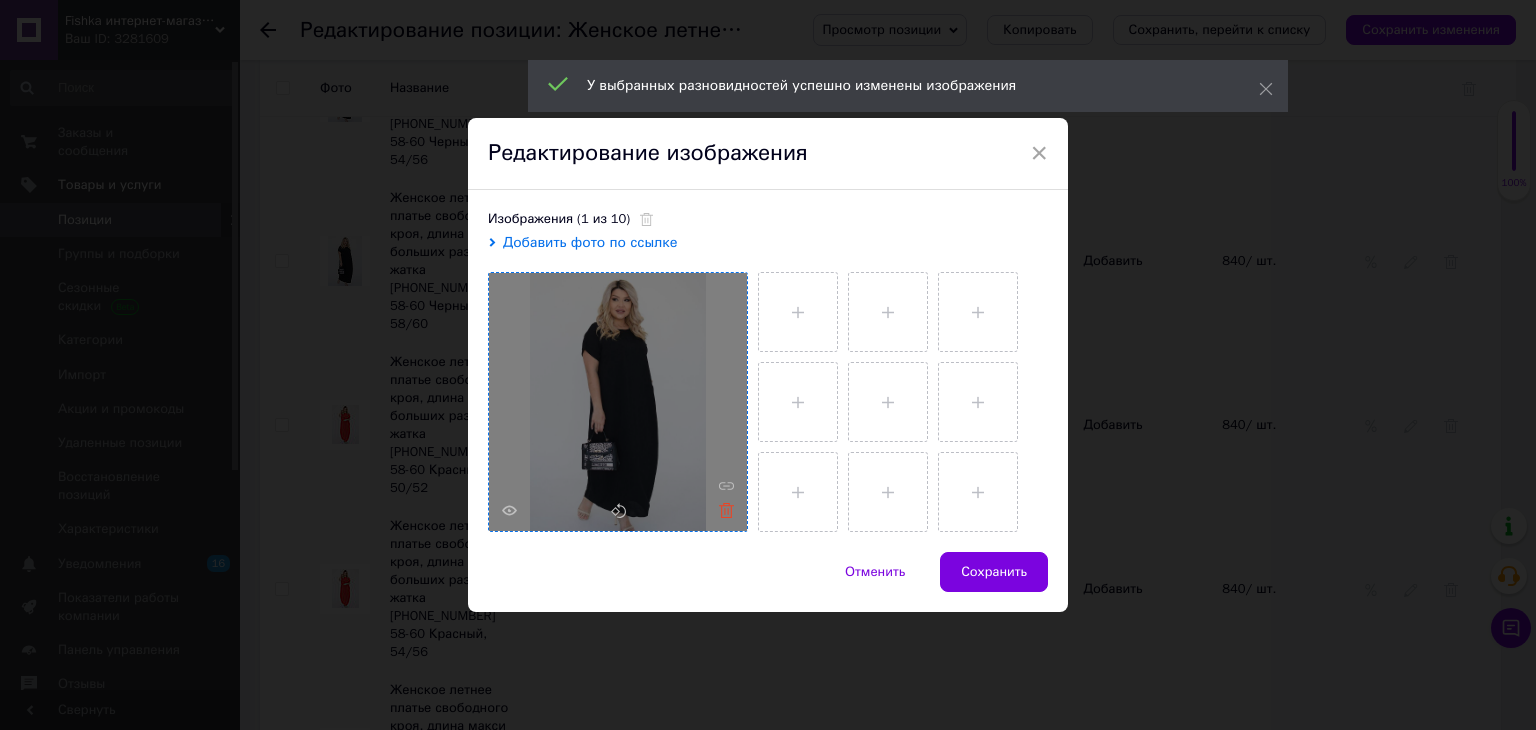 click 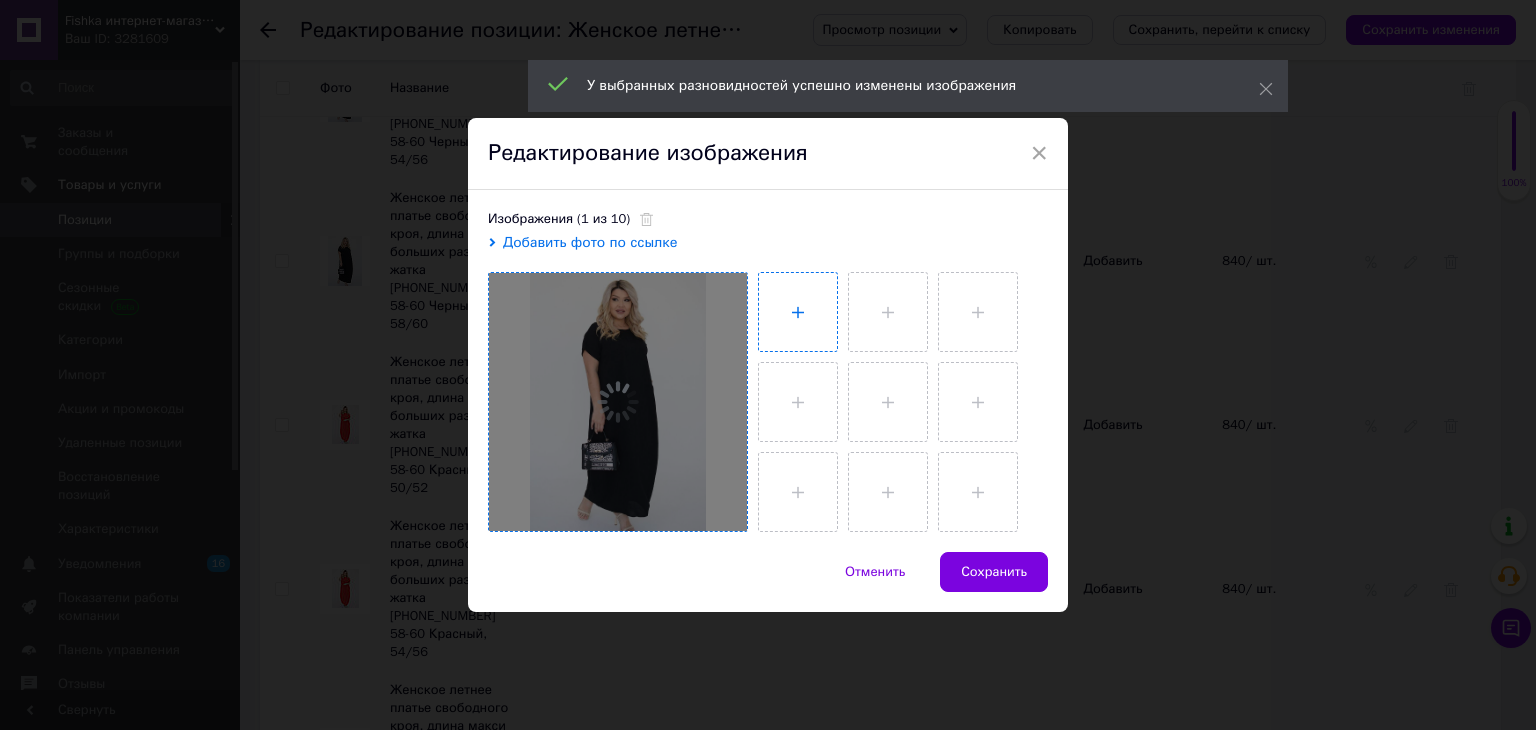 click at bounding box center (798, 312) 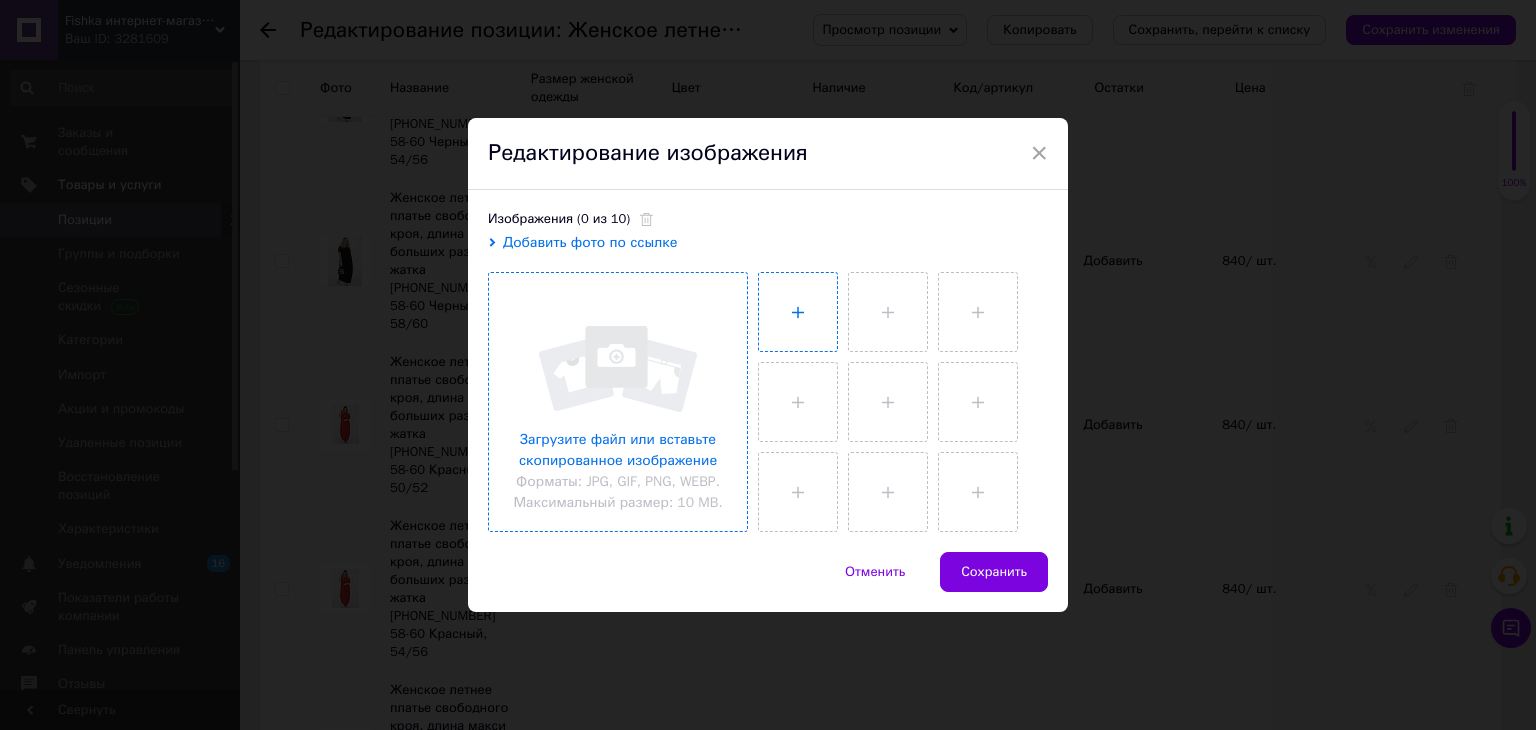 type on "C:\fakepath\photo_2025-05-23_11-22-29 (2).jpg" 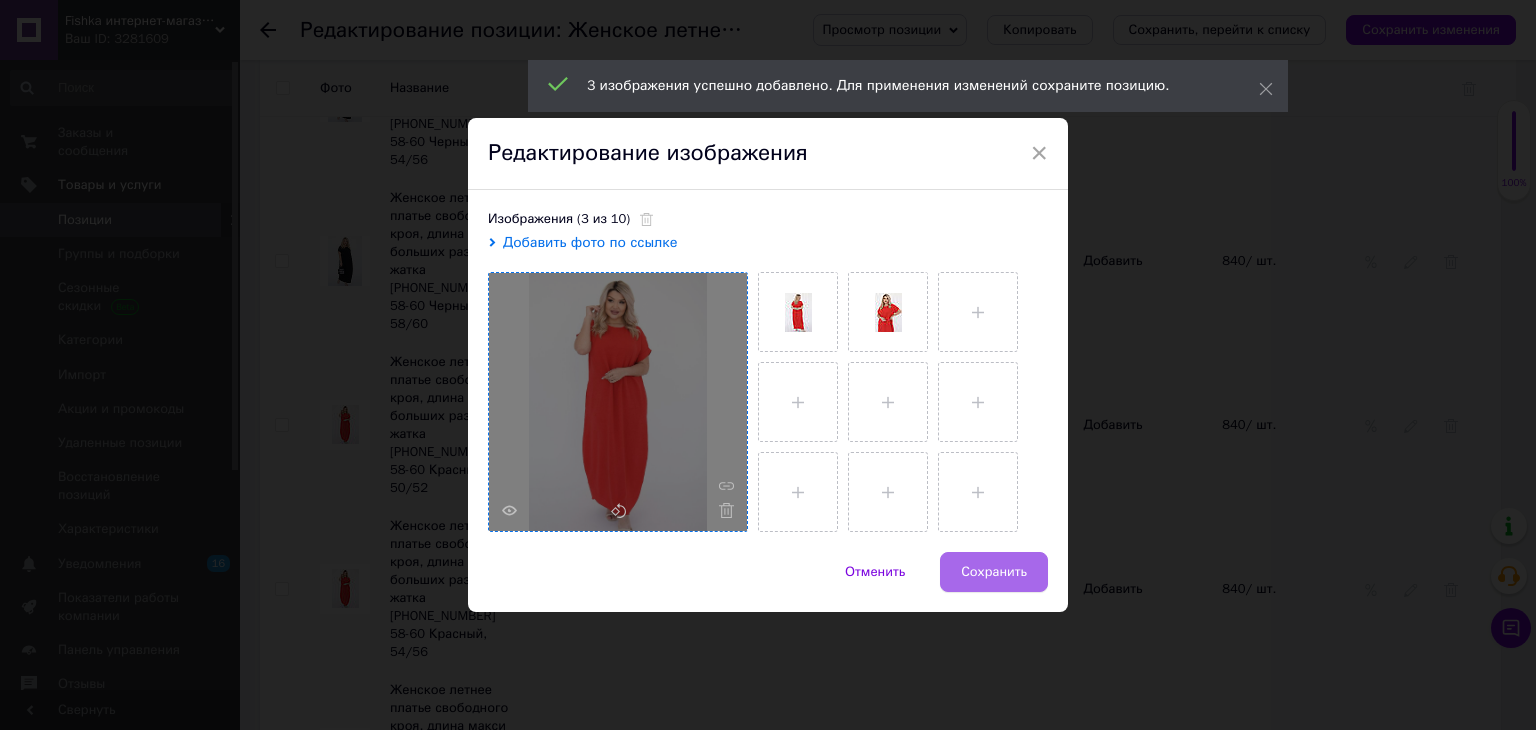 click on "Сохранить" at bounding box center (994, 572) 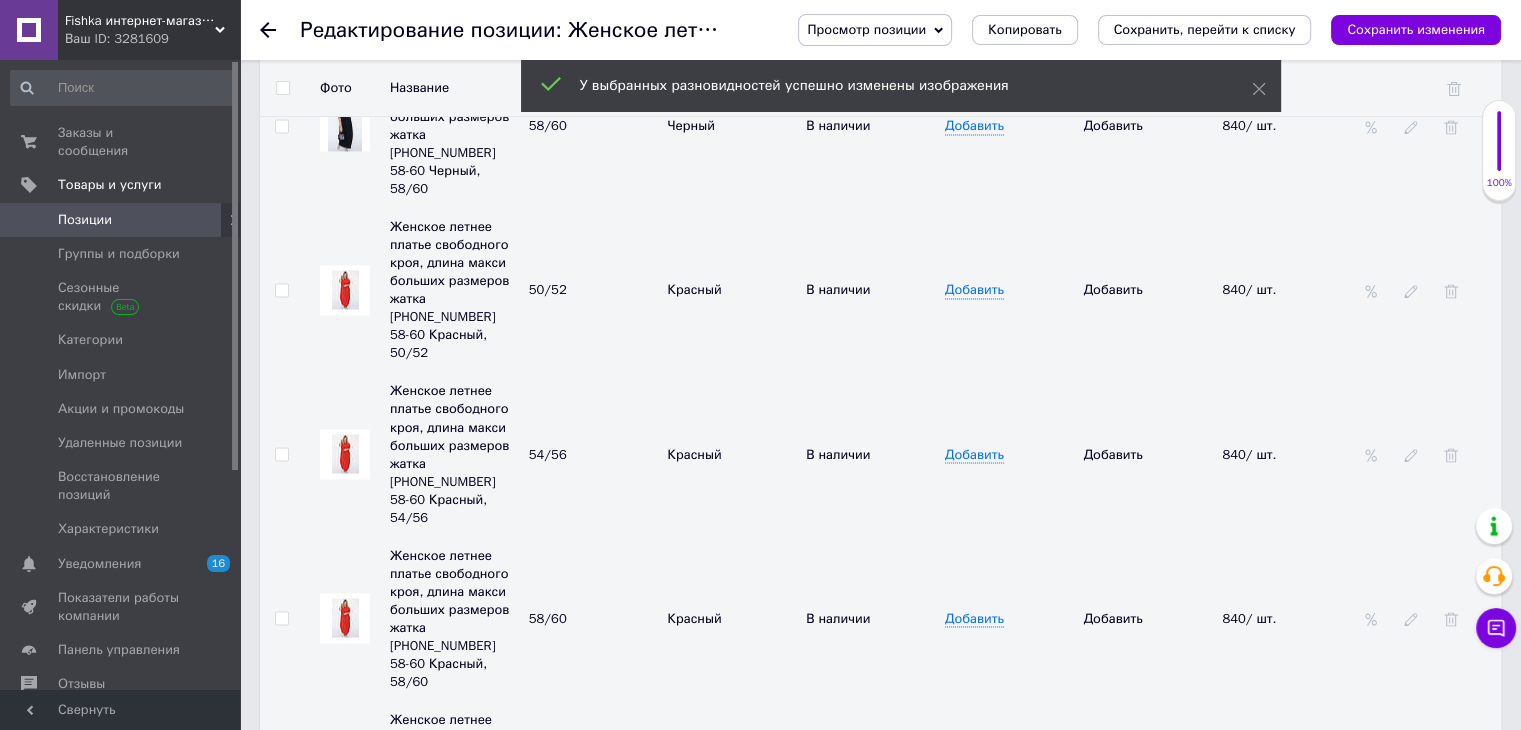 scroll, scrollTop: 3386, scrollLeft: 0, axis: vertical 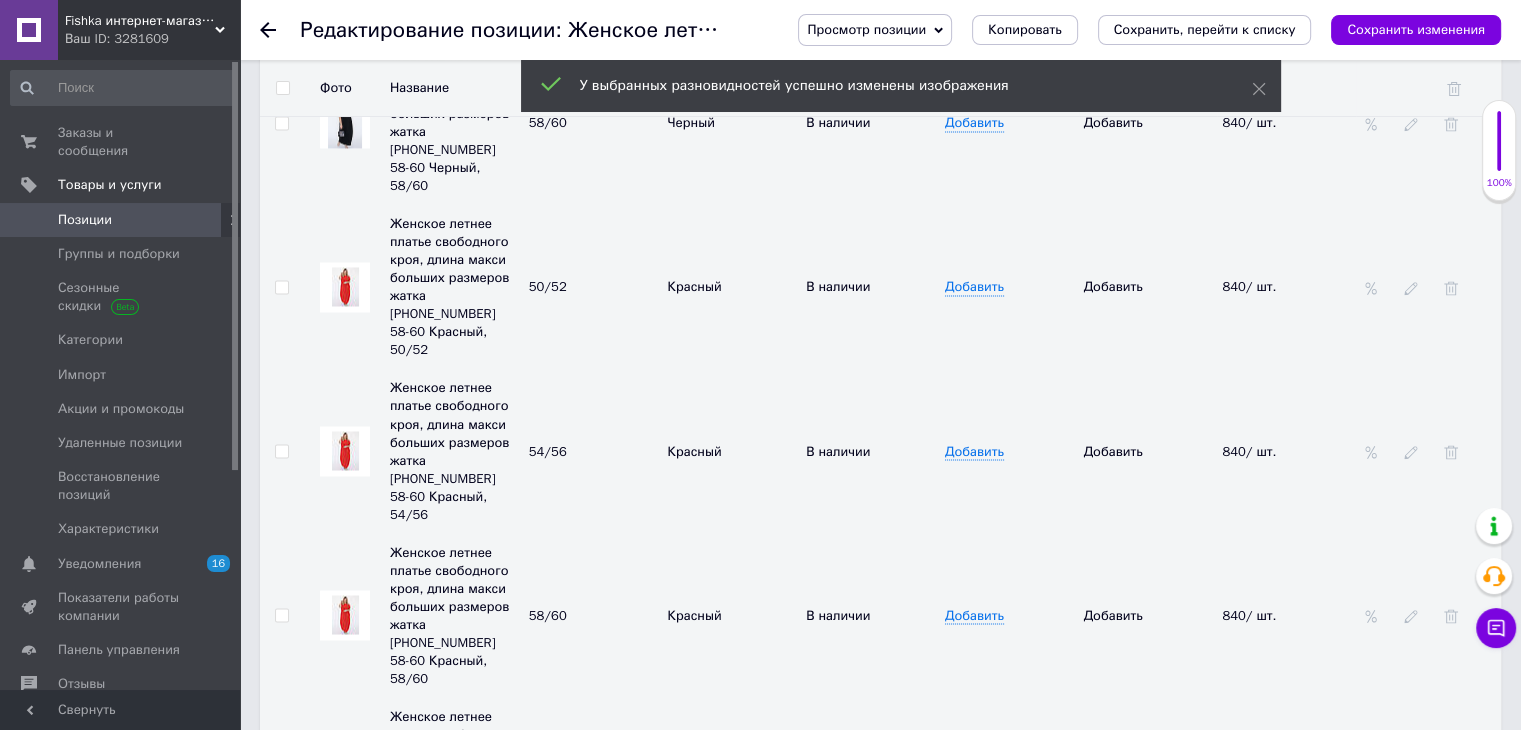 click at bounding box center (345, 769) 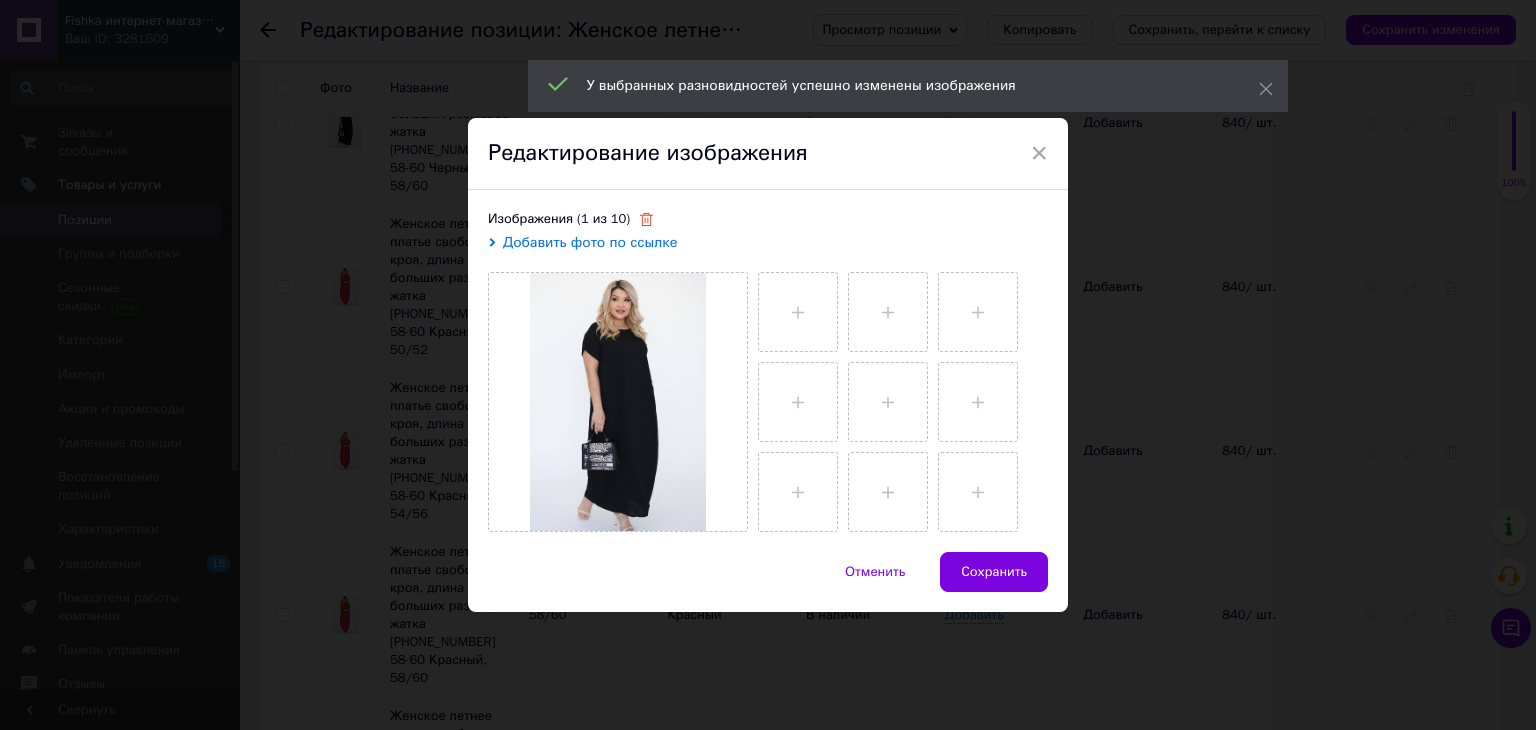 click 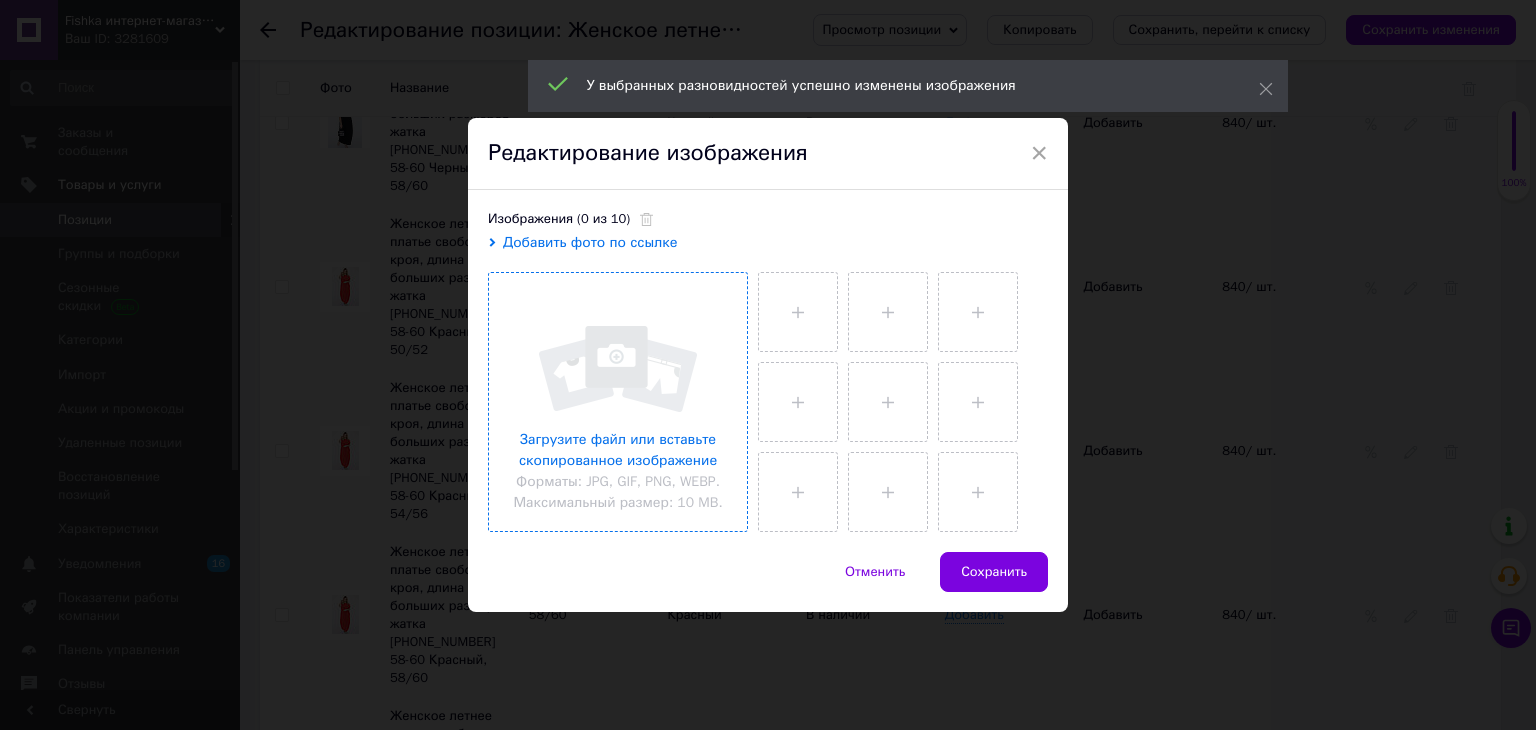 click at bounding box center (618, 402) 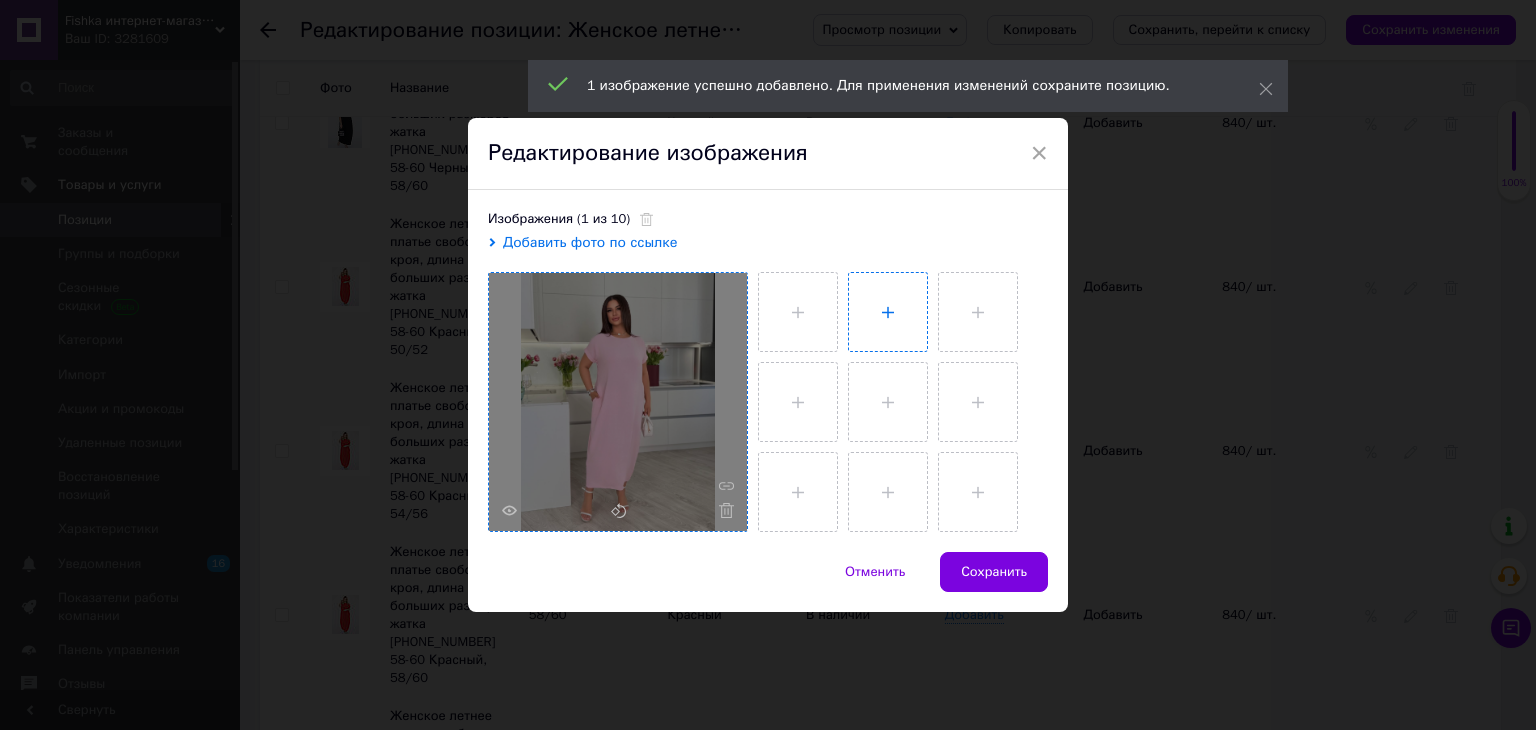 click at bounding box center [888, 312] 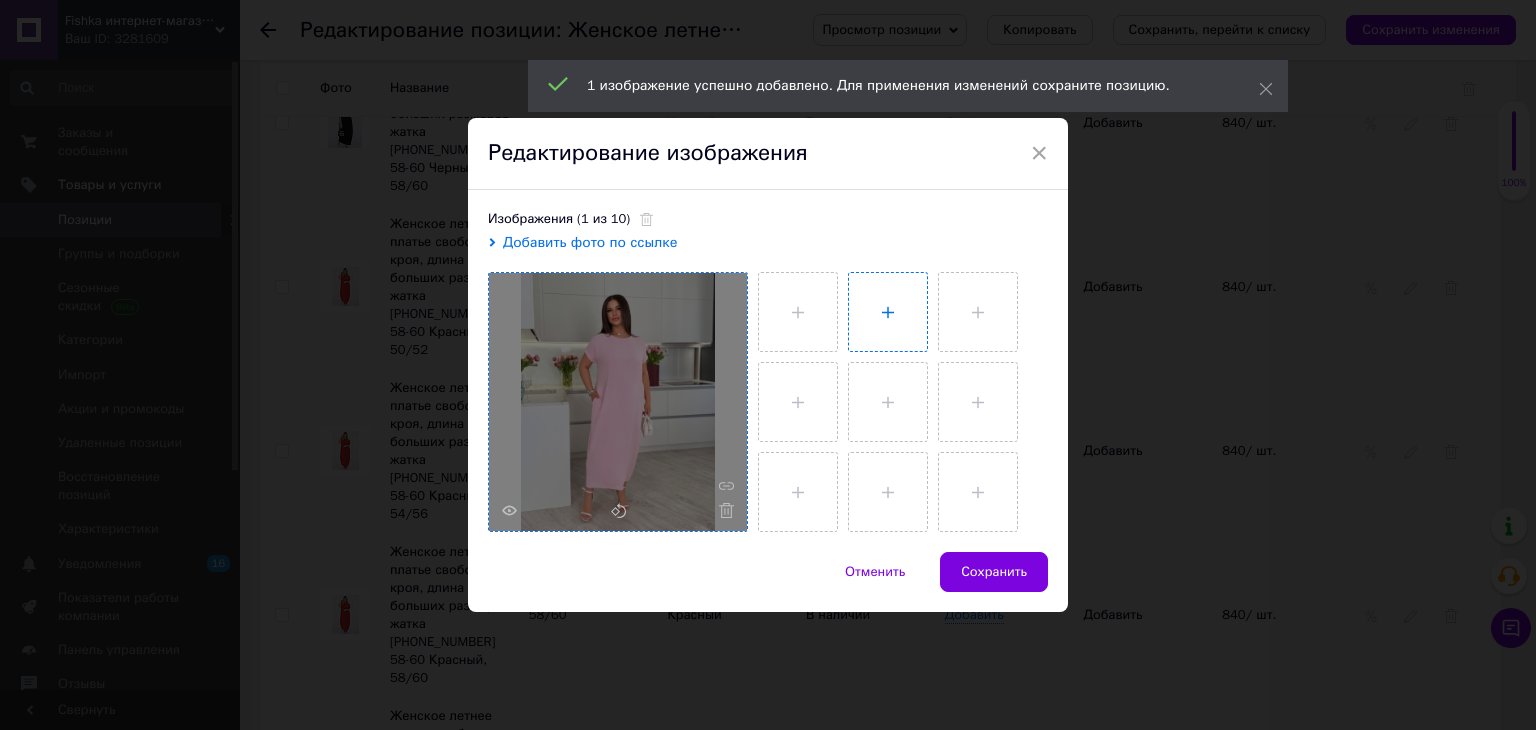 type on "C:\fakepath\photo_2025-05-23_11-22-26.jpg" 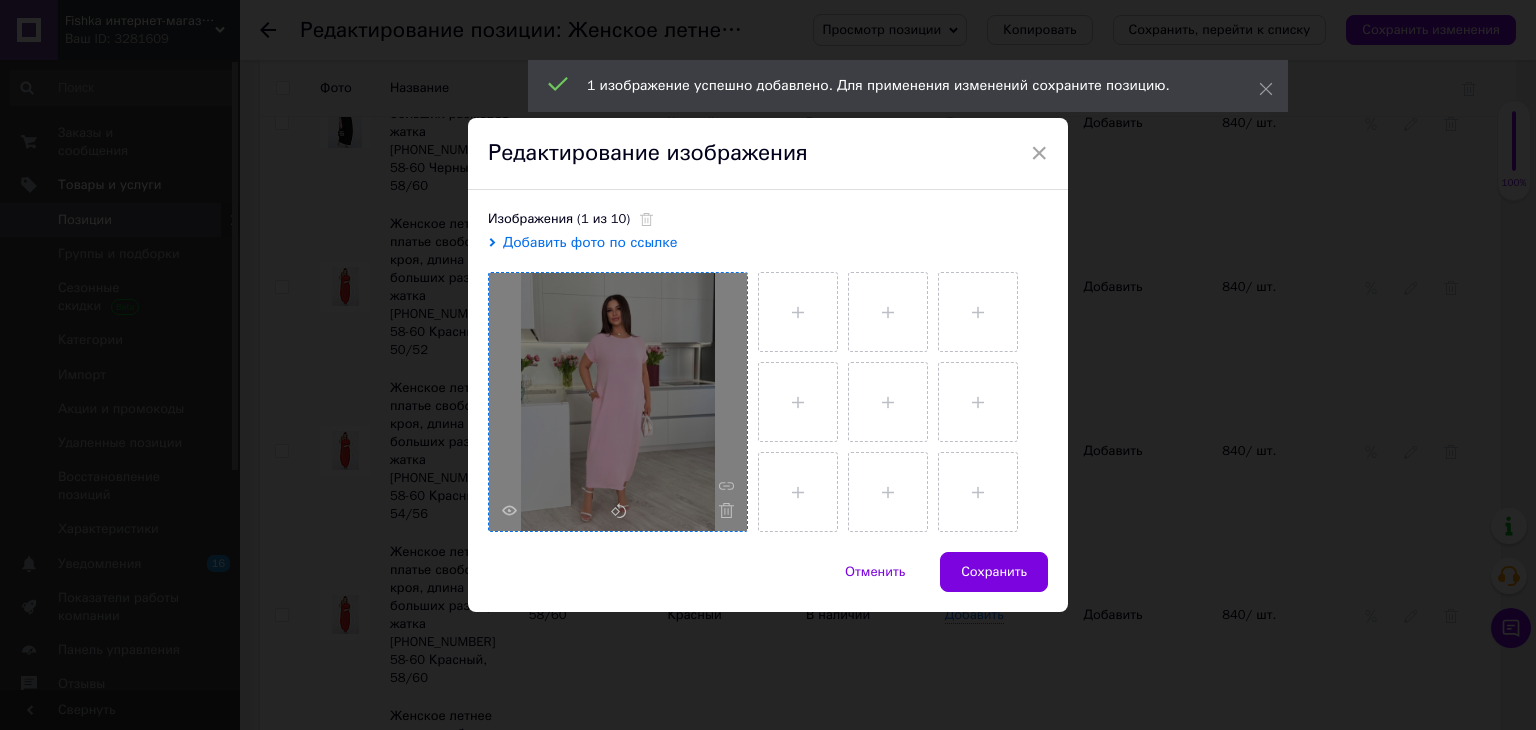 type 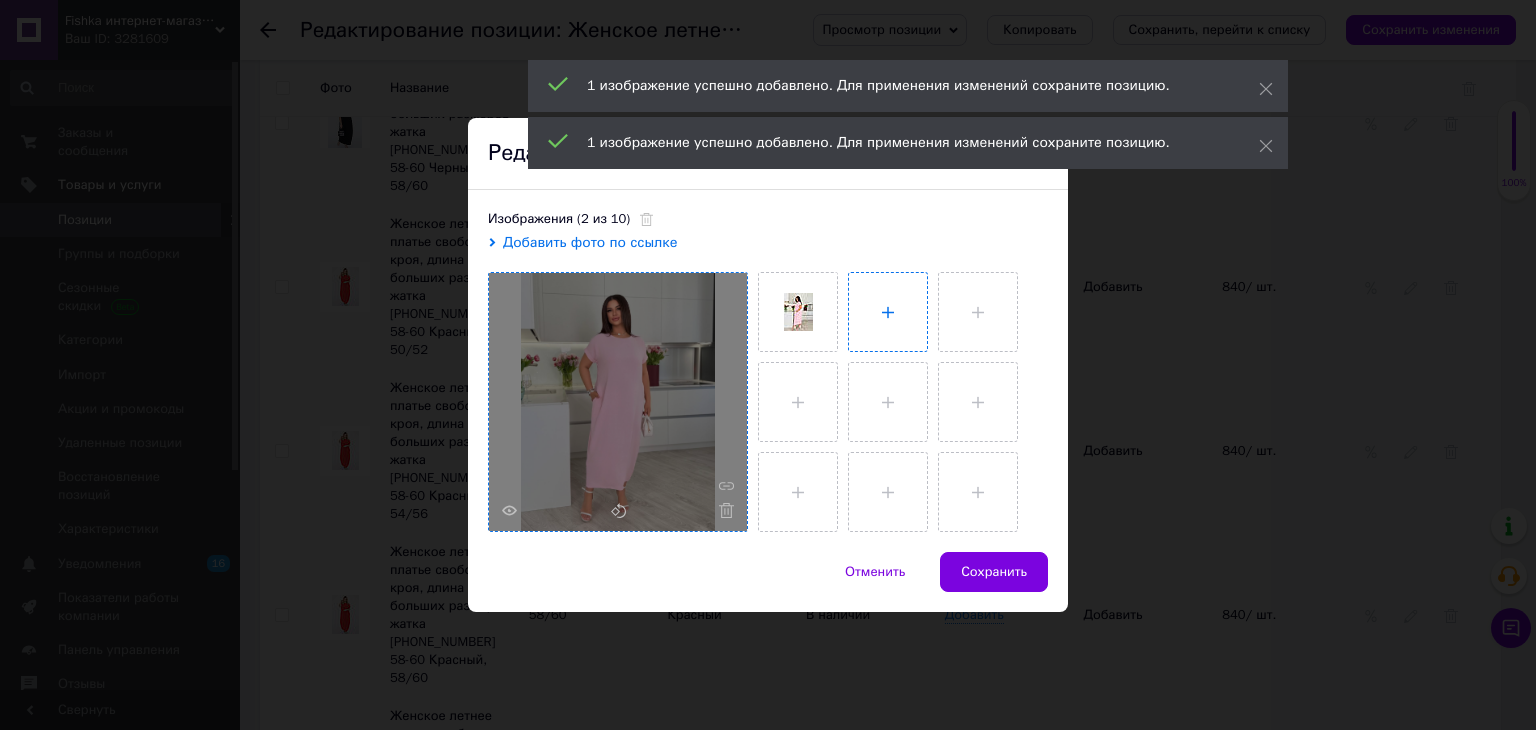 click at bounding box center [888, 312] 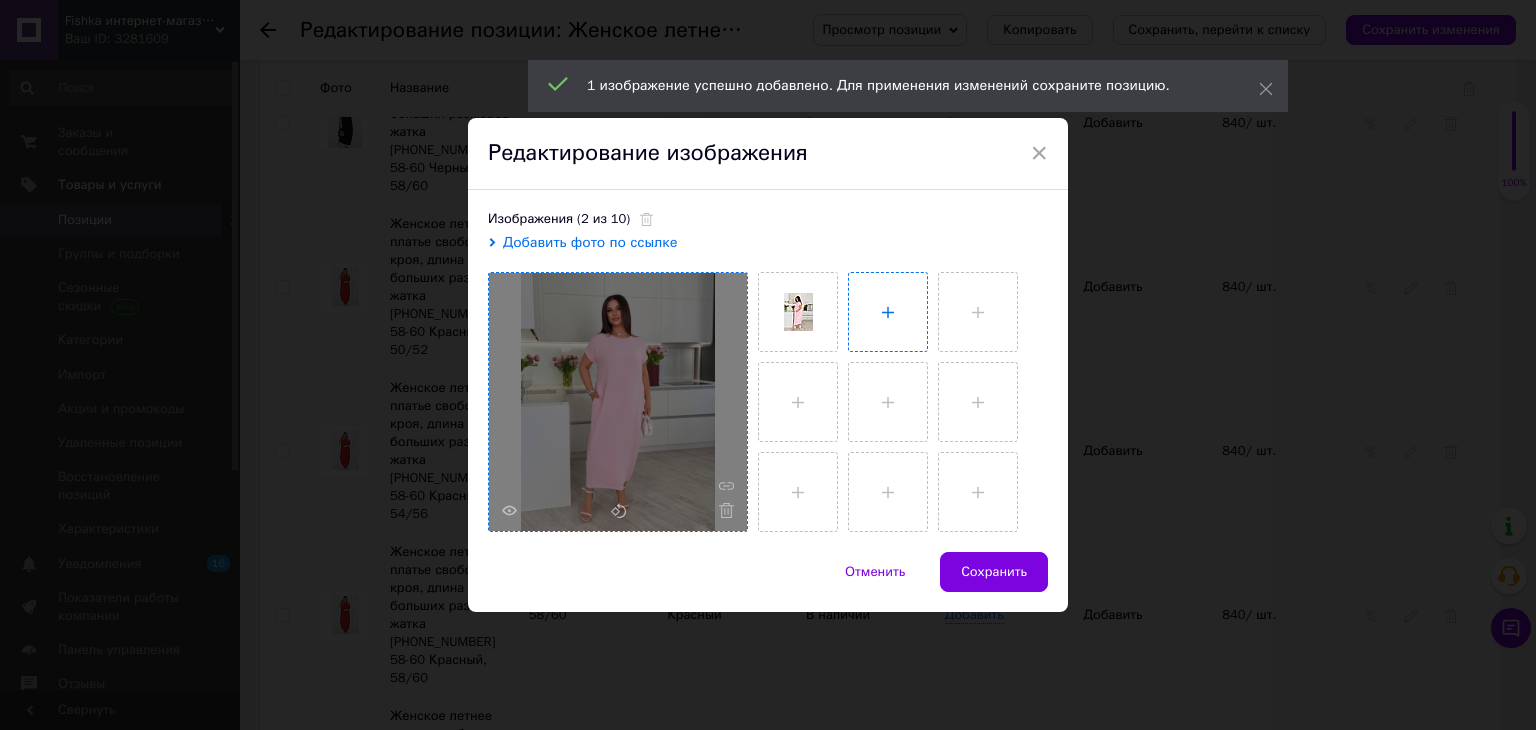 type on "C:\fakepath\photo_2025-05-23_11-22-30.jpg" 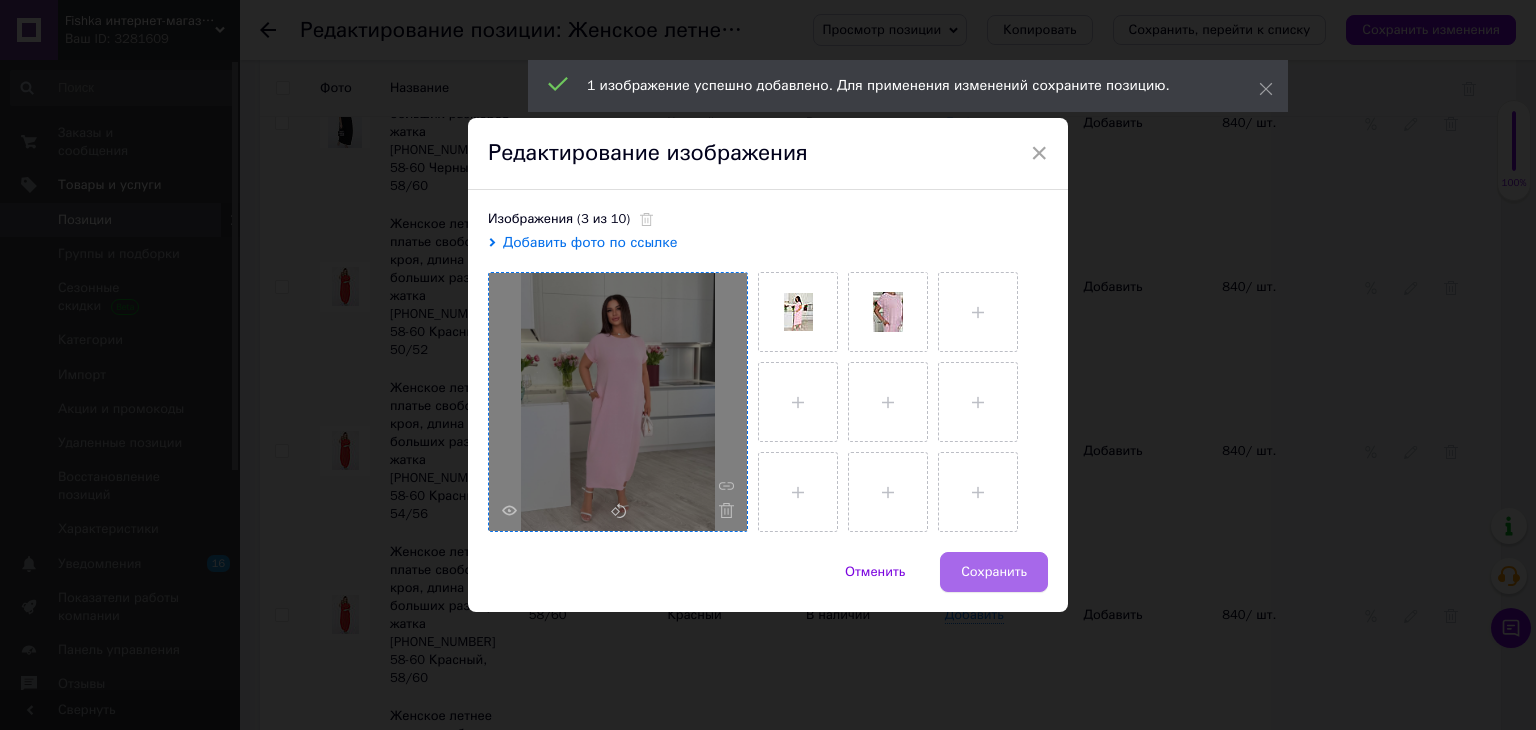 click on "Сохранить" at bounding box center (994, 572) 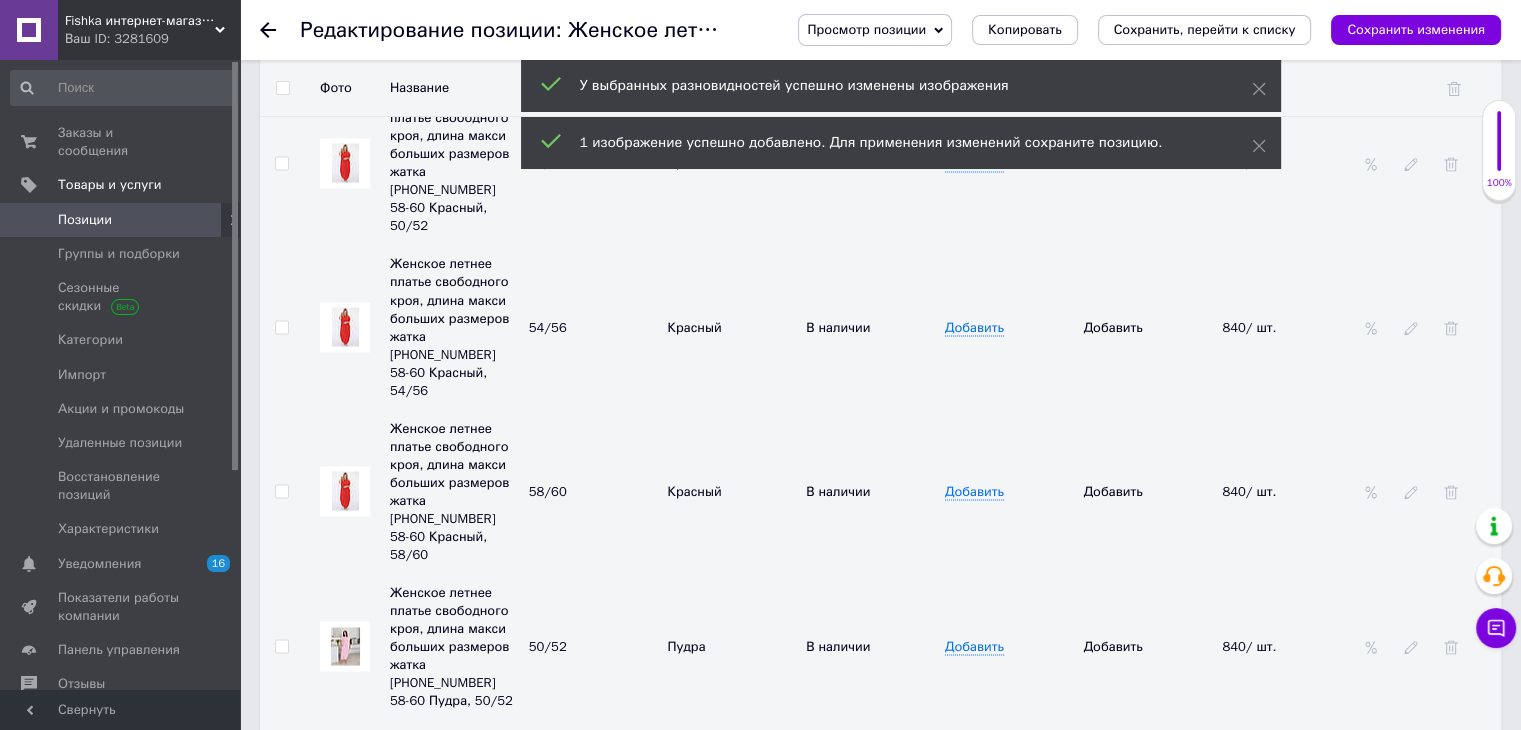 scroll, scrollTop: 3511, scrollLeft: 0, axis: vertical 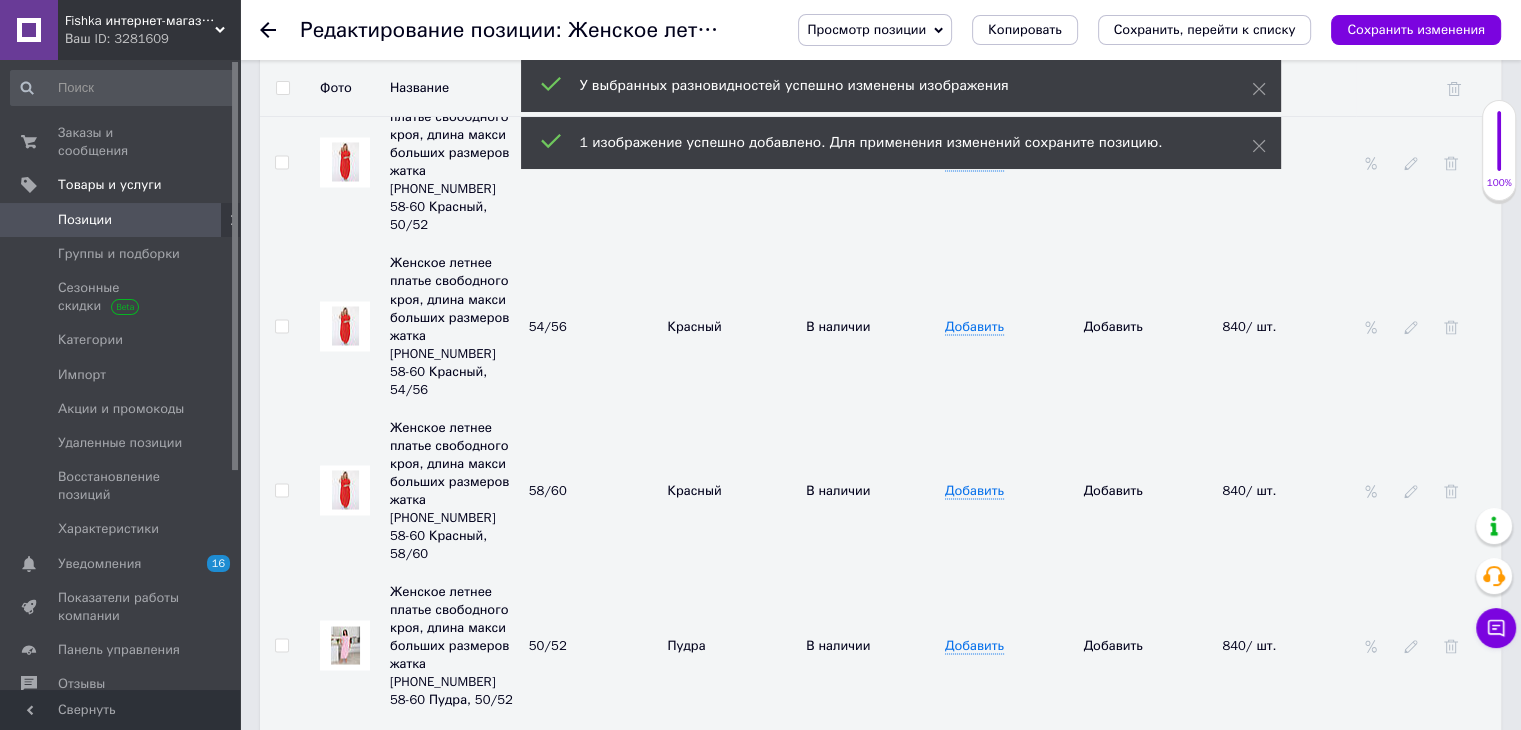 click at bounding box center (345, 790) 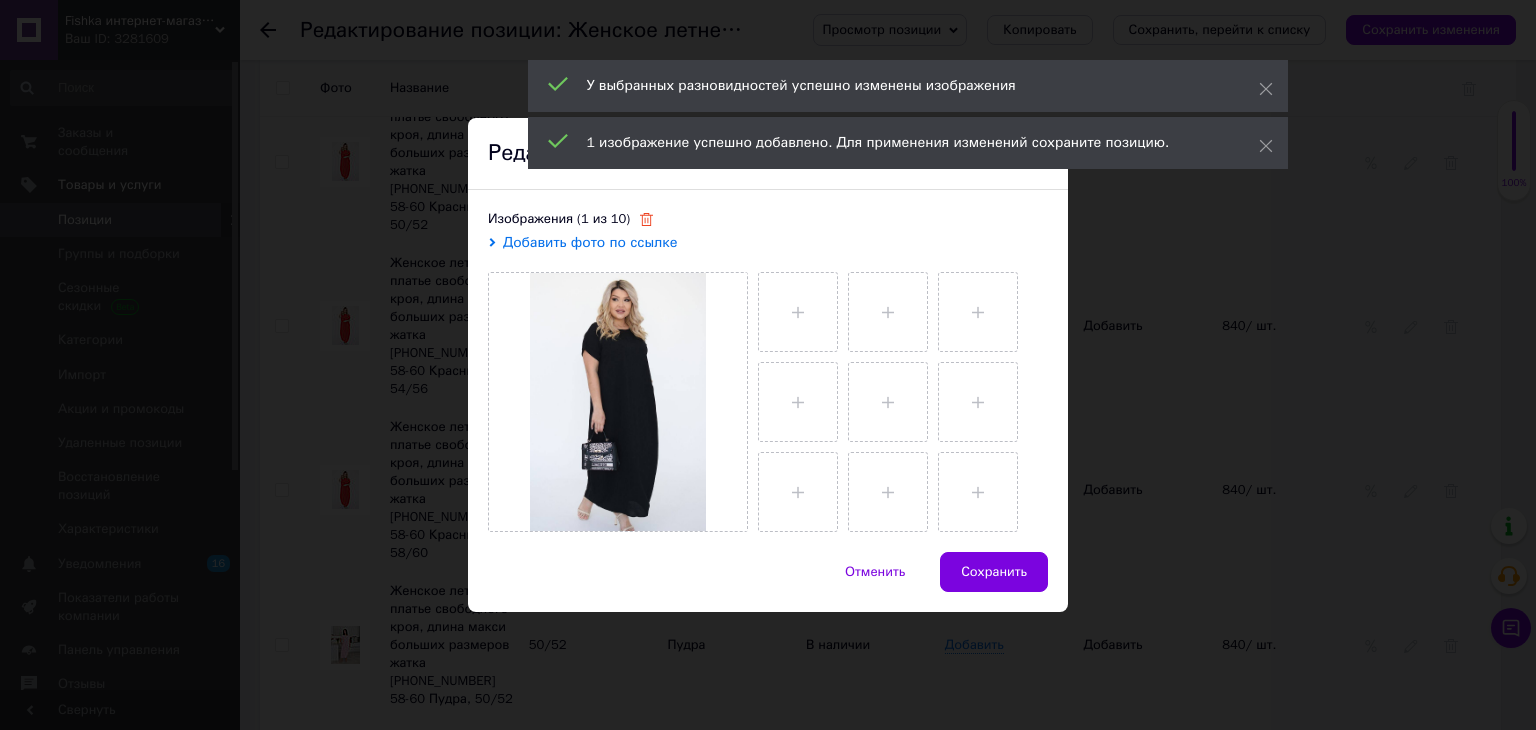 click 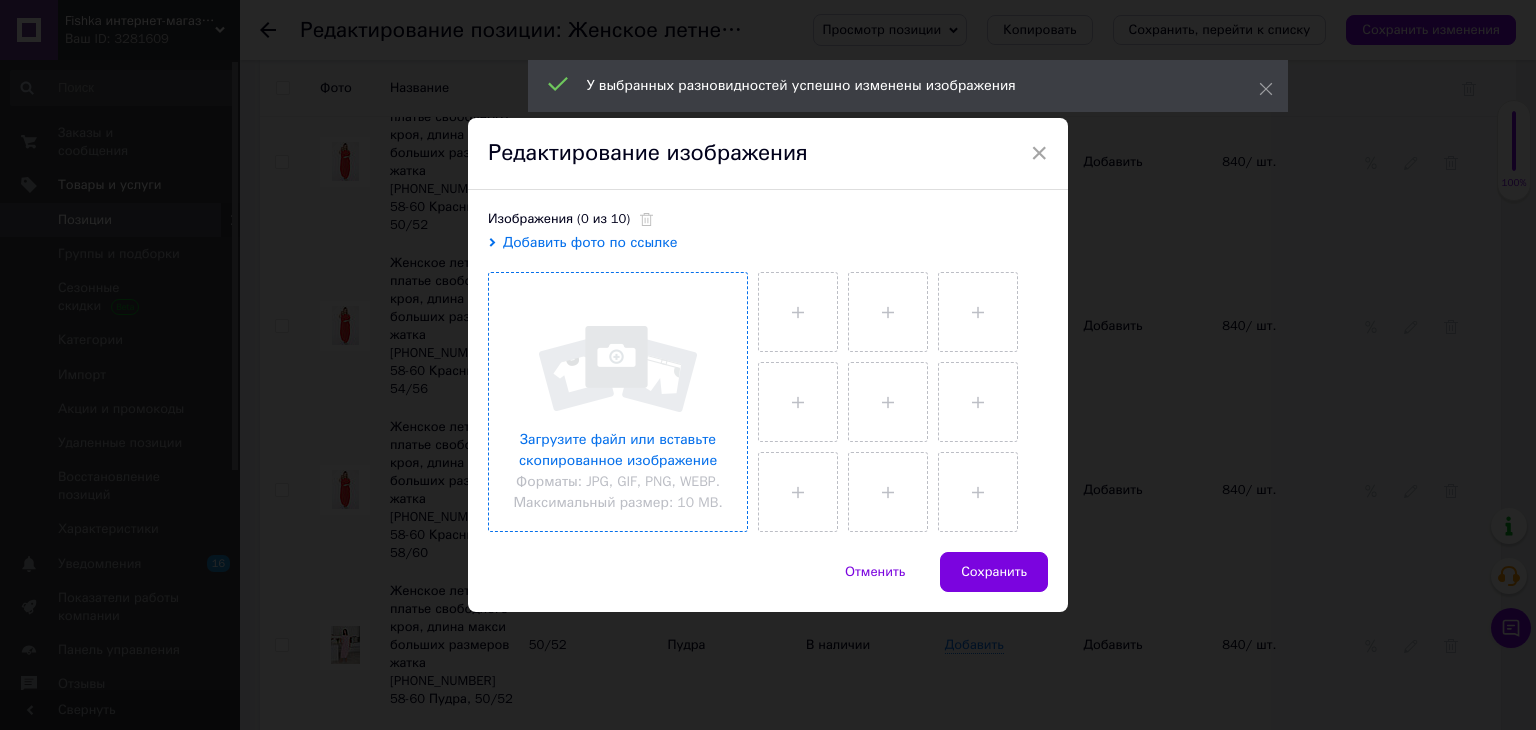 click at bounding box center [618, 402] 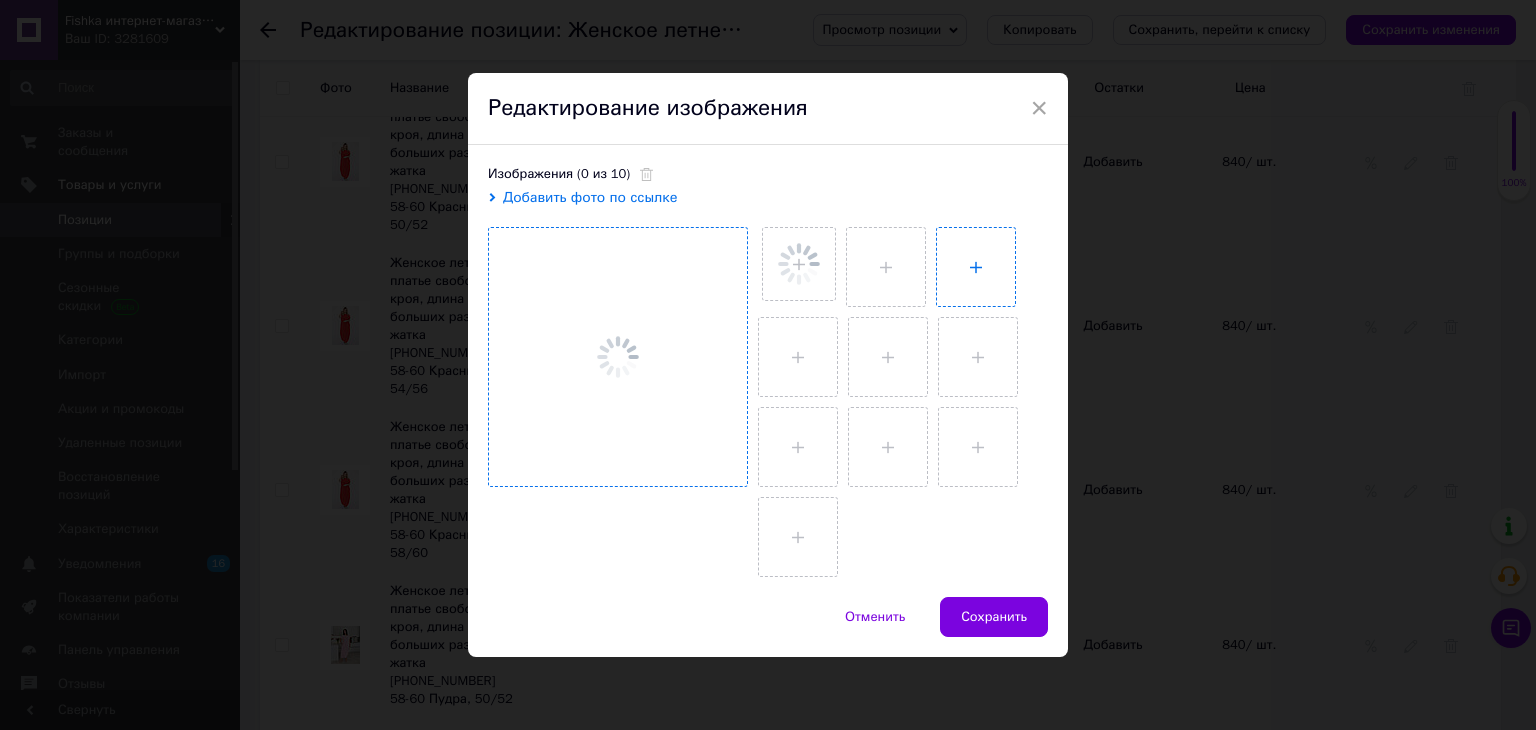 click at bounding box center [976, 267] 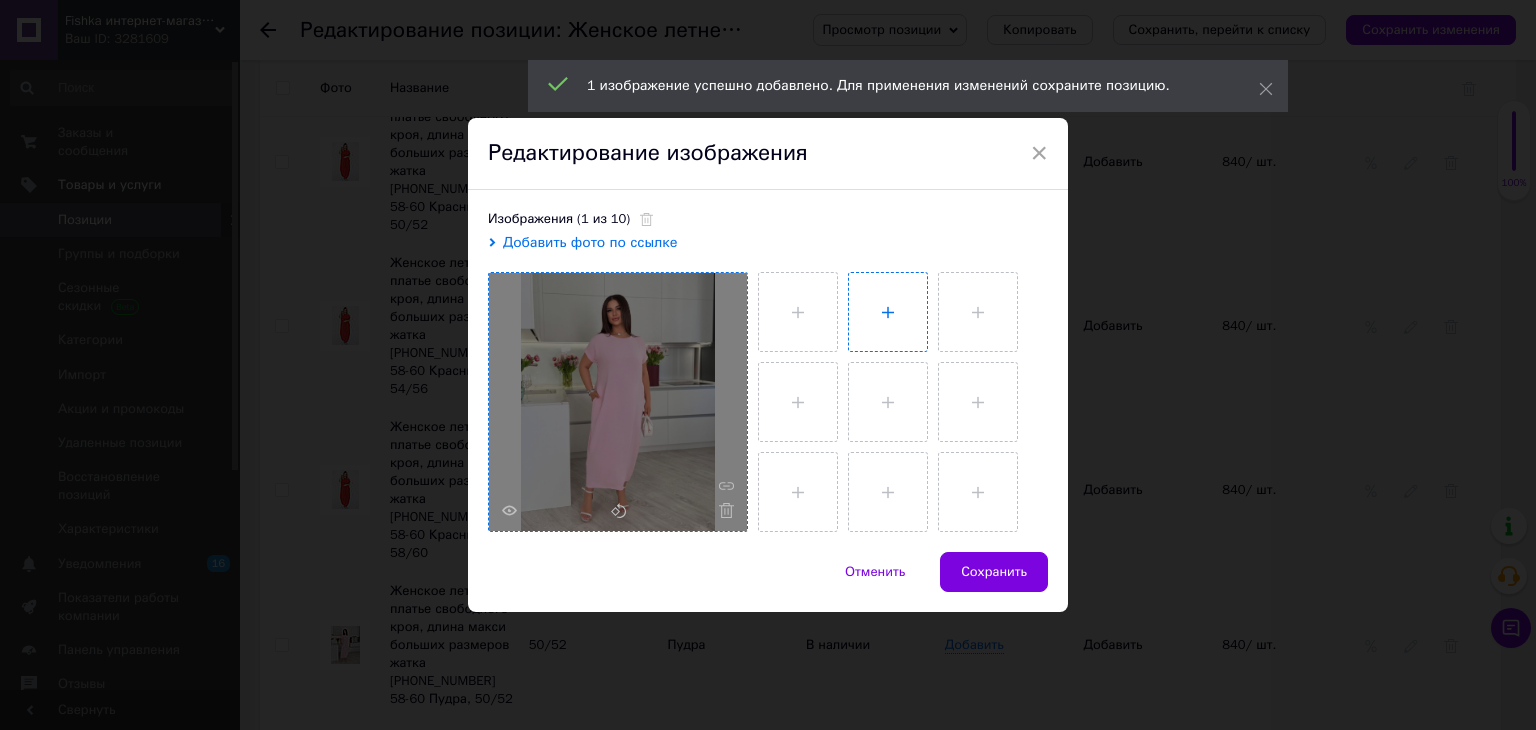 type on "C:\fakepath\photo_2025-05-23_11-22-26.jpg" 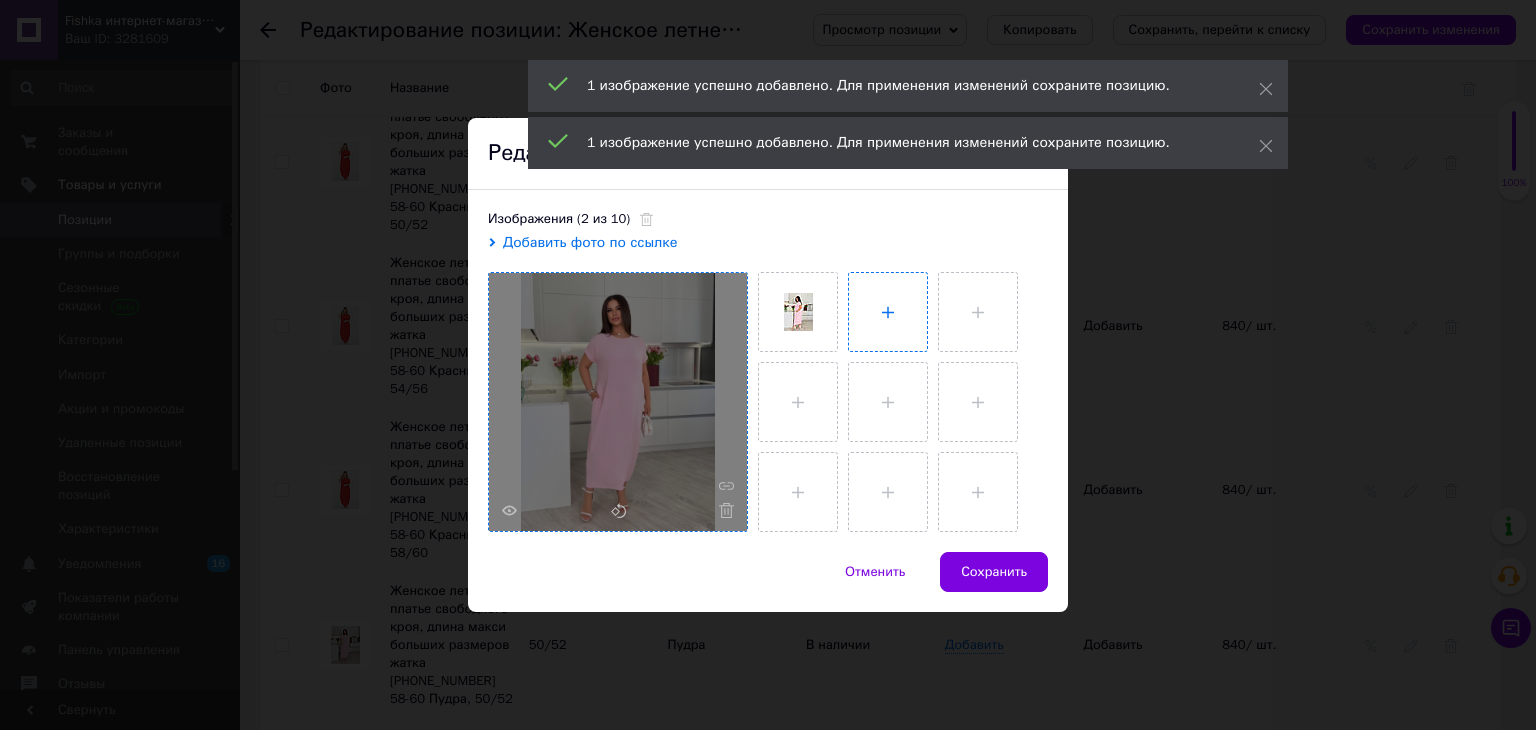 click at bounding box center [888, 312] 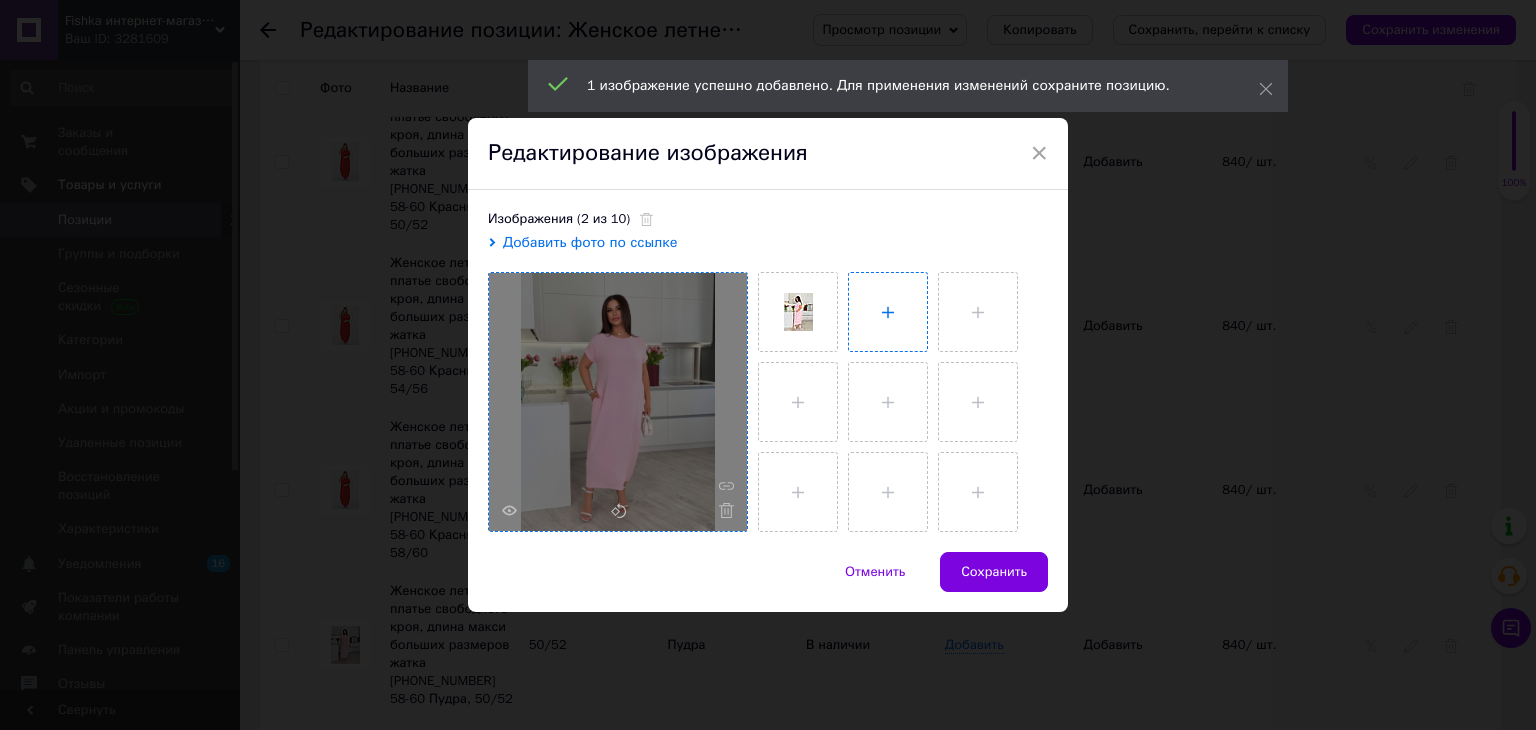 type on "C:\fakepath\photo_2025-05-23_11-22-30.jpg" 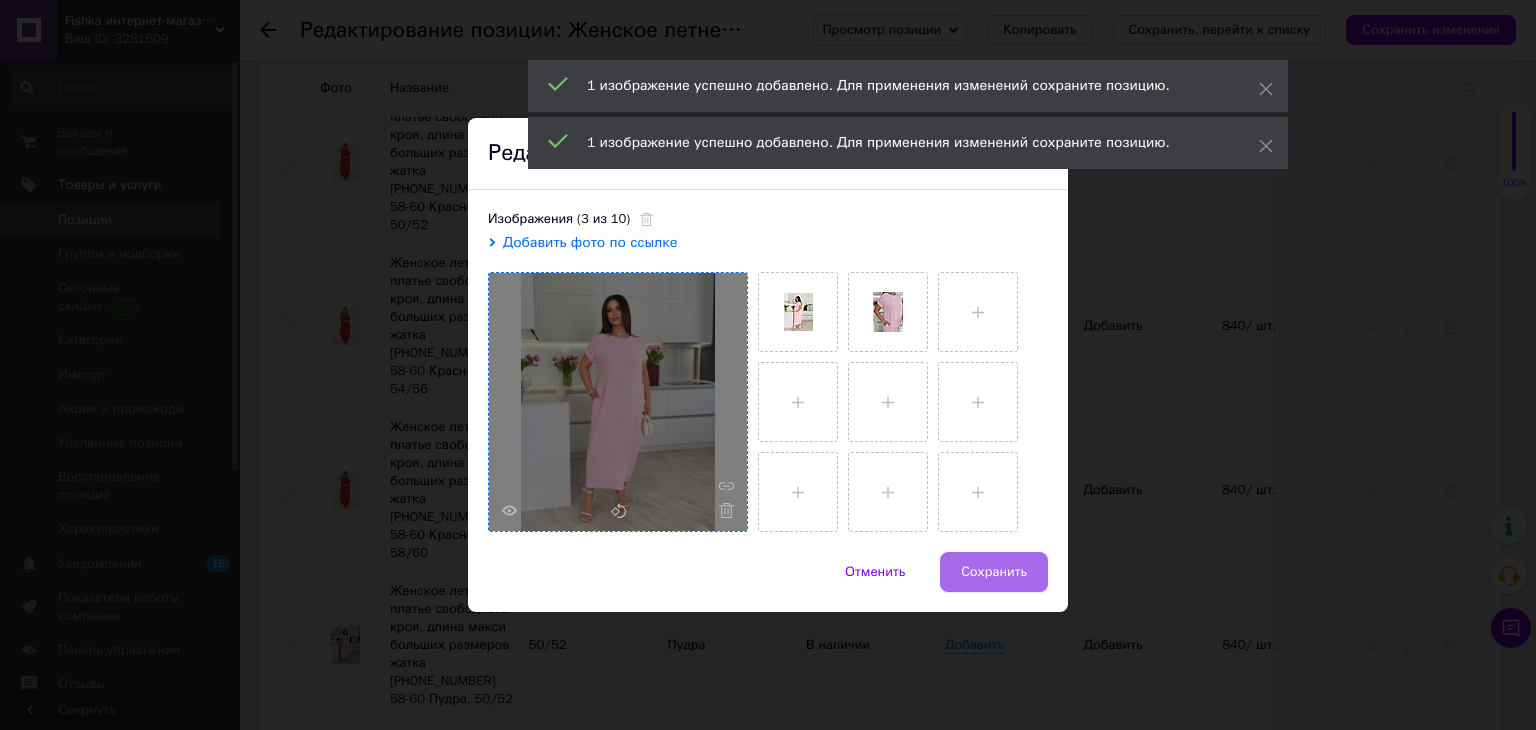 click on "Сохранить" at bounding box center (994, 572) 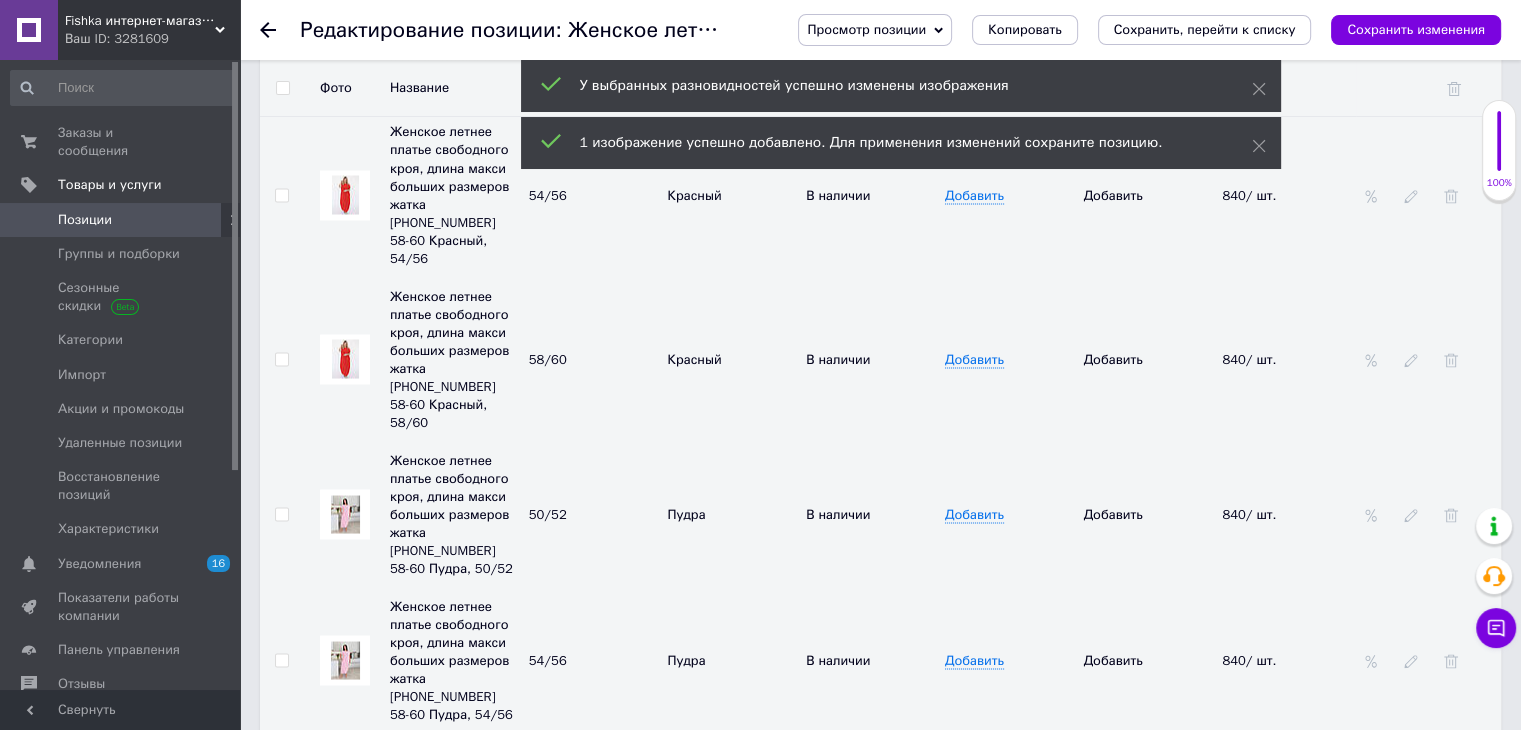 scroll, scrollTop: 3640, scrollLeft: 0, axis: vertical 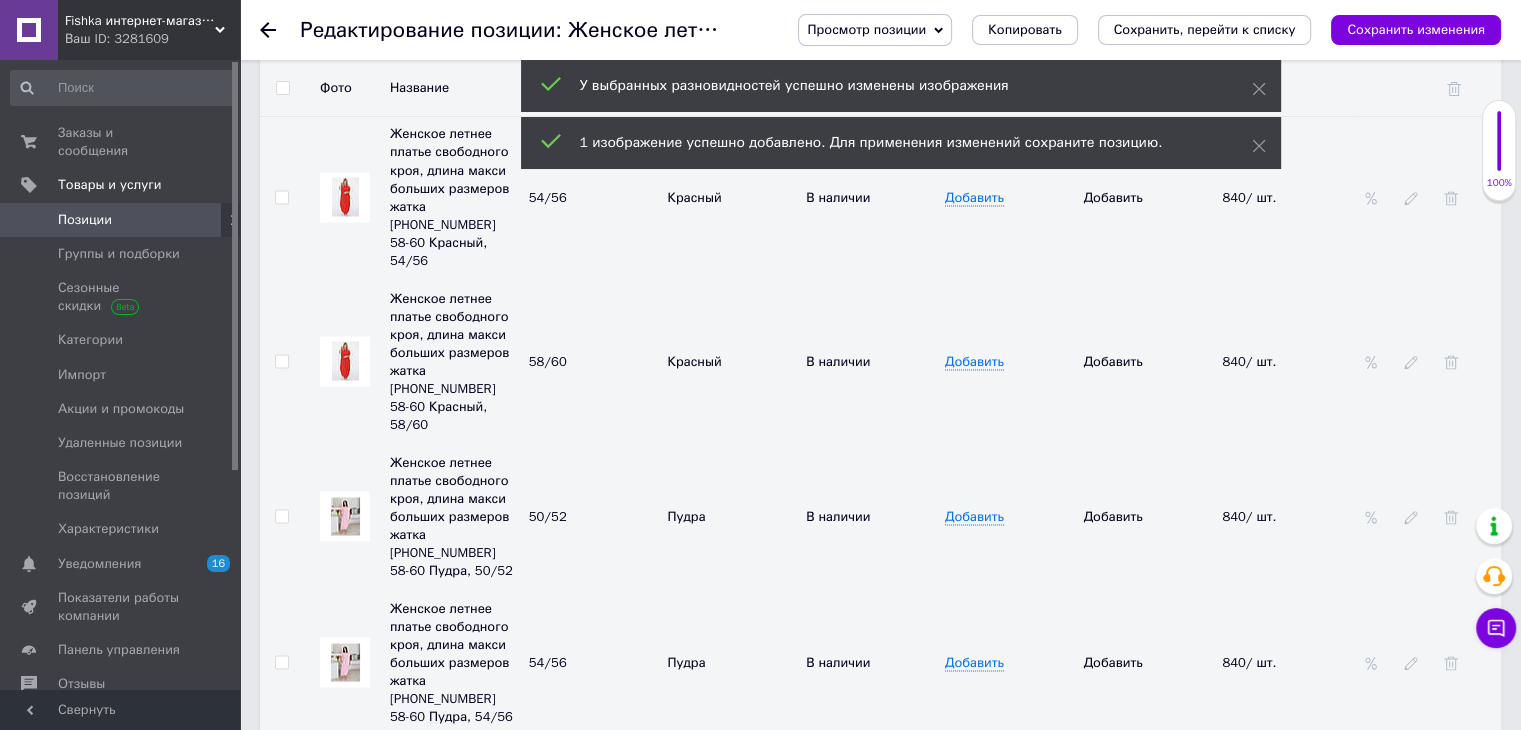 click at bounding box center [345, 807] 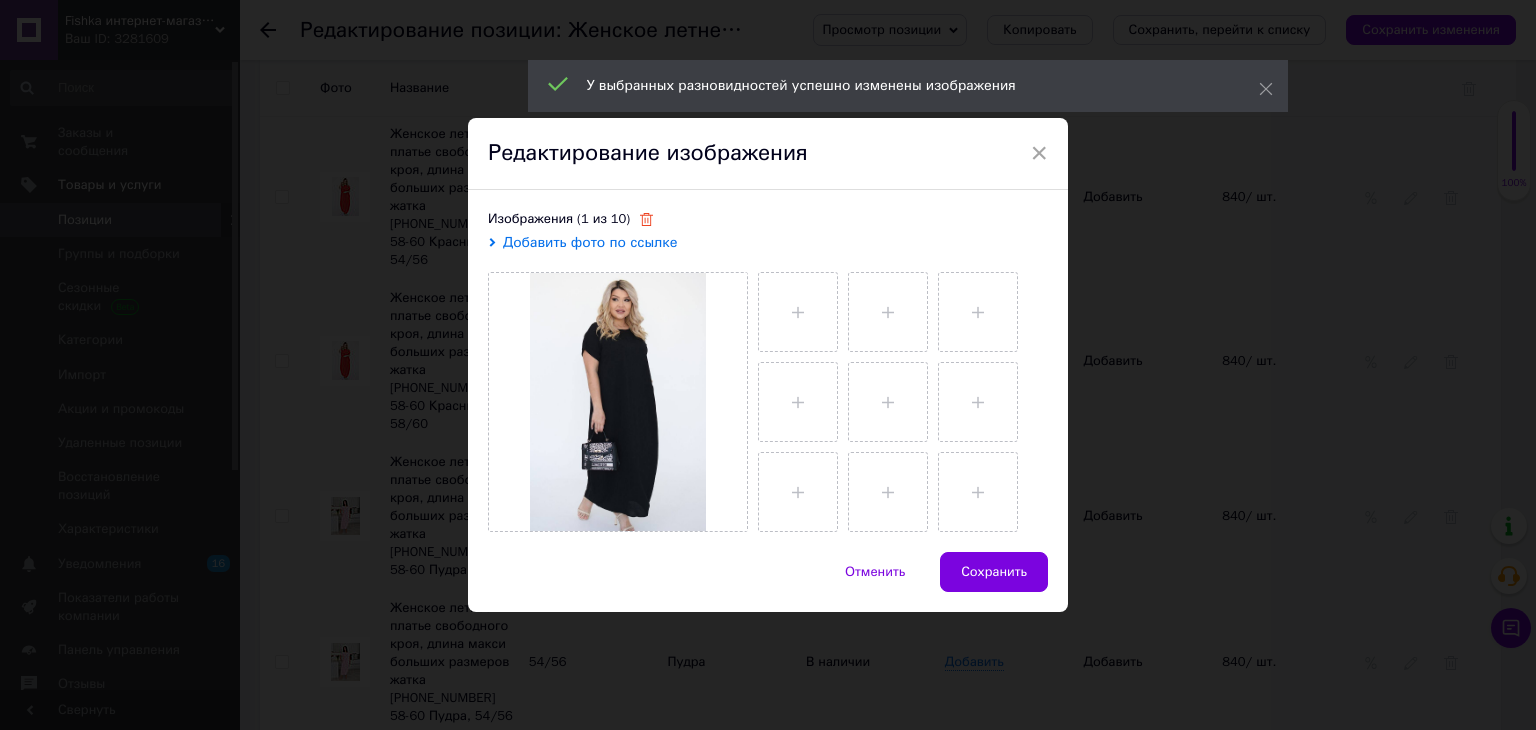 click 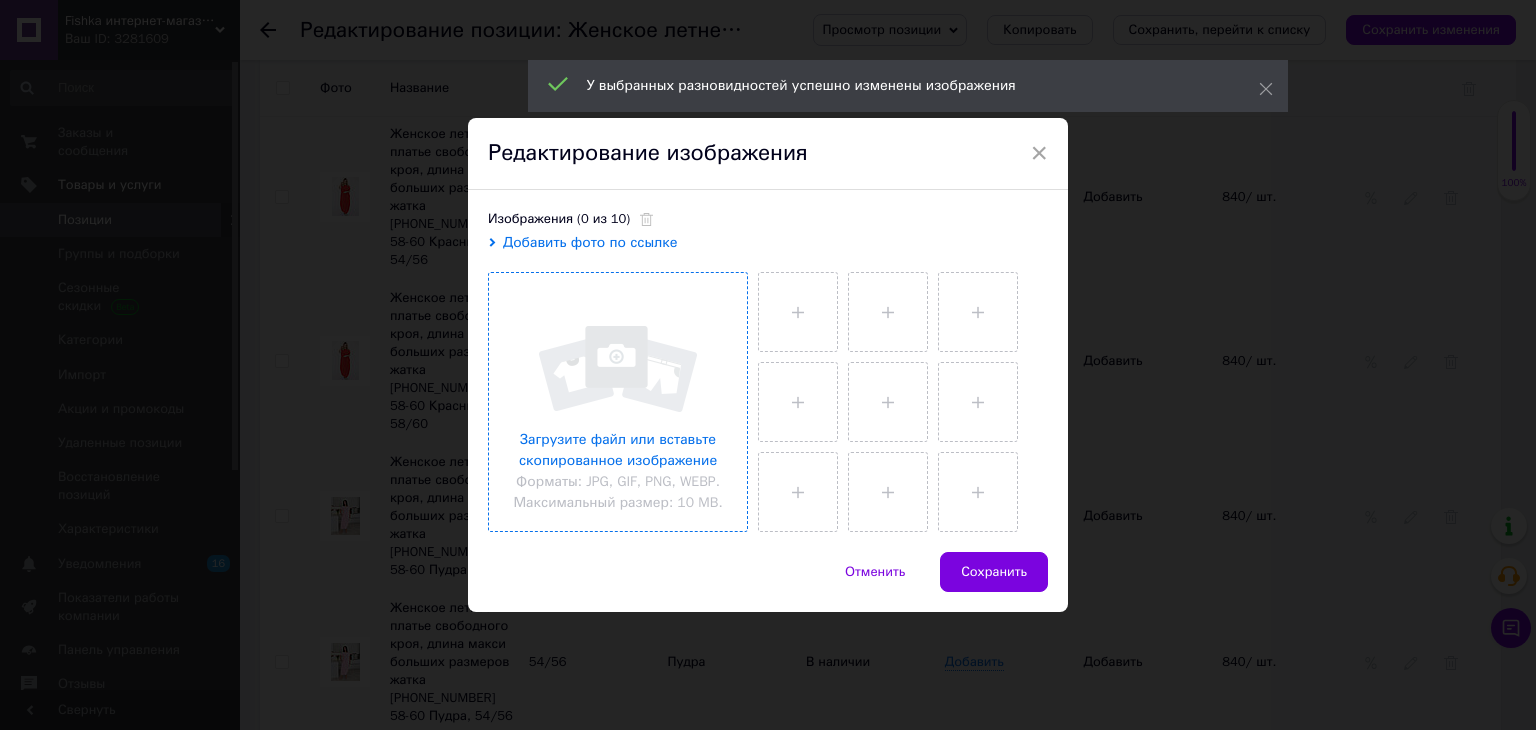click at bounding box center (618, 402) 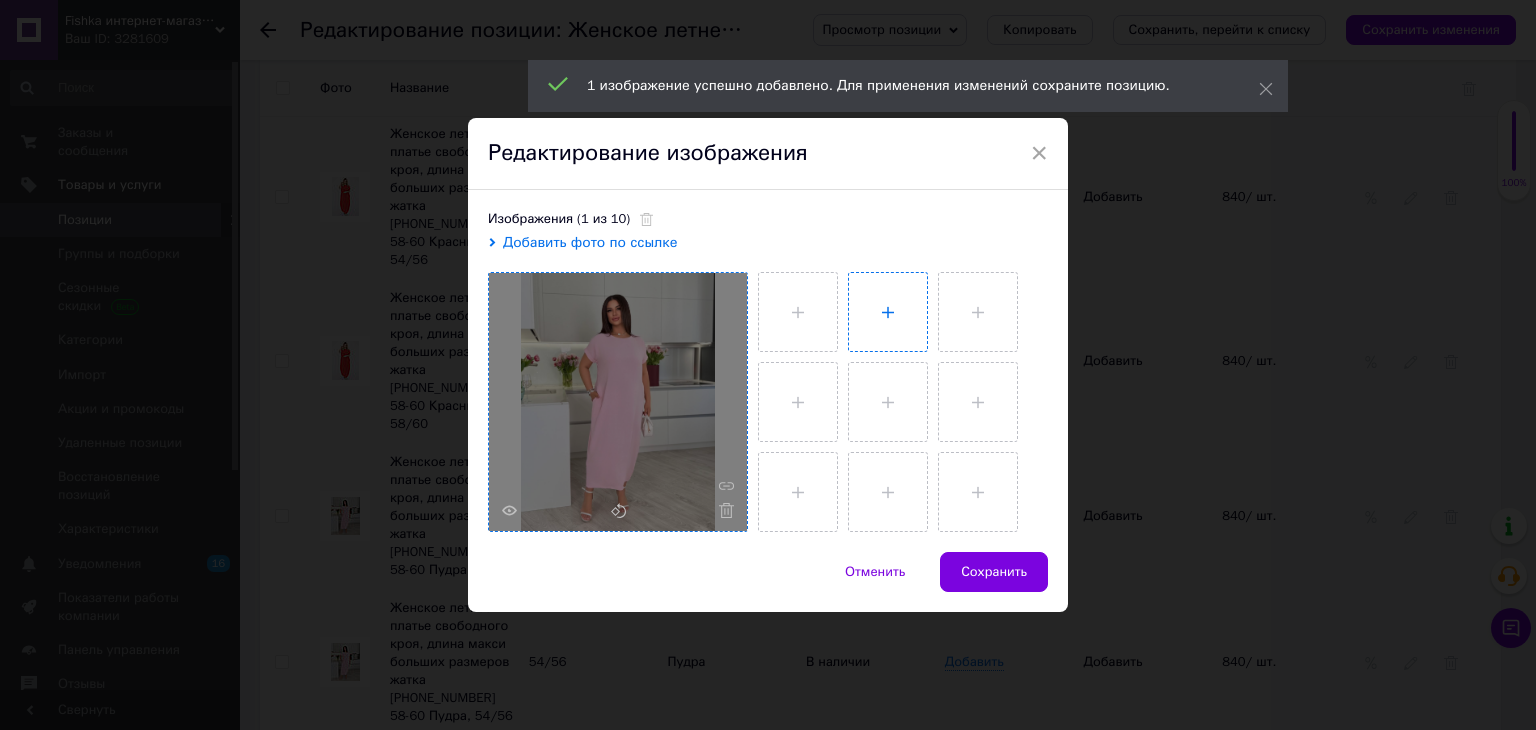 click at bounding box center (888, 312) 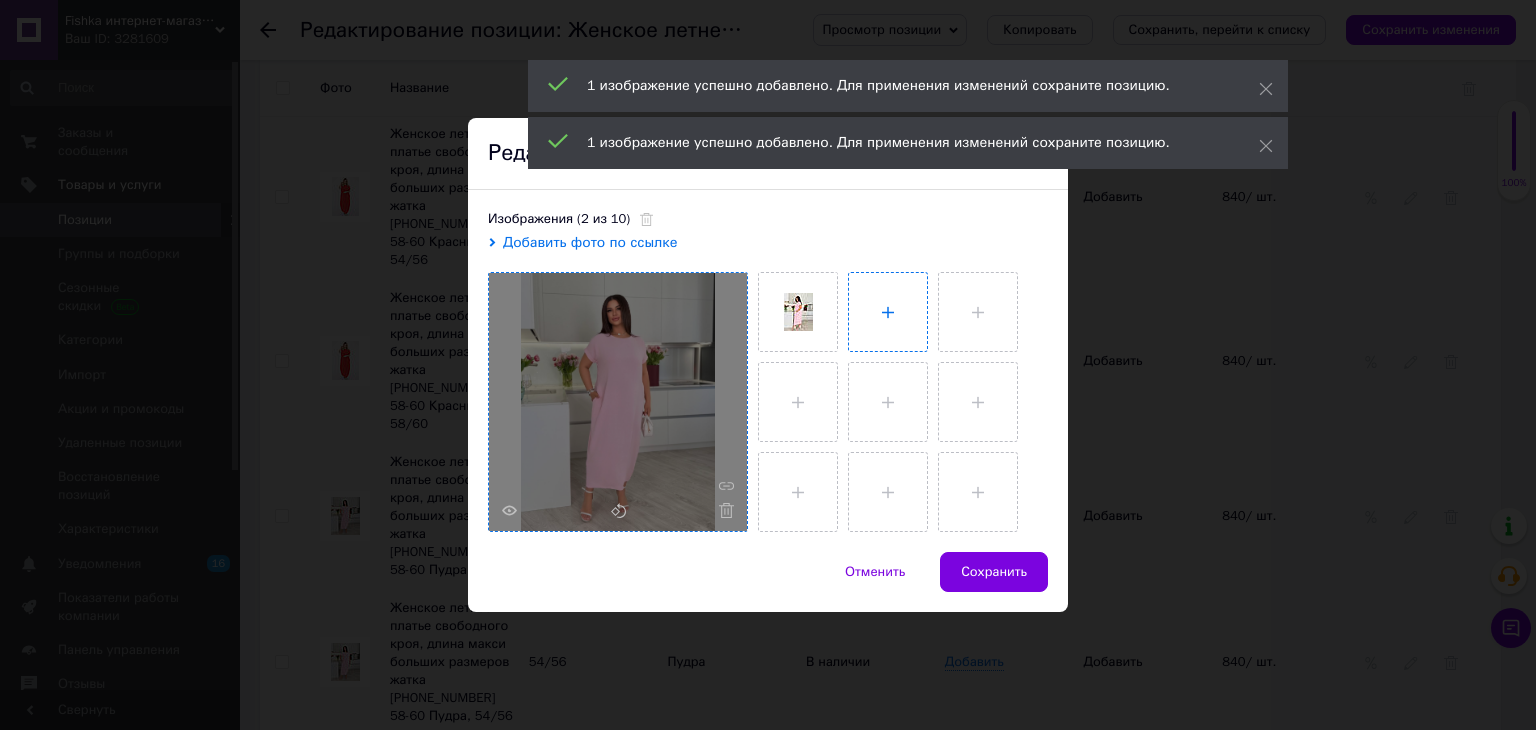 click at bounding box center (888, 312) 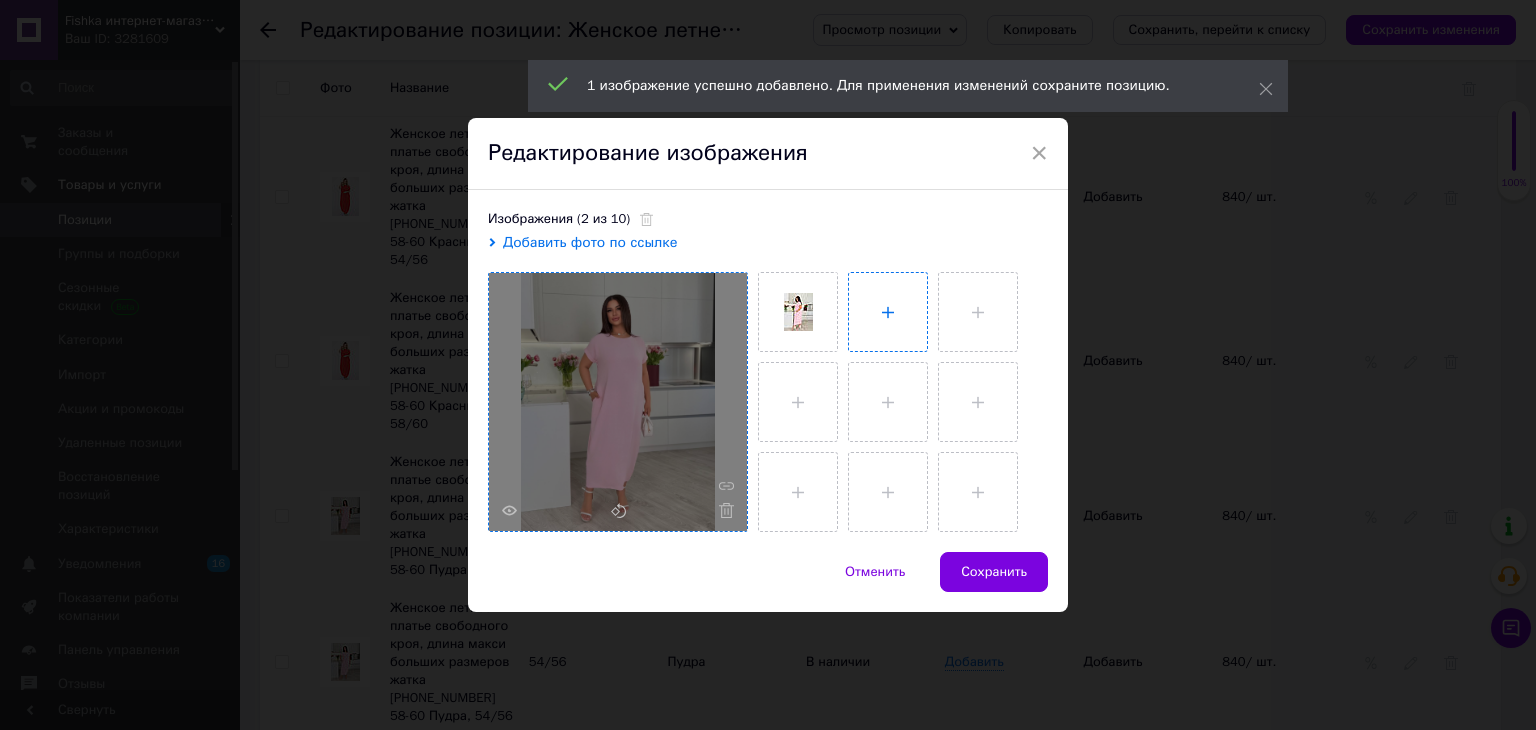 type on "C:\fakepath\photo_2025-05-23_11-22-30.jpg" 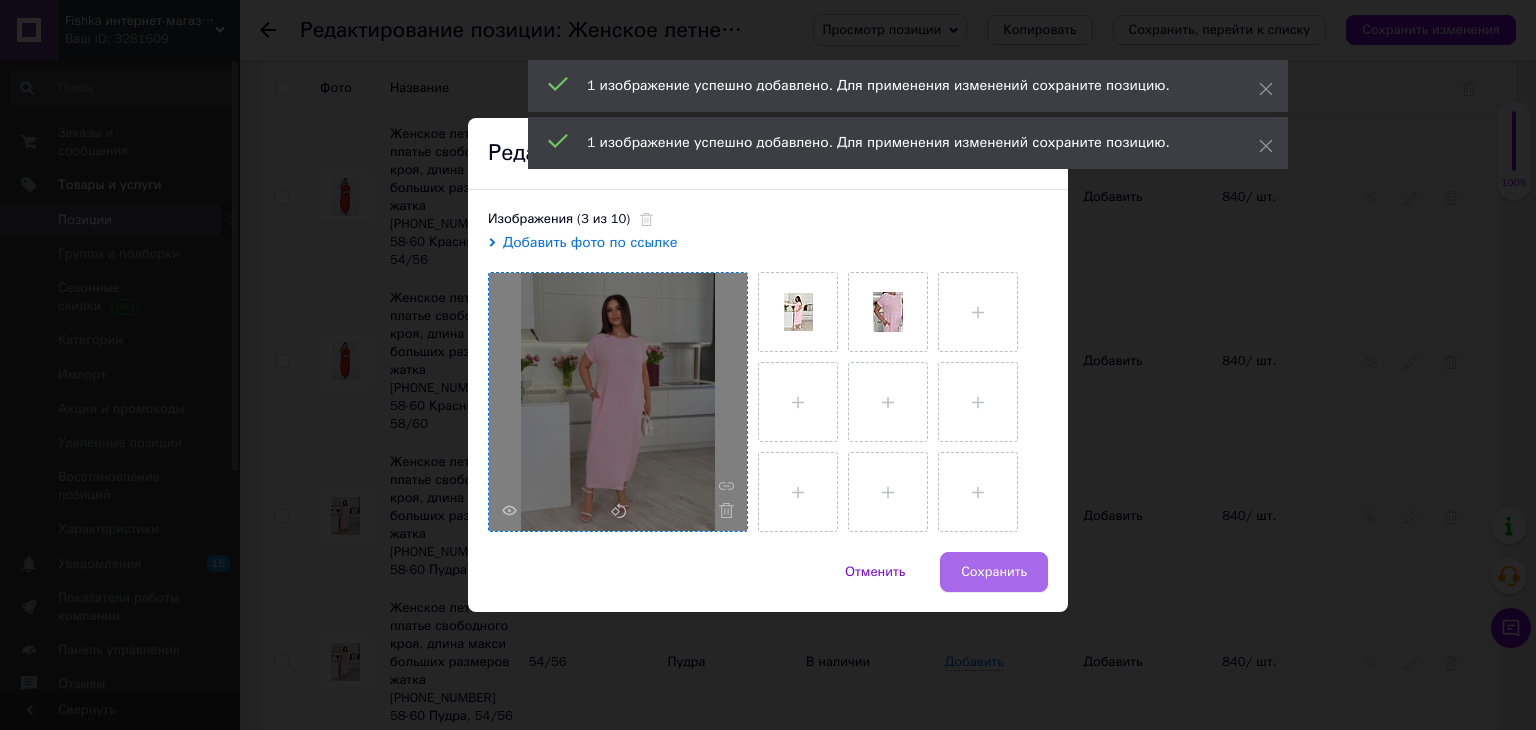 click on "Сохранить" at bounding box center [994, 572] 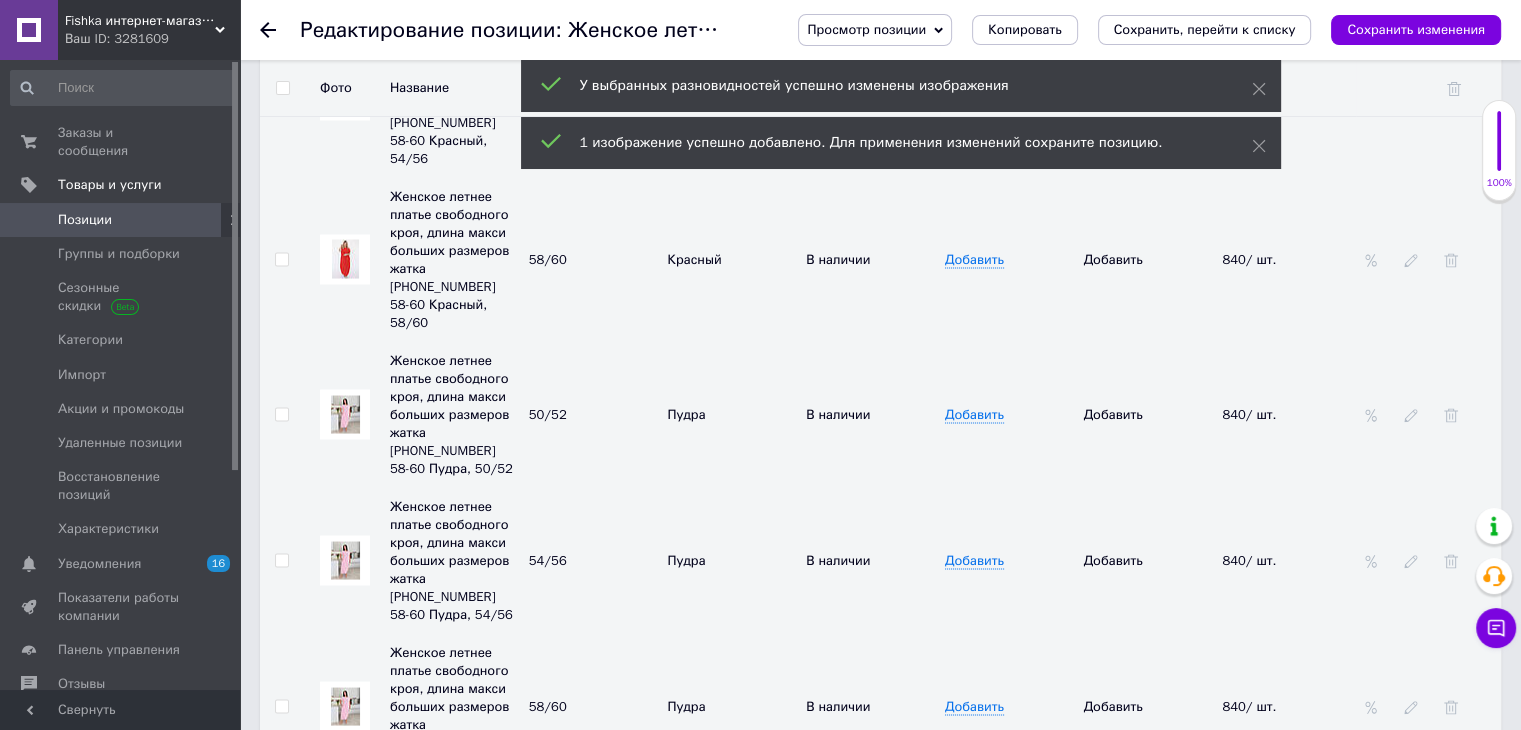 scroll, scrollTop: 3780, scrollLeft: 0, axis: vertical 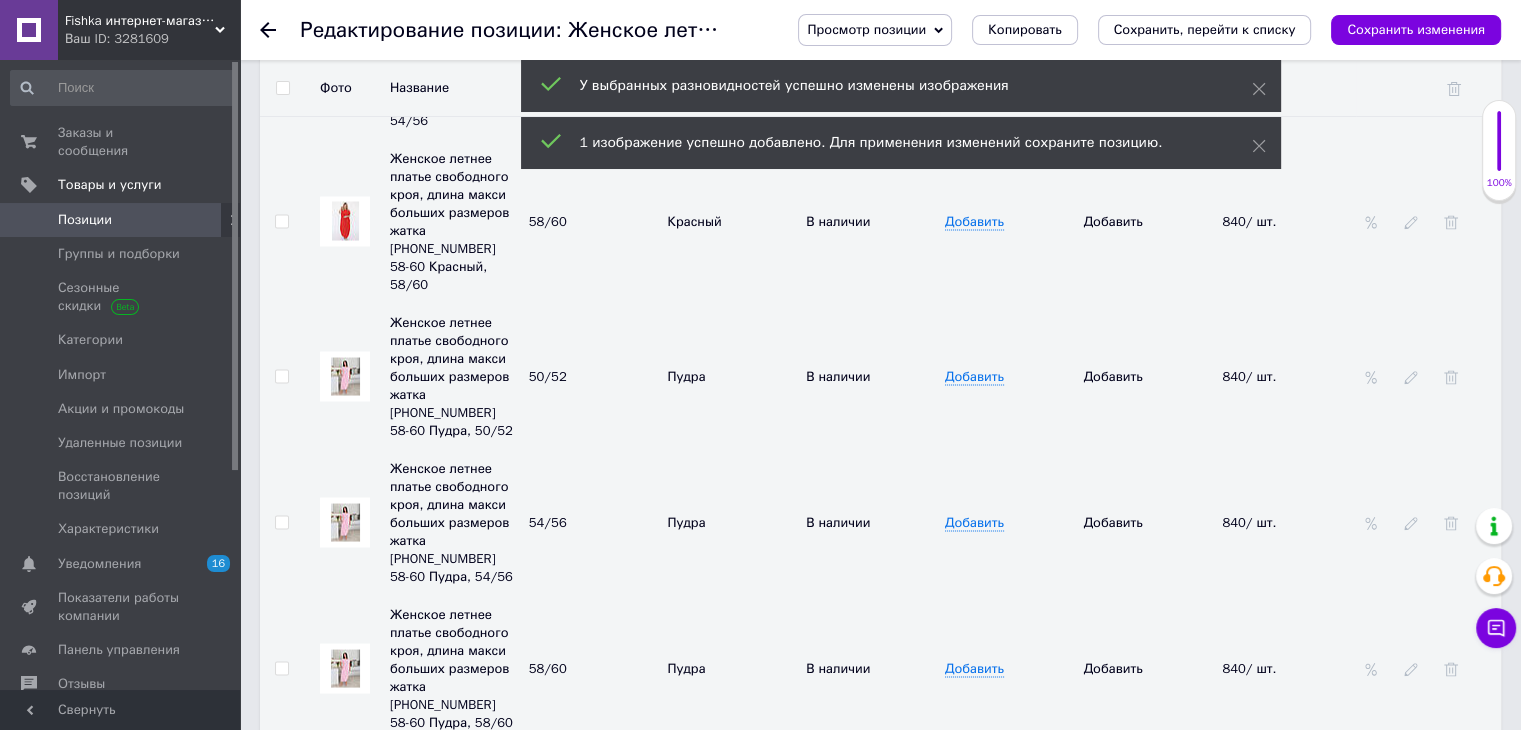 click at bounding box center [345, 813] 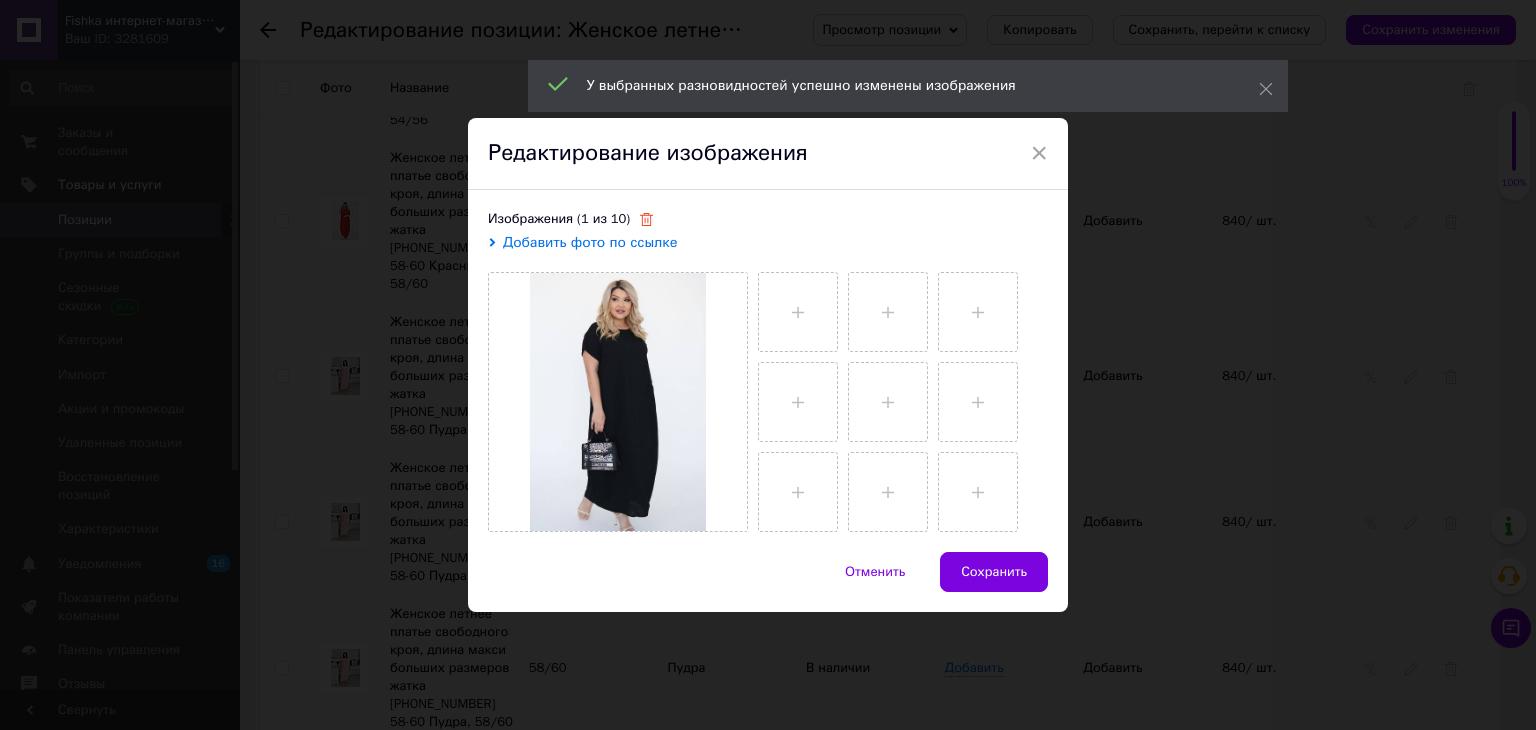 click 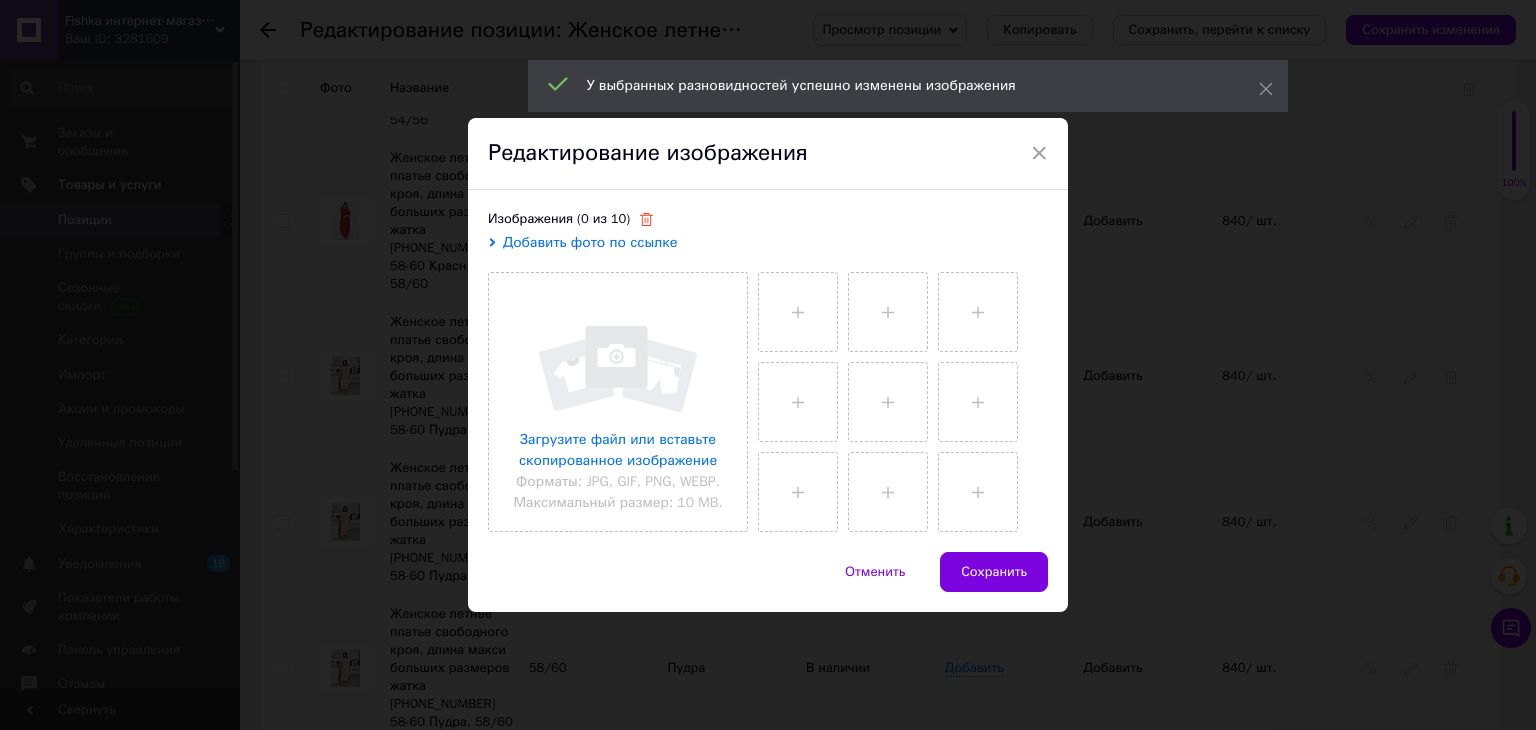 click at bounding box center [618, 402] 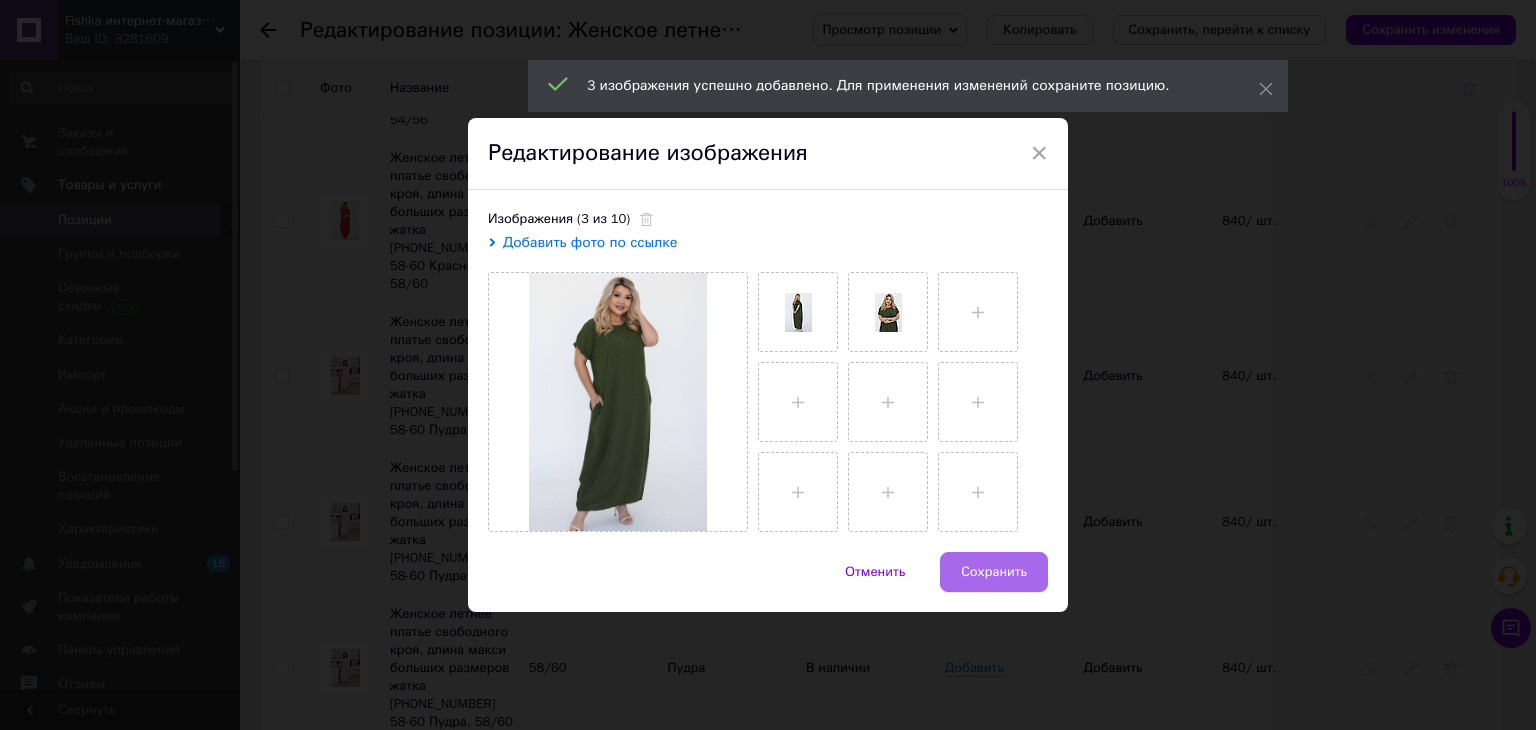 click on "Сохранить" at bounding box center (994, 572) 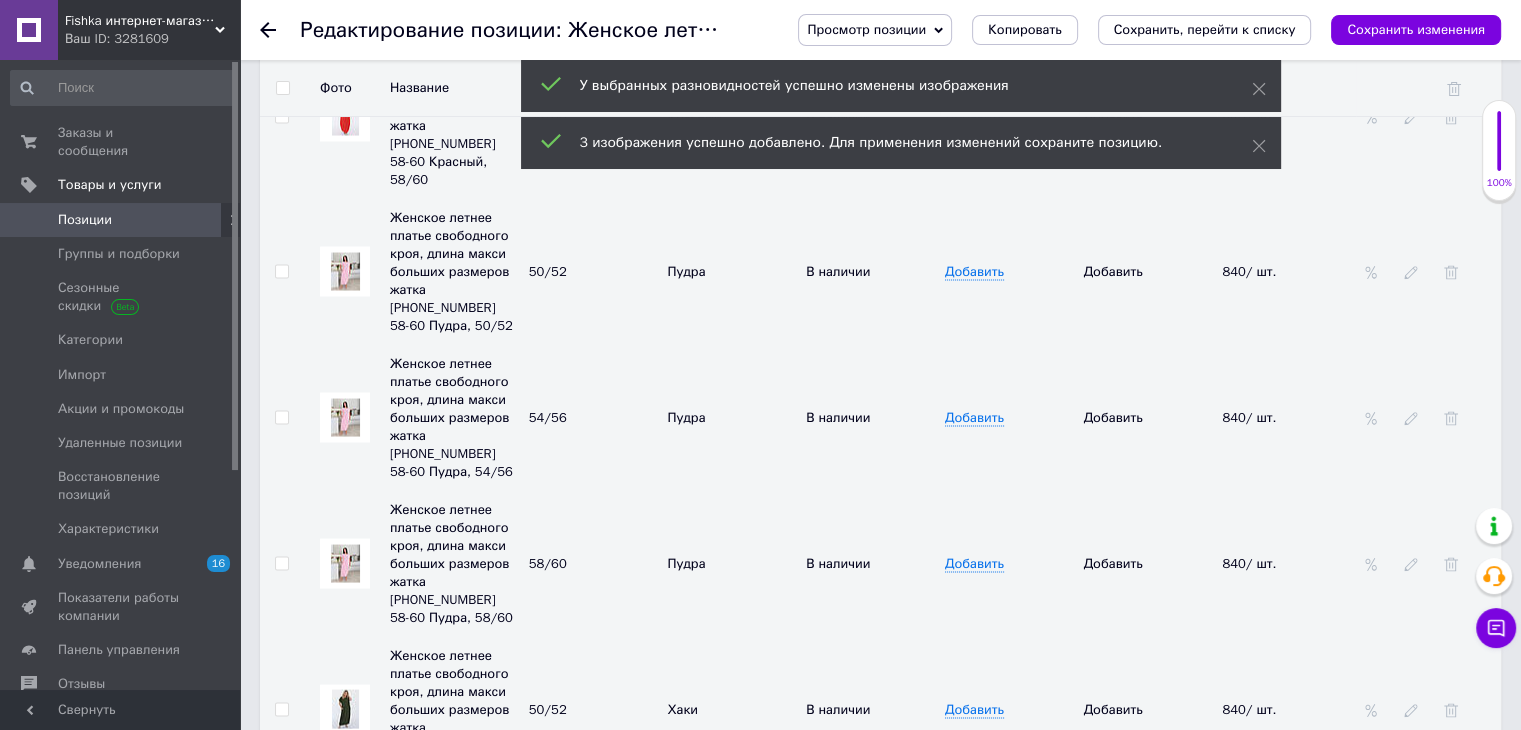 scroll, scrollTop: 3886, scrollLeft: 0, axis: vertical 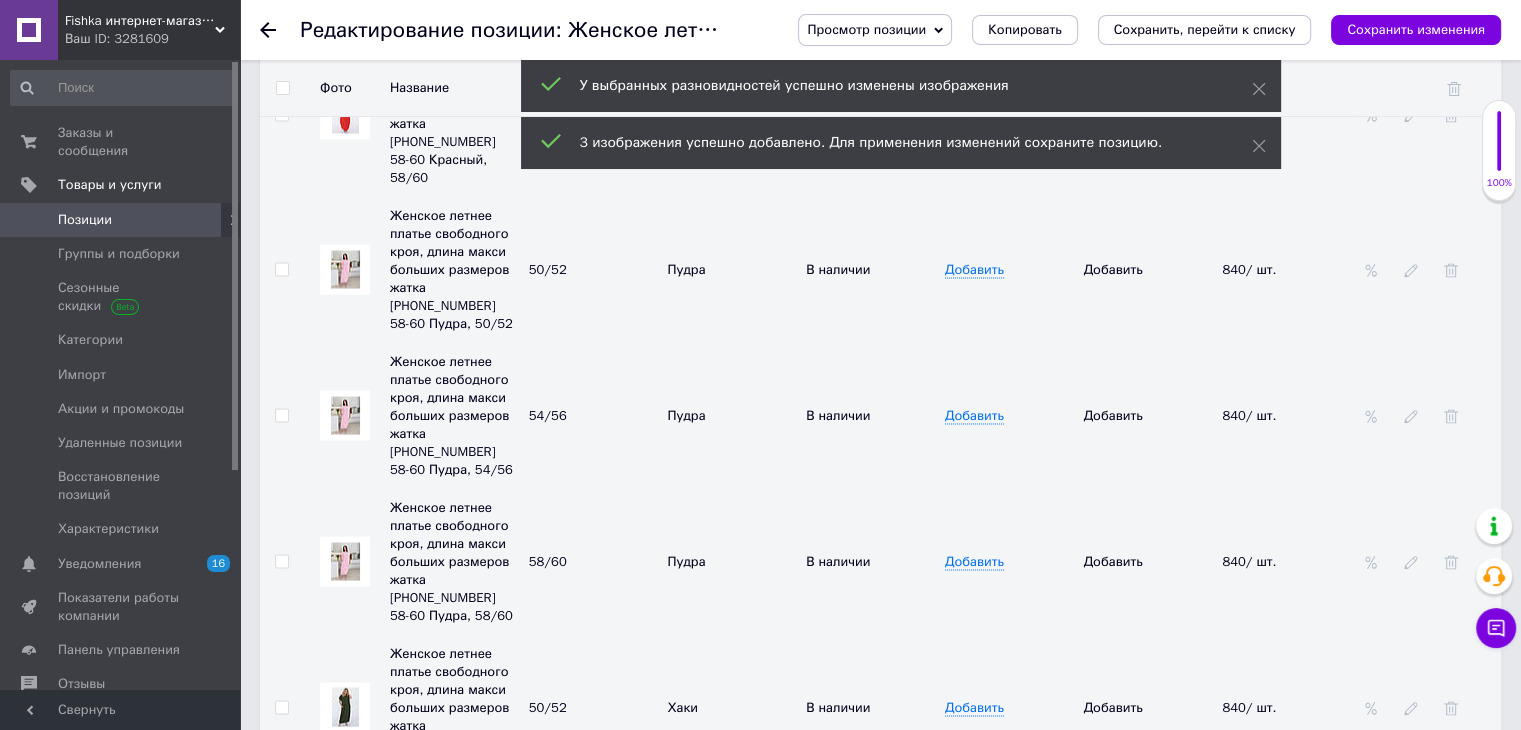 click at bounding box center (345, 853) 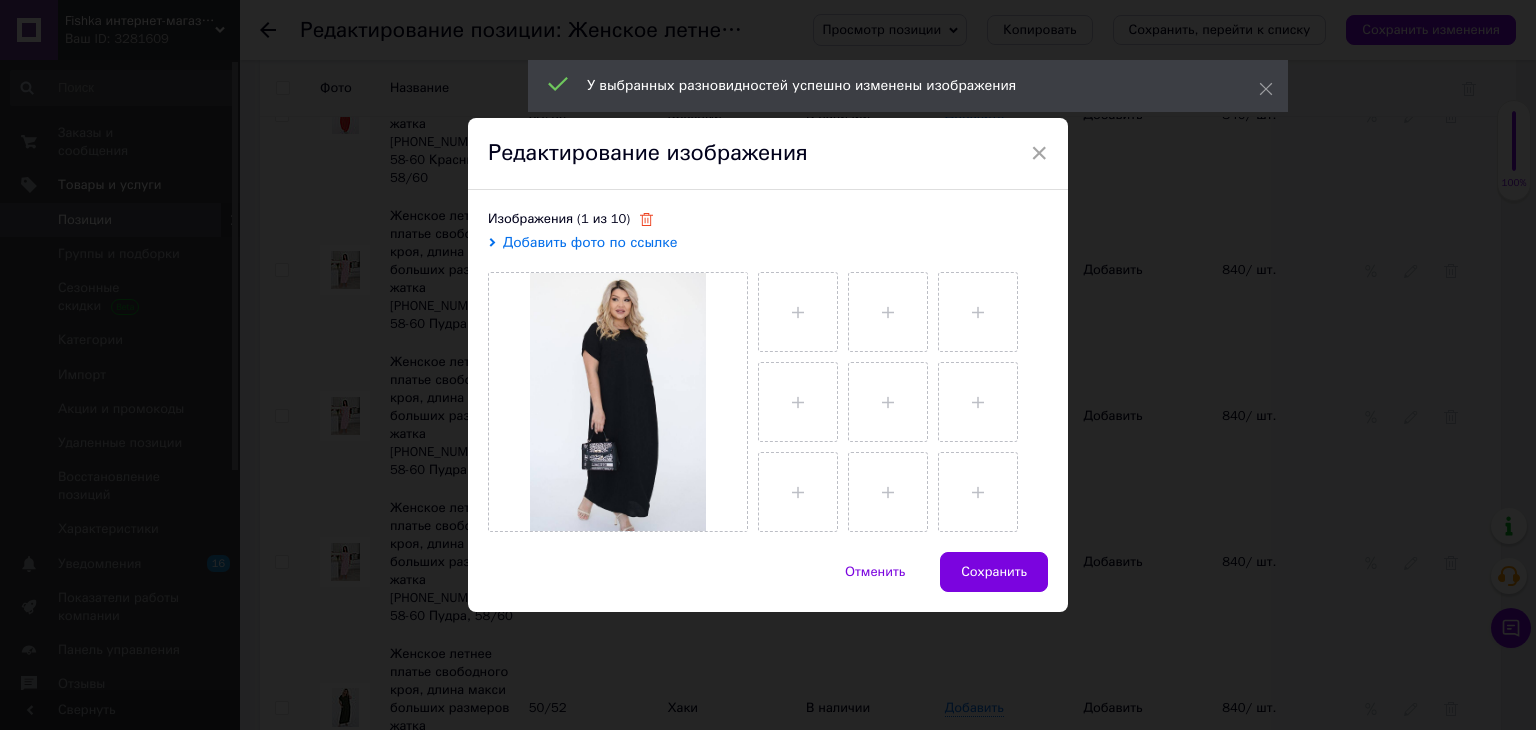 click 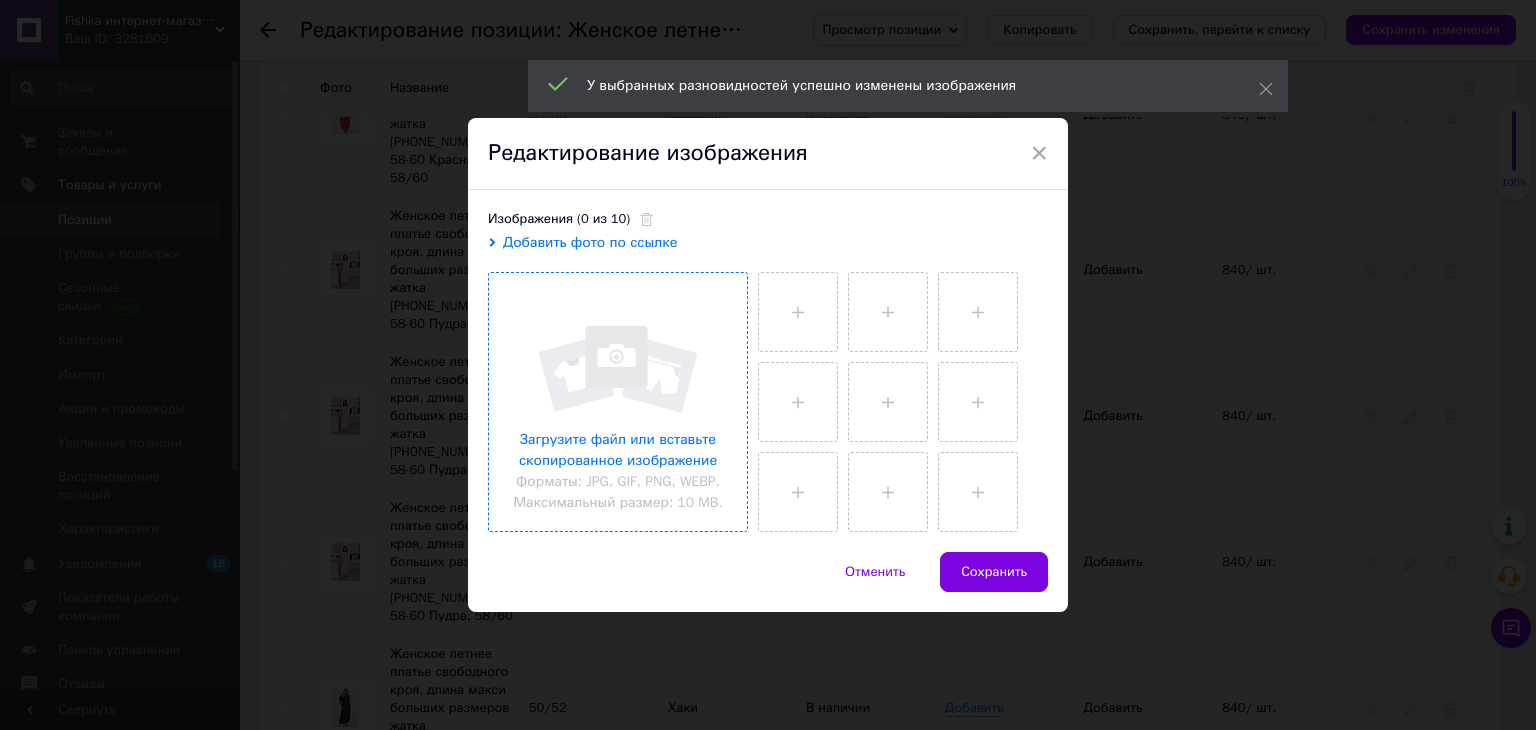 click at bounding box center (618, 402) 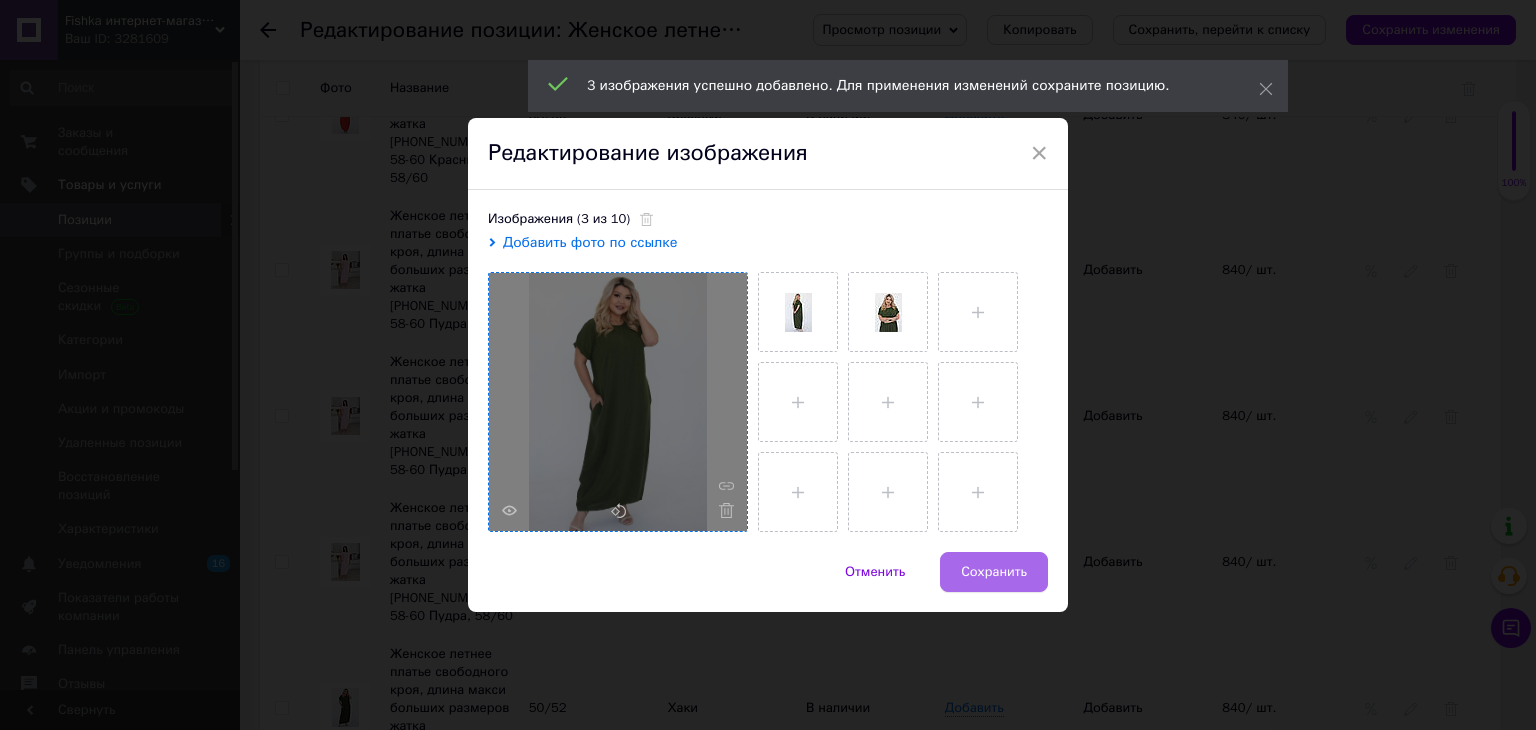 click on "Сохранить" at bounding box center (994, 572) 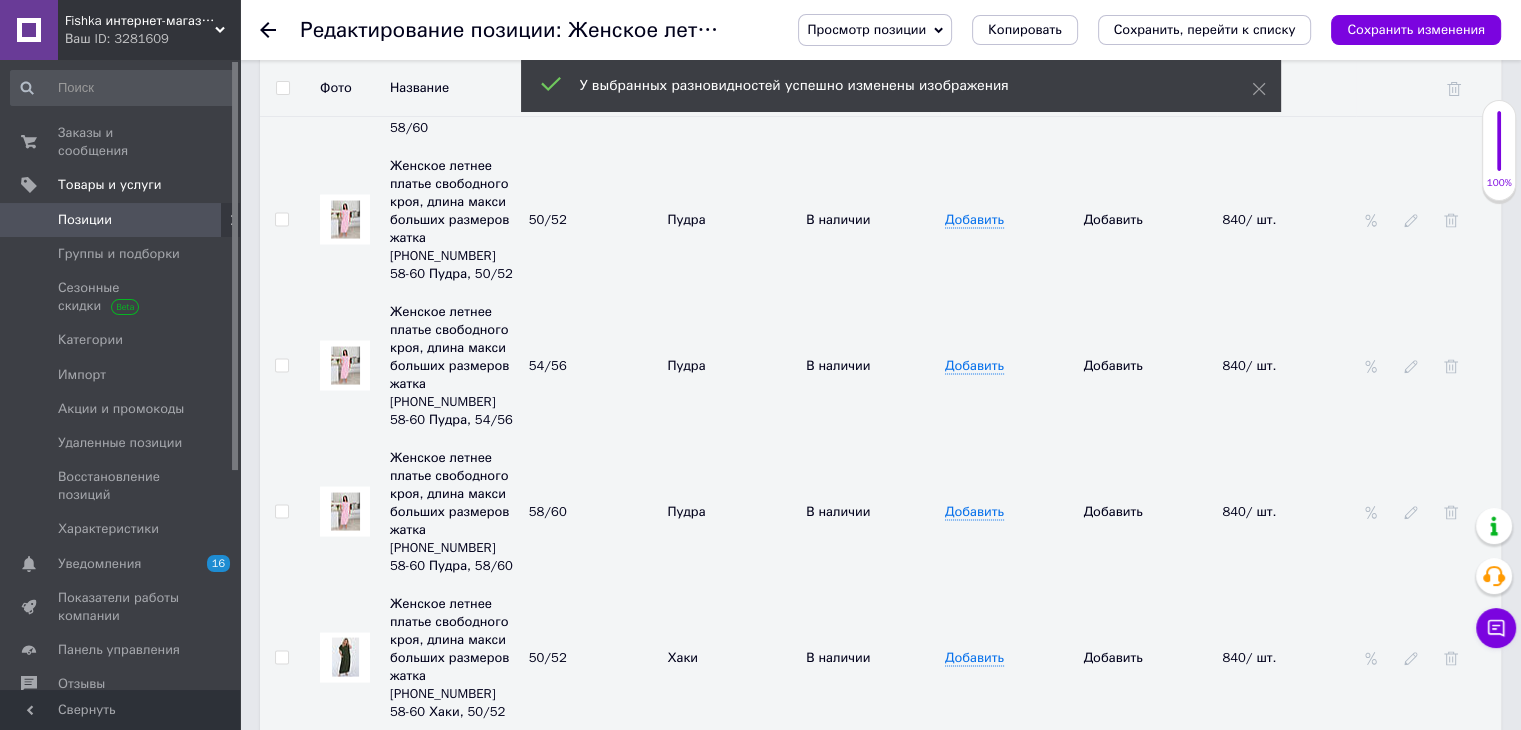 scroll, scrollTop: 3959, scrollLeft: 0, axis: vertical 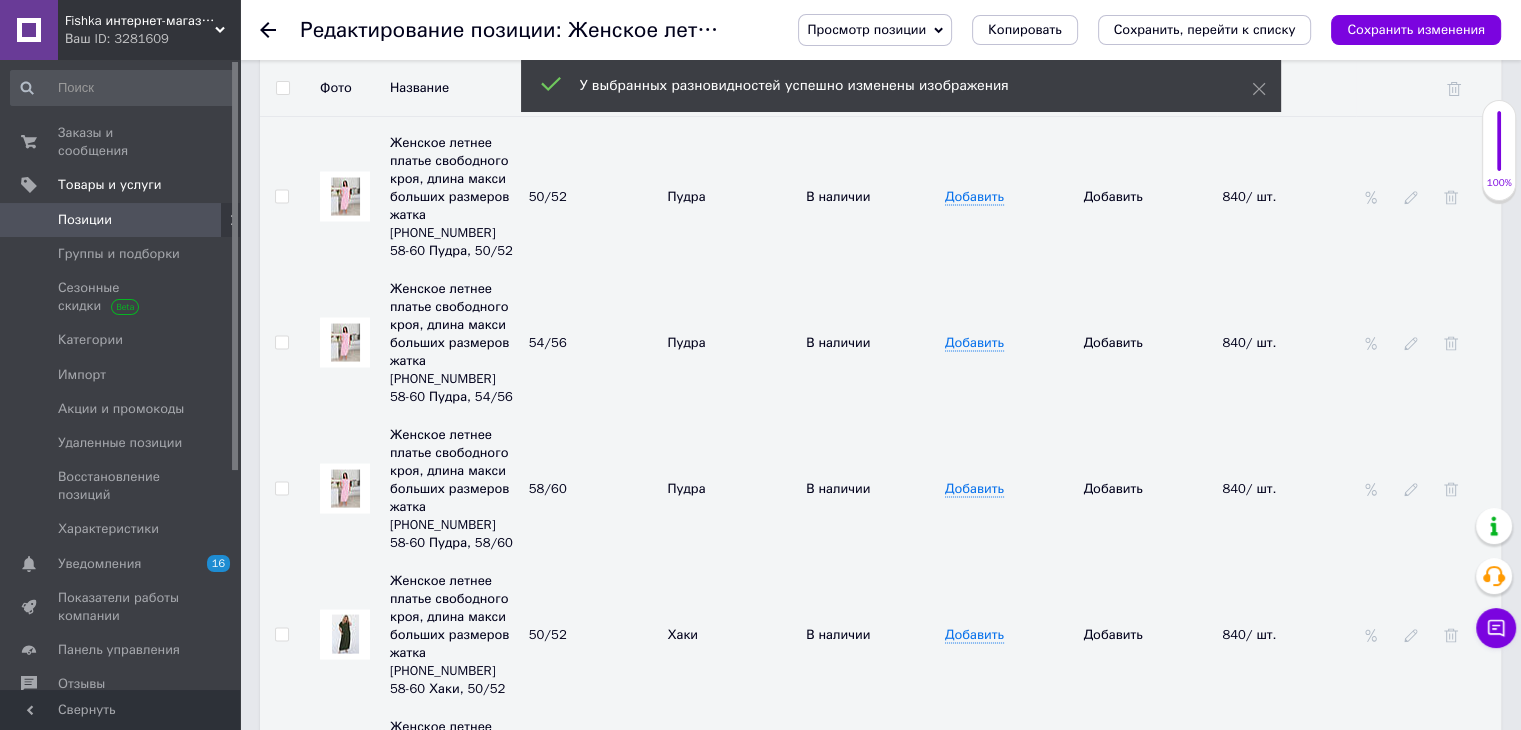 click at bounding box center (345, 926) 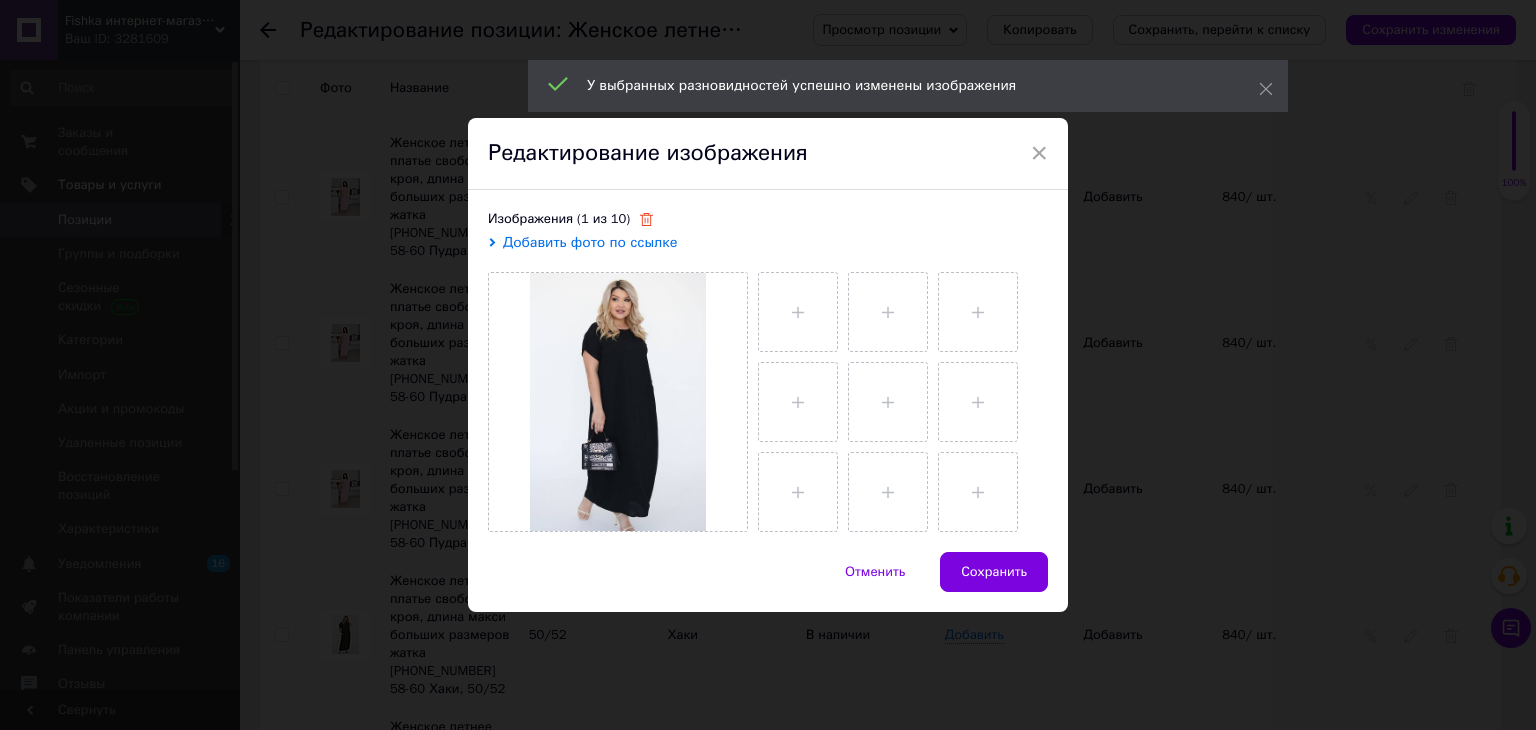 click 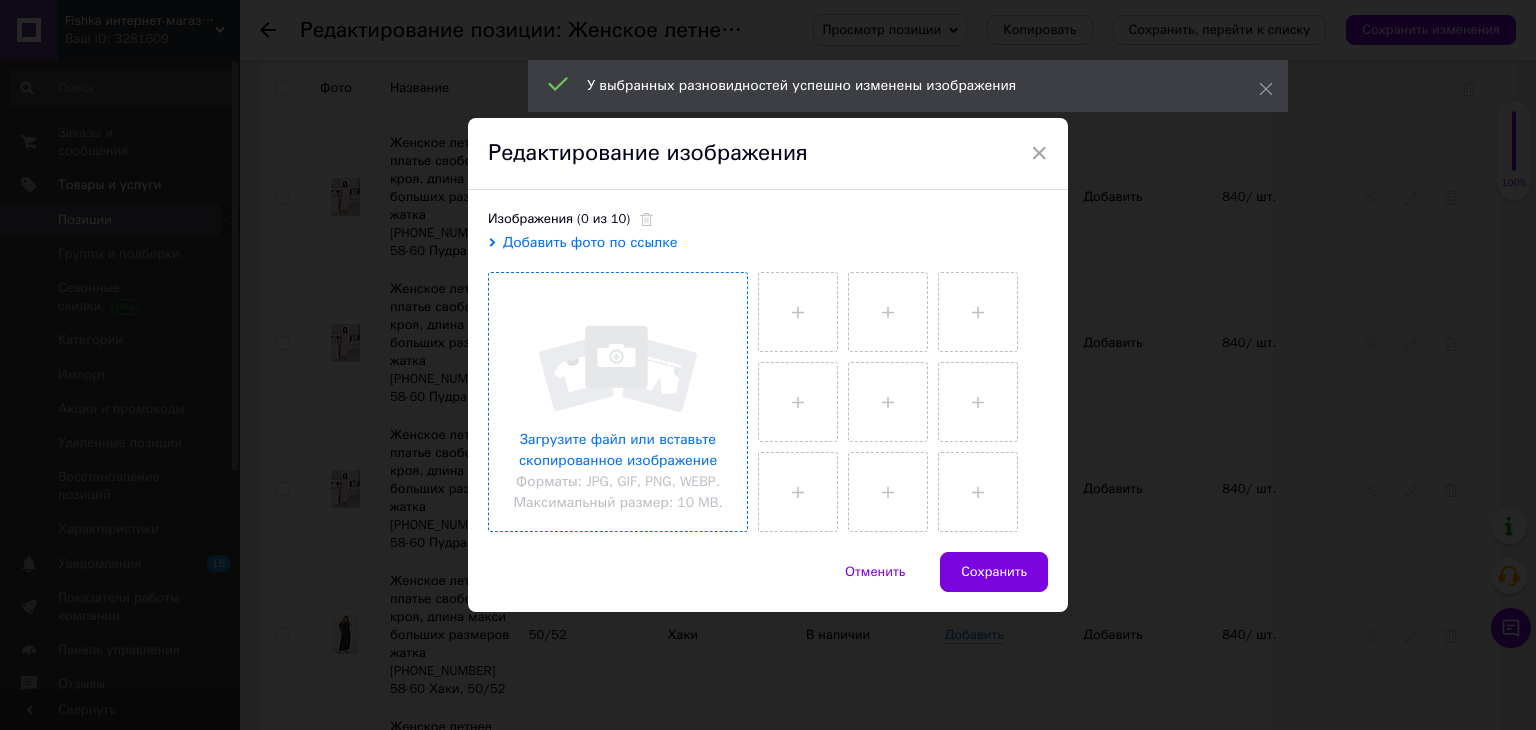 click at bounding box center (618, 402) 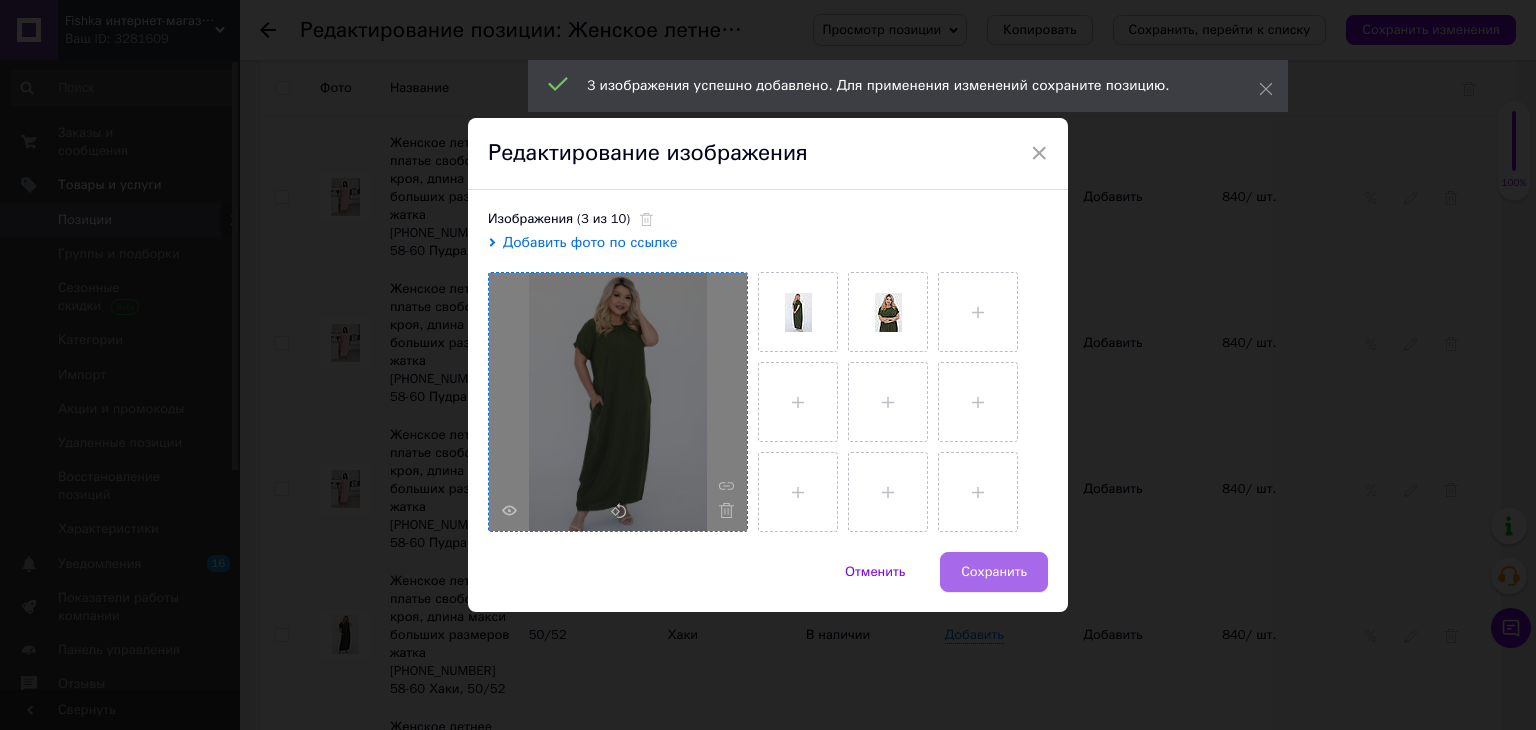 click on "Сохранить" at bounding box center [994, 572] 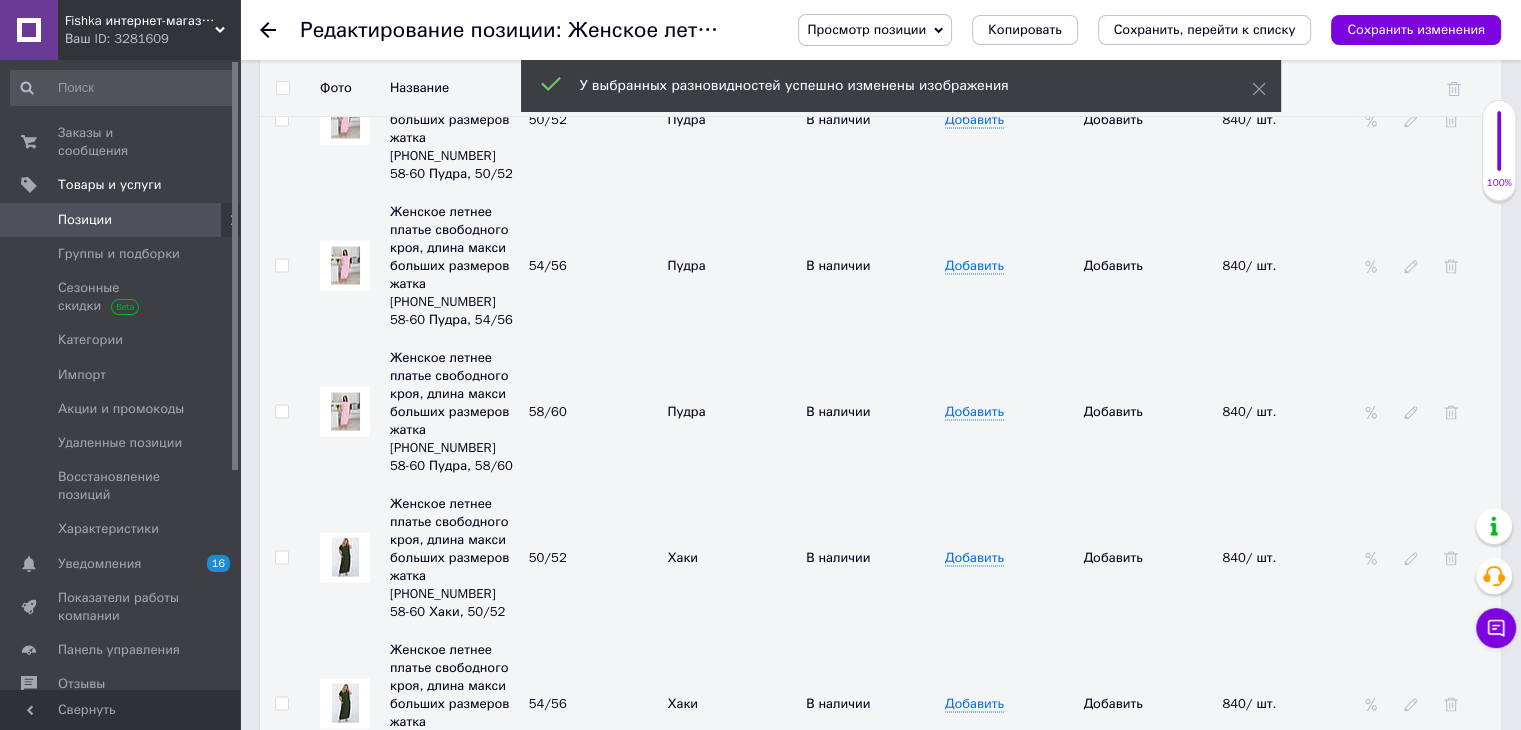 scroll, scrollTop: 4074, scrollLeft: 0, axis: vertical 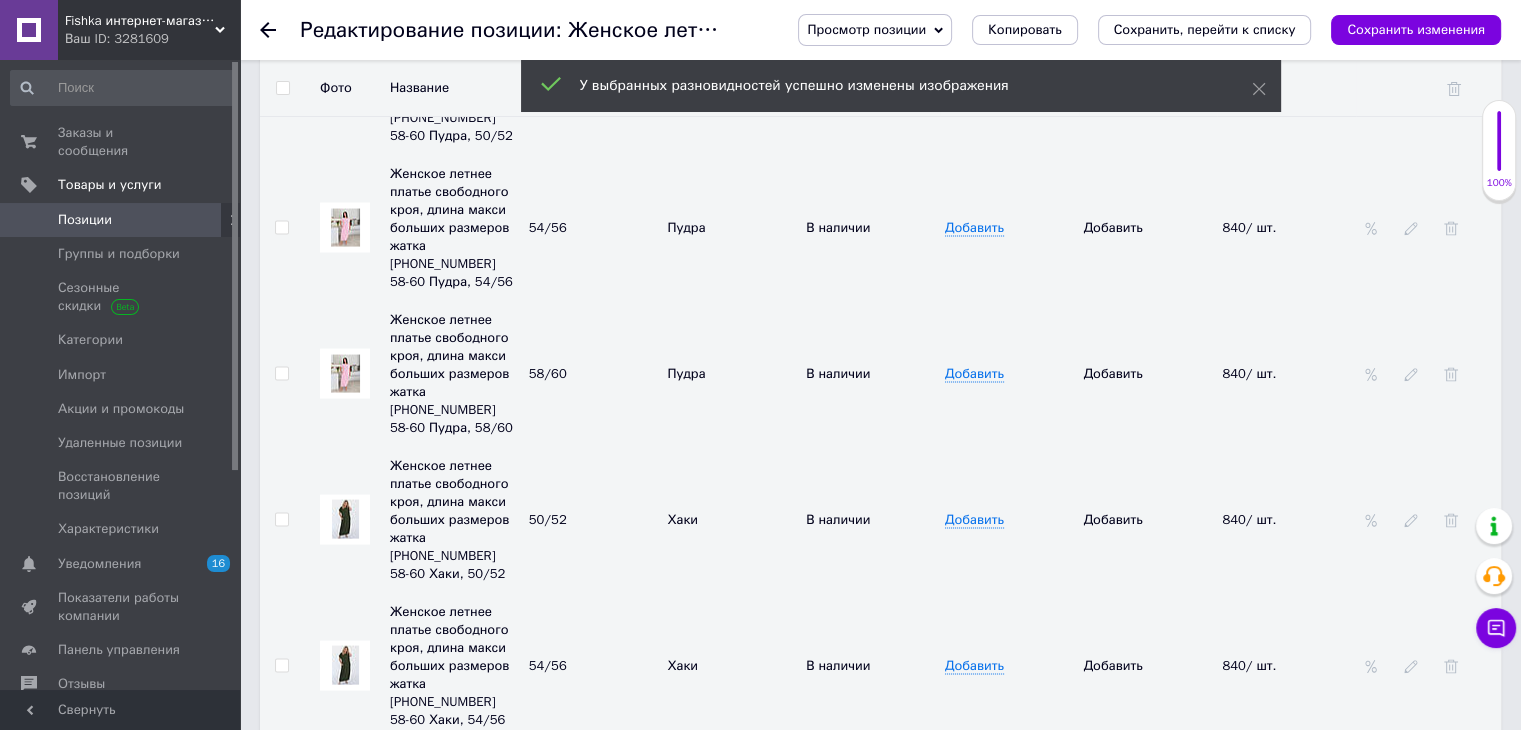 click at bounding box center (345, 966) 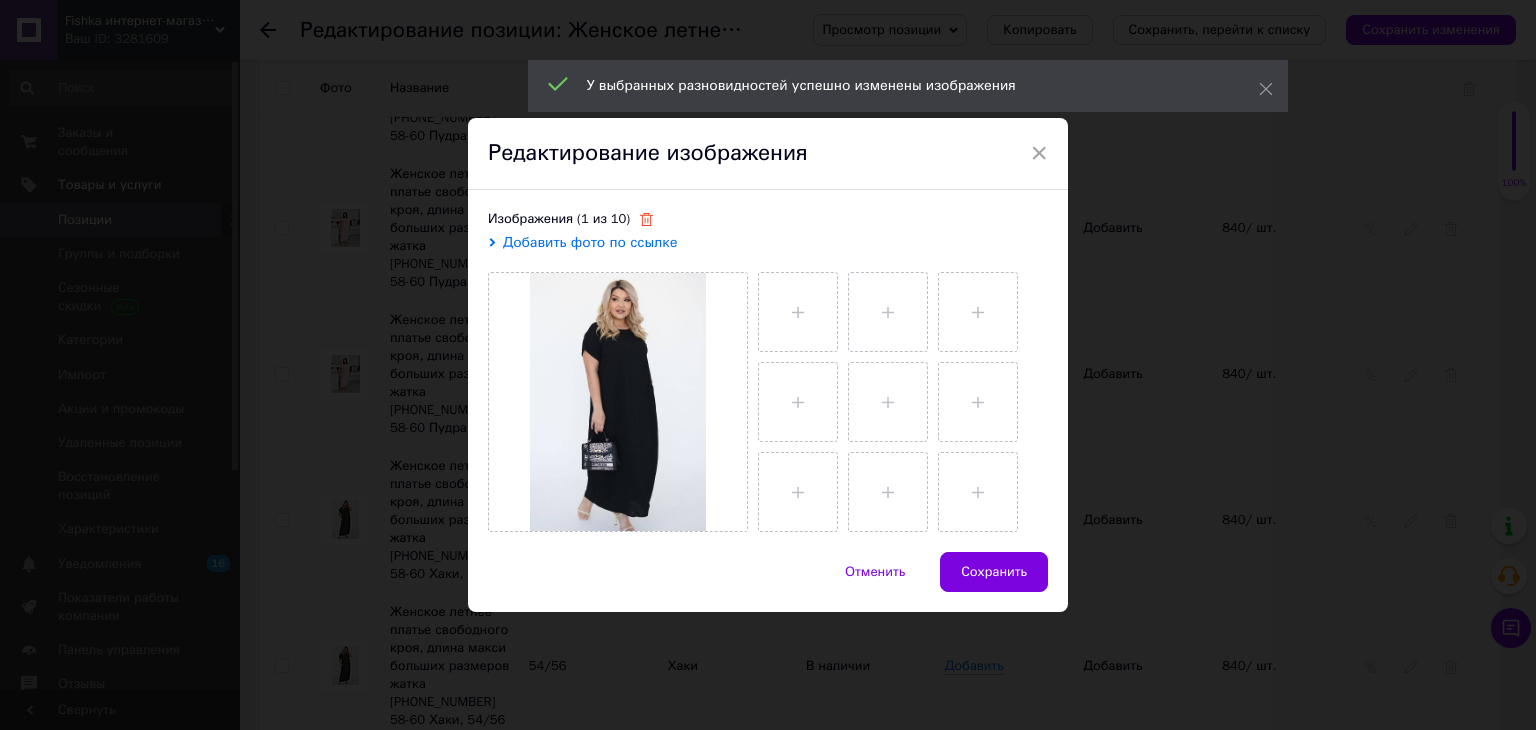 click 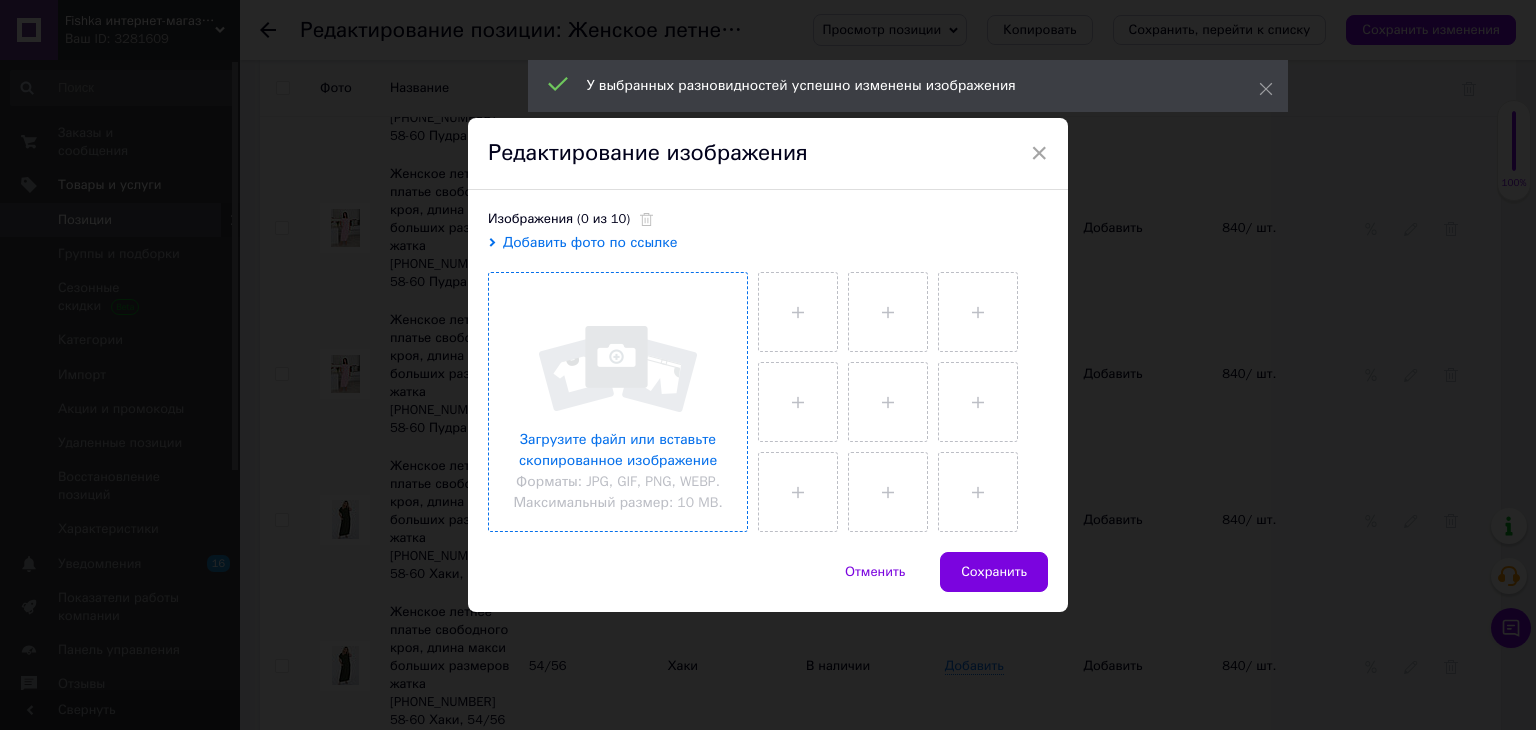 click at bounding box center (618, 402) 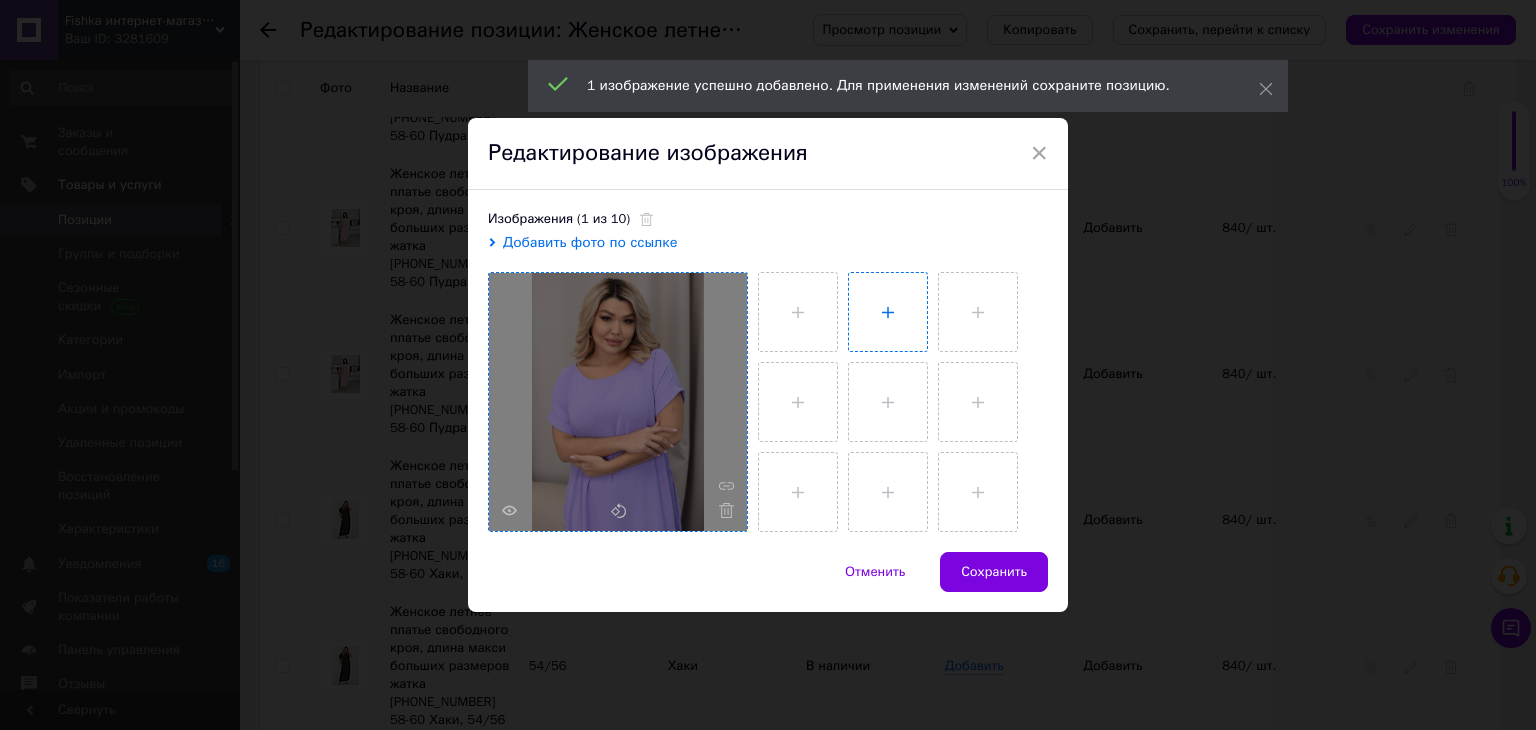 click at bounding box center (888, 312) 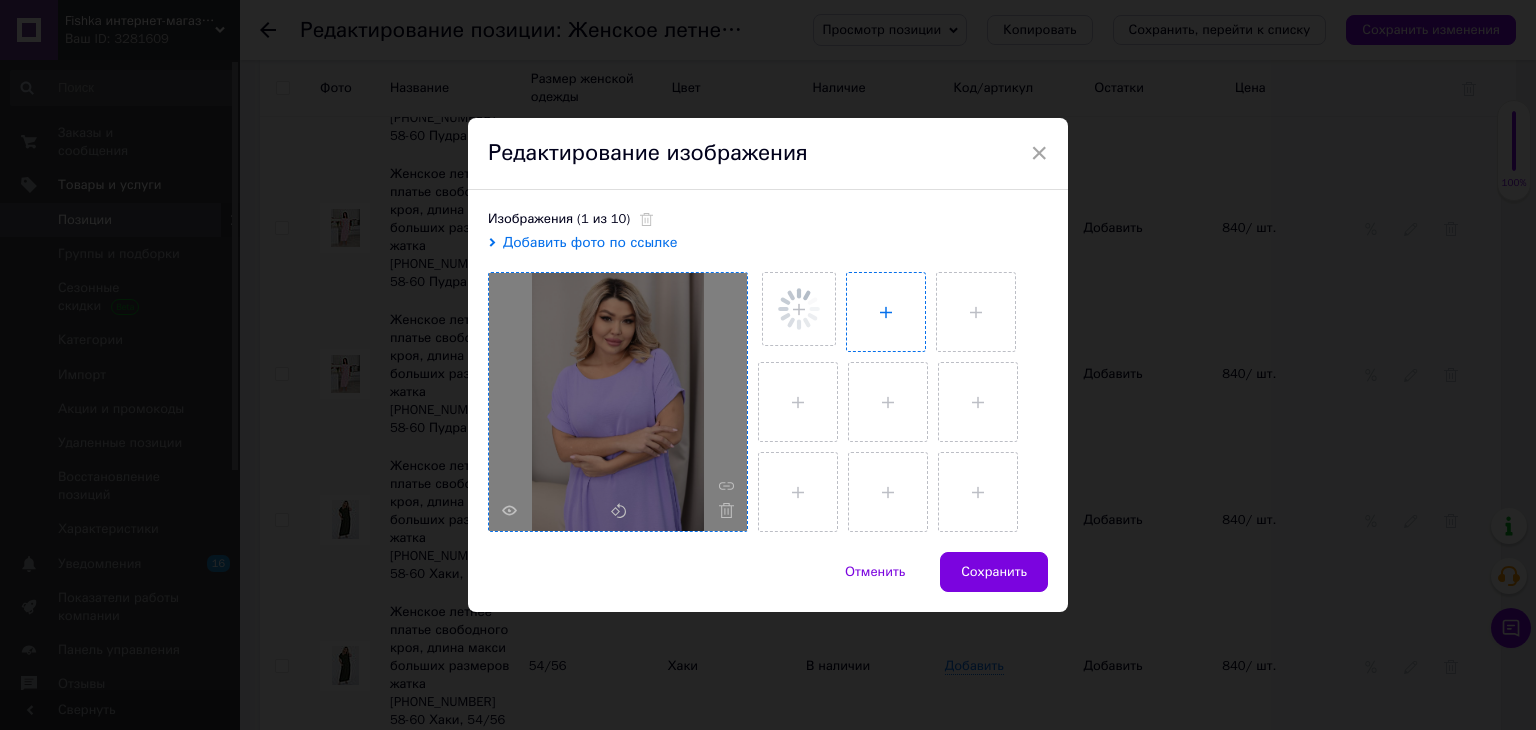 click at bounding box center [886, 312] 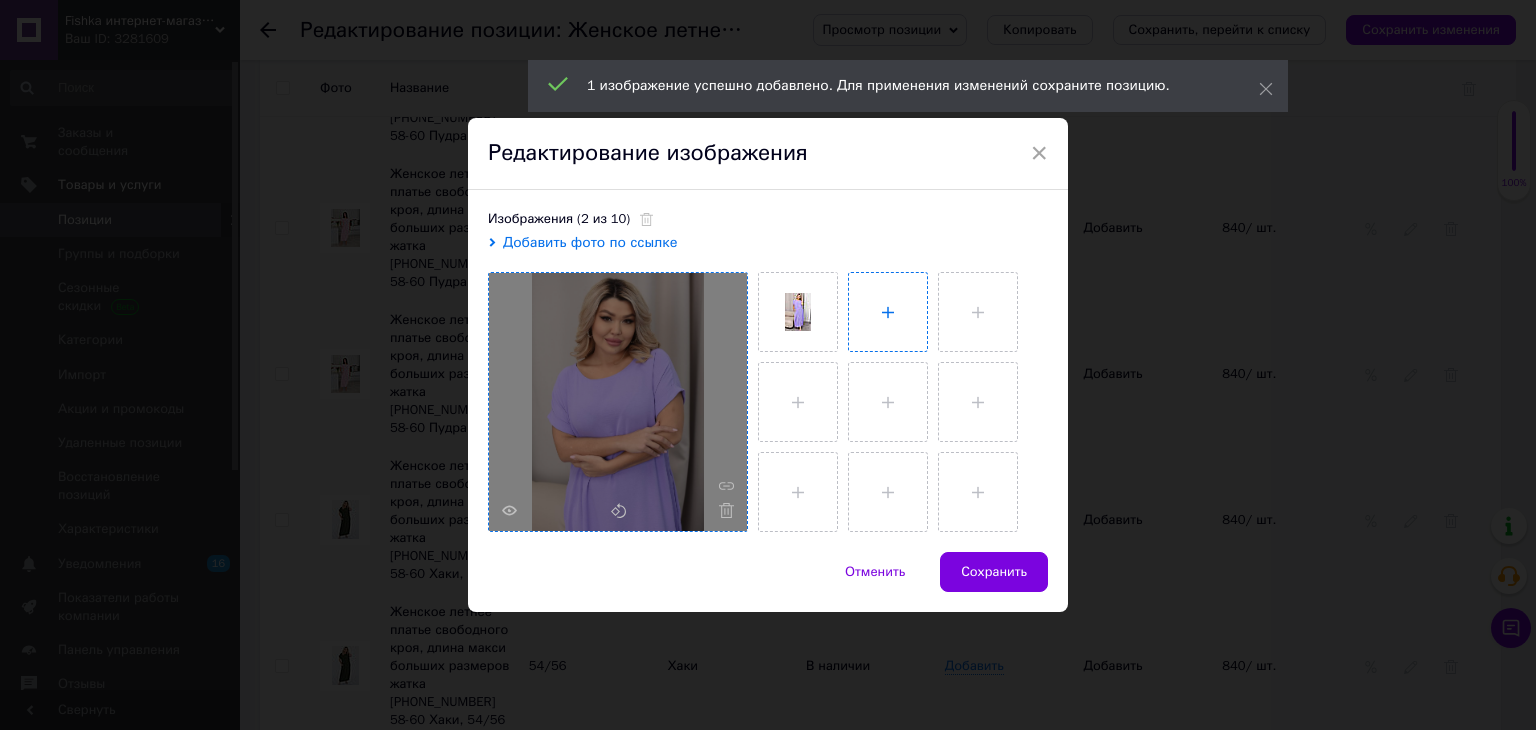 type on "C:\fakepath\photo_2025-05-23_11-22-32.jpg" 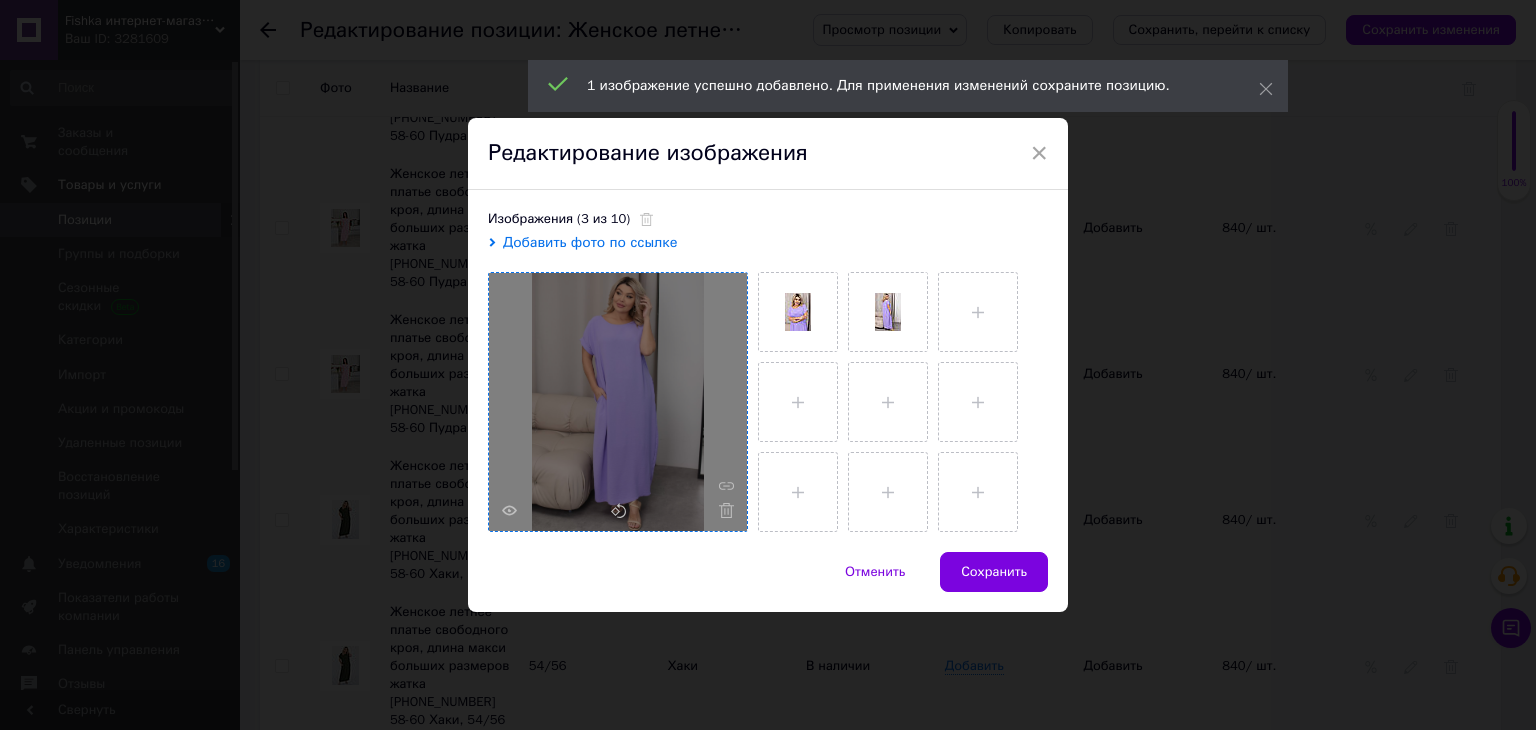 click at bounding box center (618, 402) 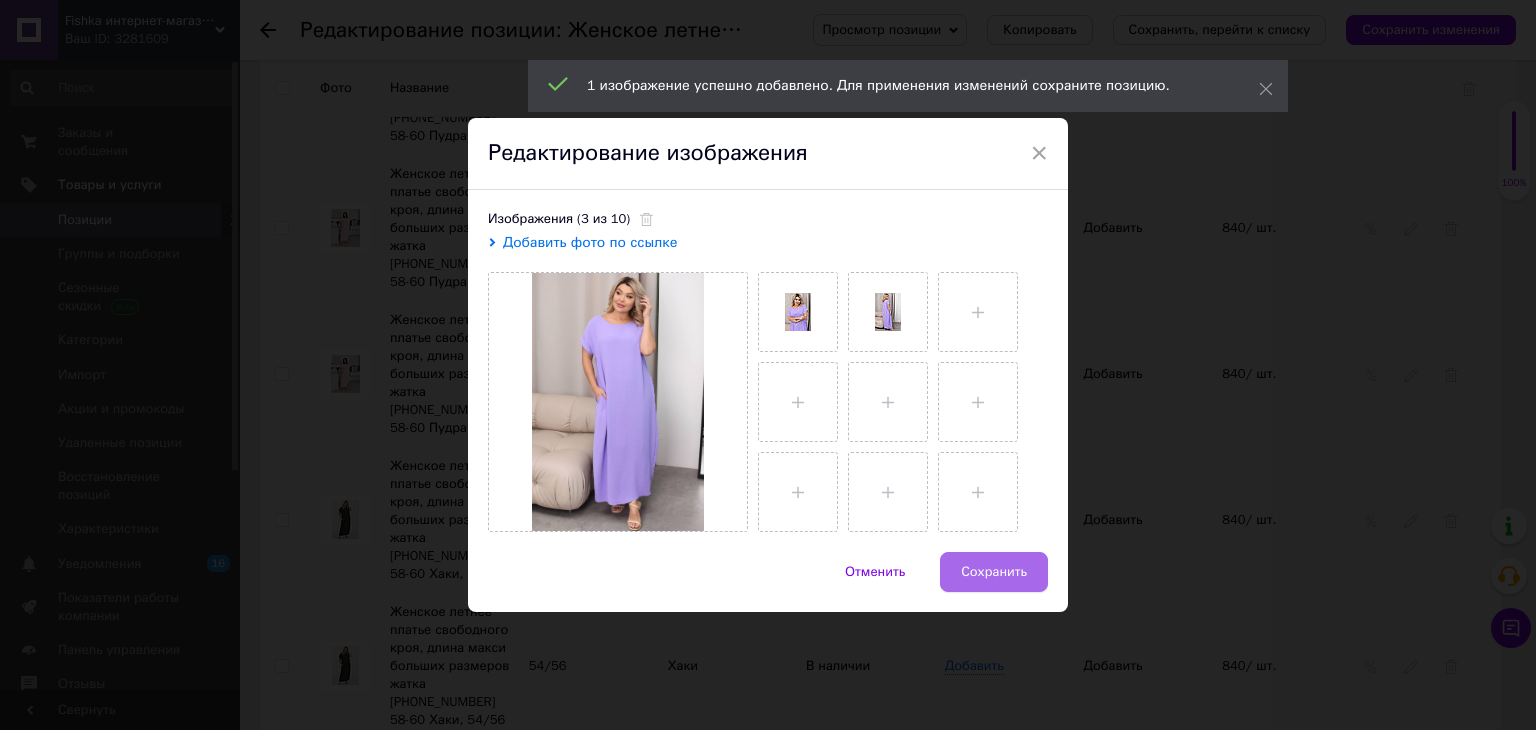 click on "Сохранить" at bounding box center [994, 572] 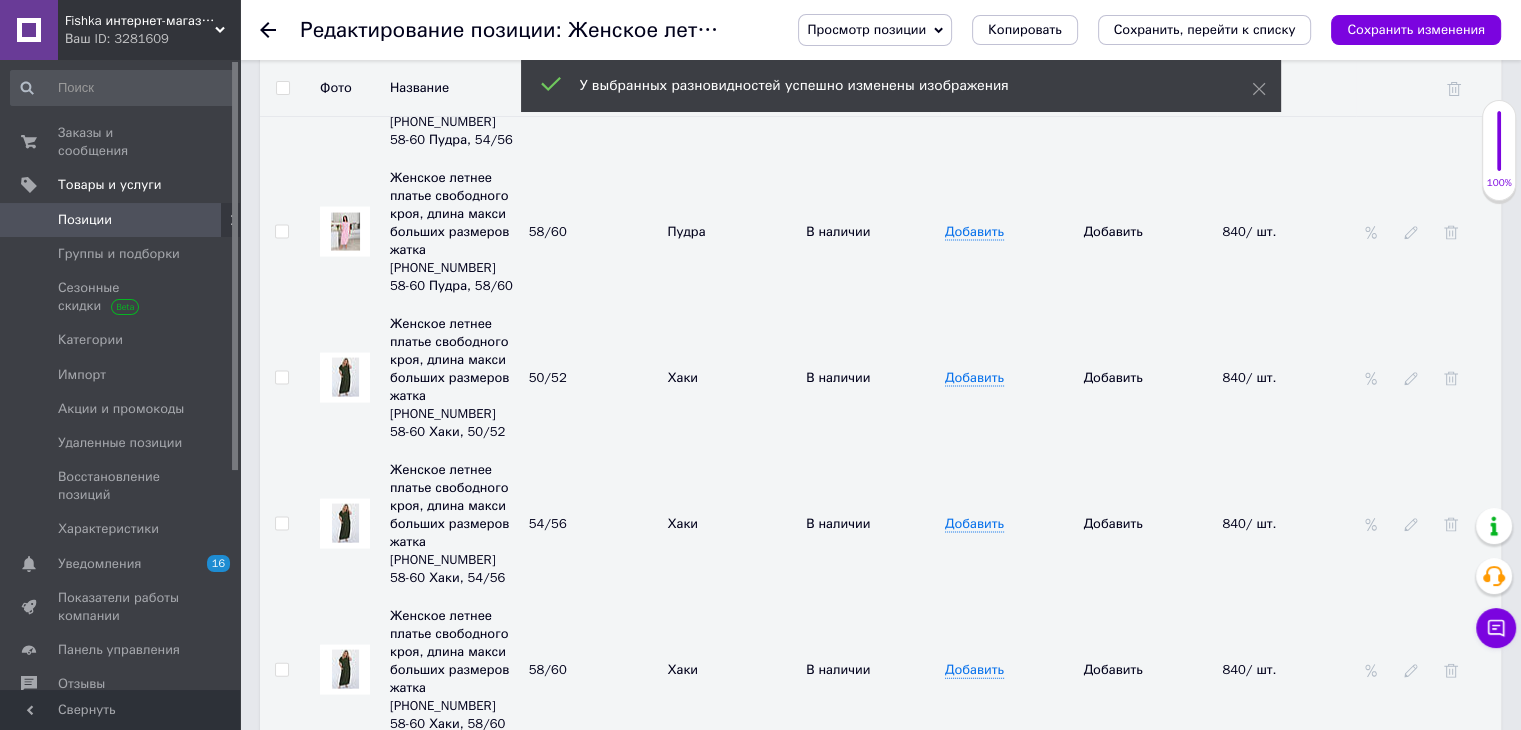 scroll, scrollTop: 4224, scrollLeft: 0, axis: vertical 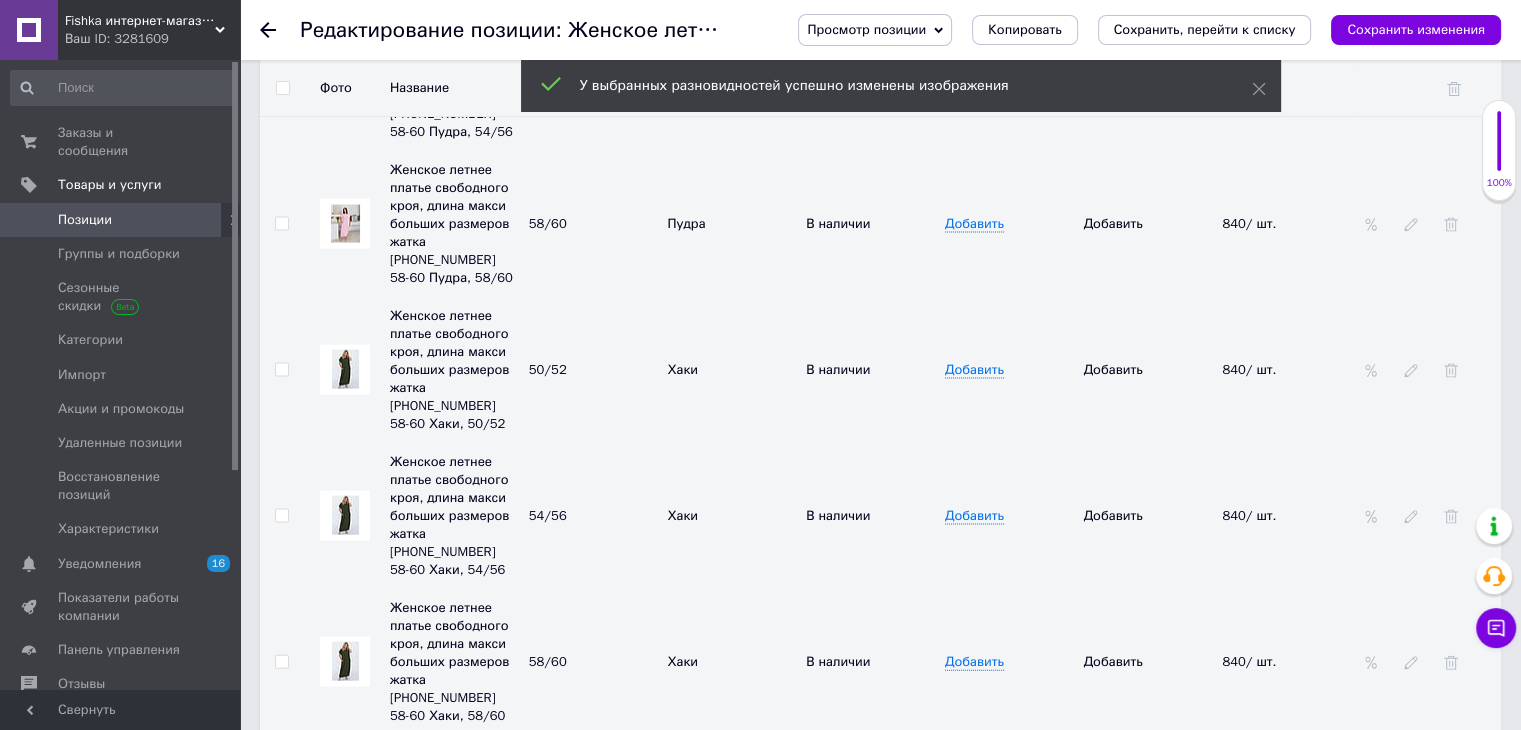 click at bounding box center [345, 980] 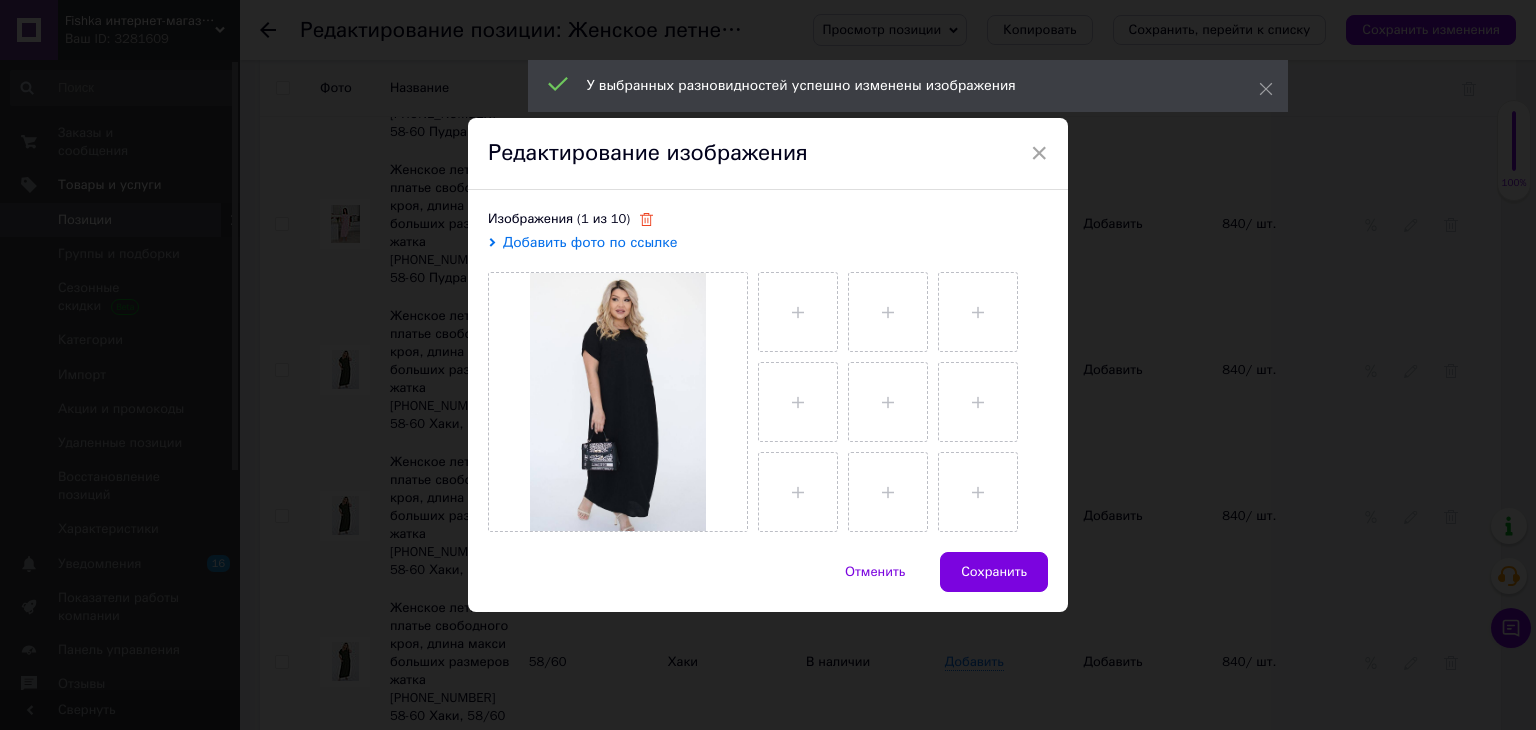 click 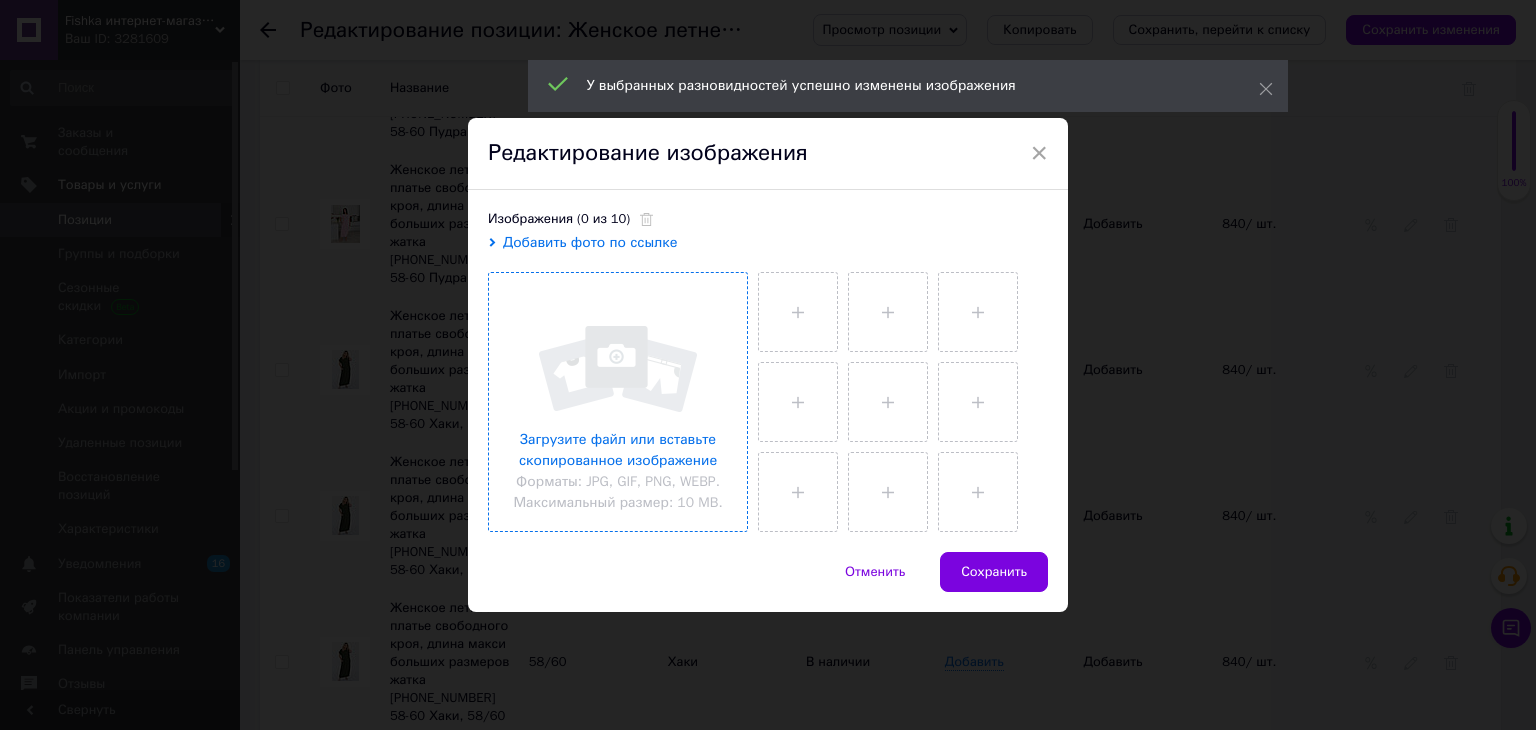click at bounding box center (618, 402) 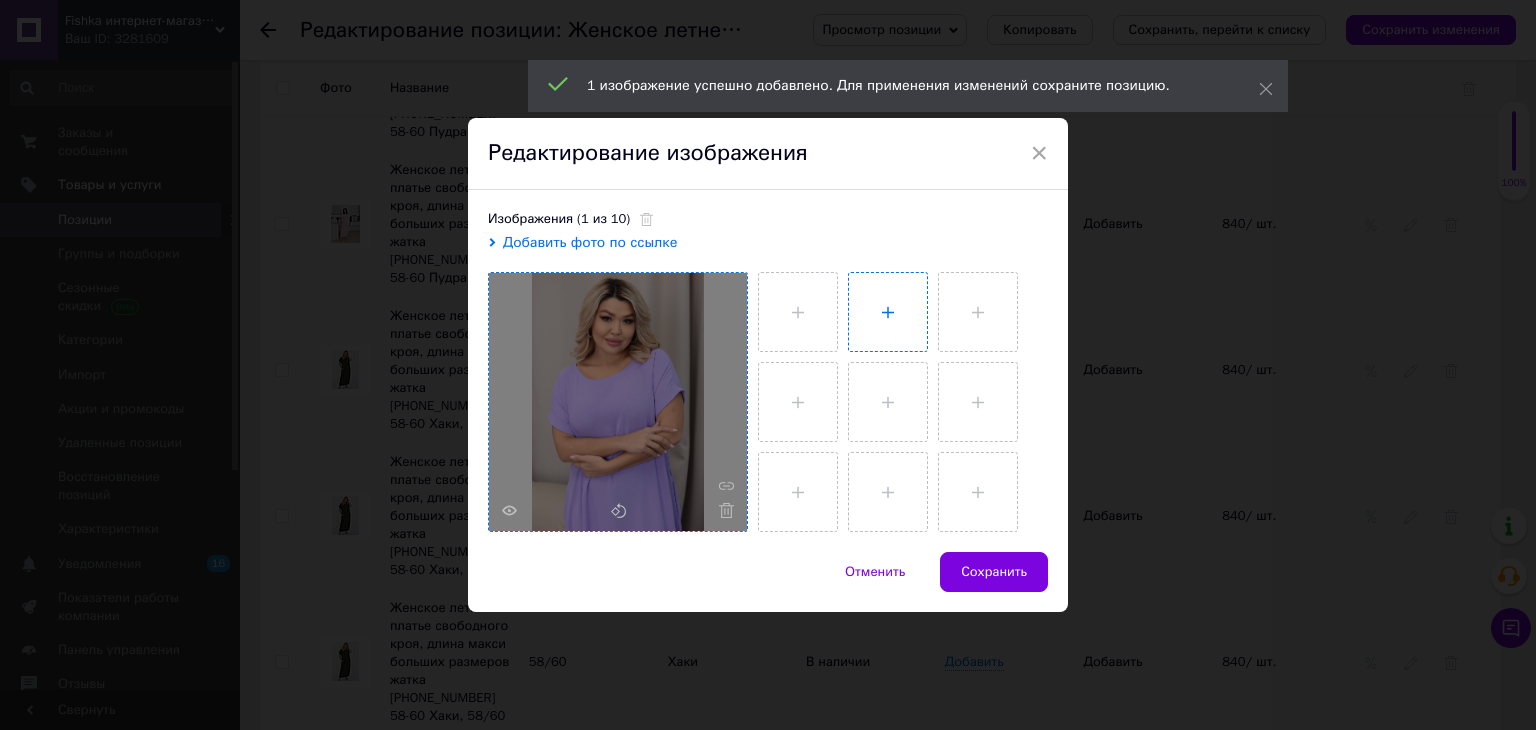 click at bounding box center (888, 312) 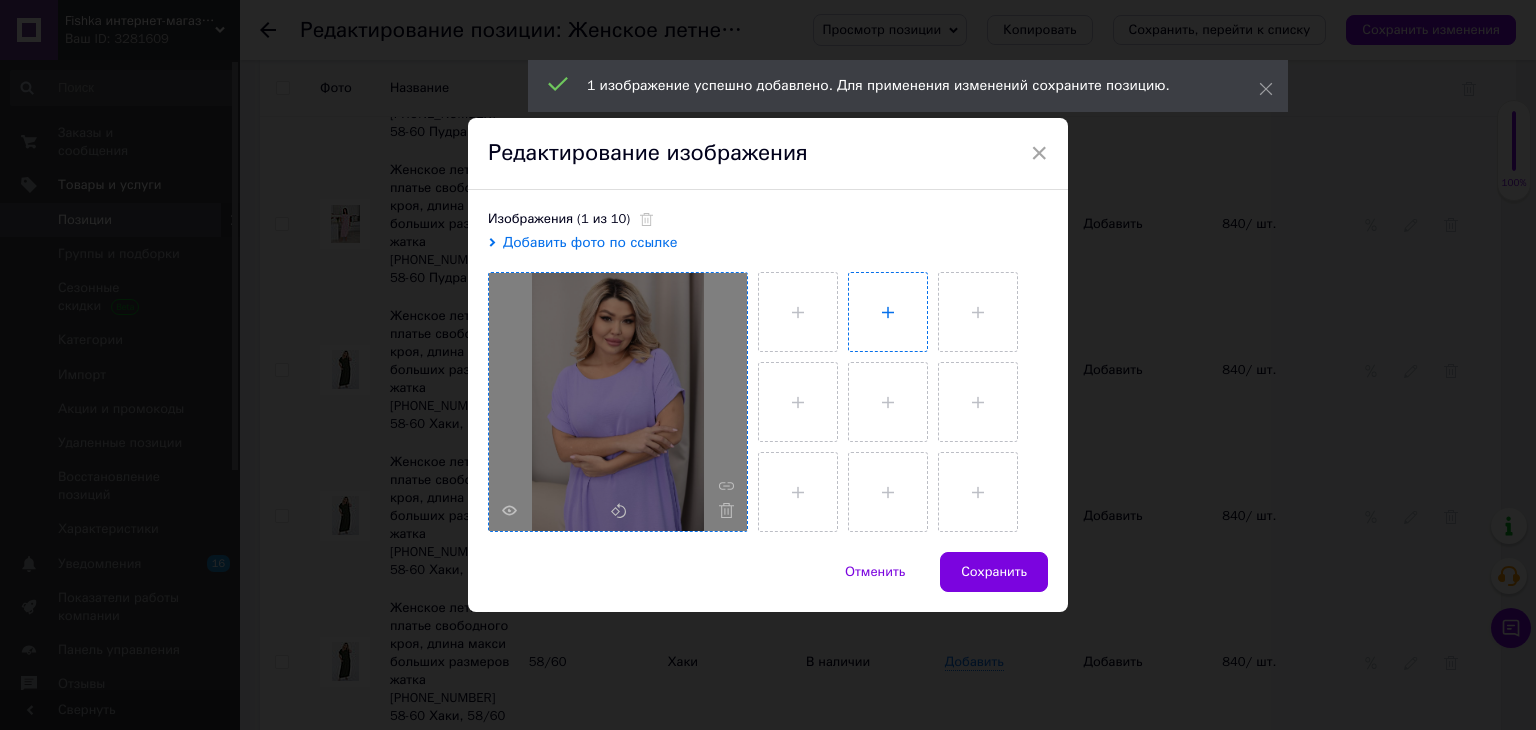 type on "C:\fakepath\photo_2025-05-23_11-22-31.jpg" 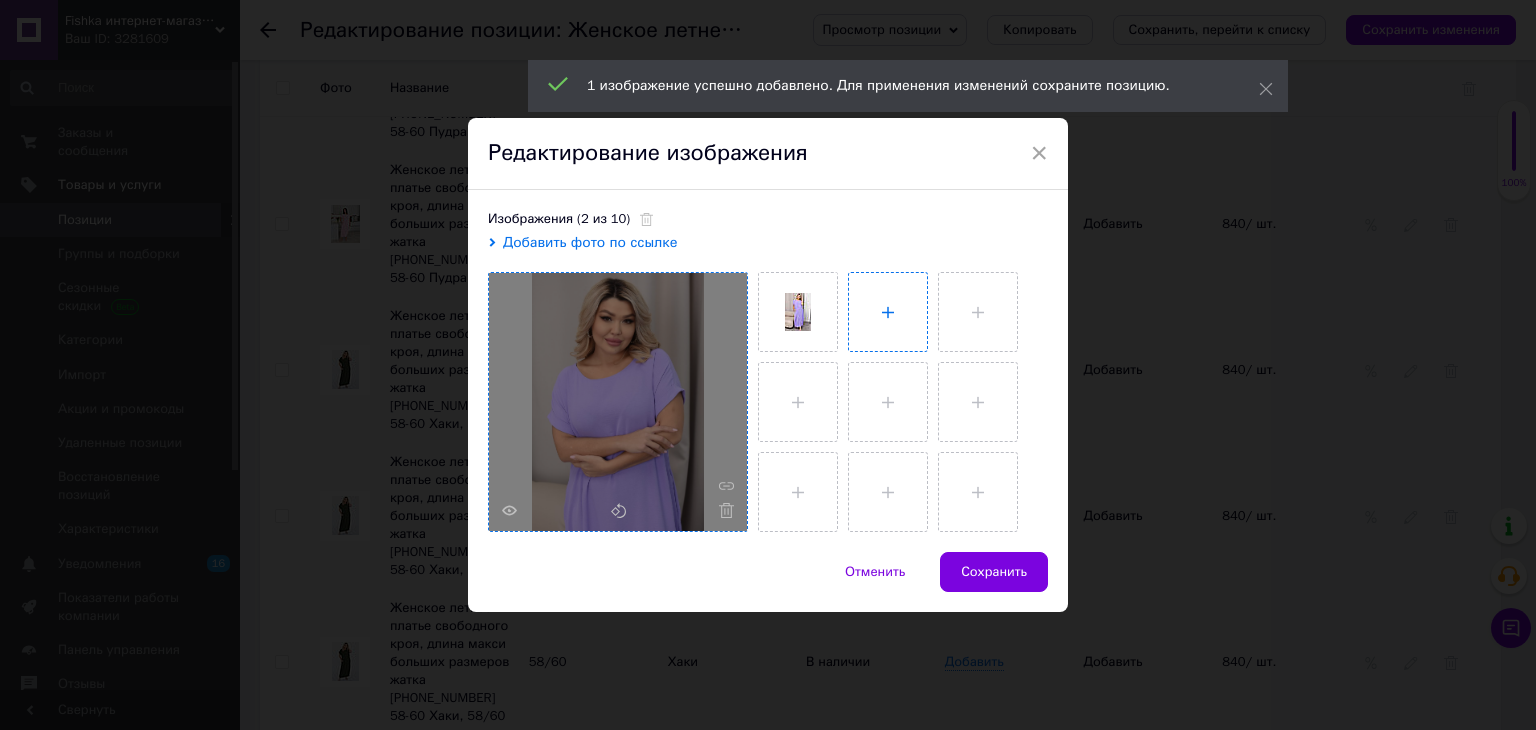 click at bounding box center (888, 312) 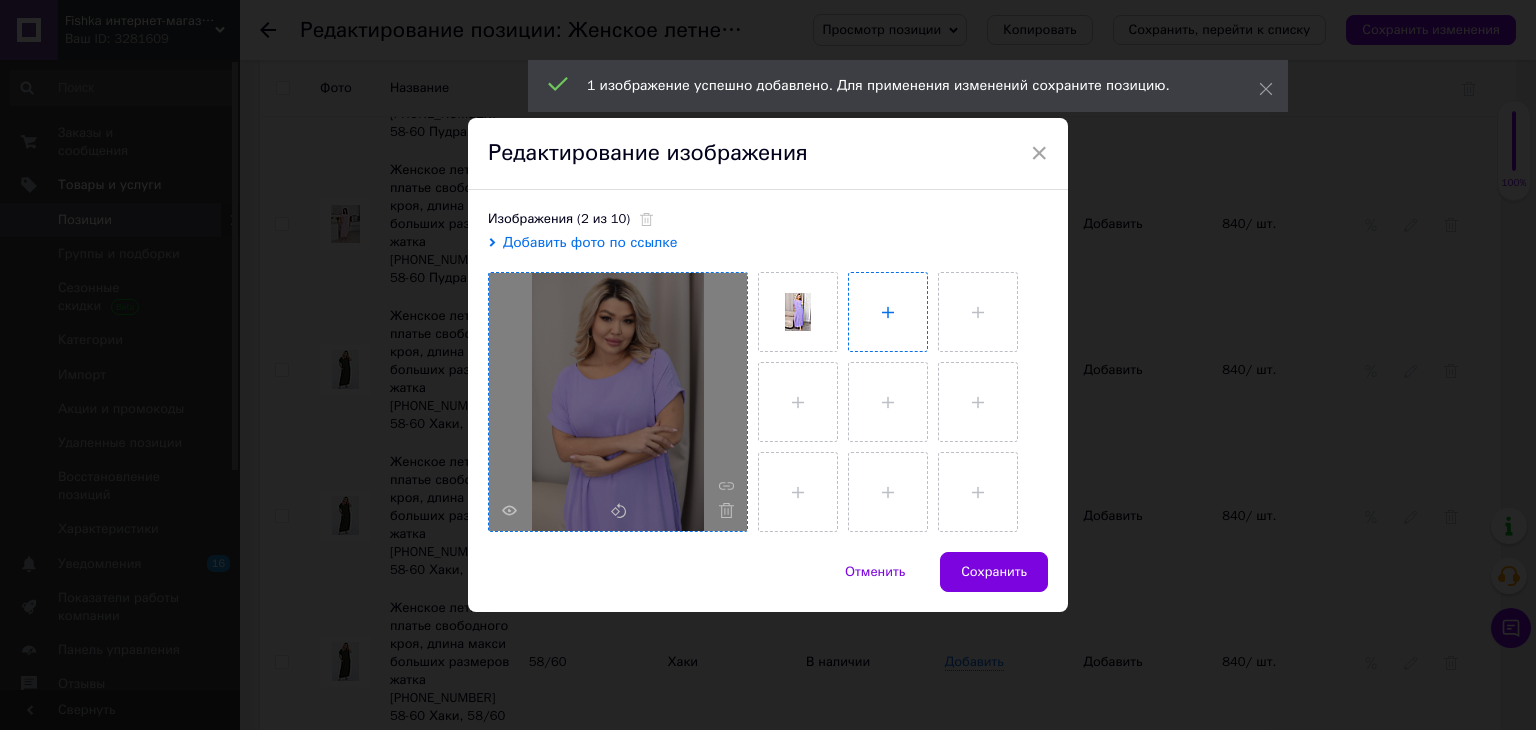 type on "C:\fakepath\photo_2025-05-23_11-22-32.jpg" 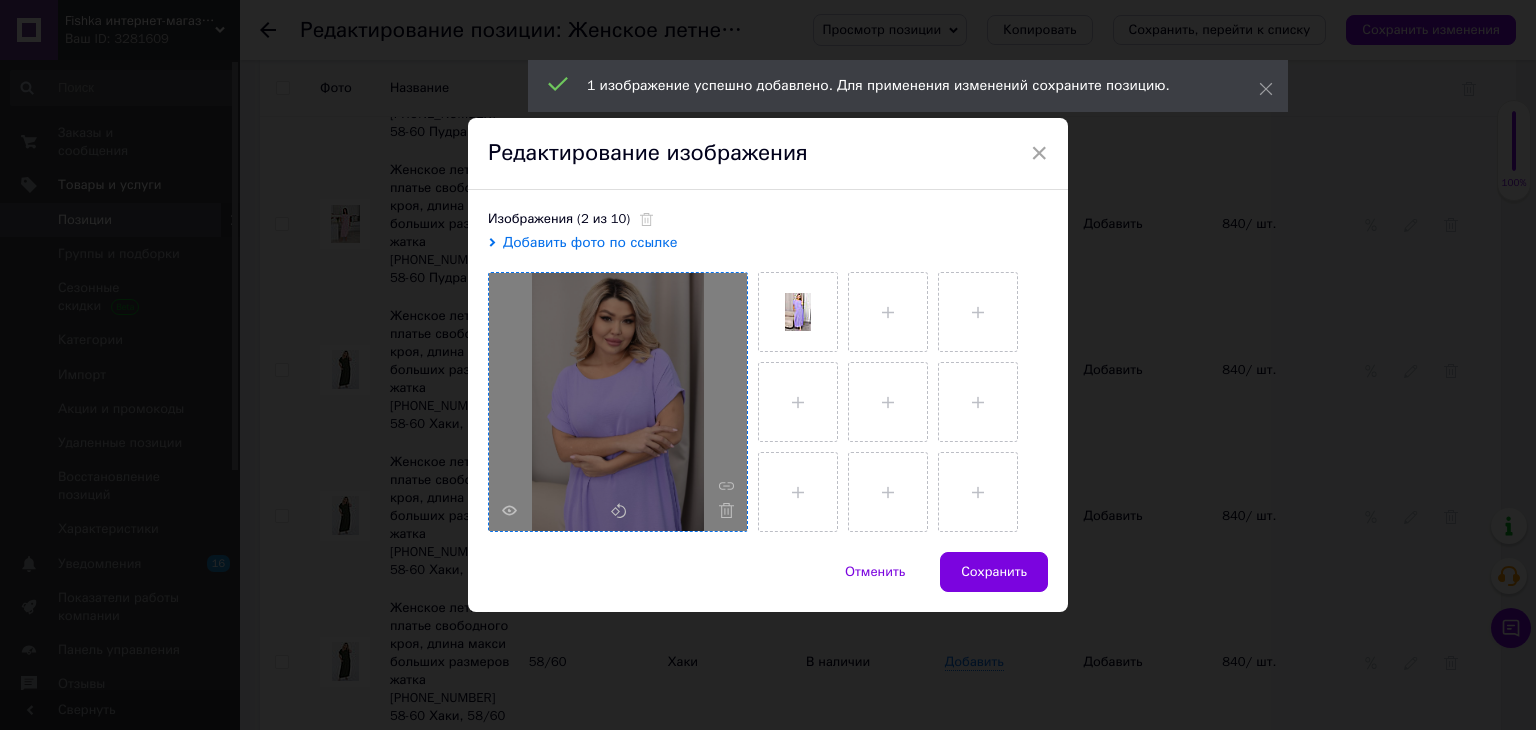 type 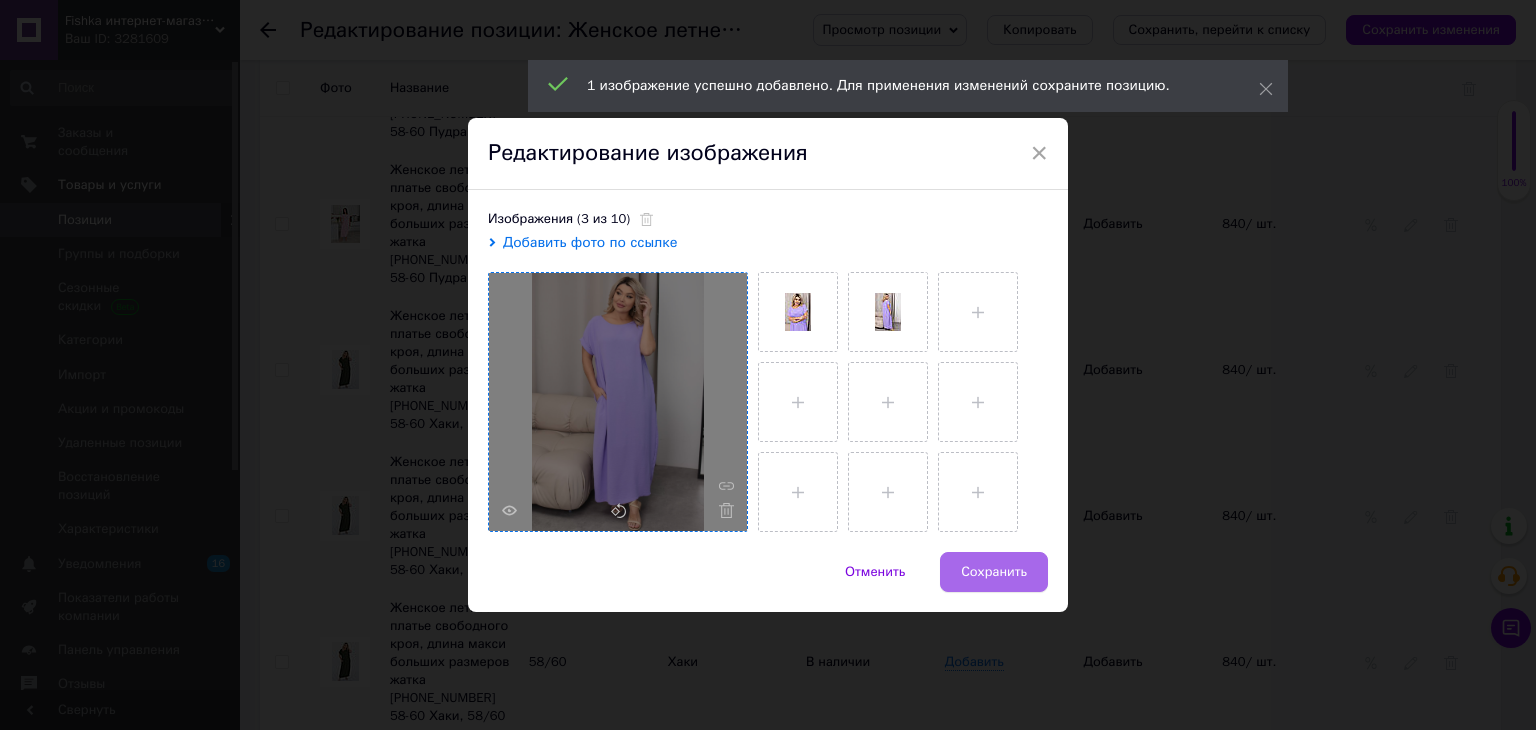 click on "Сохранить" at bounding box center (994, 572) 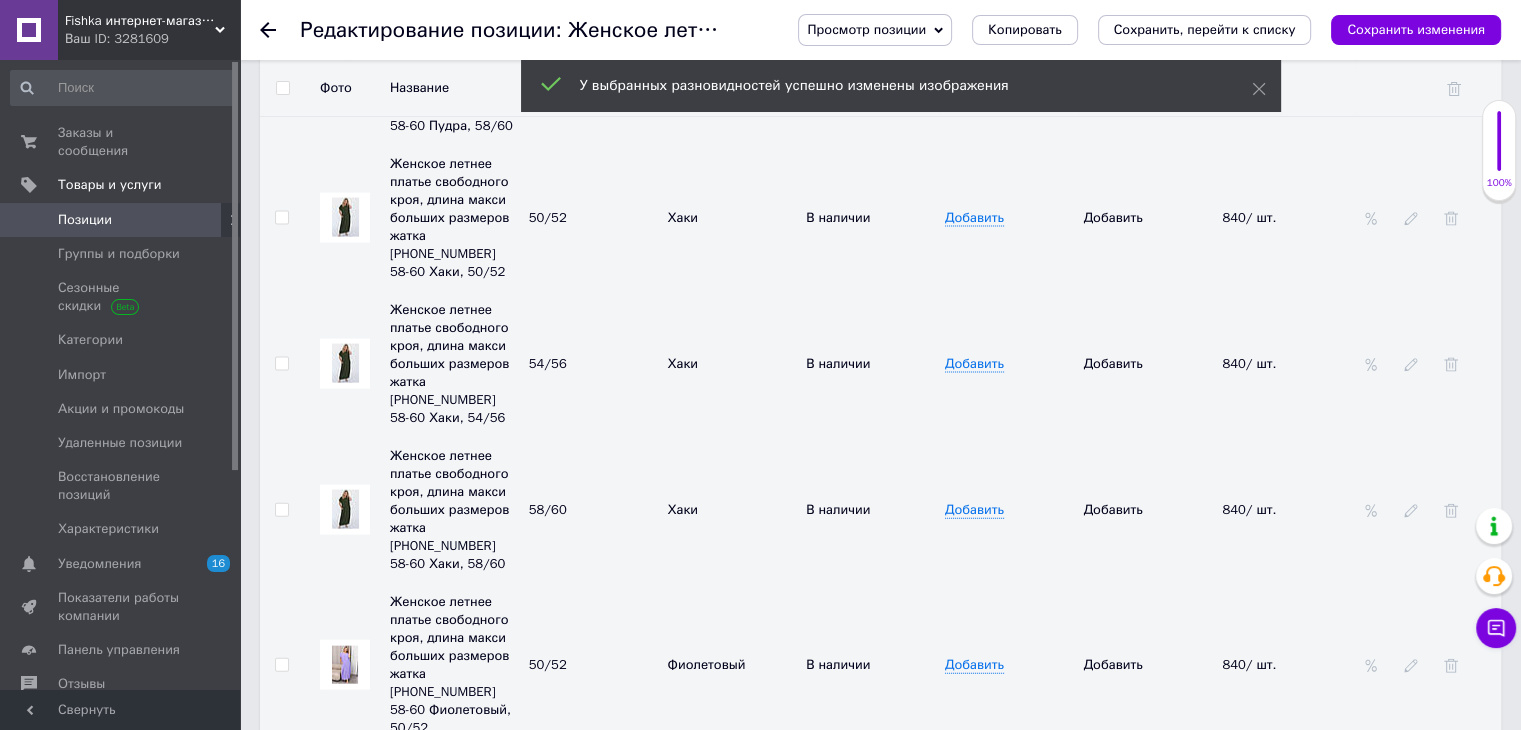scroll, scrollTop: 4376, scrollLeft: 0, axis: vertical 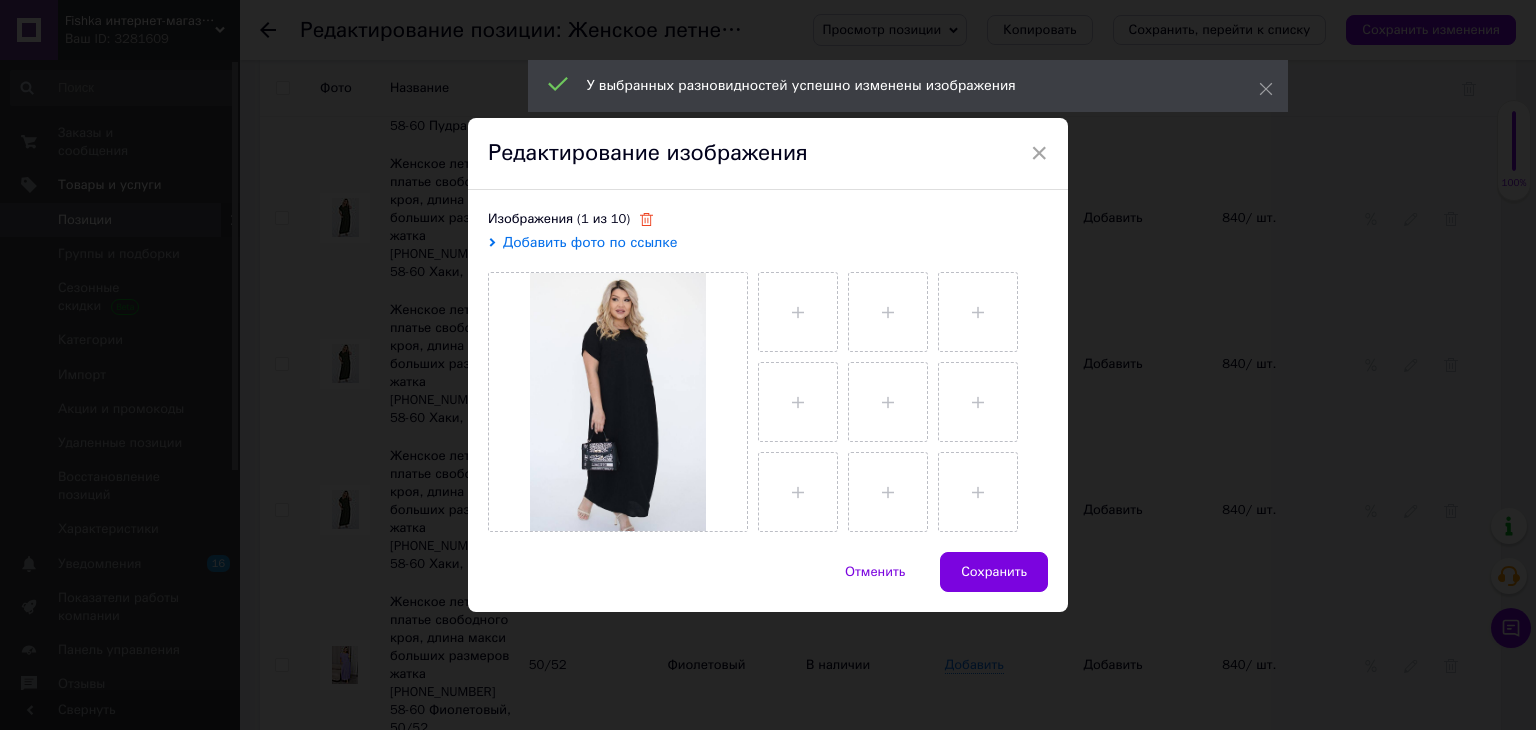 click 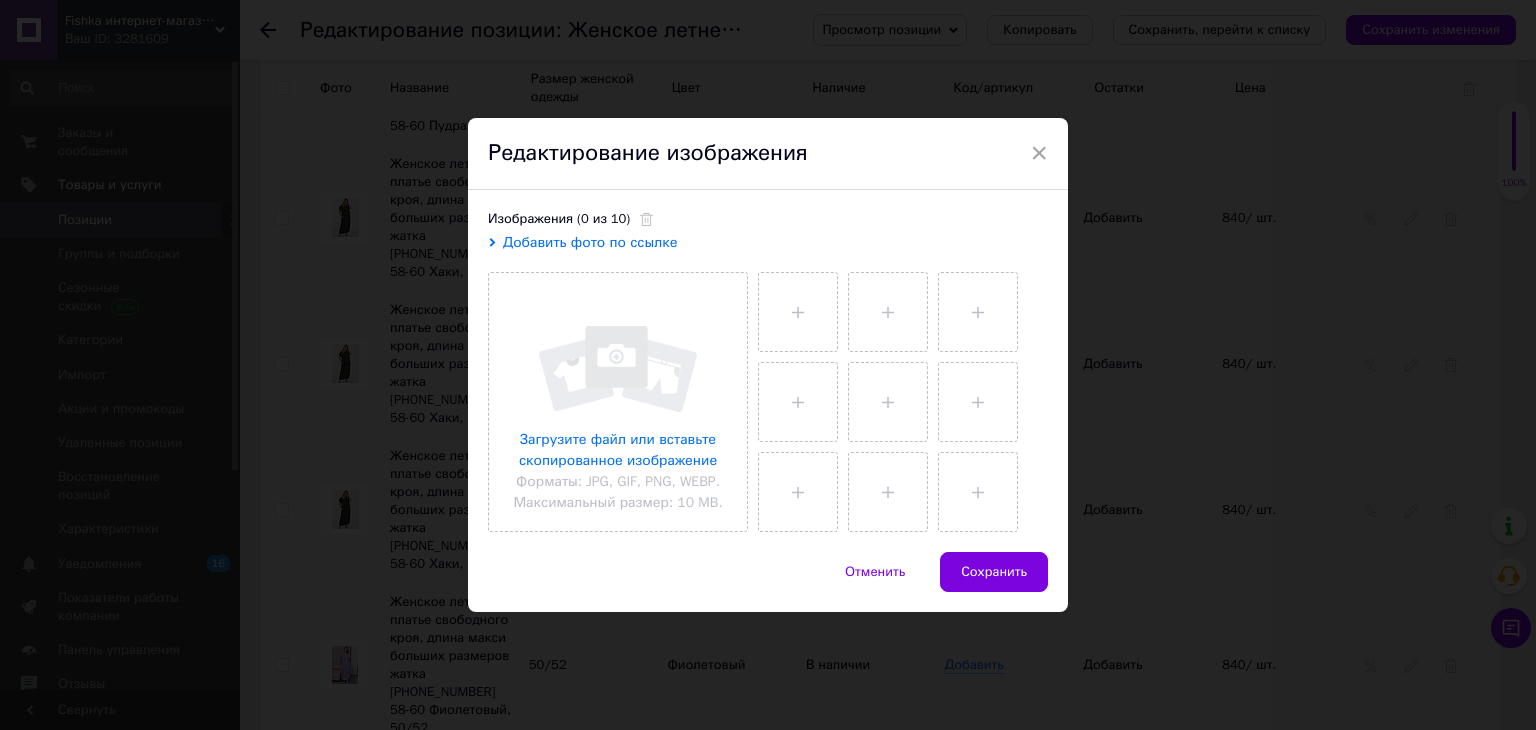 click at bounding box center [618, 402] 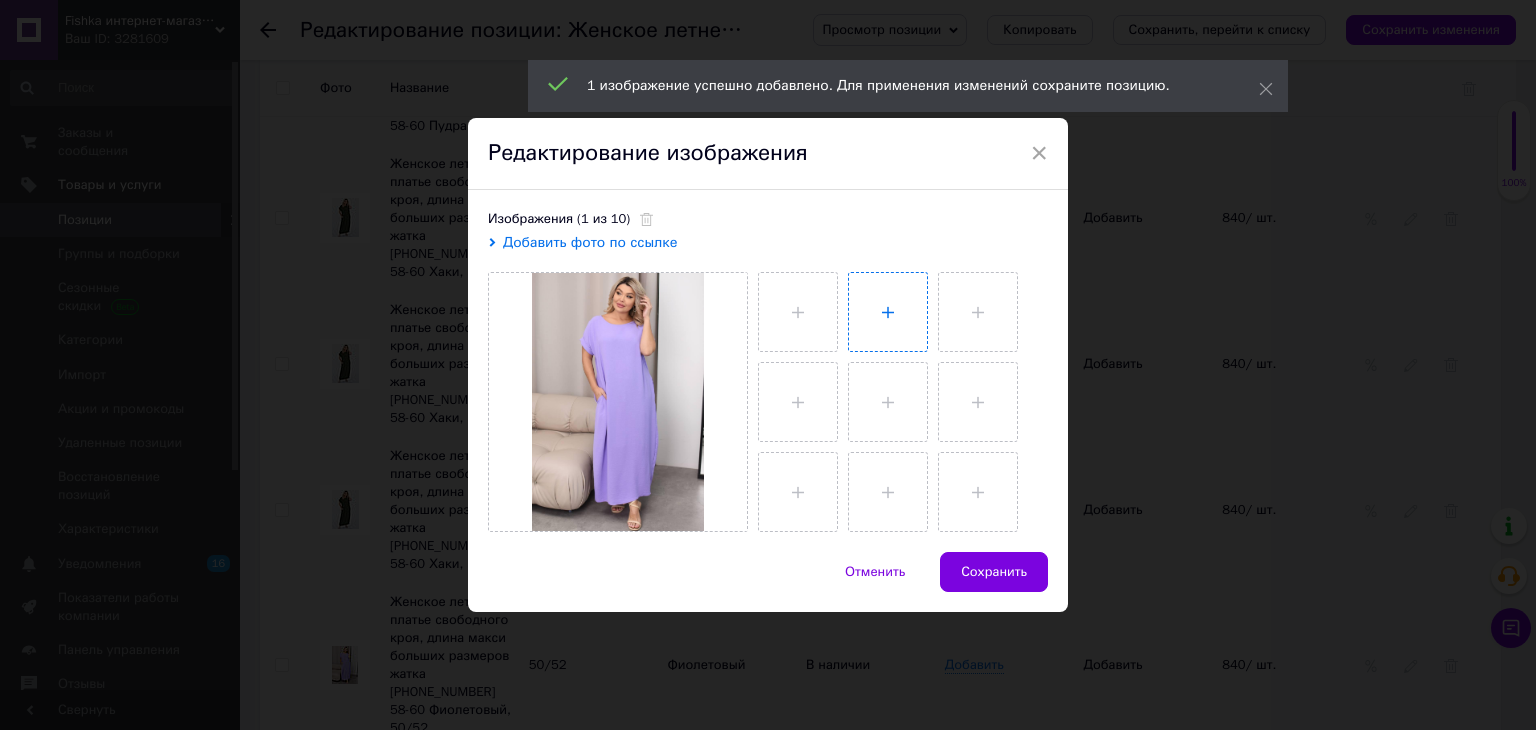 click at bounding box center [888, 312] 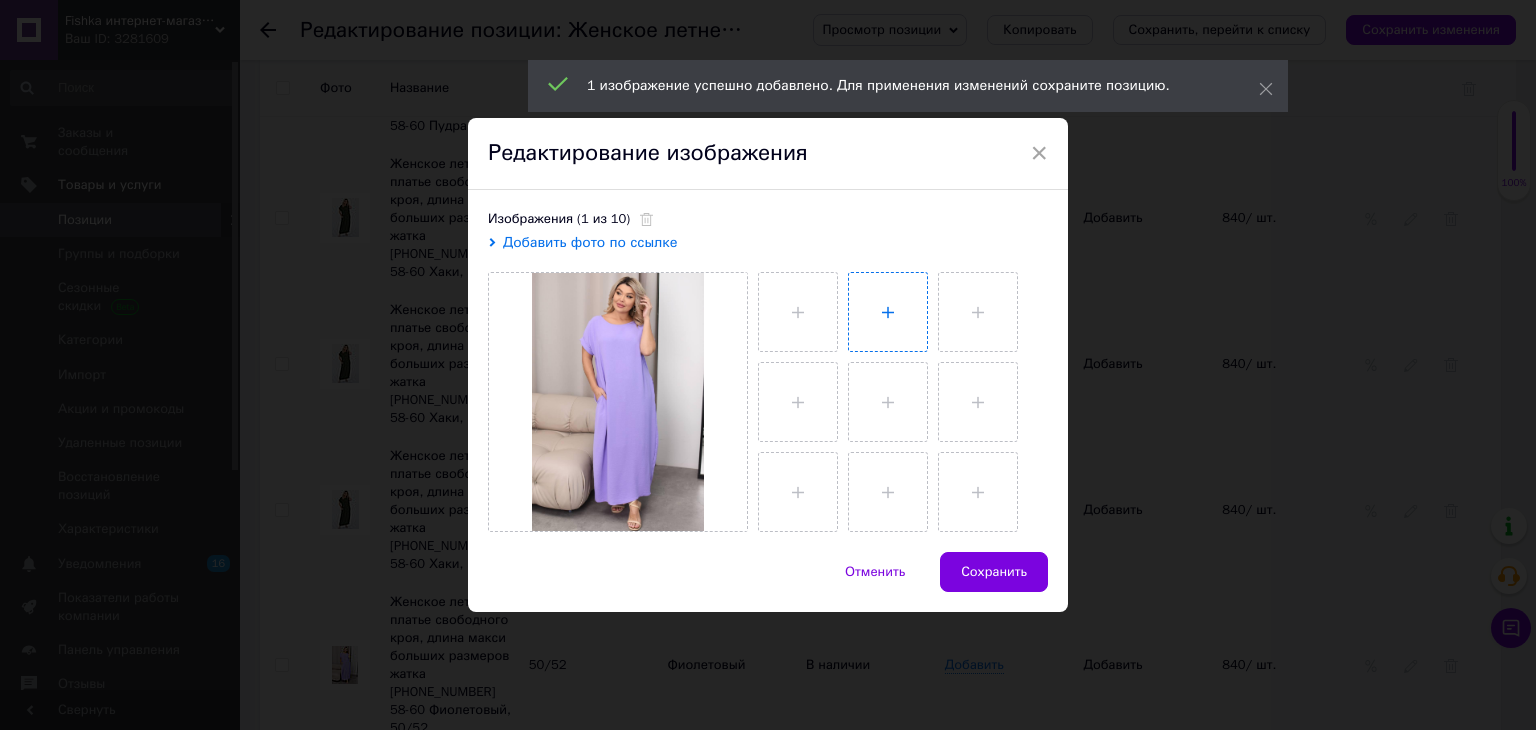 type on "C:\fakepath\photo_2025-05-23_11-22-31 (2).jpg" 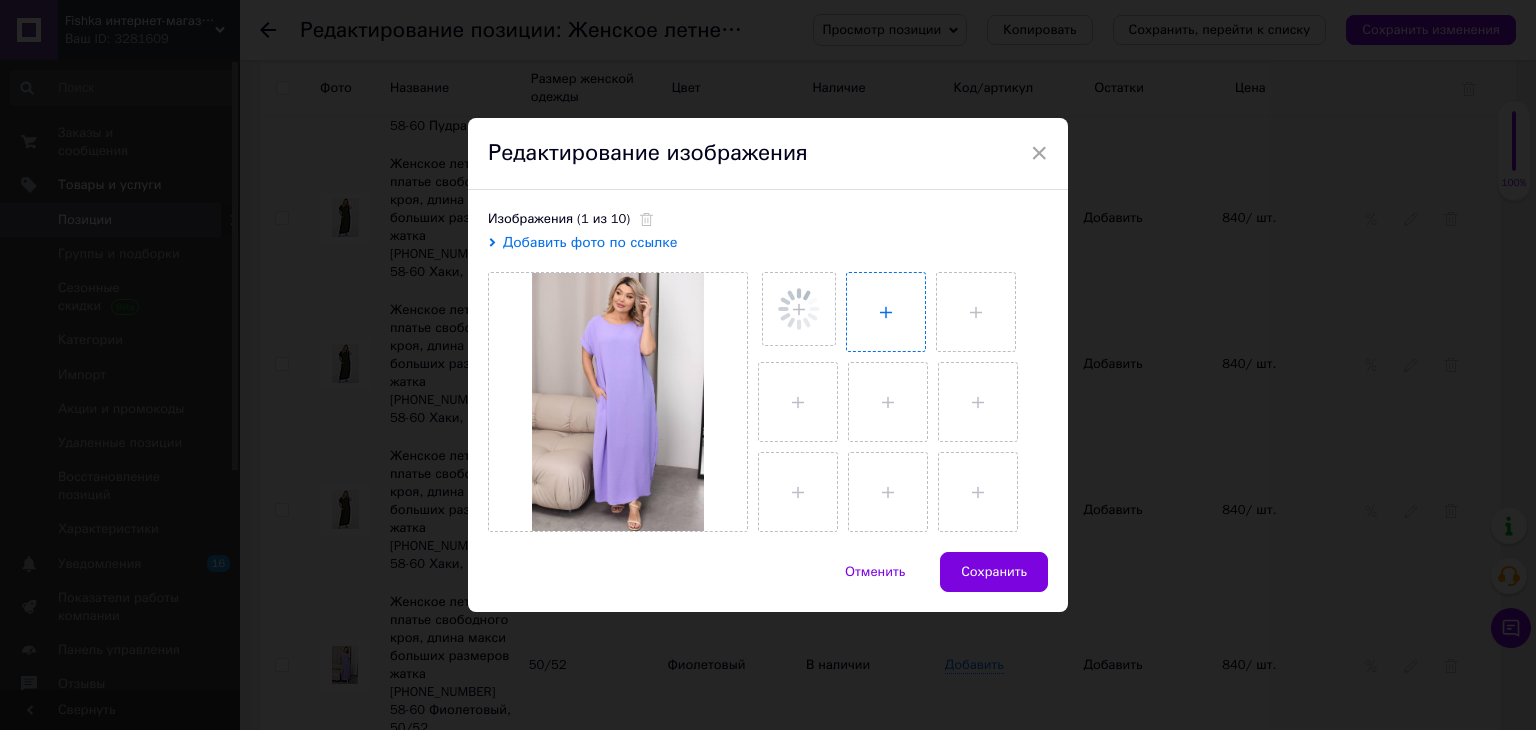 click at bounding box center (886, 312) 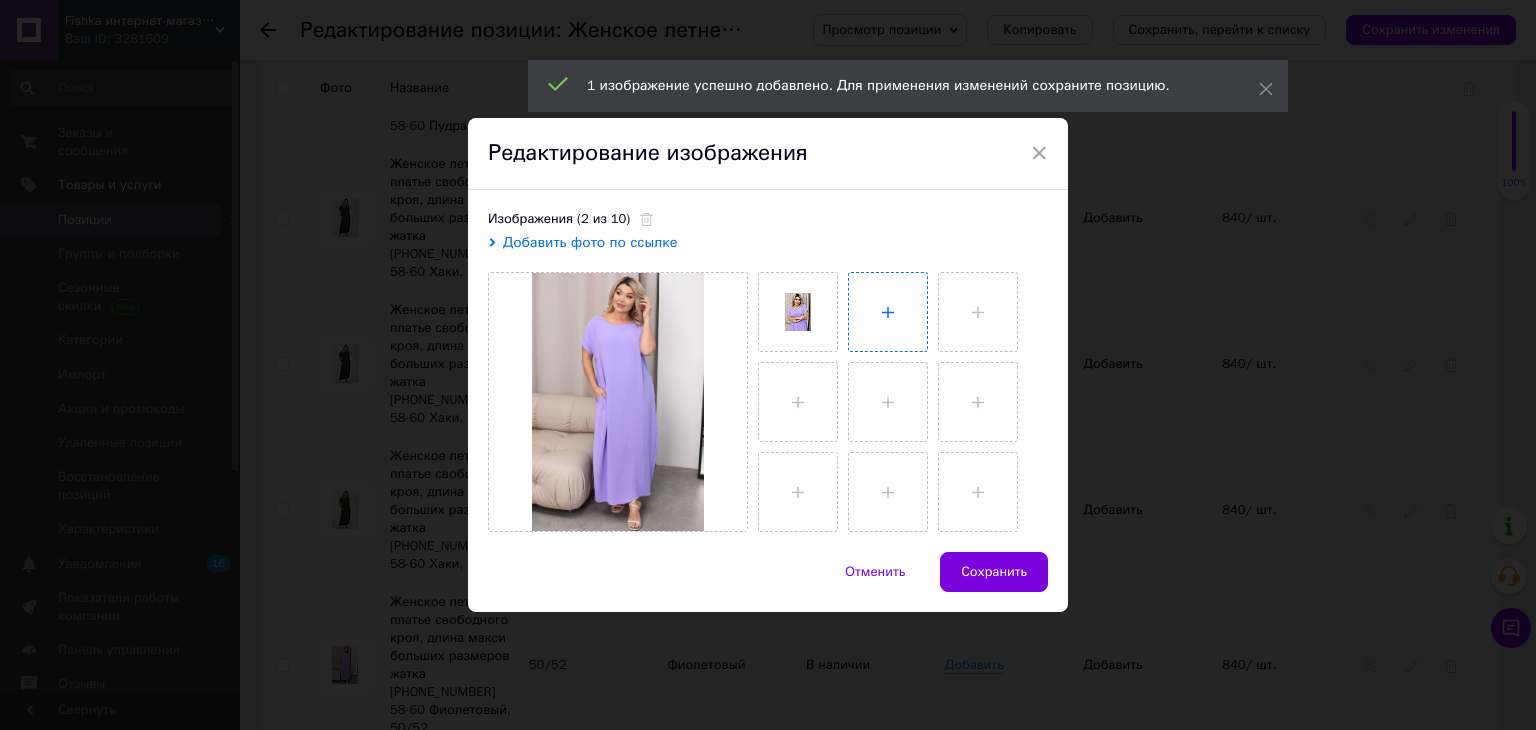 type on "C:\fakepath\photo_2025-05-23_11-22-32.jpg" 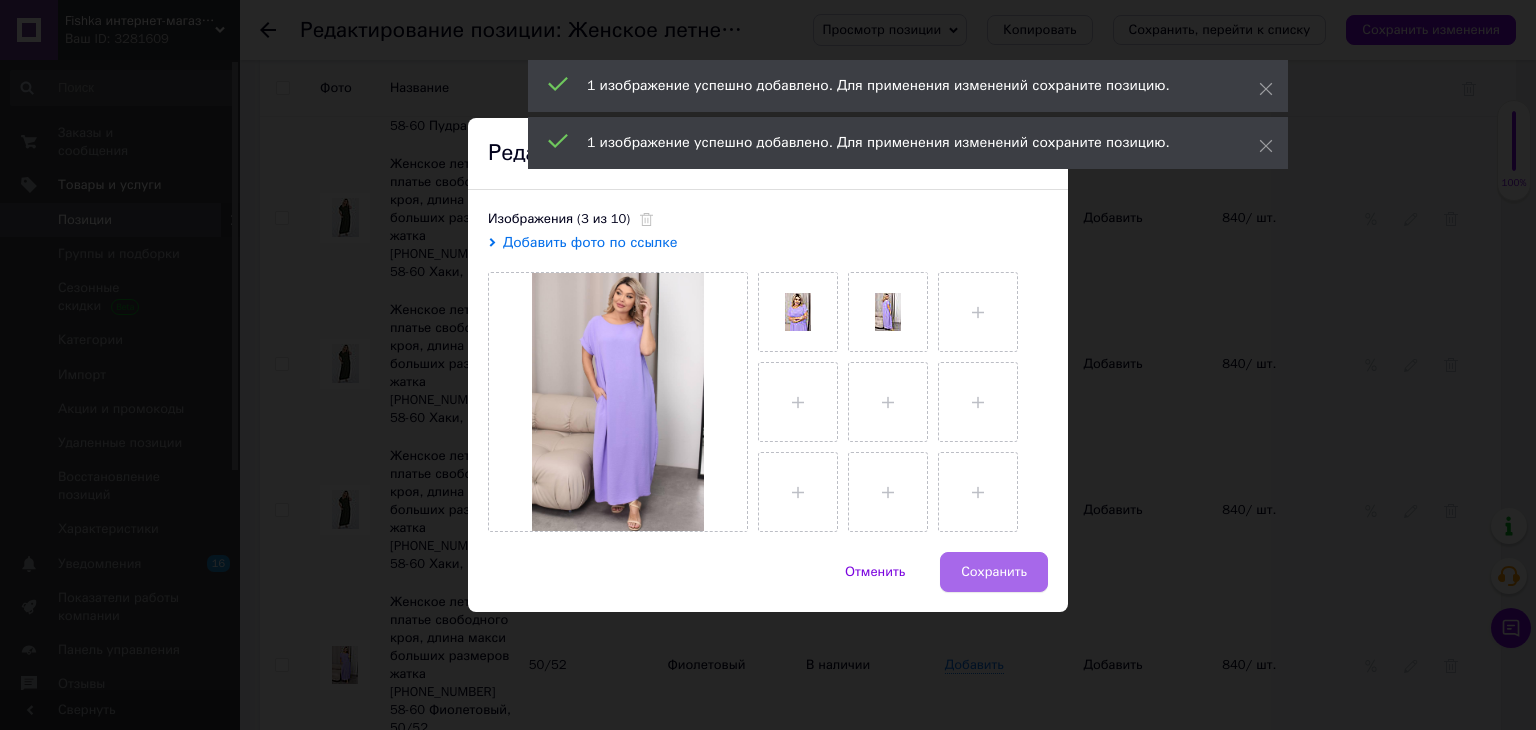 click on "Сохранить" at bounding box center [994, 572] 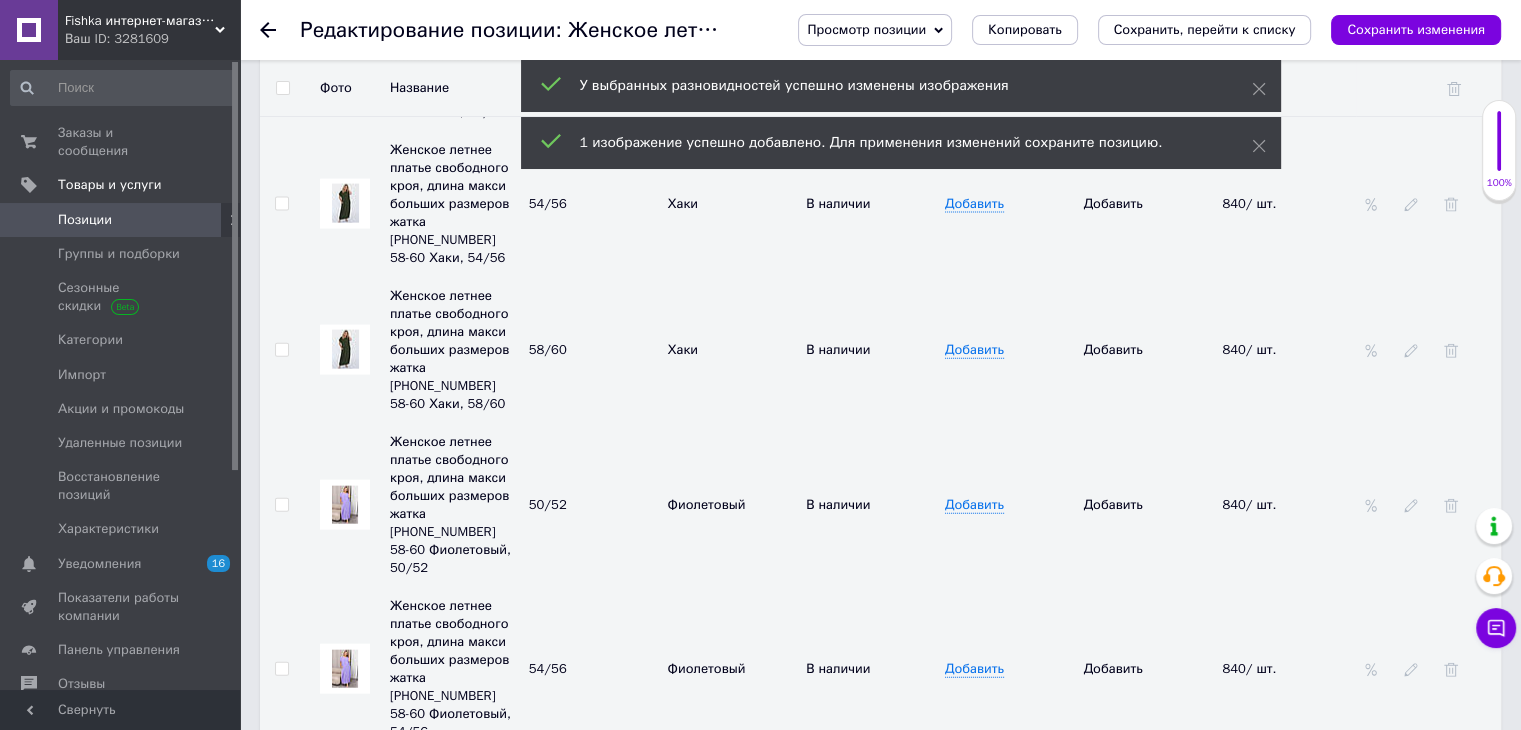 scroll, scrollTop: 4544, scrollLeft: 0, axis: vertical 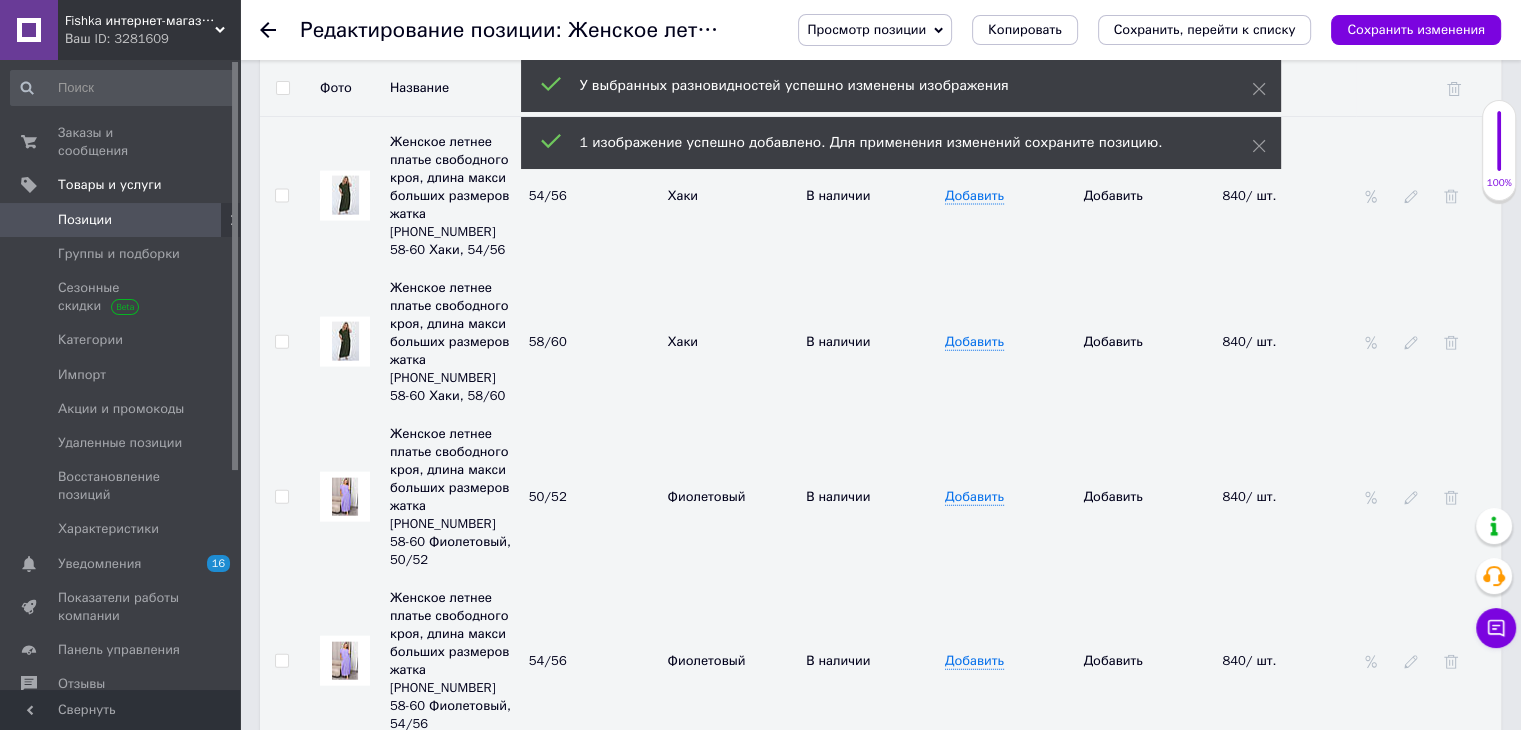 click at bounding box center (345, 988) 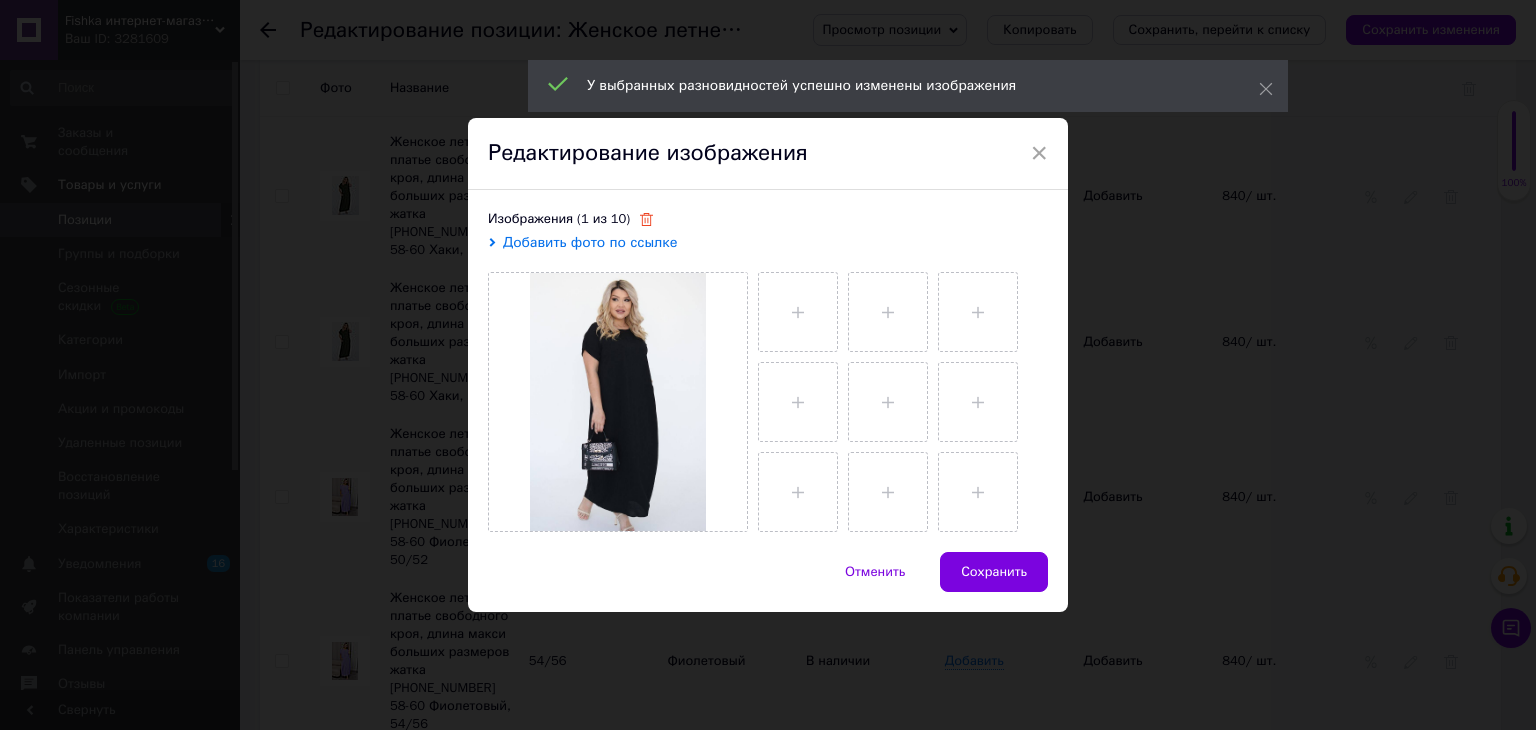 click 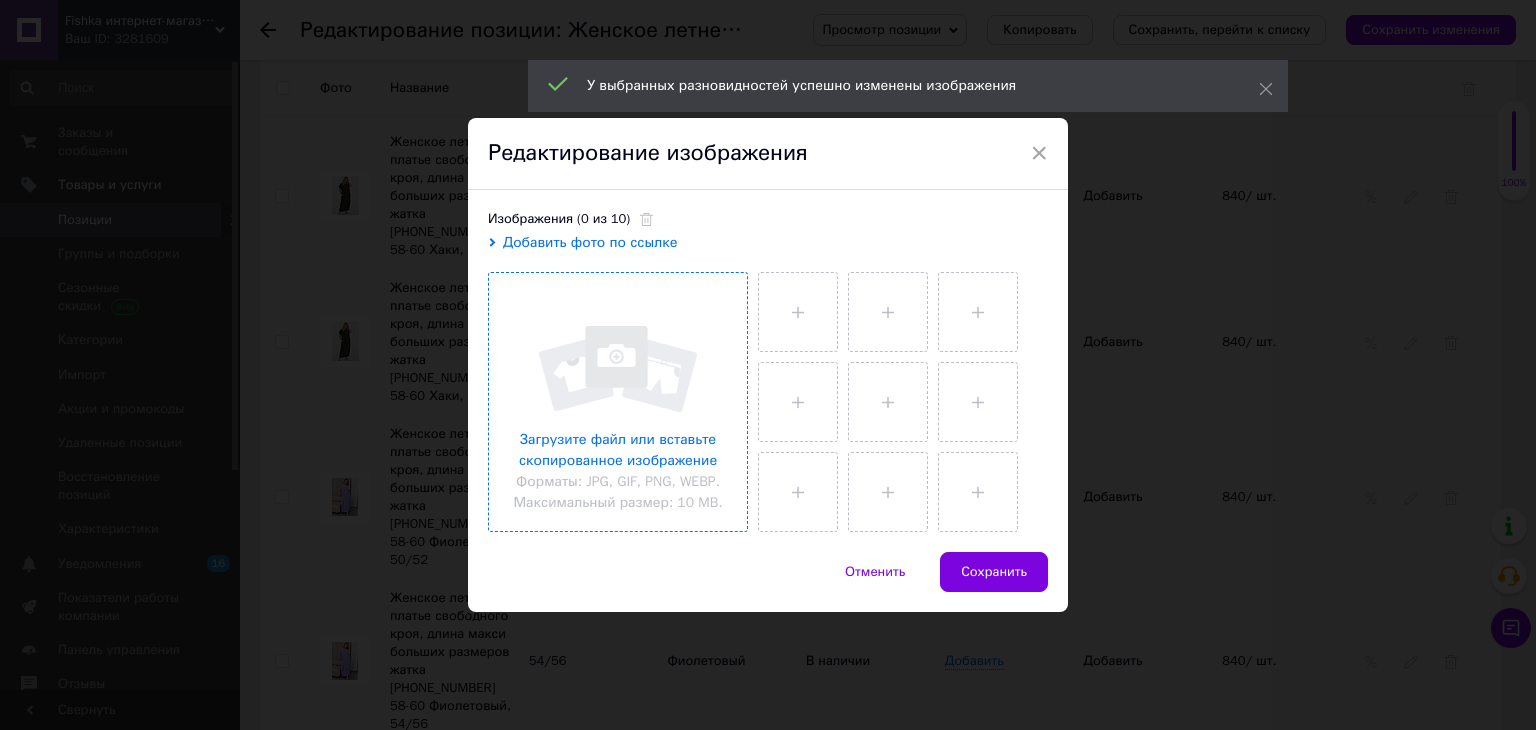 click at bounding box center (618, 402) 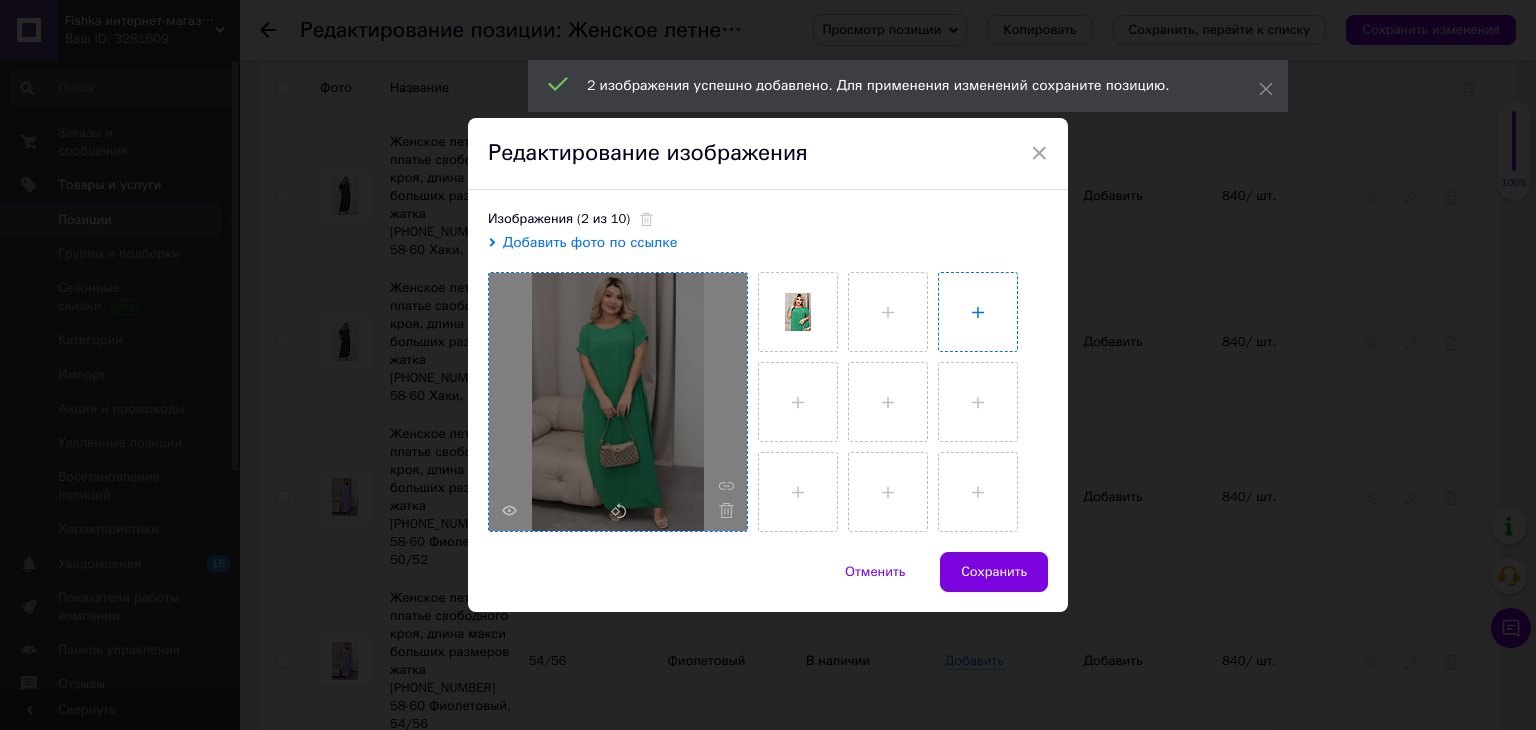 click at bounding box center (978, 312) 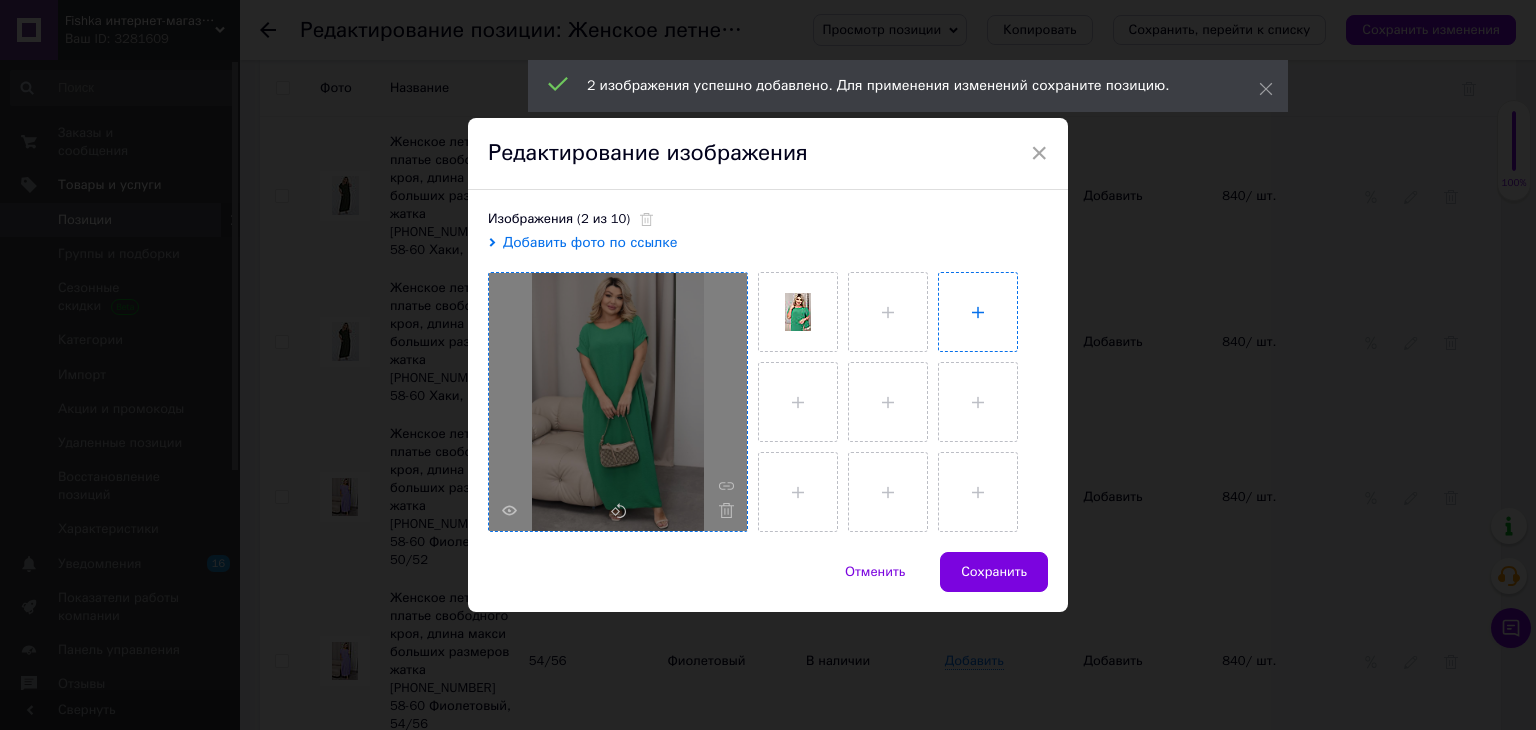 type on "C:\fakepath\photo_2025-05-23_11-22-35.jpg" 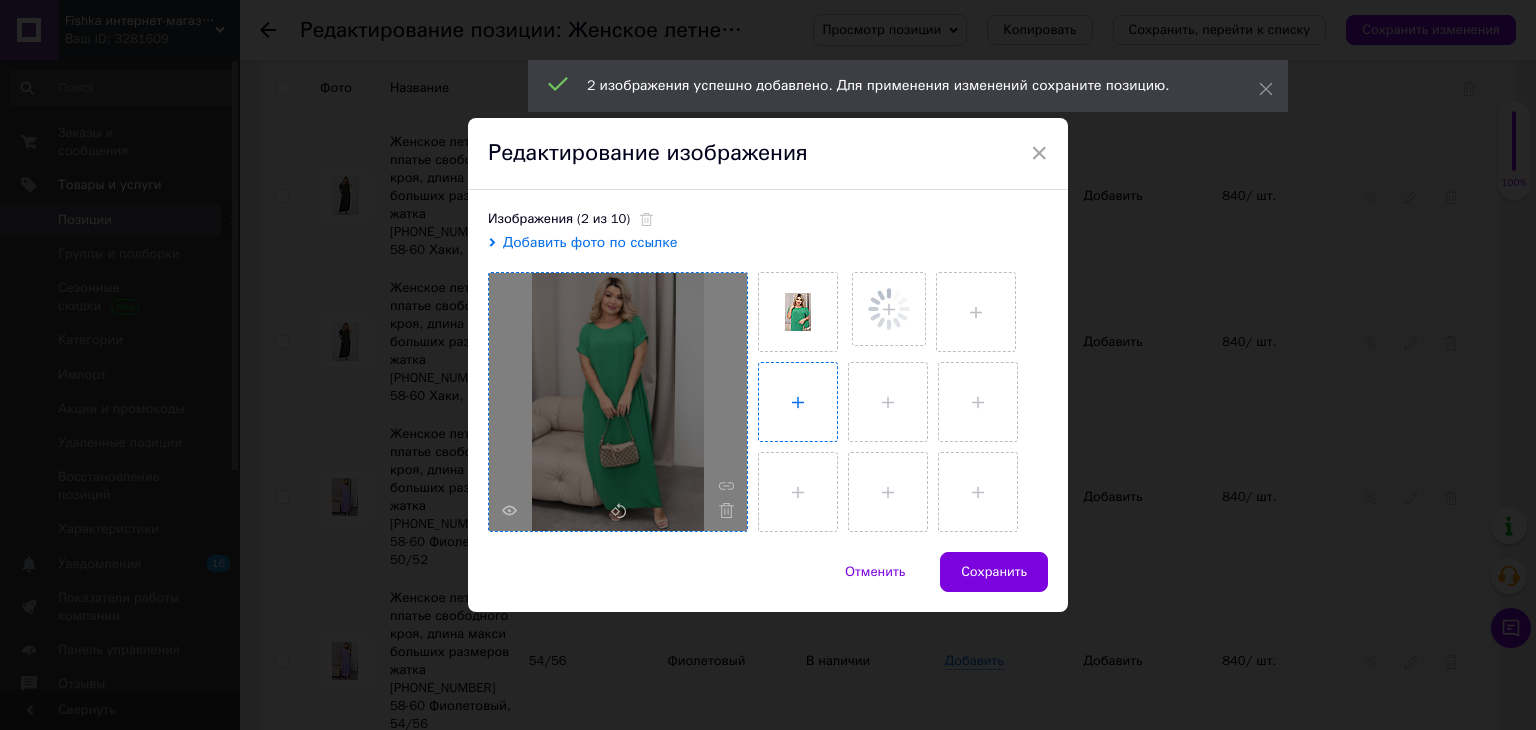 type 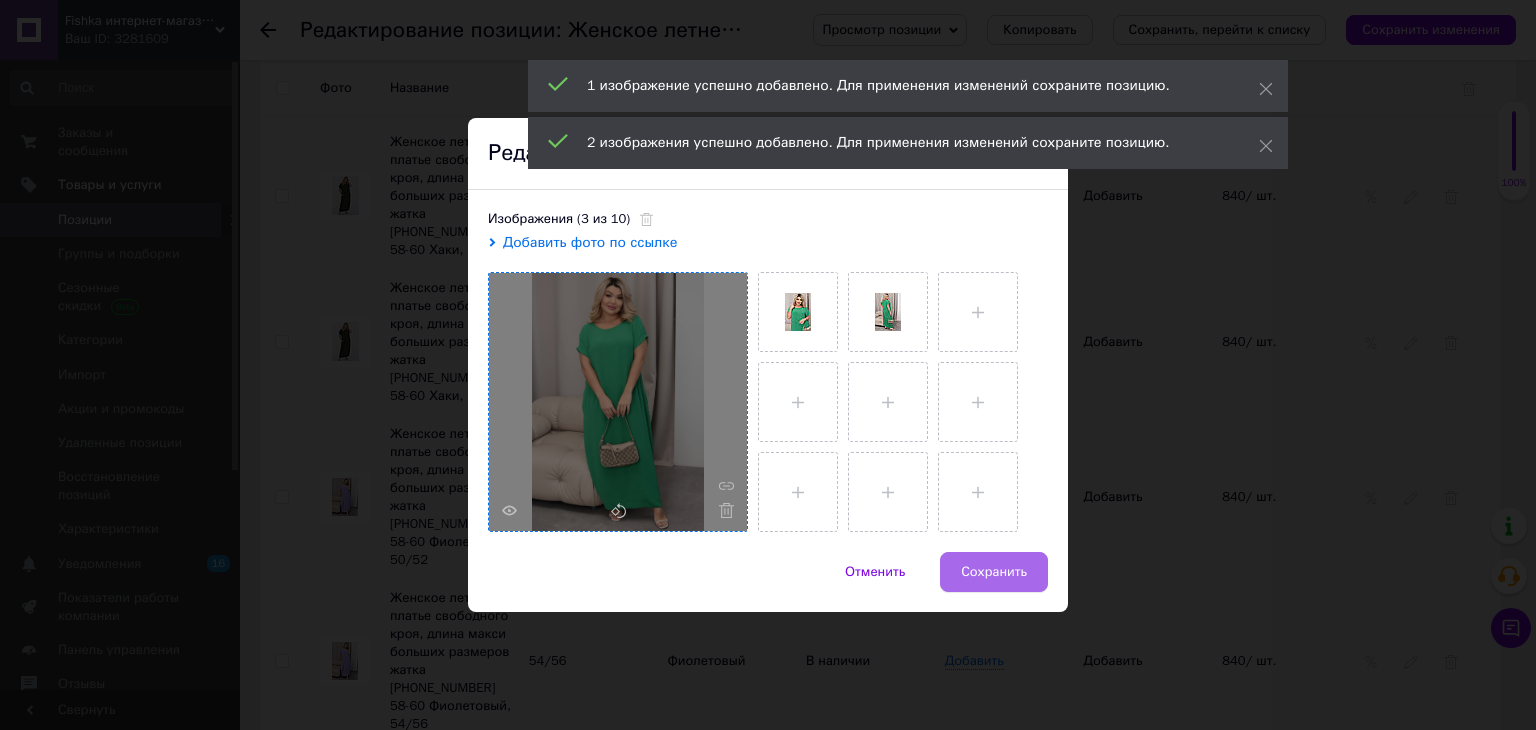 click on "Сохранить" at bounding box center (994, 572) 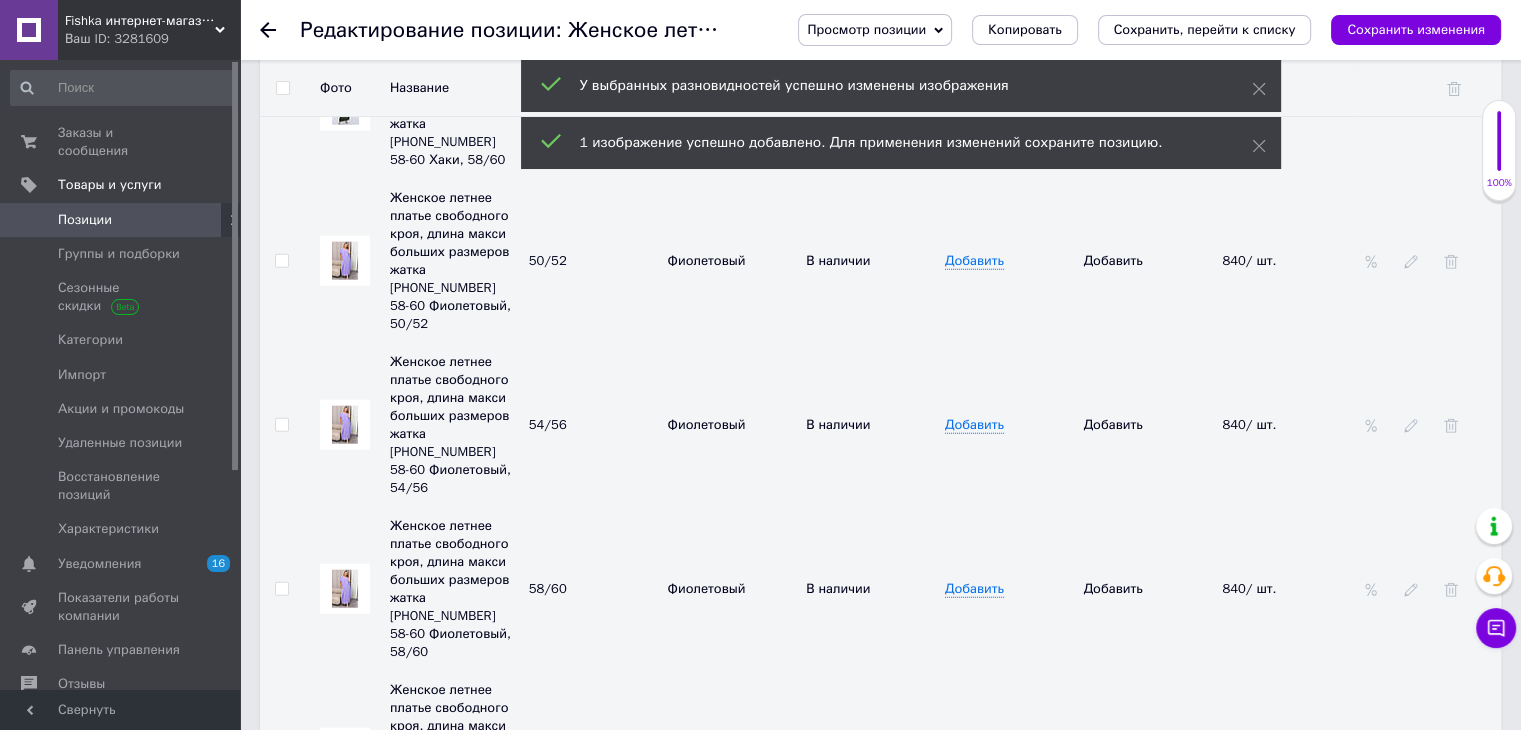 scroll, scrollTop: 4844, scrollLeft: 0, axis: vertical 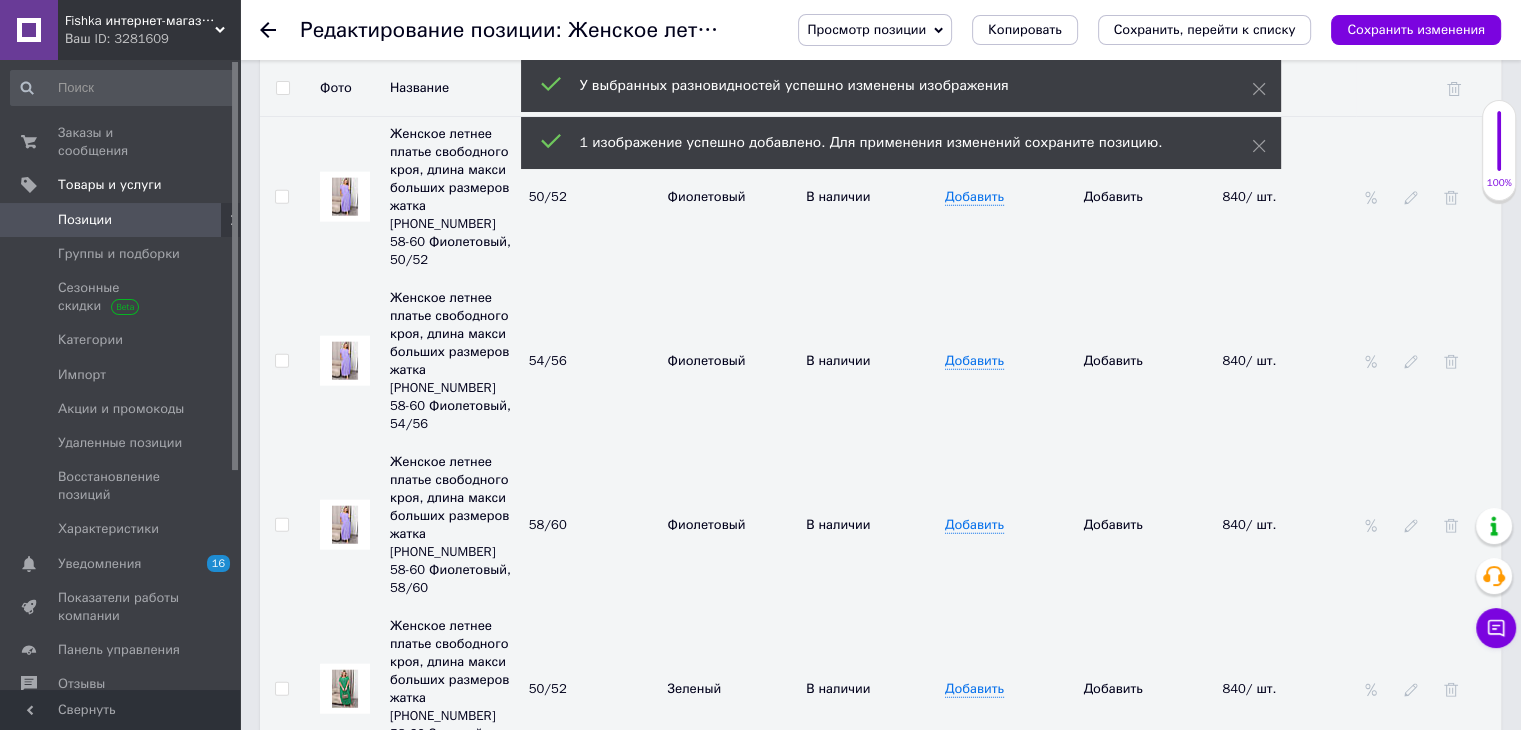 click at bounding box center [345, 852] 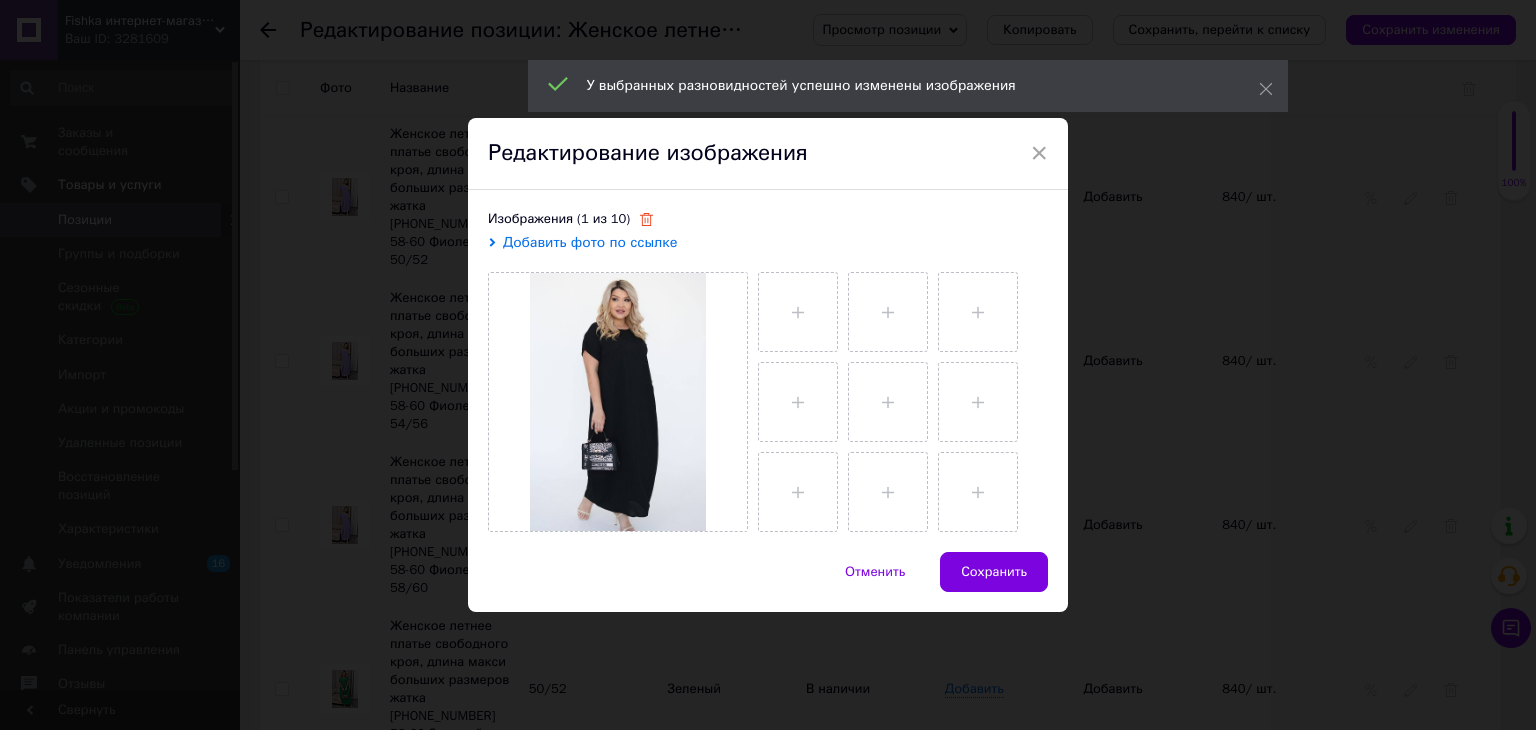 click 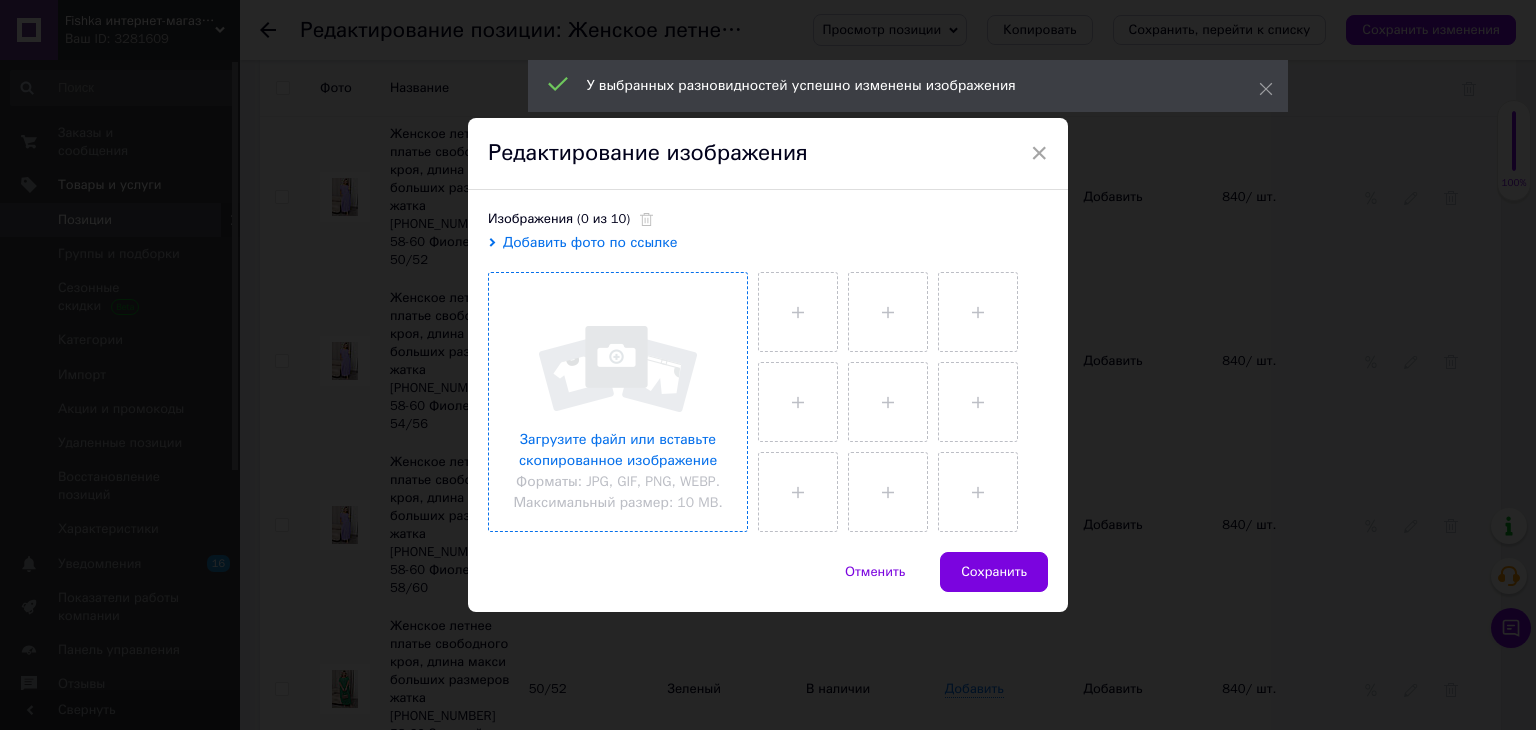 click at bounding box center [618, 402] 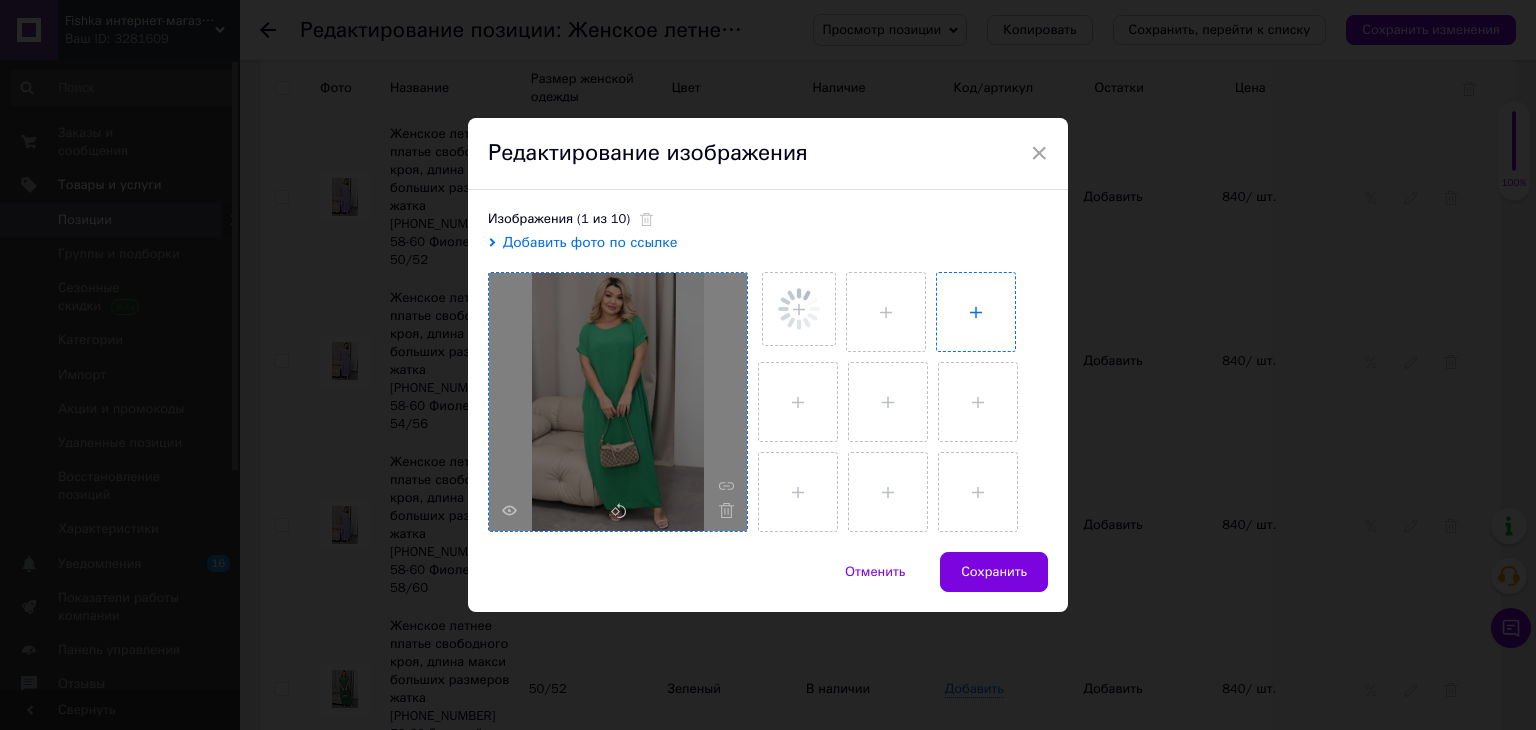 click at bounding box center [976, 312] 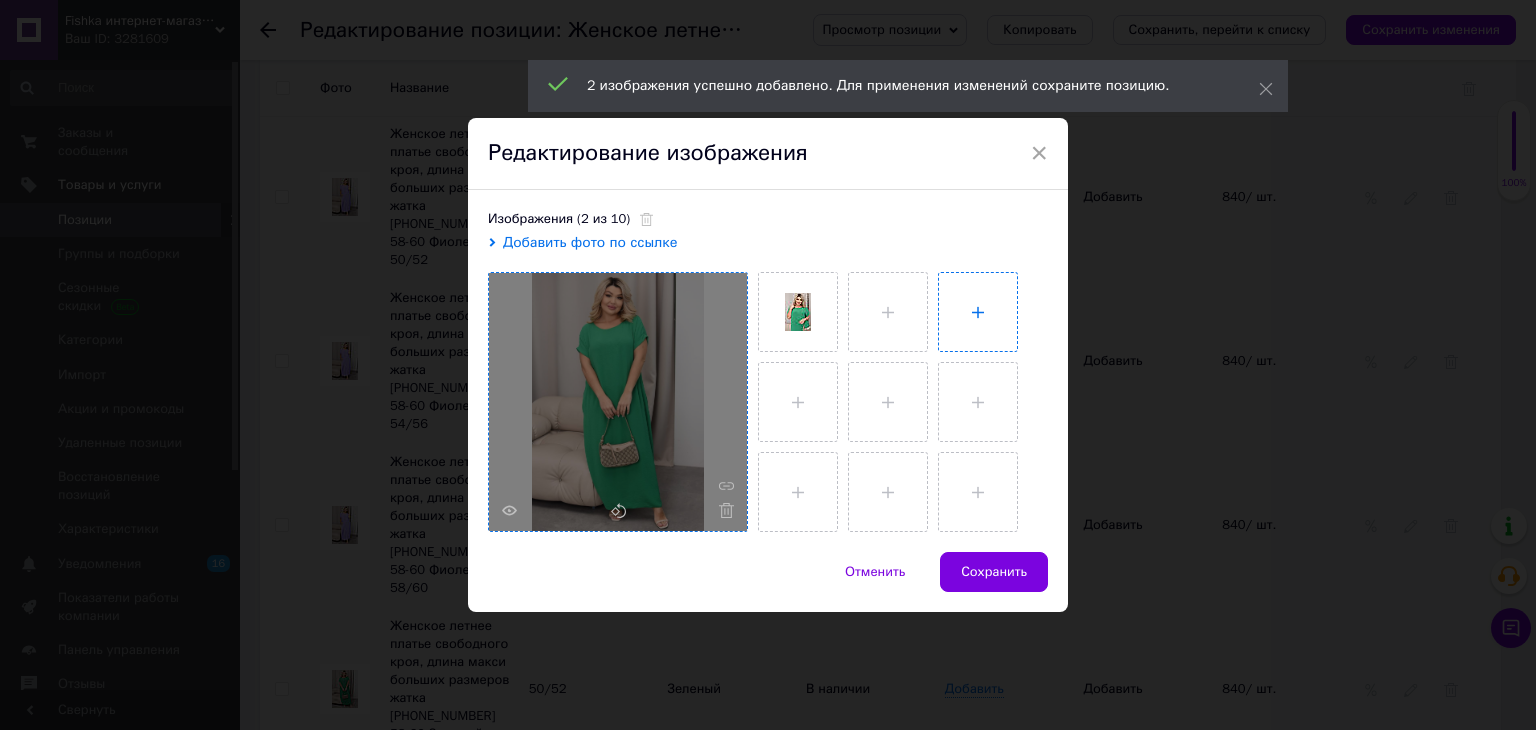type on "C:\fakepath\photo_2025-05-23_11-22-35.jpg" 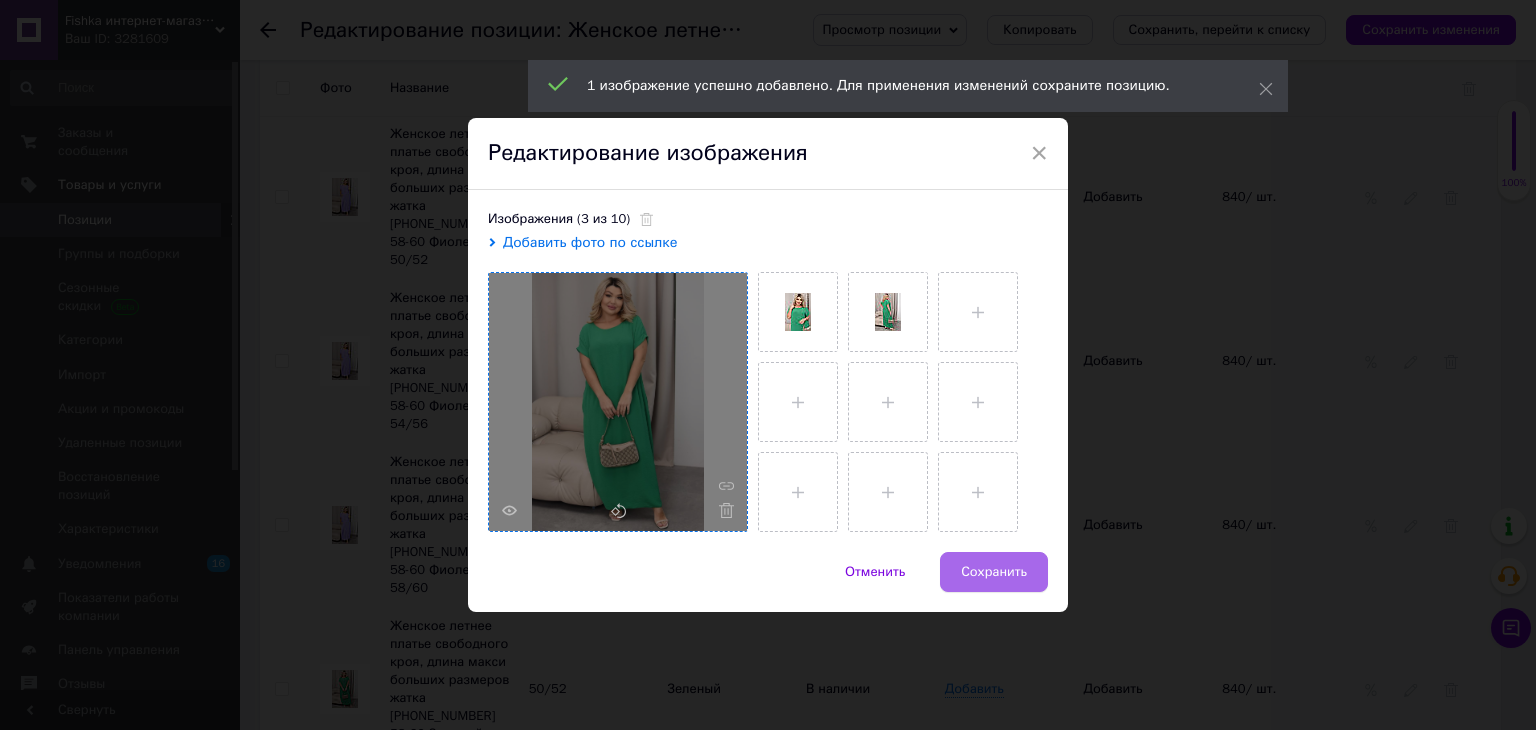 click on "Сохранить" at bounding box center [994, 572] 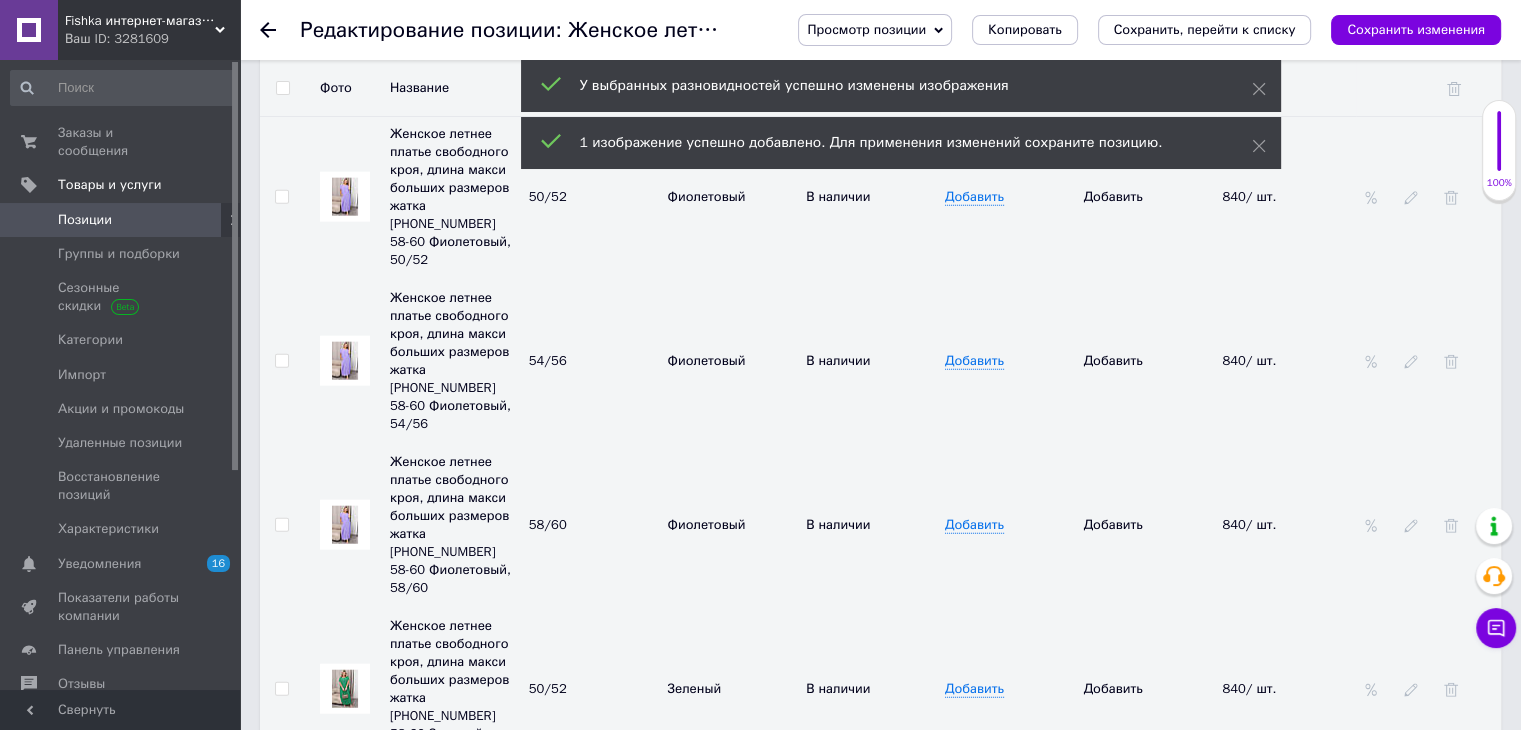 click at bounding box center [345, 1016] 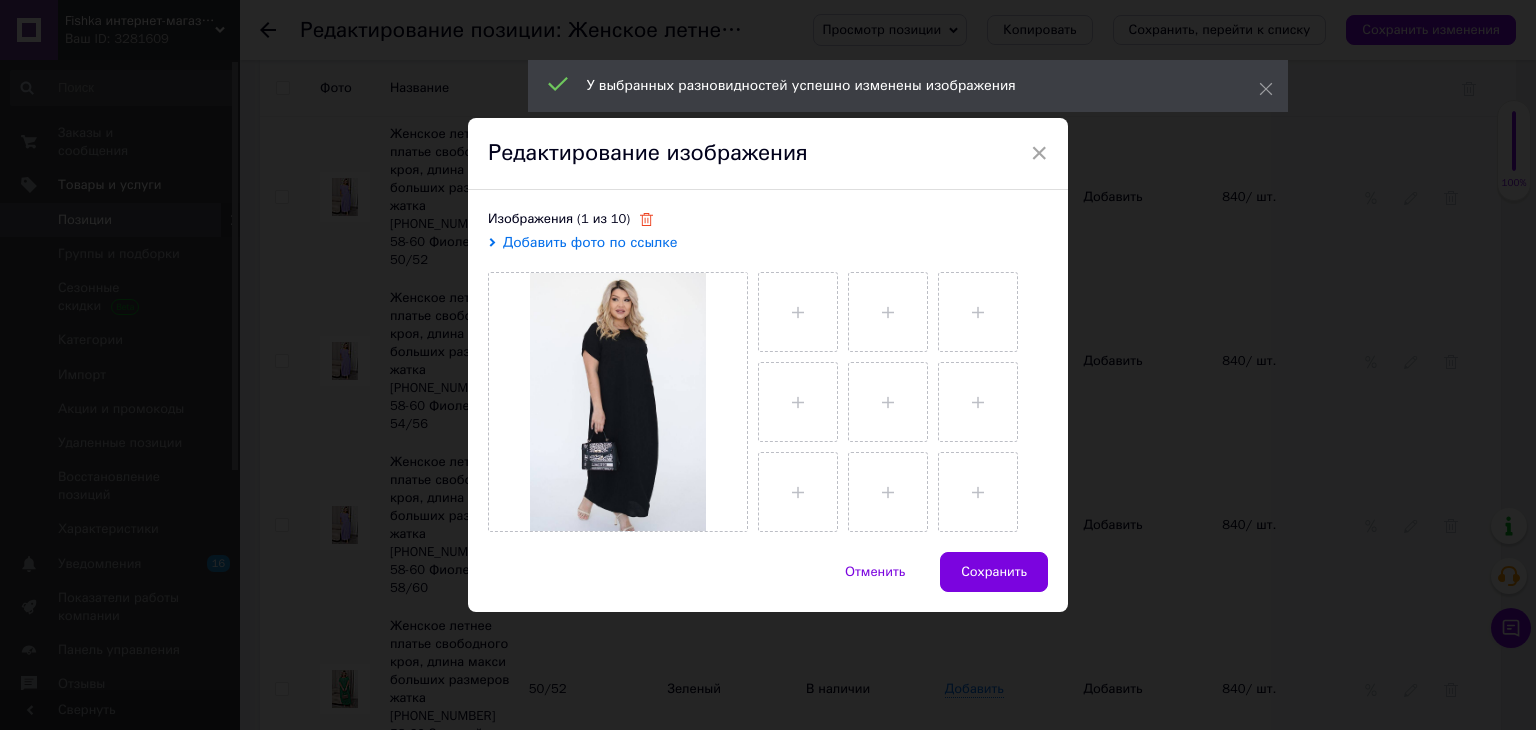 click 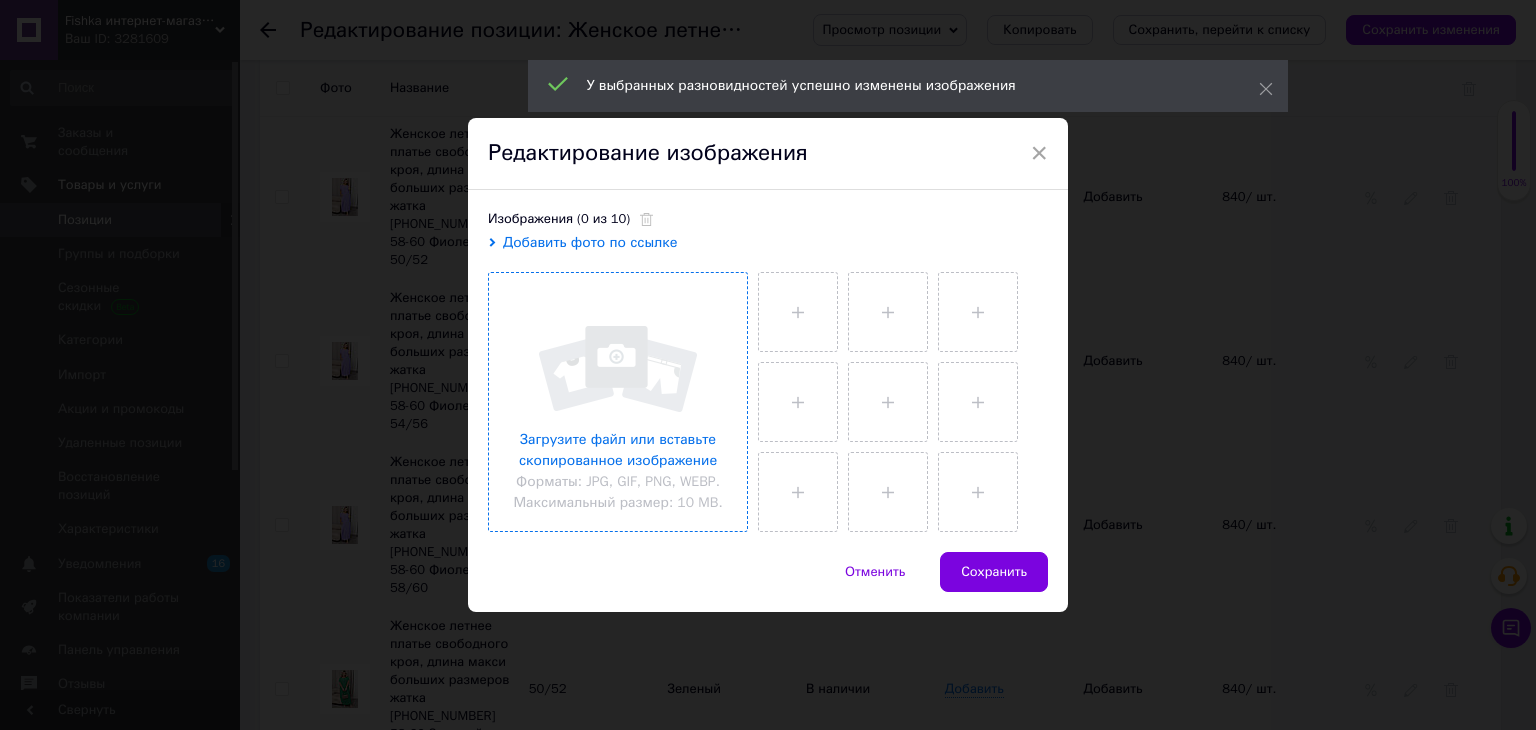 click at bounding box center [618, 402] 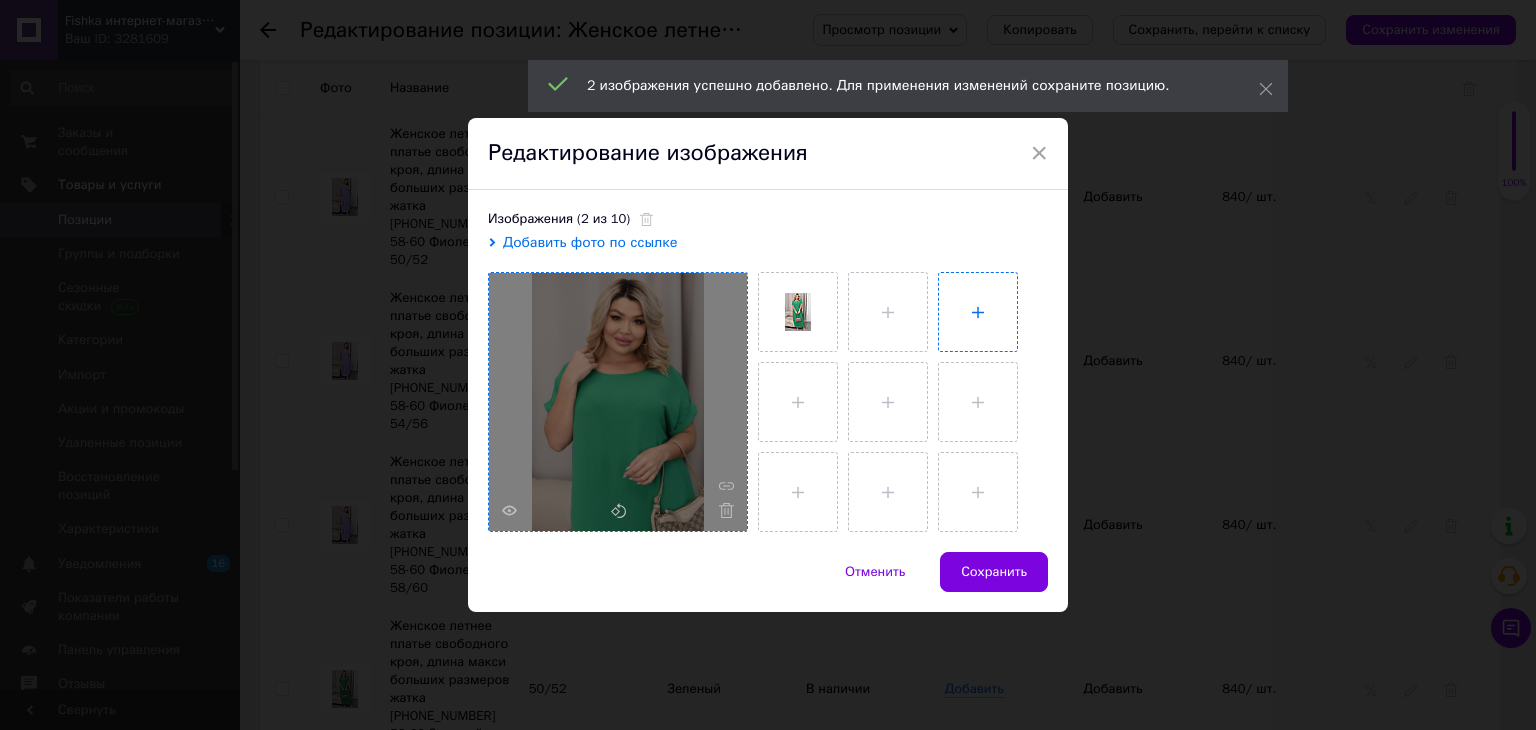 click at bounding box center [978, 312] 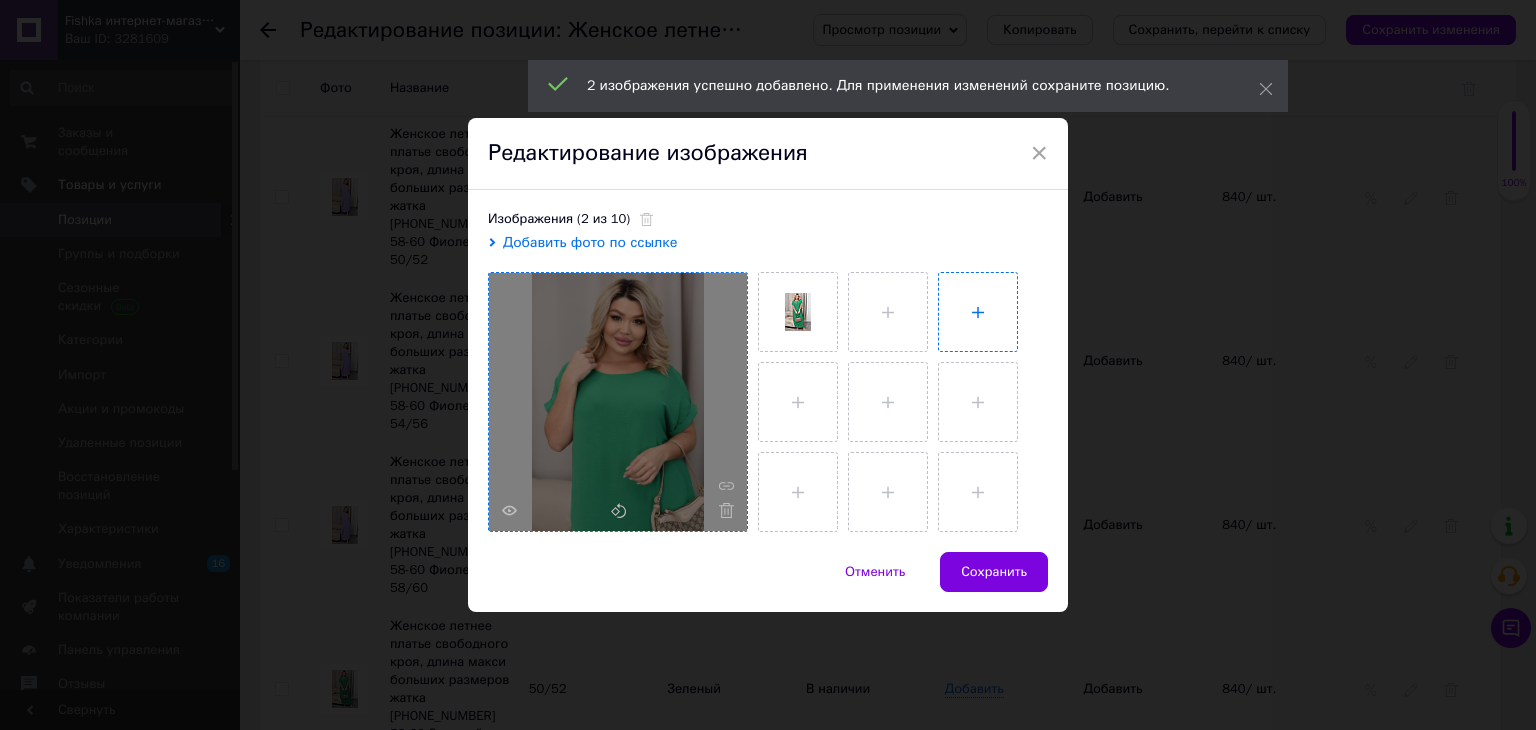 type on "C:\fakepath\photo_2025-05-23_11-22-35.jpg" 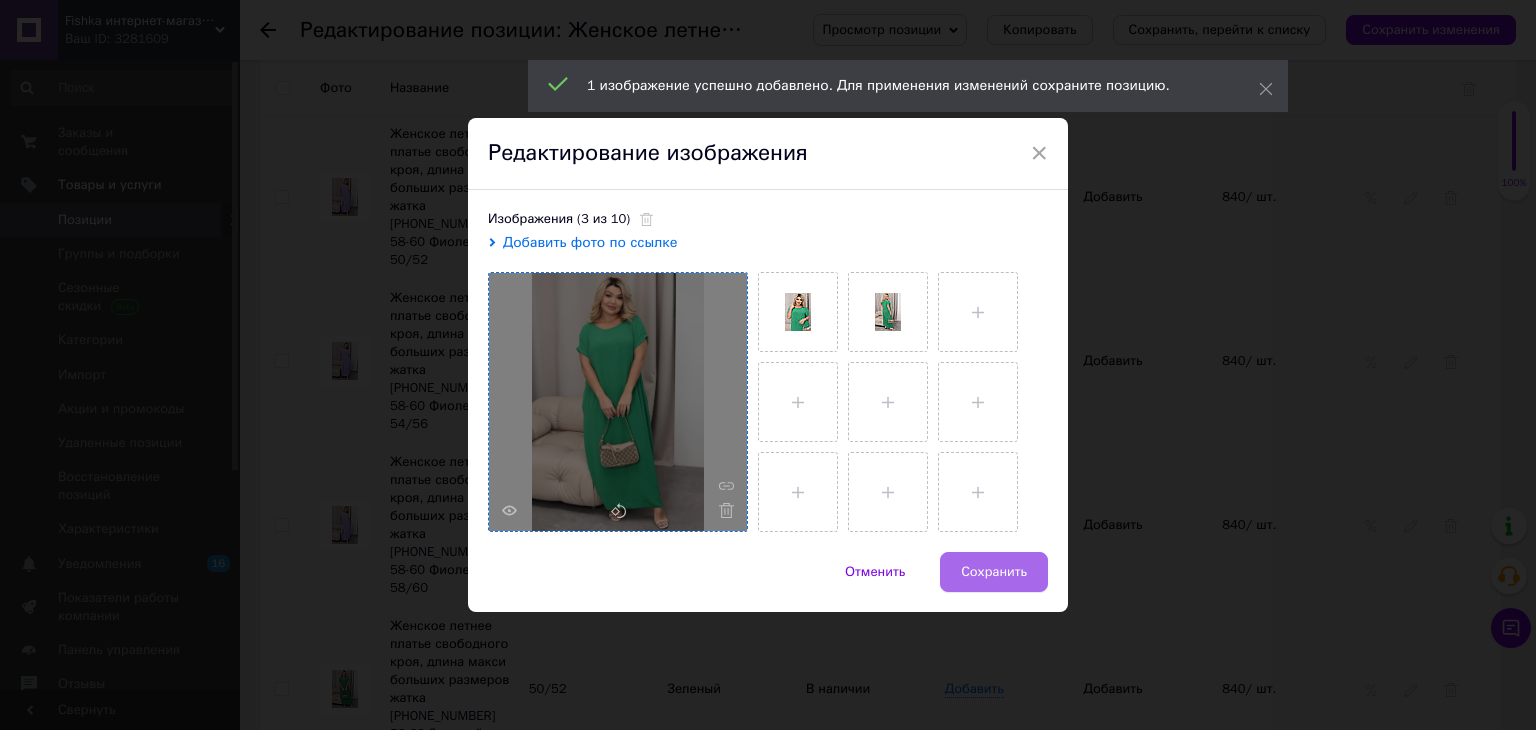 click on "Сохранить" at bounding box center [994, 572] 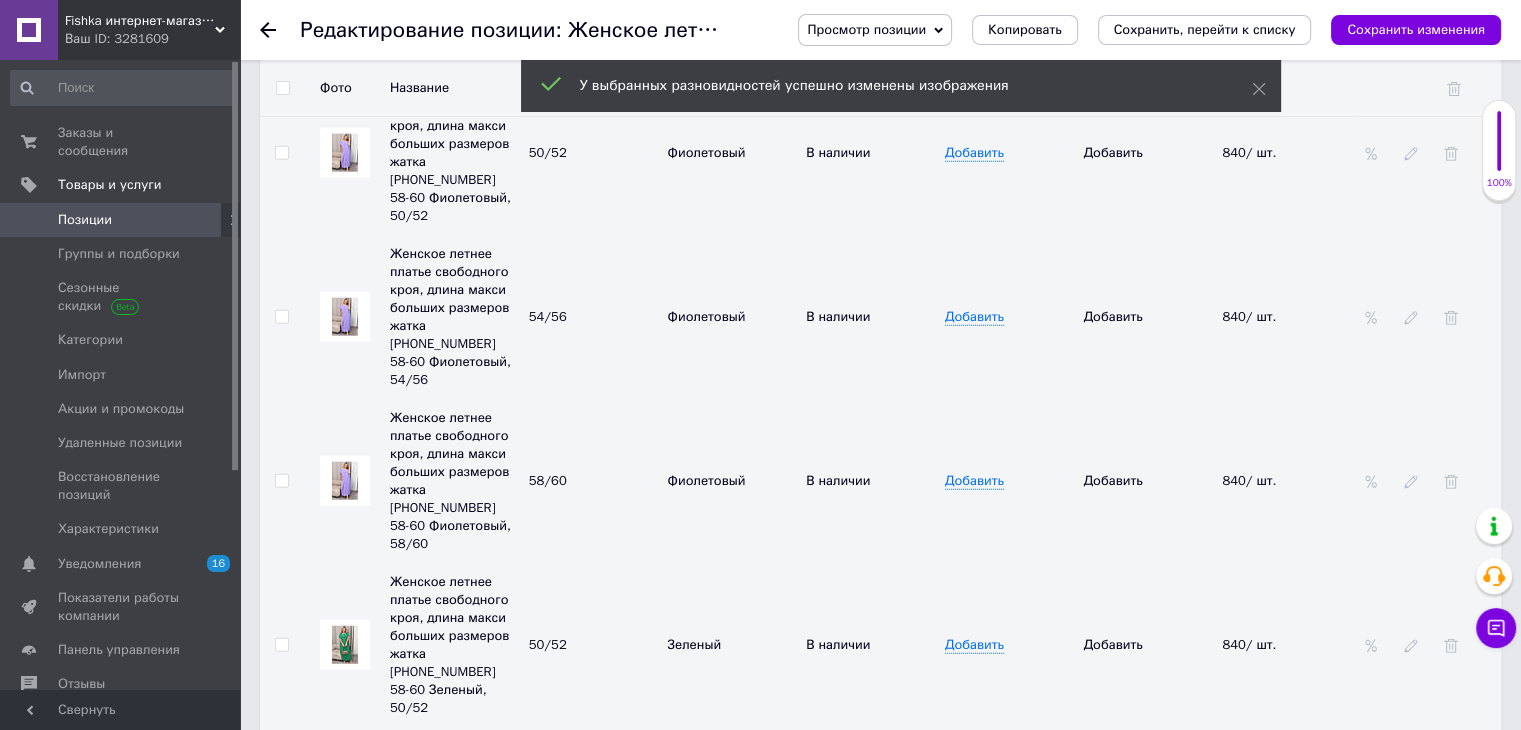 scroll, scrollTop: 4944, scrollLeft: 0, axis: vertical 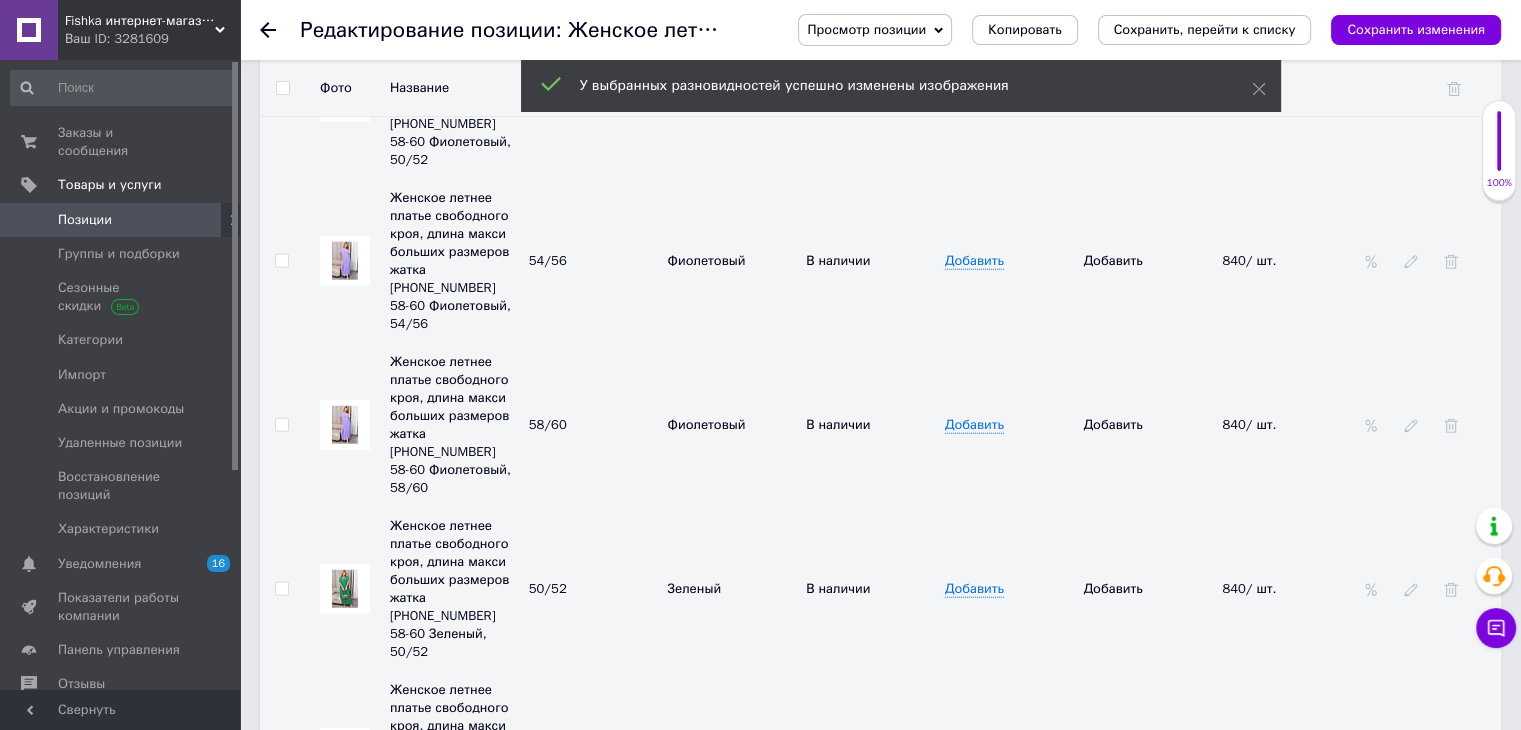 click at bounding box center [345, 1071] 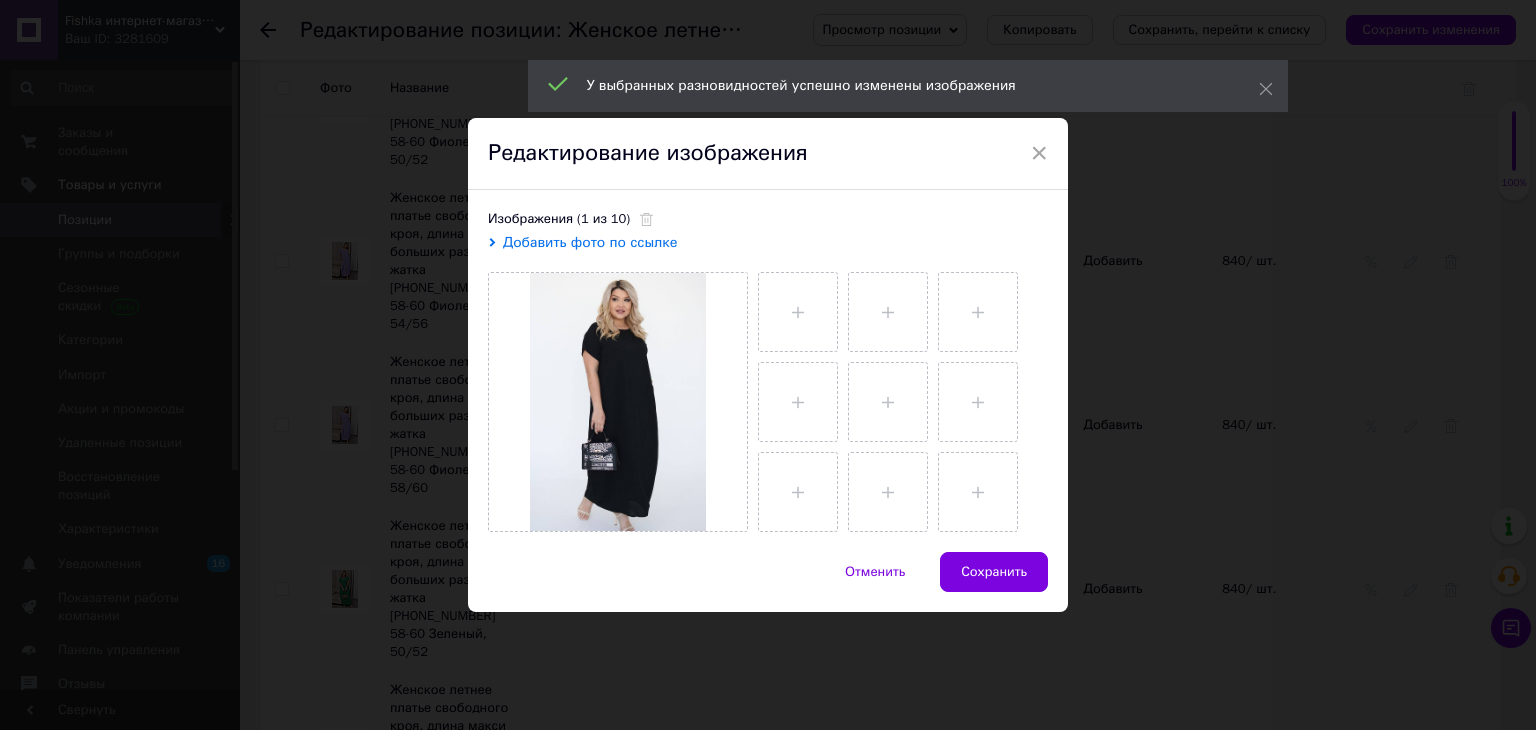 drag, startPoint x: 644, startPoint y: 219, endPoint x: 643, endPoint y: 265, distance: 46.010868 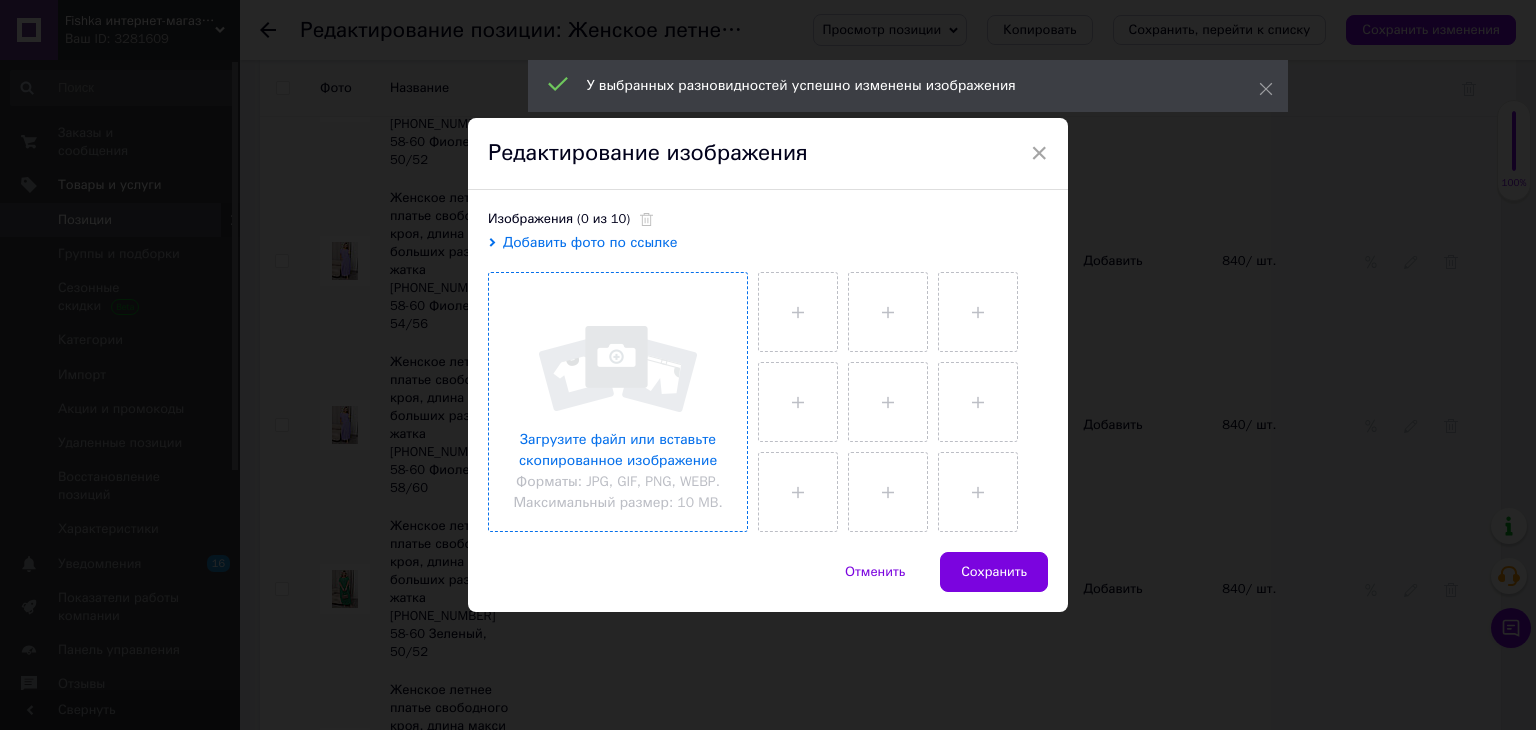 click at bounding box center (618, 402) 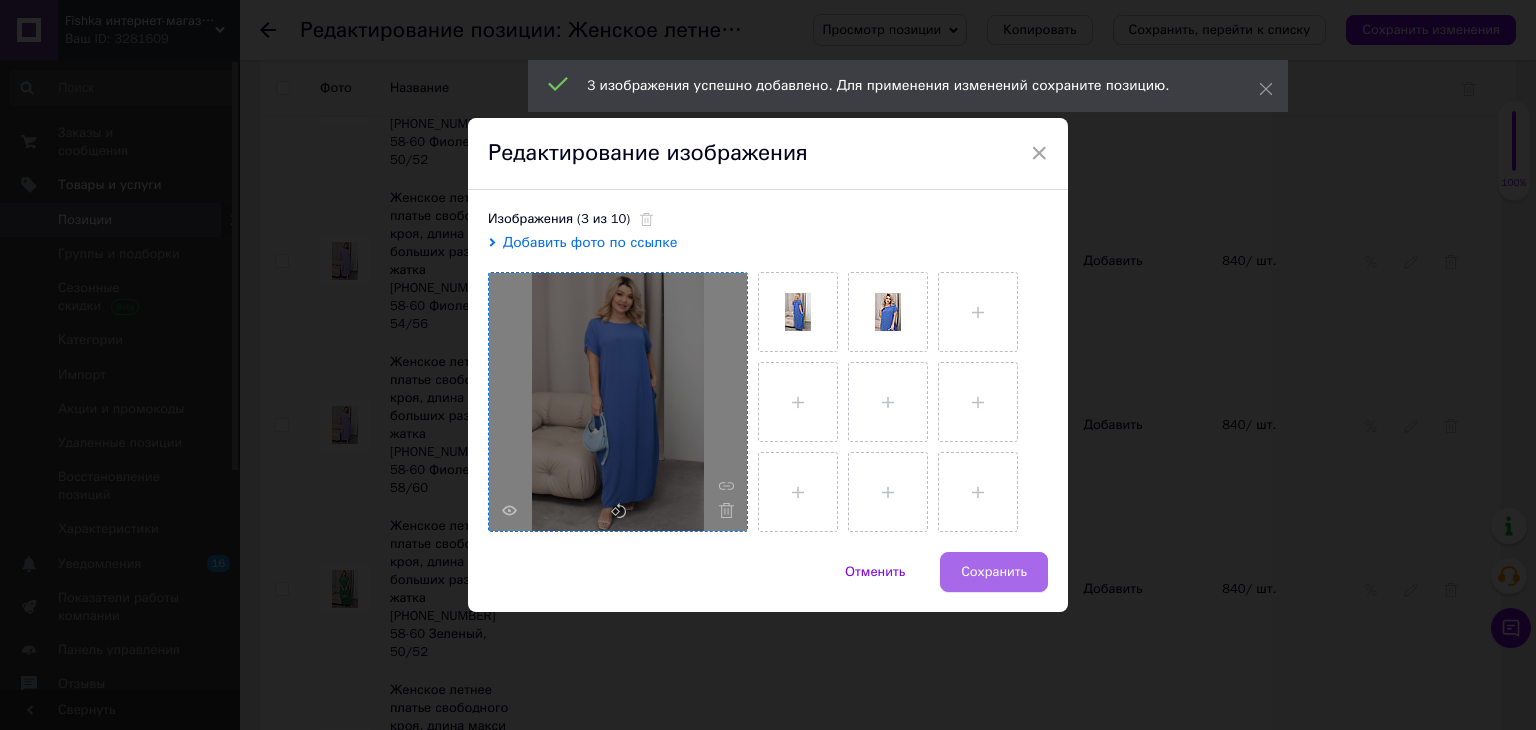 click on "Сохранить" at bounding box center (994, 572) 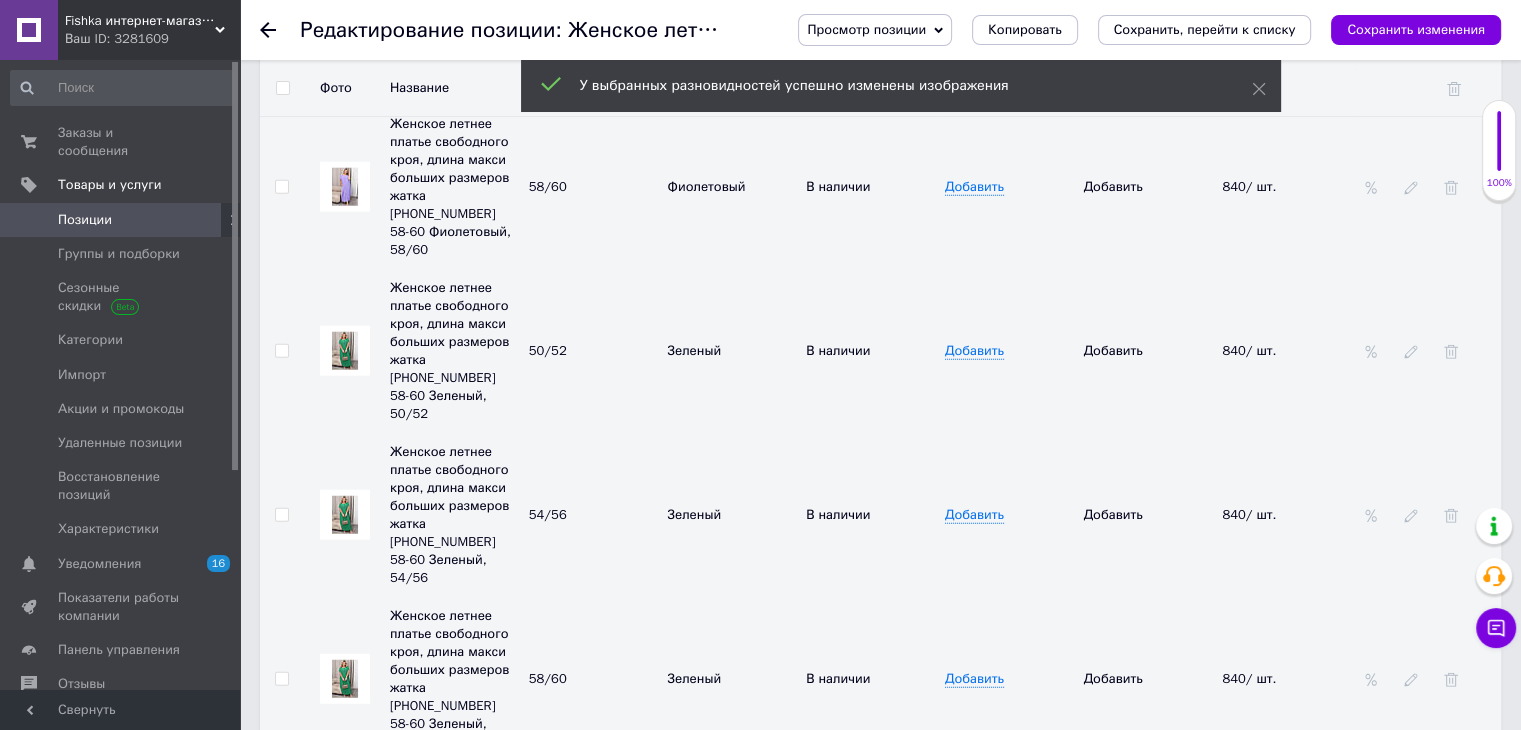 scroll, scrollTop: 5244, scrollLeft: 0, axis: vertical 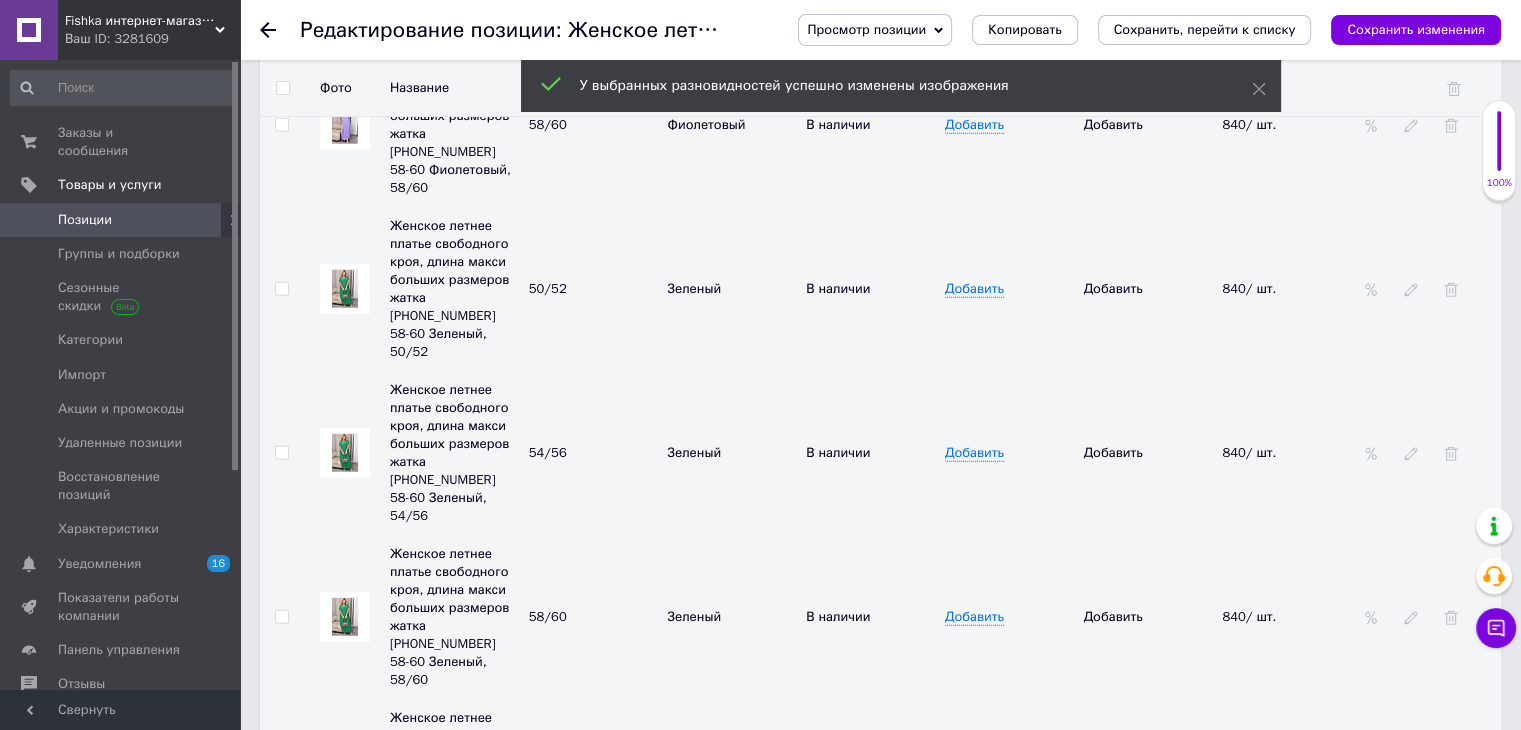click at bounding box center [345, 917] 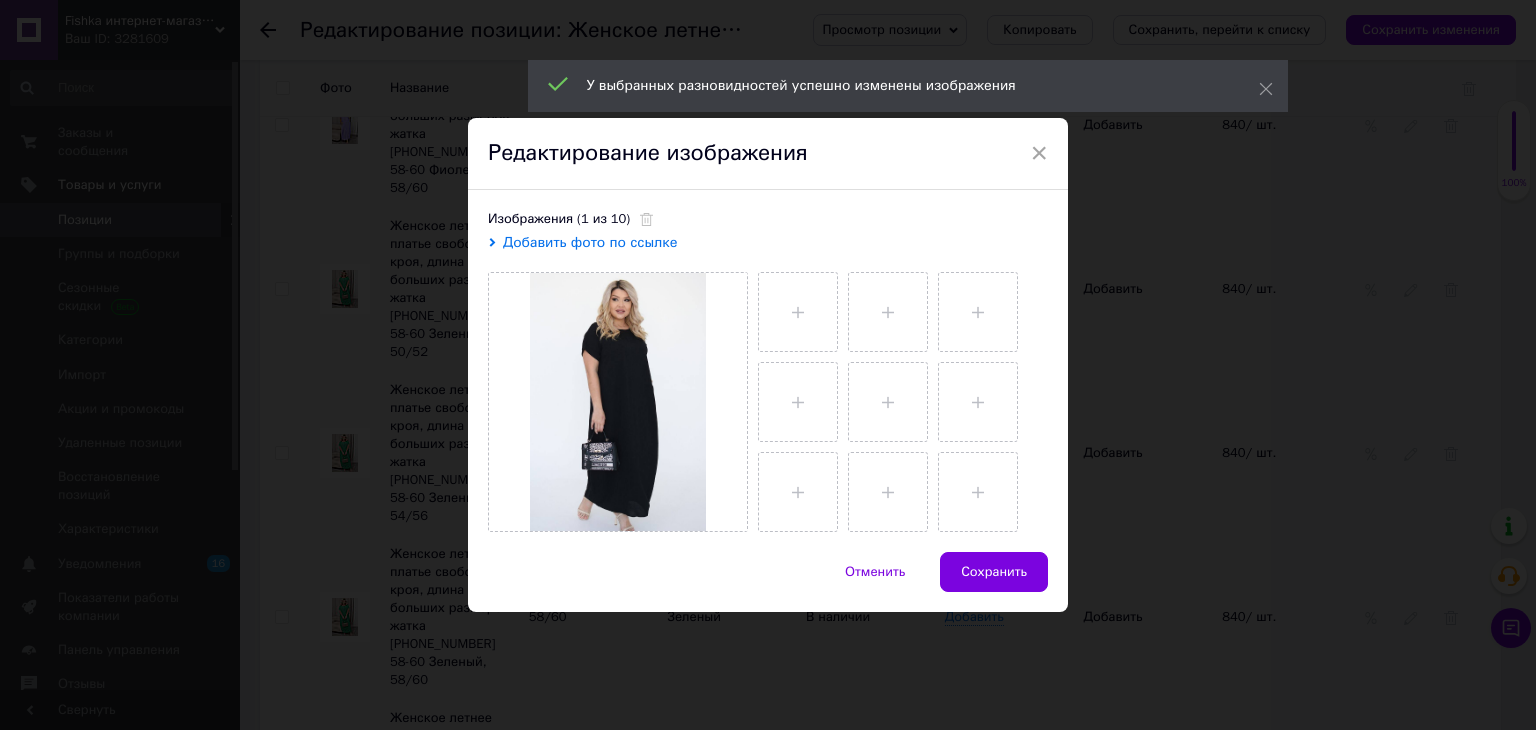 click at bounding box center [641, 218] 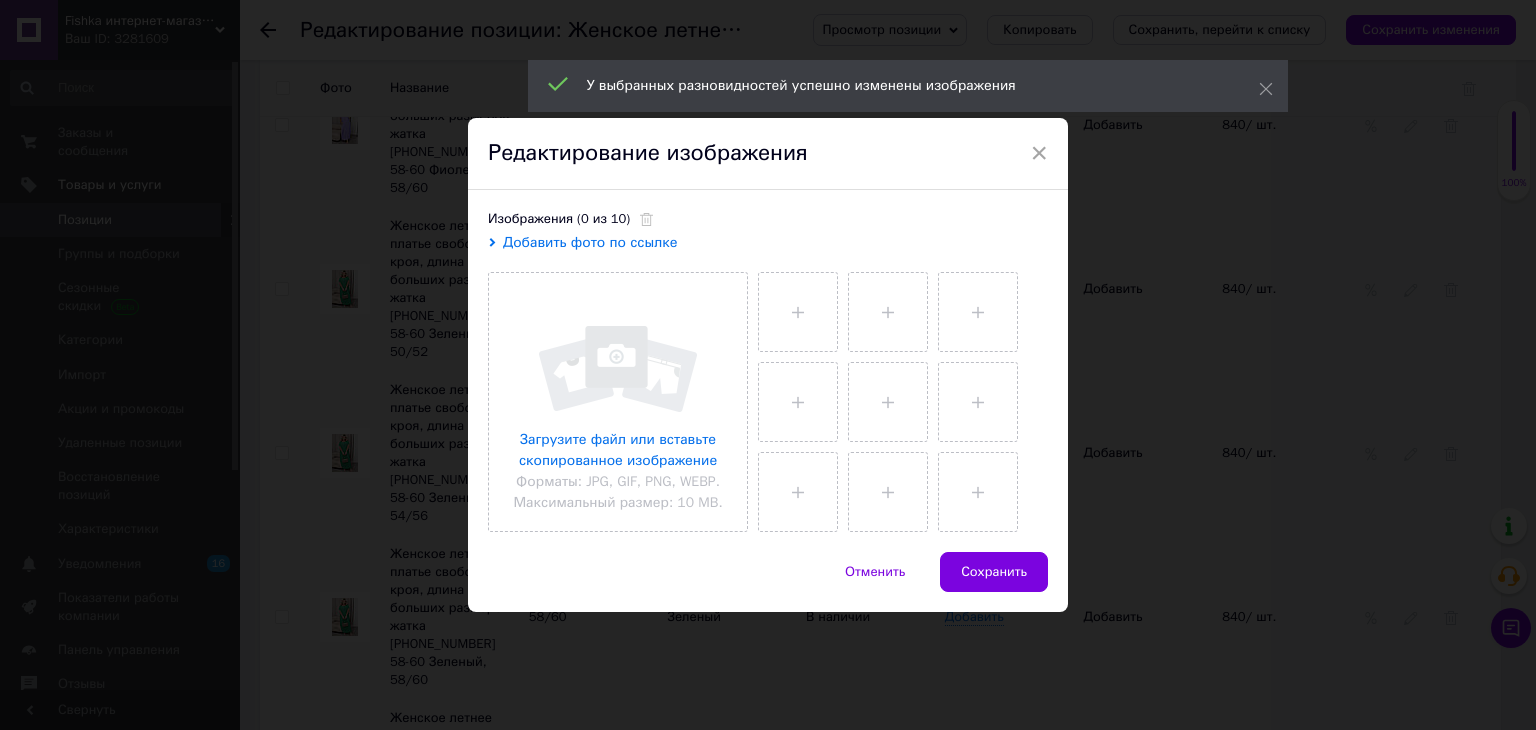 click at bounding box center (641, 218) 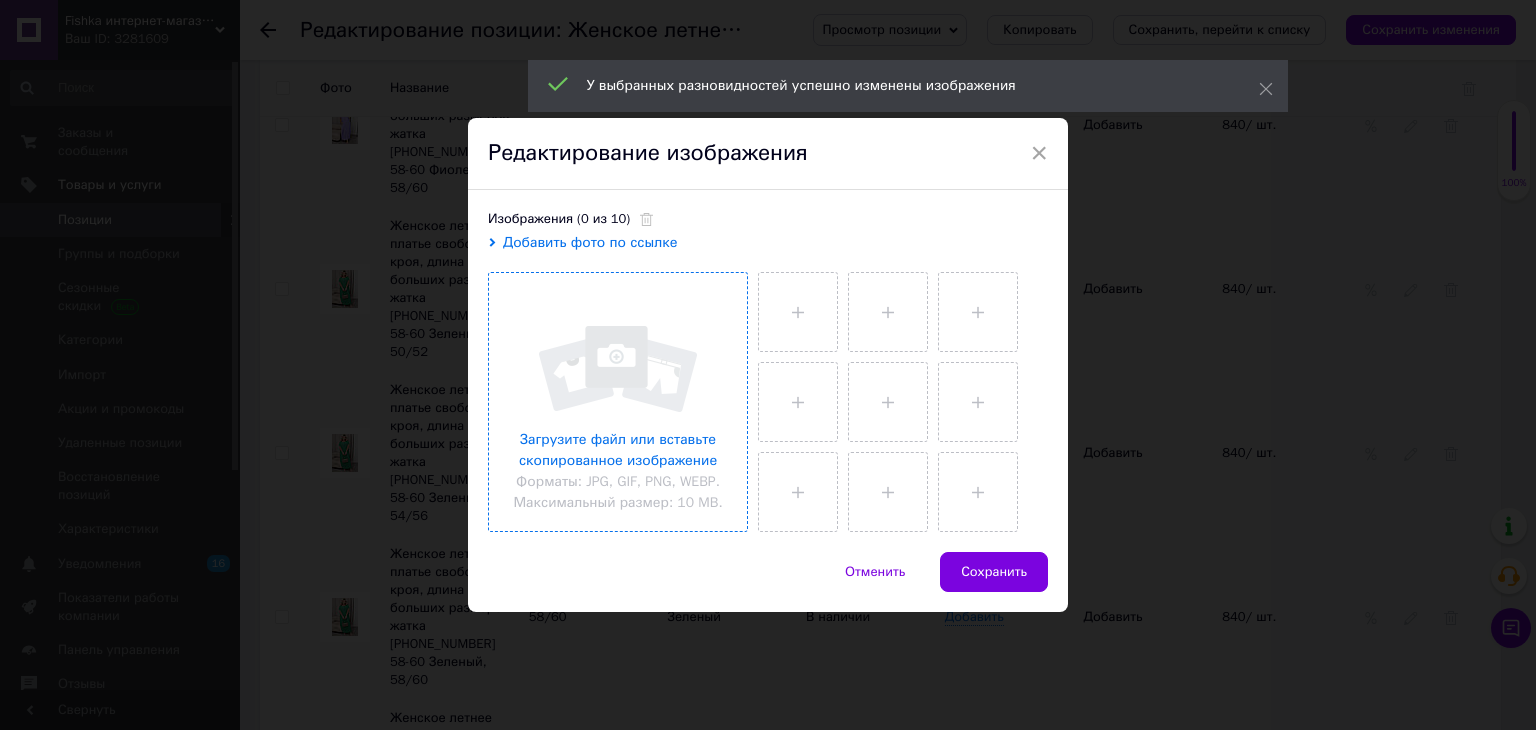 click at bounding box center [618, 402] 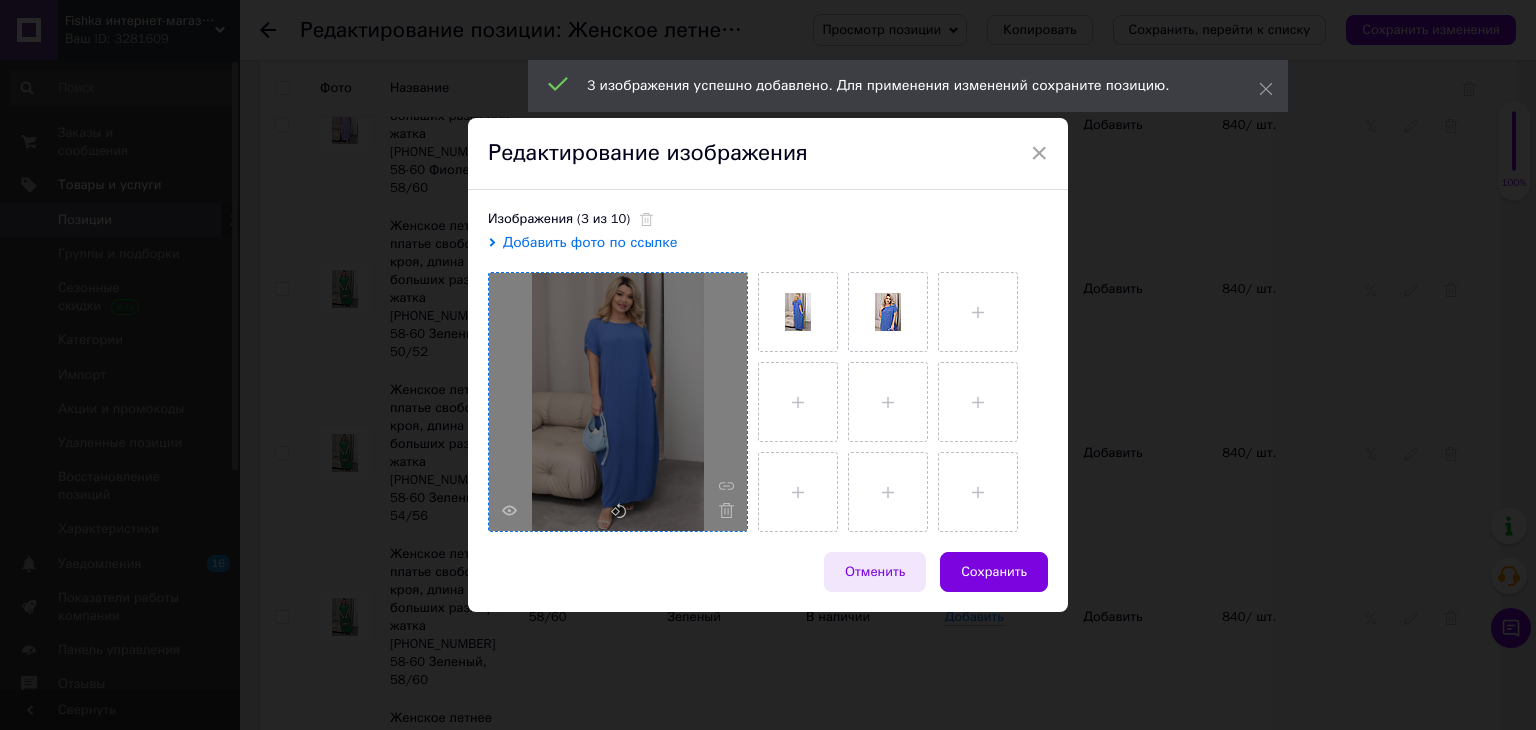 drag, startPoint x: 988, startPoint y: 569, endPoint x: 924, endPoint y: 553, distance: 65.96969 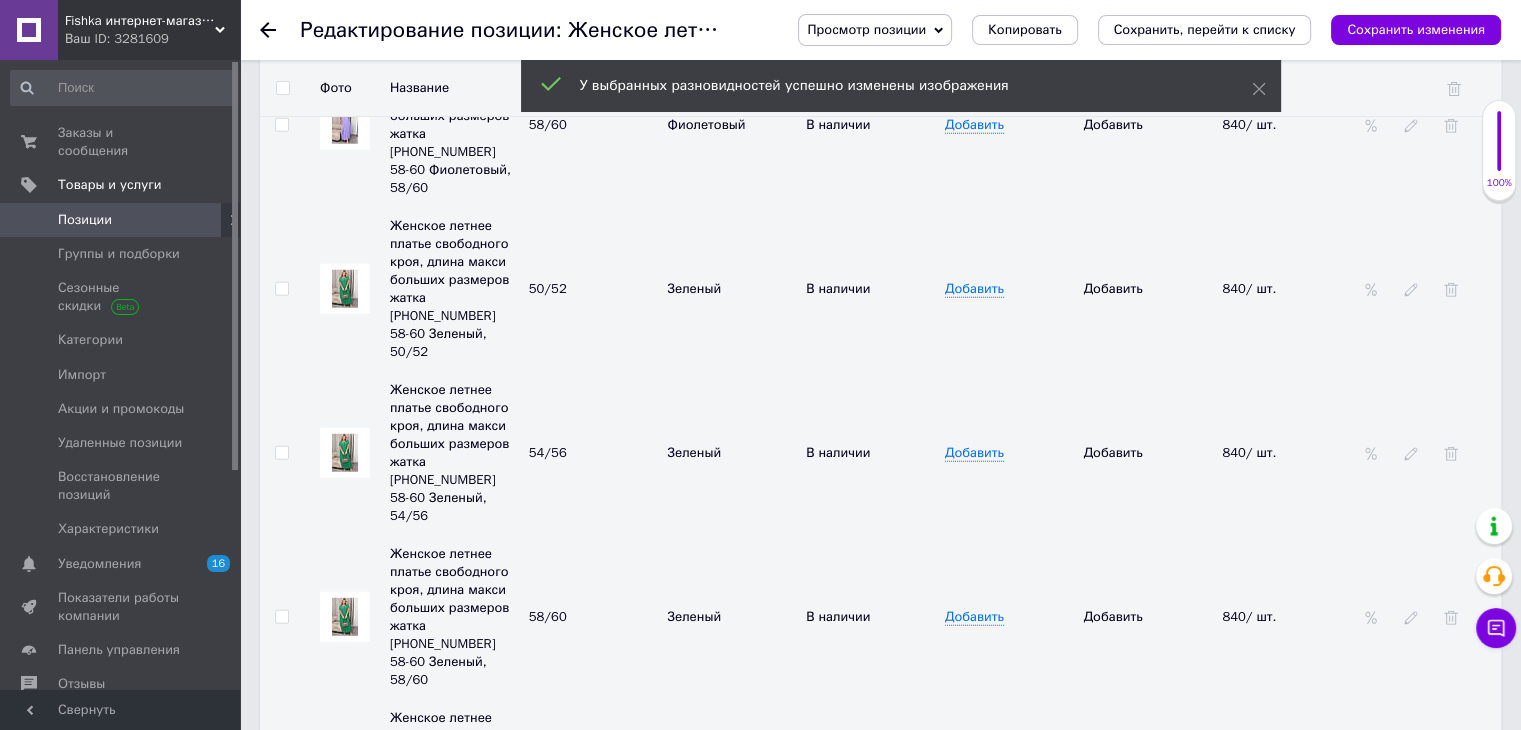 click at bounding box center [345, 1063] 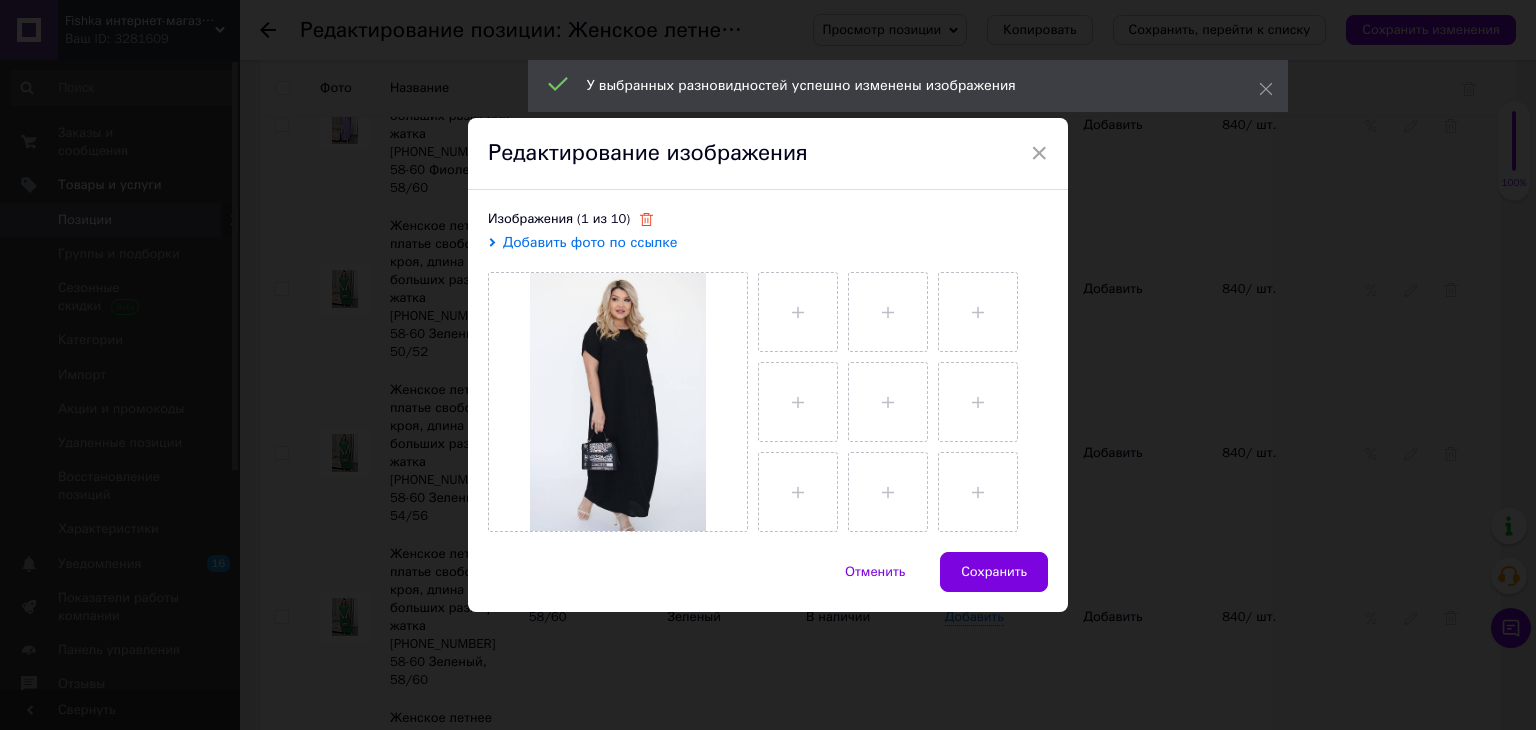 click 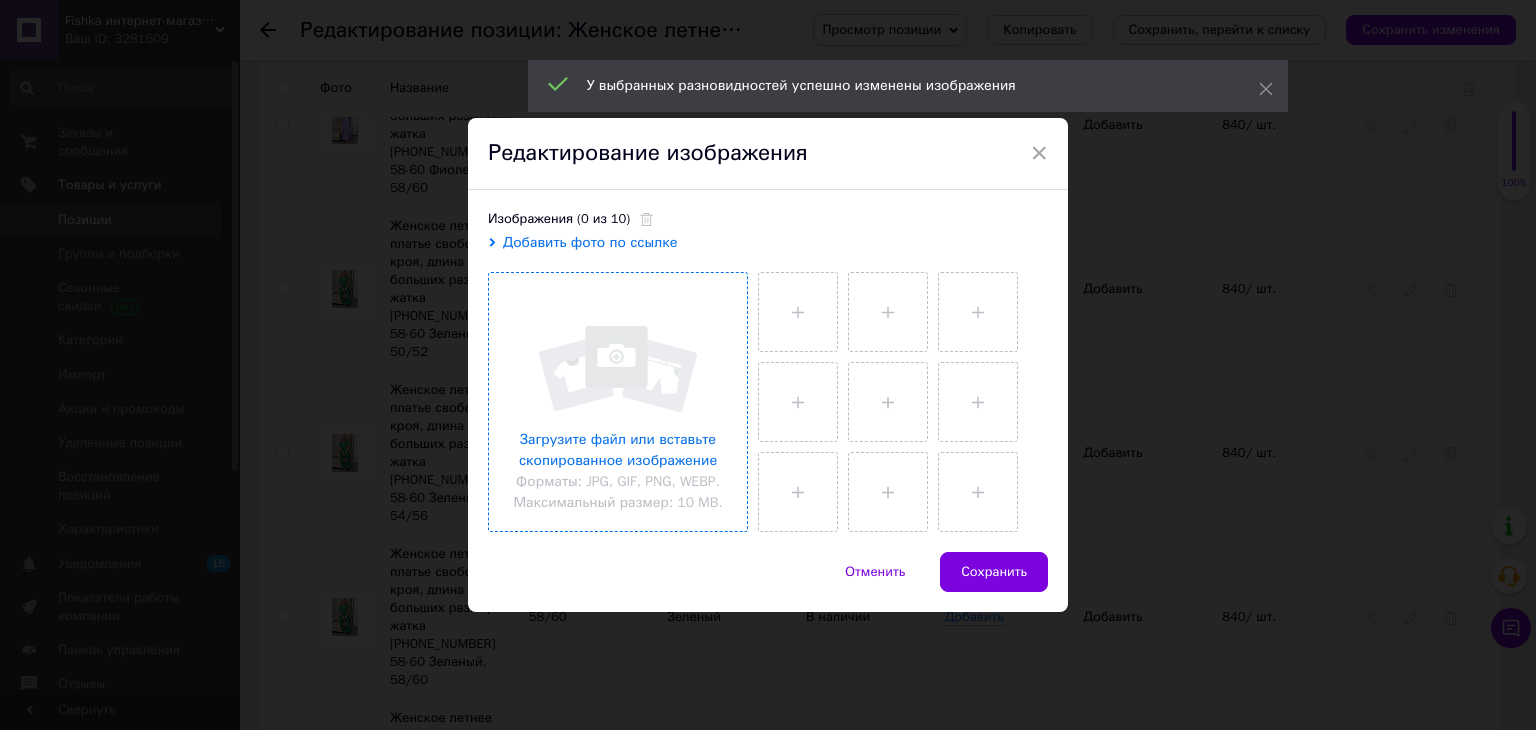 click at bounding box center [618, 402] 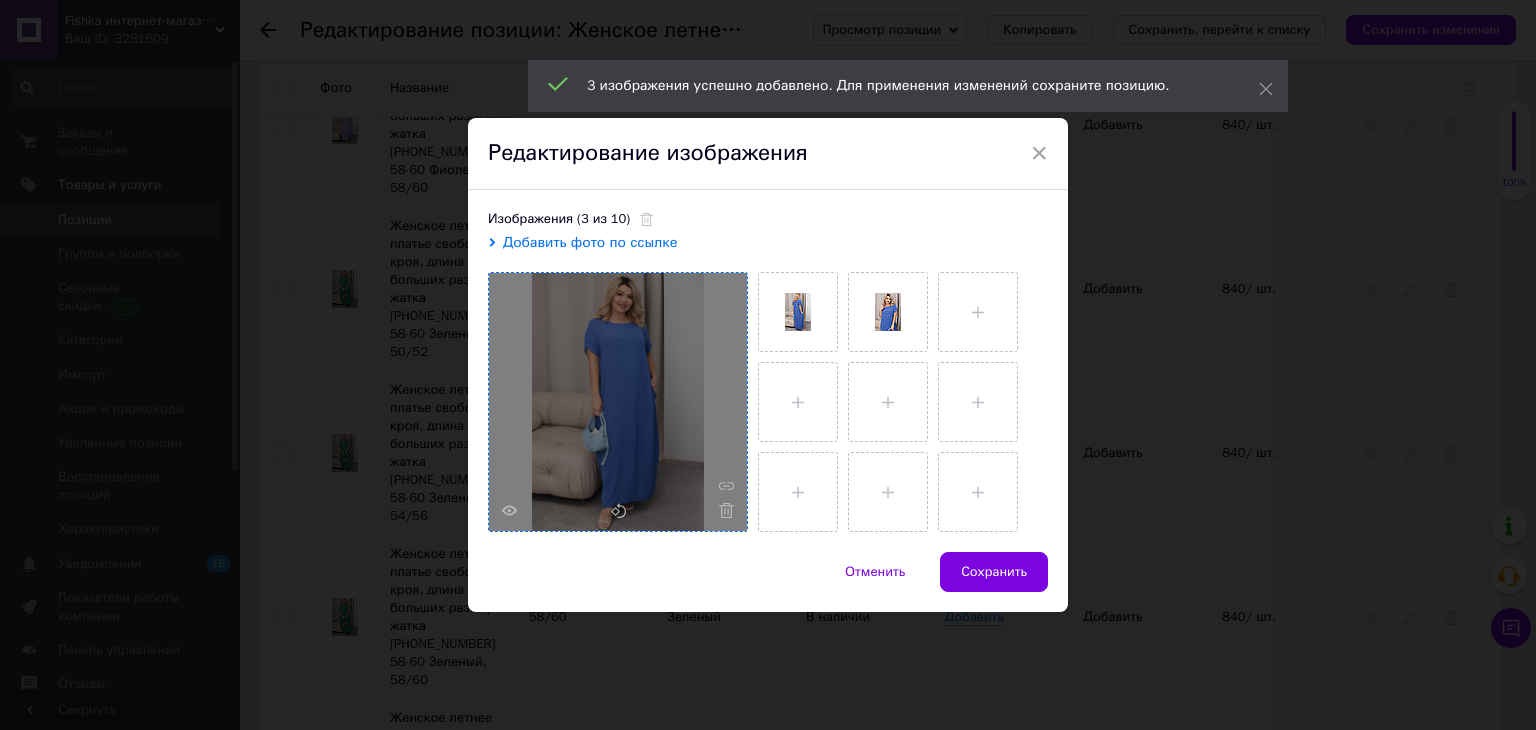 click on "Сохранить" at bounding box center (994, 572) 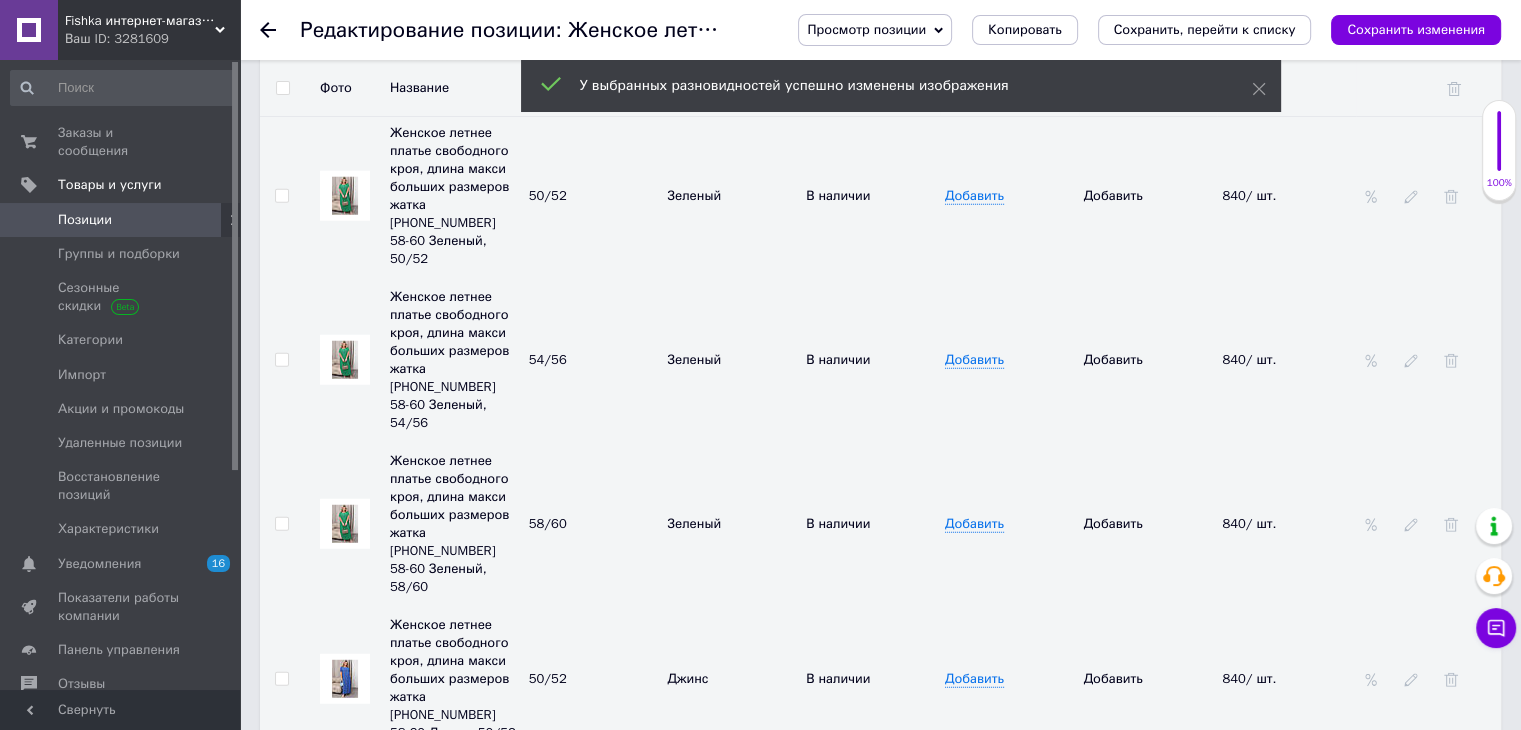 scroll, scrollTop: 5344, scrollLeft: 0, axis: vertical 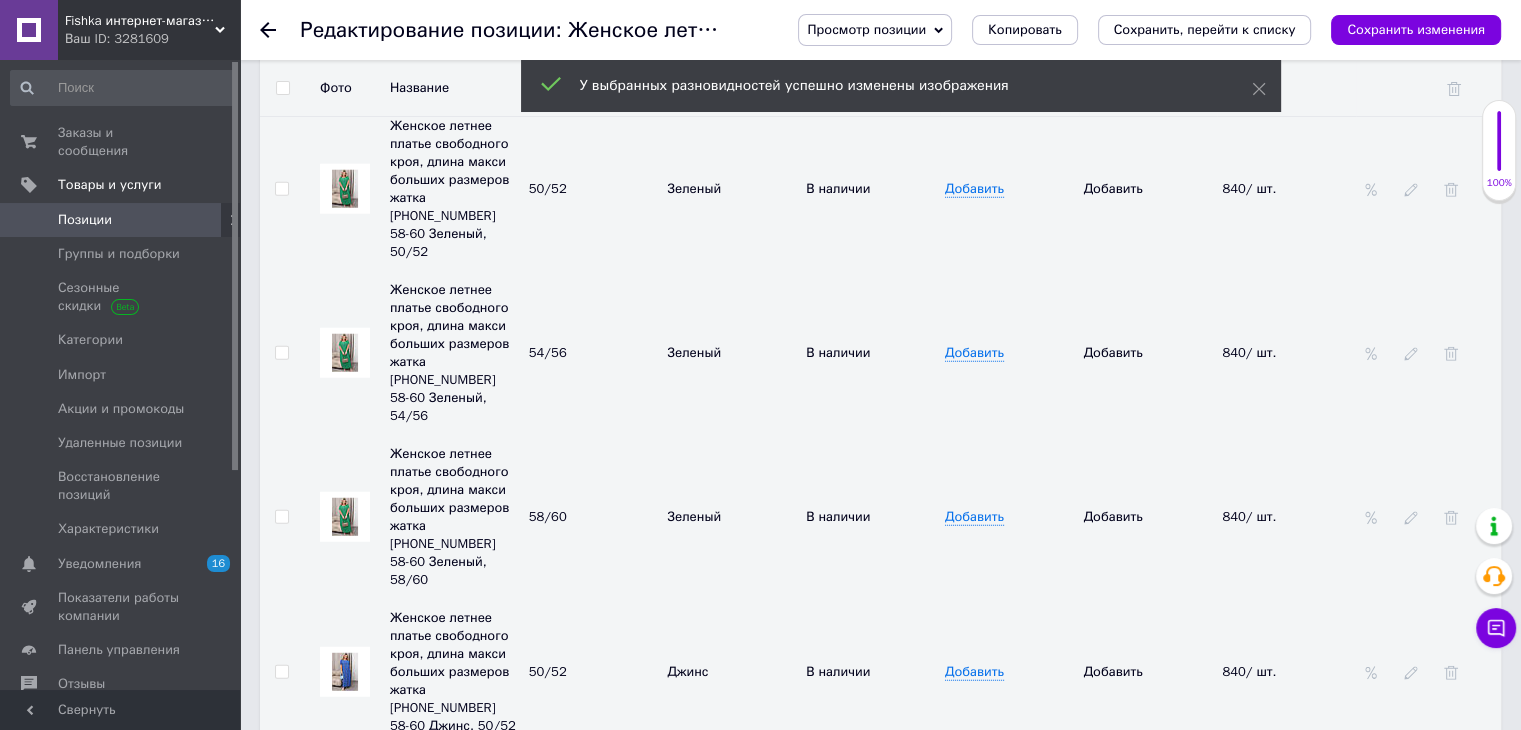 click at bounding box center (345, 1127) 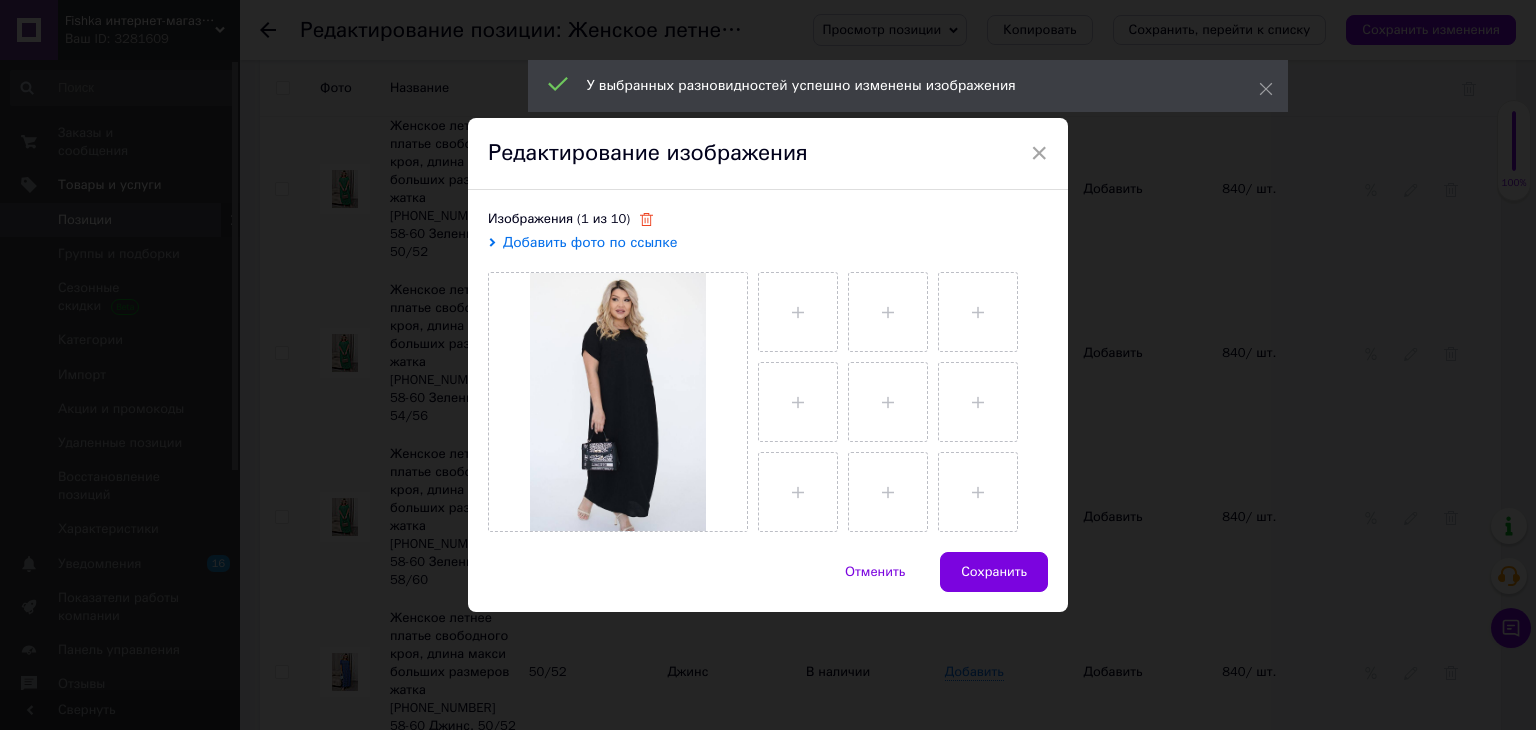 click 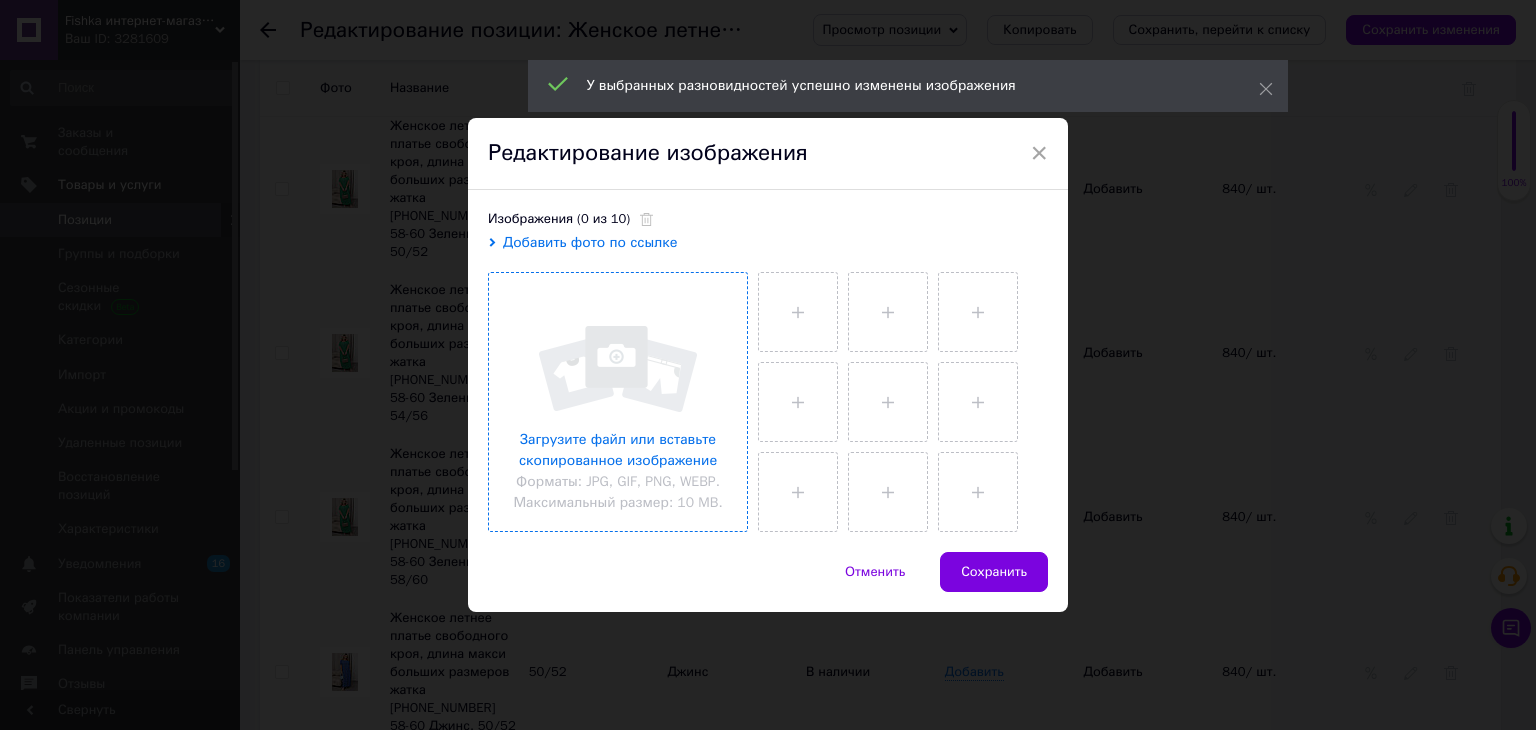click at bounding box center (618, 402) 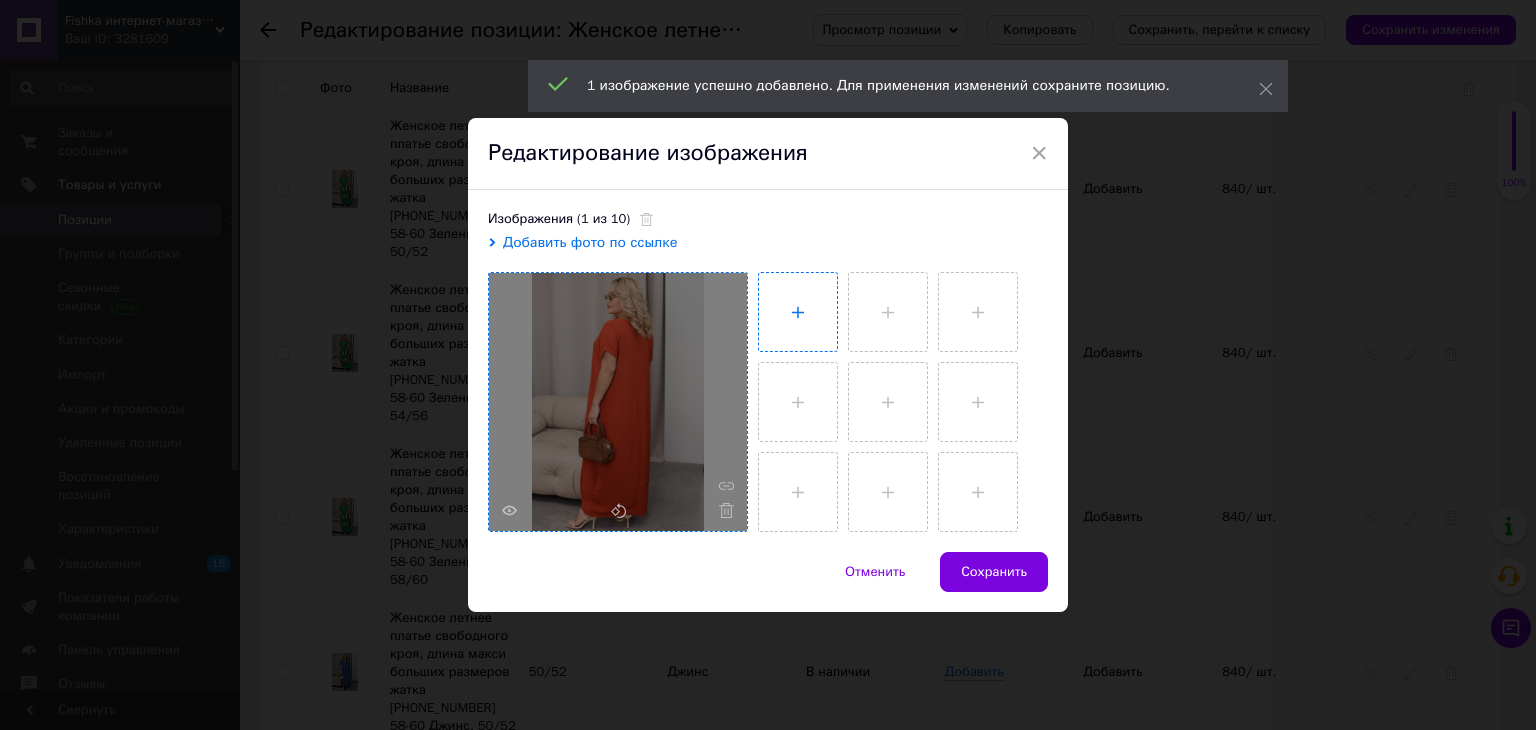 click at bounding box center [888, 312] 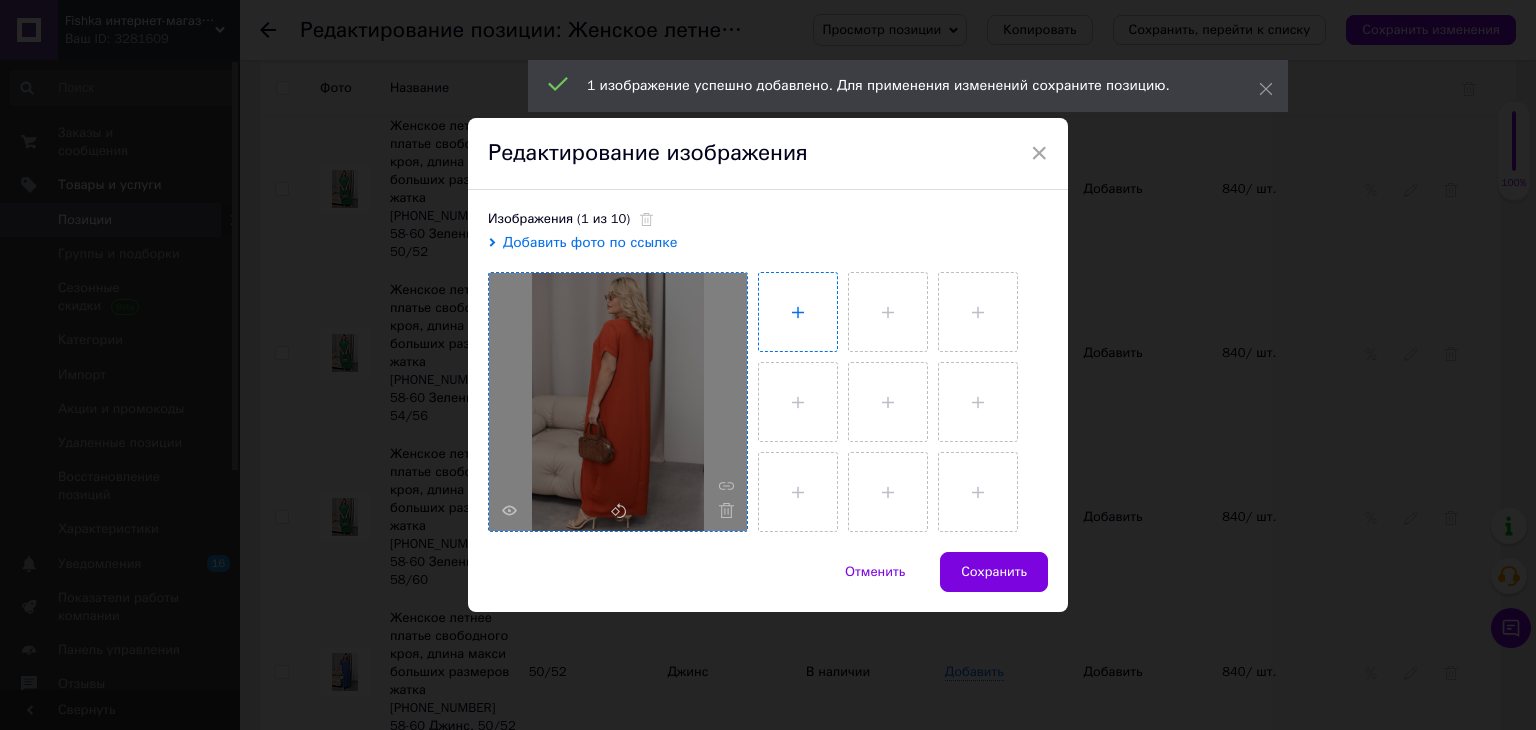 type on "C:\fakepath\photo_2025-05-23_11-22-33.jpg" 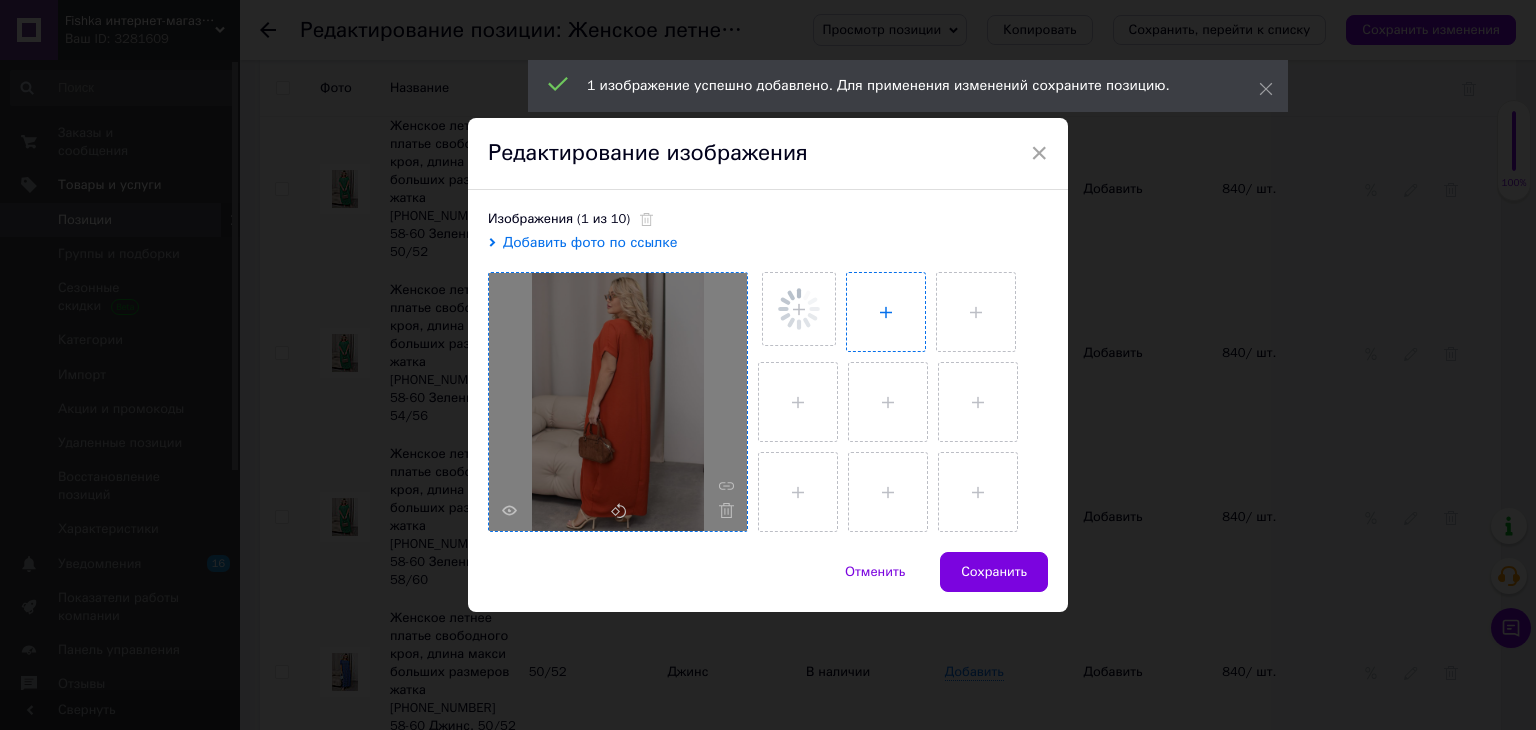 click at bounding box center [886, 312] 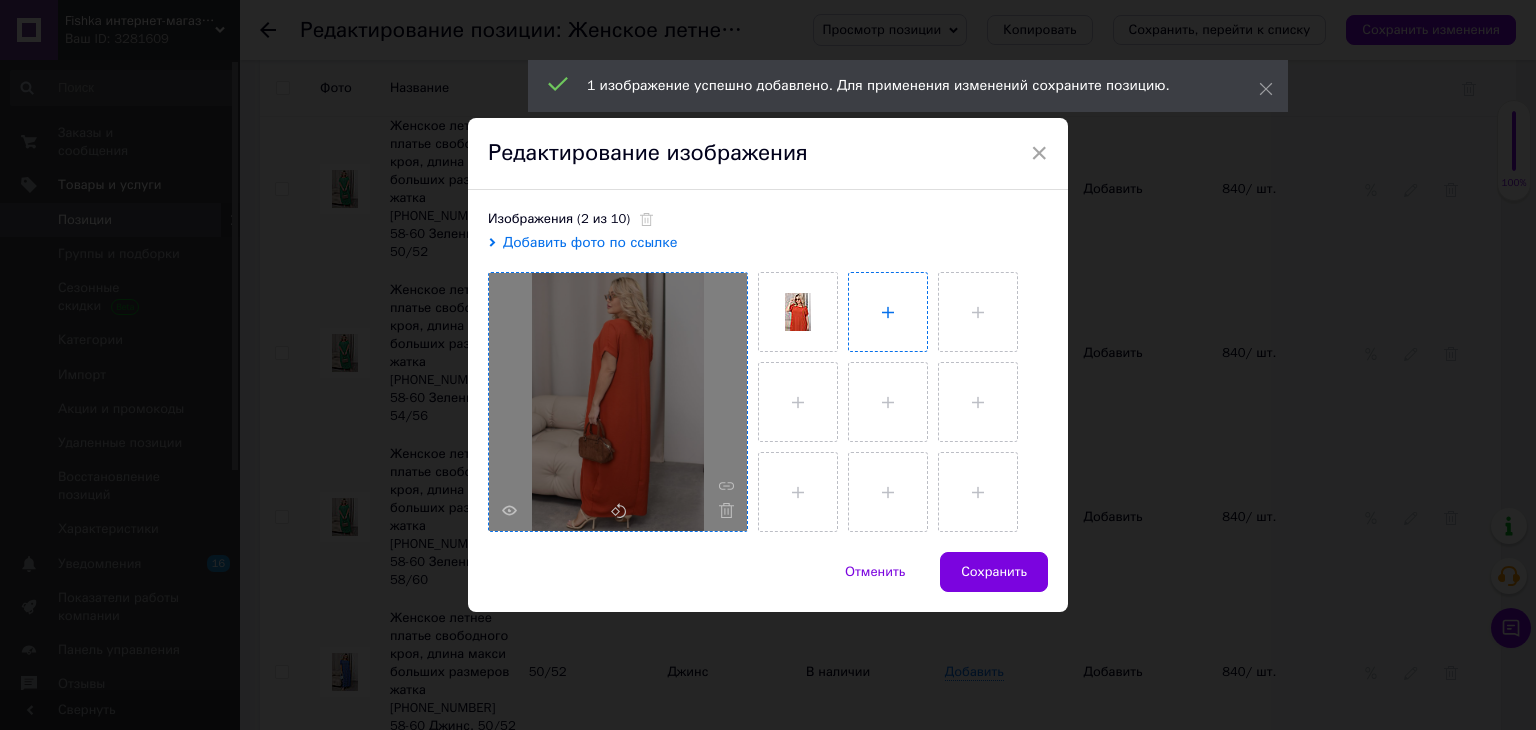 type on "C:\fakepath\photo_2025-05-23_11-22-34.jpg" 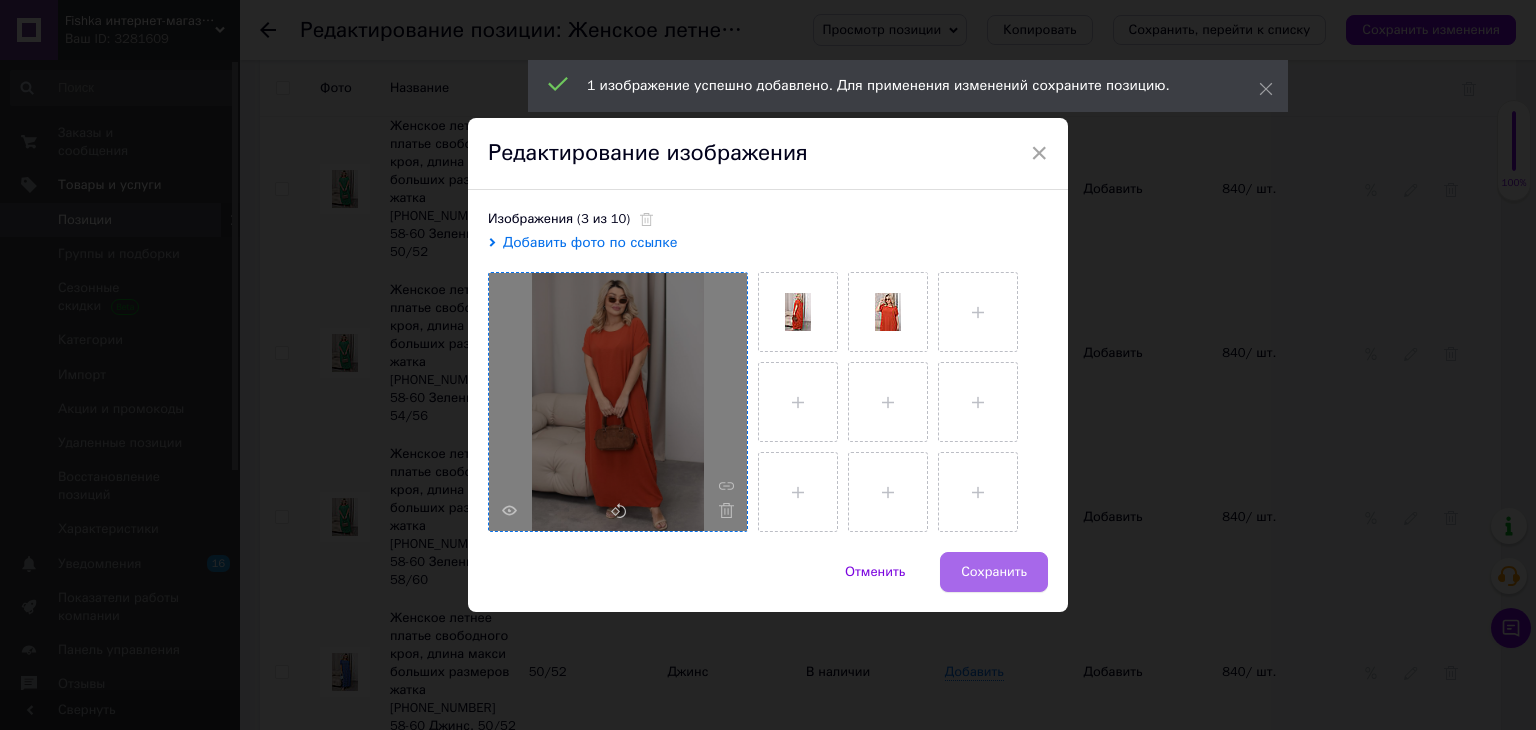 click on "Сохранить" at bounding box center (994, 572) 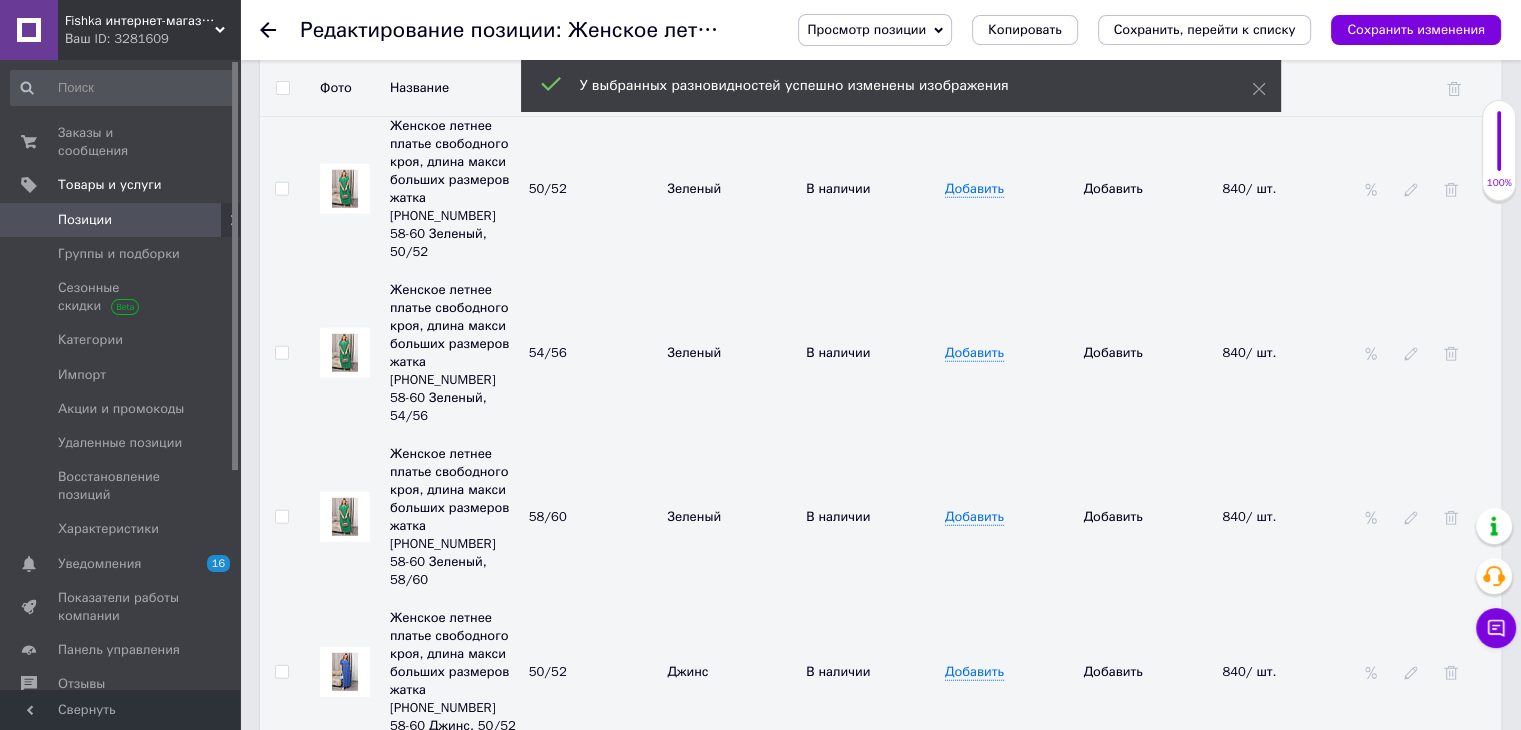 click at bounding box center [345, 1309] 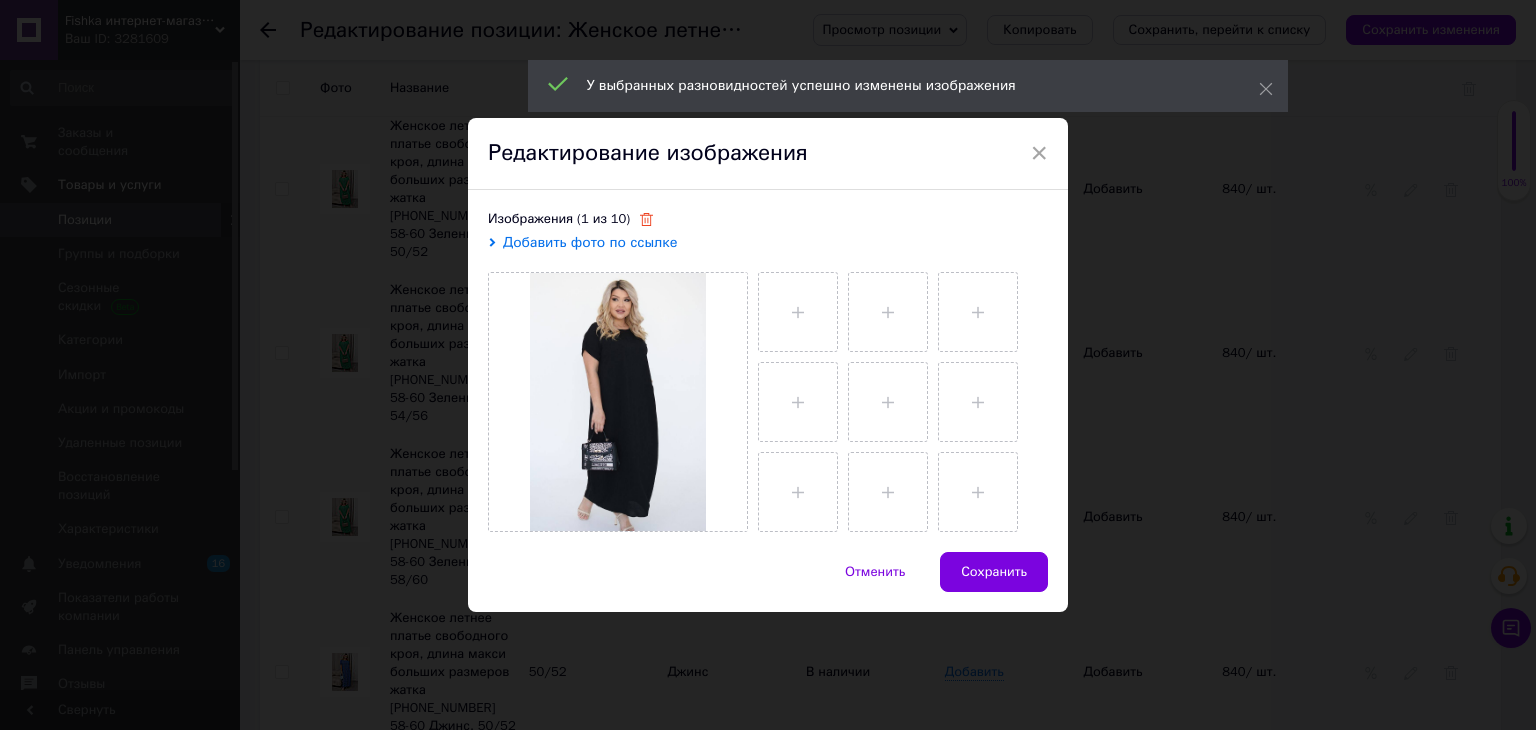 click 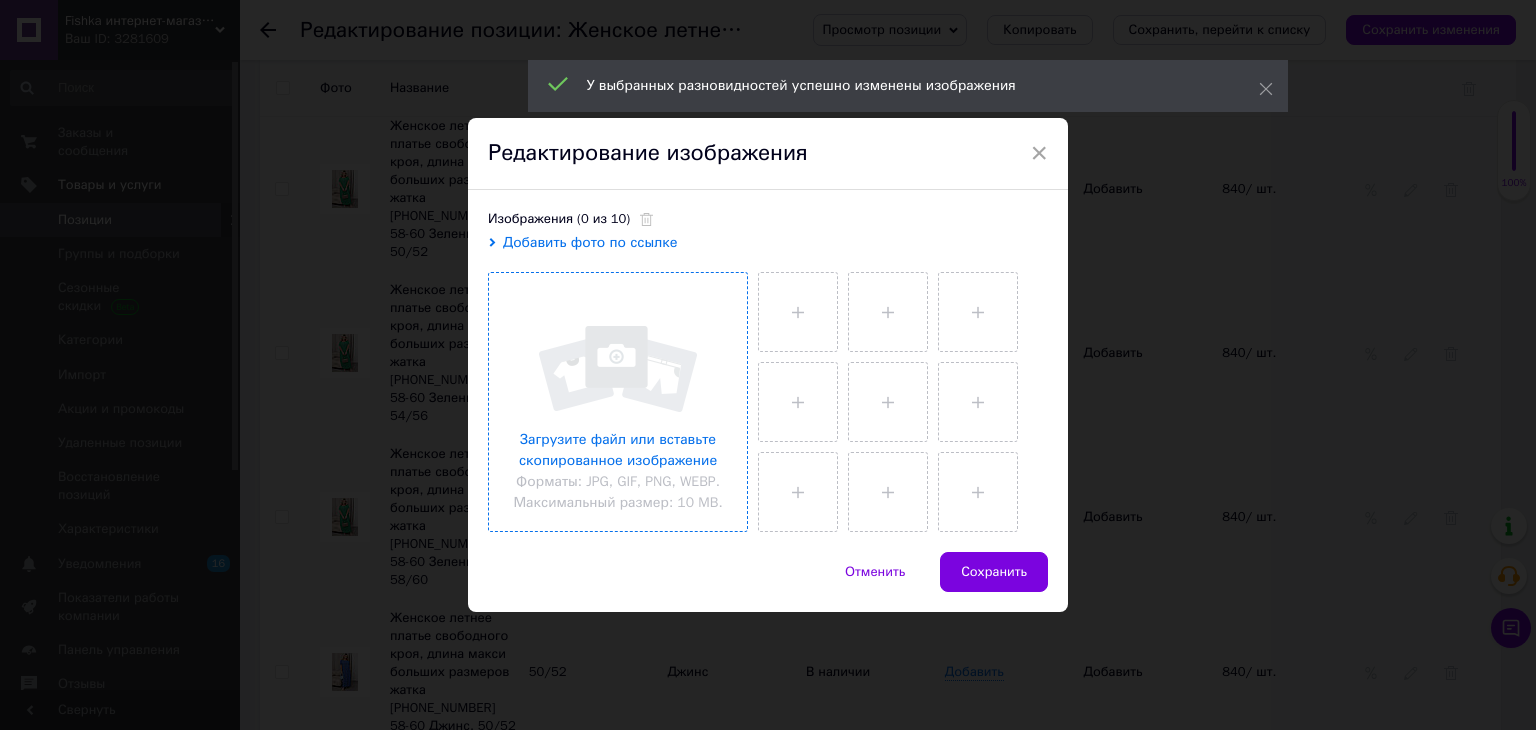 click at bounding box center (618, 402) 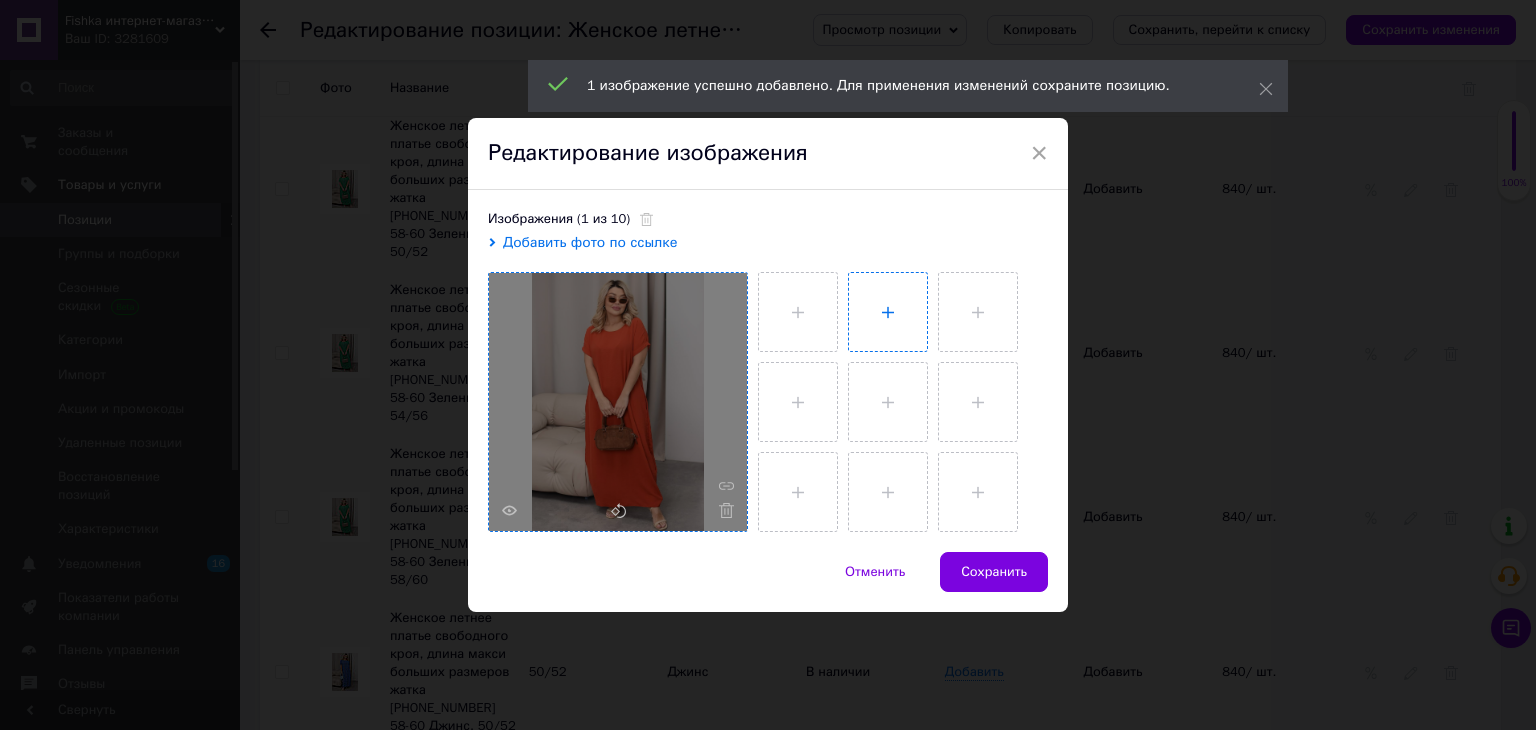 click at bounding box center (888, 312) 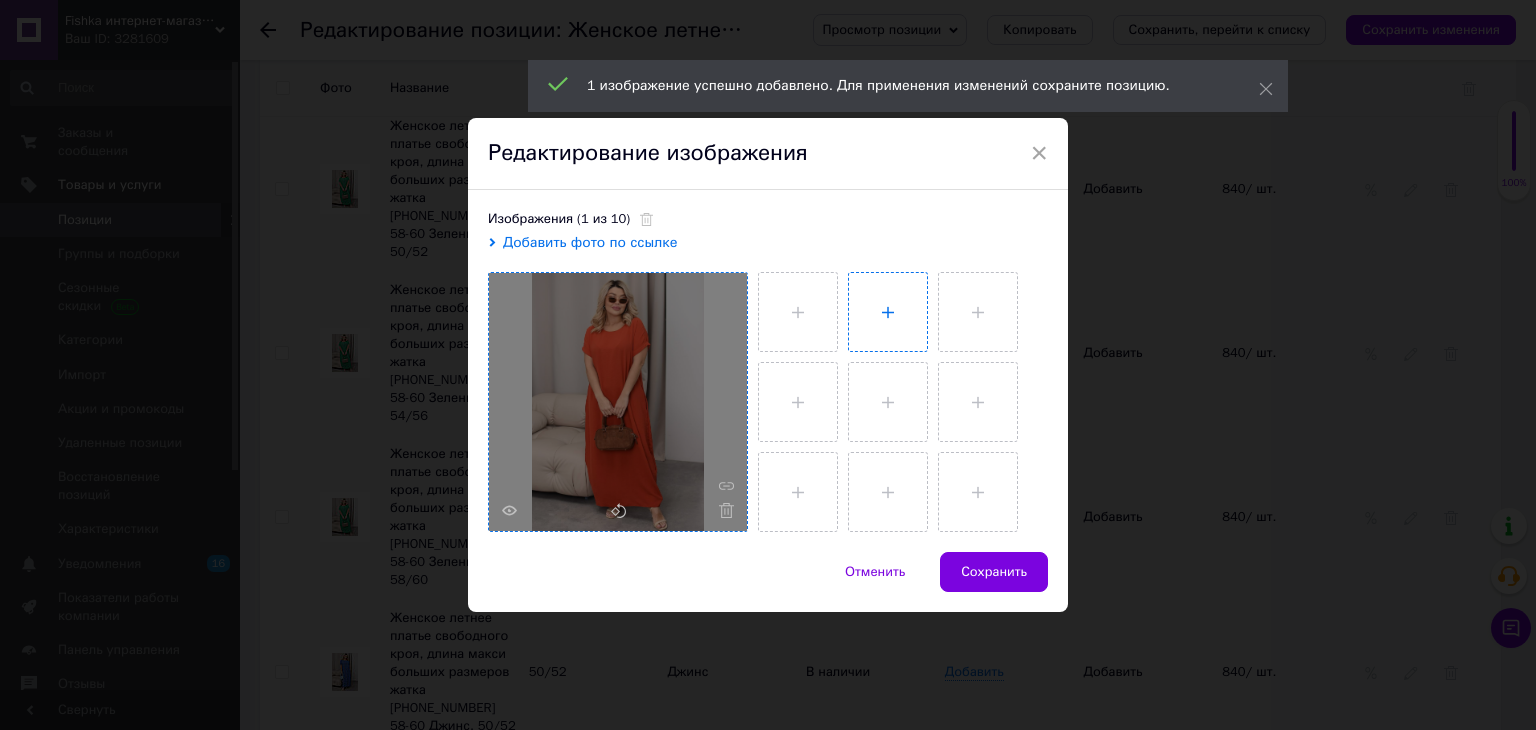 type on "C:\fakepath\photo_2025-05-23_11-22-32 (2).jpg" 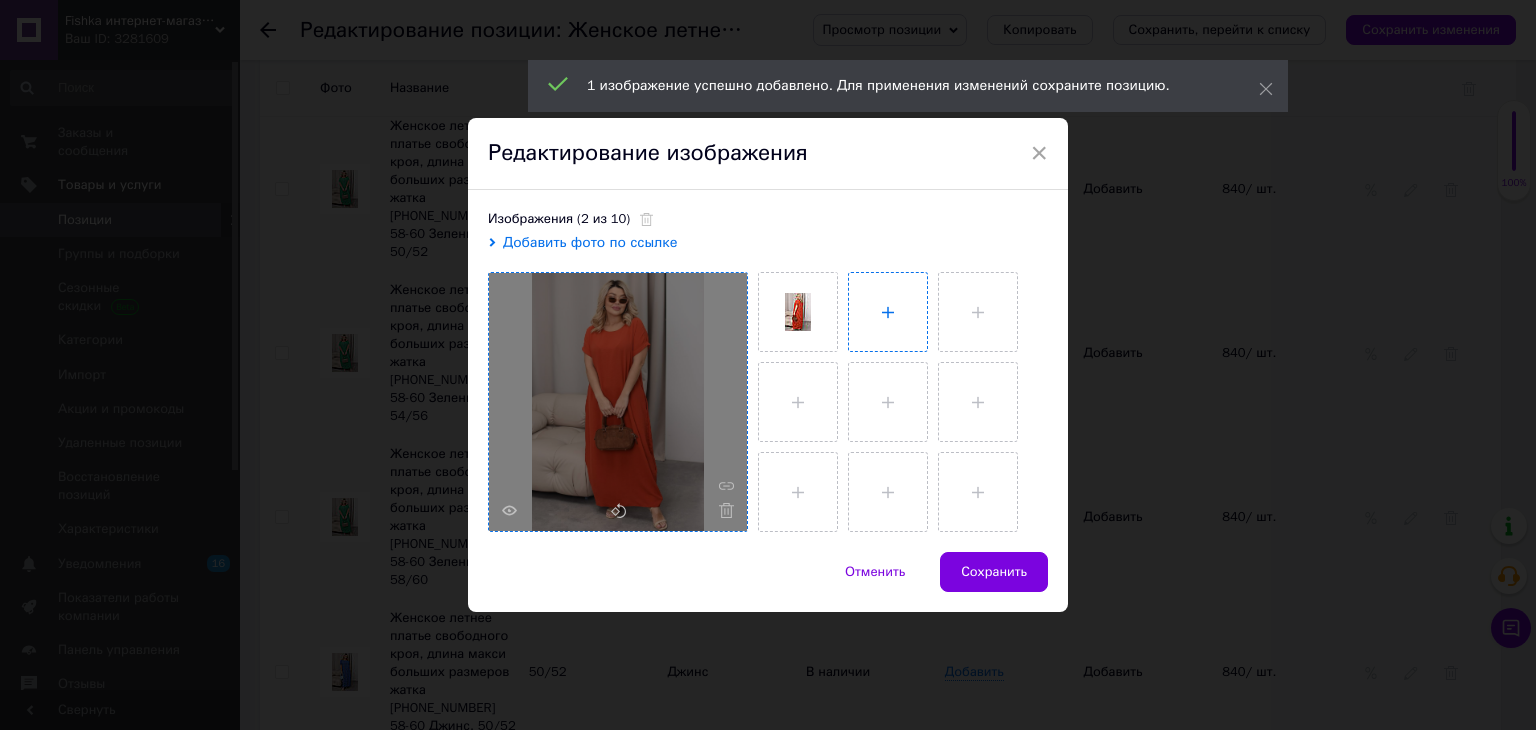 click at bounding box center [888, 312] 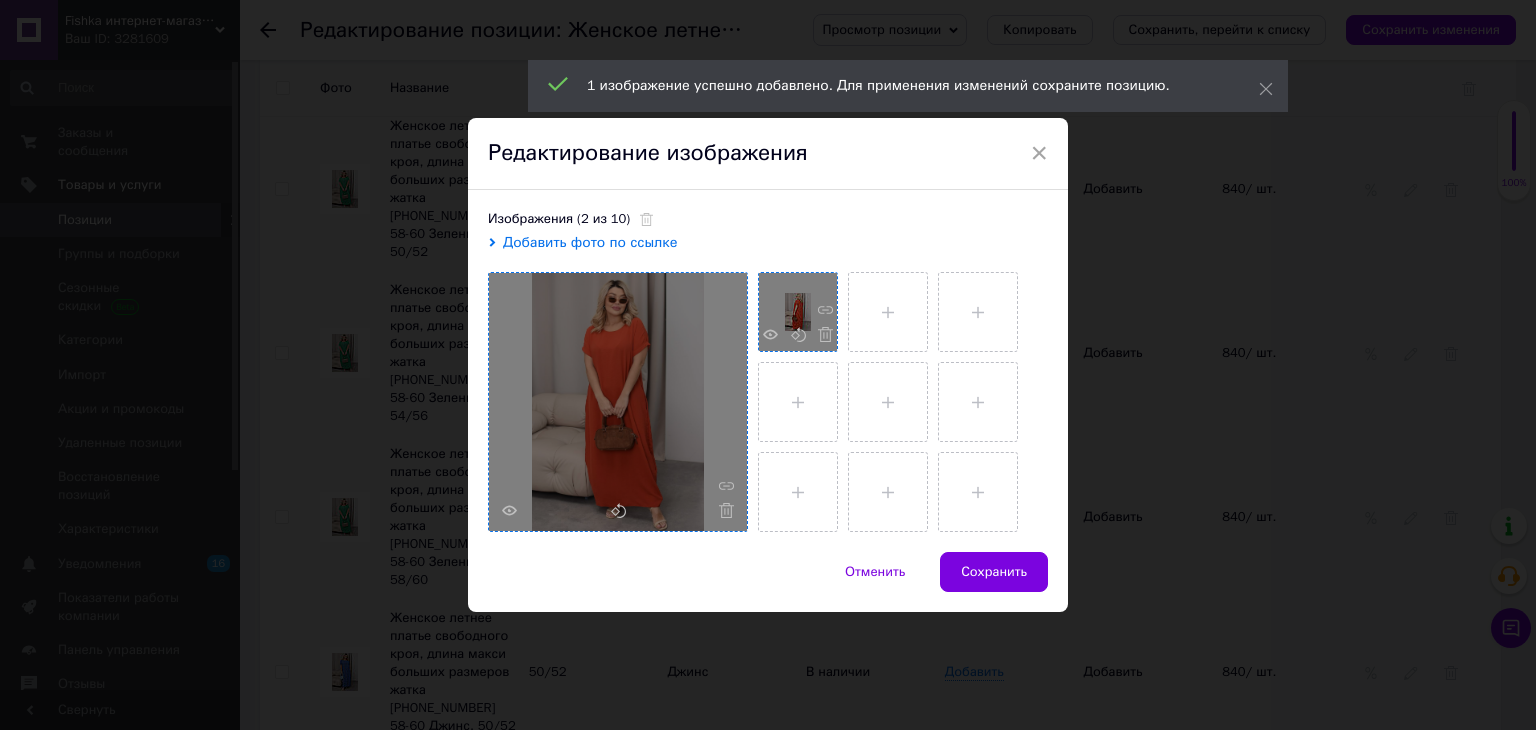type on "C:\fakepath\photo_2025-05-23_11-22-33.jpg" 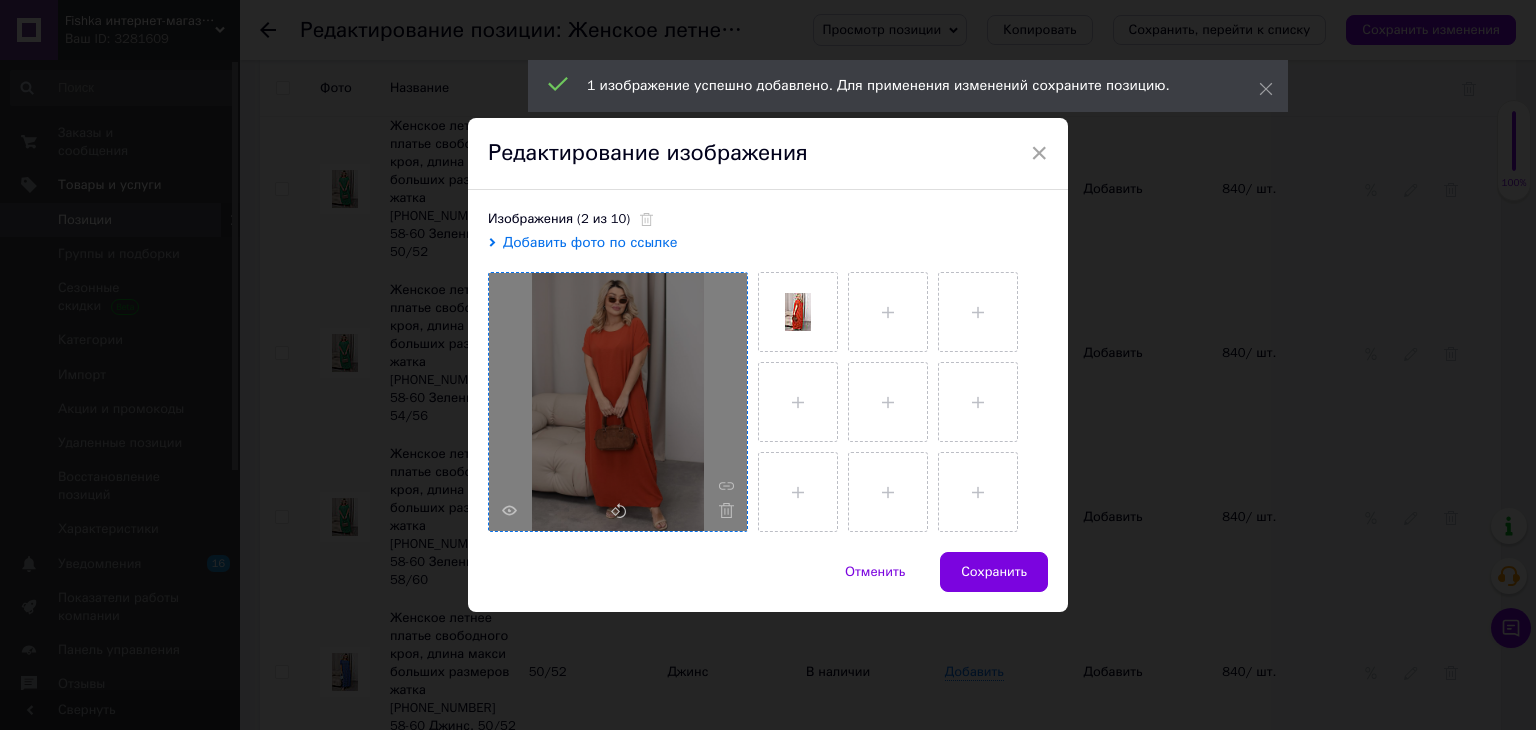 type 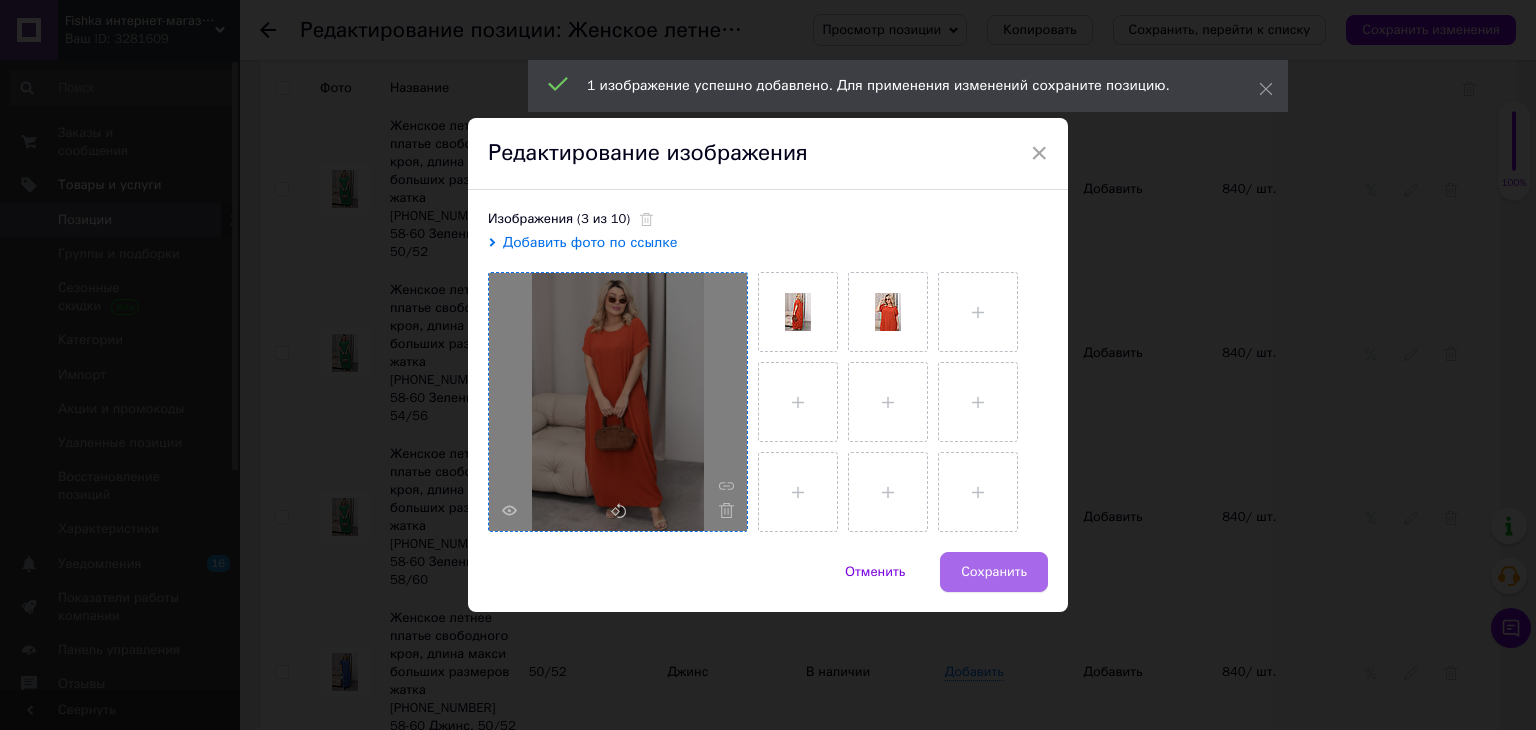 click on "Сохранить" at bounding box center [994, 572] 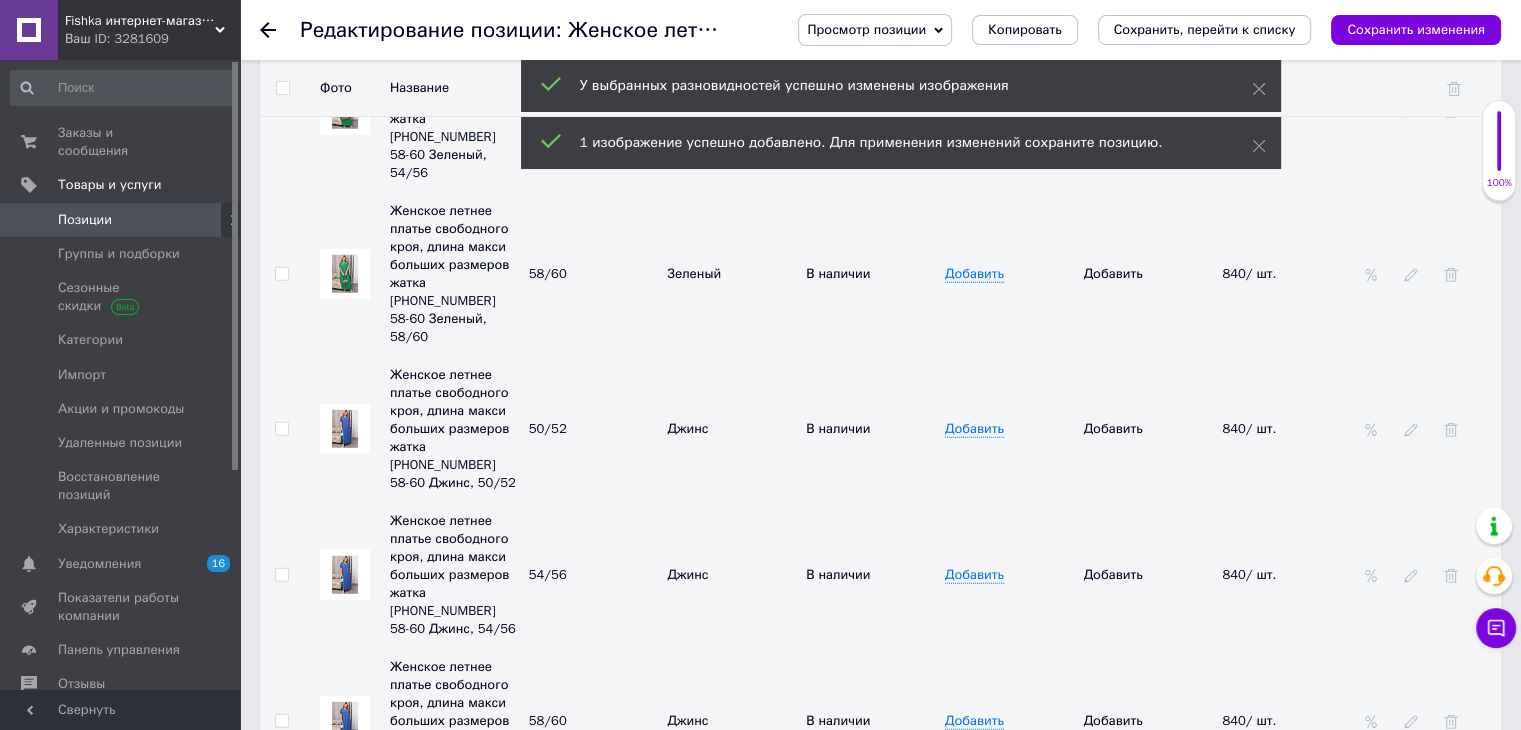 scroll, scrollTop: 5644, scrollLeft: 0, axis: vertical 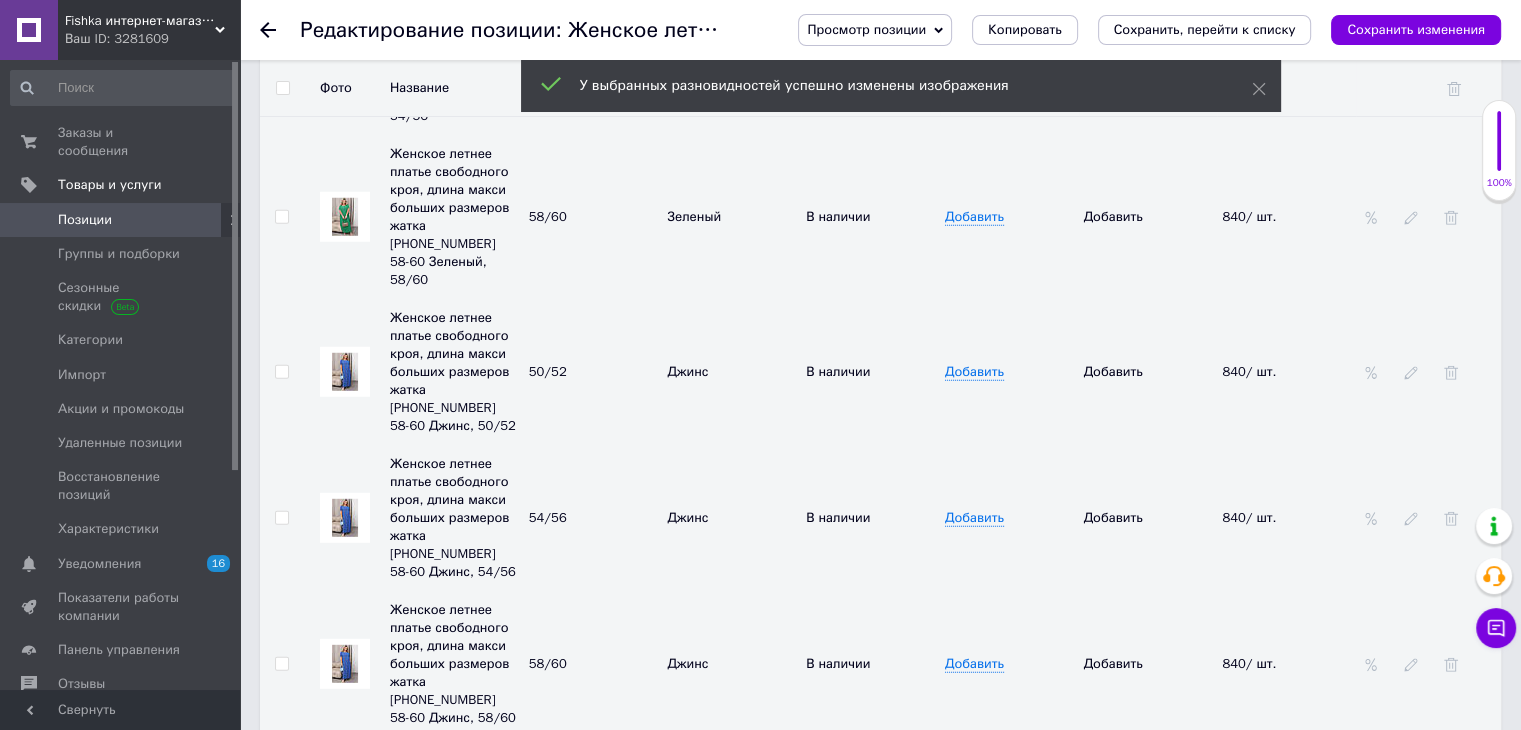 click at bounding box center [345, 1191] 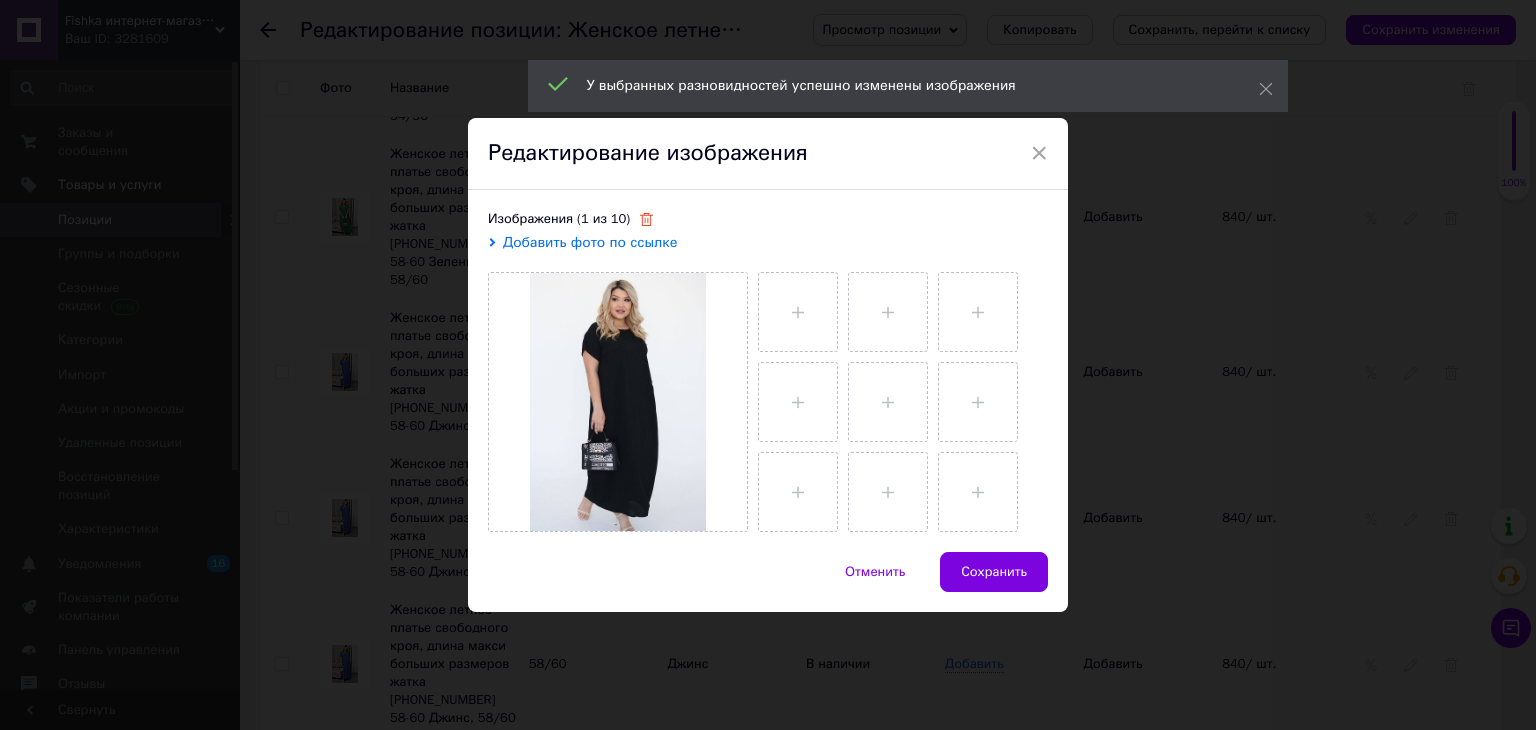 click 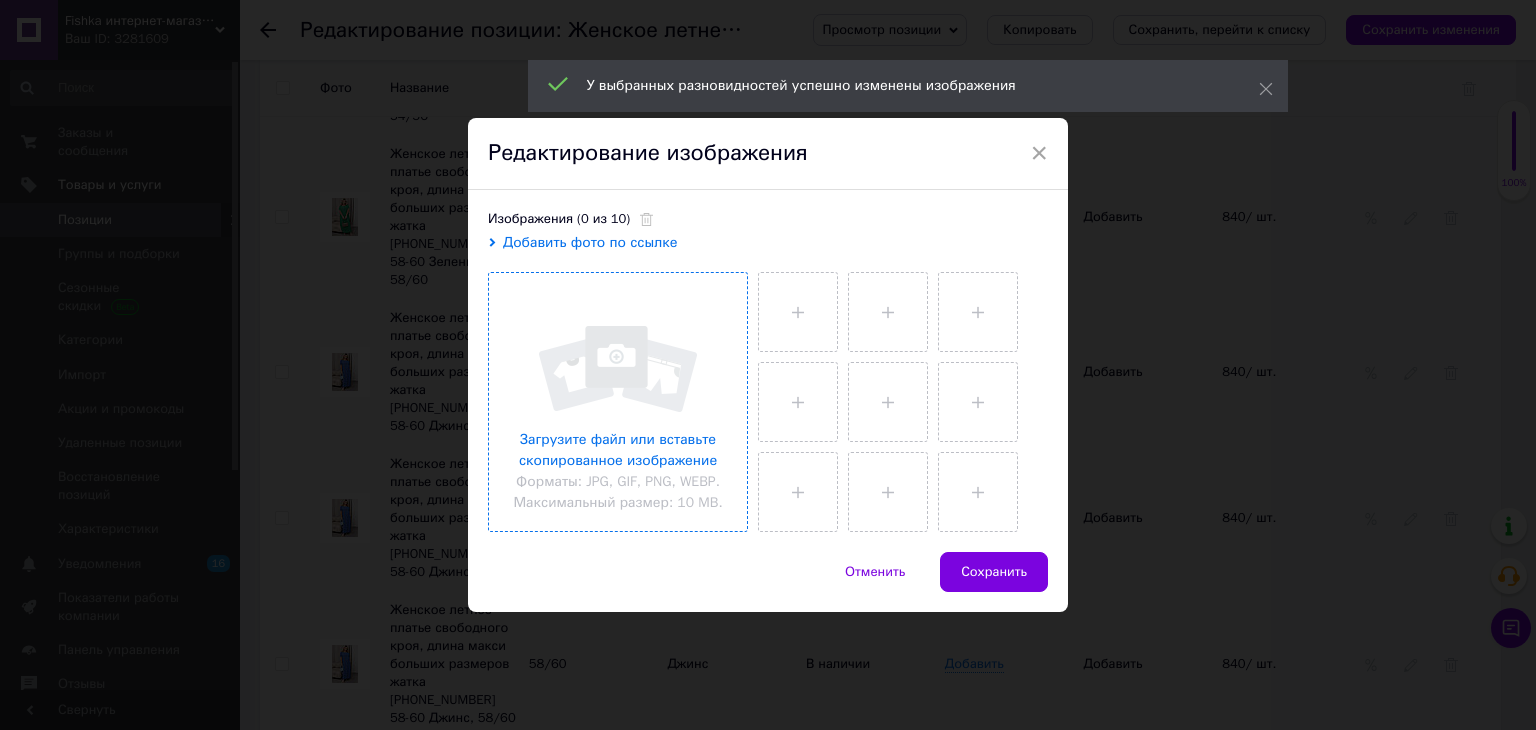 click at bounding box center [618, 402] 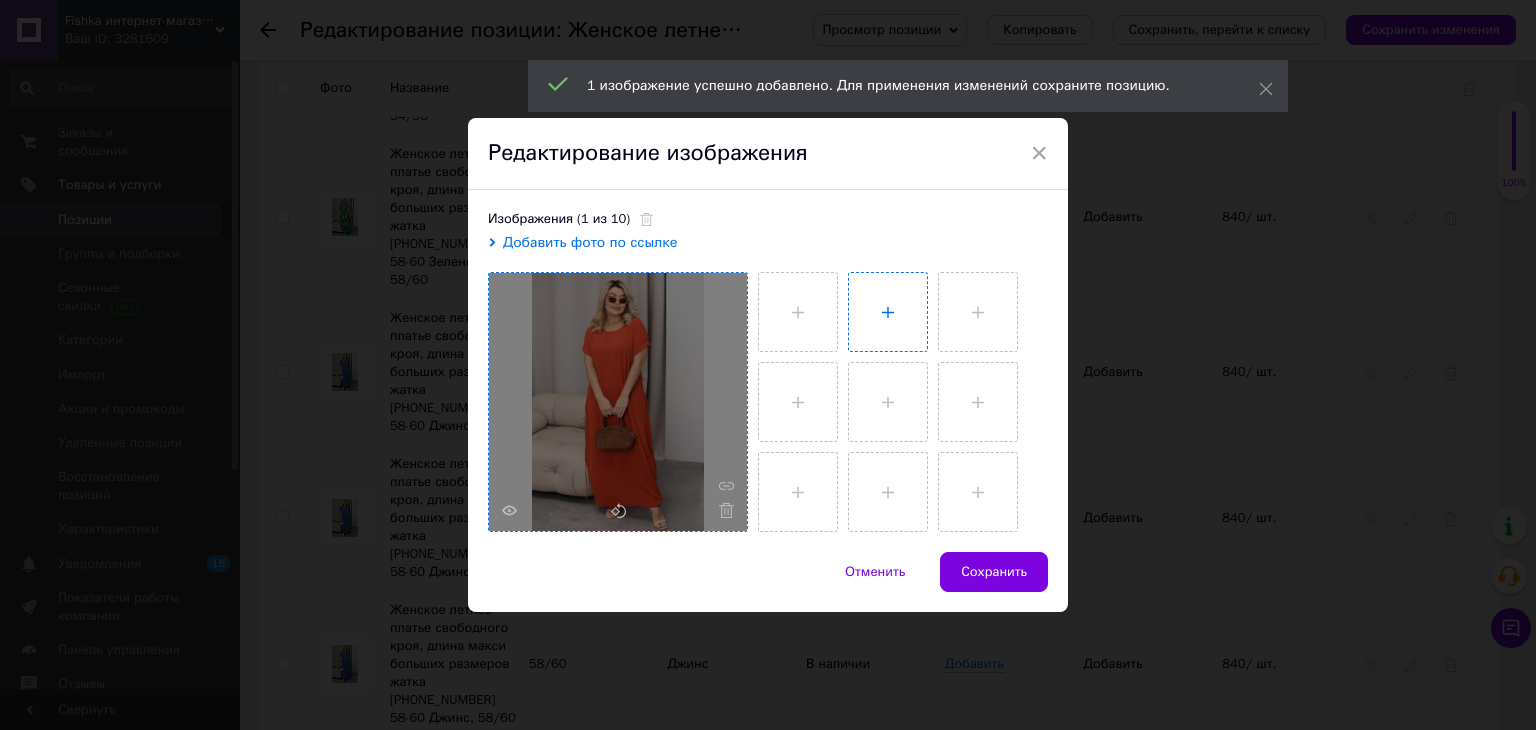 click at bounding box center [888, 312] 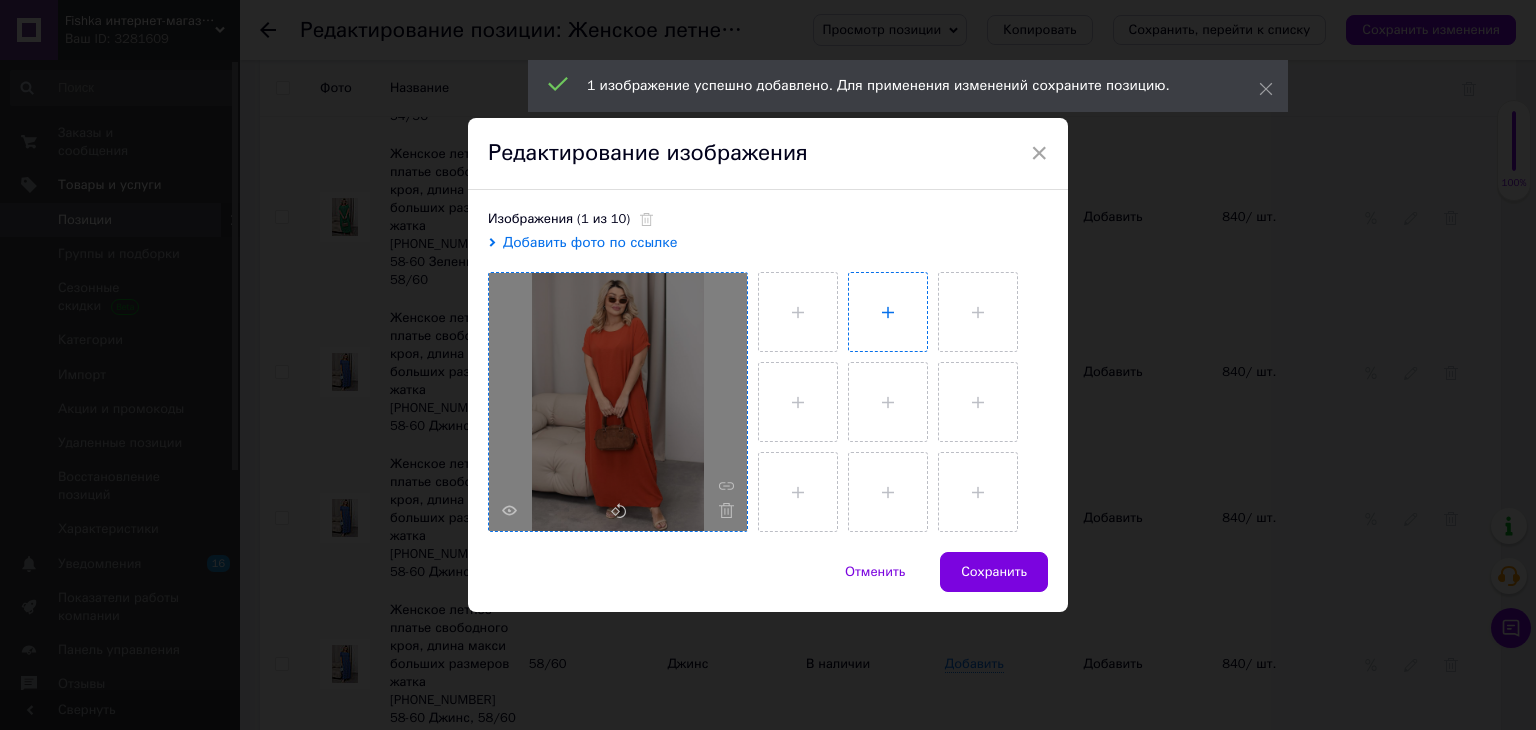 type on "C:\fakepath\photo_2025-05-23_11-22-32 (2).jpg" 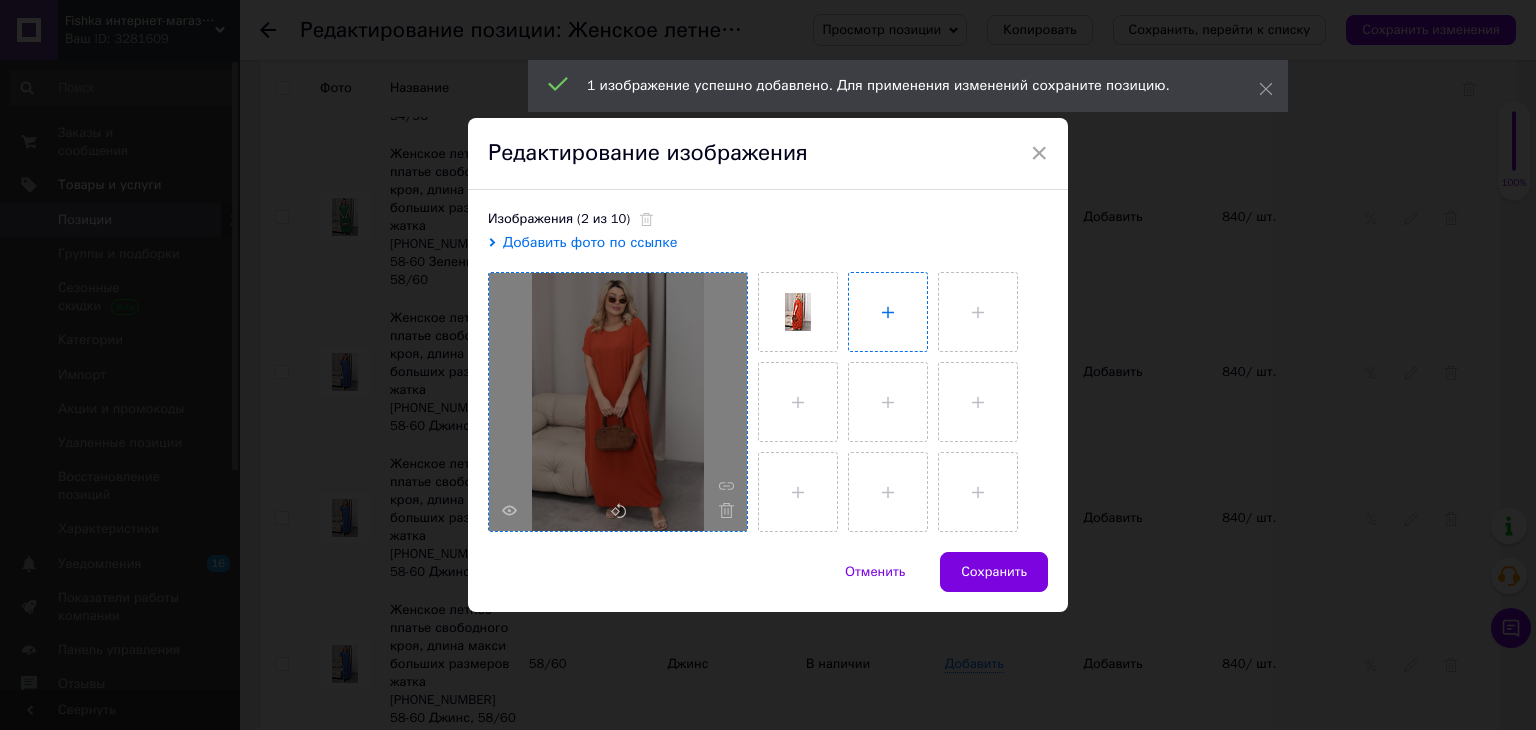 click at bounding box center [888, 312] 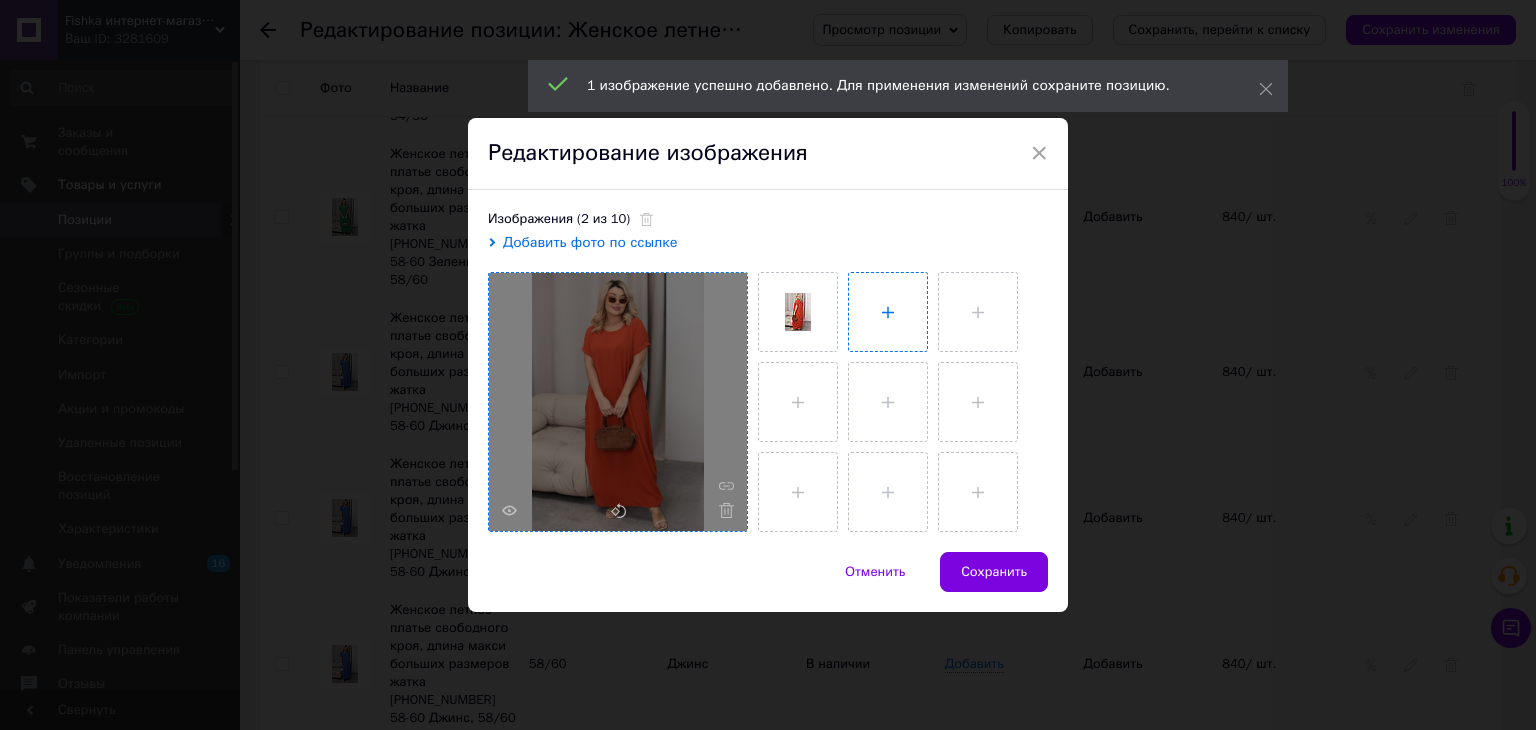 type on "C:\fakepath\photo_2025-05-23_11-22-33.jpg" 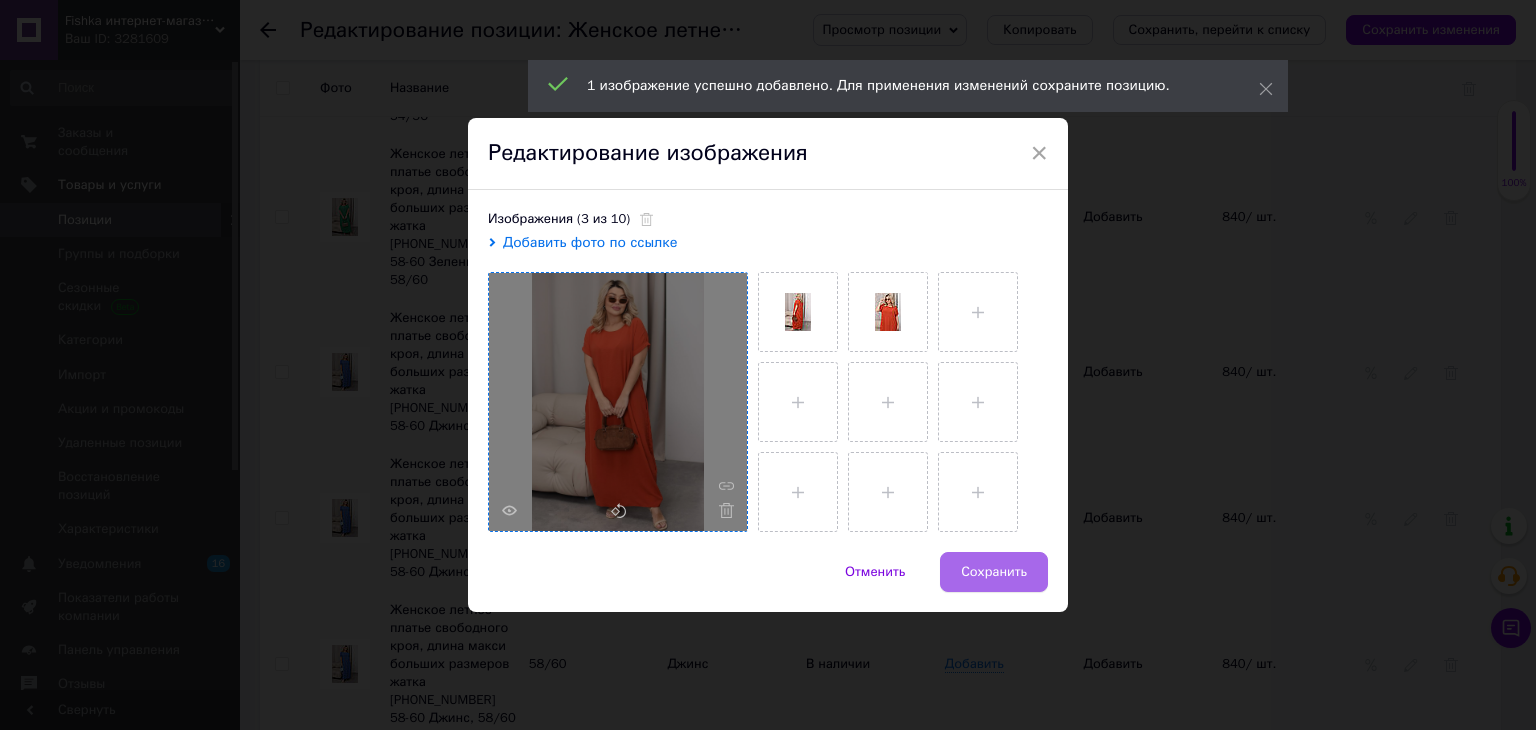 click on "Сохранить" at bounding box center [994, 572] 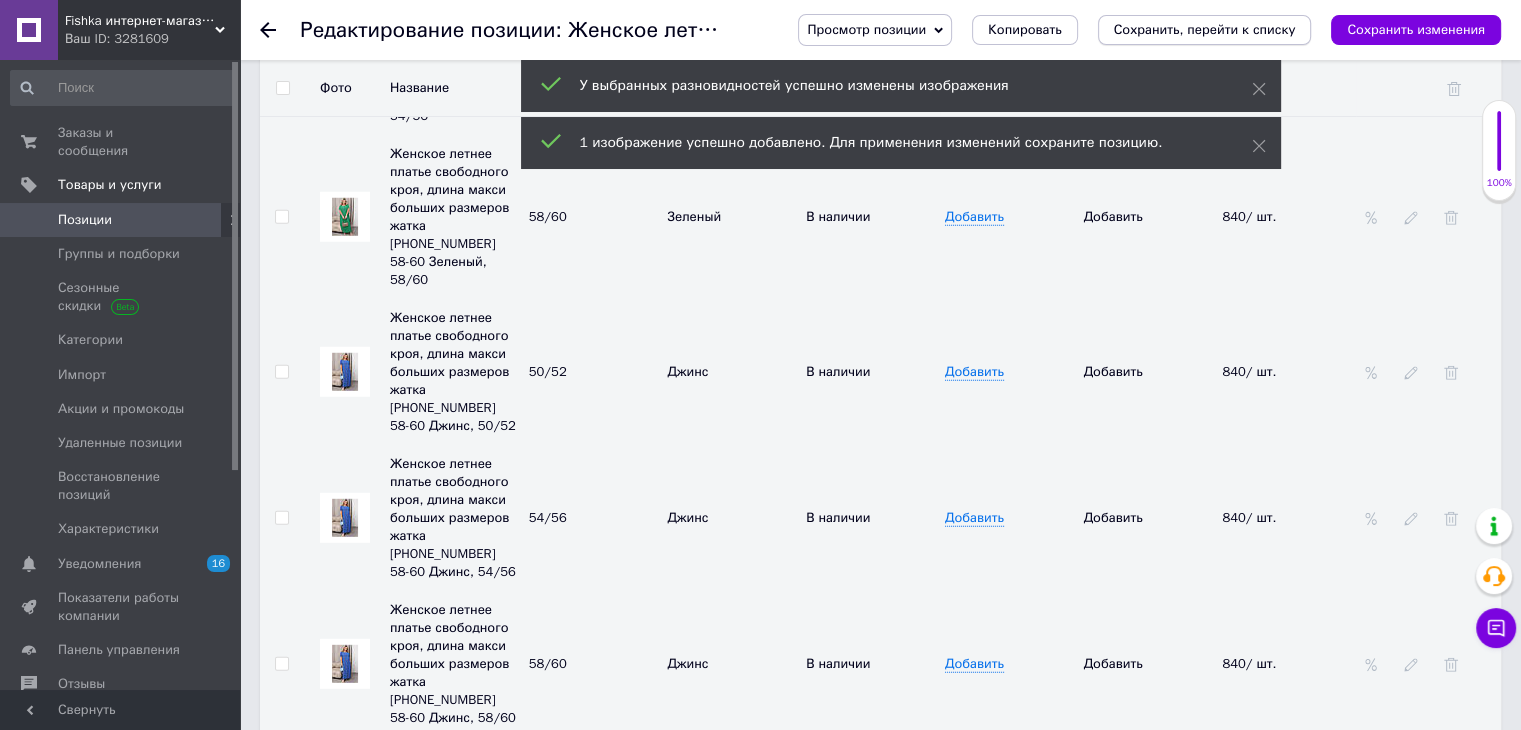 click on "Сохранить, перейти к списку" at bounding box center (1205, 29) 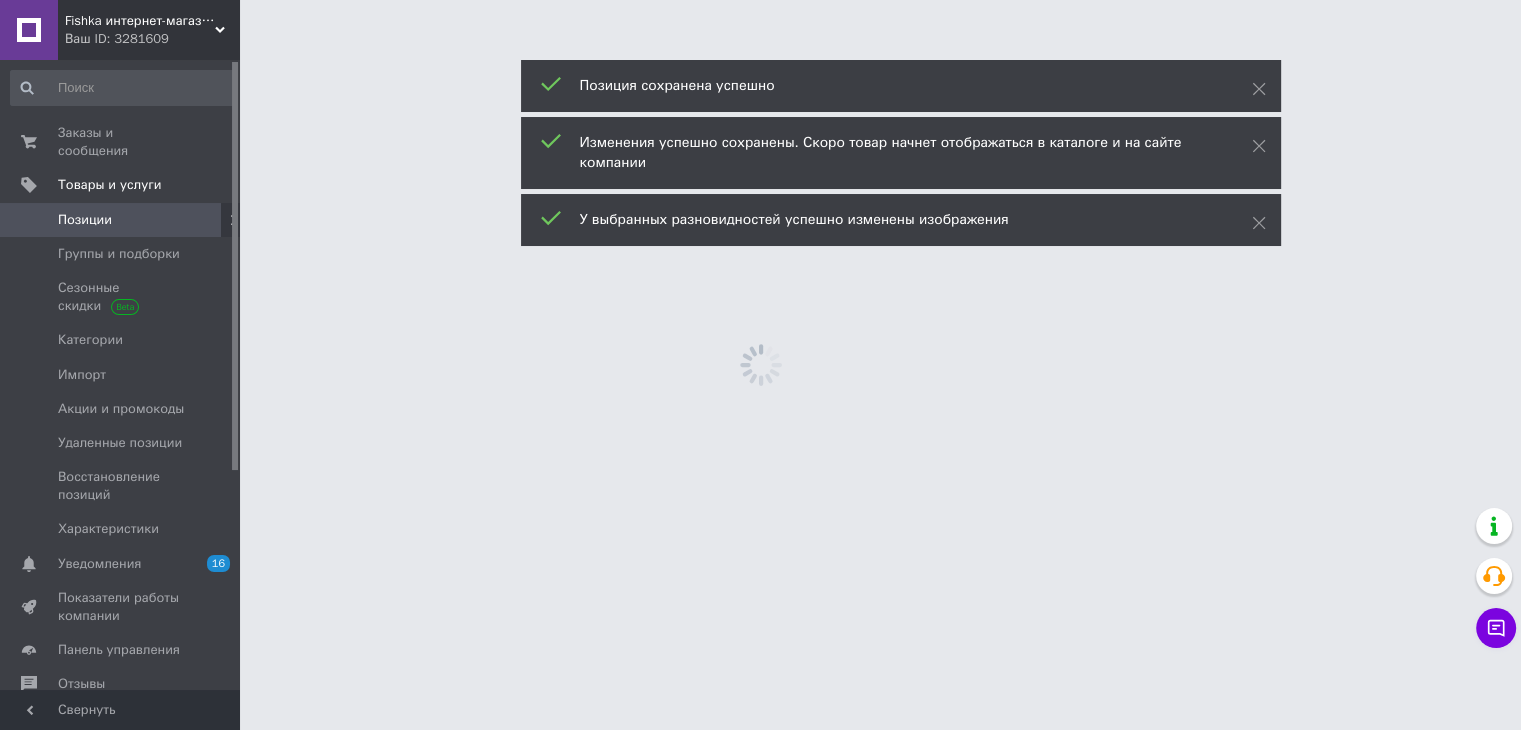 scroll, scrollTop: 0, scrollLeft: 0, axis: both 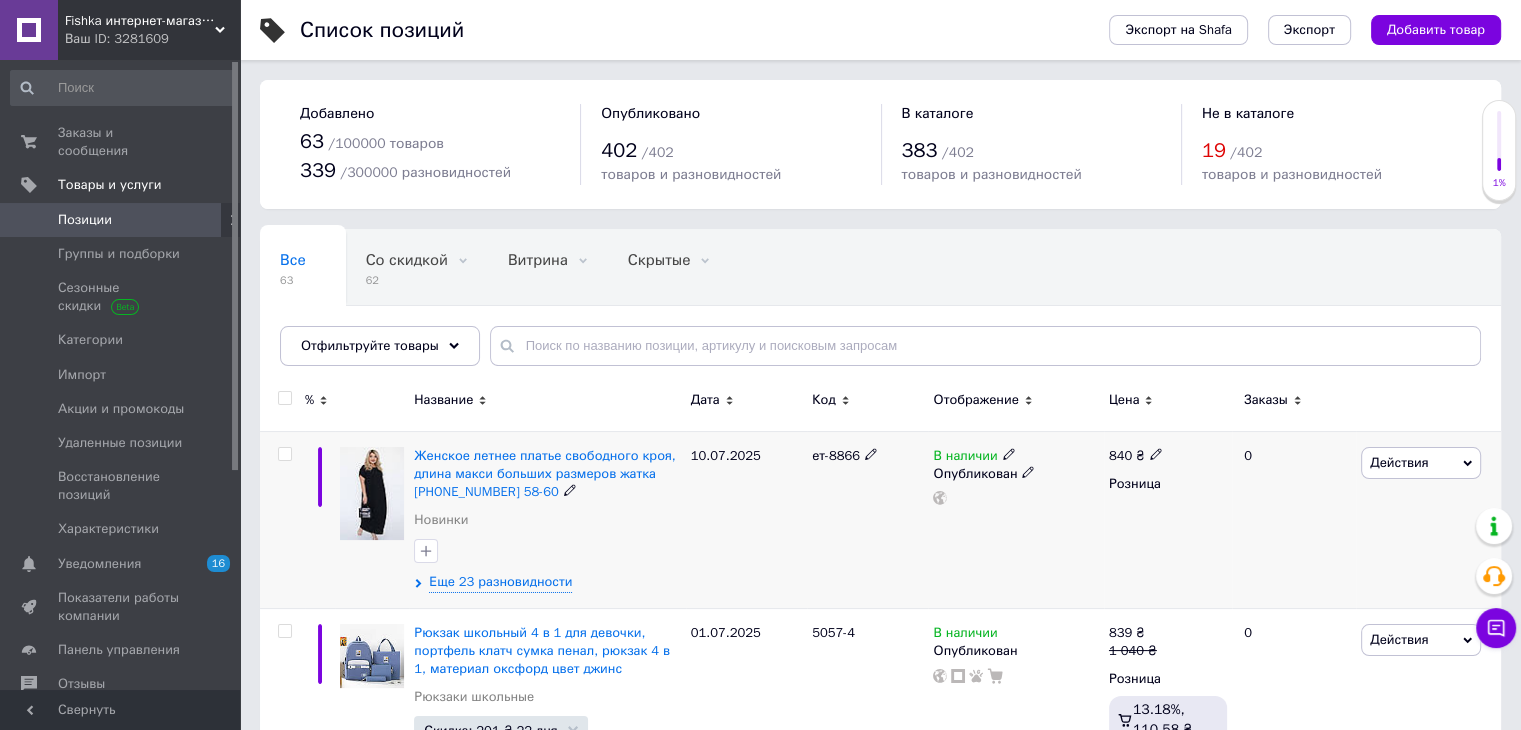 click on "Действия" at bounding box center [1399, 462] 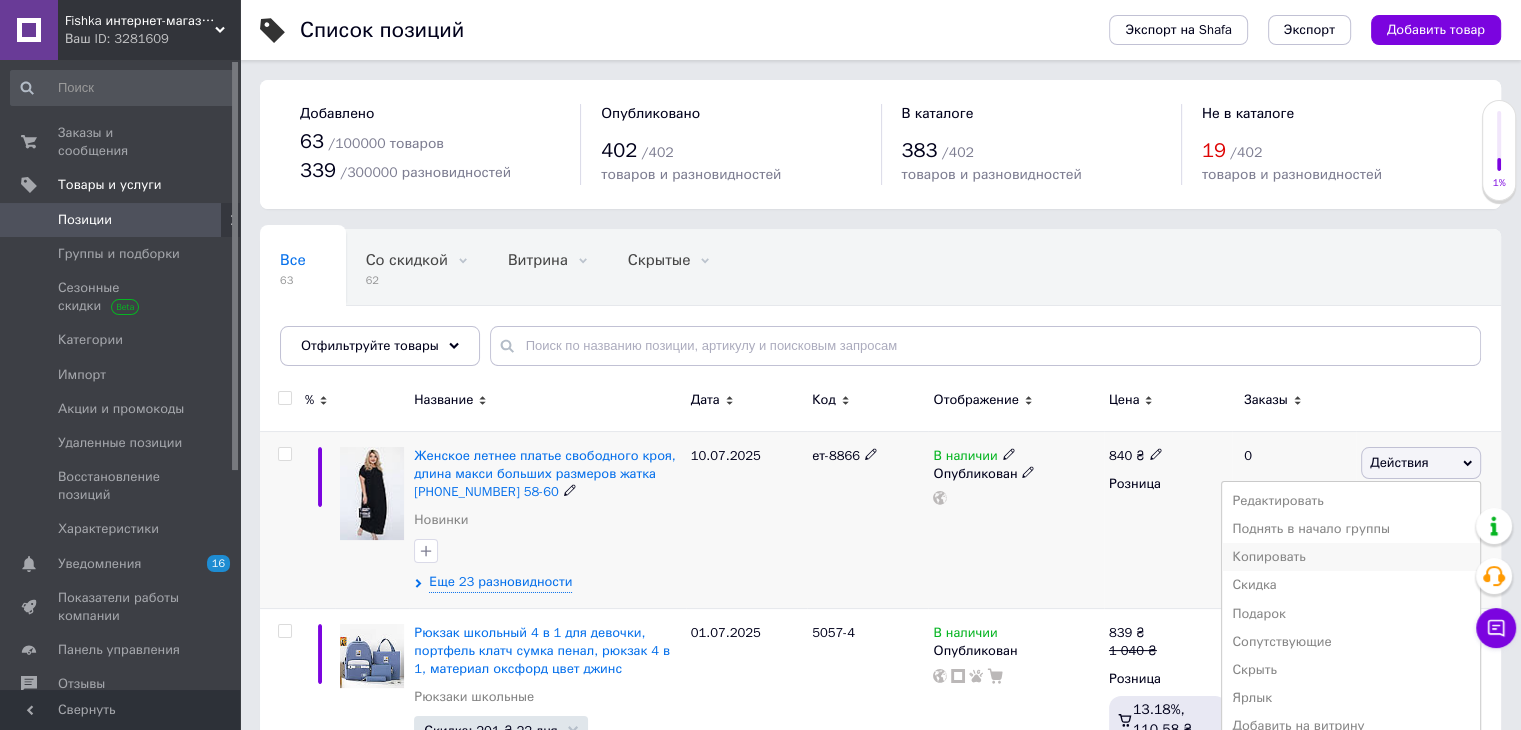 click on "Копировать" at bounding box center [1351, 557] 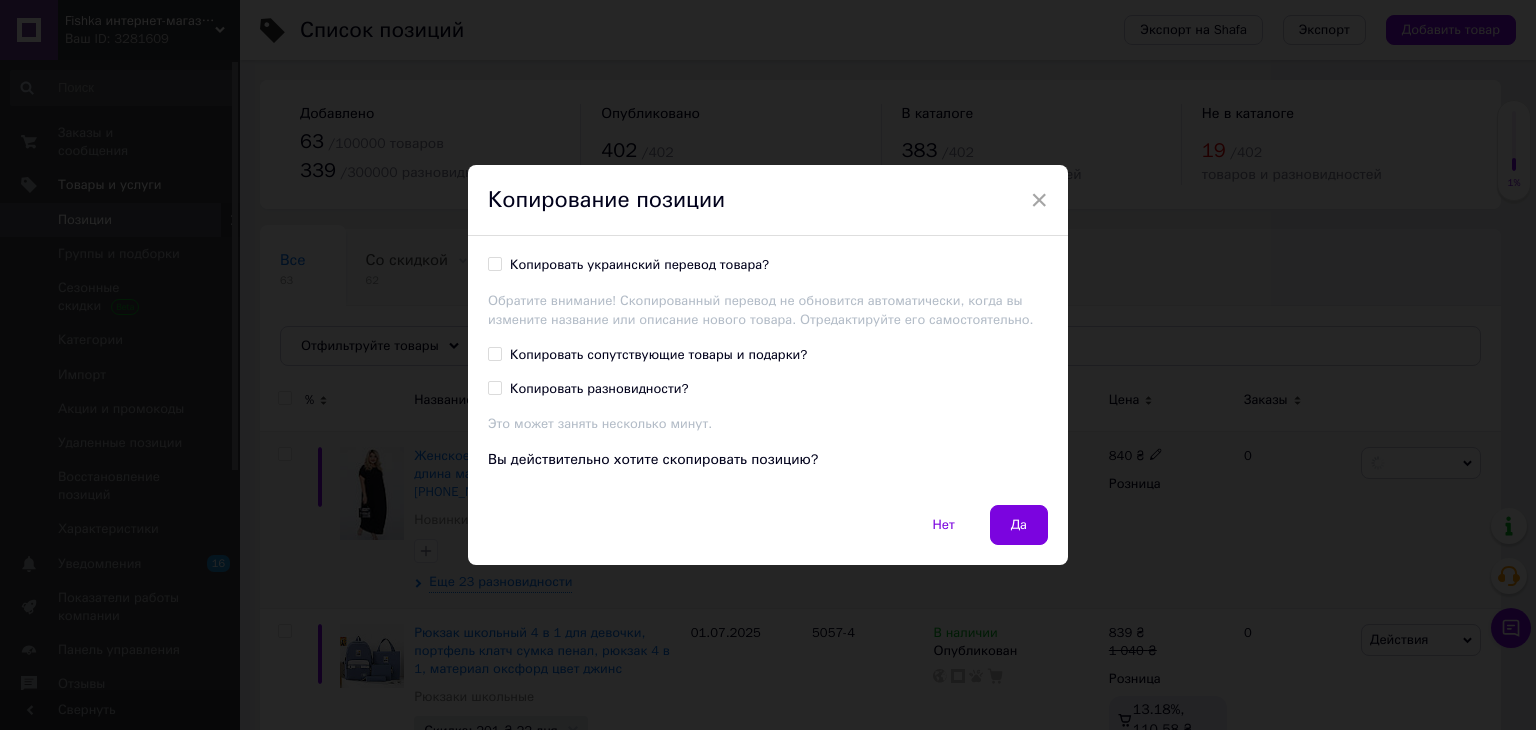 click on "Копировать разновидности?" at bounding box center [599, 389] 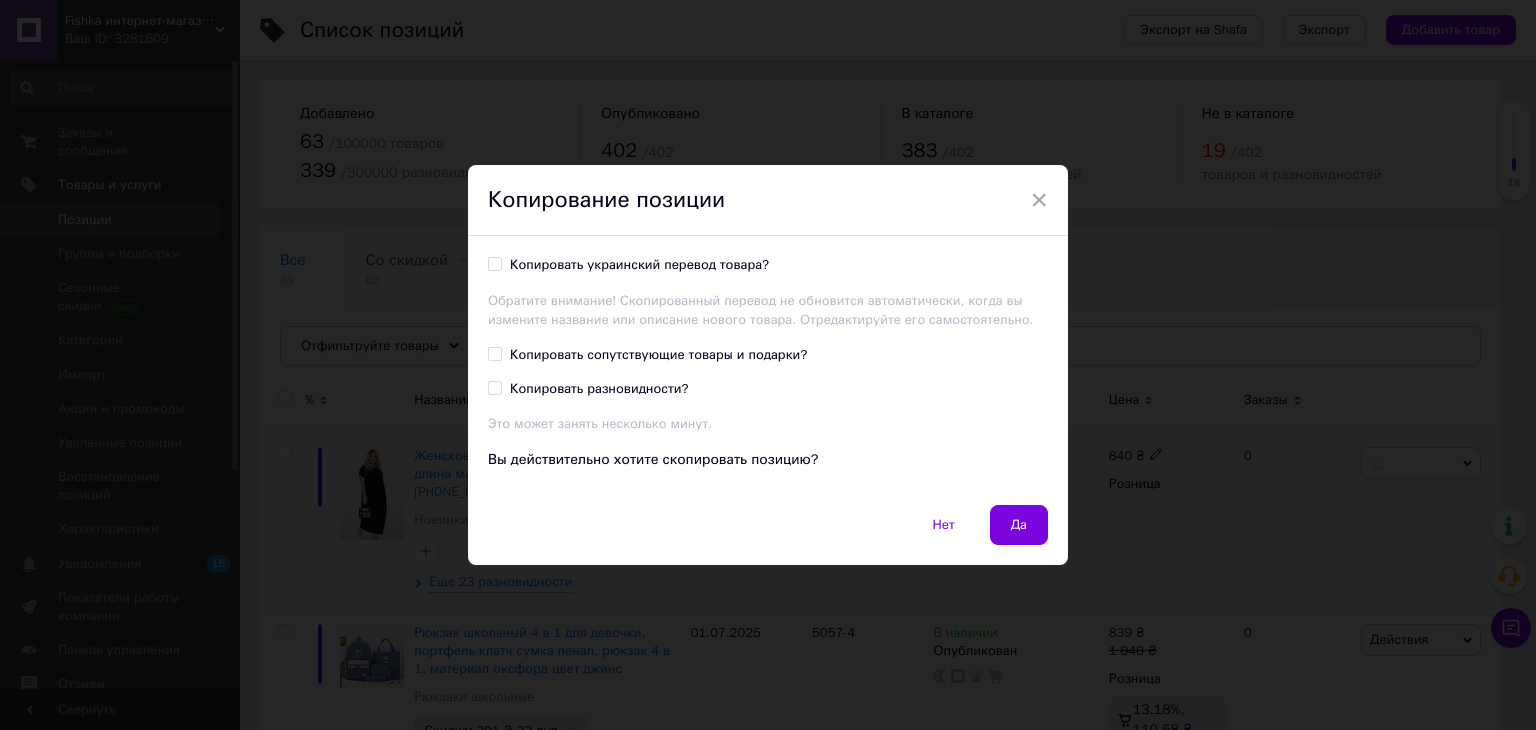 click on "Копировать разновидности?" at bounding box center [494, 387] 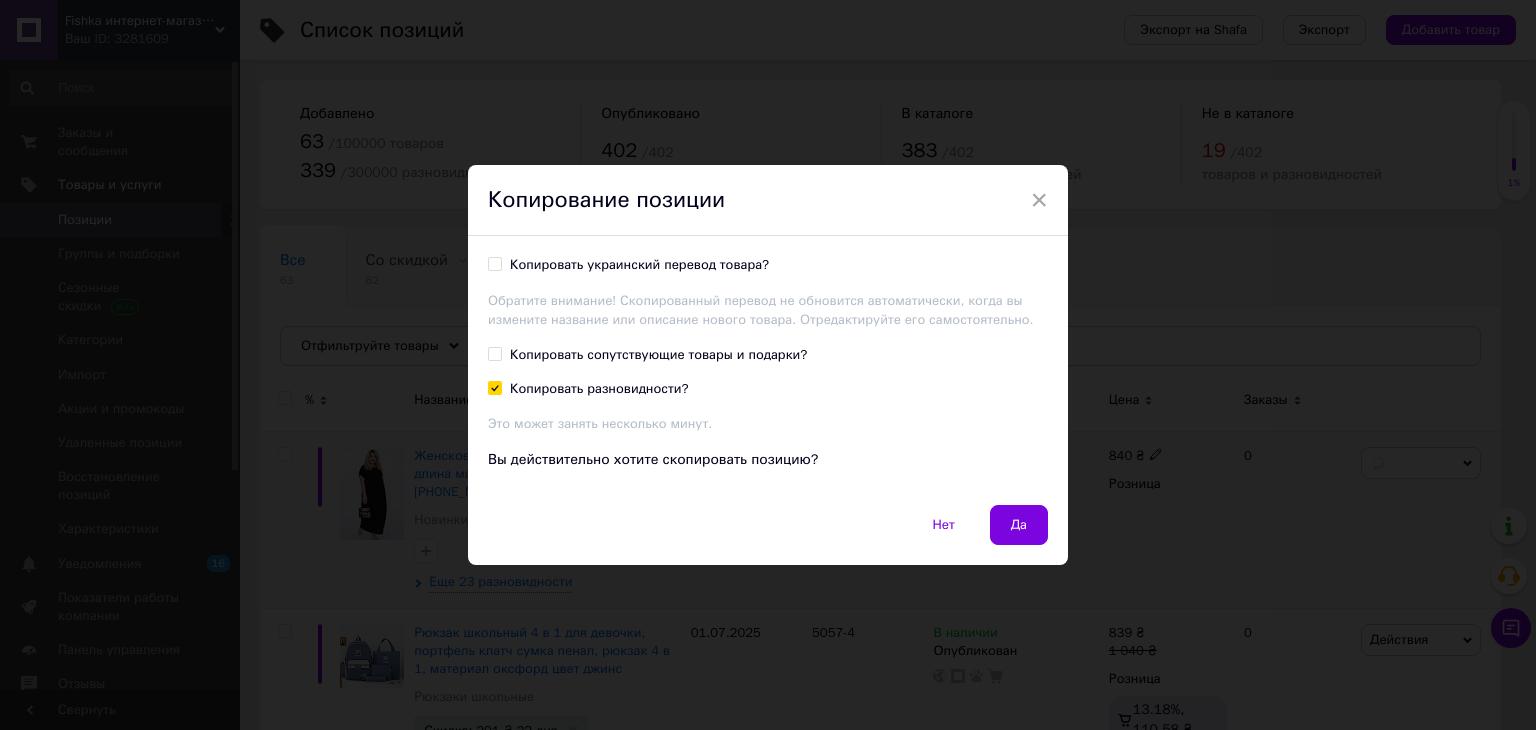 checkbox on "true" 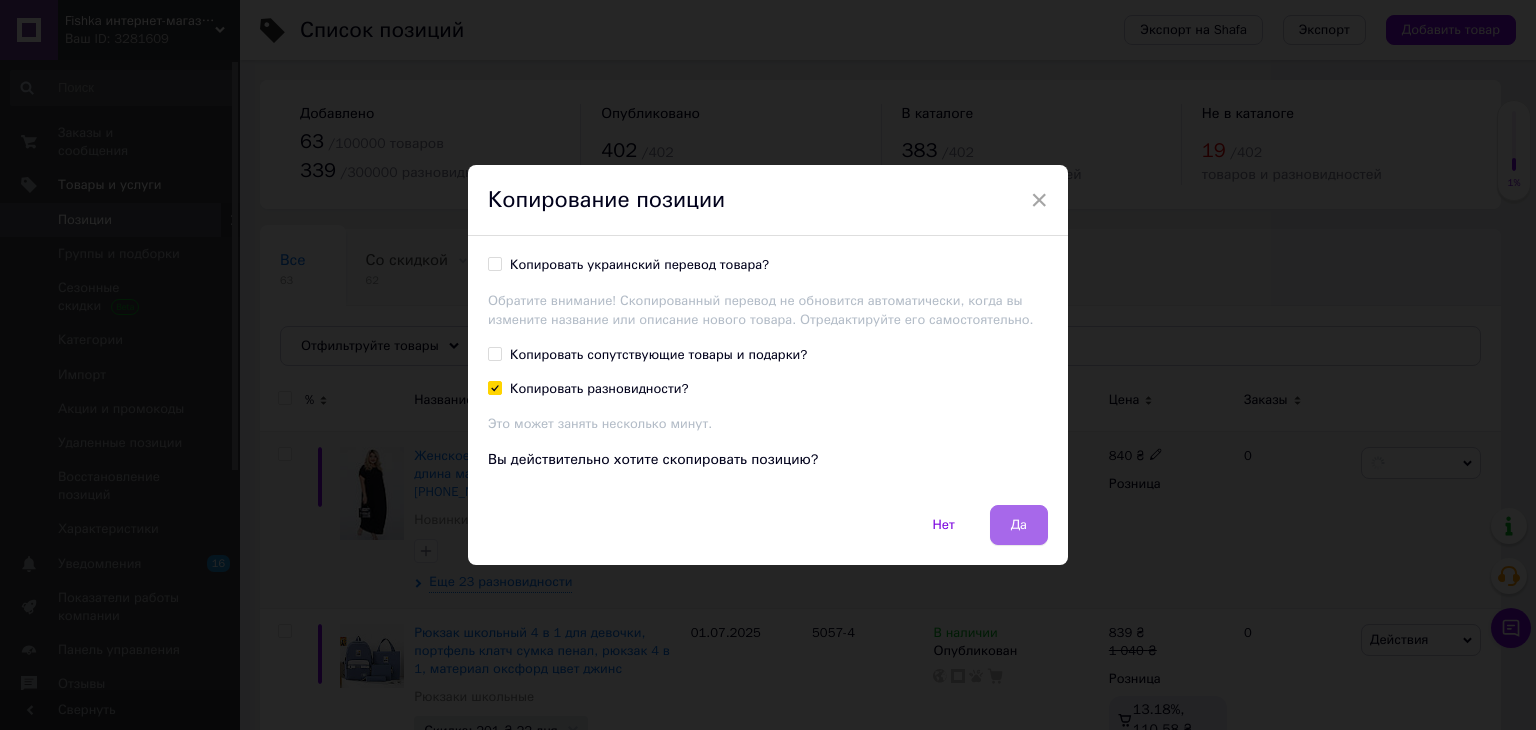click on "Да" at bounding box center (1019, 525) 